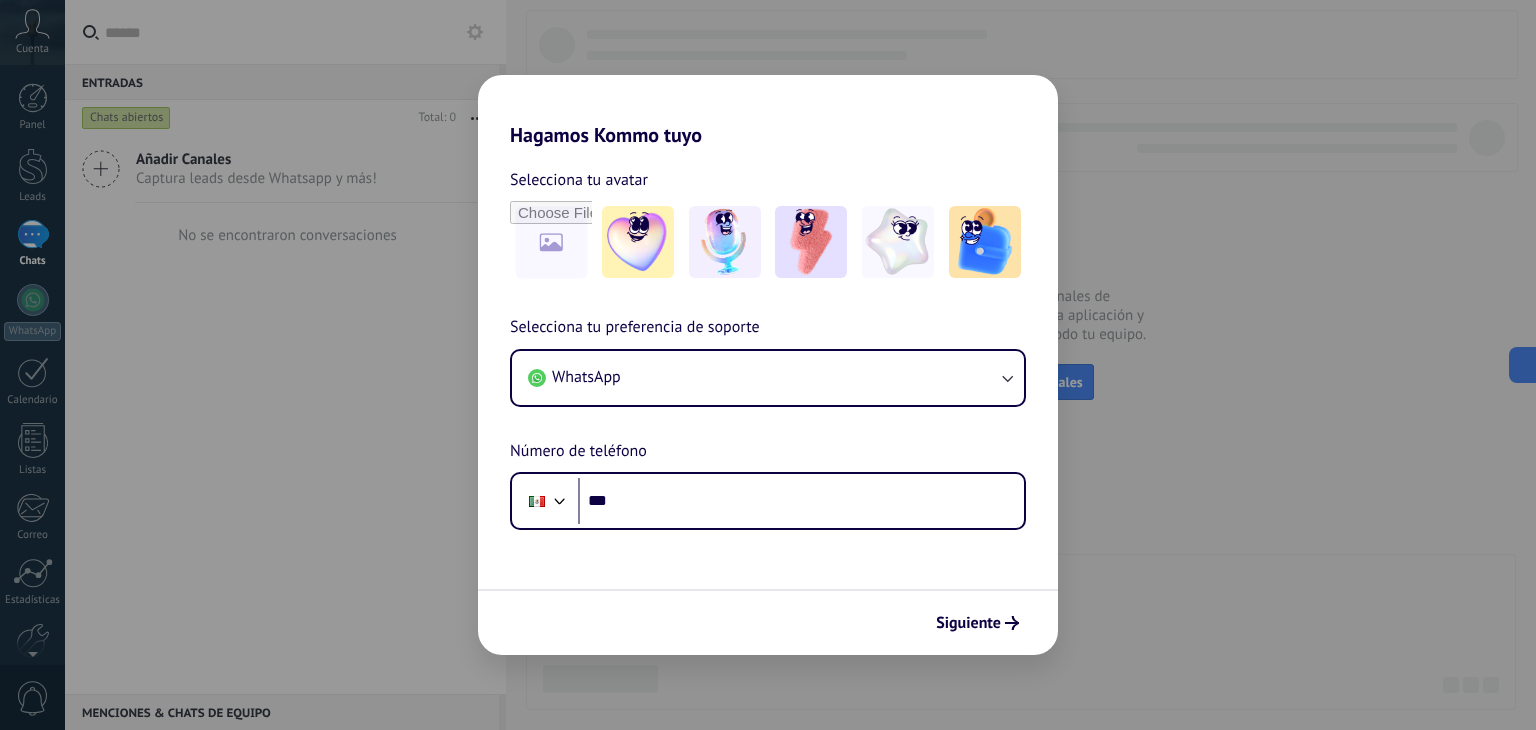 scroll, scrollTop: 0, scrollLeft: 0, axis: both 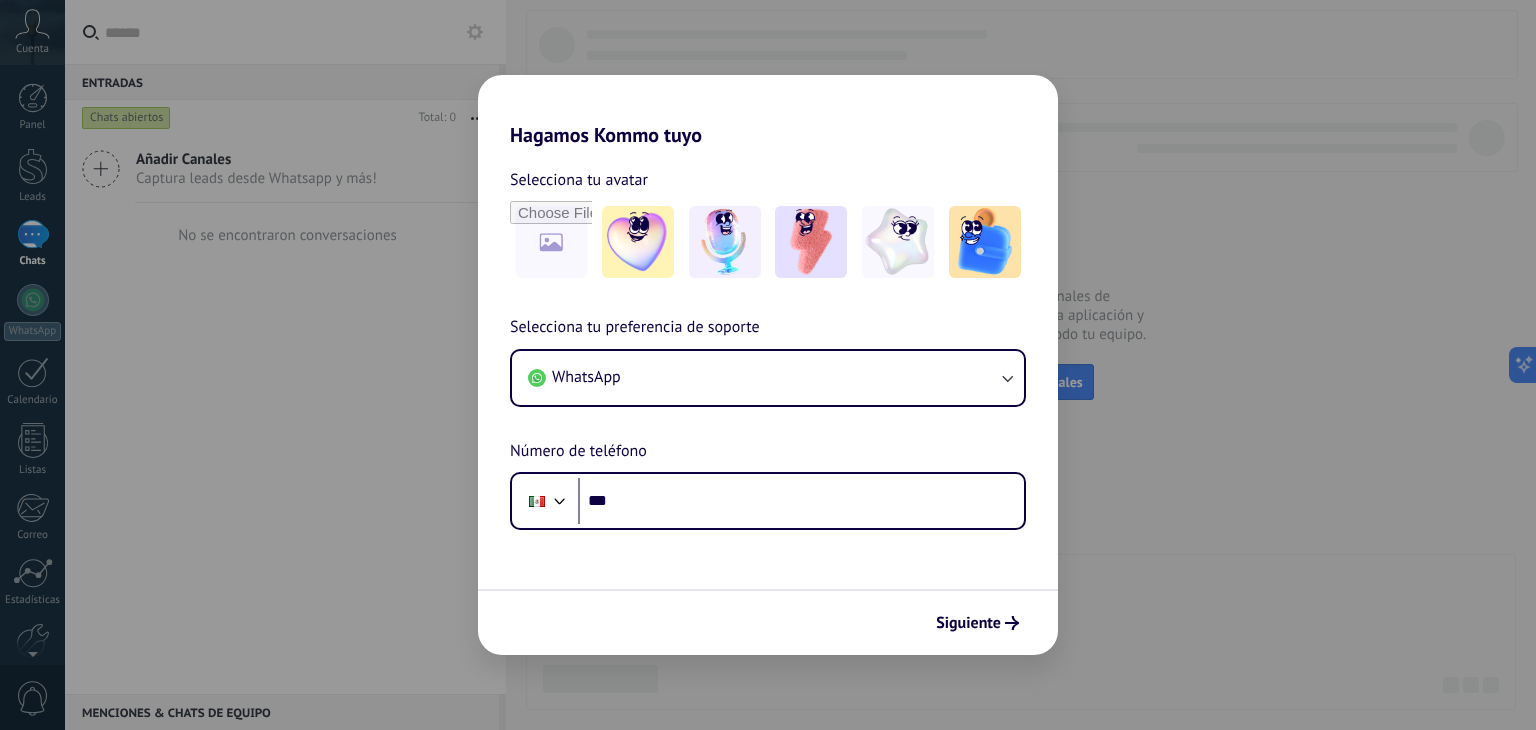 click on "Hagamos Kommo tuyo Selecciona tu avatar Selecciona tu preferencia de soporte WhatsApp Número de teléfono Phone *** Siguiente" at bounding box center [768, 365] 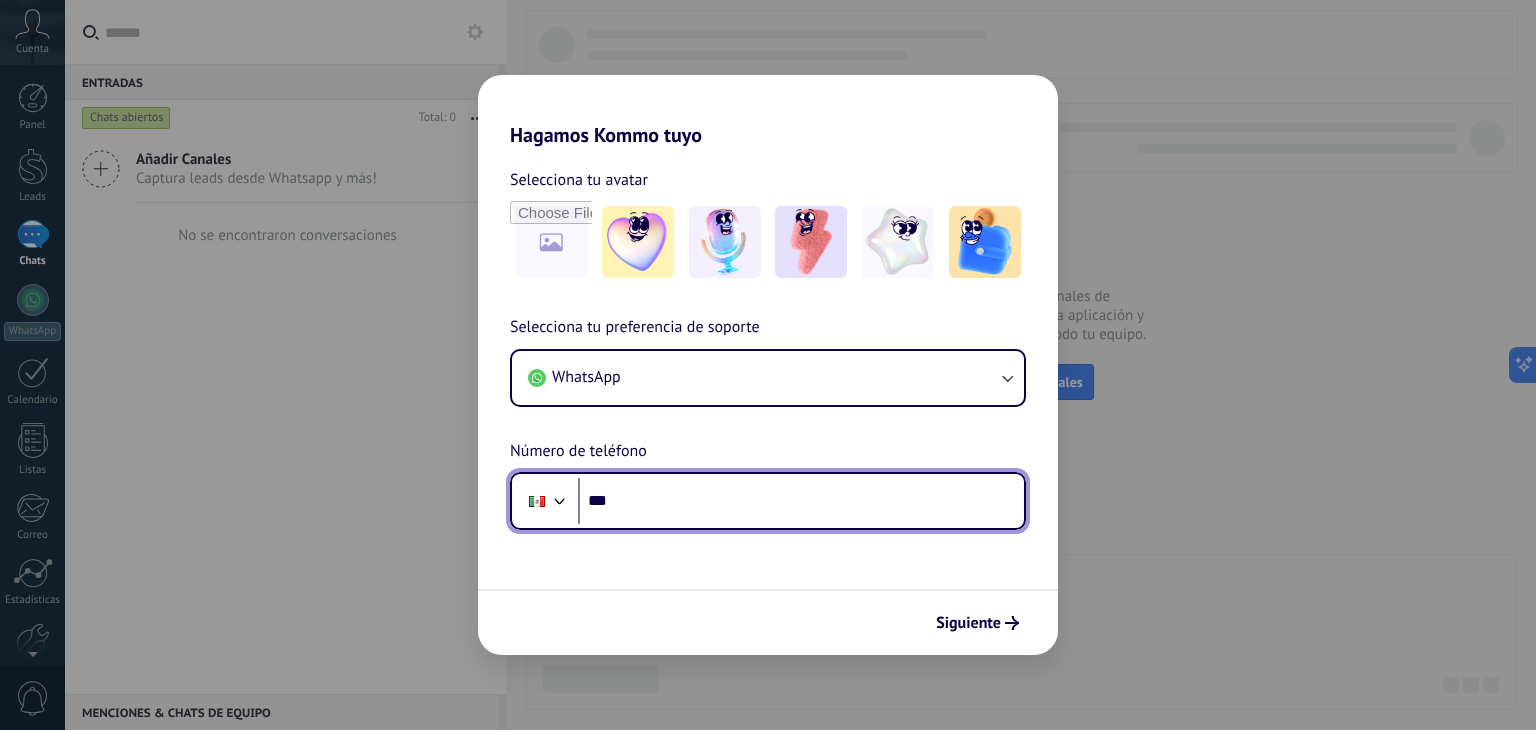 click at bounding box center [537, 501] 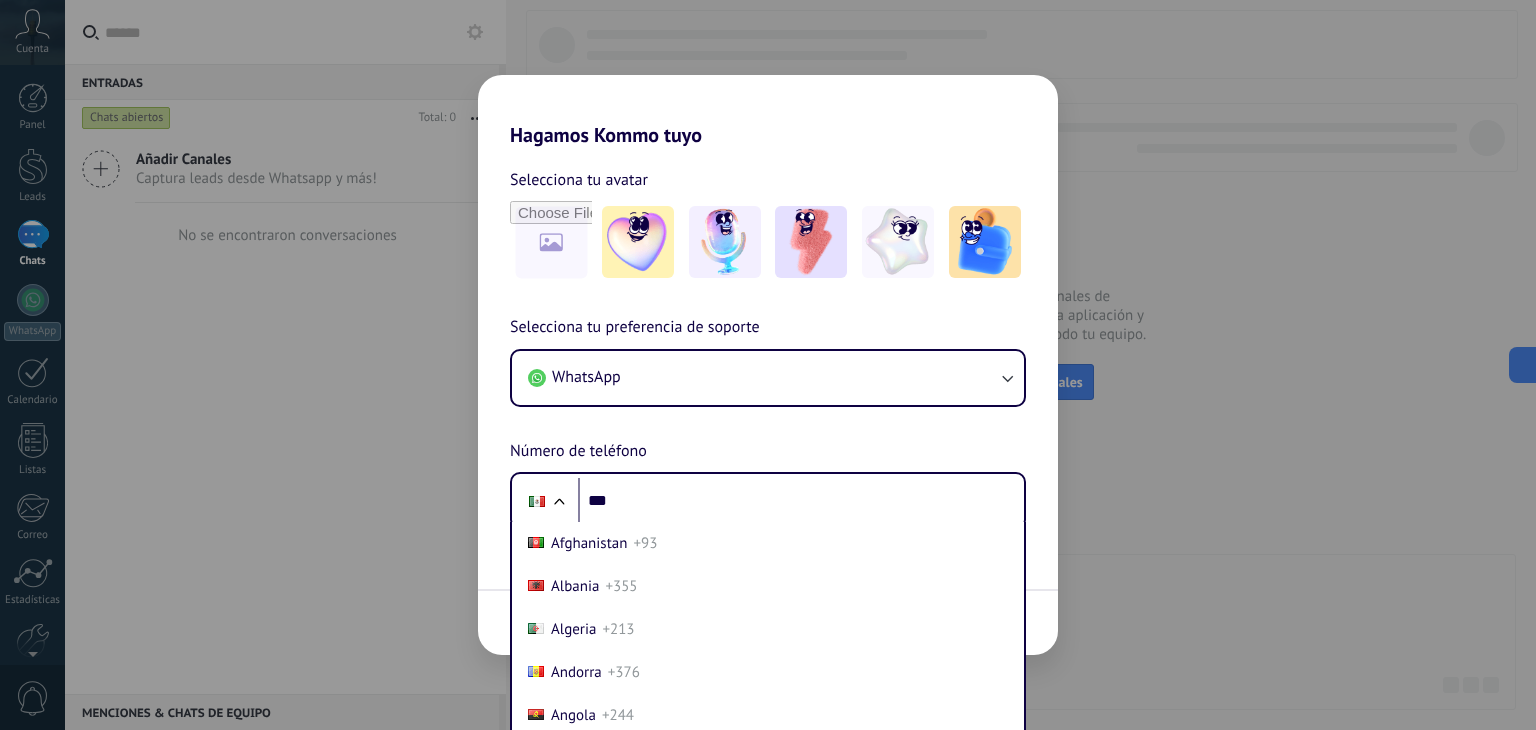 scroll, scrollTop: 30, scrollLeft: 0, axis: vertical 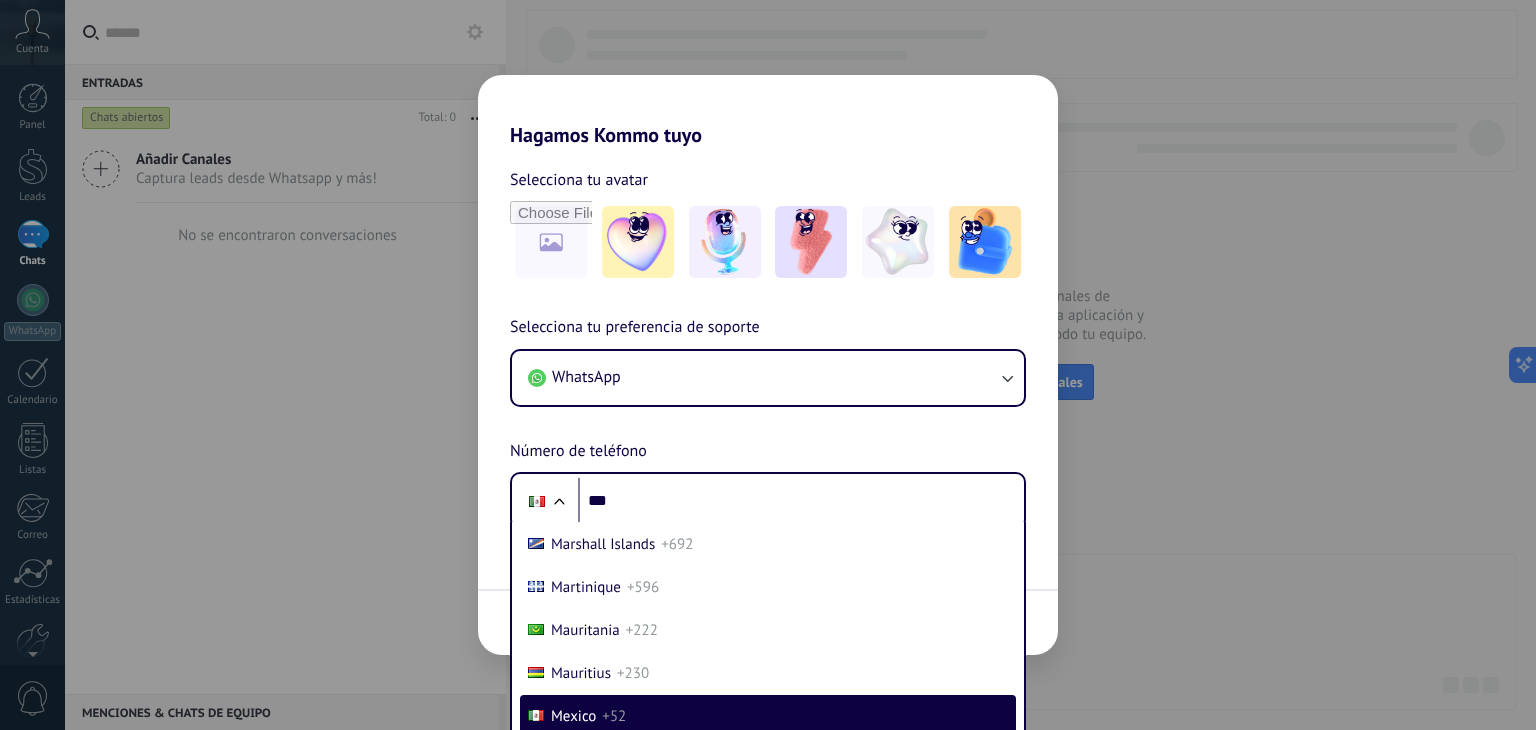 click on "Hagamos Kommo tuyo Selecciona tu avatar Selecciona tu preferencia de soporte WhatsApp Número de teléfono Phone *** Afghanistan +93 Albania +355 Algeria +213 Andorra +376 Angola +244 Antigua and Barbuda +1268 Argentina +54 Armenia +374 Aruba +297 Australia +61 Austria +43 Azerbaijan +994 Bahamas +1242 Bahrain +973 Bangladesh +880 Barbados +1246 Belarus +375 Belgium +32 Belize +501 Benin +229 Bhutan +975 Bolivia +591 Bosnia and Herzegovina +387 Botswana +267 Brazil +55 British Indian Ocean Territory +246 Brunei +673 Bulgaria +359 Burkina Faso +226 Burundi +257 Cambodia +855 Cameroon +237 Canada +1 Cape Verde +238 Caribbean Netherlands +599 Central African Republic +236 Chad +235 Chile +56 China +86 Colombia +57 Comoros +269 Congo +243 Congo +242 Costa Rica +506 Côte d’Ivoire +225 Croatia +385 Cuba +53 Curaçao +599 Cyprus +357 Czech Republic +420 Denmark +45 Djibouti +253 Dominica +1767 Dominican Republic +1 Ecuador +593 Egypt +20 El Salvador +503 Equatorial Guinea +240 Eritrea +291 Estonia +372 Ethiopia" at bounding box center [768, 365] 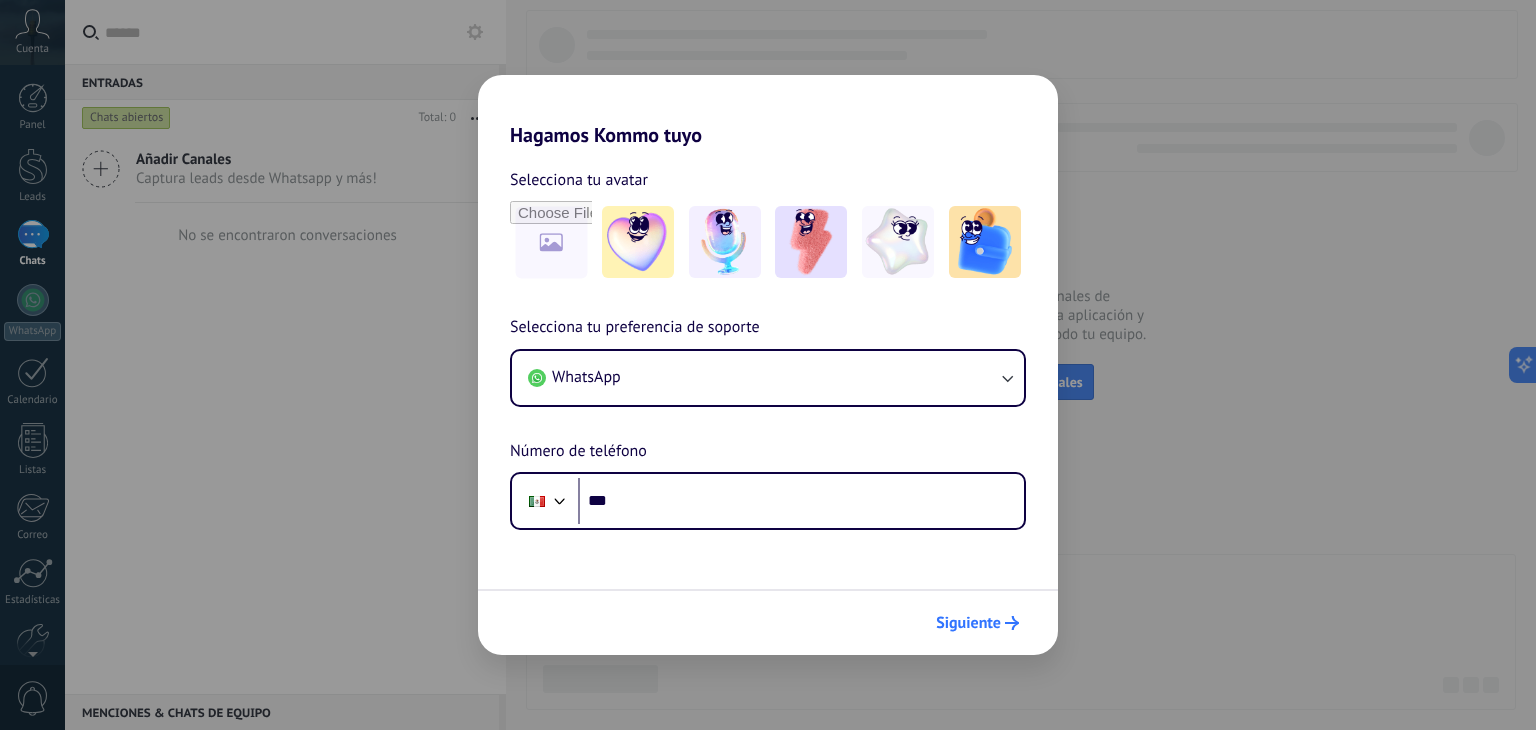 click 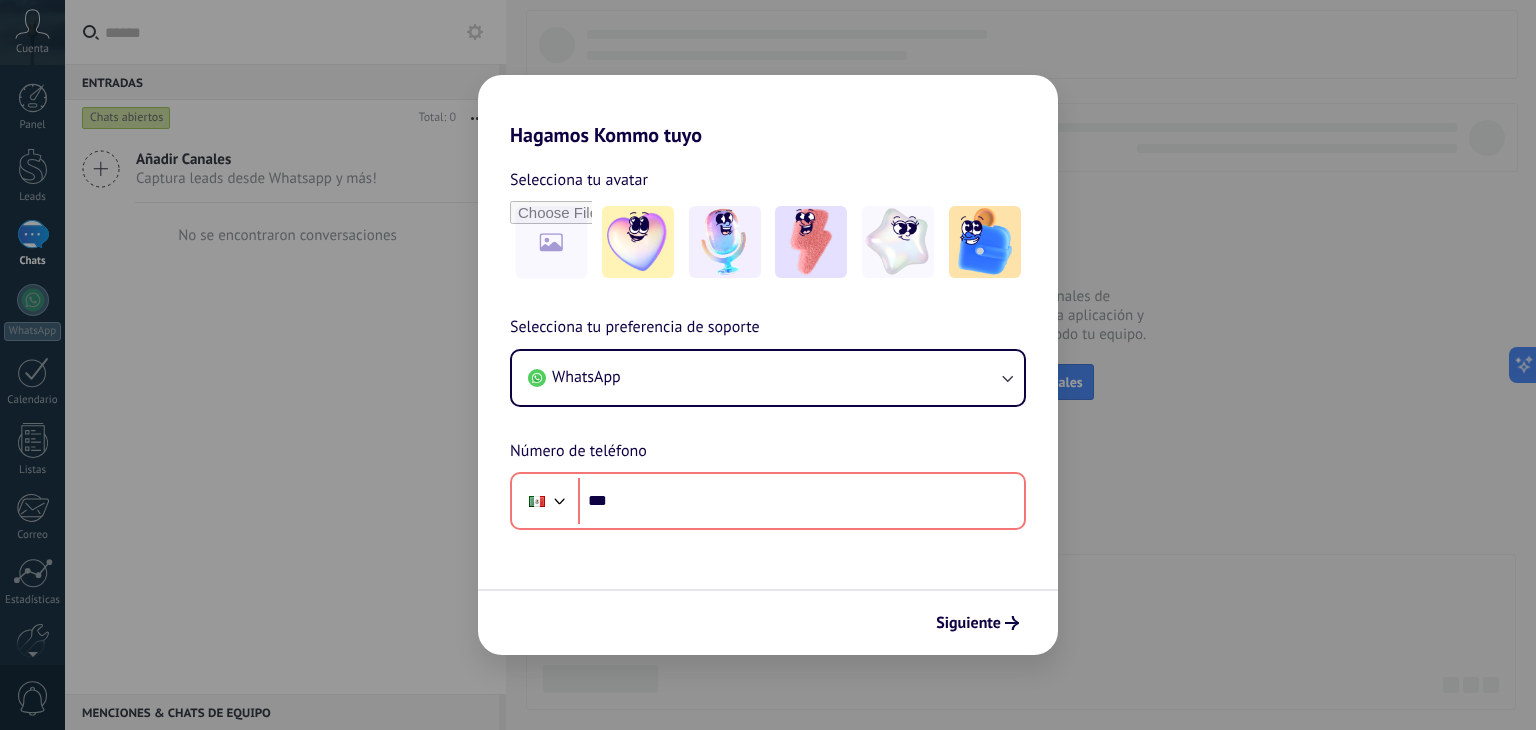 click on "Hagamos Kommo tuyo Selecciona tu avatar Selecciona tu preferencia de soporte WhatsApp Número de teléfono Phone *** Siguiente" at bounding box center (768, 365) 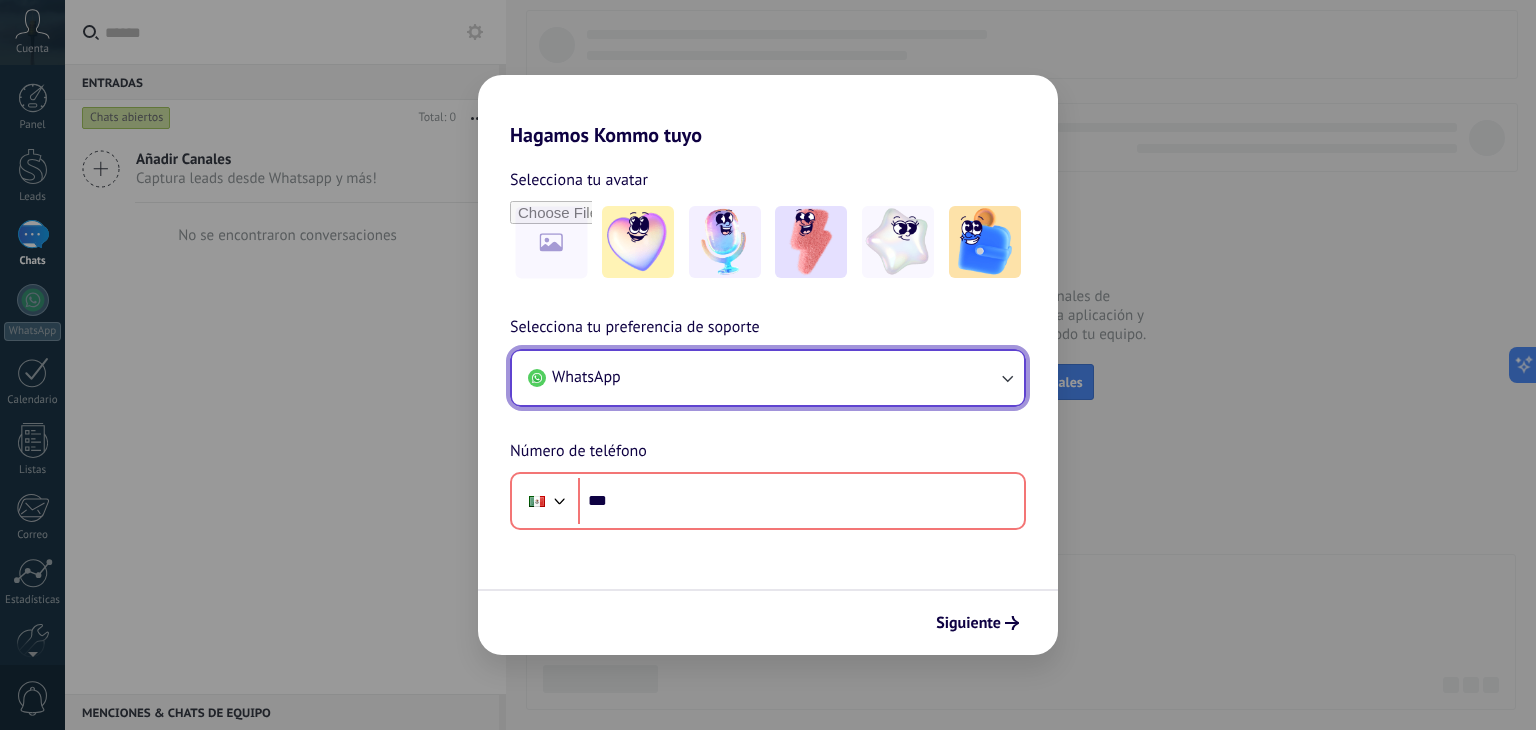 click on "WhatsApp" at bounding box center [768, 378] 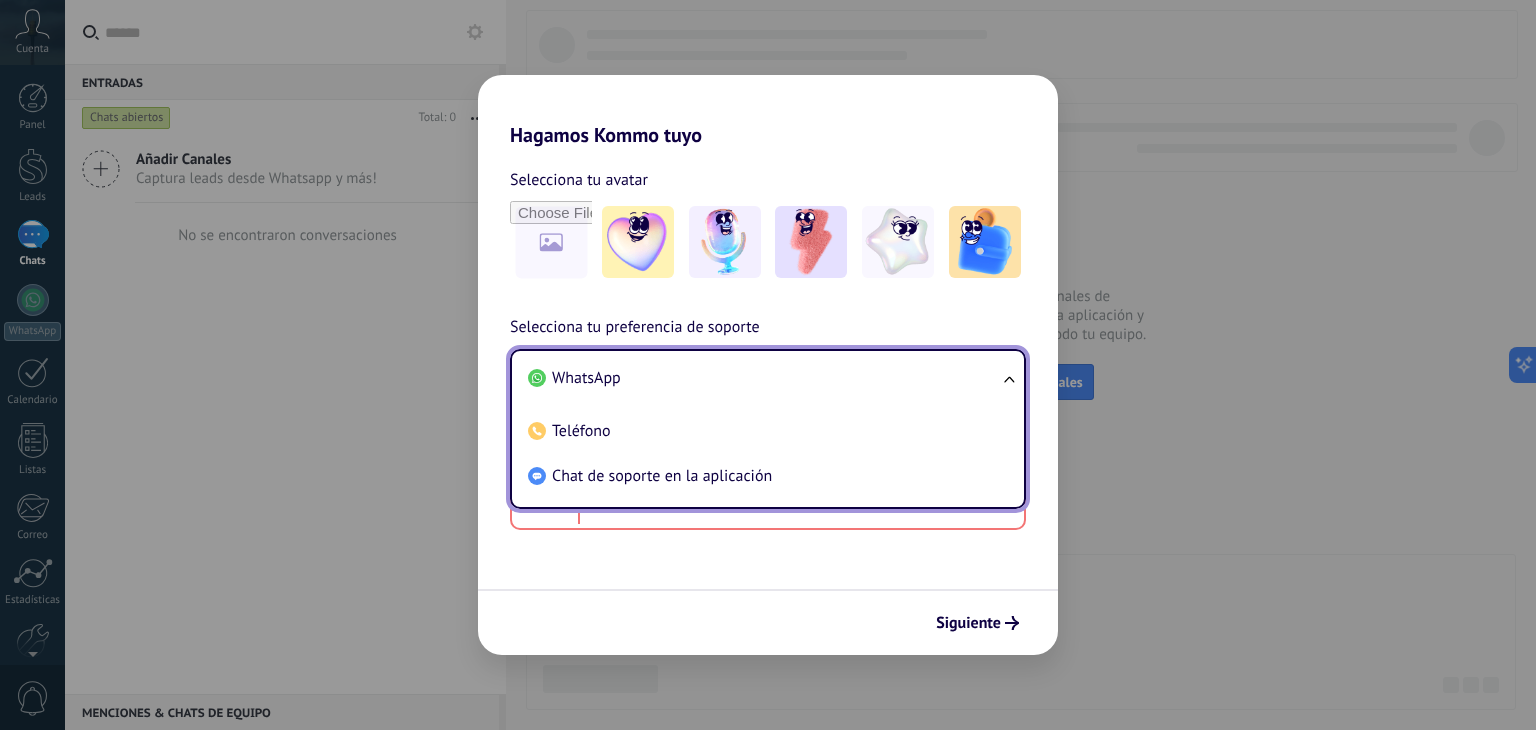 click on "WhatsApp" at bounding box center (764, 378) 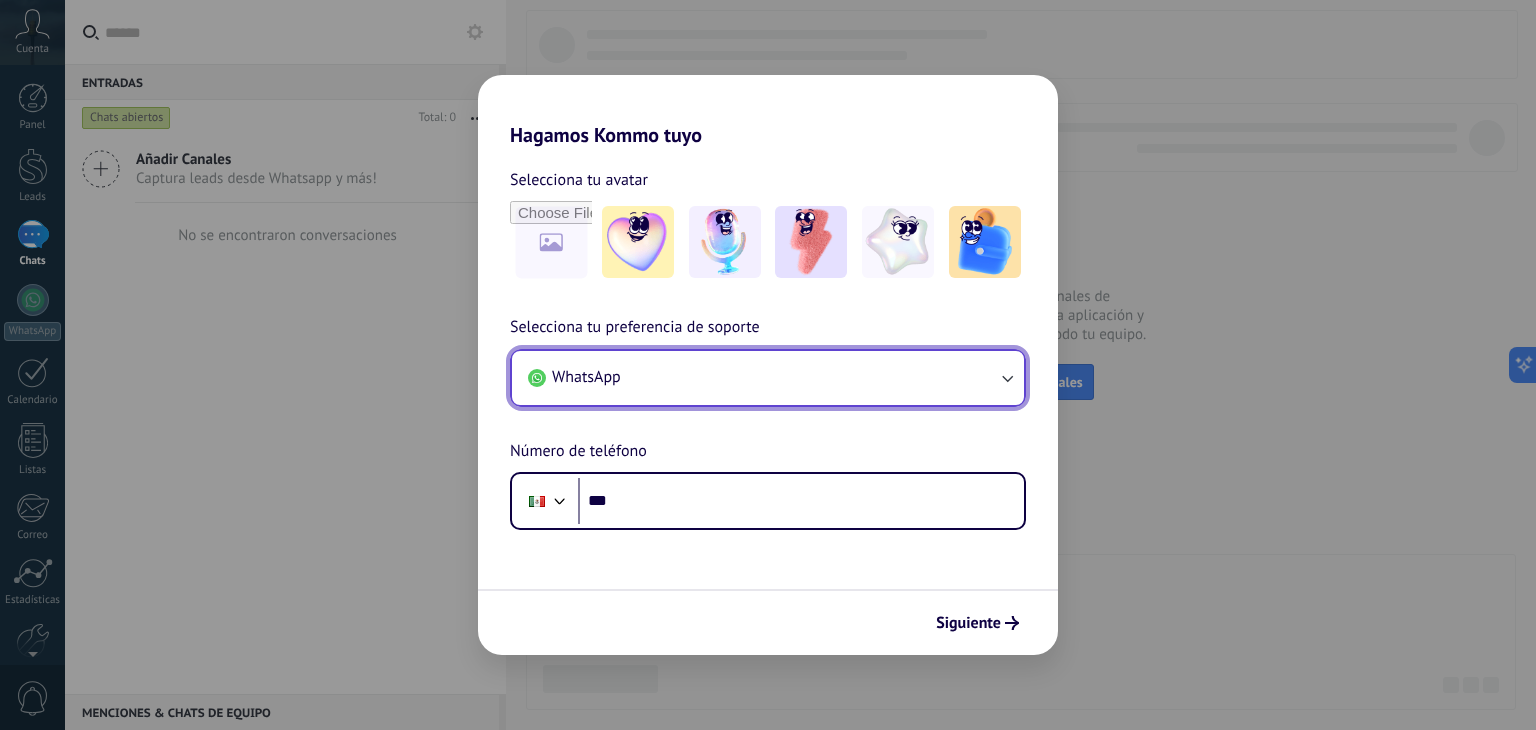 click on "WhatsApp" at bounding box center (768, 378) 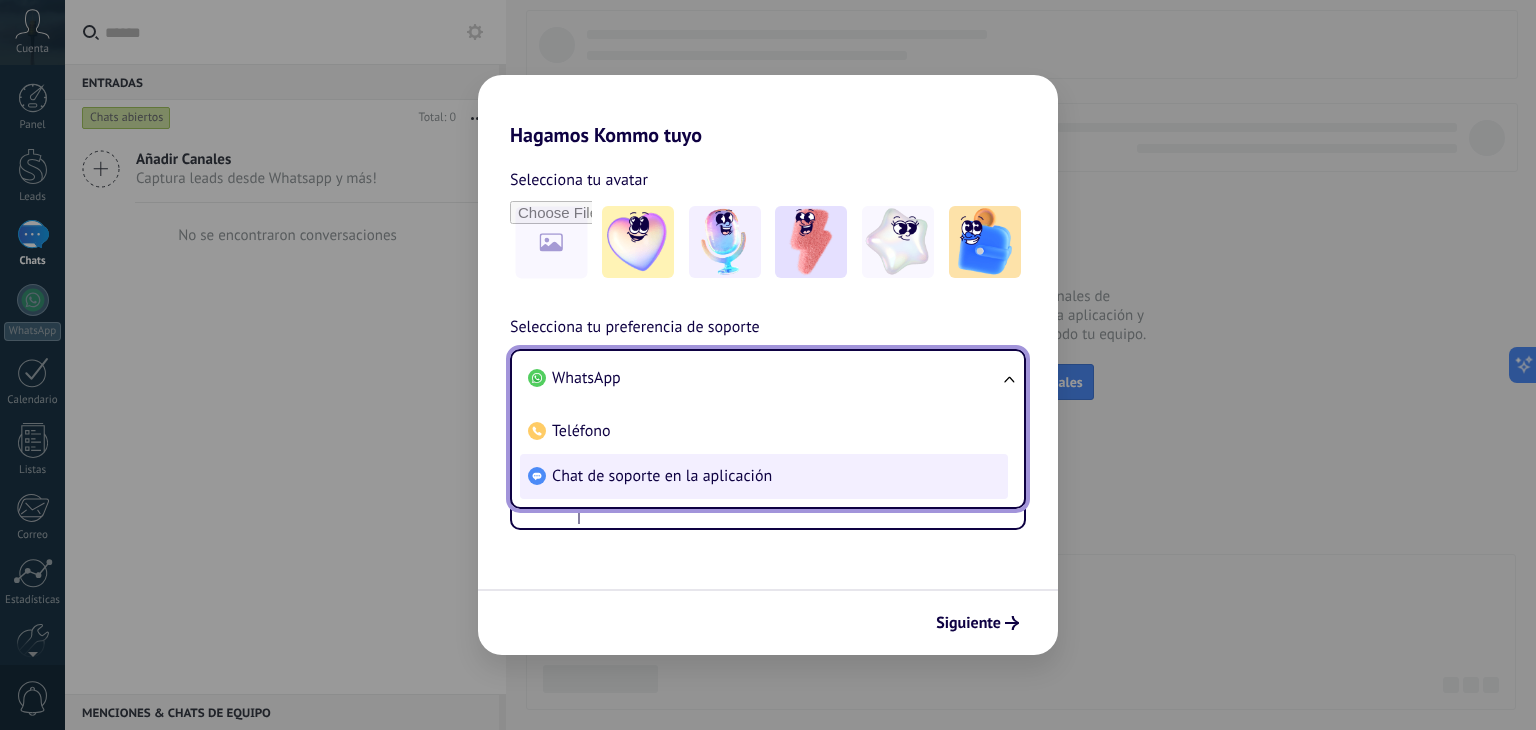 click on "Chat de soporte en la aplicación" at bounding box center [764, 476] 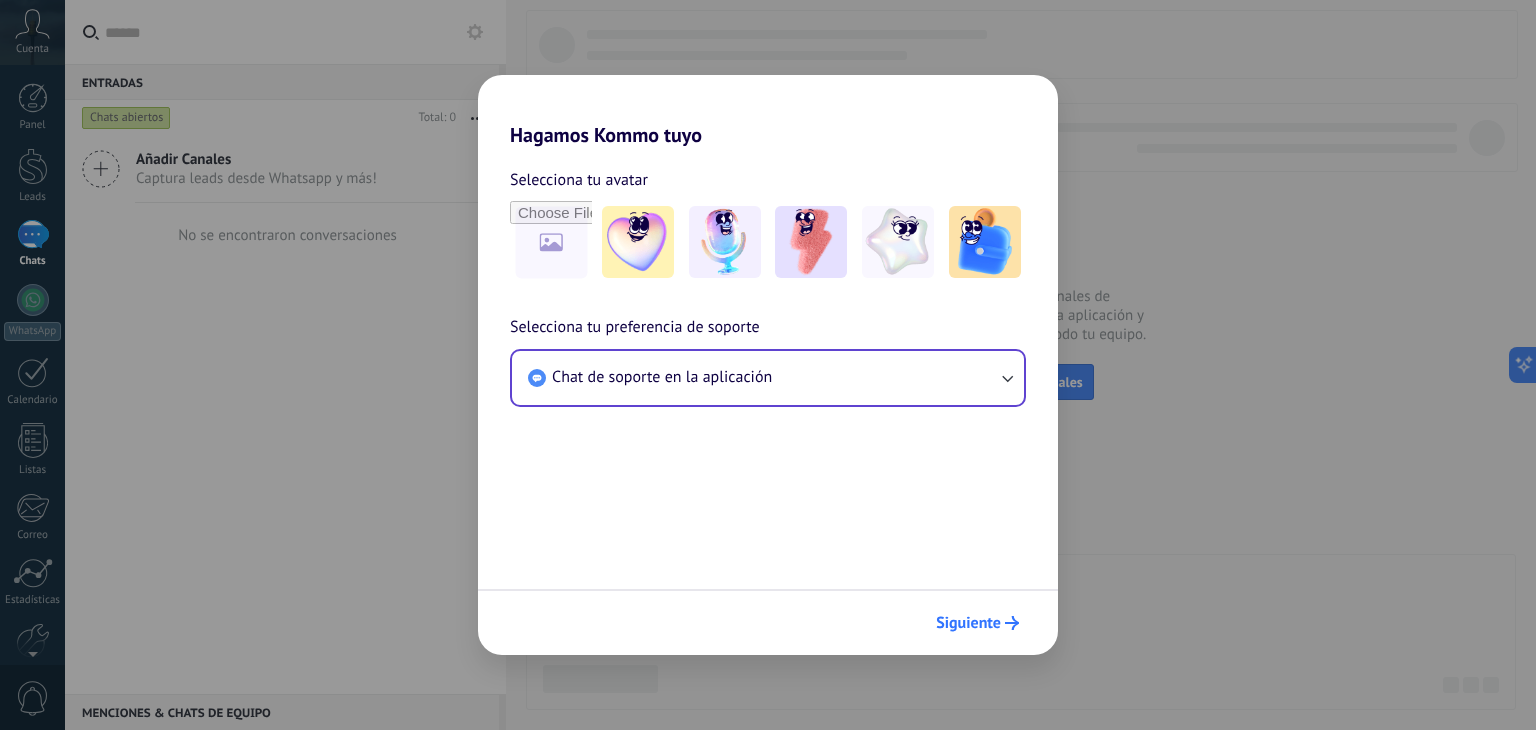 click on "Siguiente" at bounding box center [968, 623] 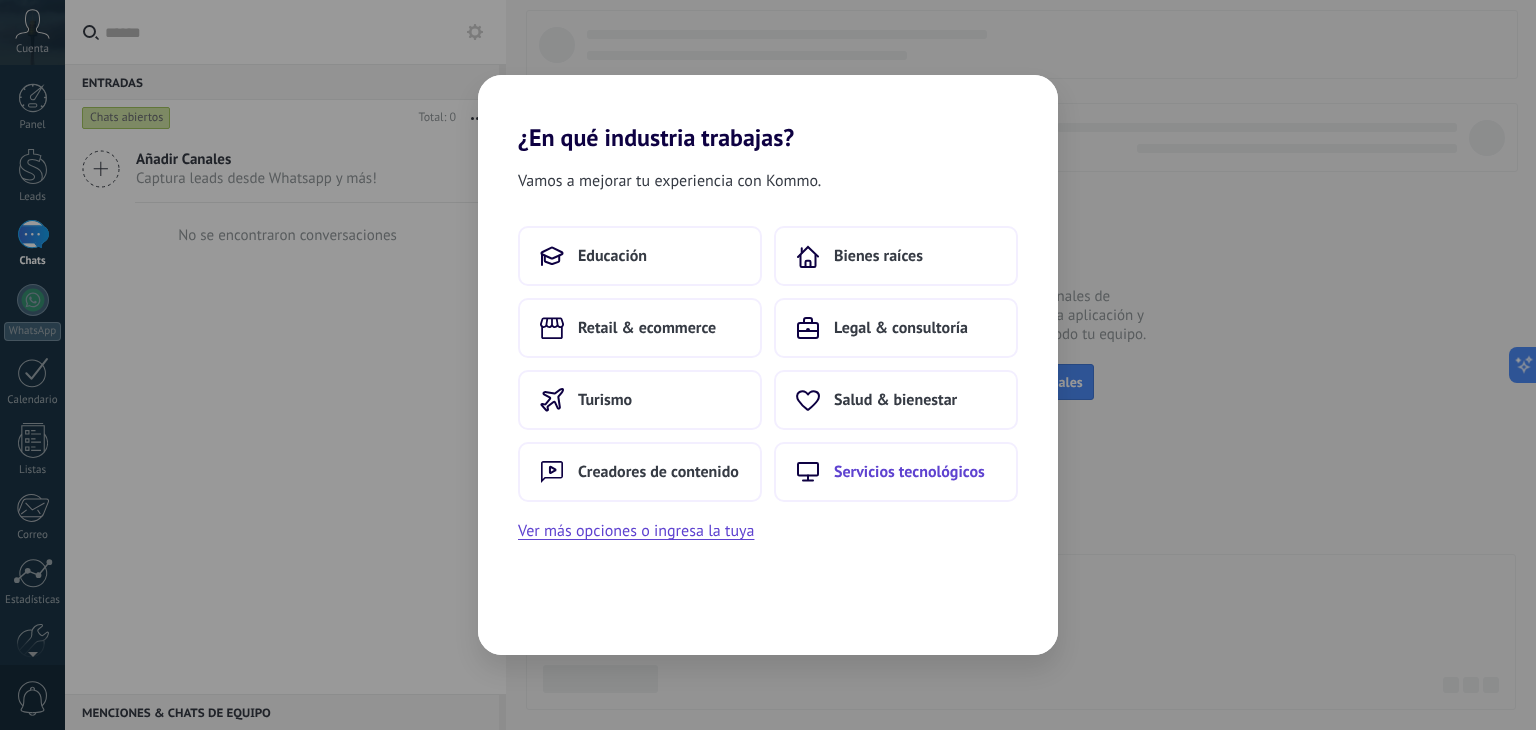 click on "Servicios tecnológicos" at bounding box center (909, 472) 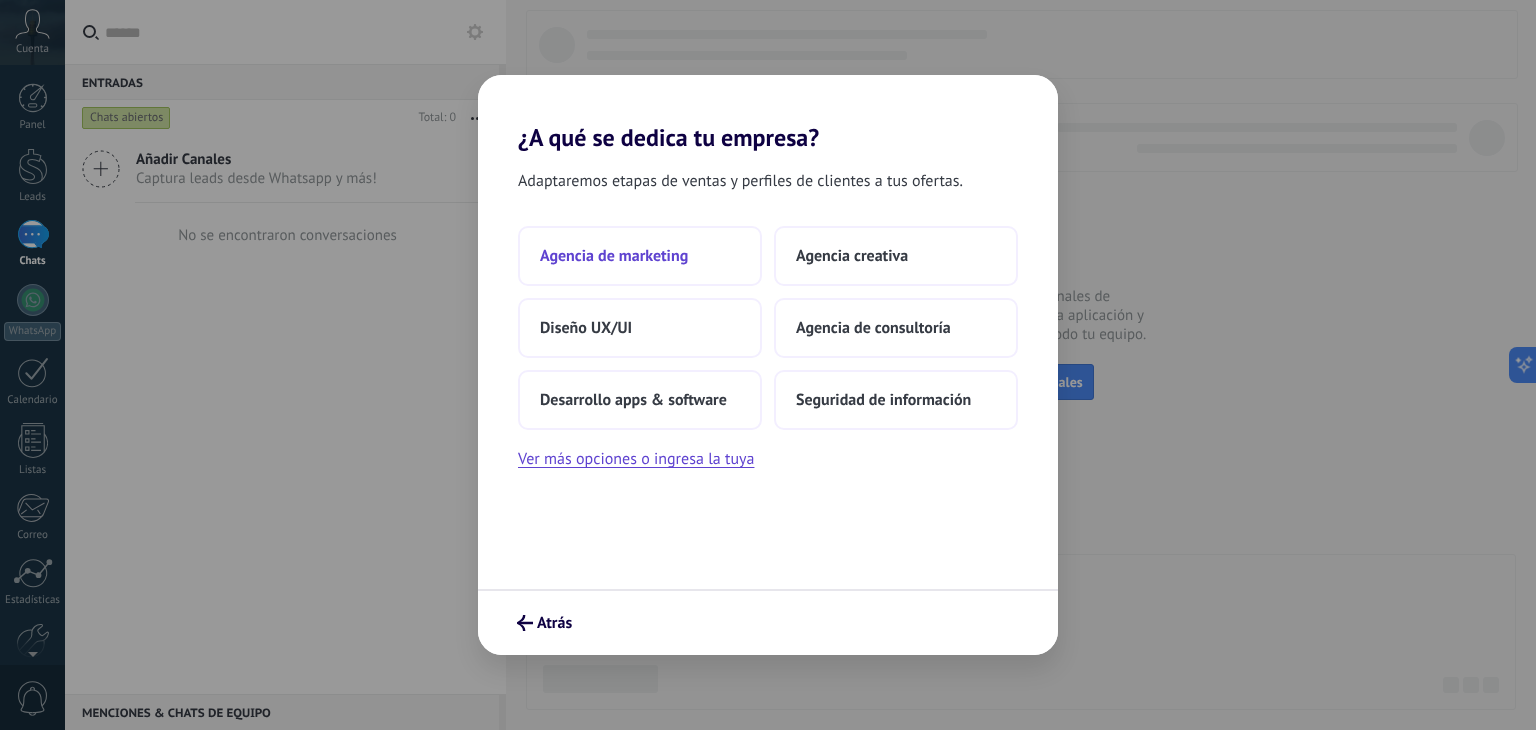 click on "Agencia de marketing" at bounding box center [640, 256] 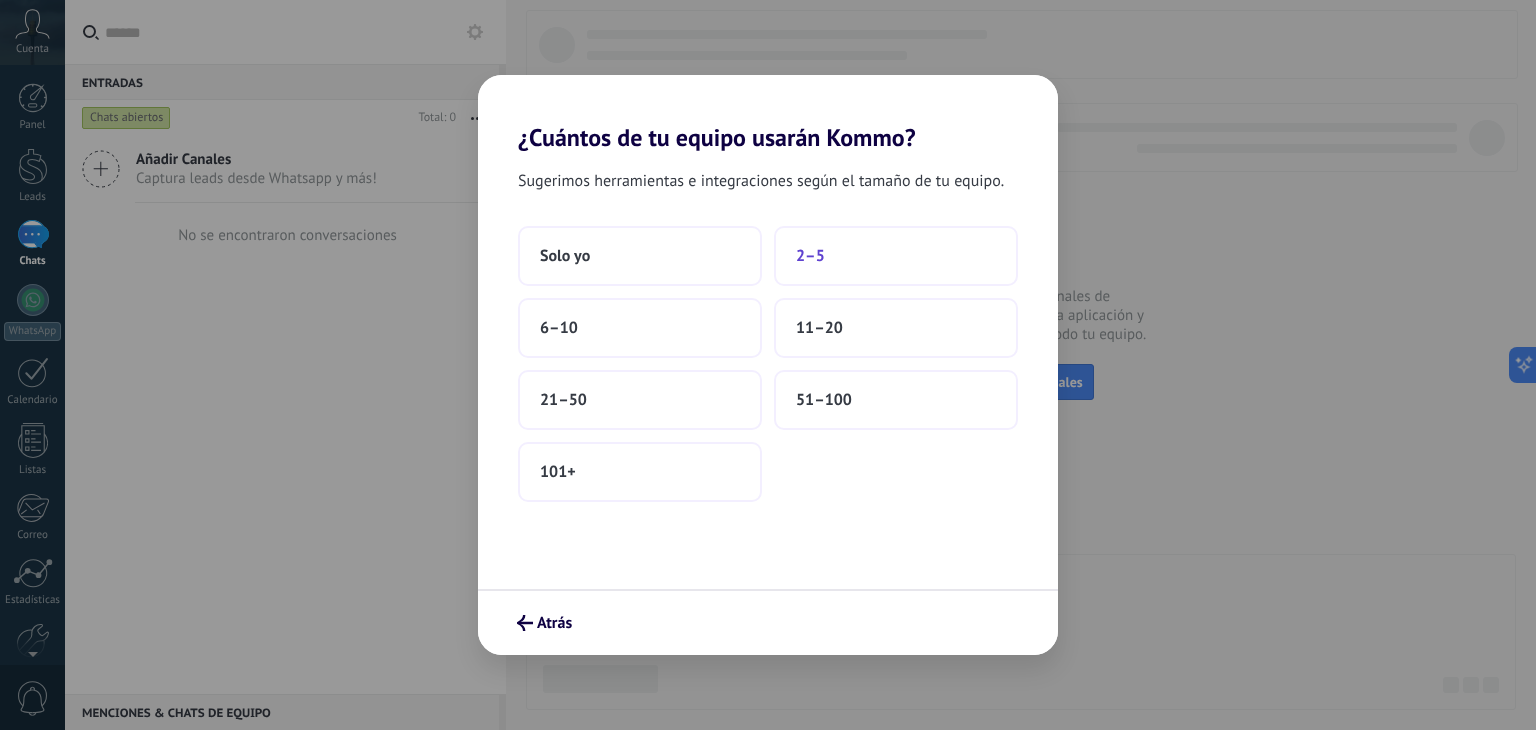 click on "2–5" at bounding box center (810, 256) 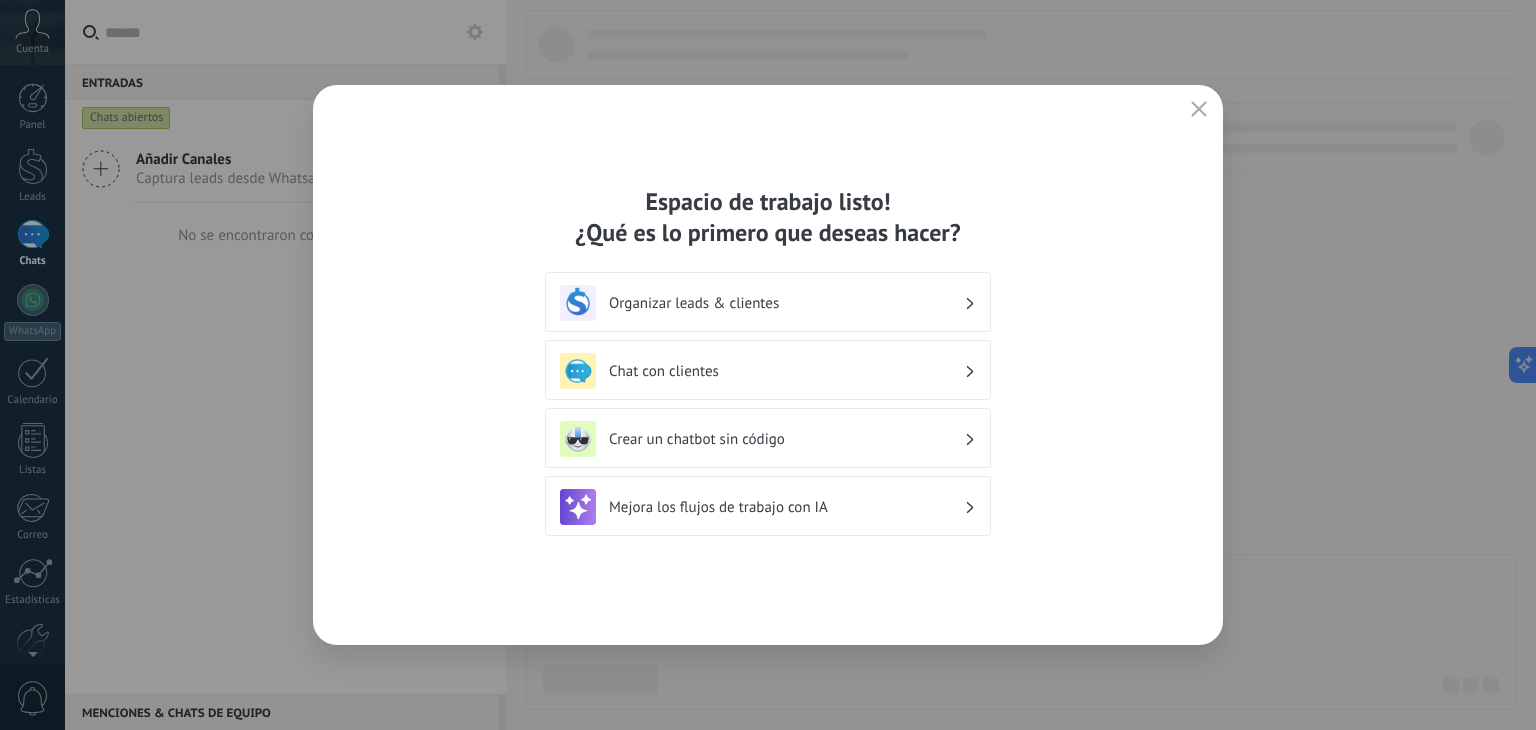 click on "Crear un chatbot sin código" at bounding box center [786, 439] 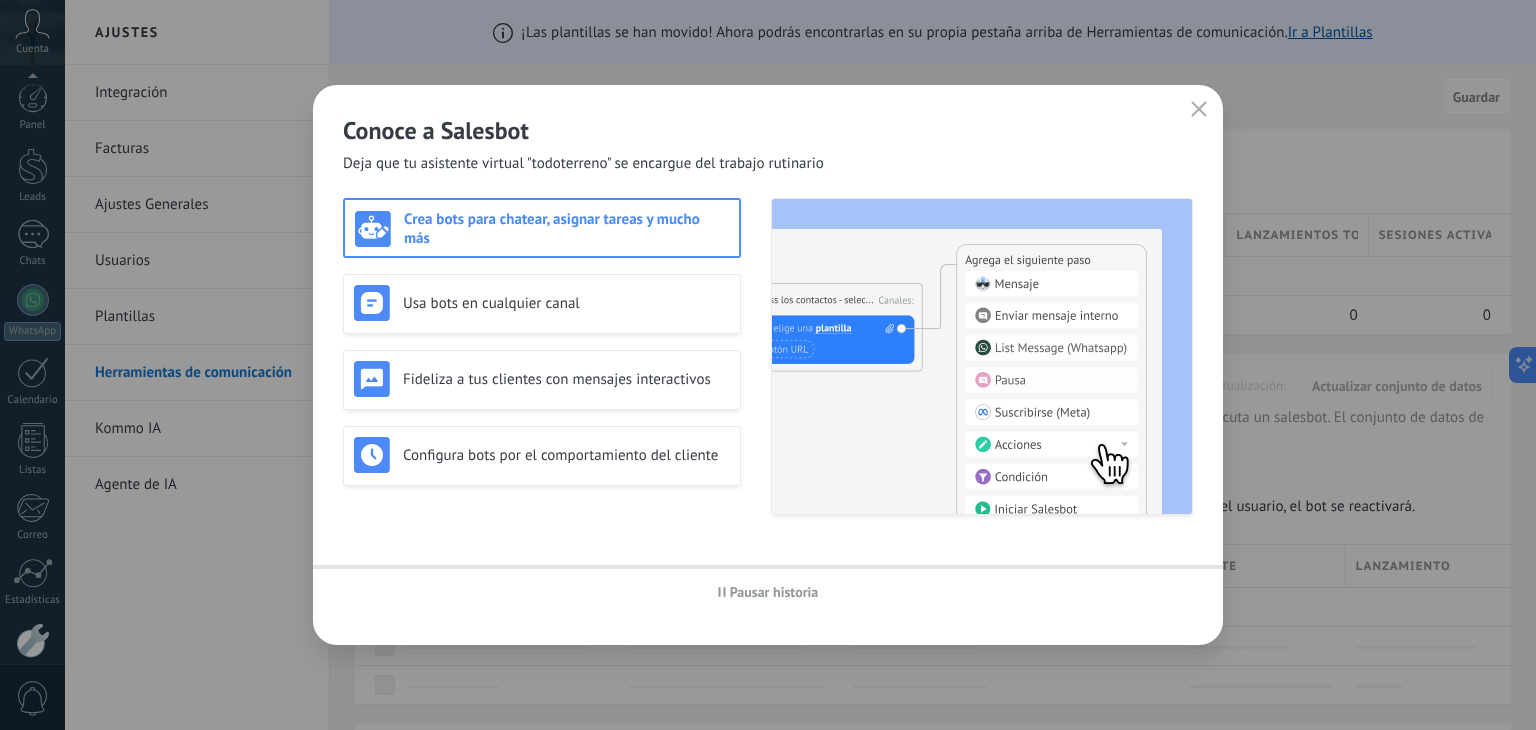 scroll, scrollTop: 101, scrollLeft: 0, axis: vertical 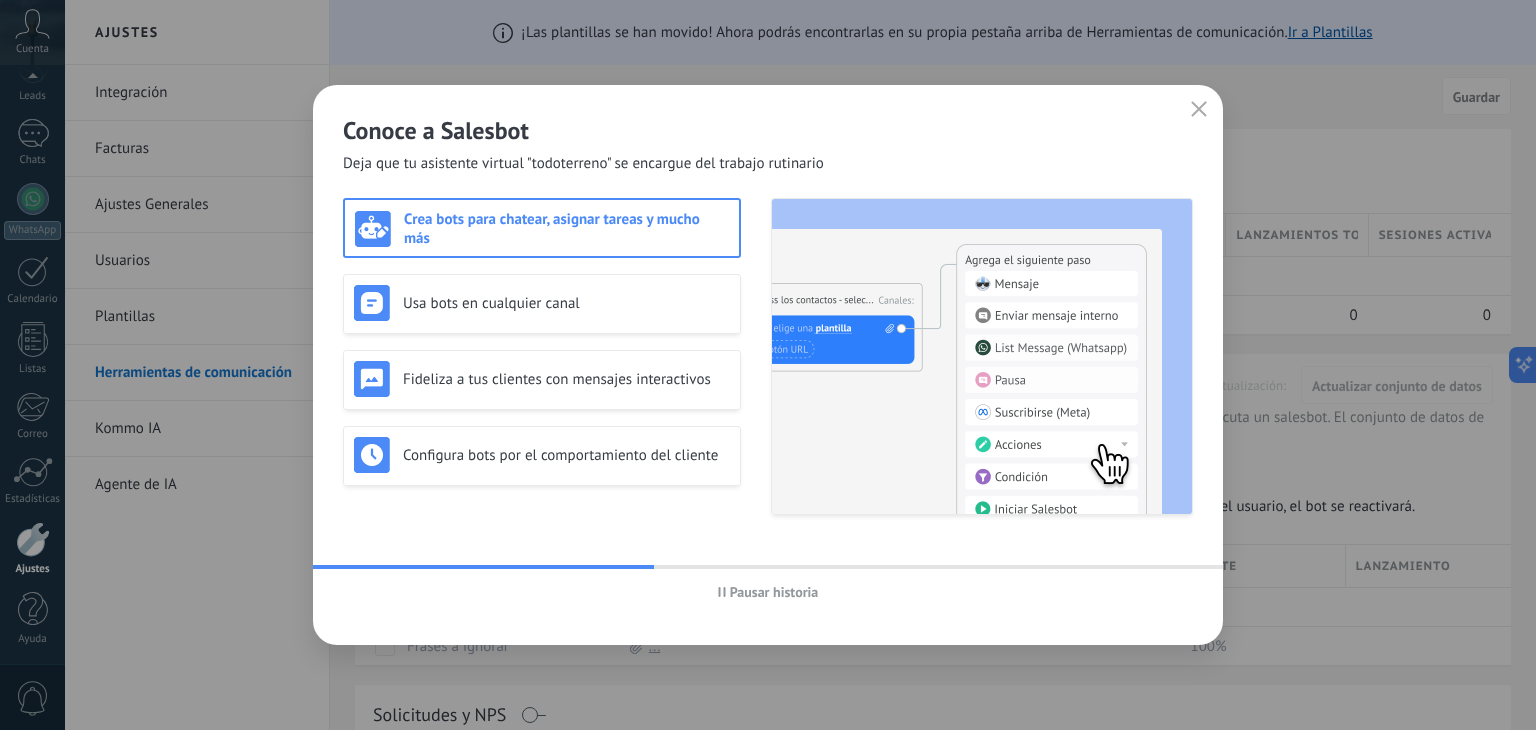 click 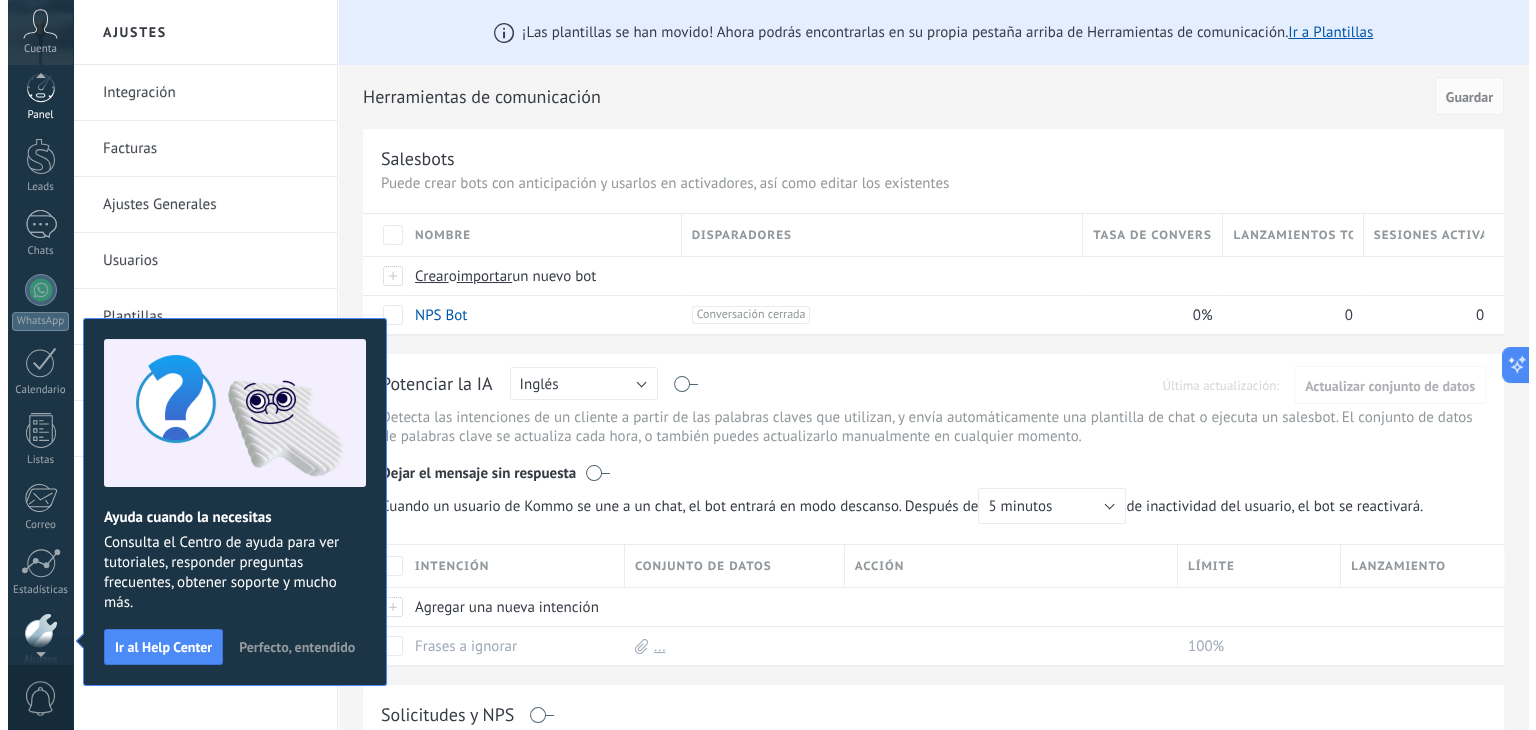 scroll, scrollTop: 0, scrollLeft: 0, axis: both 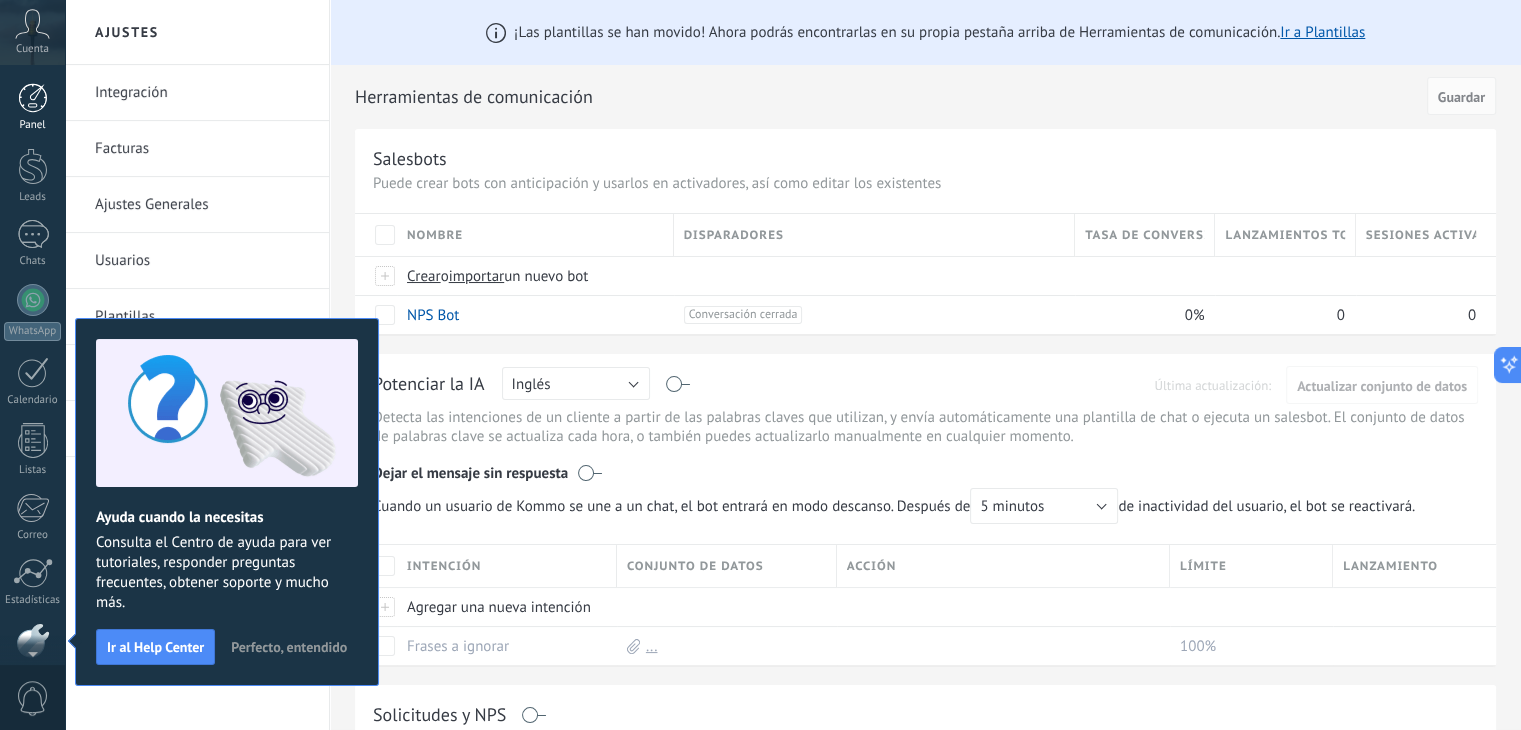 click at bounding box center [33, 98] 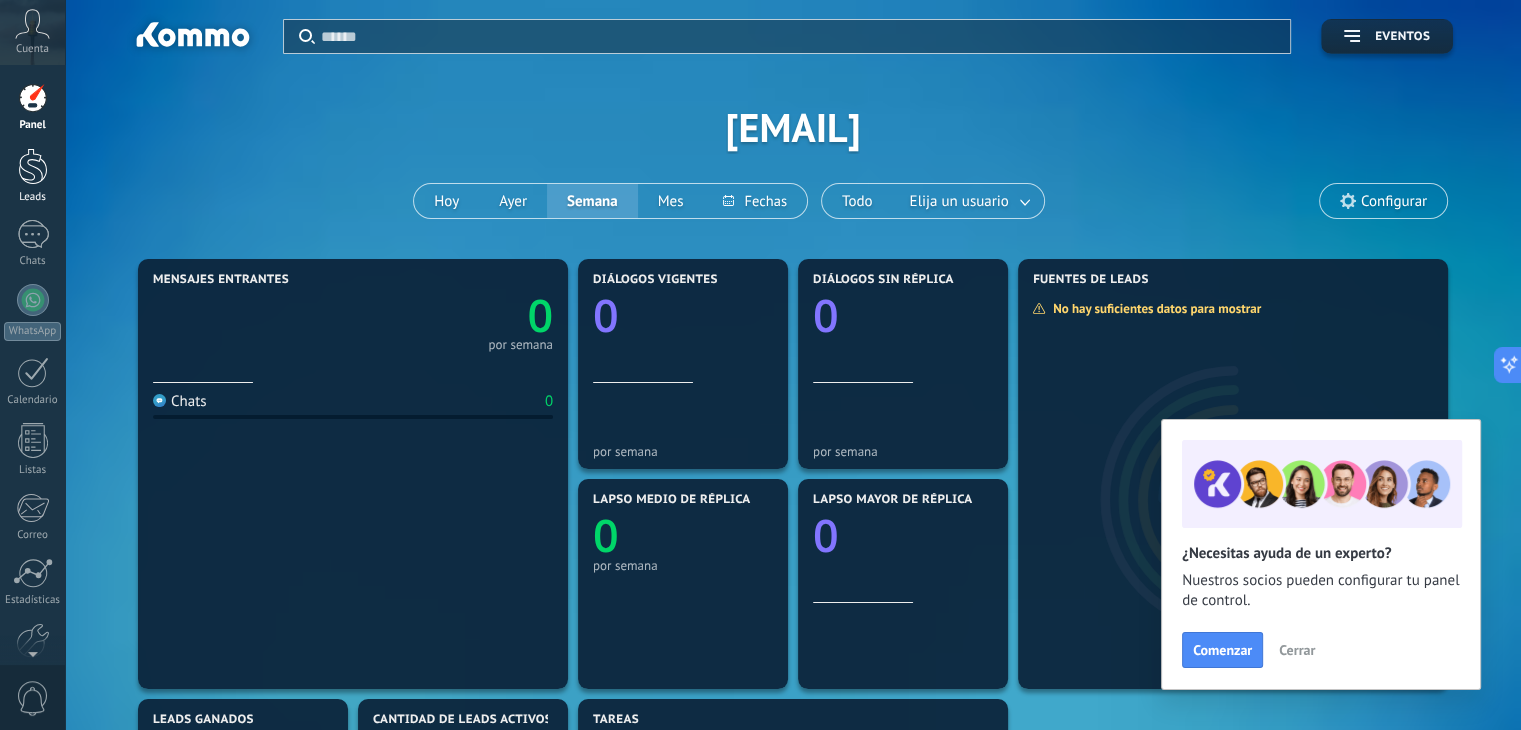 click at bounding box center (33, 166) 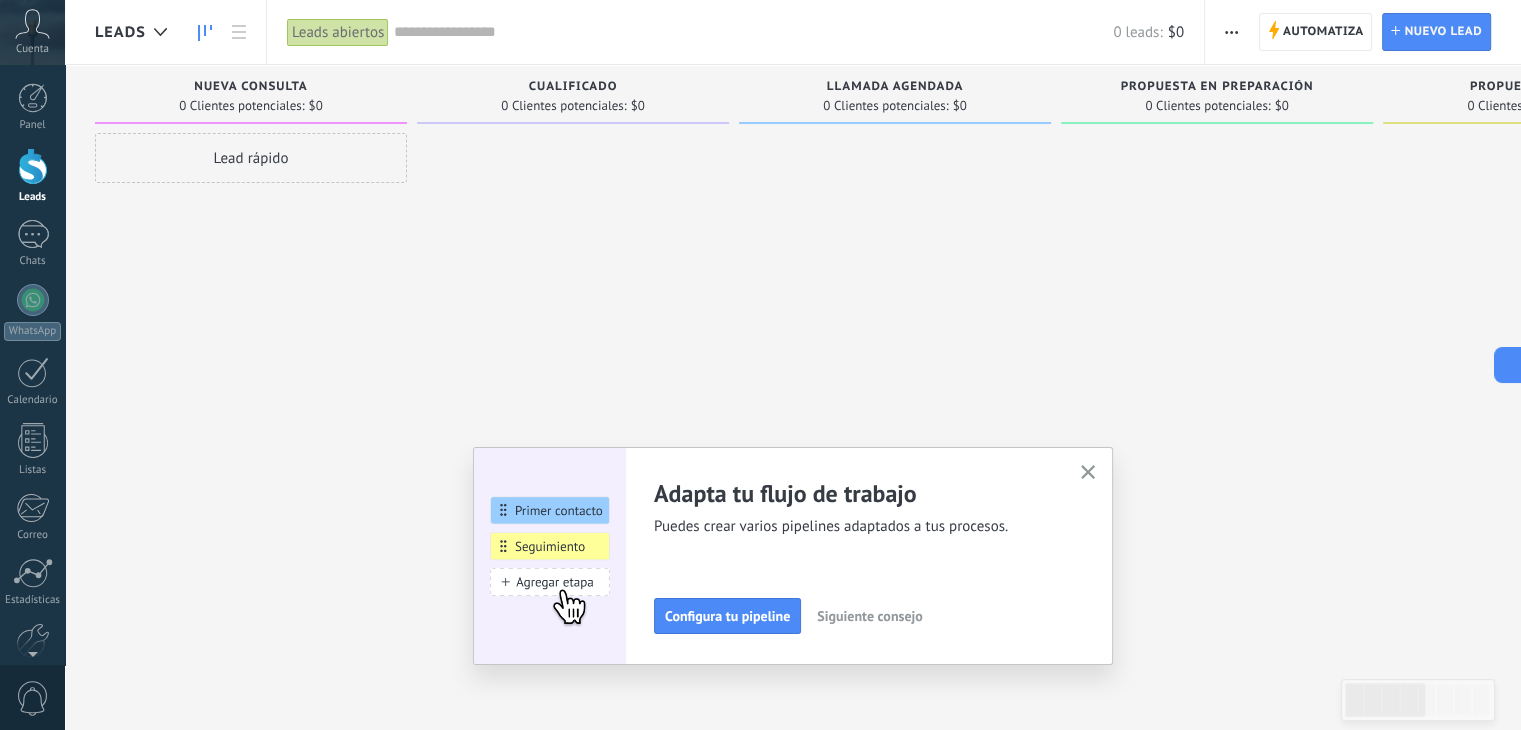 click at bounding box center (33, 166) 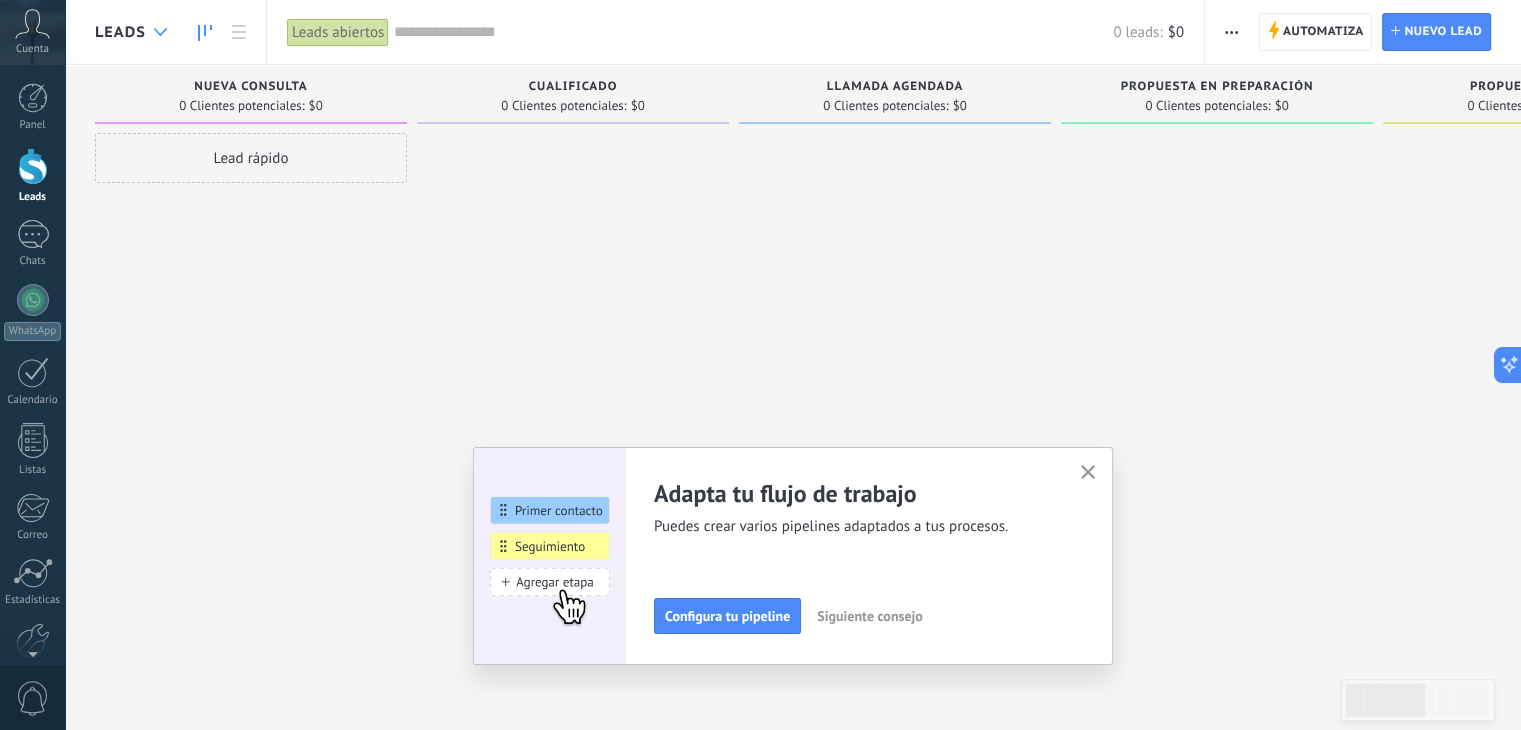 click 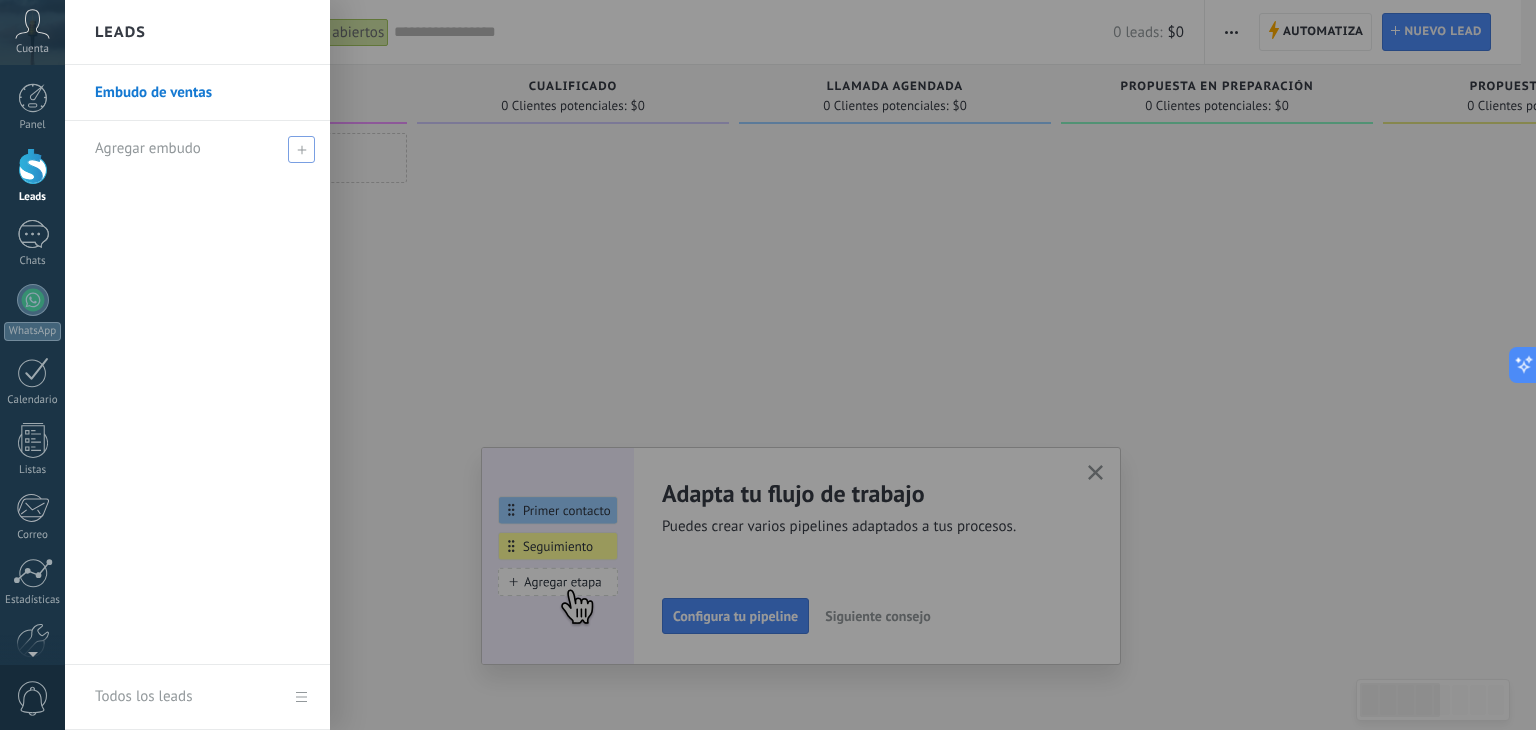 click on "Agregar embudo" at bounding box center [148, 148] 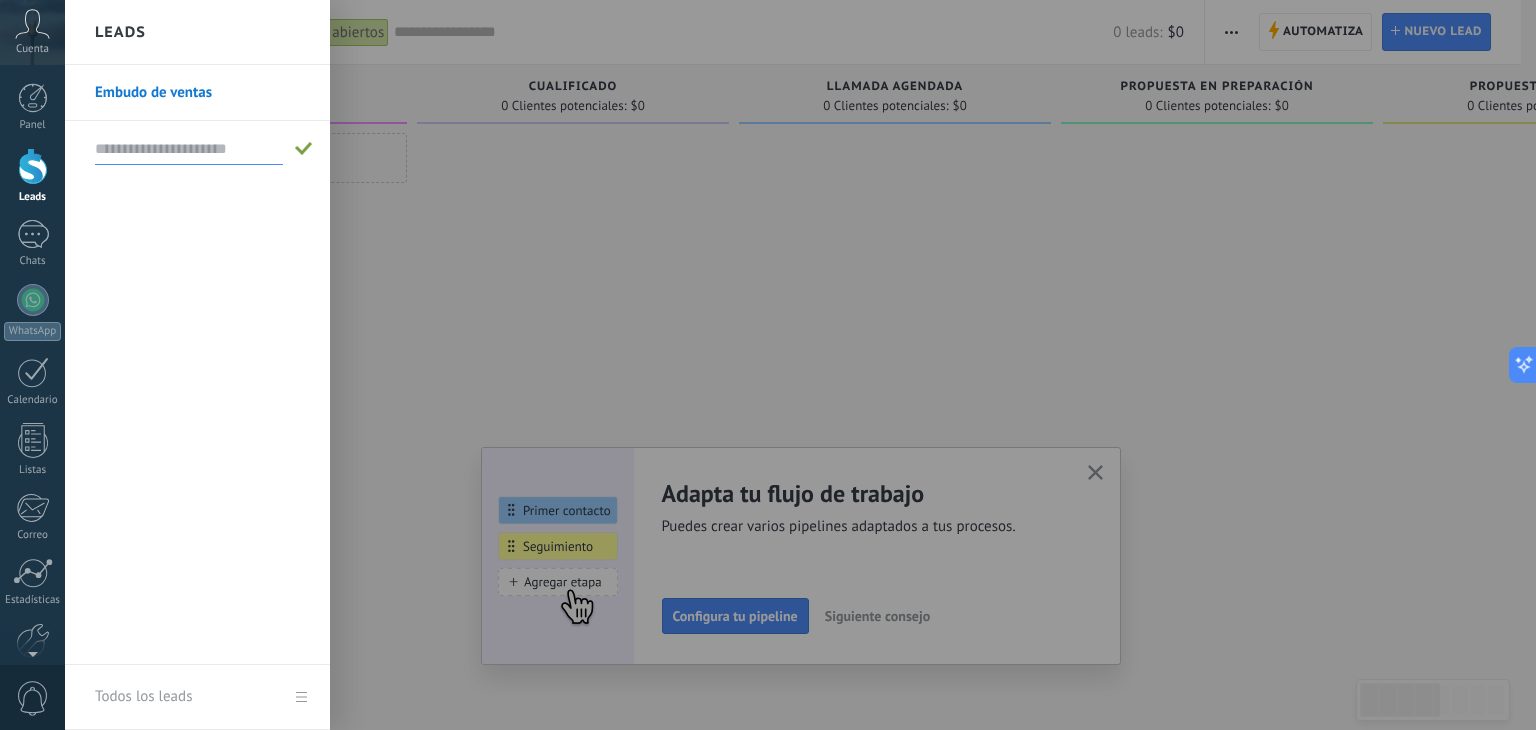type on "*" 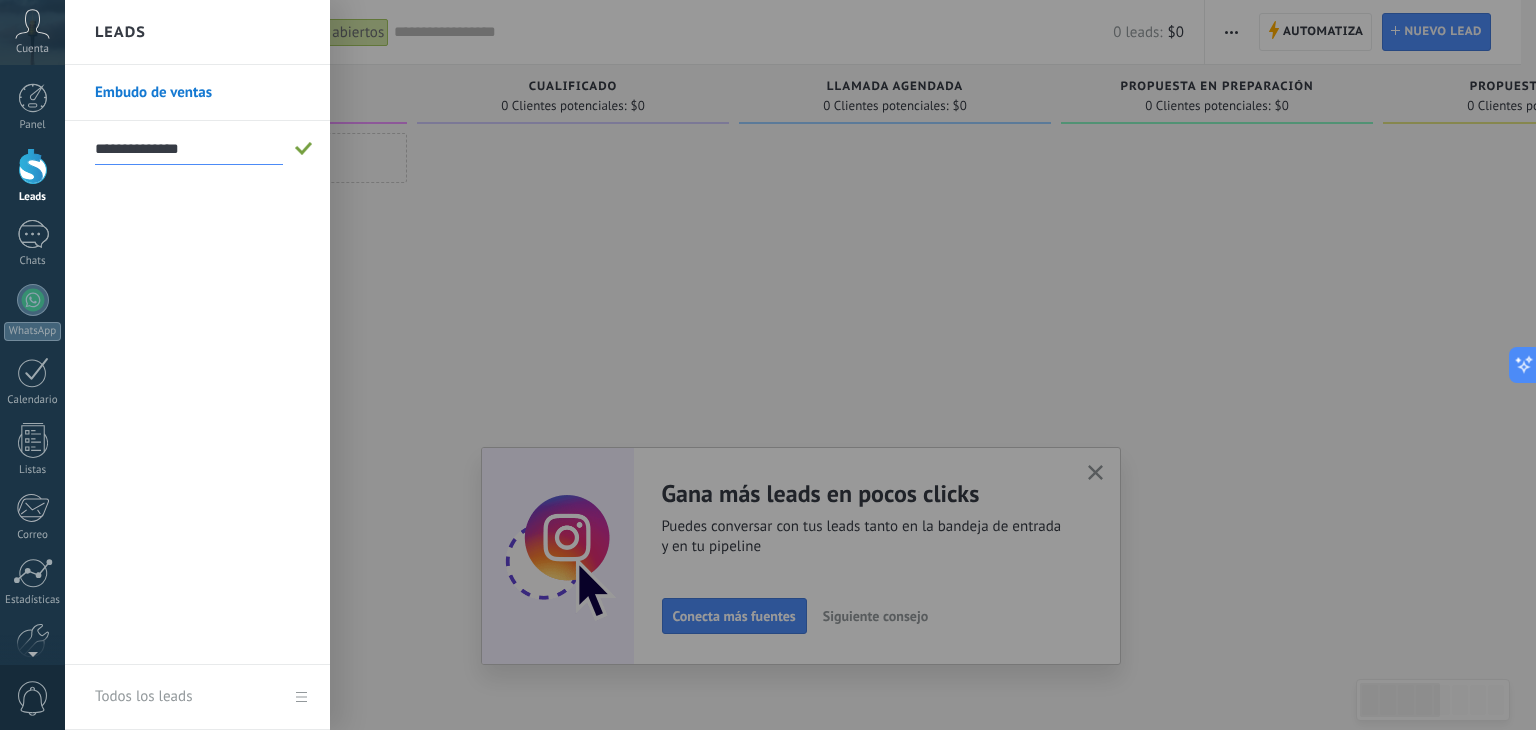 type on "**********" 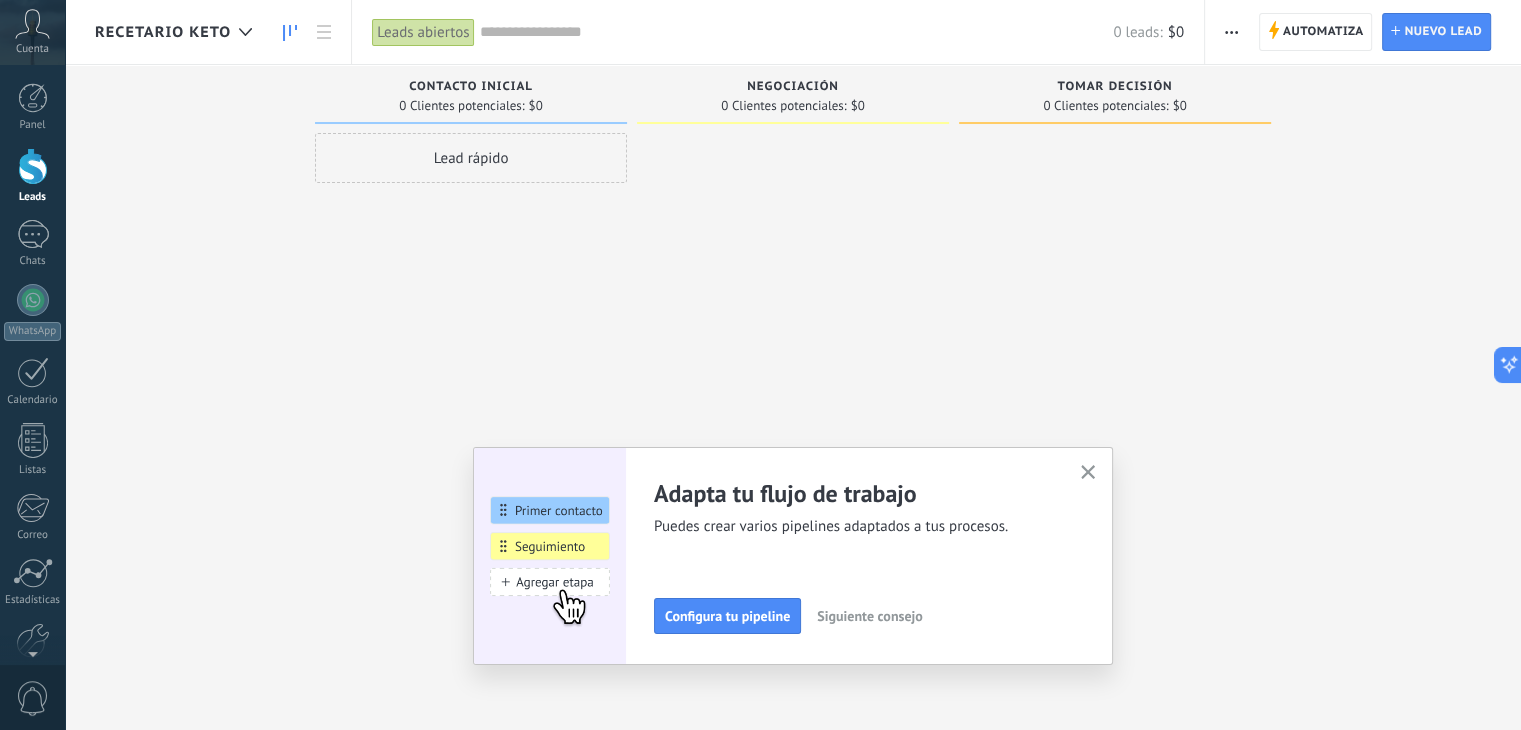 click on "Contacto inicial" at bounding box center (471, 87) 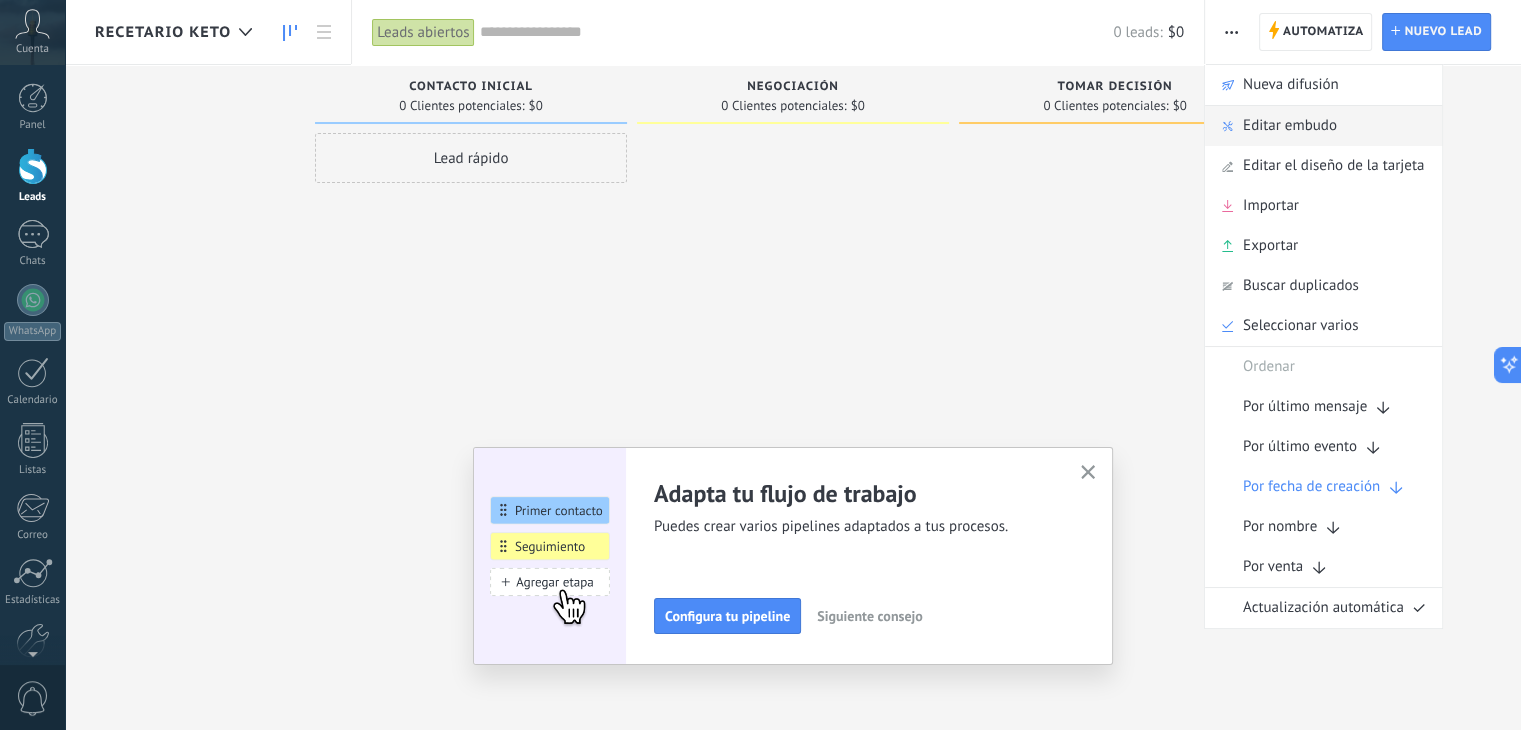 click on "Editar embudo" at bounding box center (1290, 126) 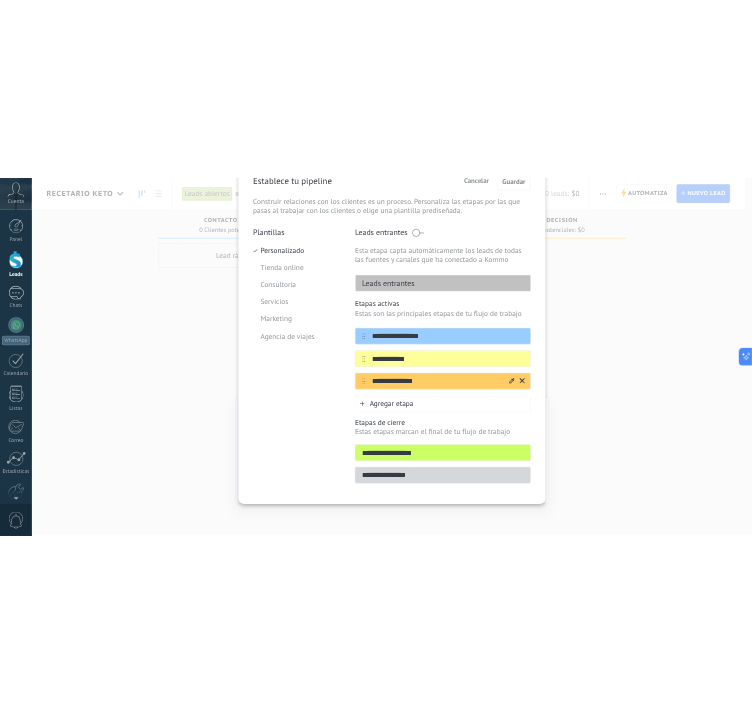 scroll, scrollTop: 0, scrollLeft: 0, axis: both 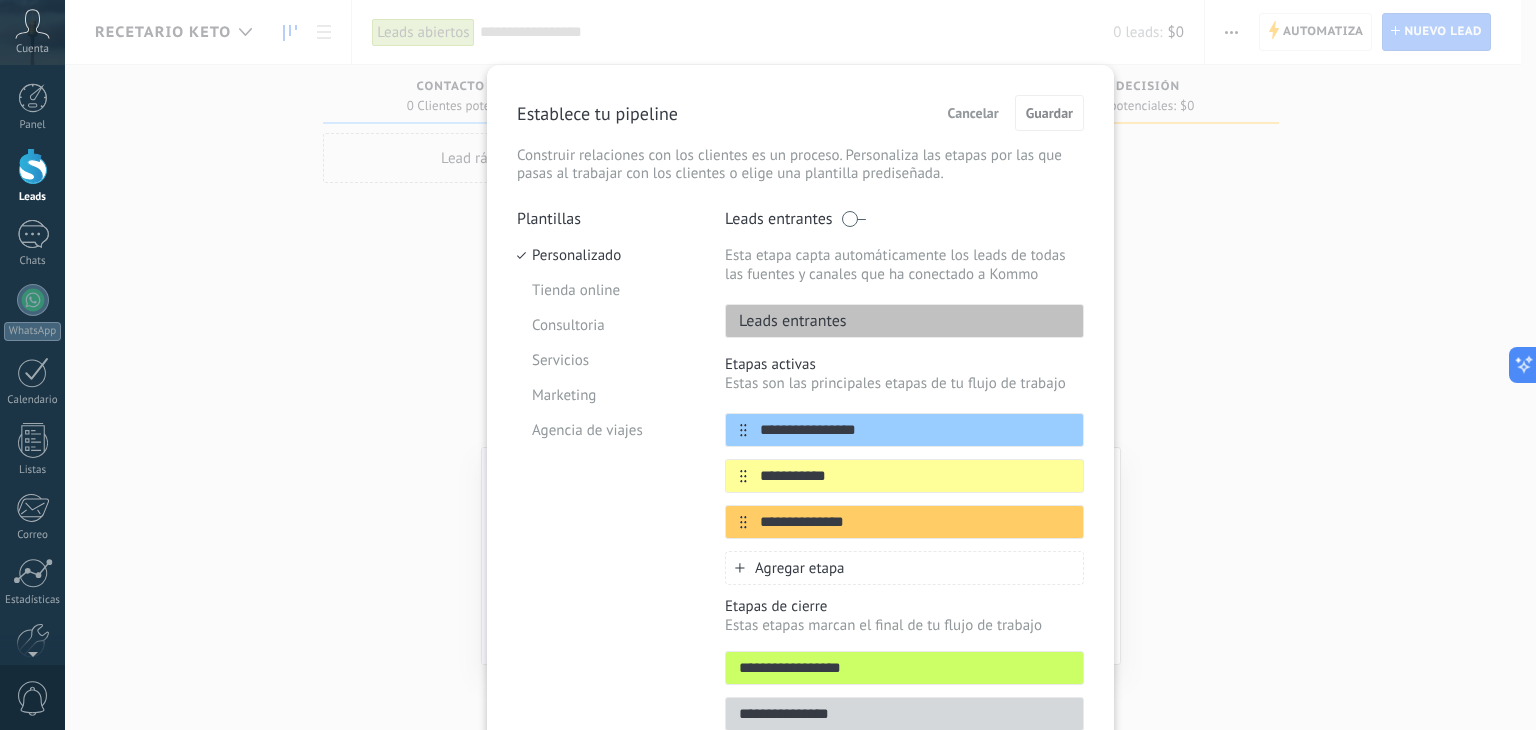 click on "Cancelar" at bounding box center (973, 113) 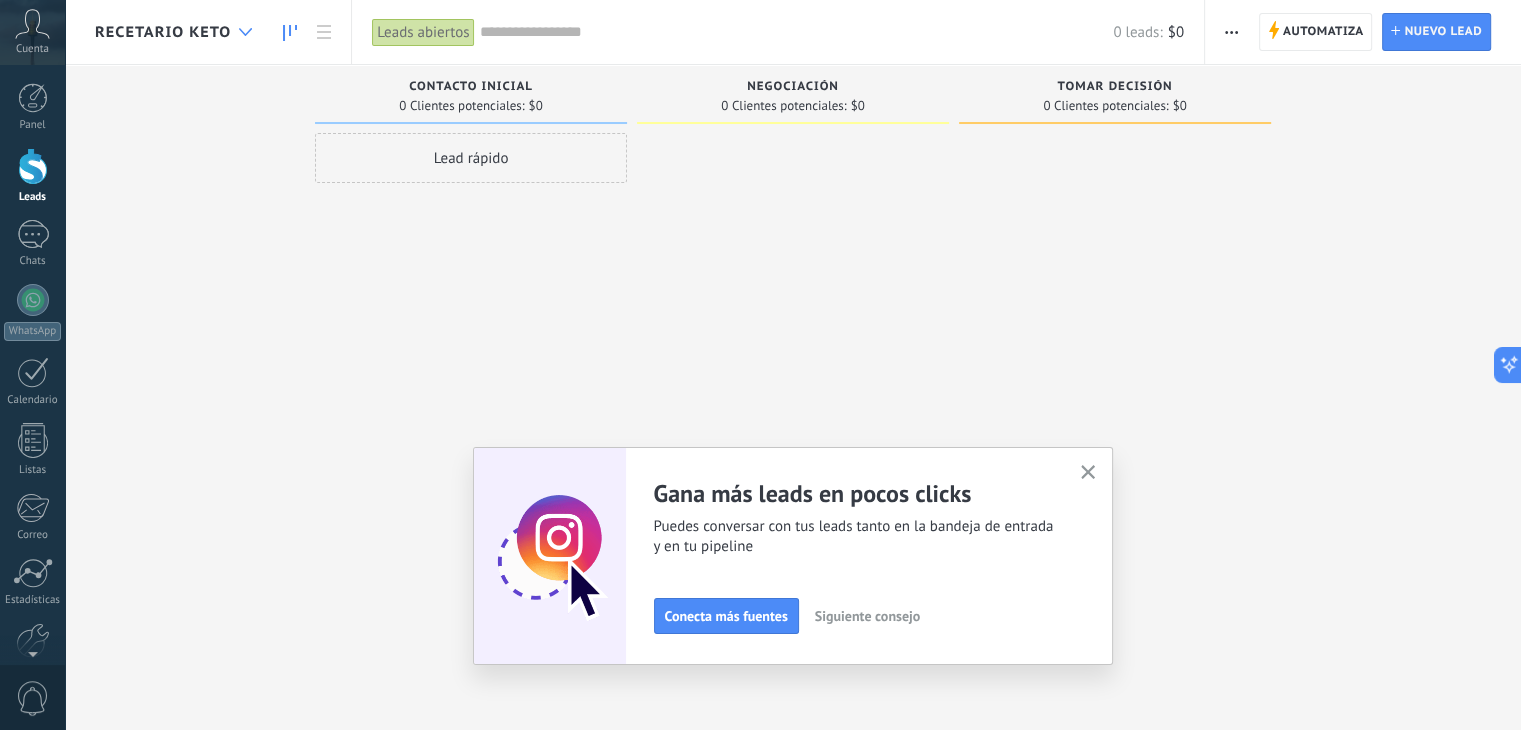 click at bounding box center [245, 32] 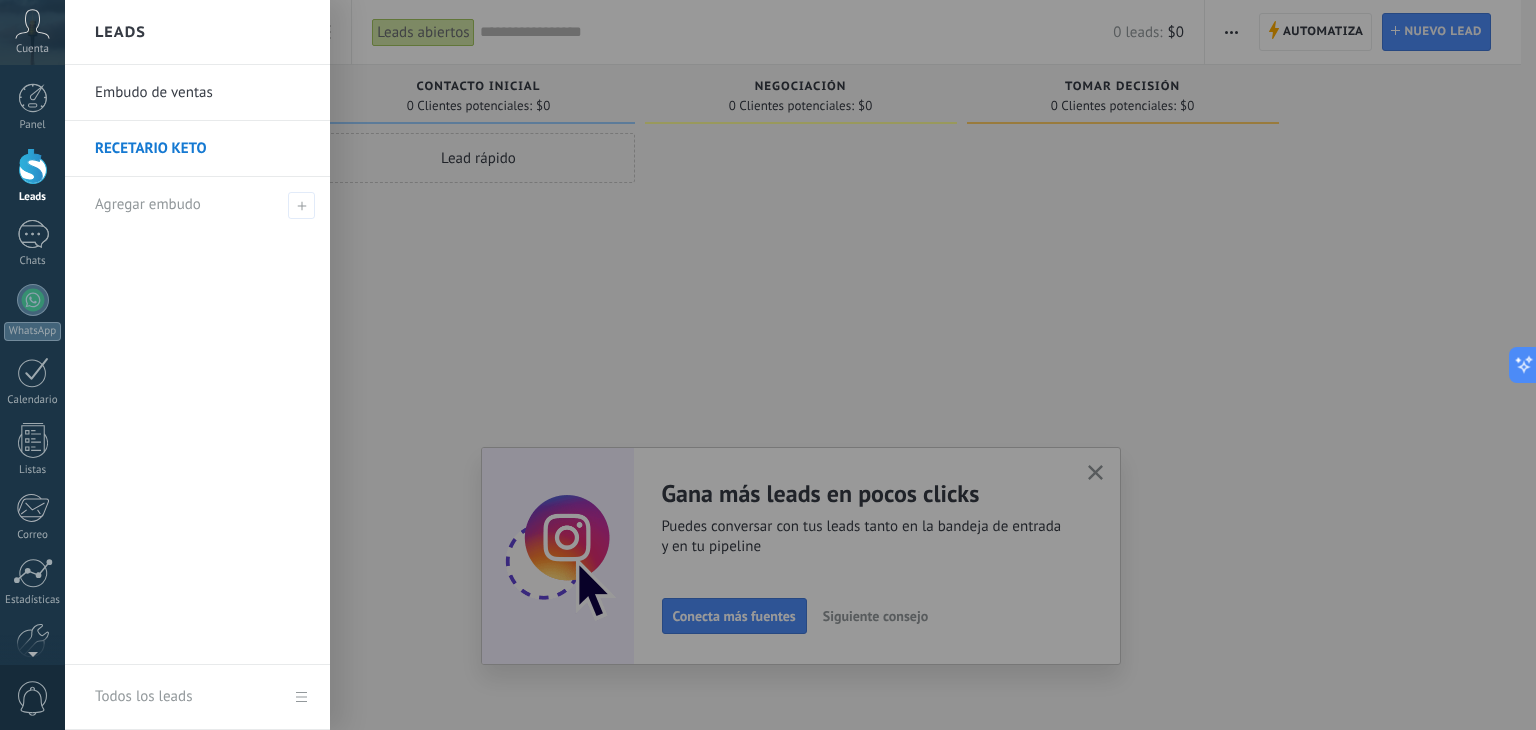 click at bounding box center [833, 365] 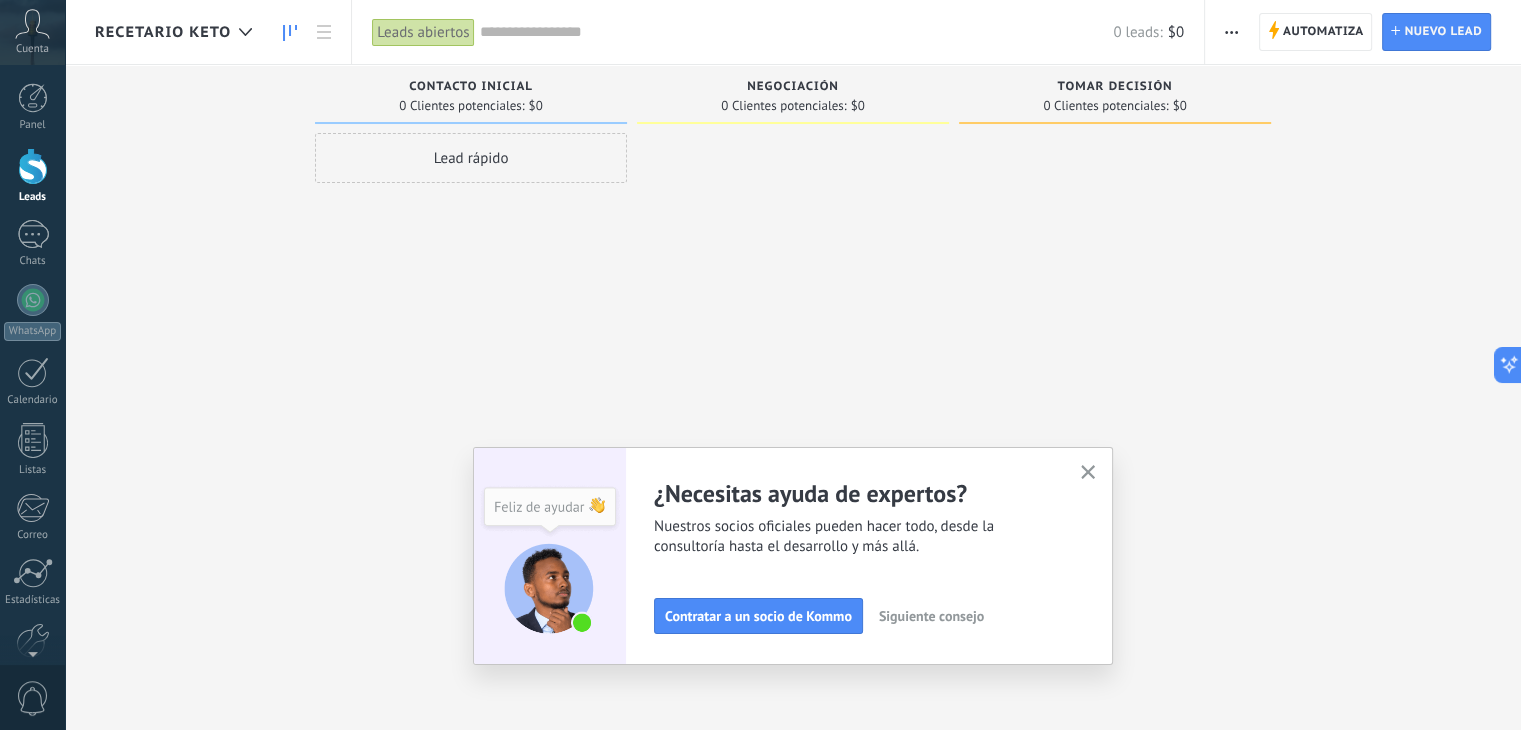 click on "Leads abiertos" at bounding box center [423, 32] 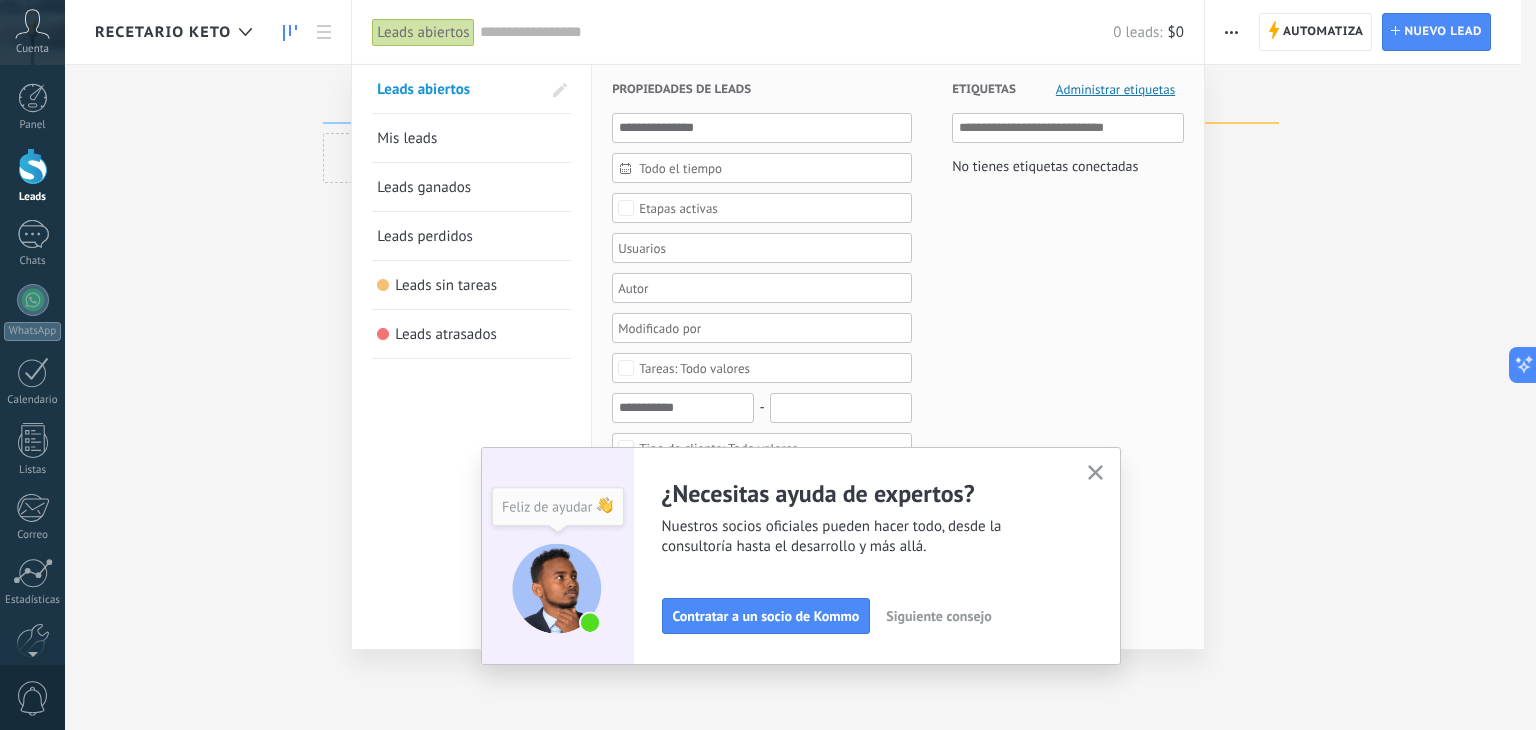 click on "Adapta tu flujo de trabajo Puedes crear varios pipelines adaptados a tus procesos. Configura tu pipeline Siguiente consejo Gana más leads en pocos clicks Puedes conversar con tus leads tanto en la bandeja de entrada y en tu pipeline Conecta más fuentes Siguiente consejo ¿Necesitas ayuda de expertos? Nuestros socios oficiales pueden hacer todo, desde la consultoría hasta el desarrollo y más allá. Contratar a un socio de Kommo Siguiente consejo" at bounding box center [801, 556] 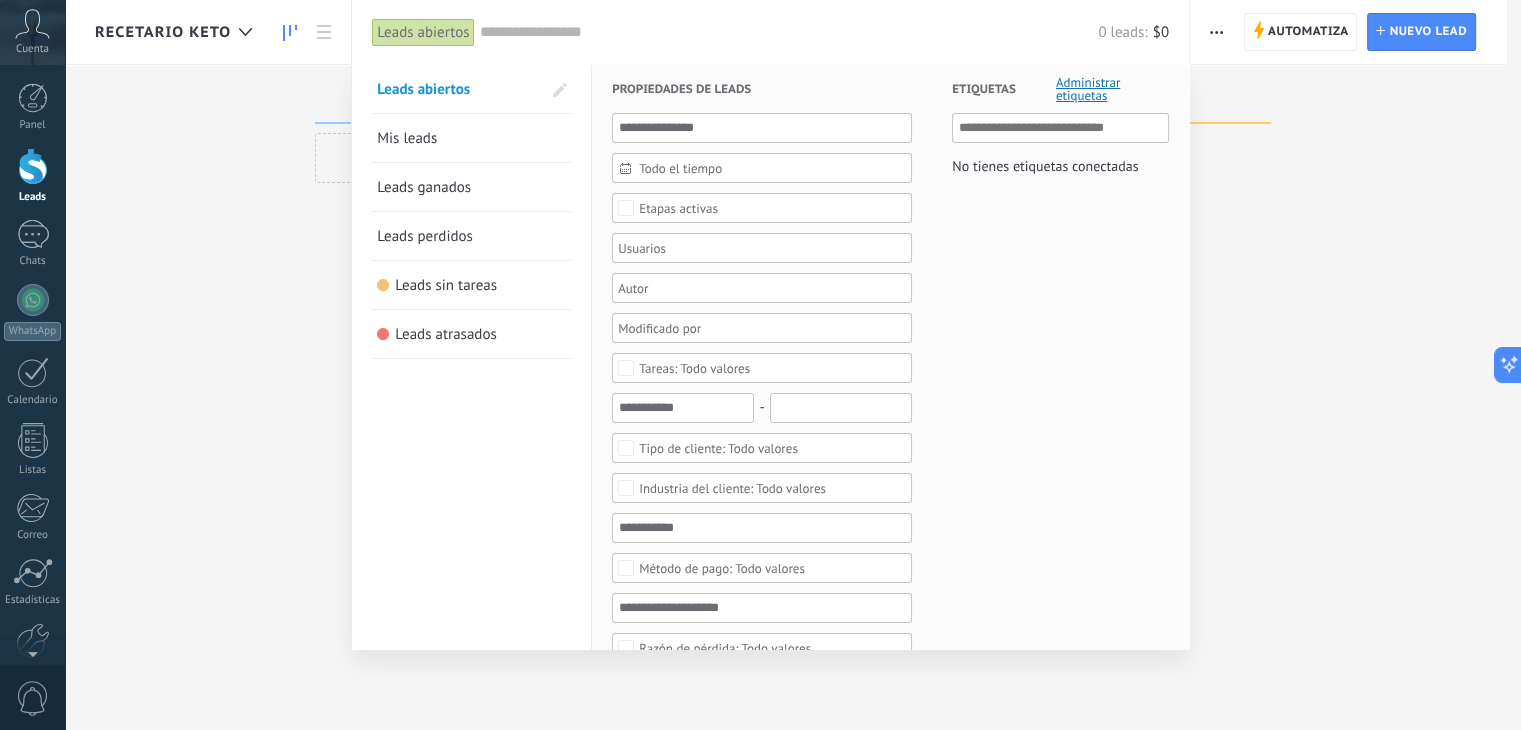 click on "Administrar etiquetas" at bounding box center [1112, 89] 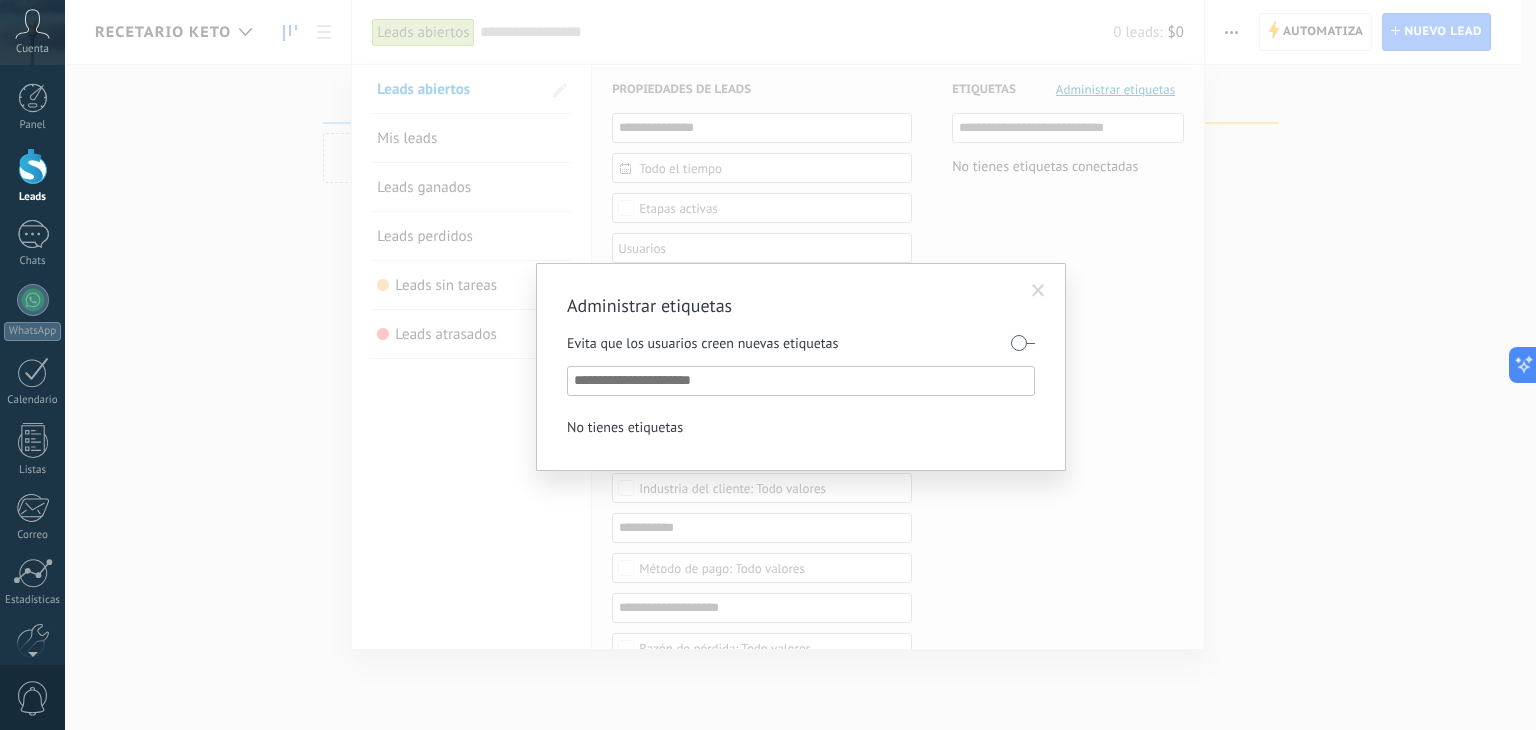 click at bounding box center (802, 381) 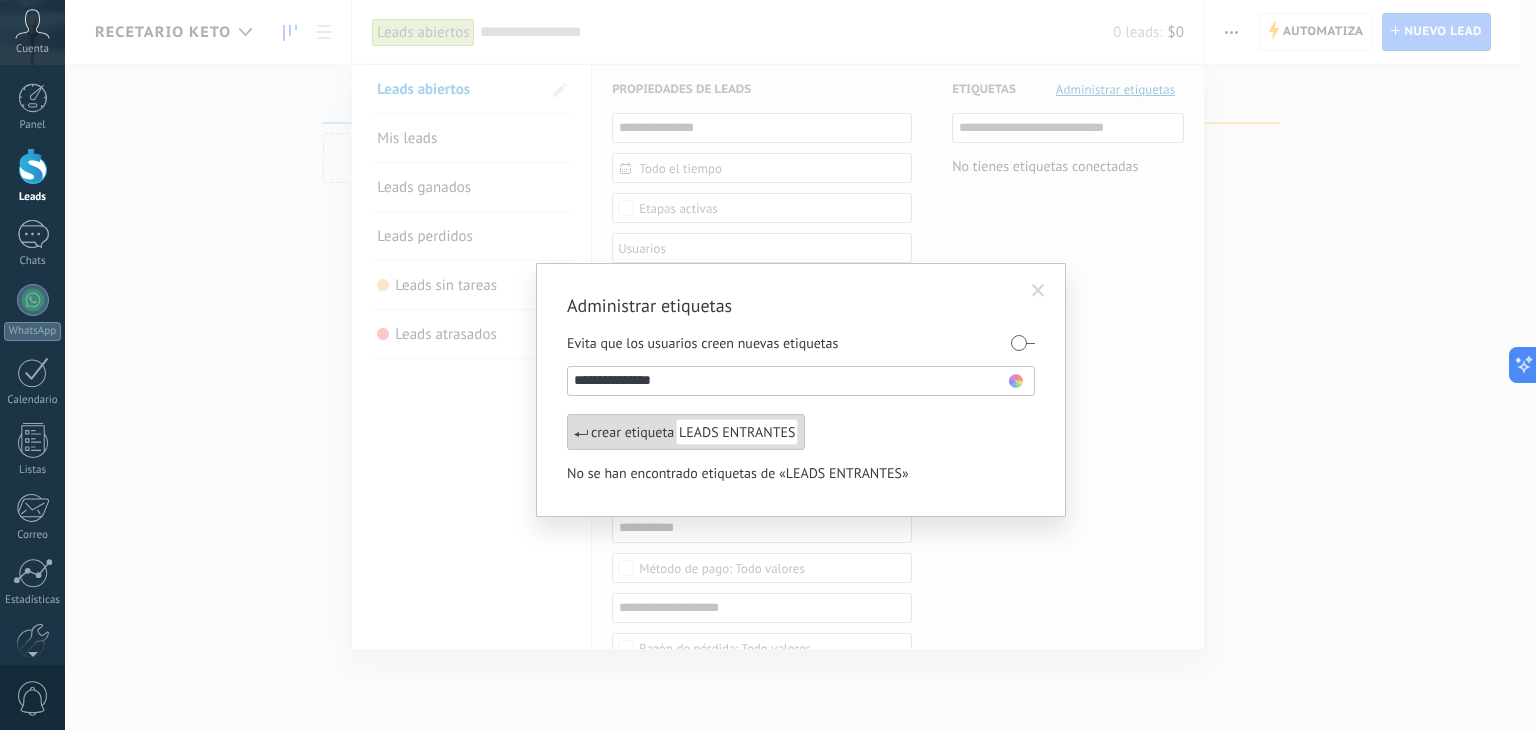 type on "**********" 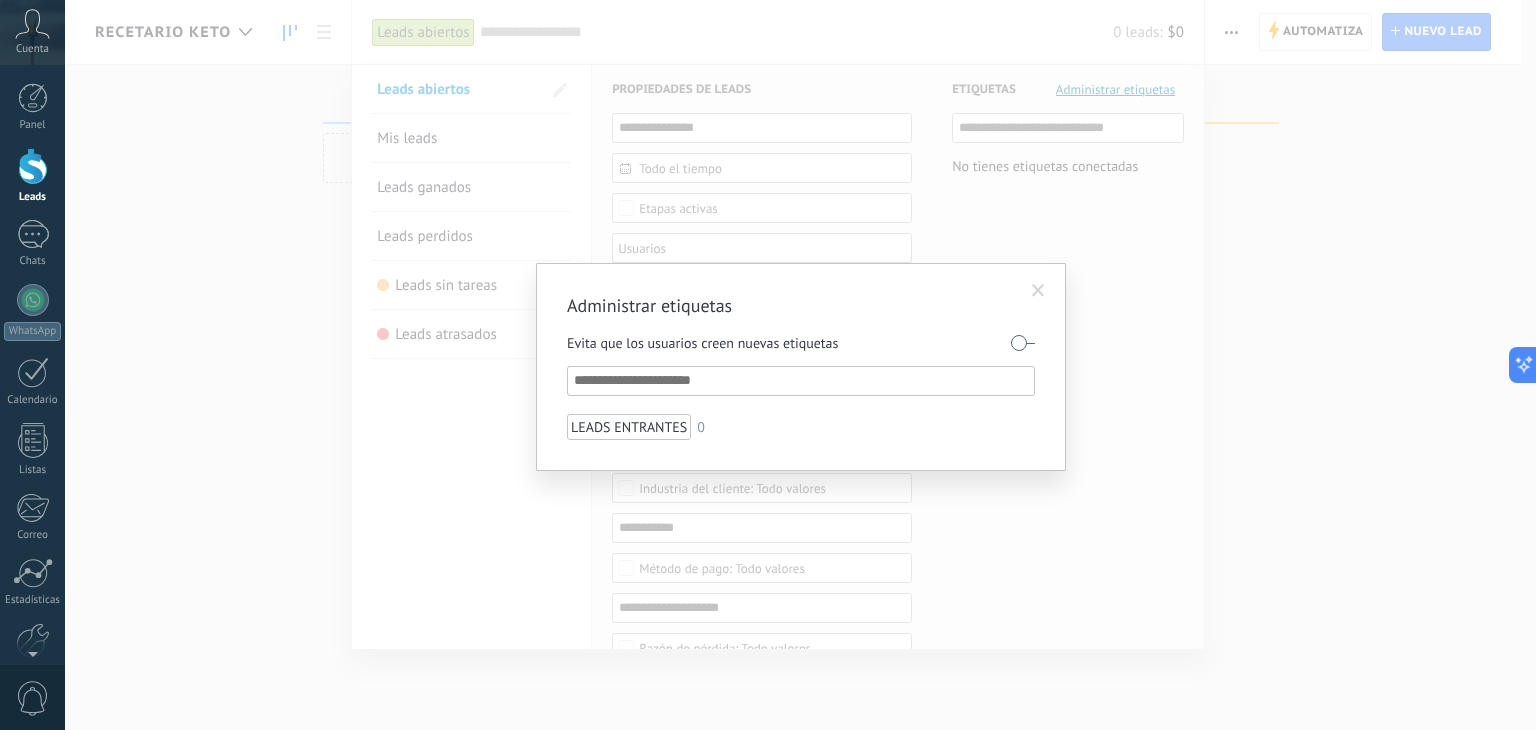 click at bounding box center [802, 381] 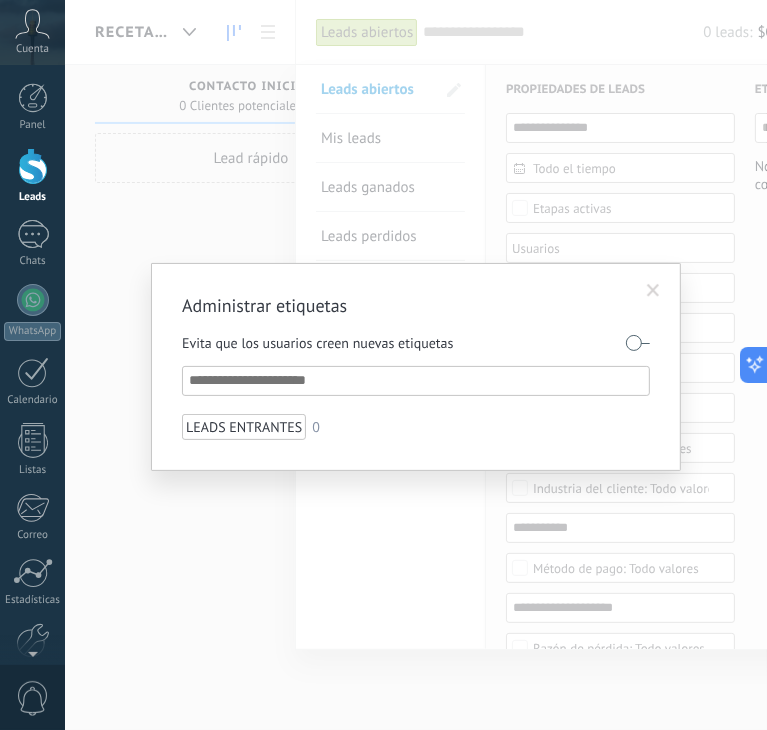 click at bounding box center (417, 381) 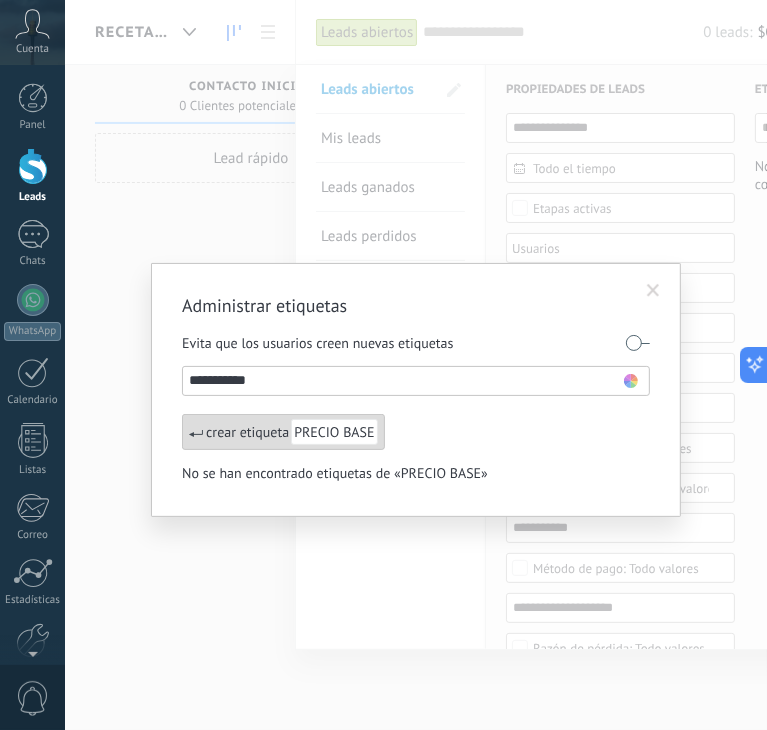 type on "**********" 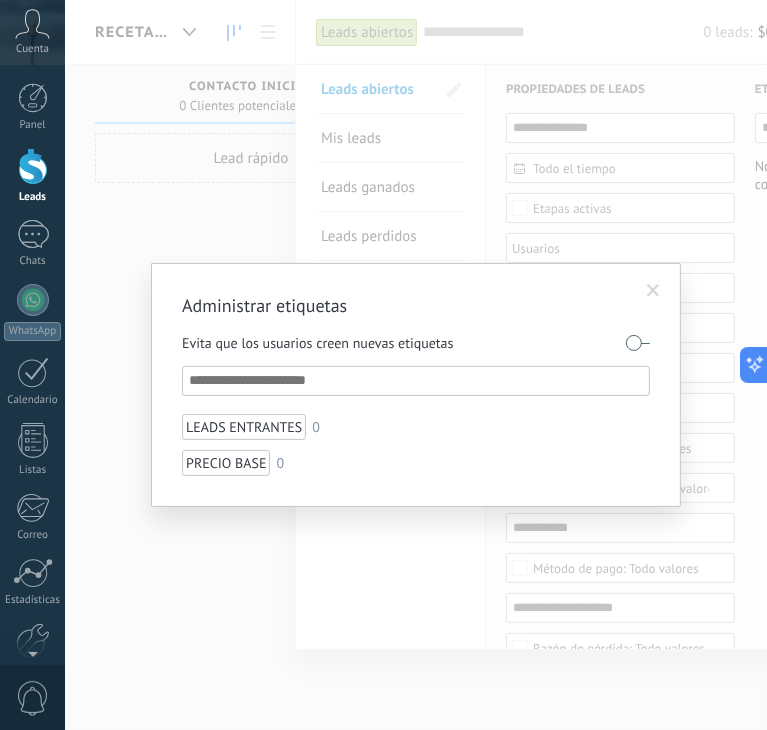 click at bounding box center [417, 381] 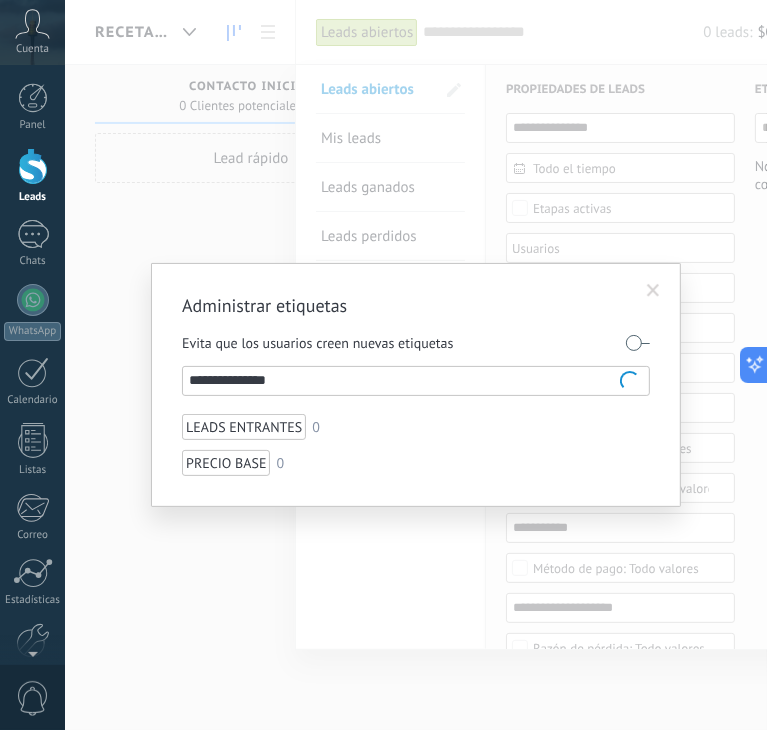 type on "**********" 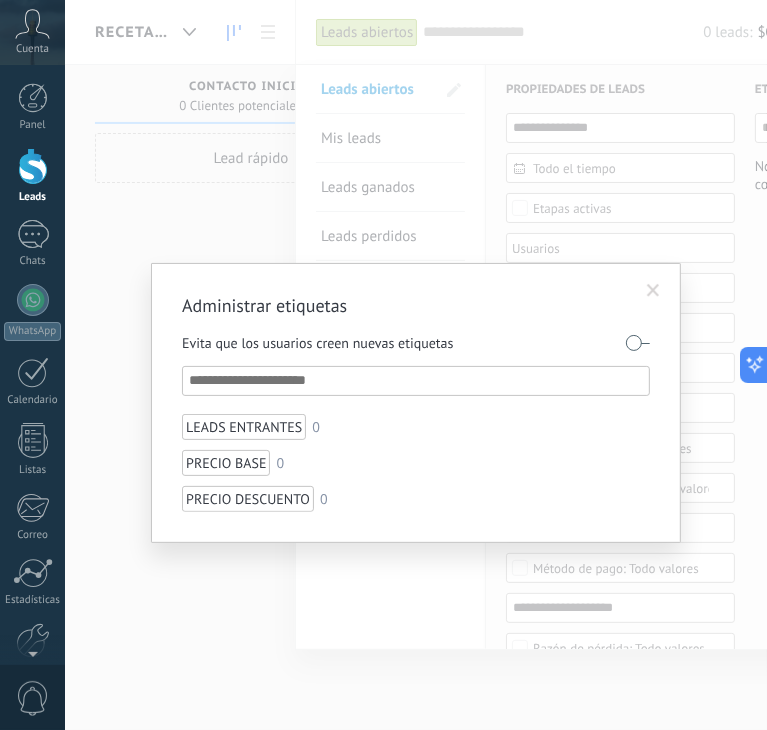 click at bounding box center [417, 381] 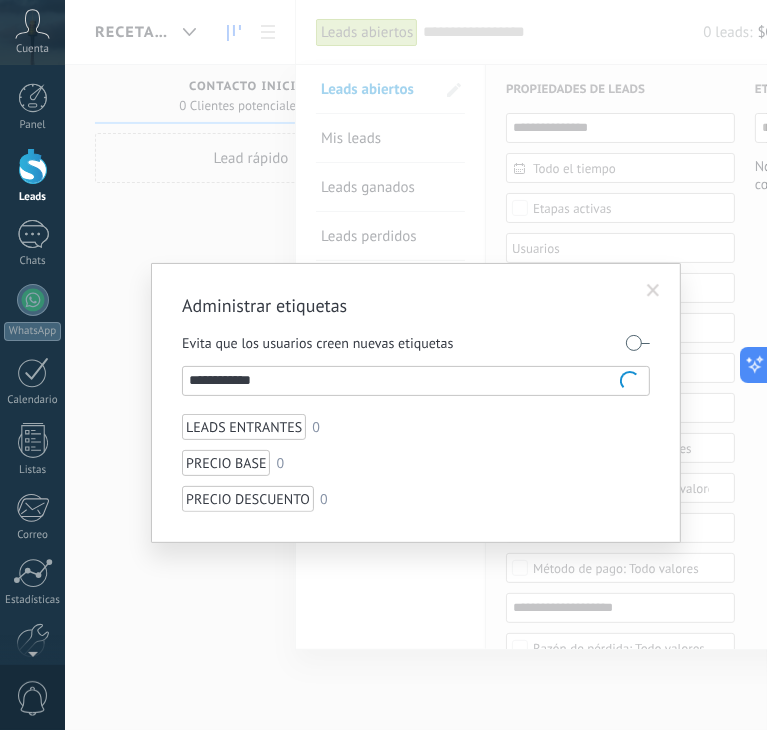 type on "**********" 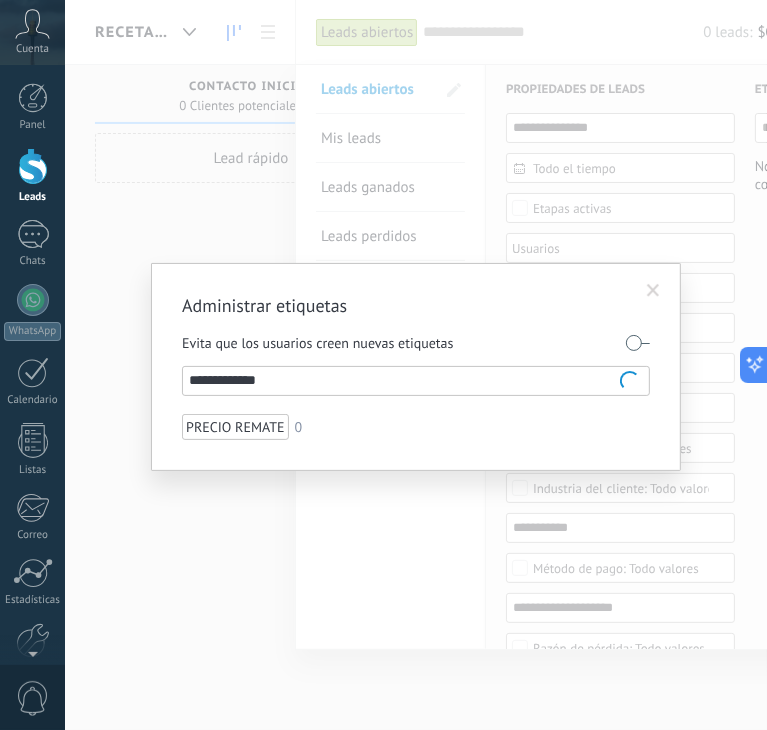 type on "**********" 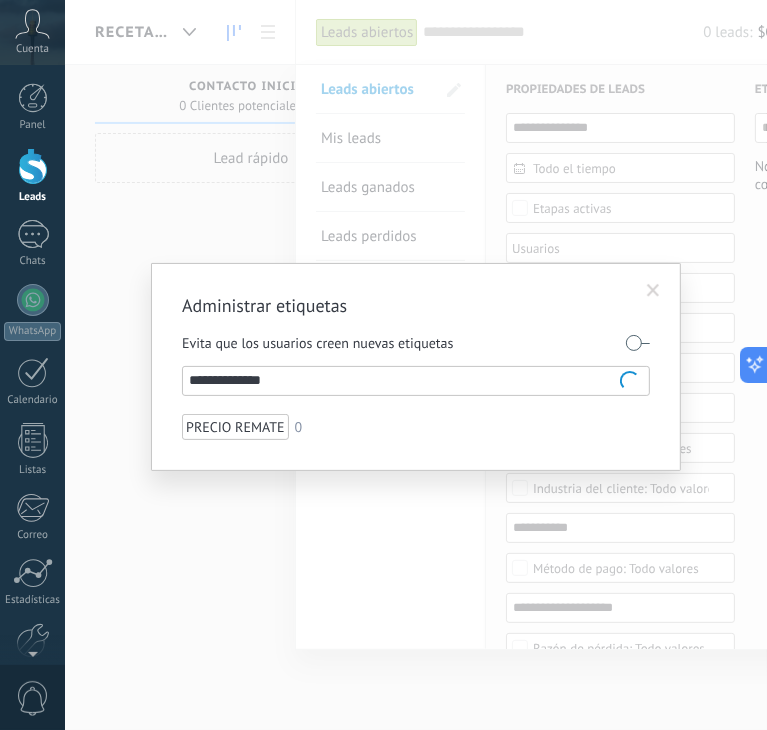 type 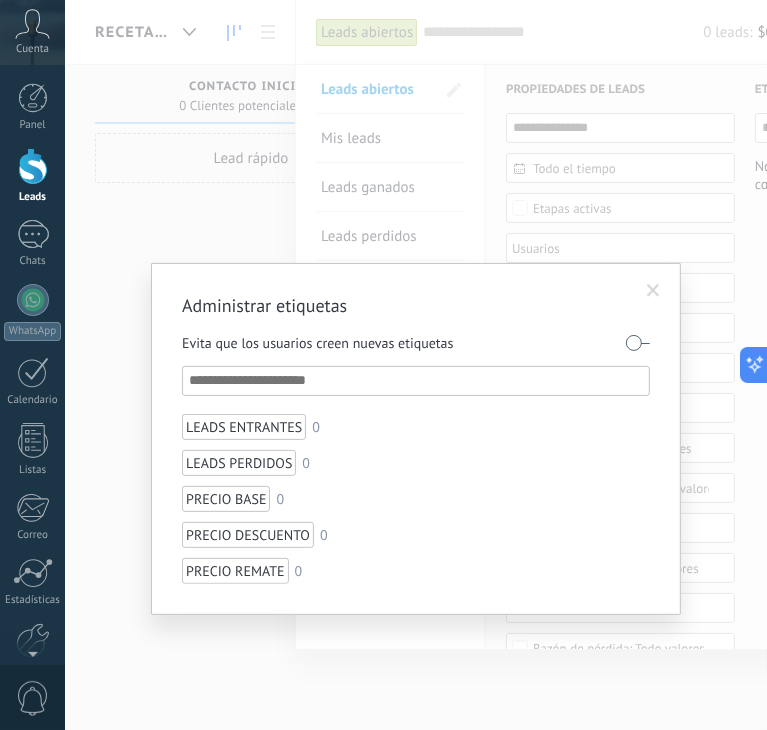 click at bounding box center [653, 291] 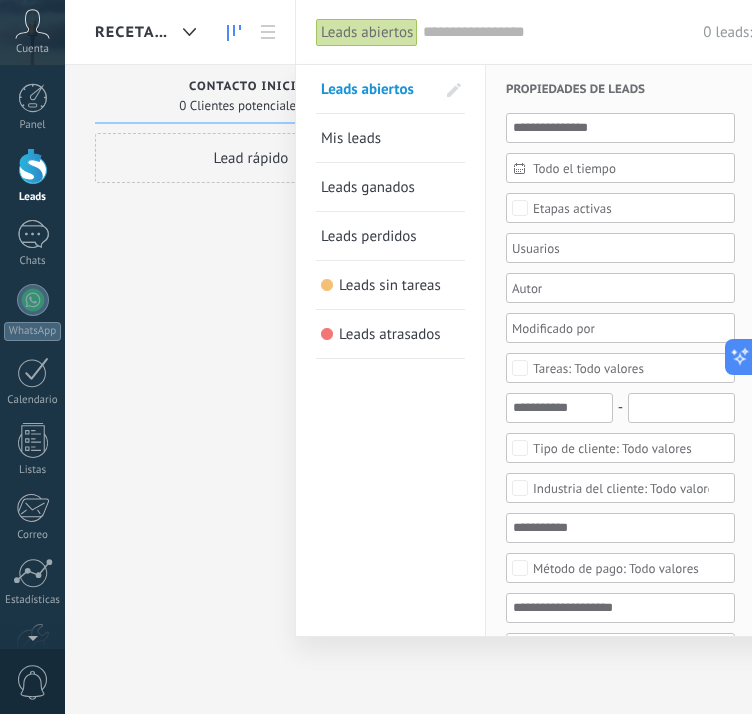 click at bounding box center [376, 357] 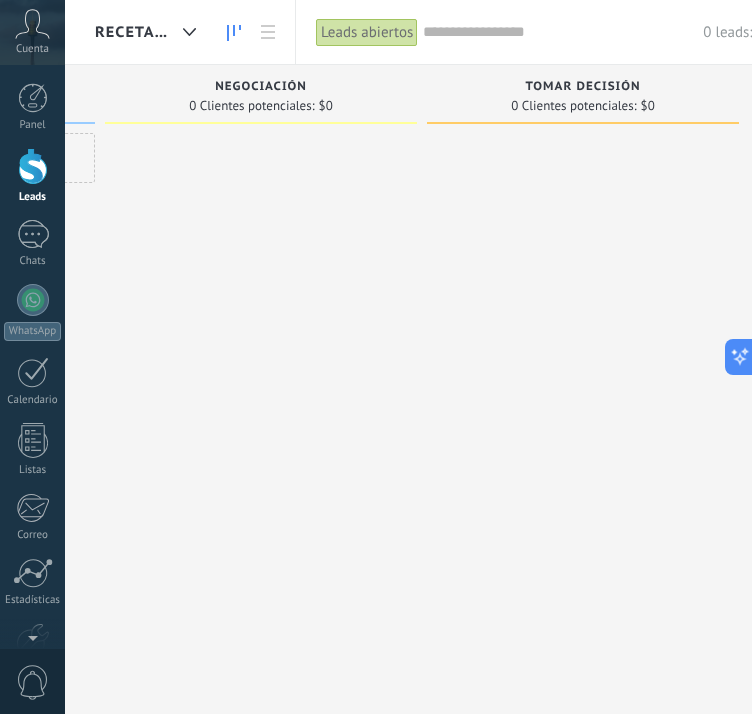 scroll, scrollTop: 0, scrollLeft: 0, axis: both 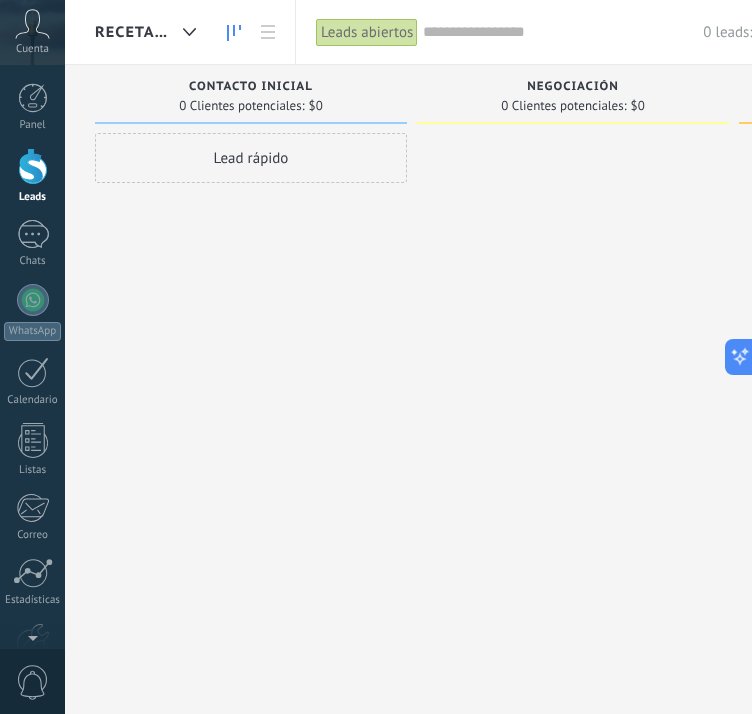 drag, startPoint x: 608, startPoint y: 346, endPoint x: 896, endPoint y: 389, distance: 291.19238 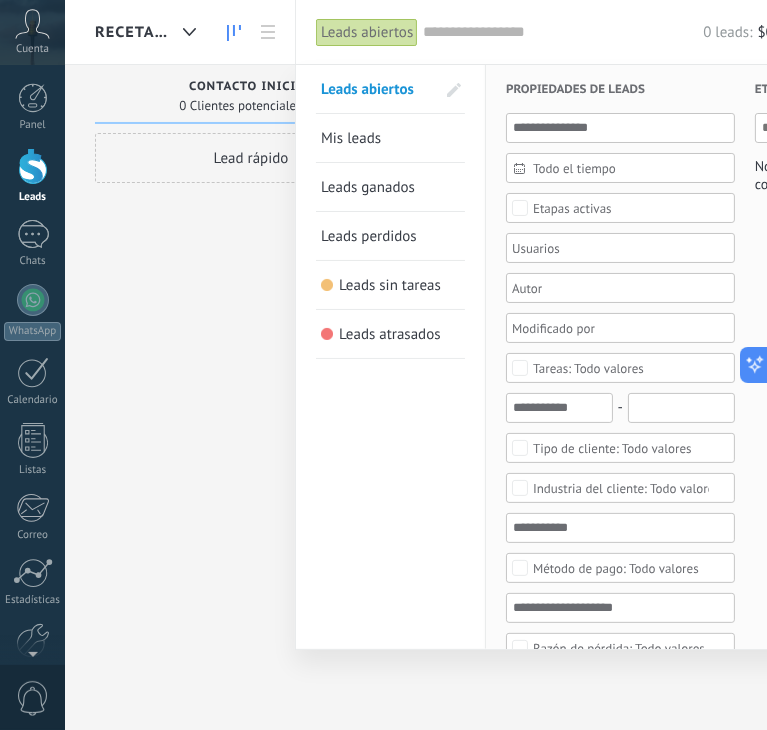 click on "Mis leads" at bounding box center (351, 138) 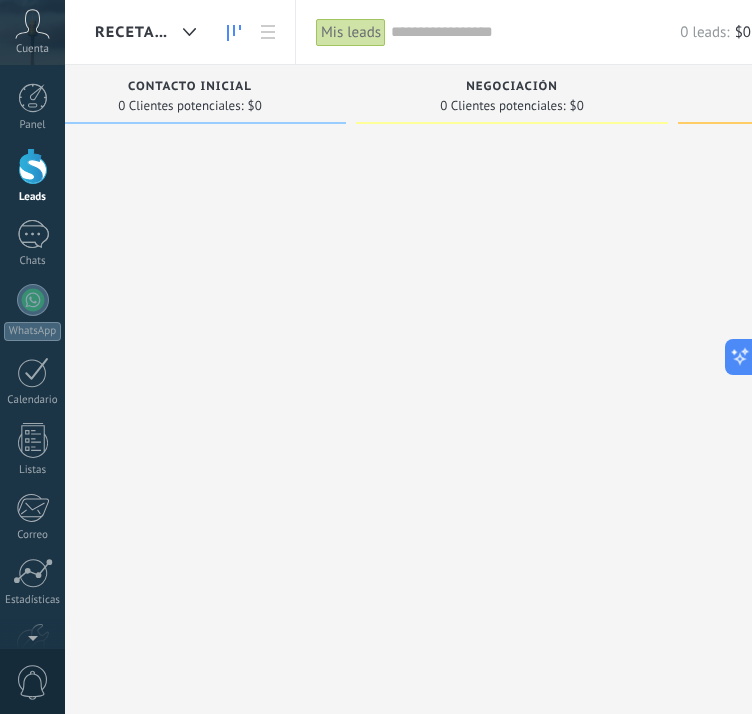 scroll, scrollTop: 0, scrollLeft: 0, axis: both 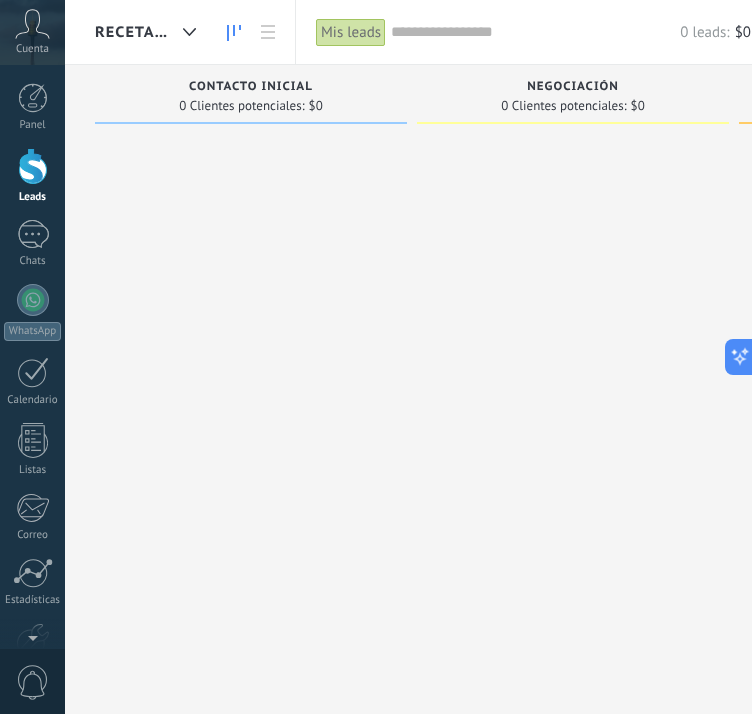 drag, startPoint x: 587, startPoint y: 258, endPoint x: 876, endPoint y: 301, distance: 292.18146 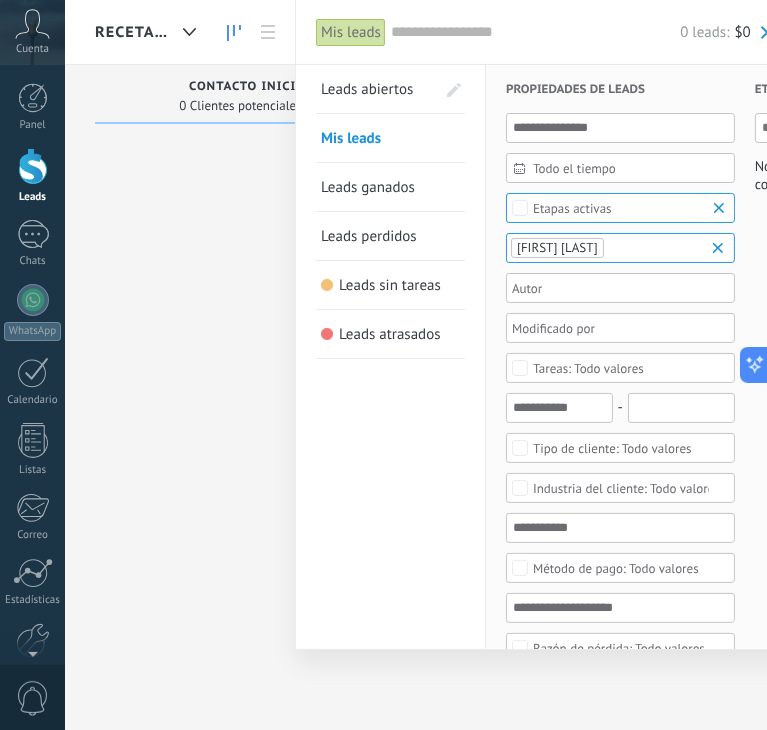 click on "Leads abiertos" at bounding box center (367, 89) 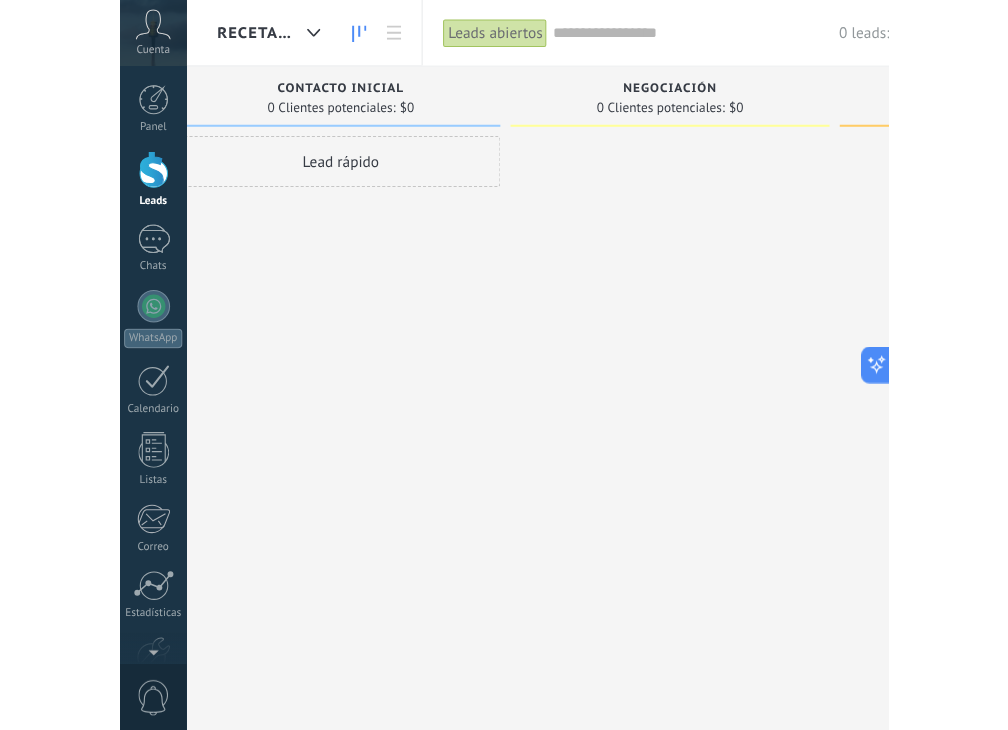 scroll, scrollTop: 0, scrollLeft: 0, axis: both 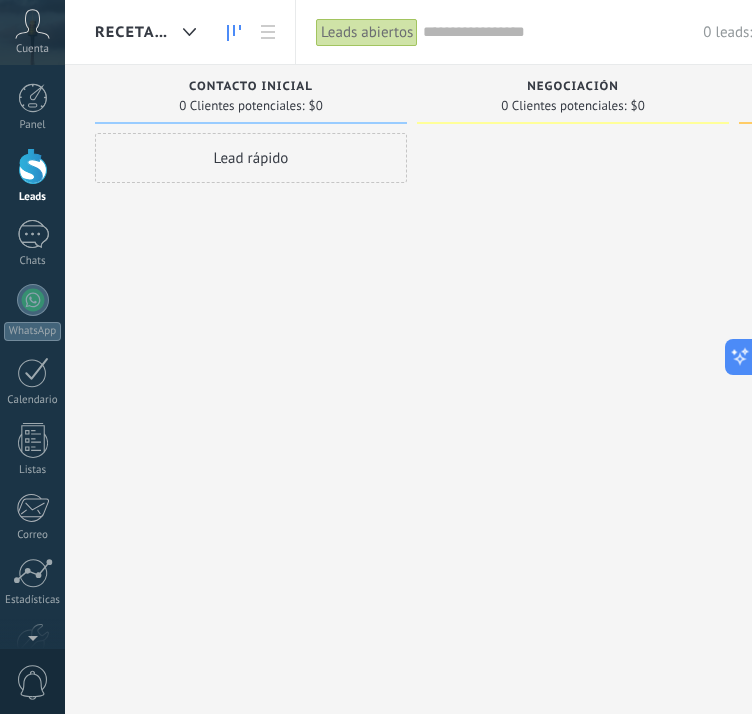 drag, startPoint x: 606, startPoint y: 249, endPoint x: 778, endPoint y: 239, distance: 172.29045 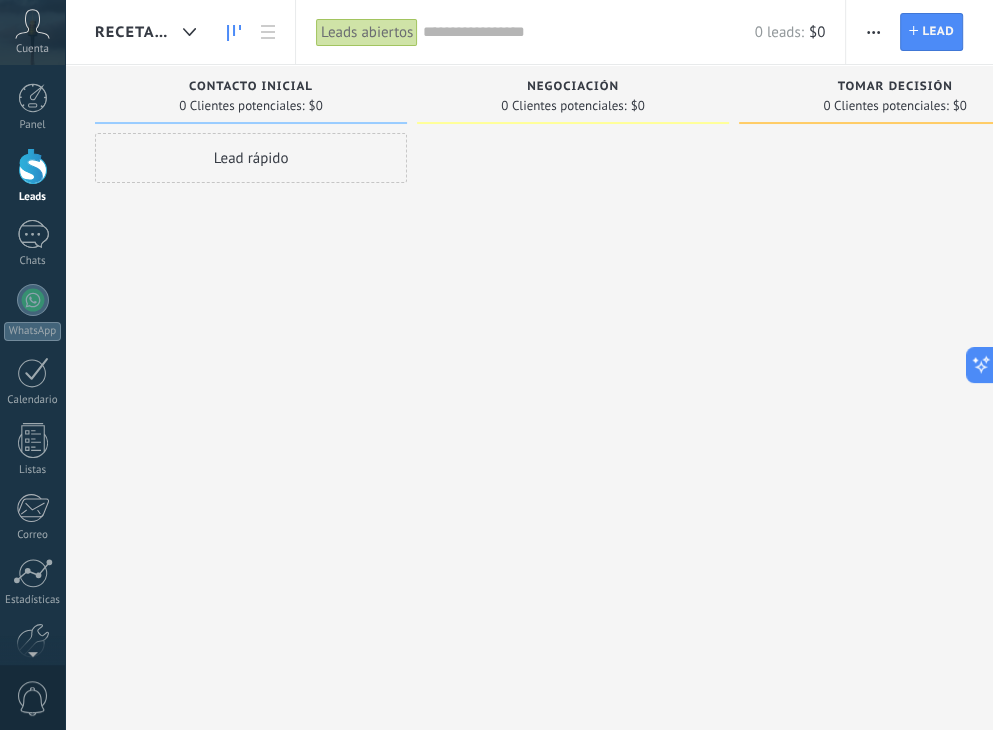click 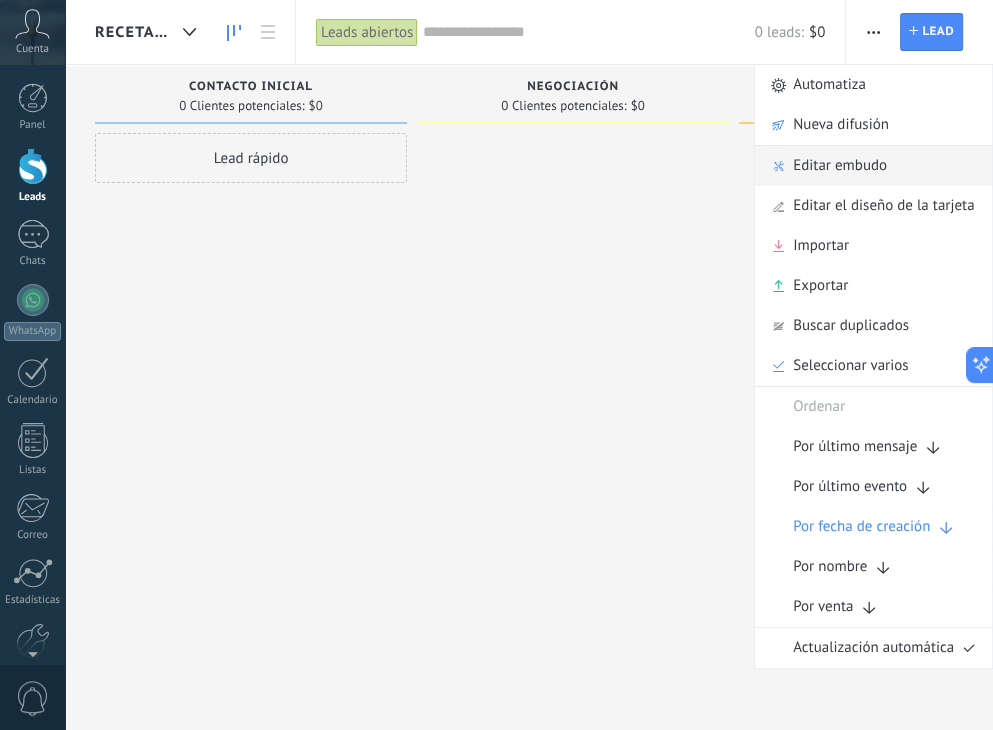 click on "Editar embudo" at bounding box center (840, 166) 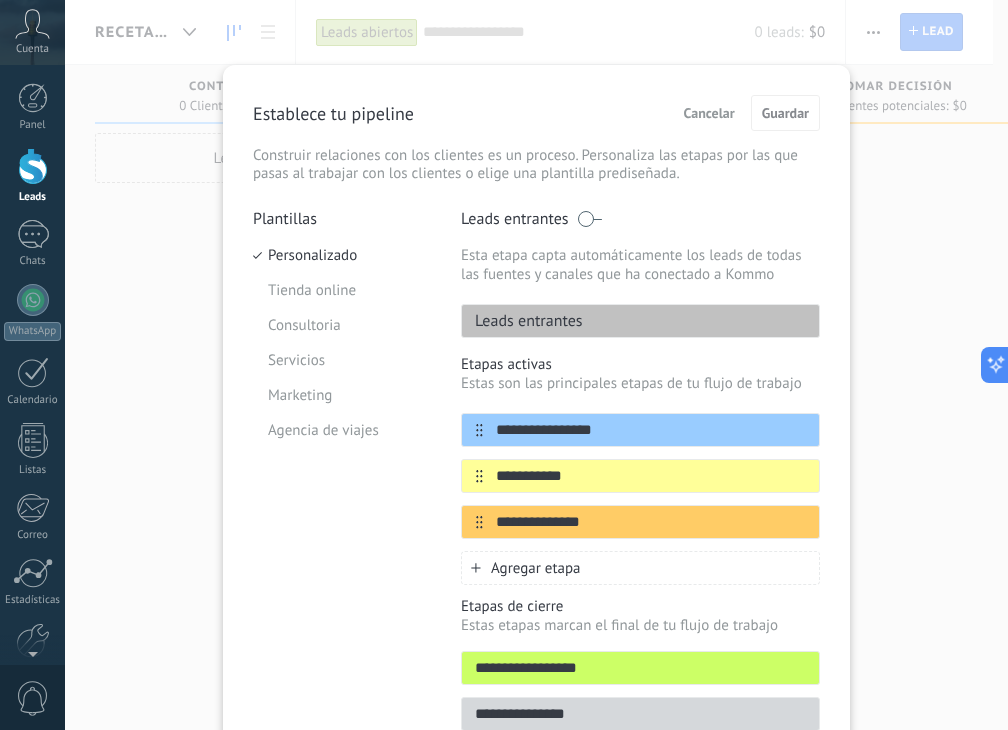 click on "Agregar etapa" at bounding box center [536, 568] 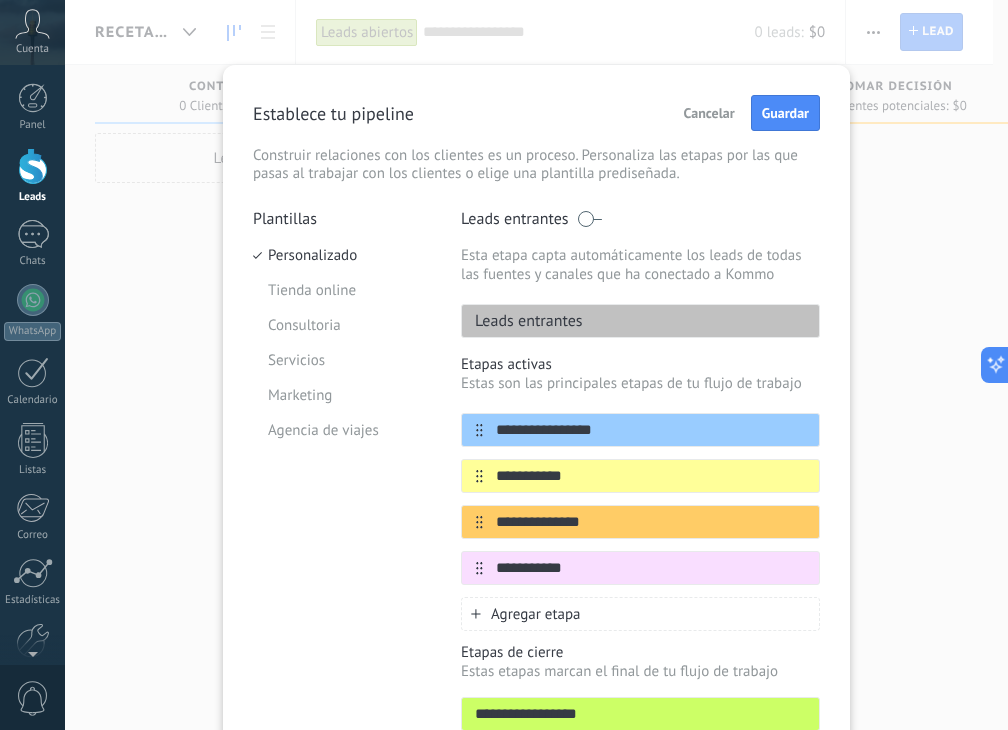 type on "**********" 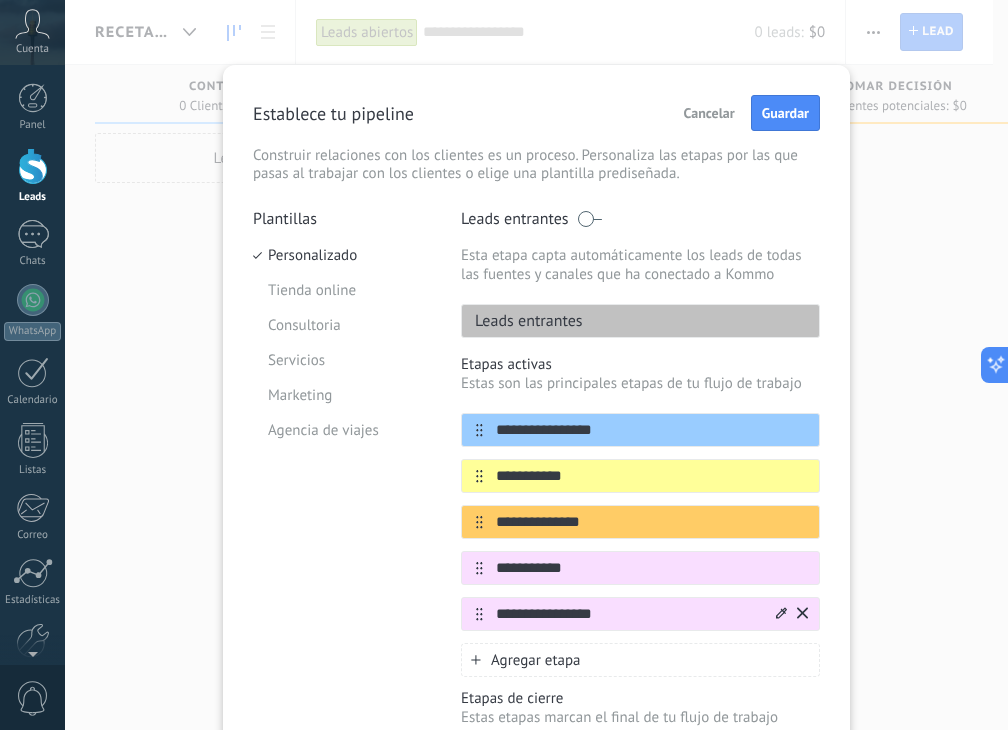type on "**********" 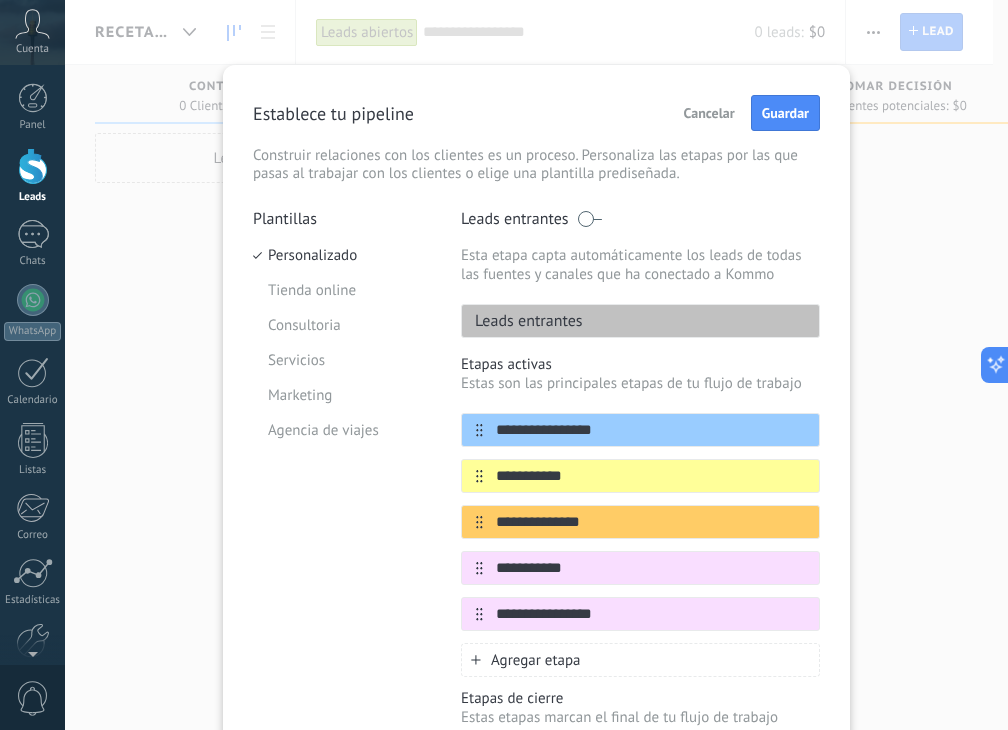 click on "Agregar etapa" at bounding box center (536, 660) 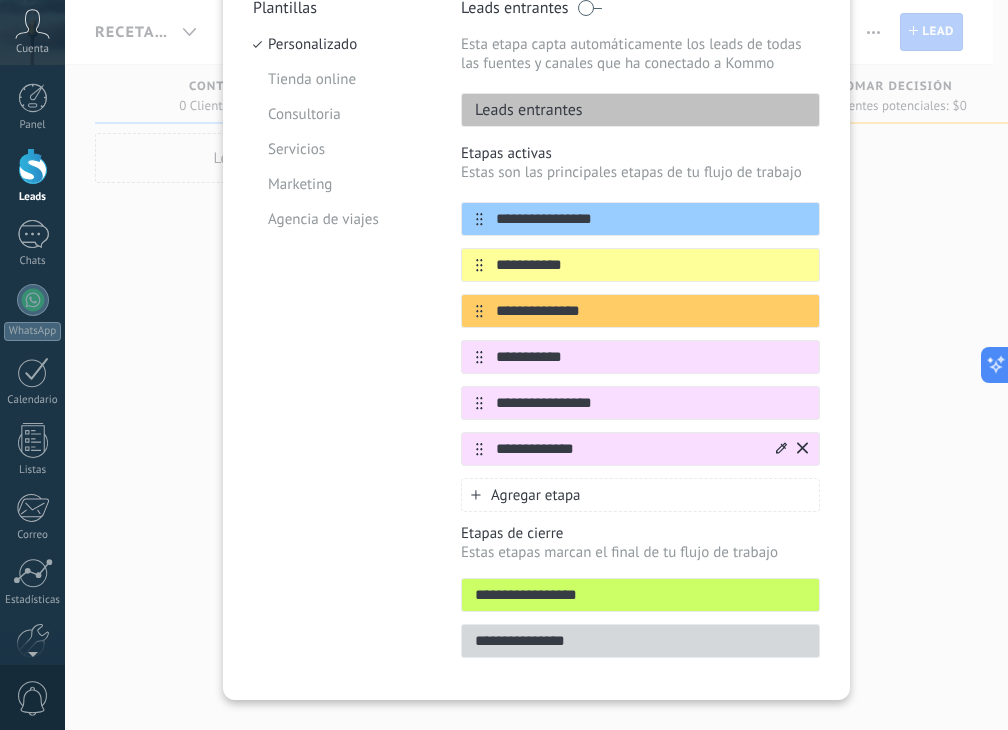 scroll, scrollTop: 214, scrollLeft: 0, axis: vertical 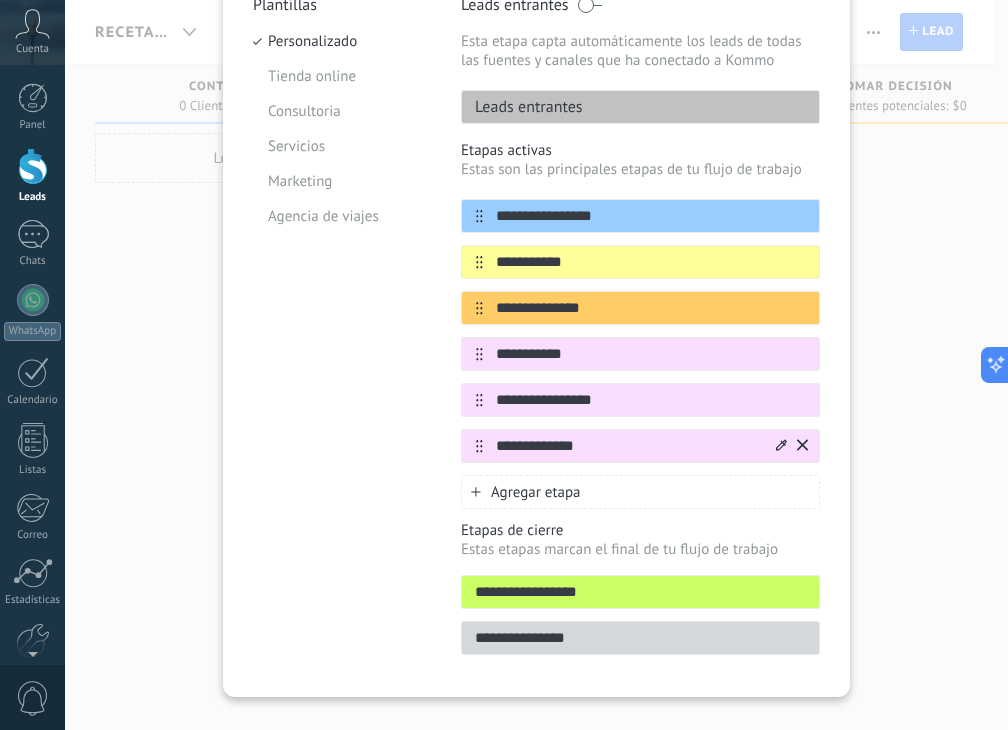 type on "**********" 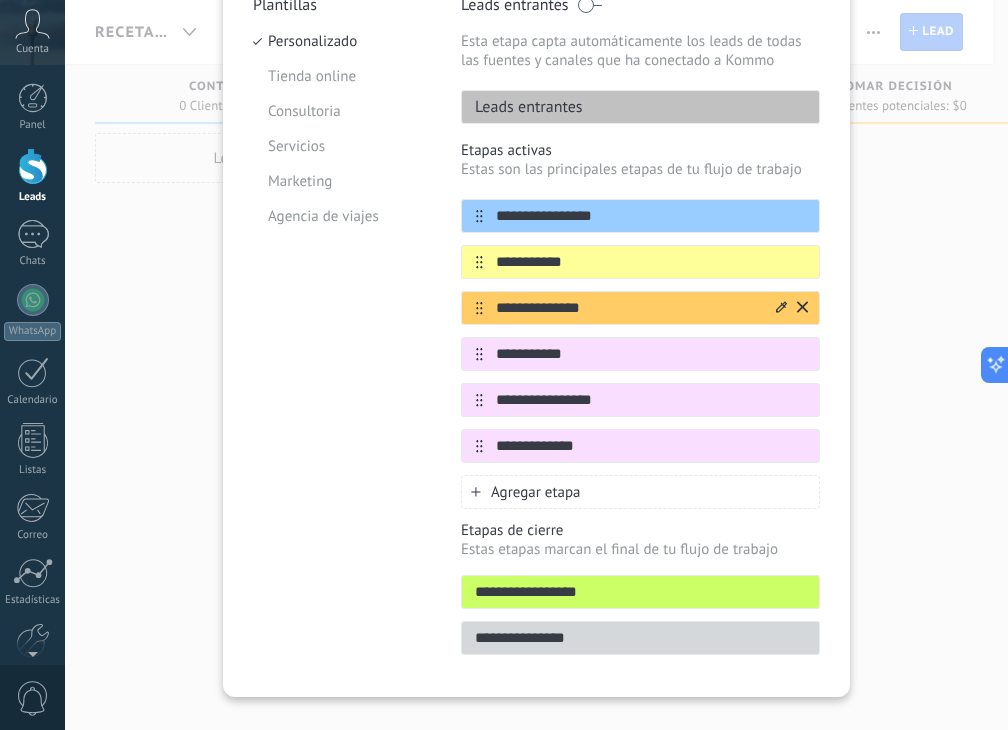 click 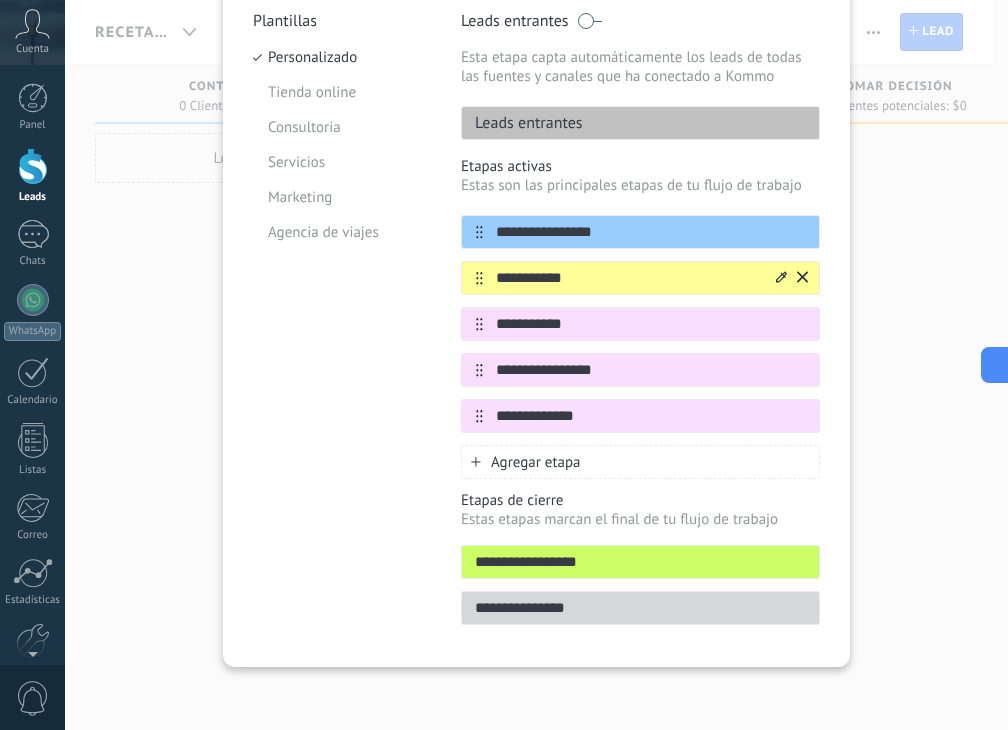 click 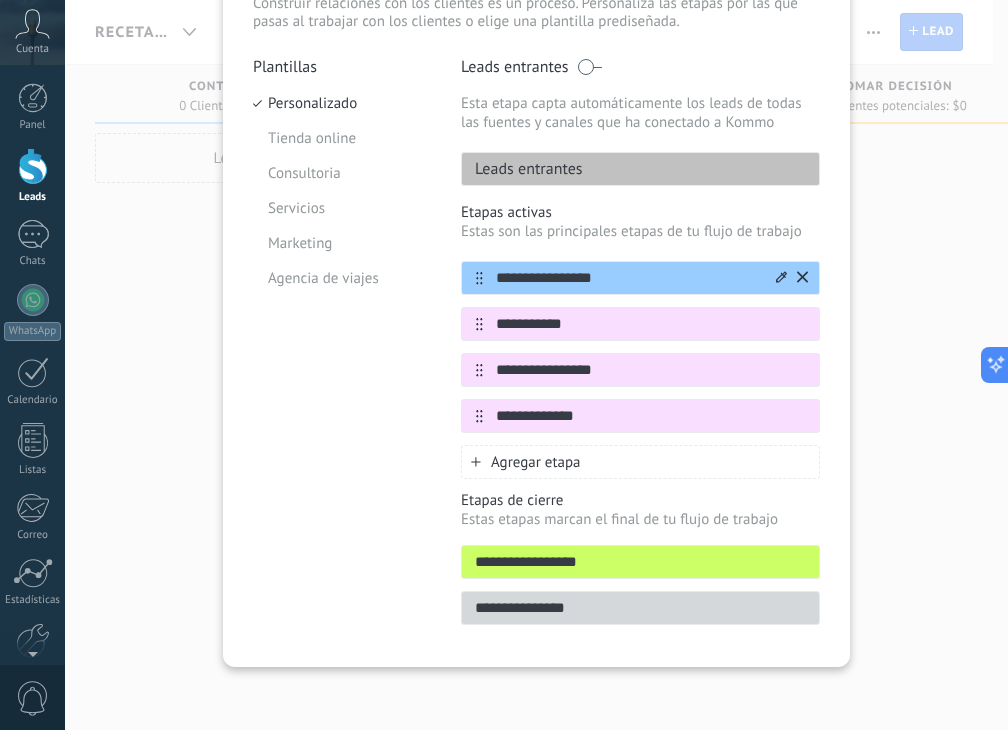 click 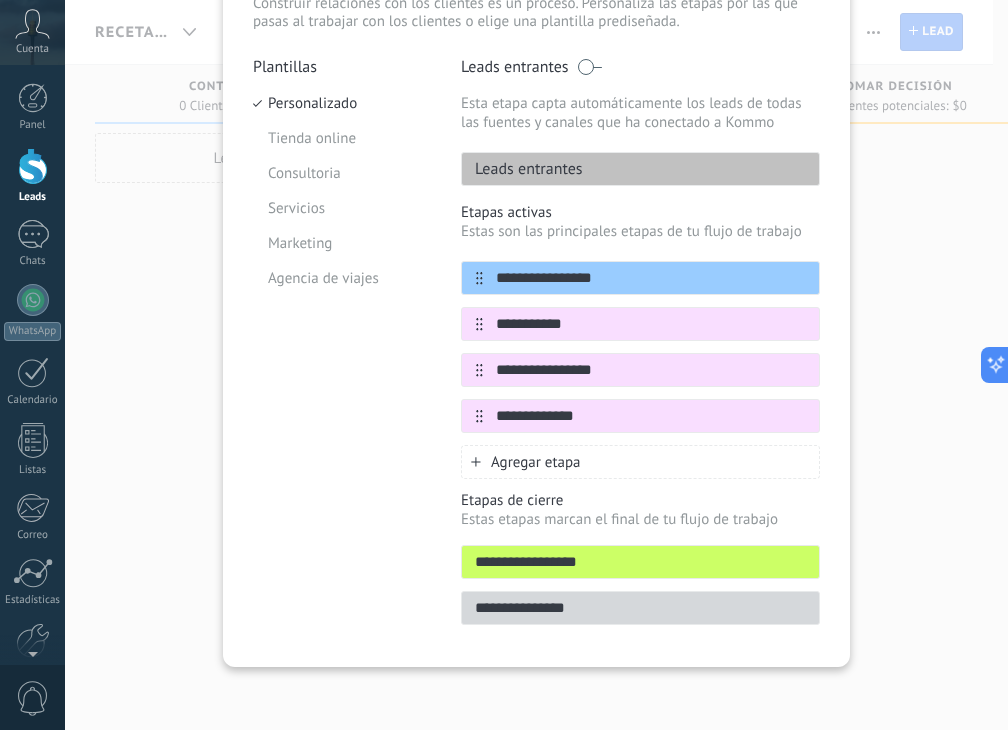 scroll, scrollTop: 107, scrollLeft: 0, axis: vertical 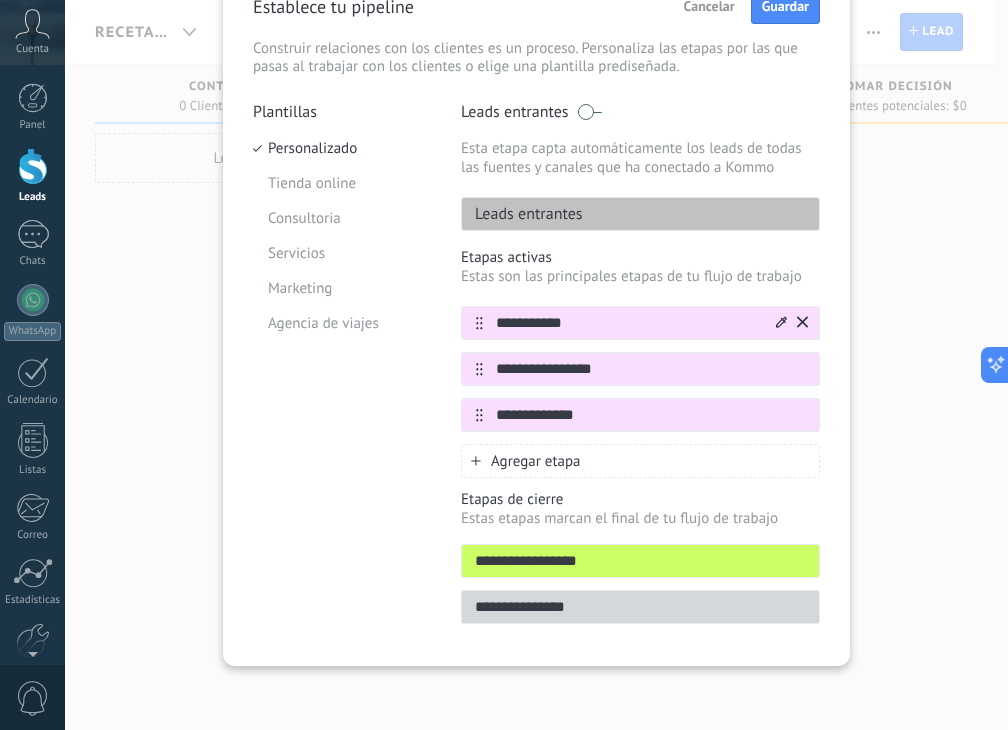 click on "**********" at bounding box center [640, 323] 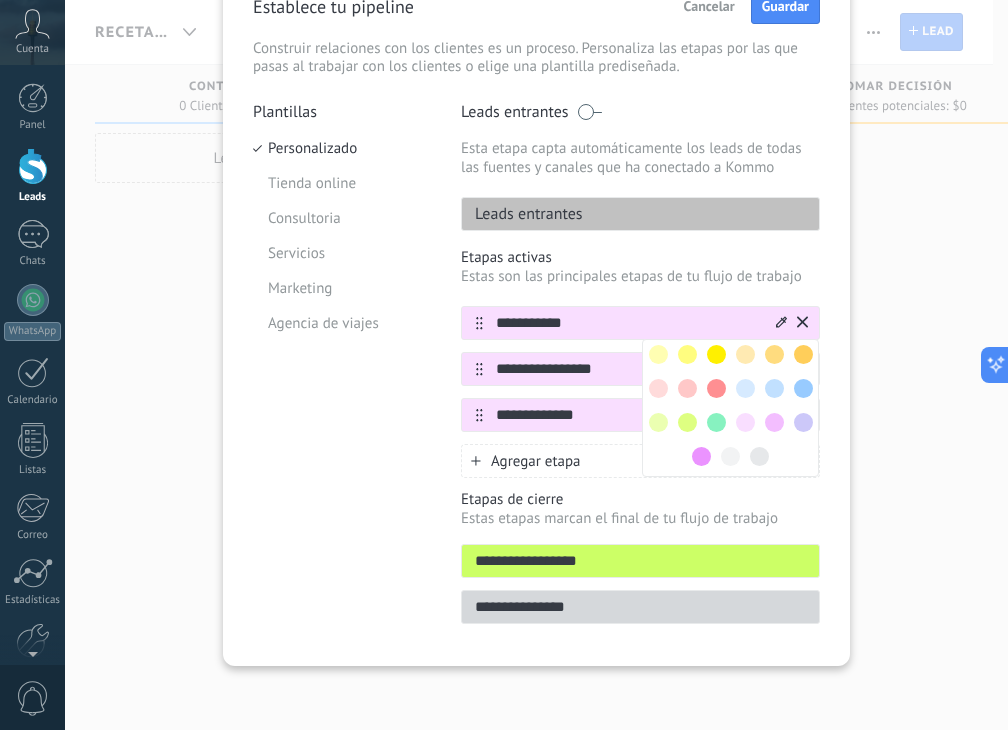 click at bounding box center [658, 354] 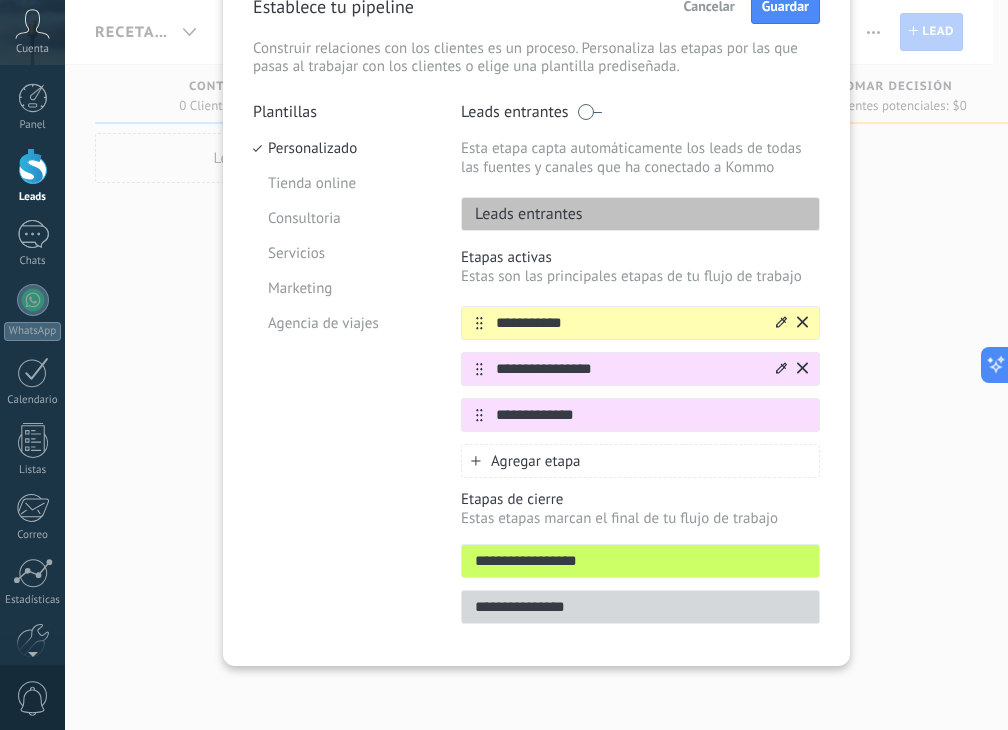 click 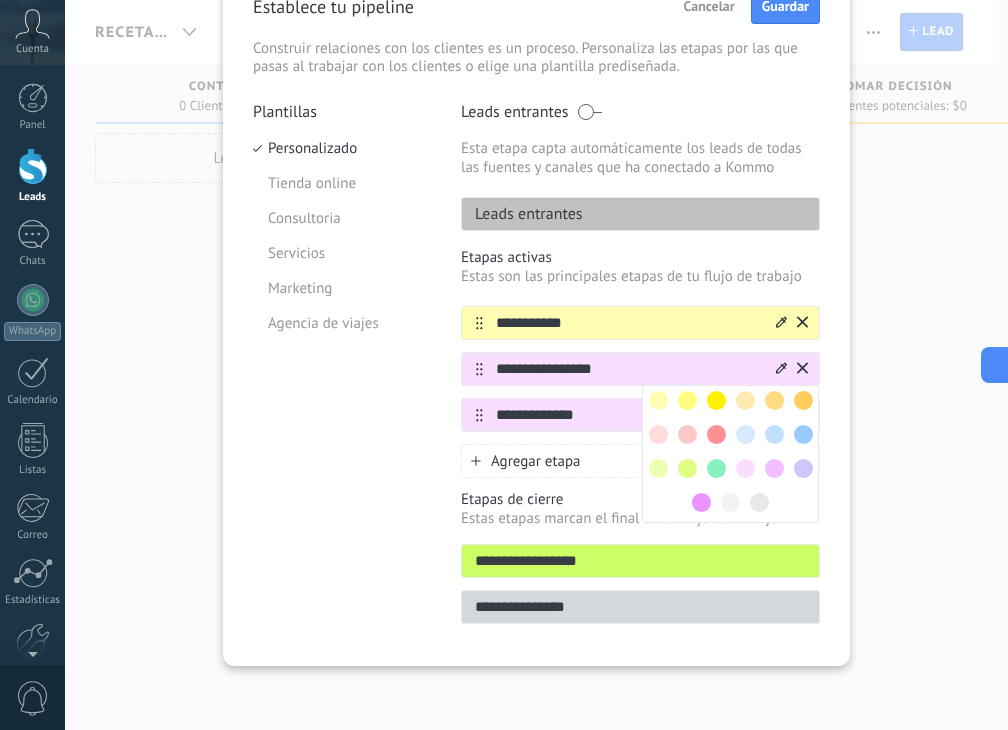 click 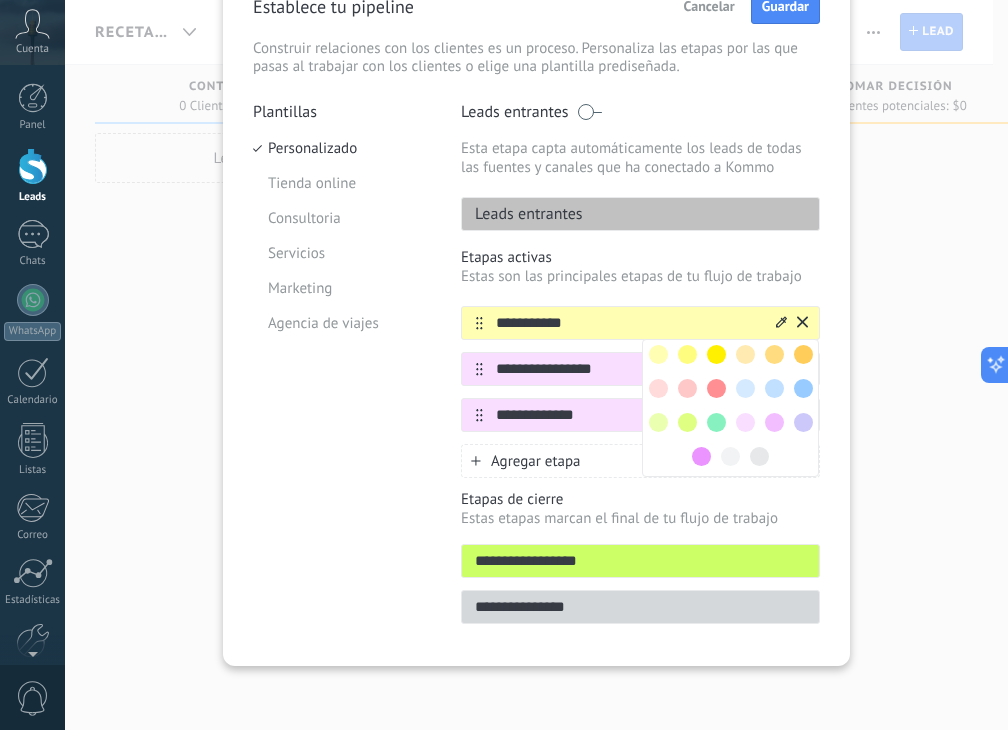 click at bounding box center (716, 422) 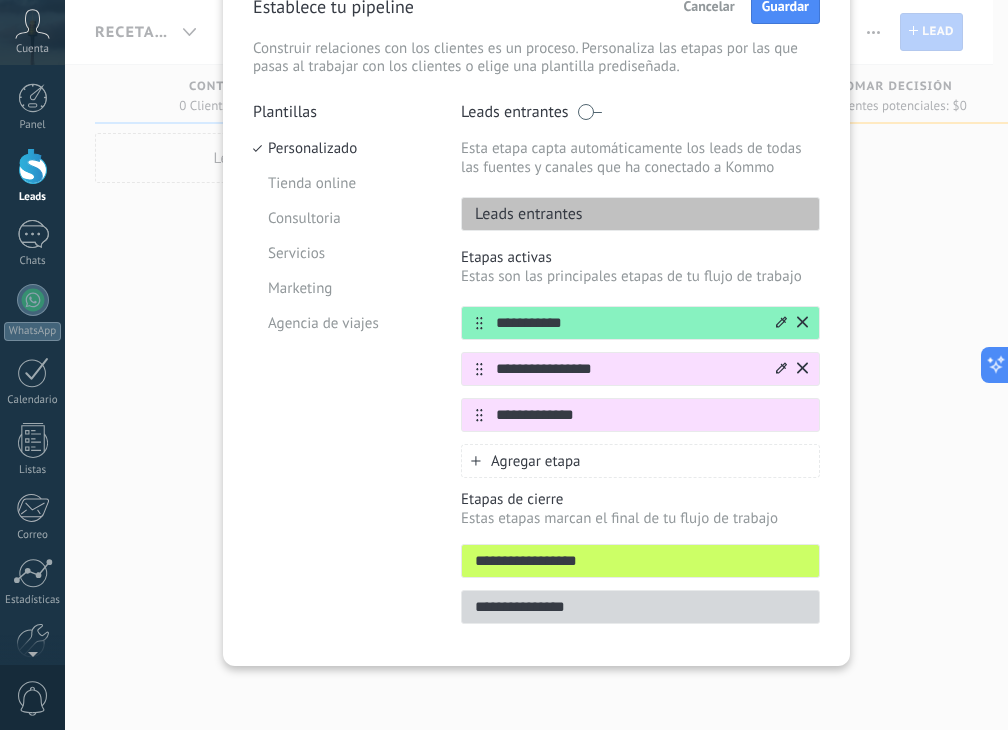 click 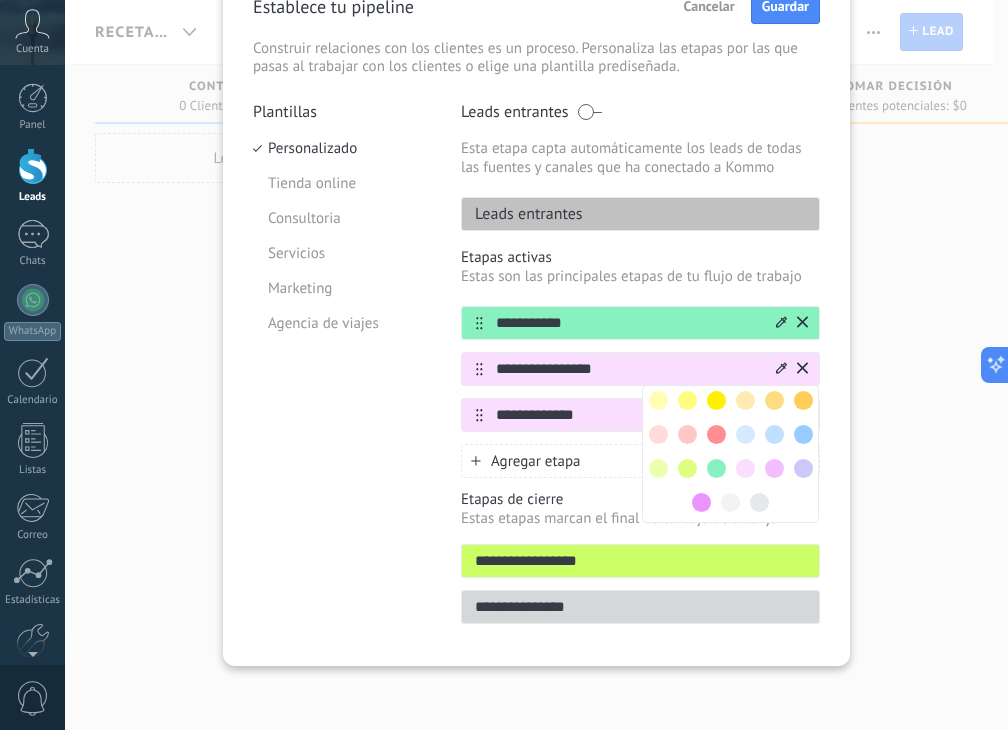 click at bounding box center [687, 468] 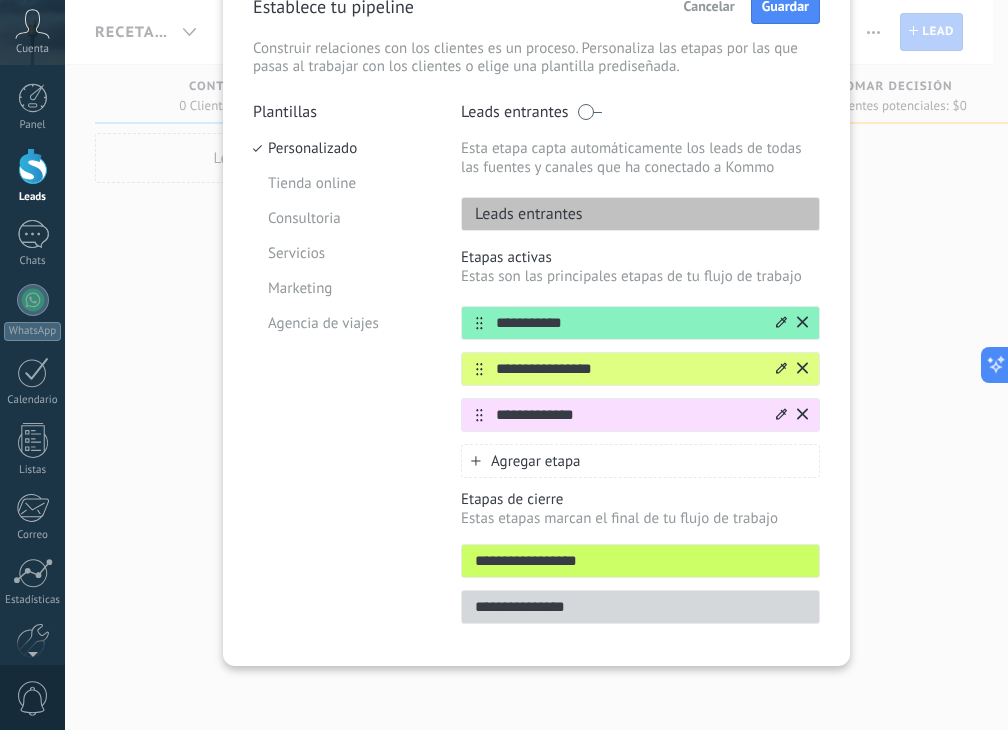click at bounding box center (790, 415) 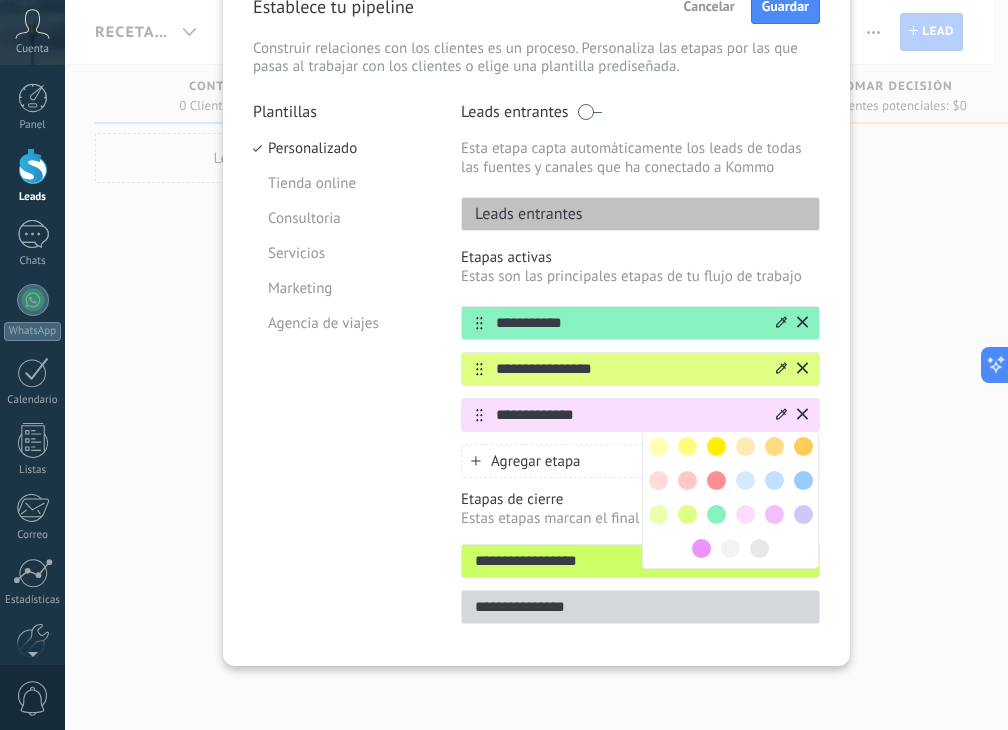 click at bounding box center (658, 514) 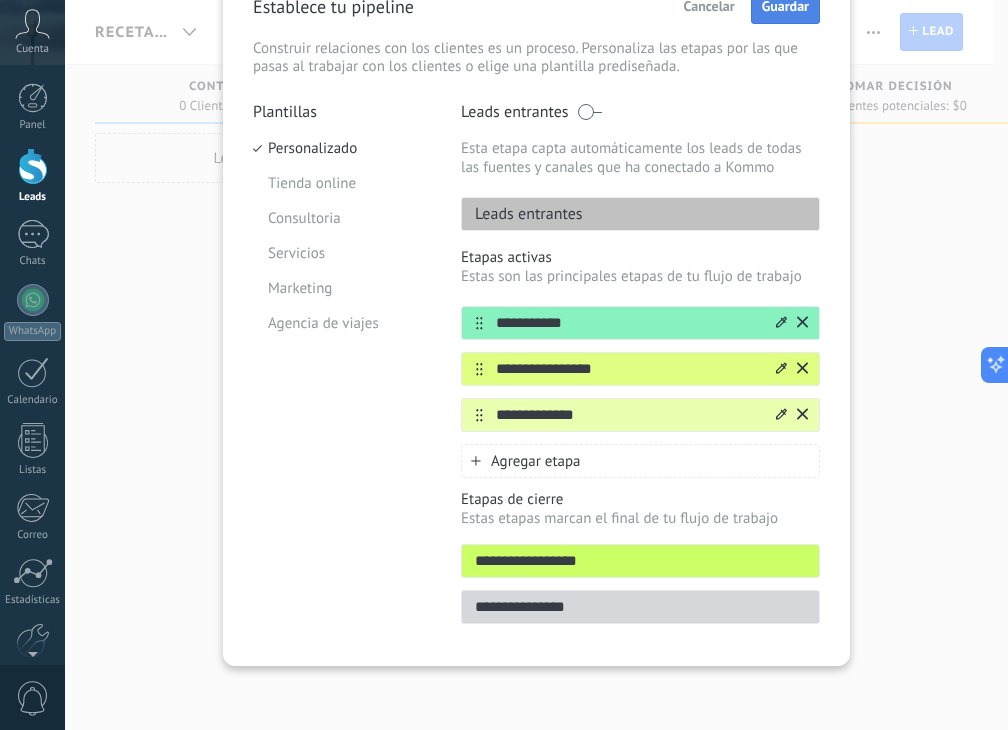 click on "Guardar" at bounding box center [785, 6] 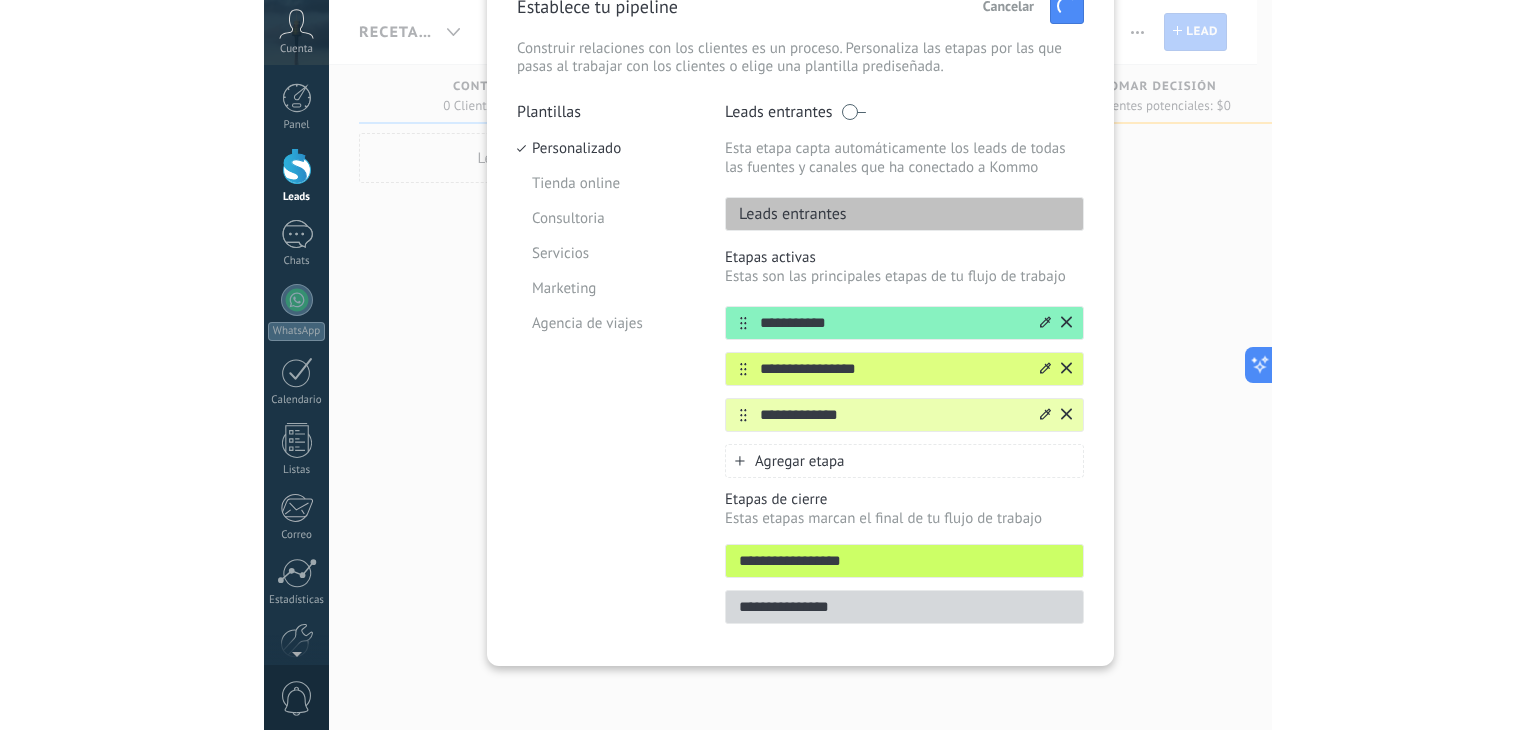 scroll, scrollTop: 0, scrollLeft: 0, axis: both 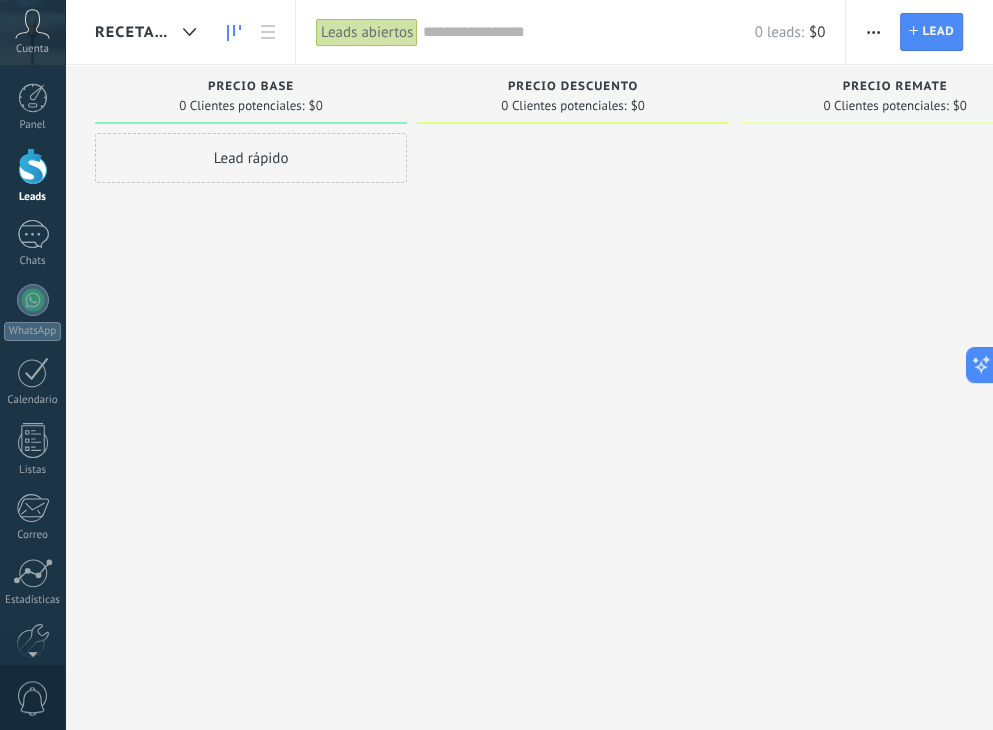 click on "Leads abiertos" at bounding box center [367, 32] 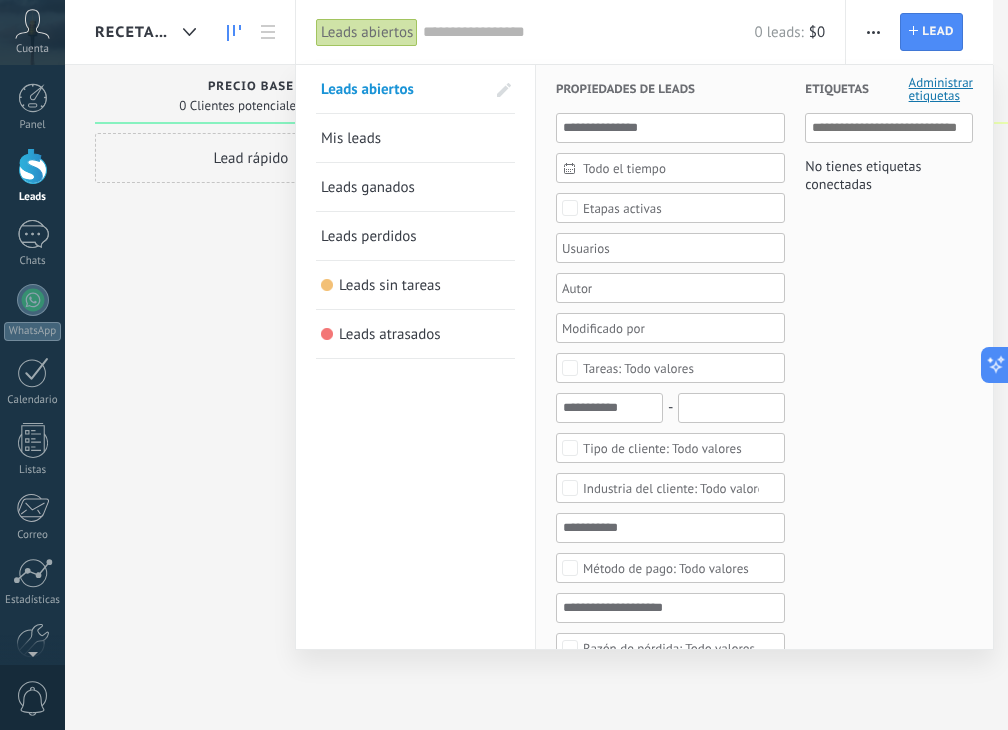 click on "Mis leads" at bounding box center [351, 138] 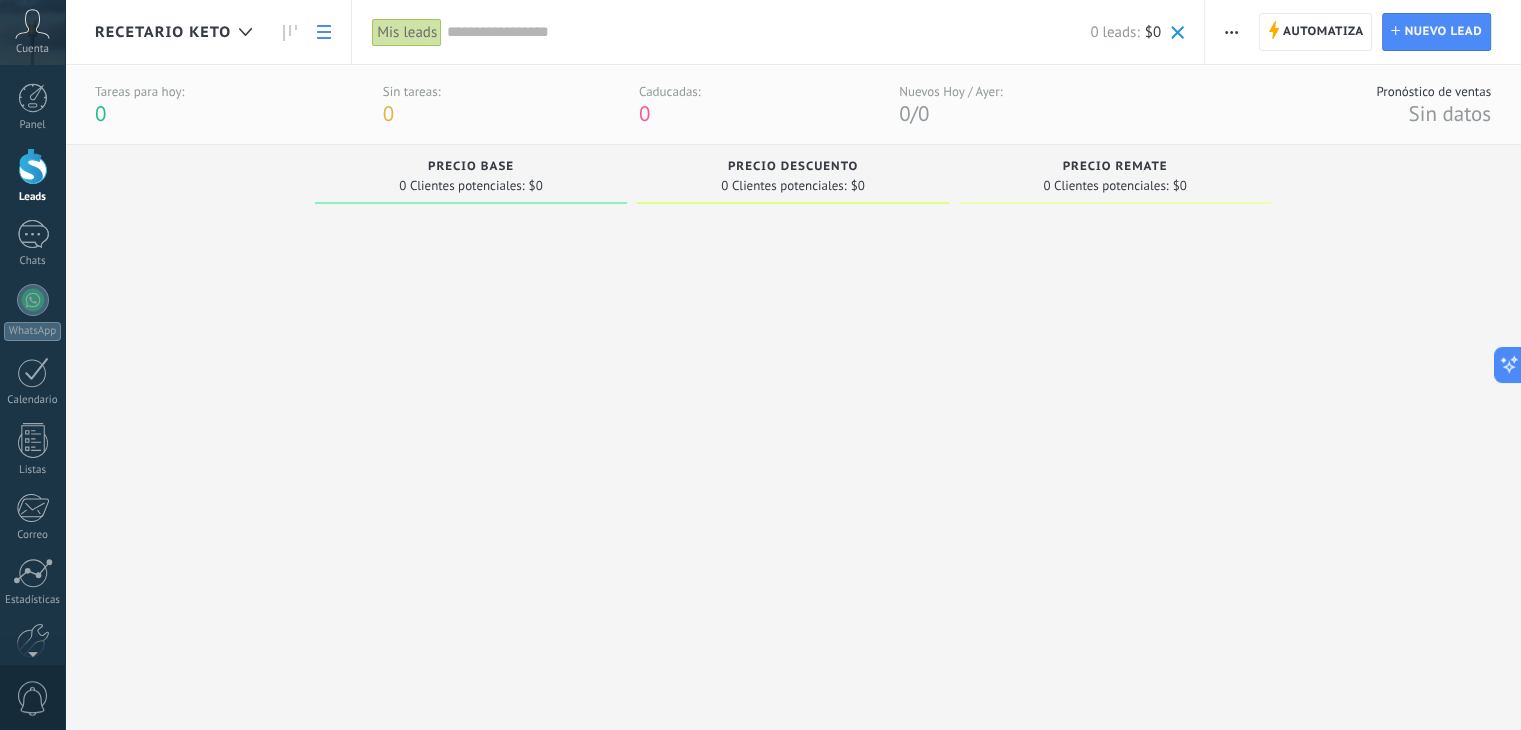 click 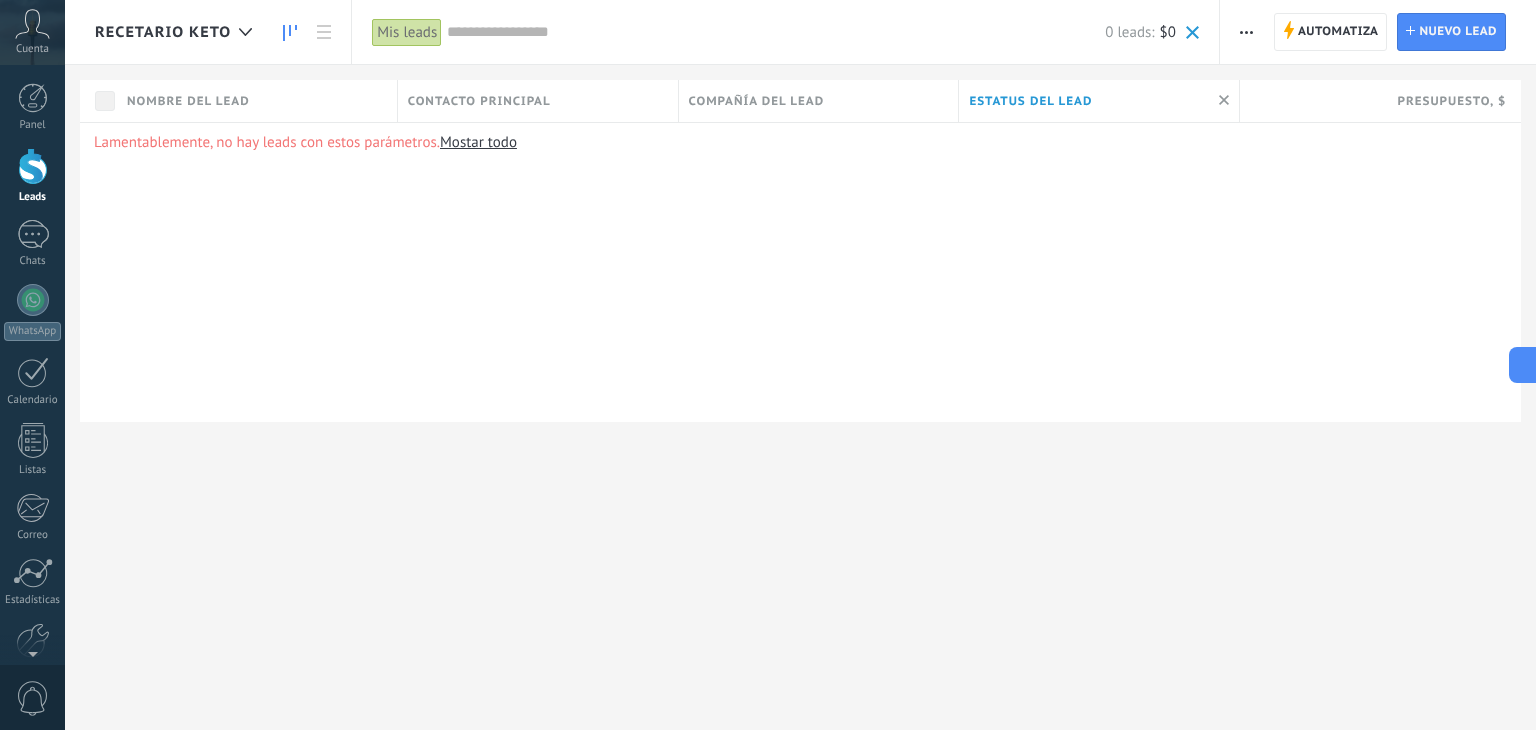 click 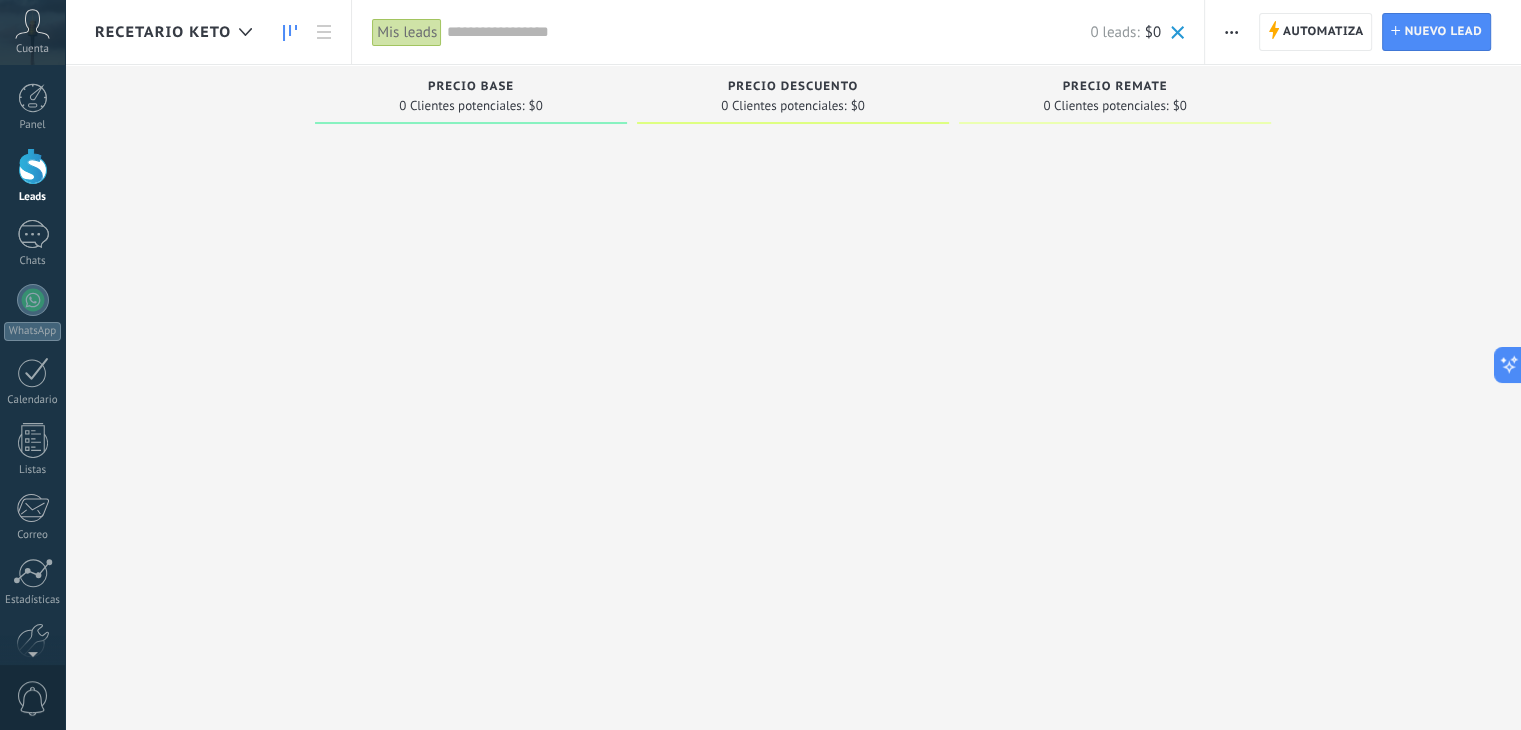 click 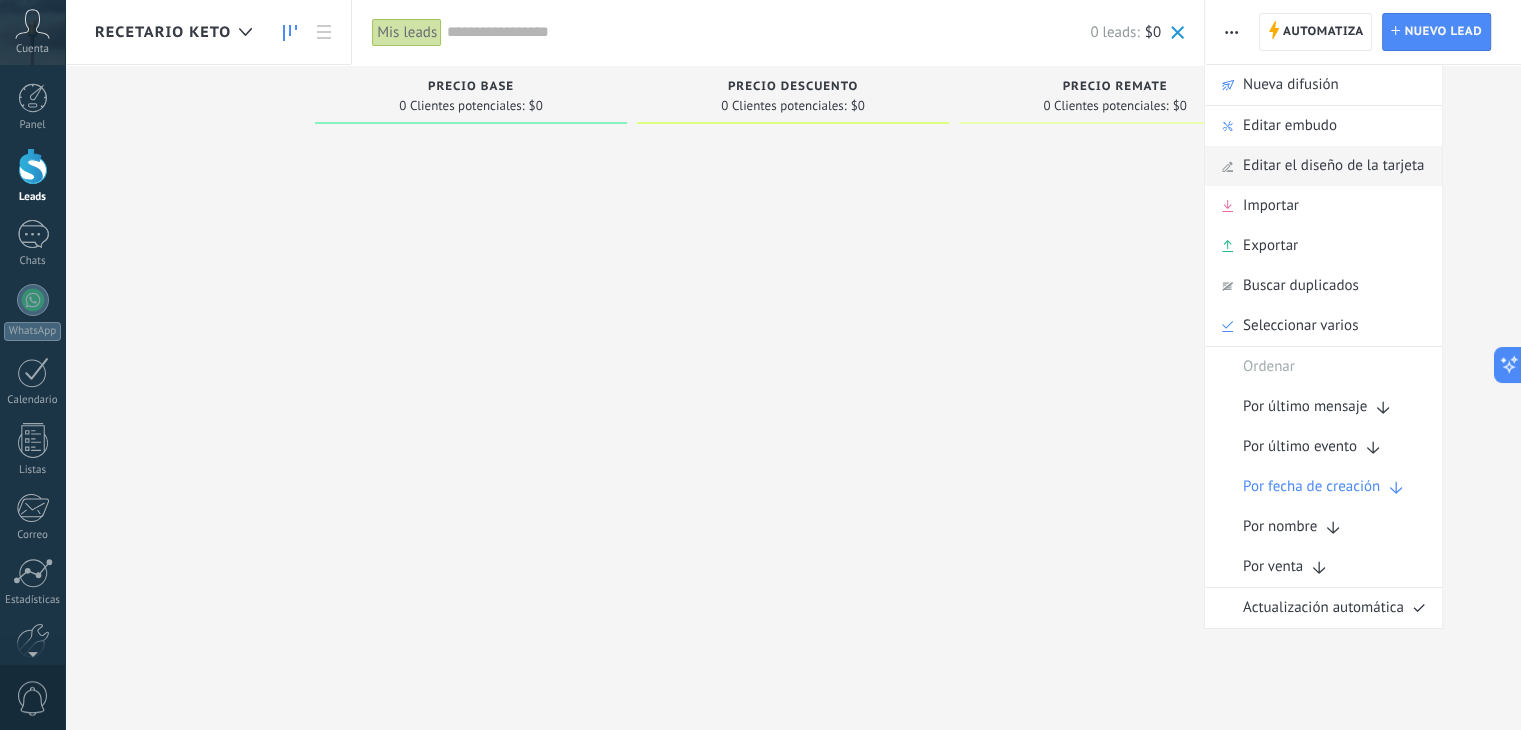 click on "Editar el diseño de la tarjeta" at bounding box center [1333, 166] 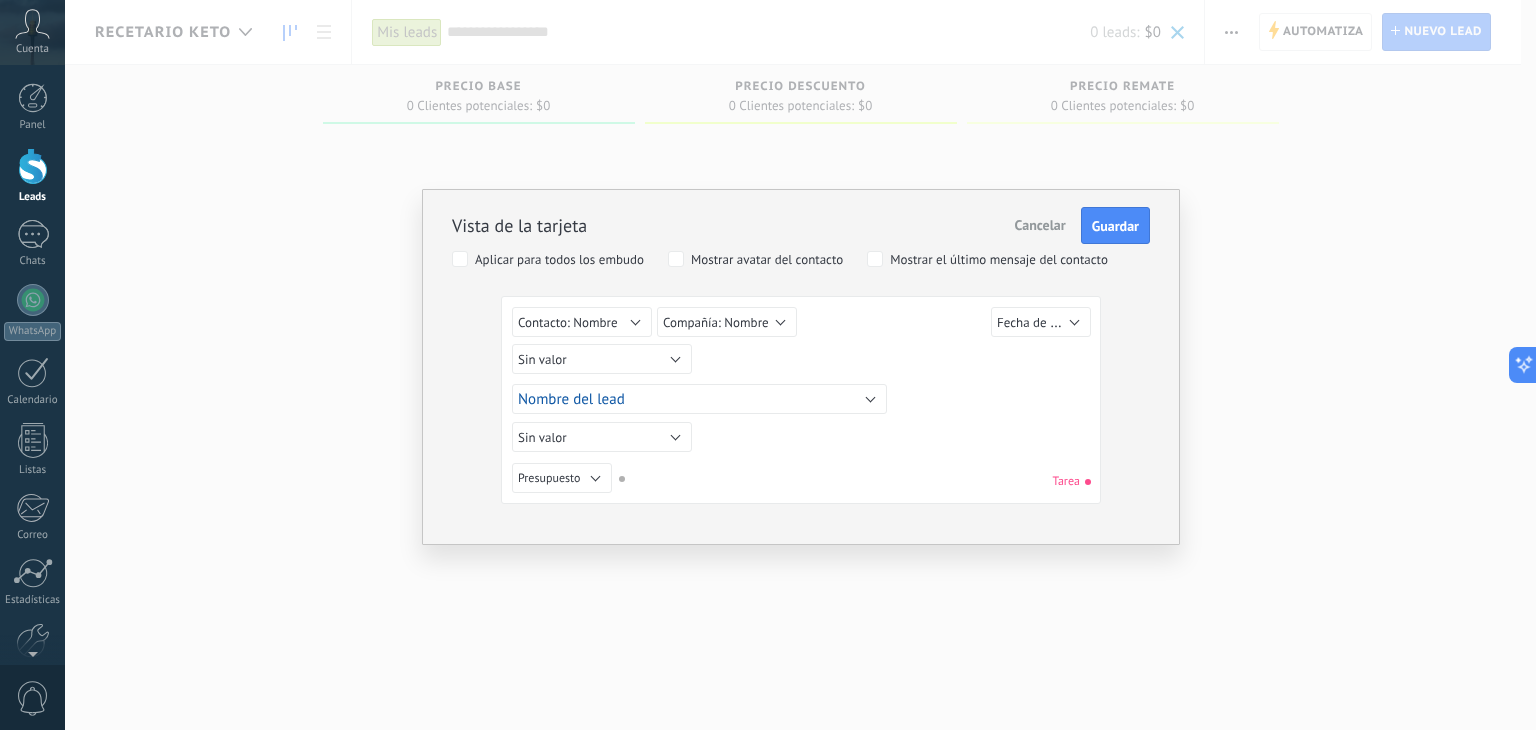 click on "Cancelar" at bounding box center [1040, 225] 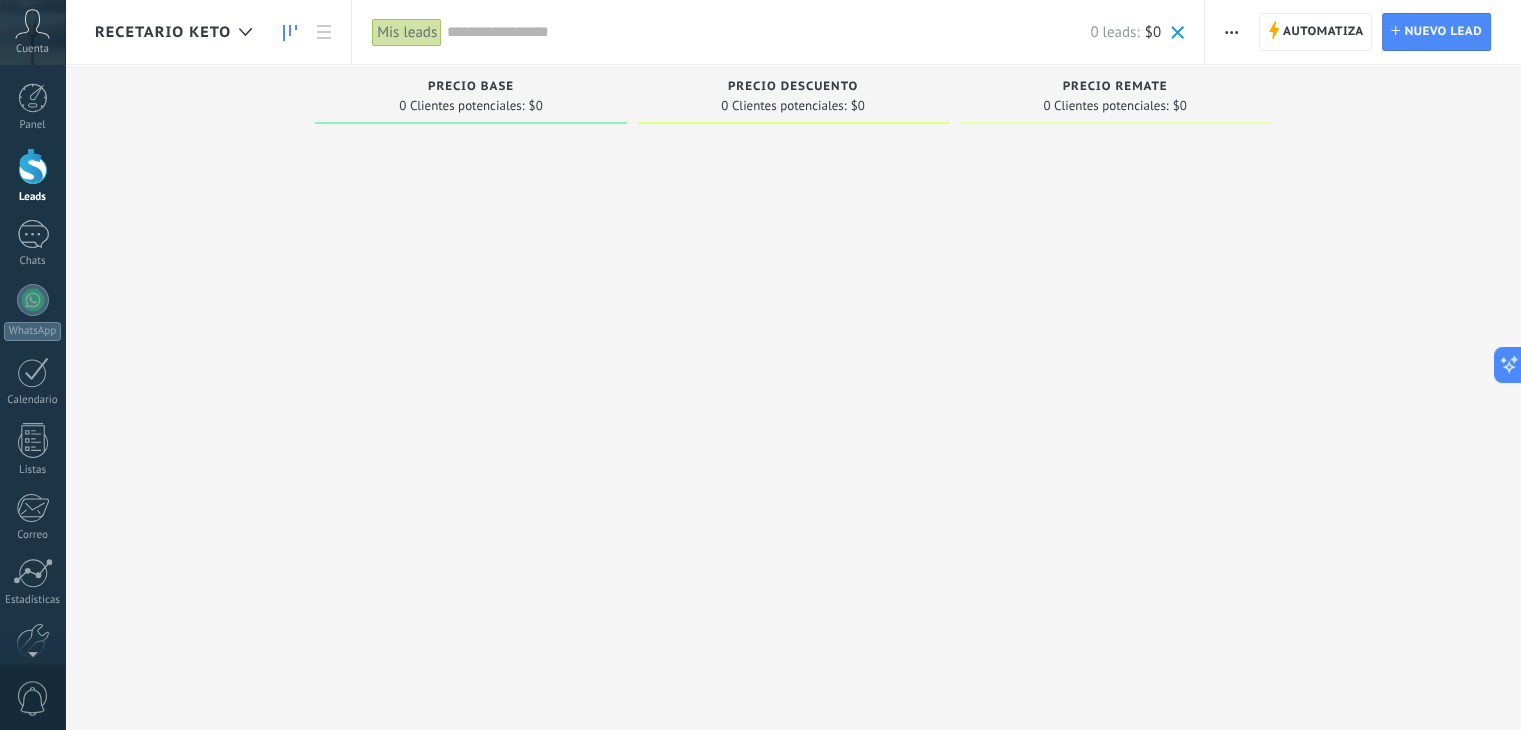 click 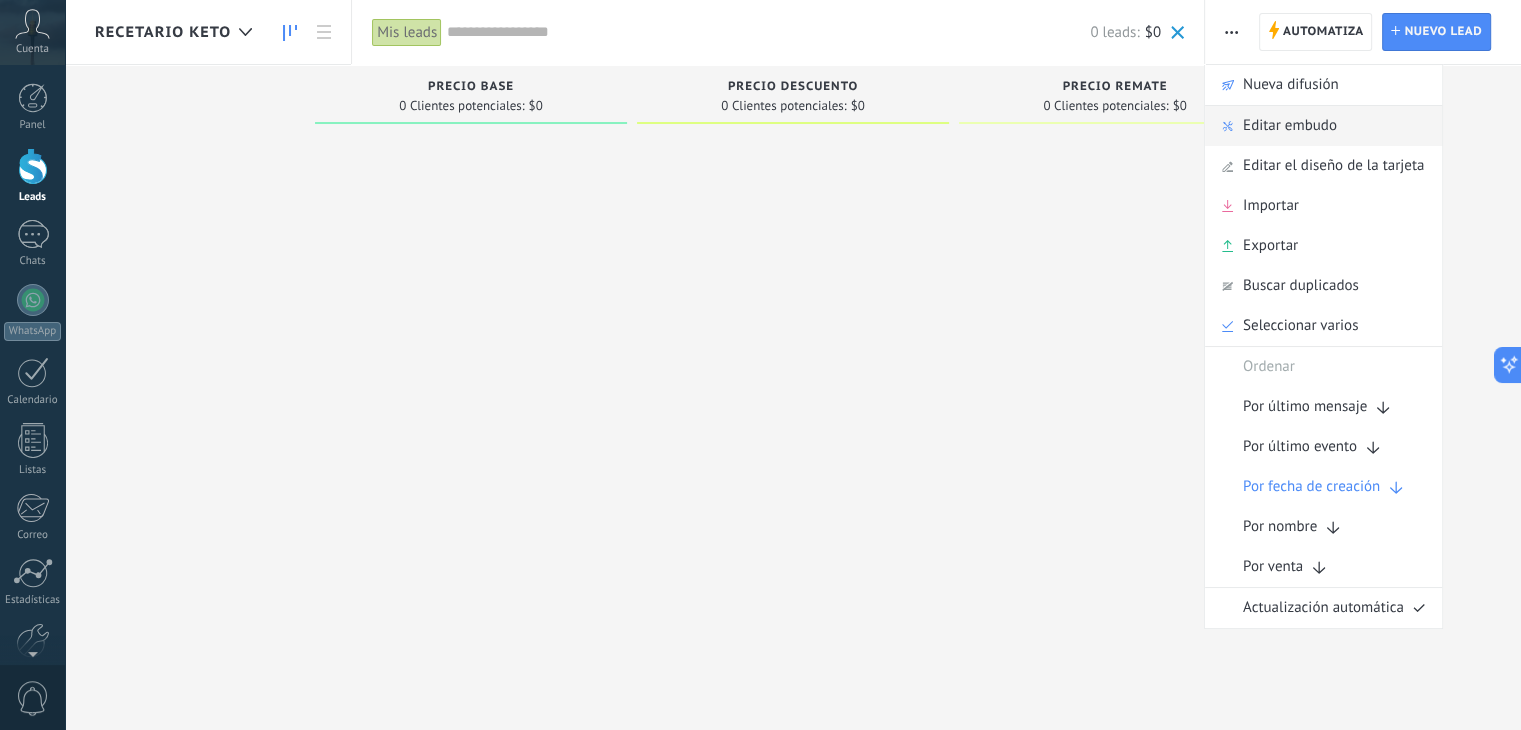 click on "Editar embudo" at bounding box center (1290, 126) 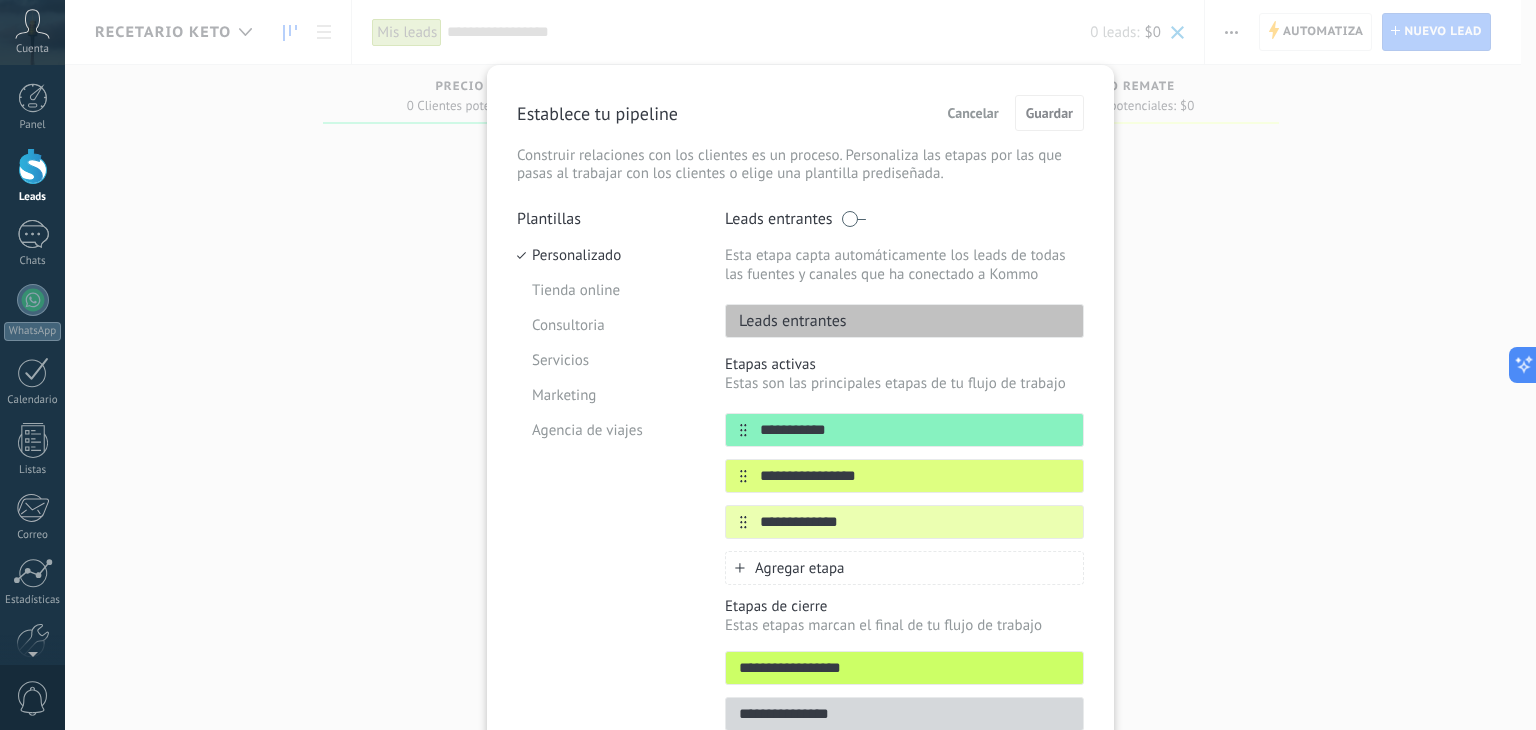 click on "Leads entrantes" at bounding box center (786, 321) 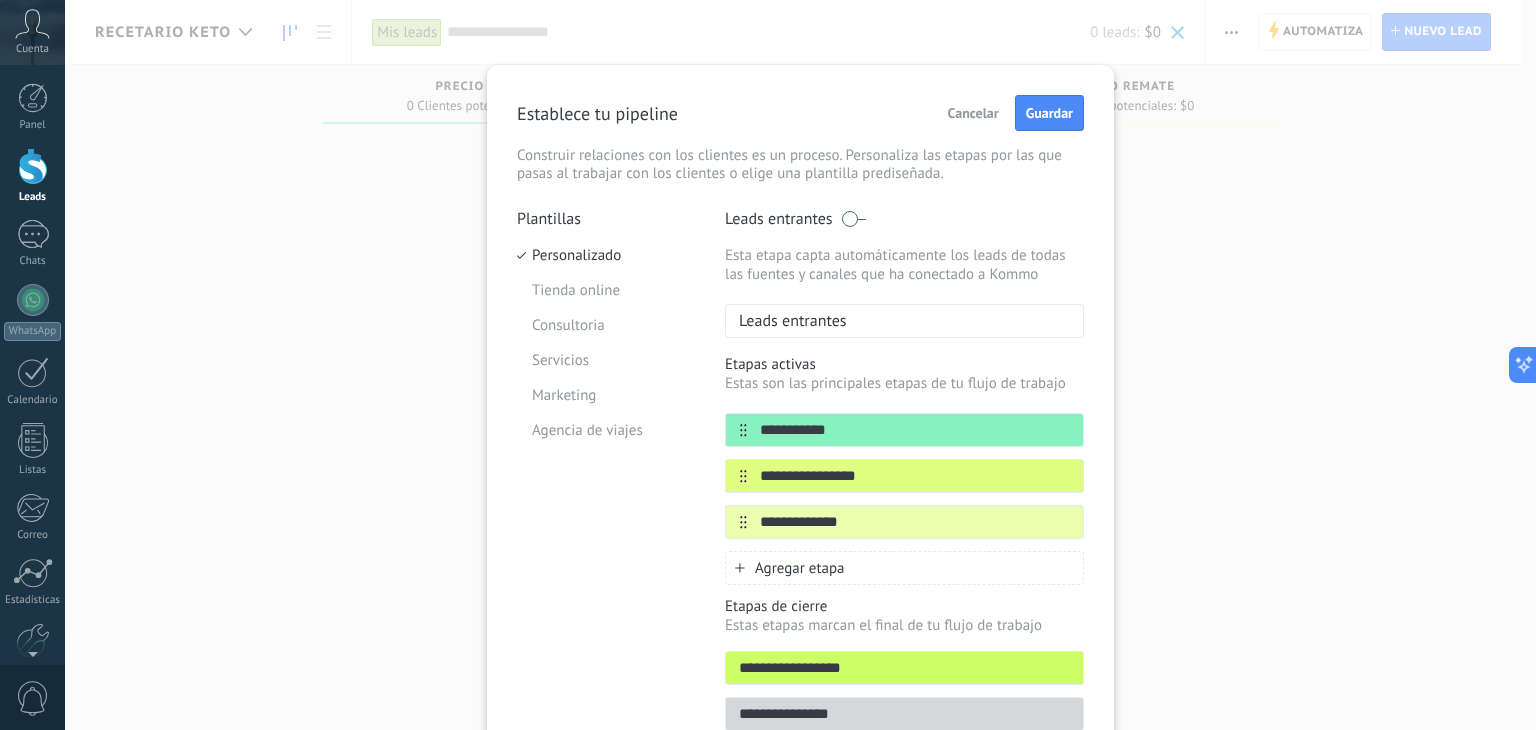 click at bounding box center [853, 219] 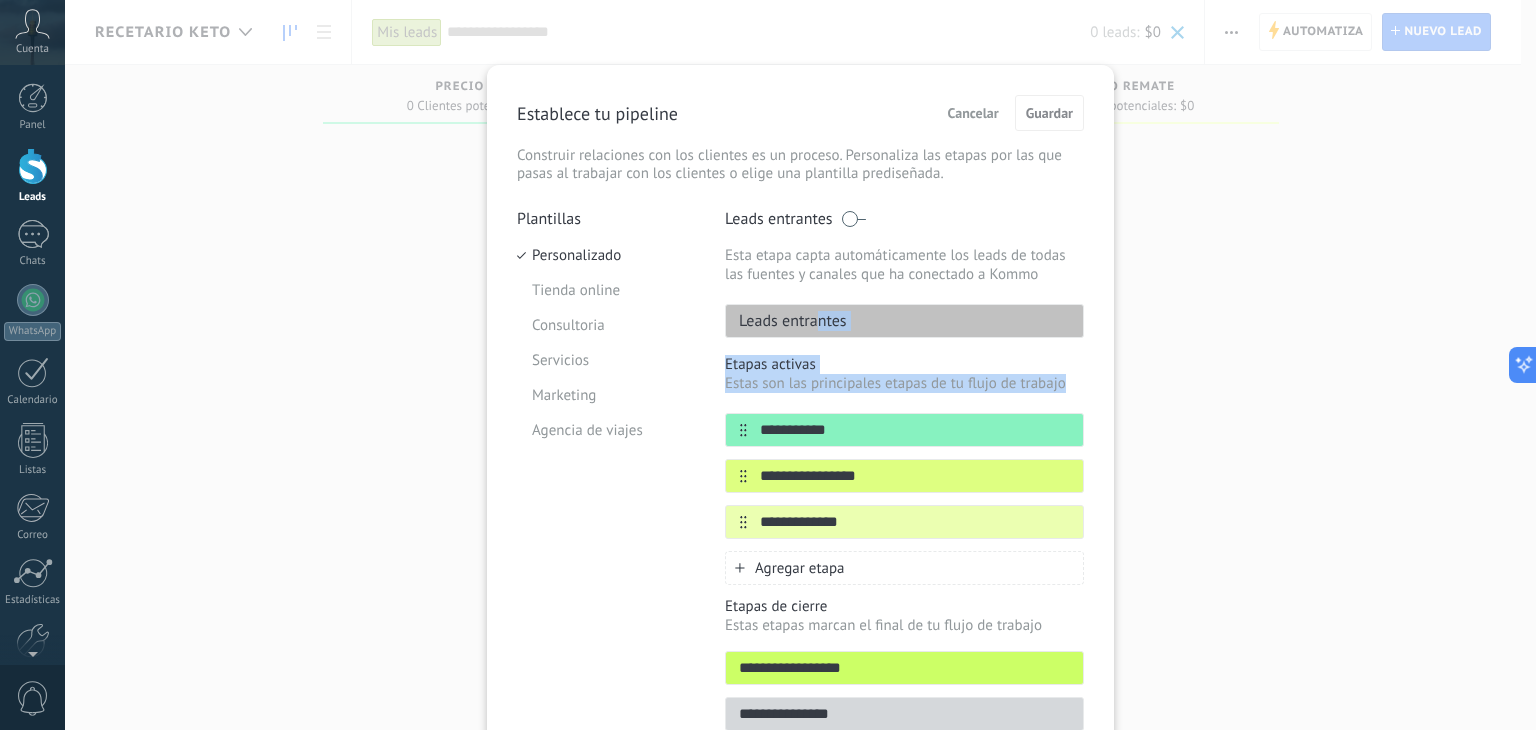 drag, startPoint x: 815, startPoint y: 329, endPoint x: 826, endPoint y: 369, distance: 41.484936 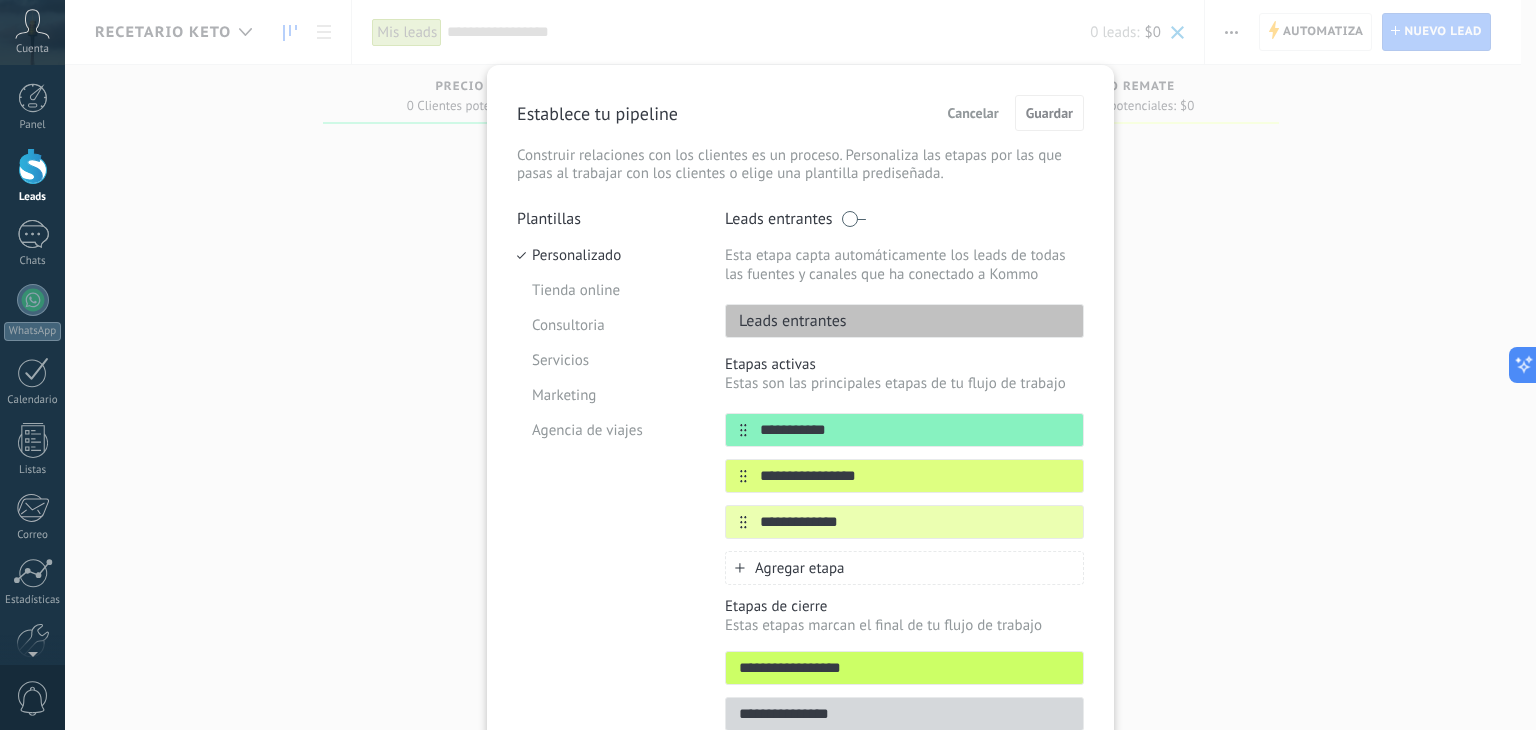 click on "Cancelar" at bounding box center (973, 113) 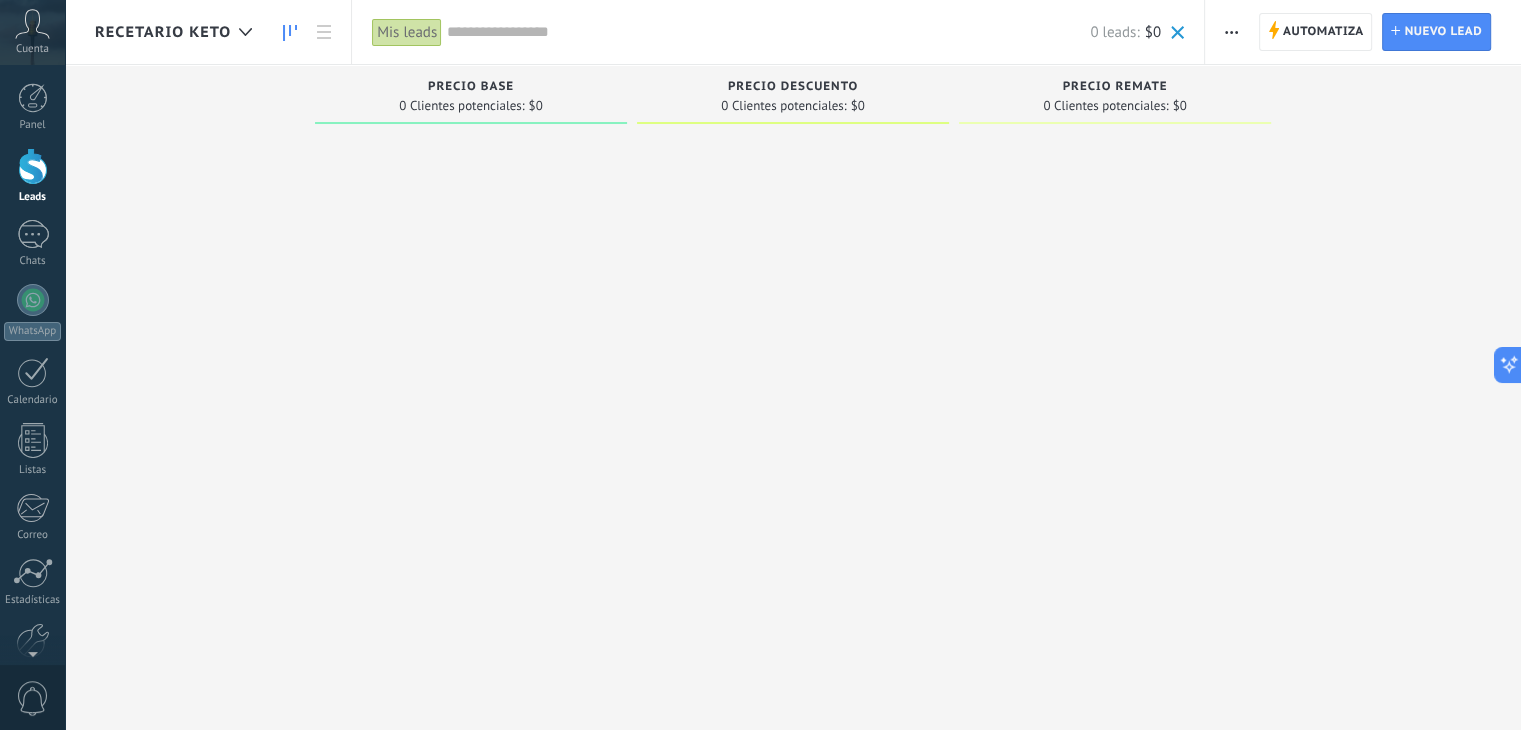 click on "Mis leads" at bounding box center [407, 32] 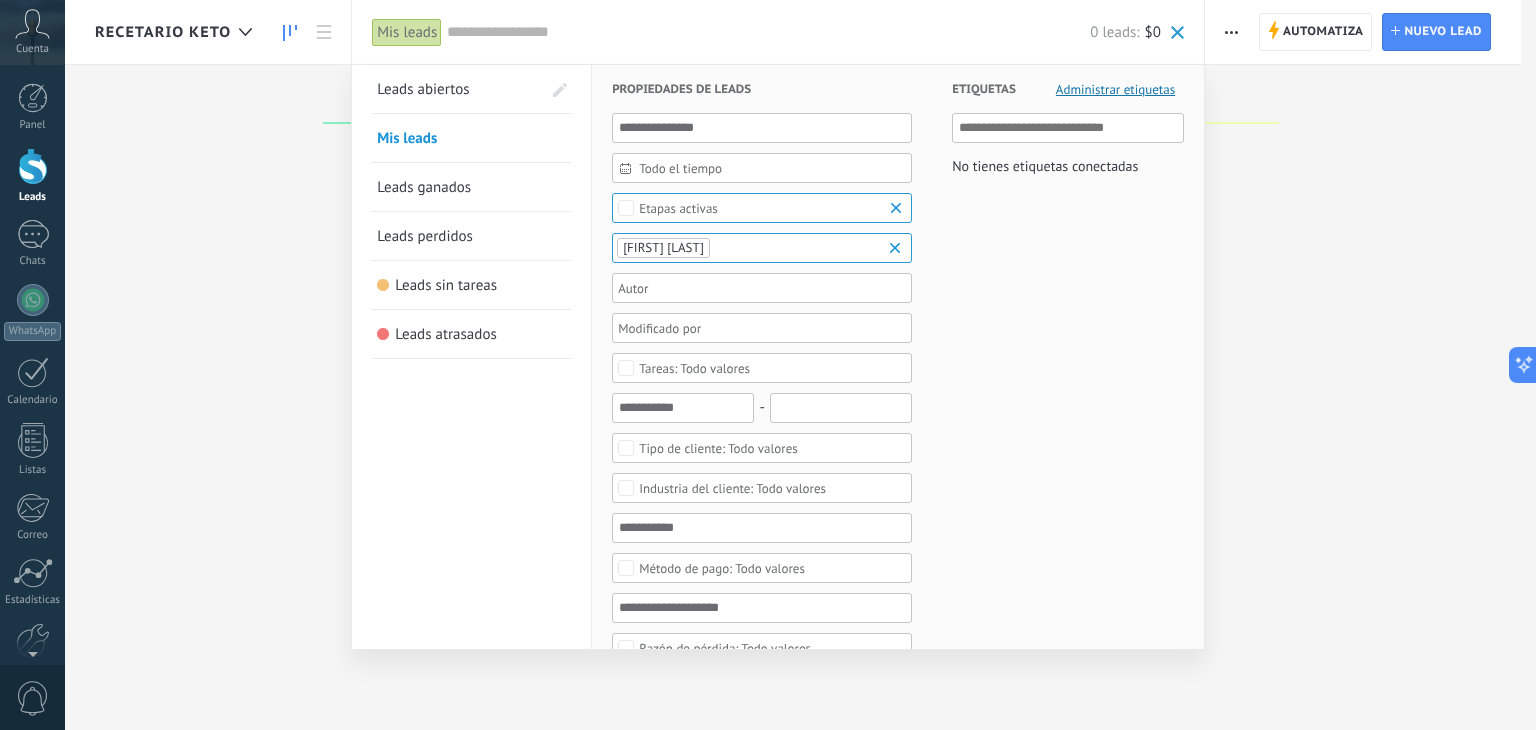 click on "Leads abiertos" at bounding box center [423, 89] 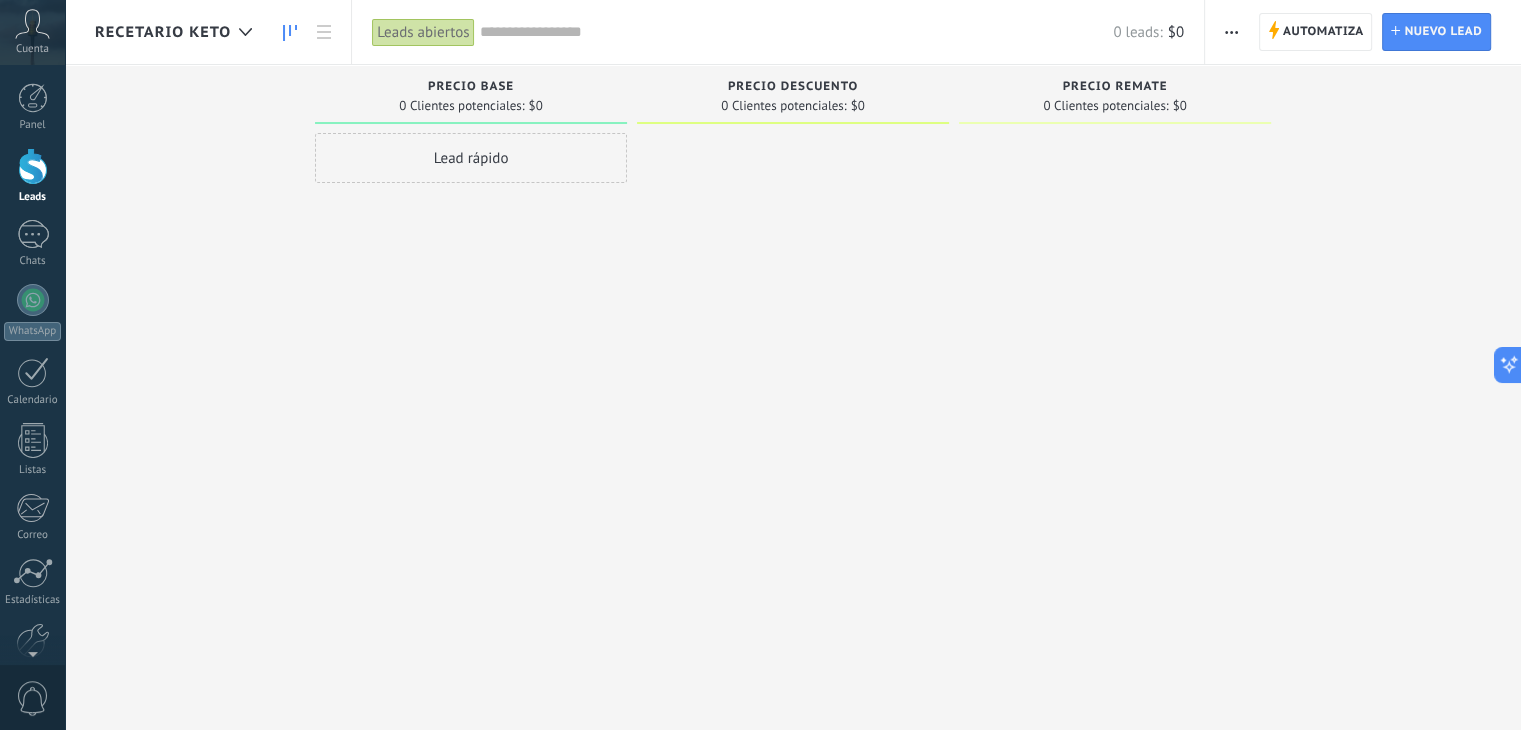 click on "Leads abiertos" at bounding box center [423, 32] 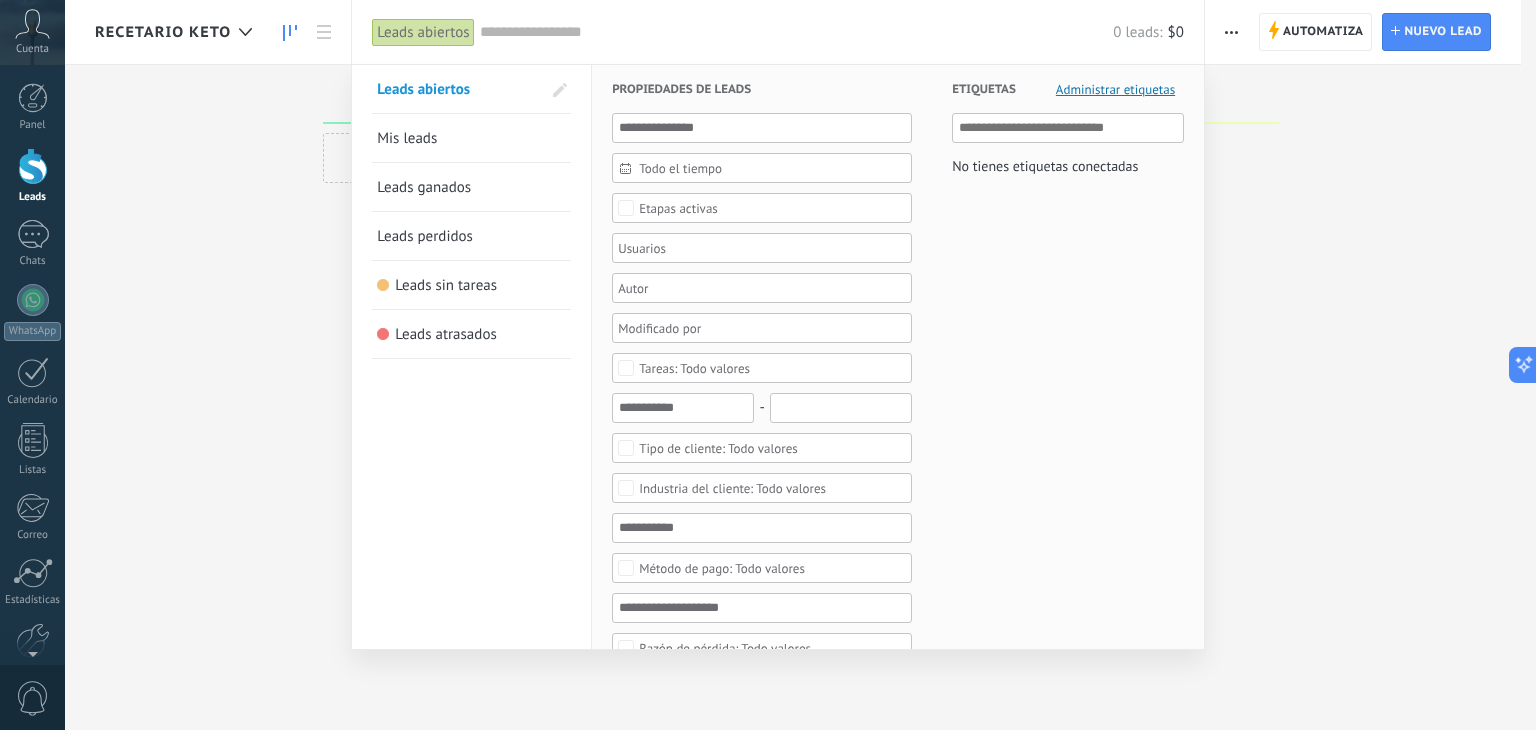 click on "Leads ganados" at bounding box center [471, 187] 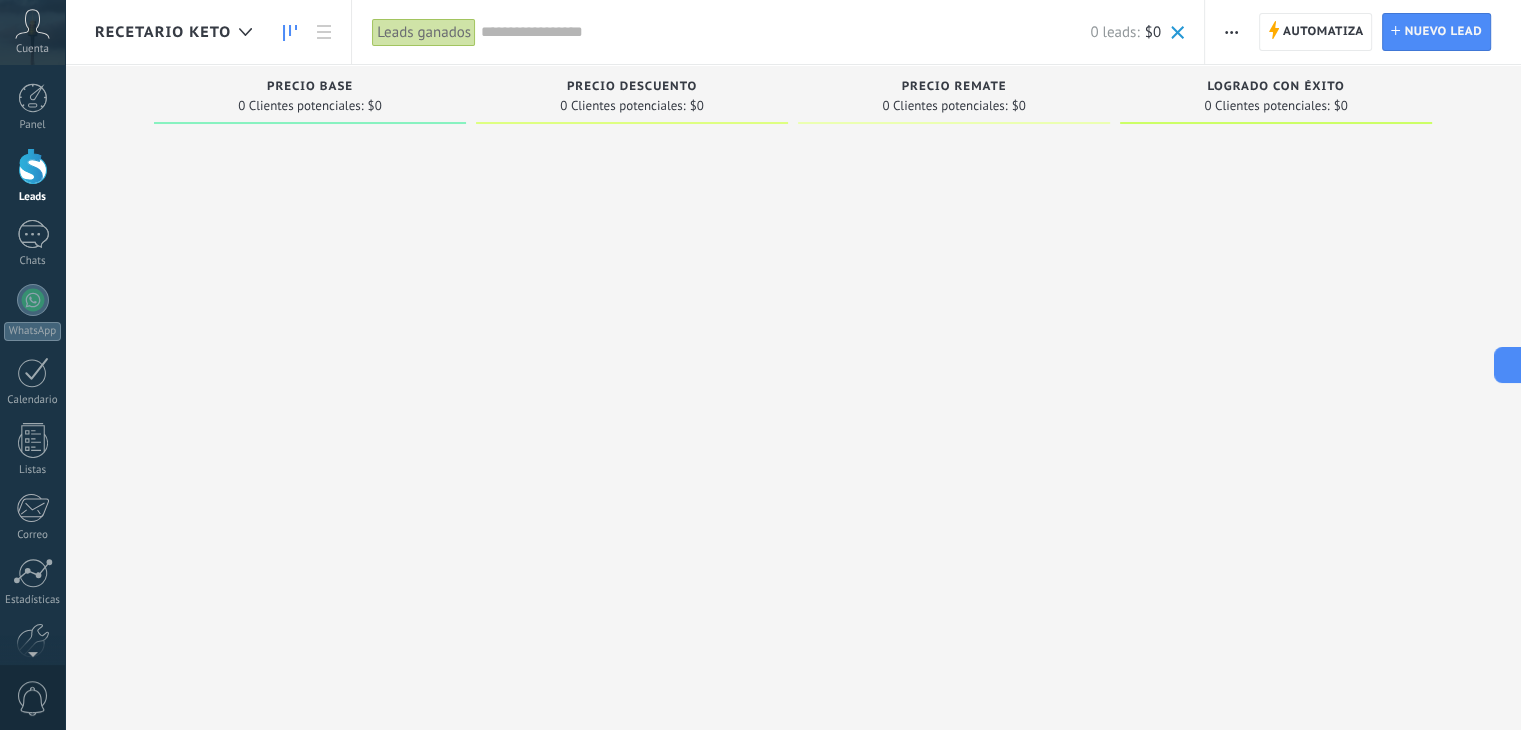 click on "Leads ganados" at bounding box center (424, 32) 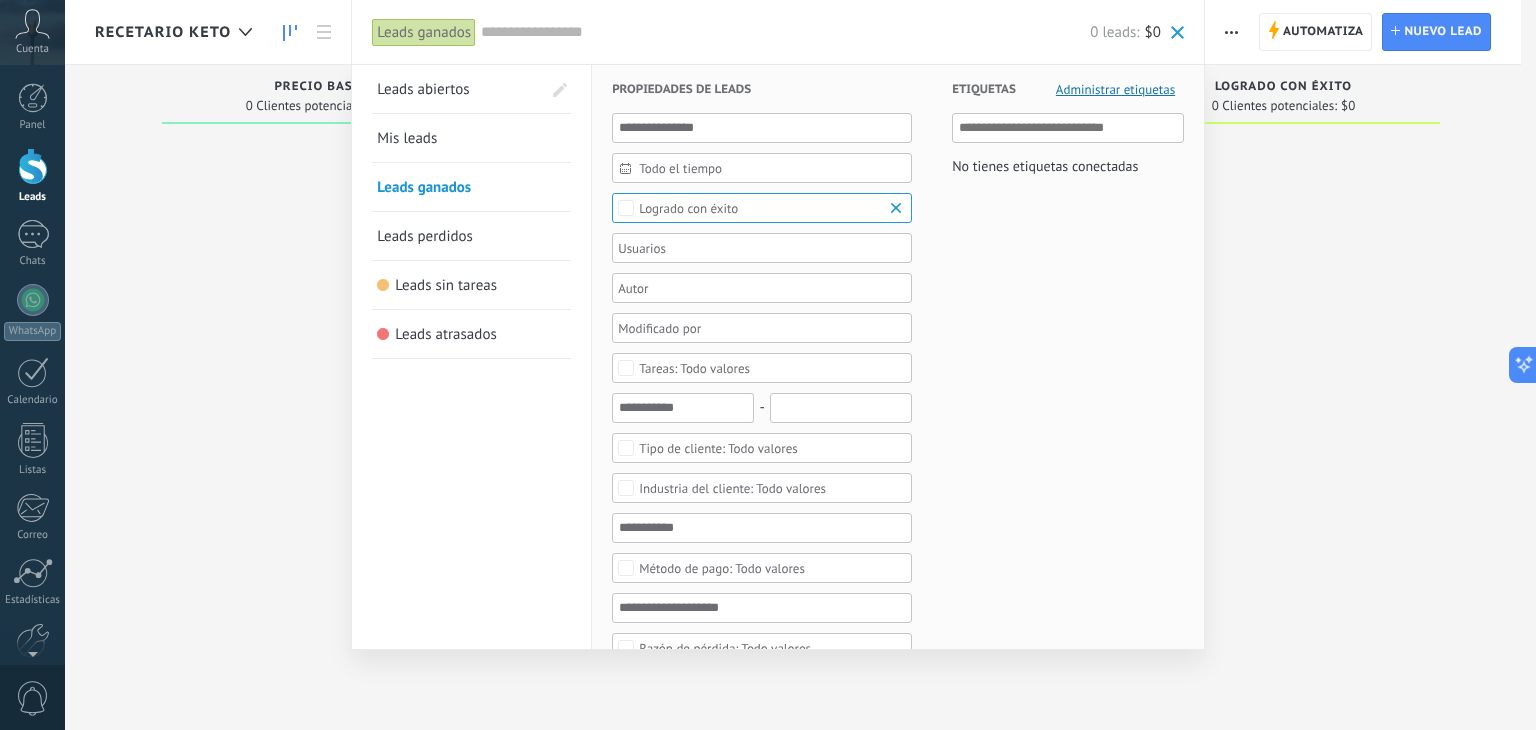 click on "Leads abiertos" at bounding box center [423, 89] 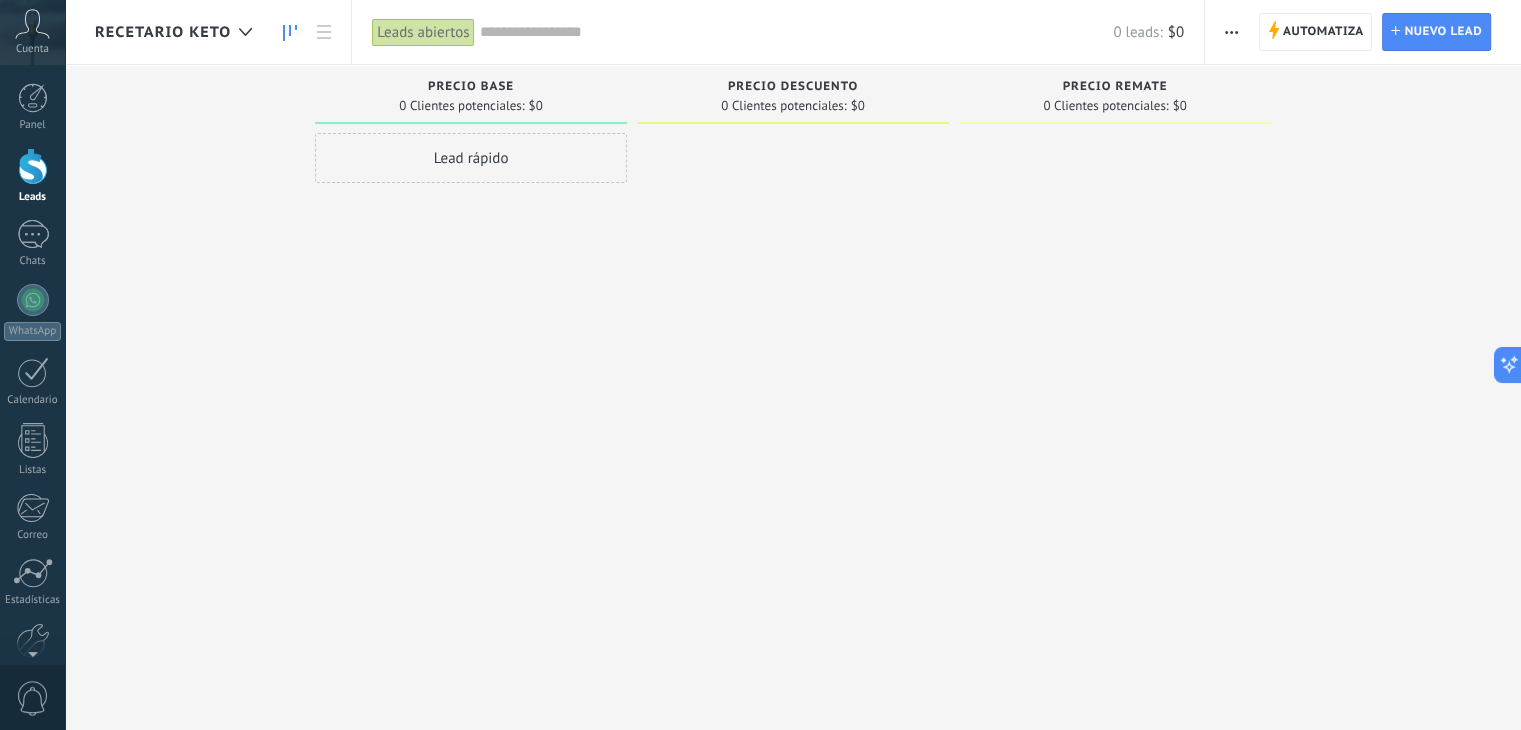 click on "Leads abiertos" at bounding box center (423, 32) 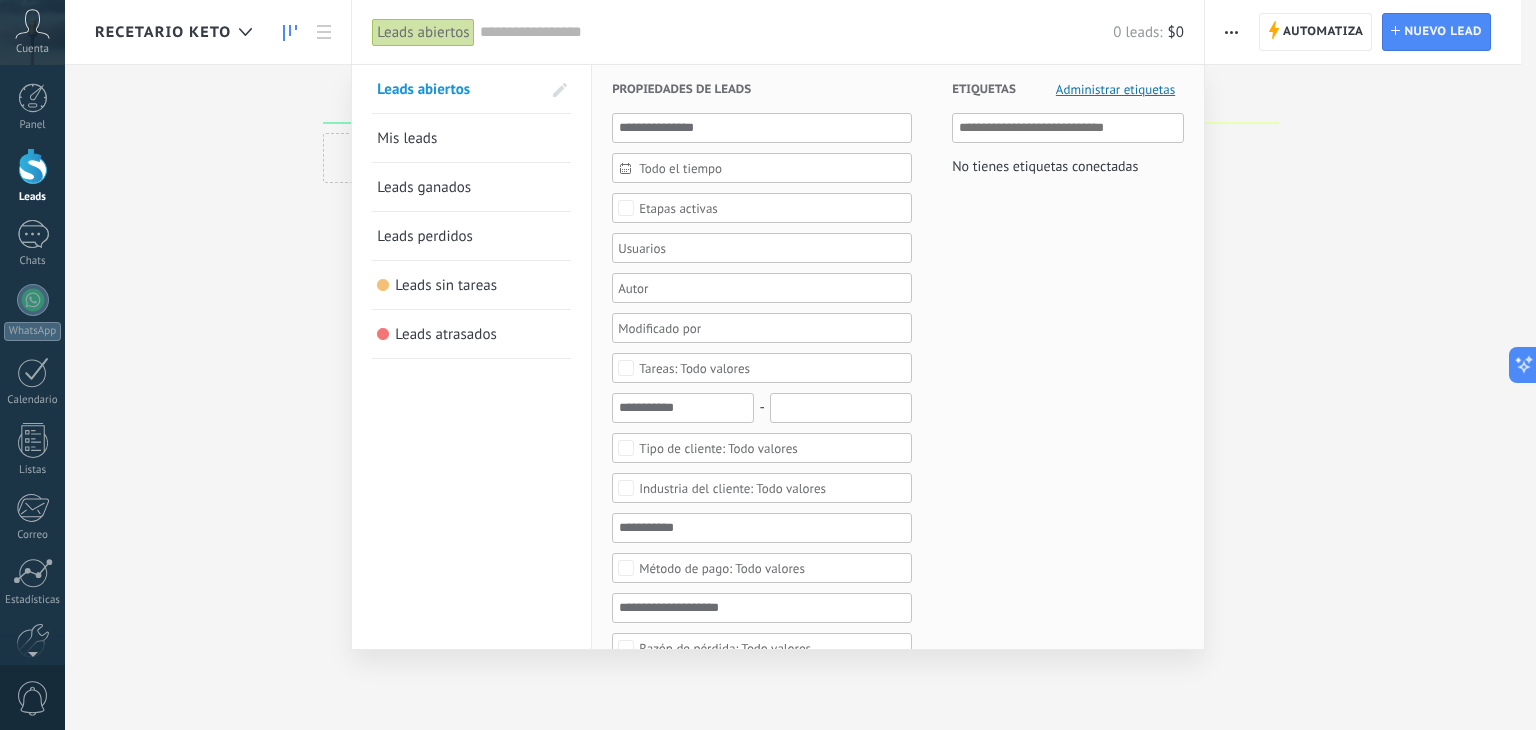 click at bounding box center (560, 90) 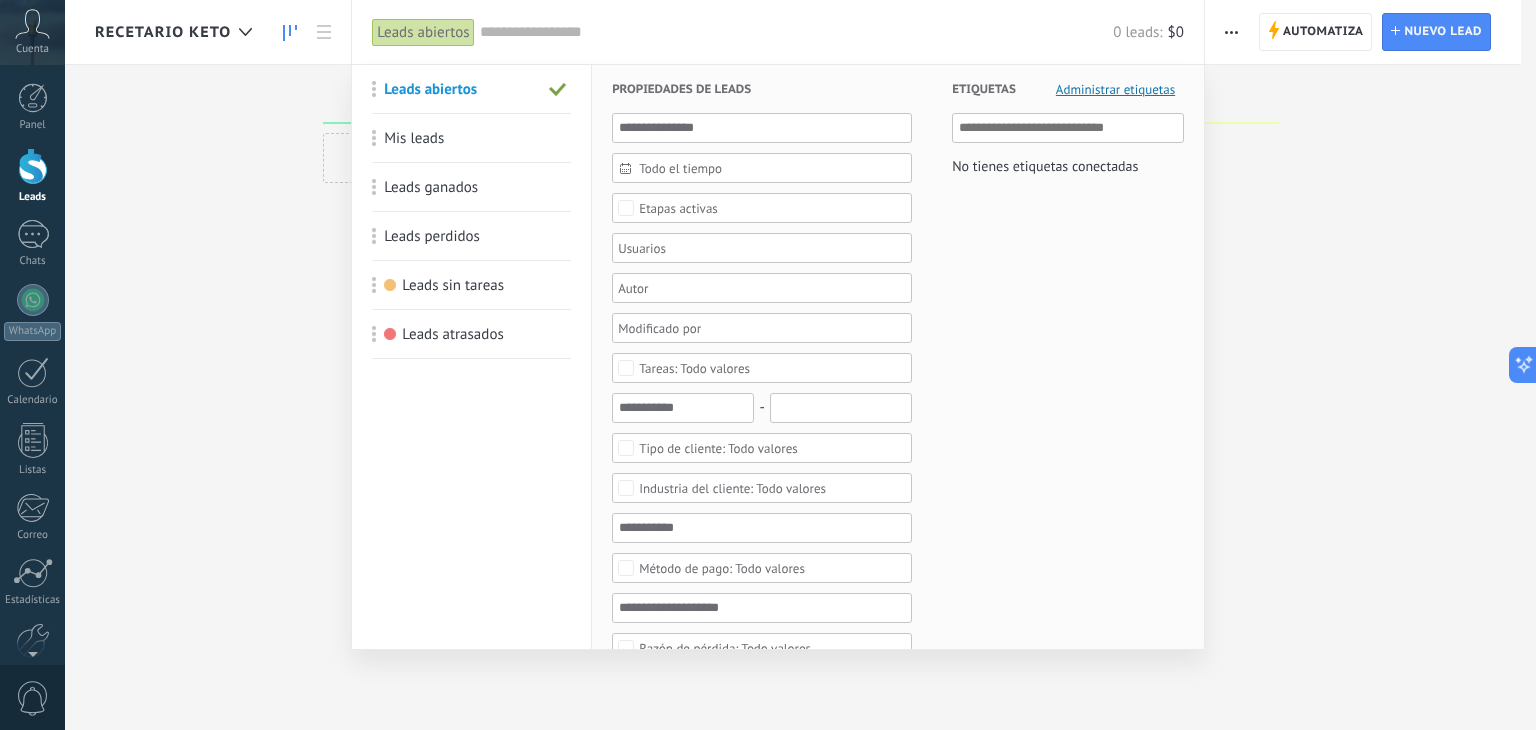click at bounding box center [558, 90] 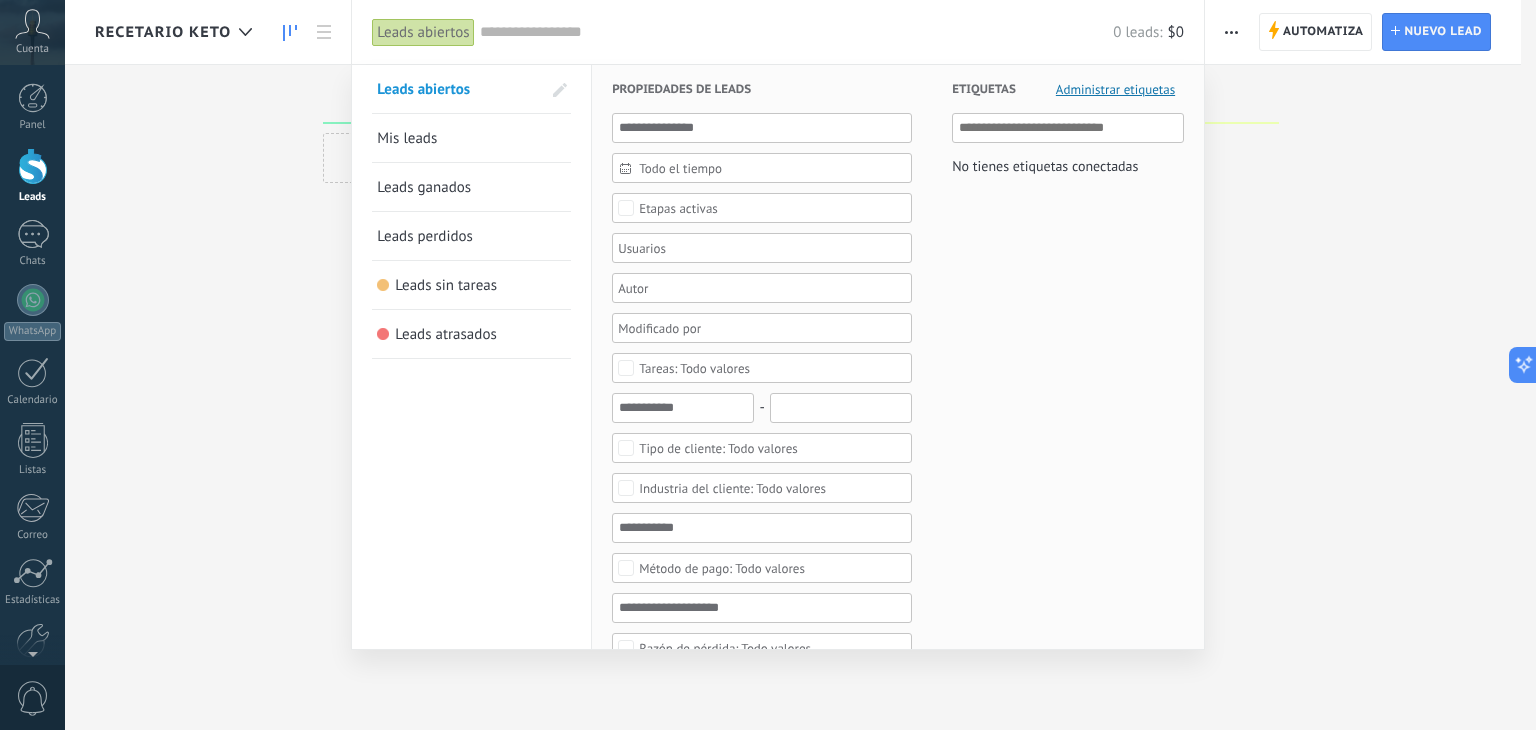 click on "Leads sin tareas" at bounding box center (446, 285) 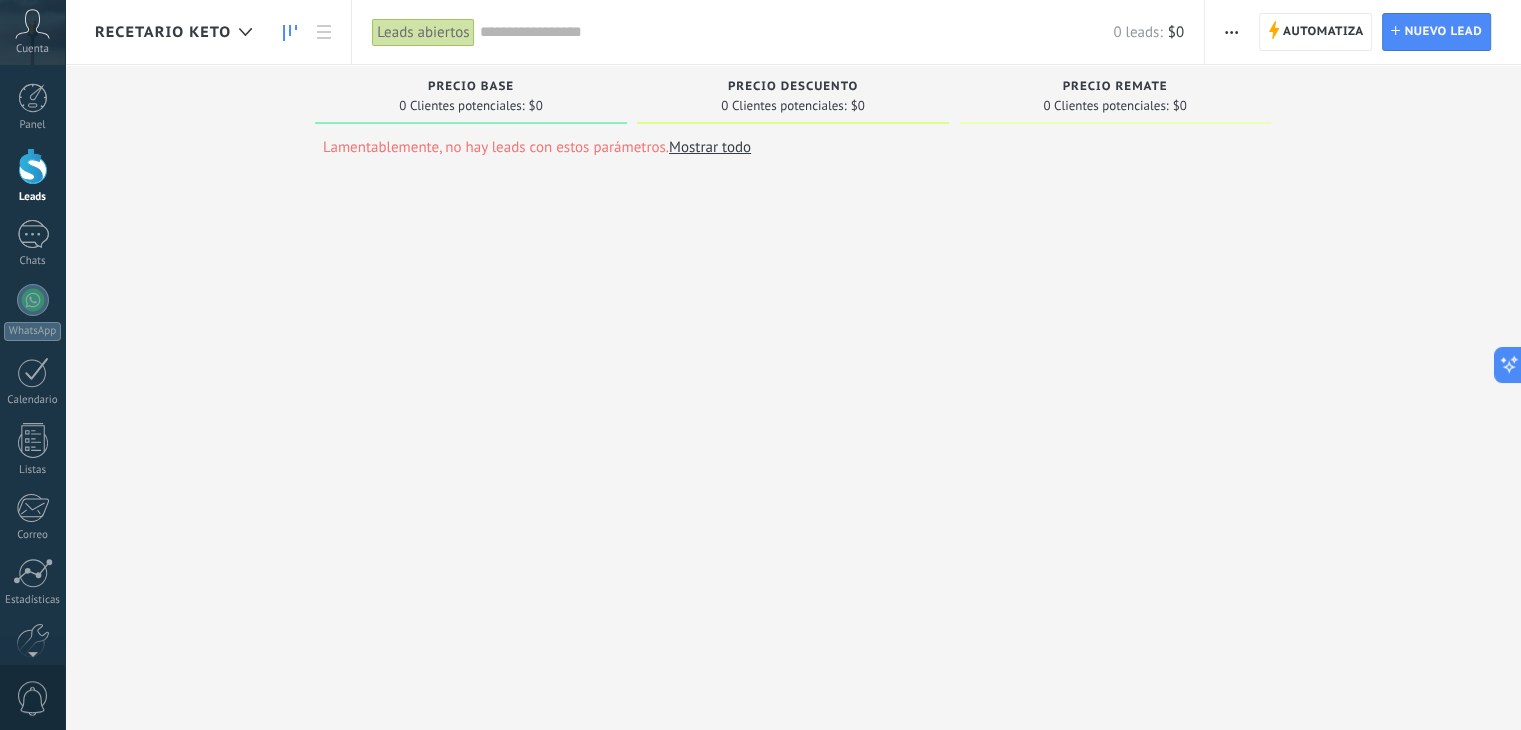 click on "Leads abiertos" at bounding box center [423, 32] 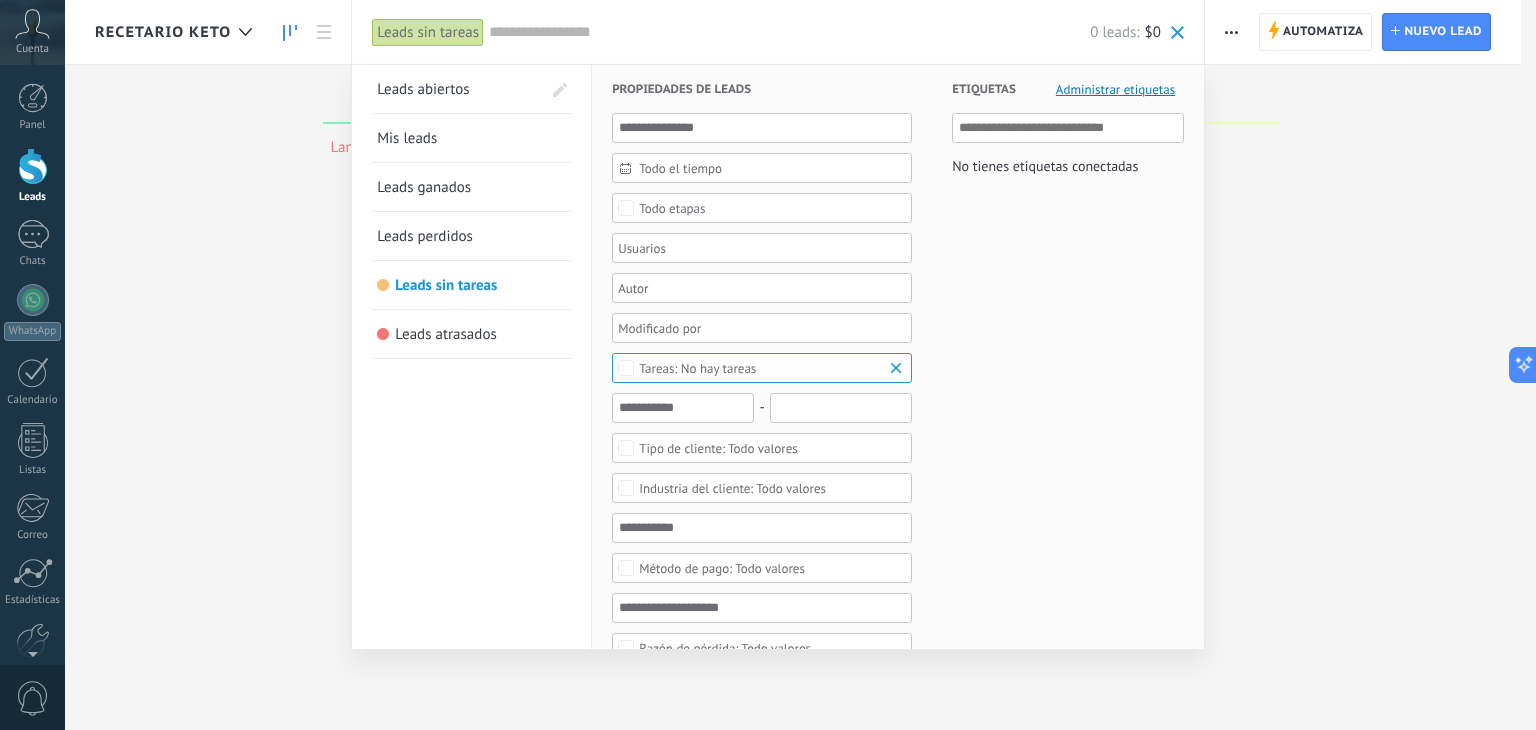 click on "Leads ganados" at bounding box center (424, 187) 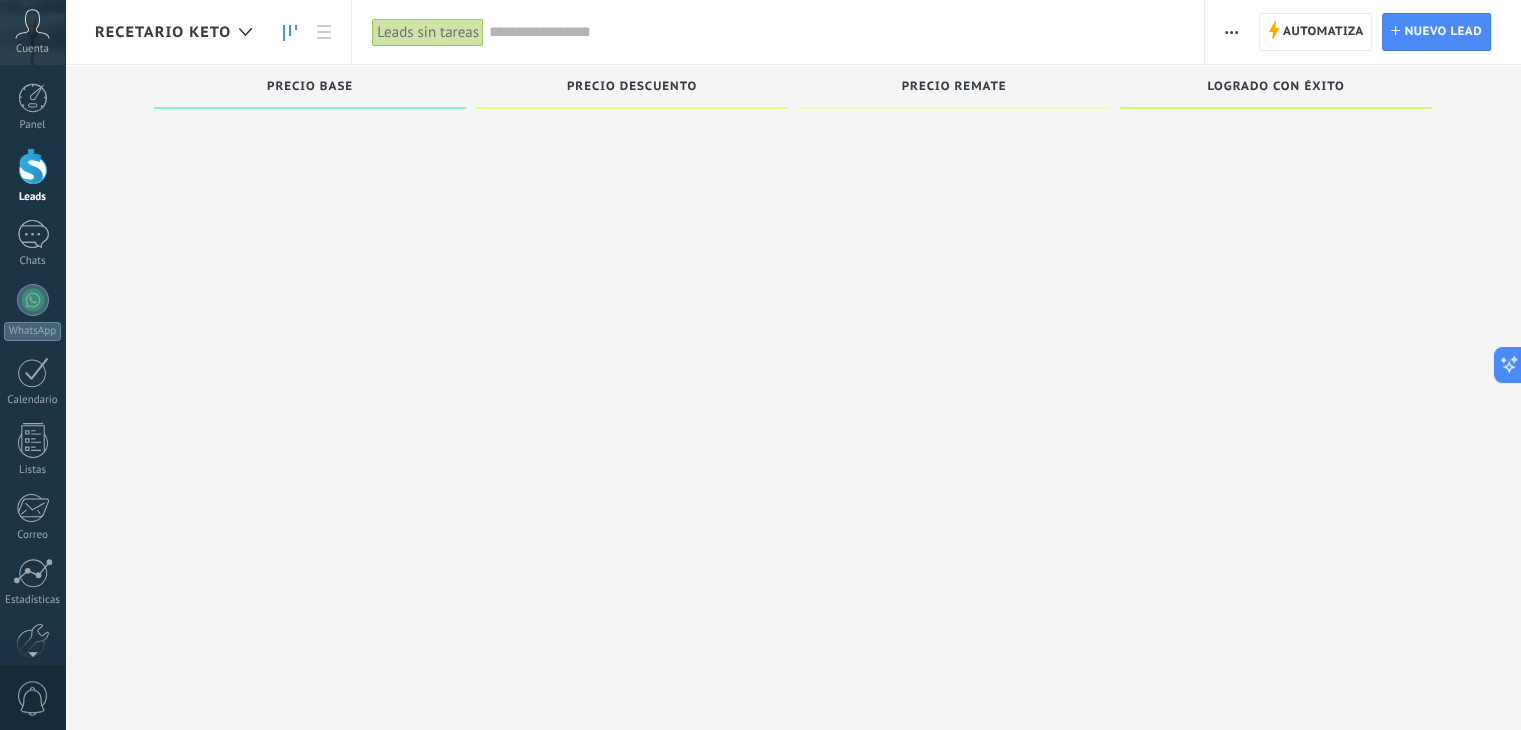 click on "Leads sin tareas" at bounding box center (428, 32) 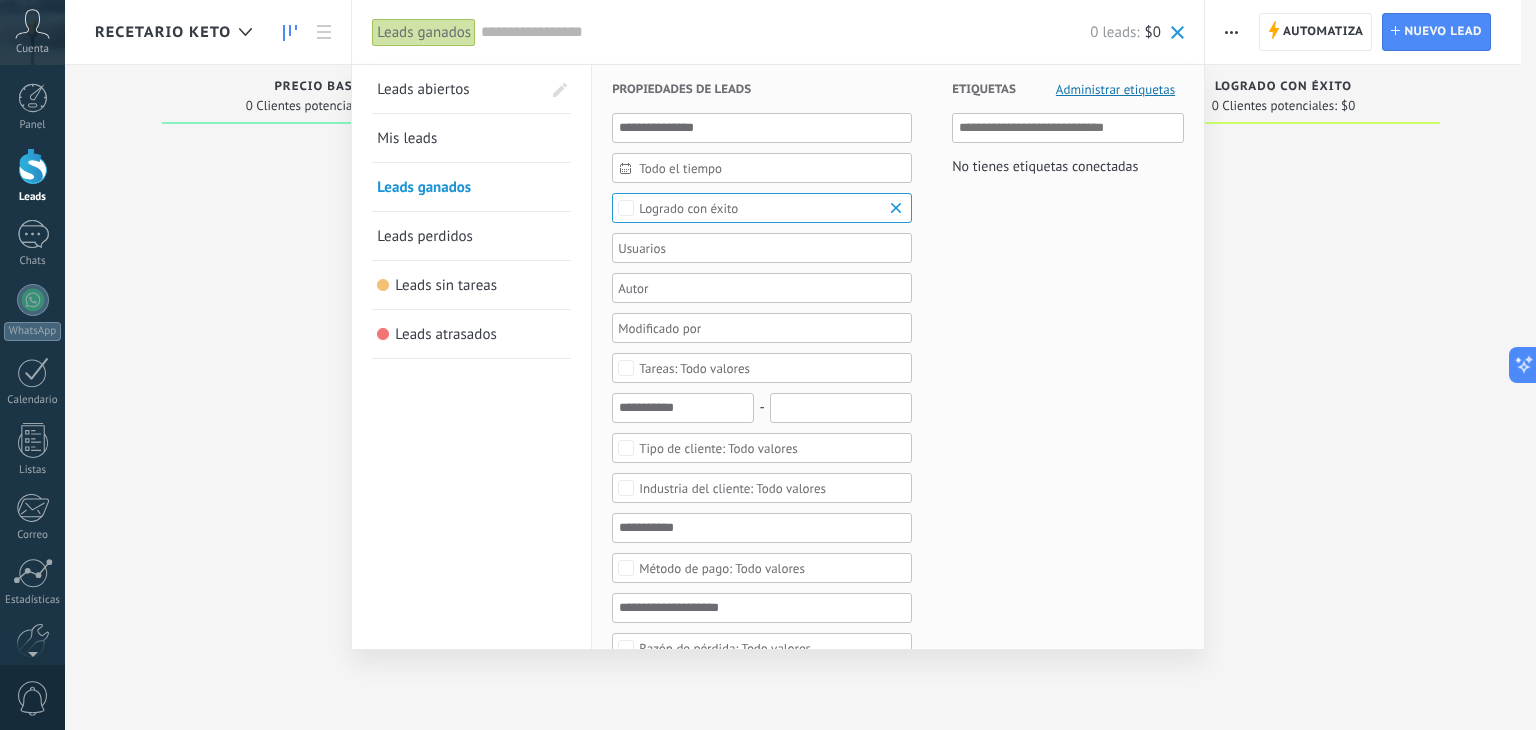 click on "Leads abiertos" at bounding box center (423, 89) 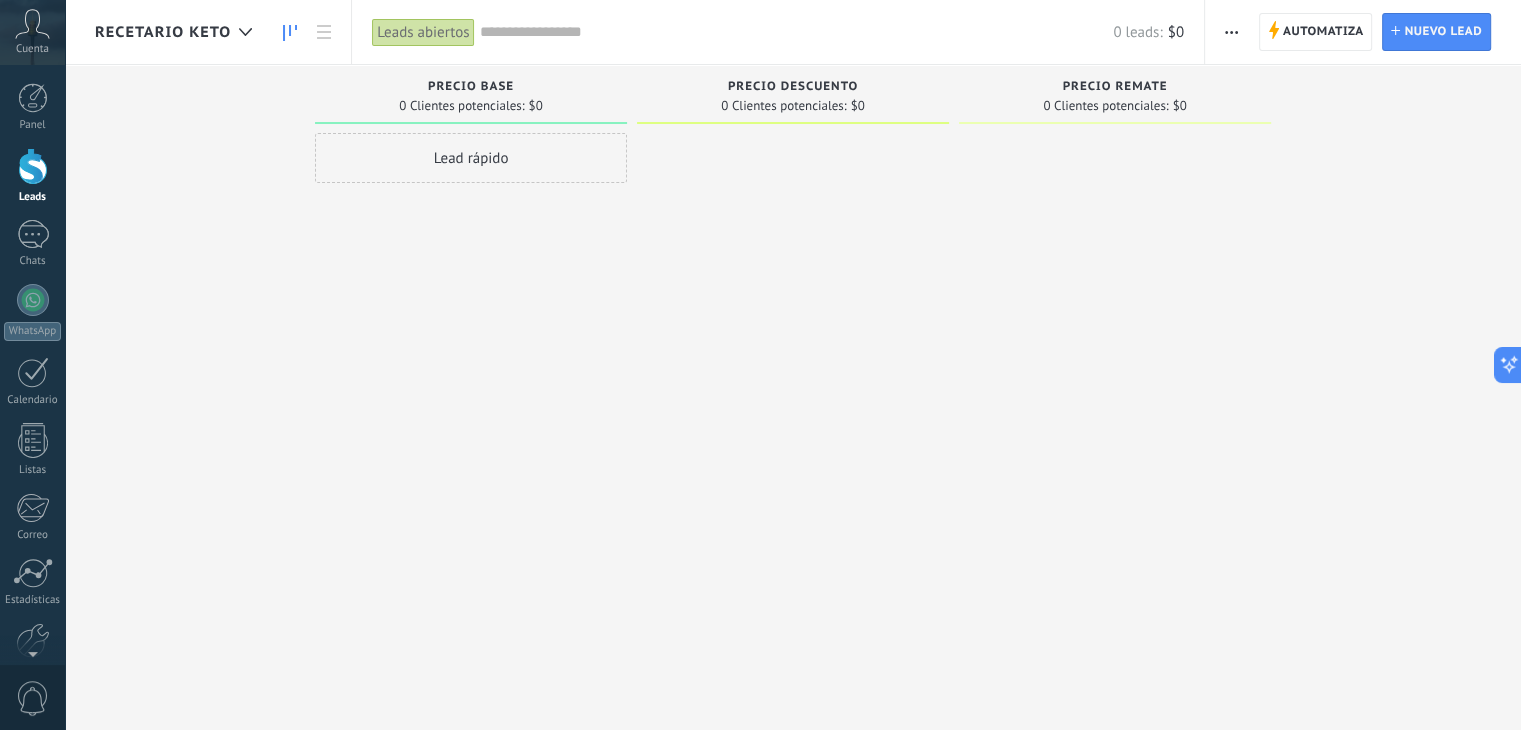 click at bounding box center (1231, 32) 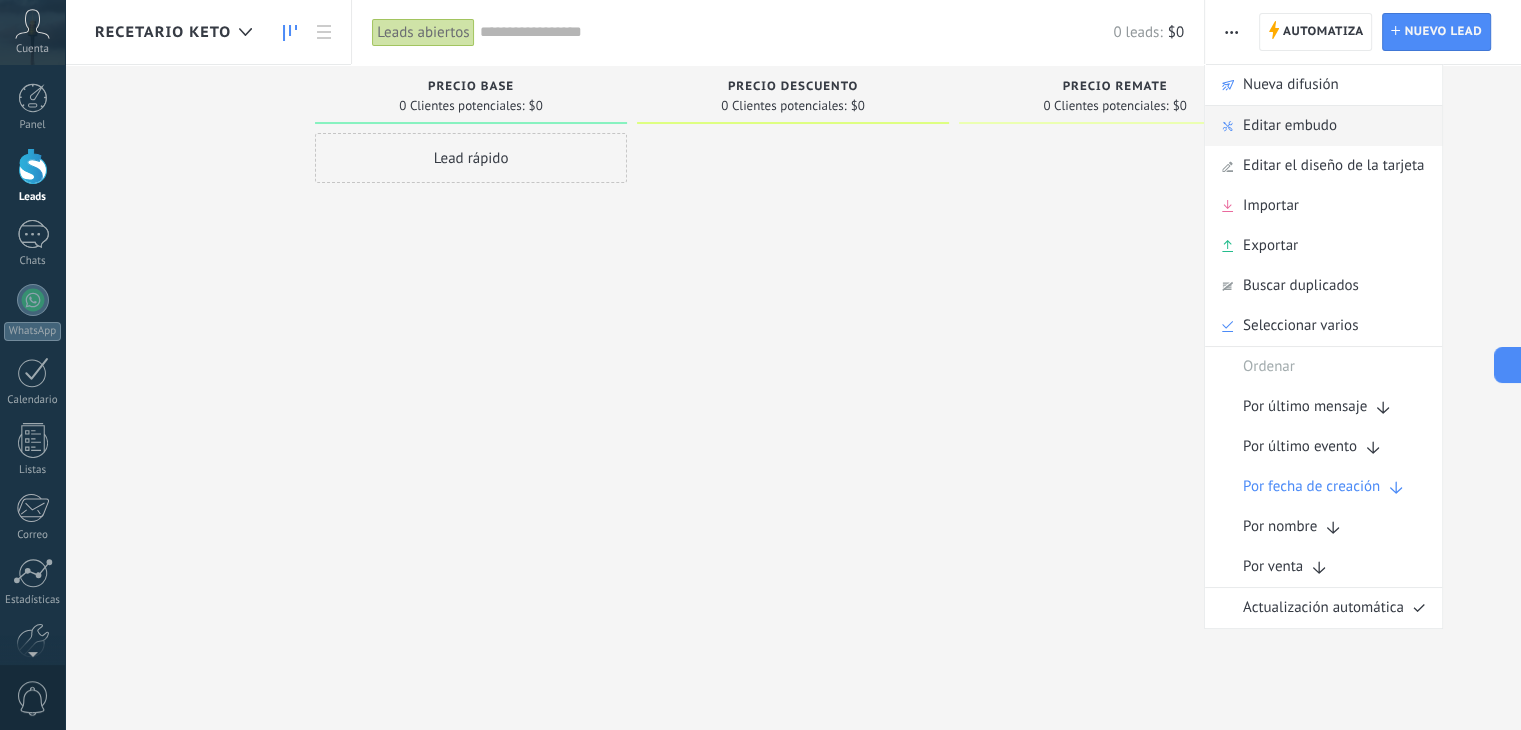 click on "Editar embudo" at bounding box center (1290, 126) 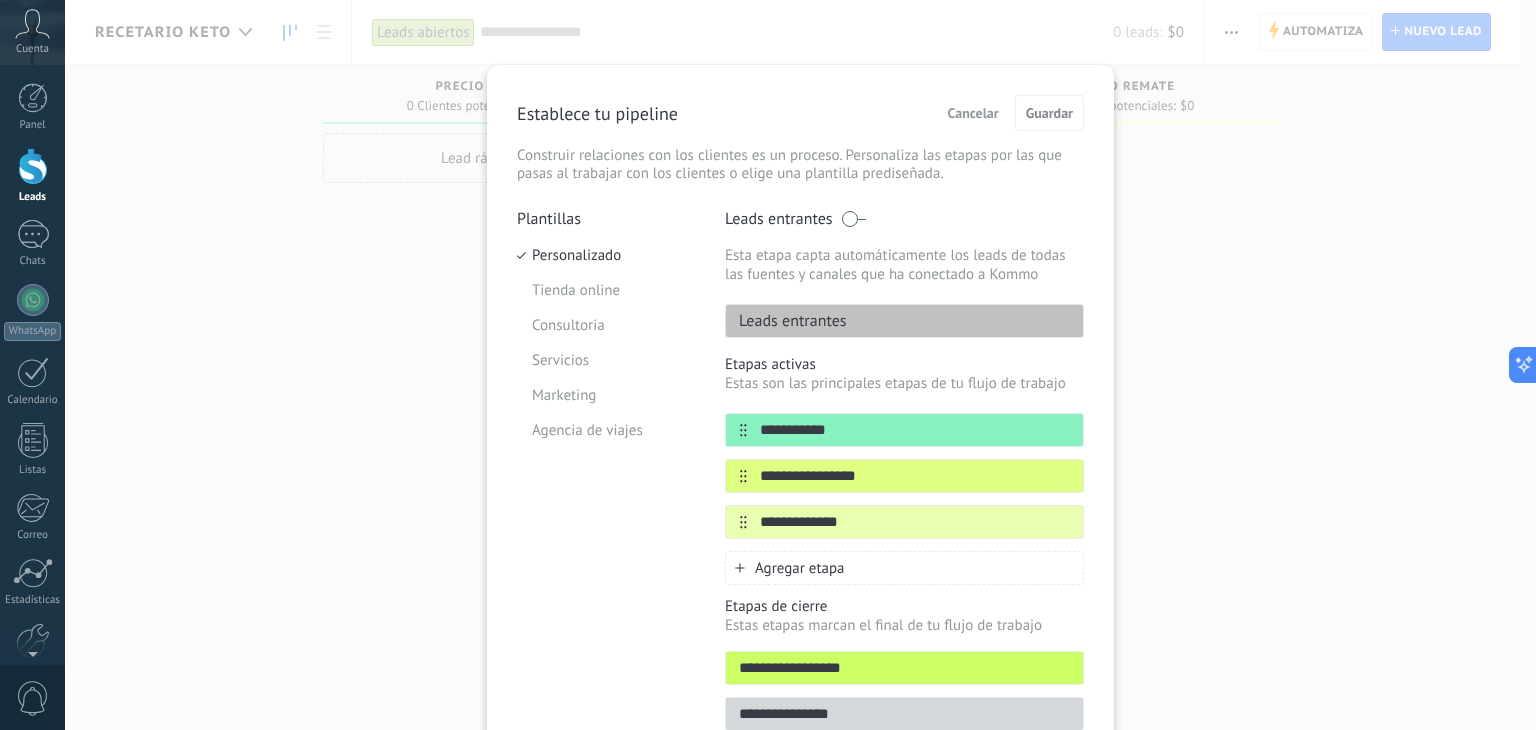 click on "Agregar etapa" at bounding box center (800, 568) 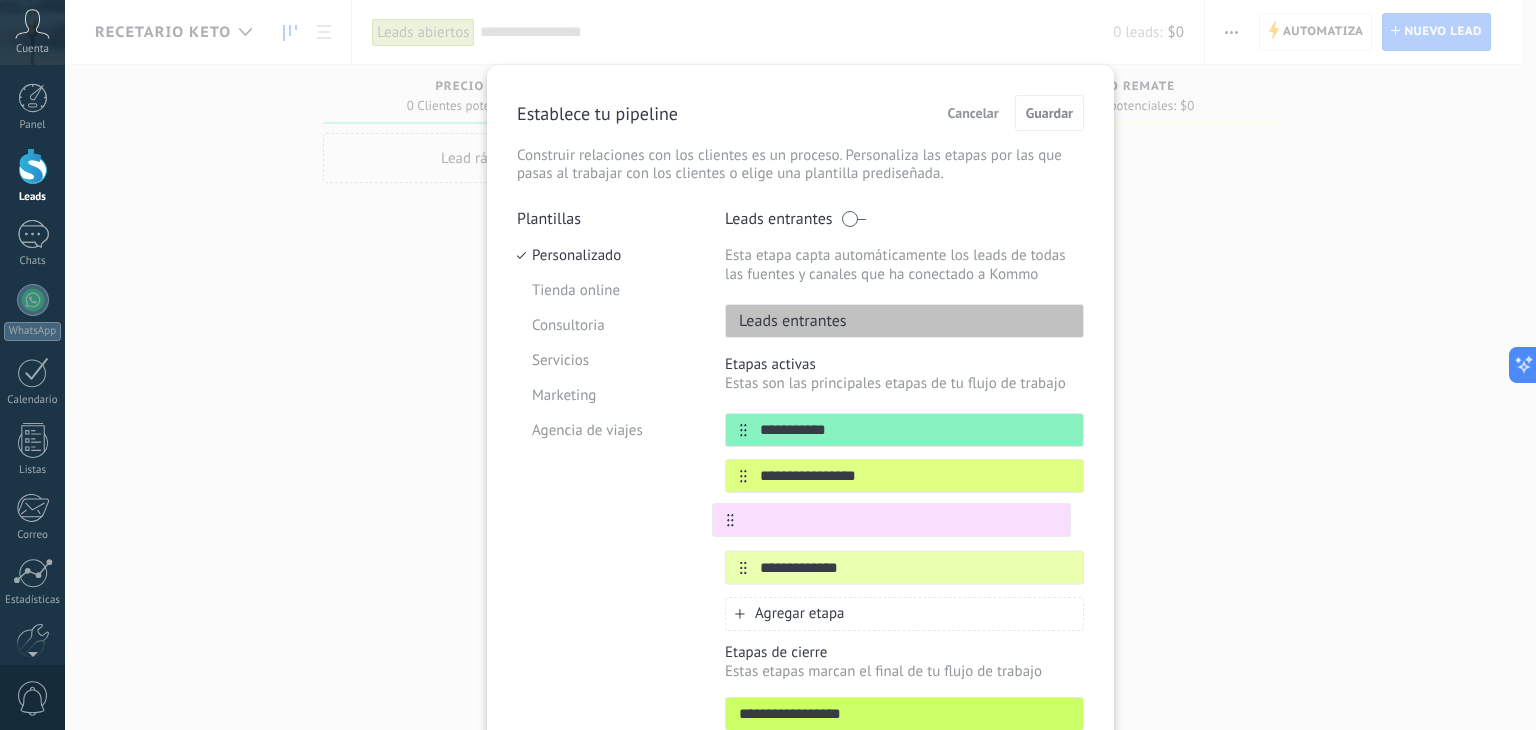 scroll, scrollTop: 0, scrollLeft: 0, axis: both 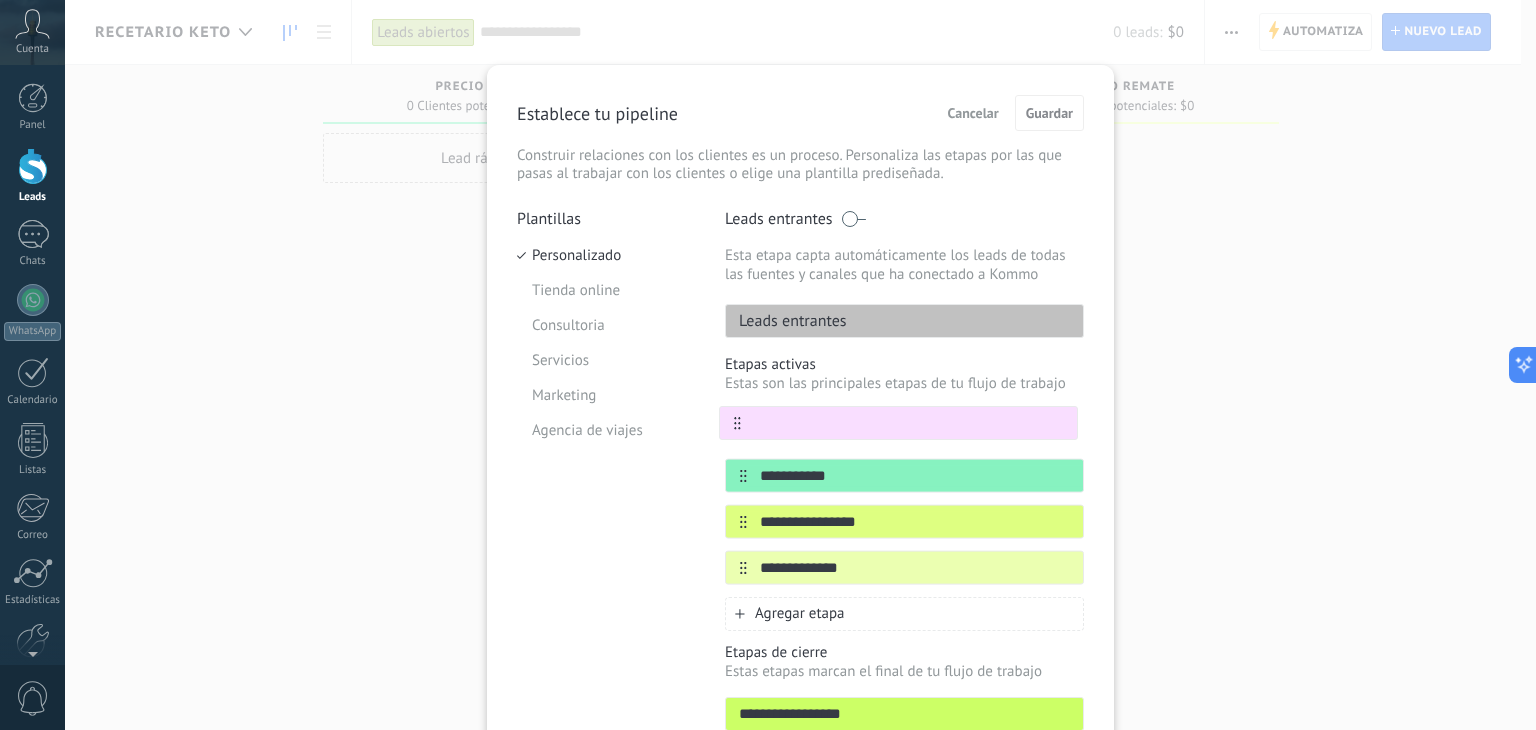 drag, startPoint x: 725, startPoint y: 506, endPoint x: 732, endPoint y: 414, distance: 92.26592 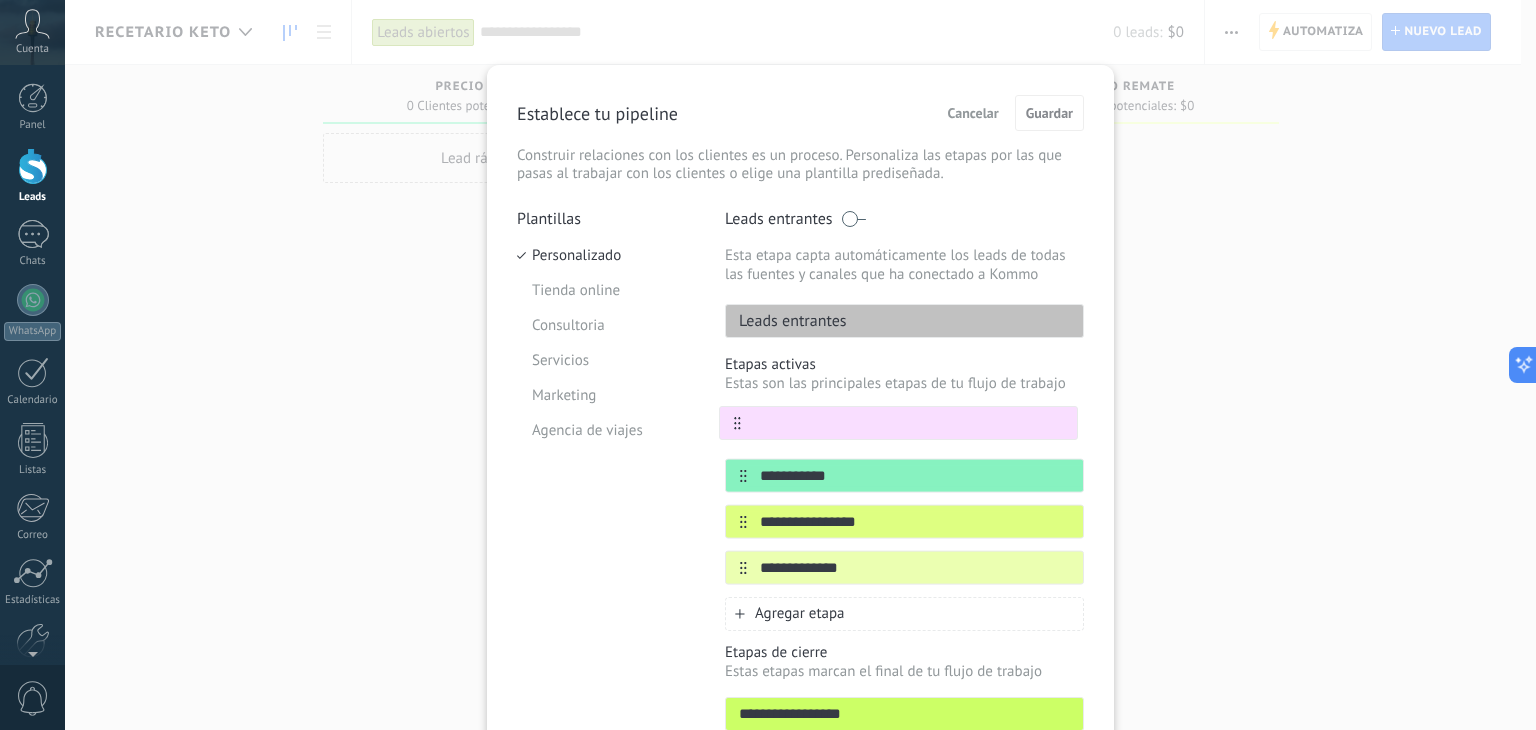 click on "**********" at bounding box center [904, 499] 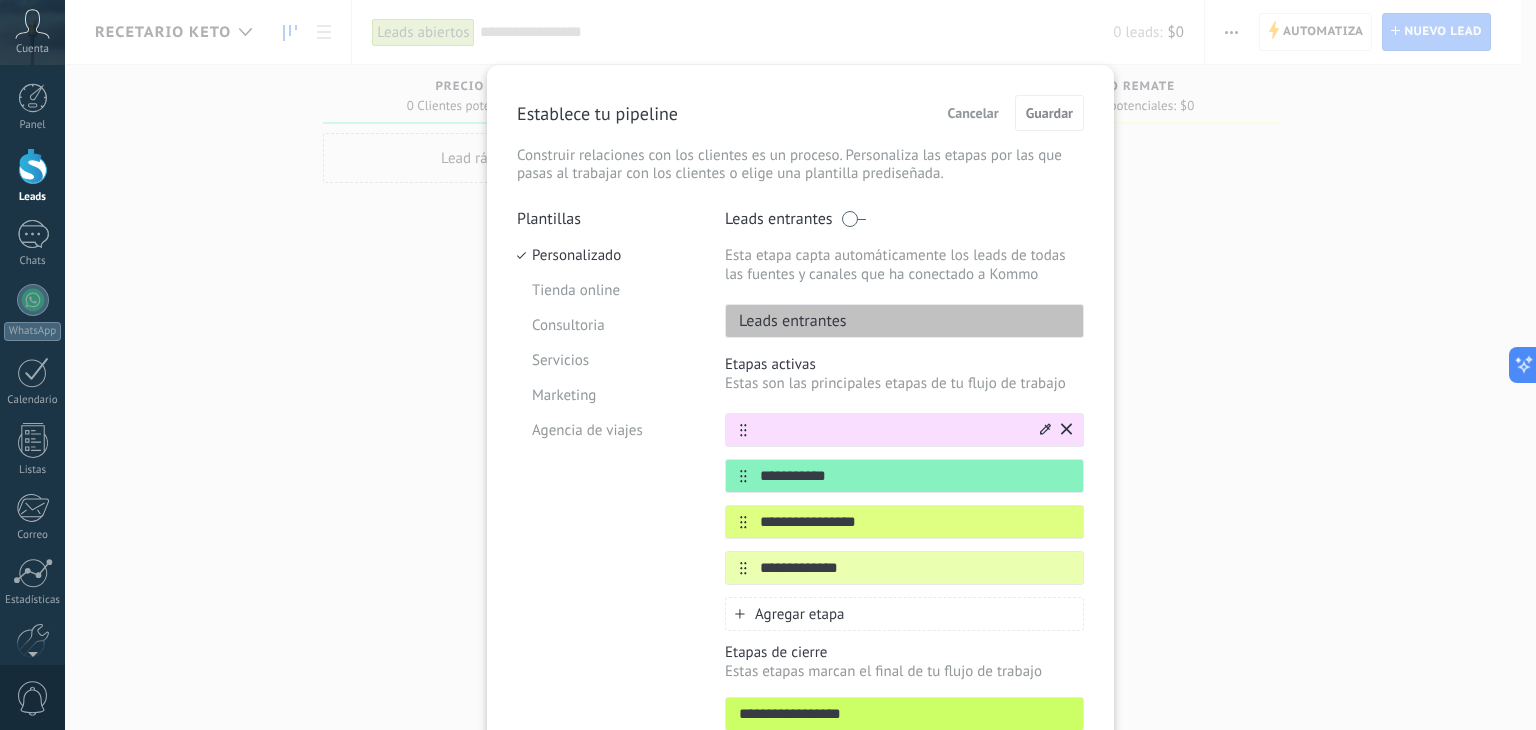 click at bounding box center [892, 430] 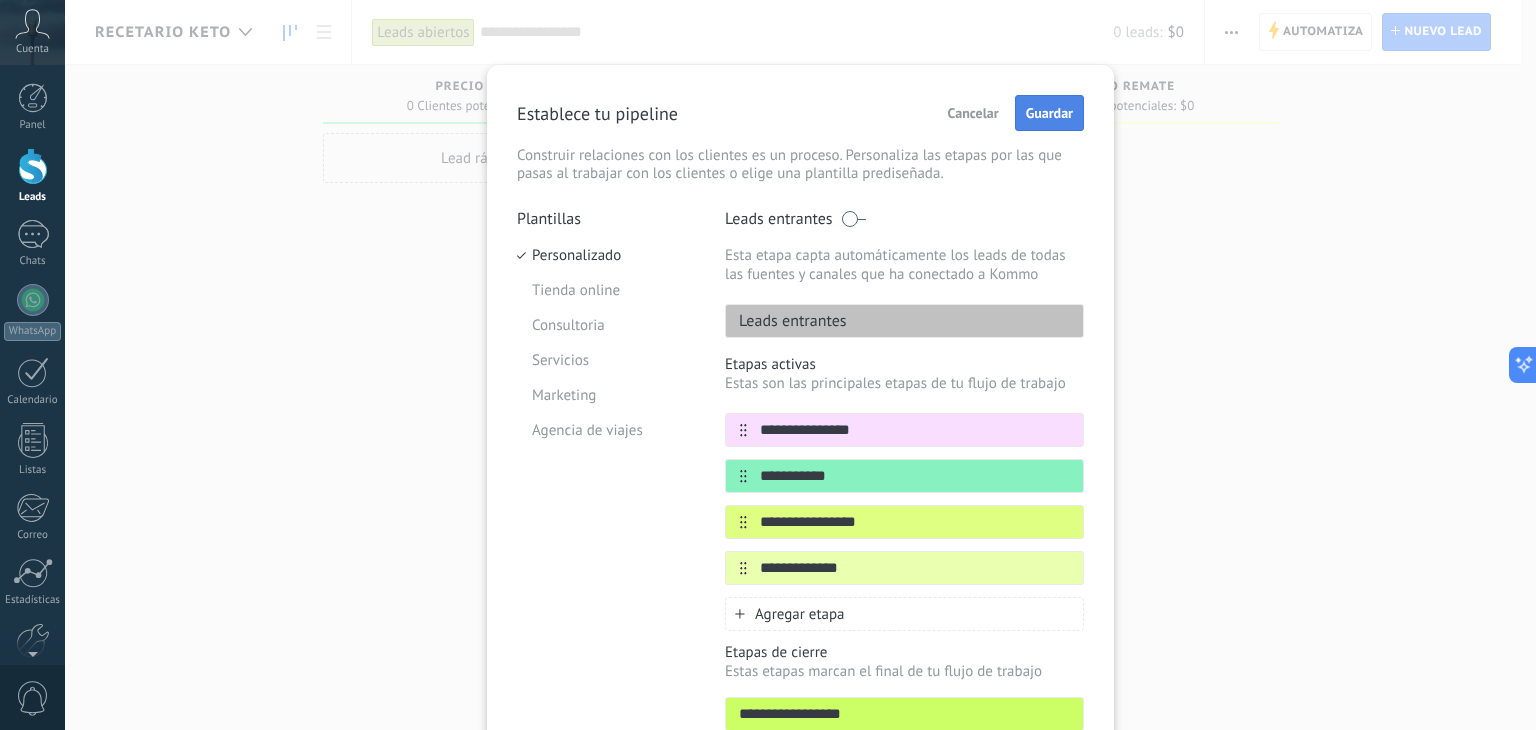 type on "**********" 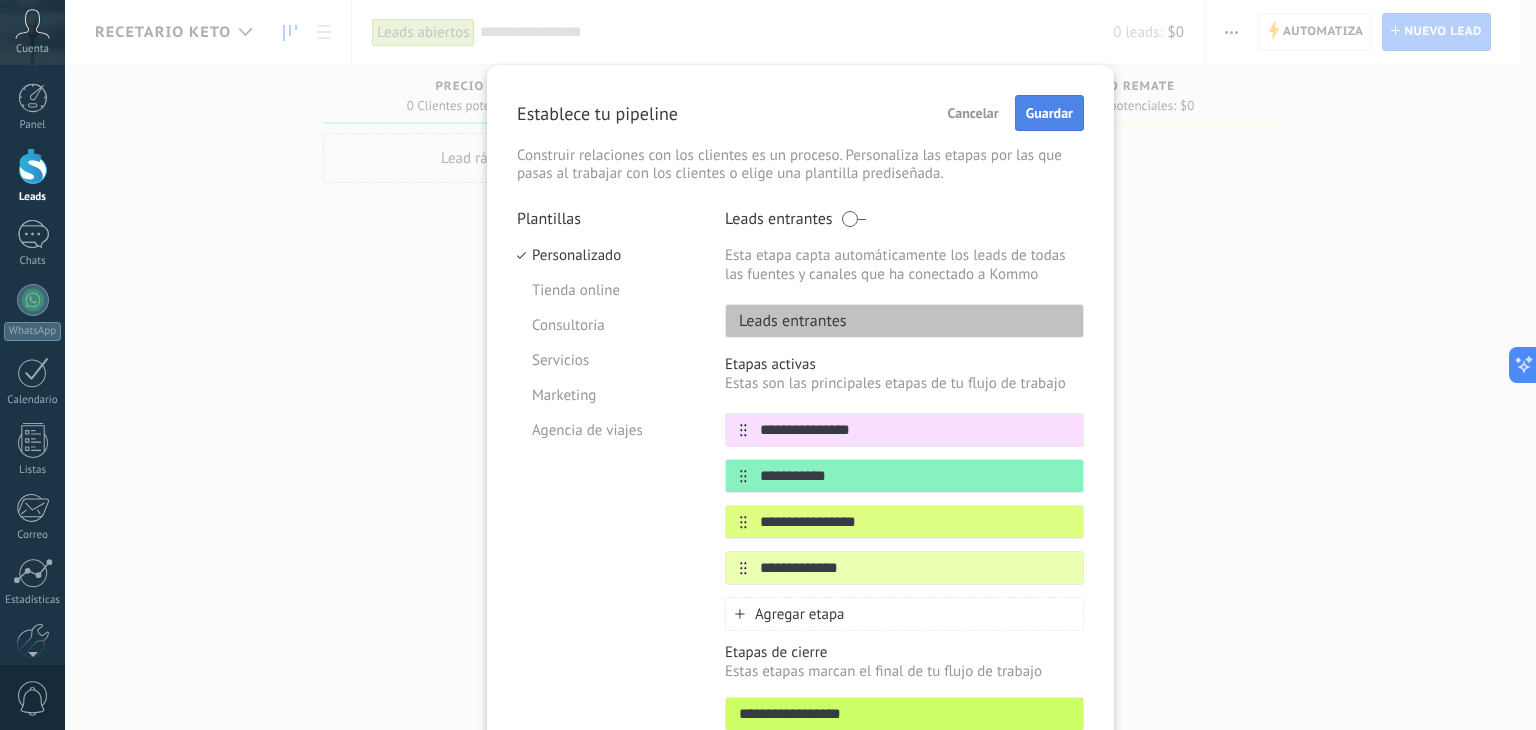 click on "Guardar" at bounding box center (1049, 113) 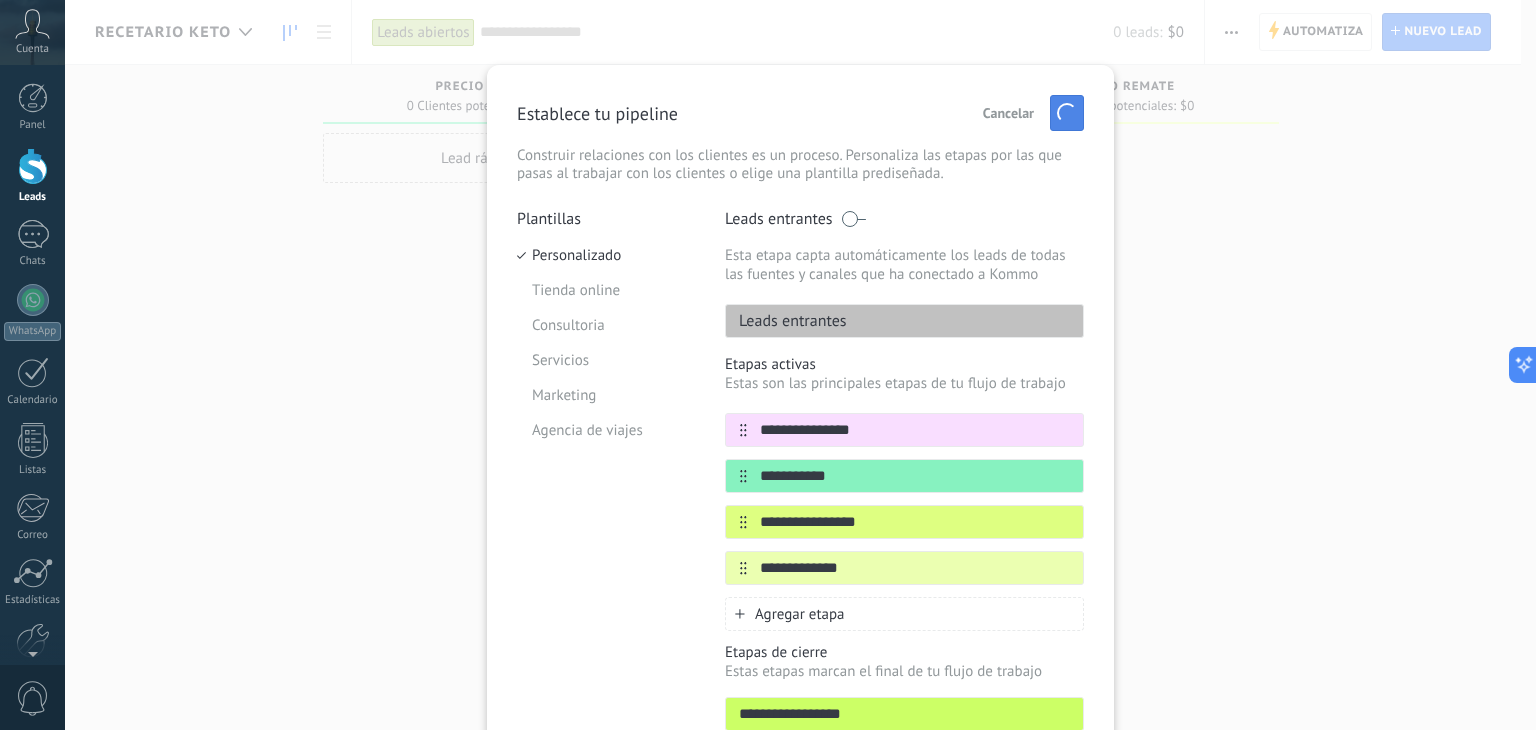 scroll, scrollTop: 0, scrollLeft: 0, axis: both 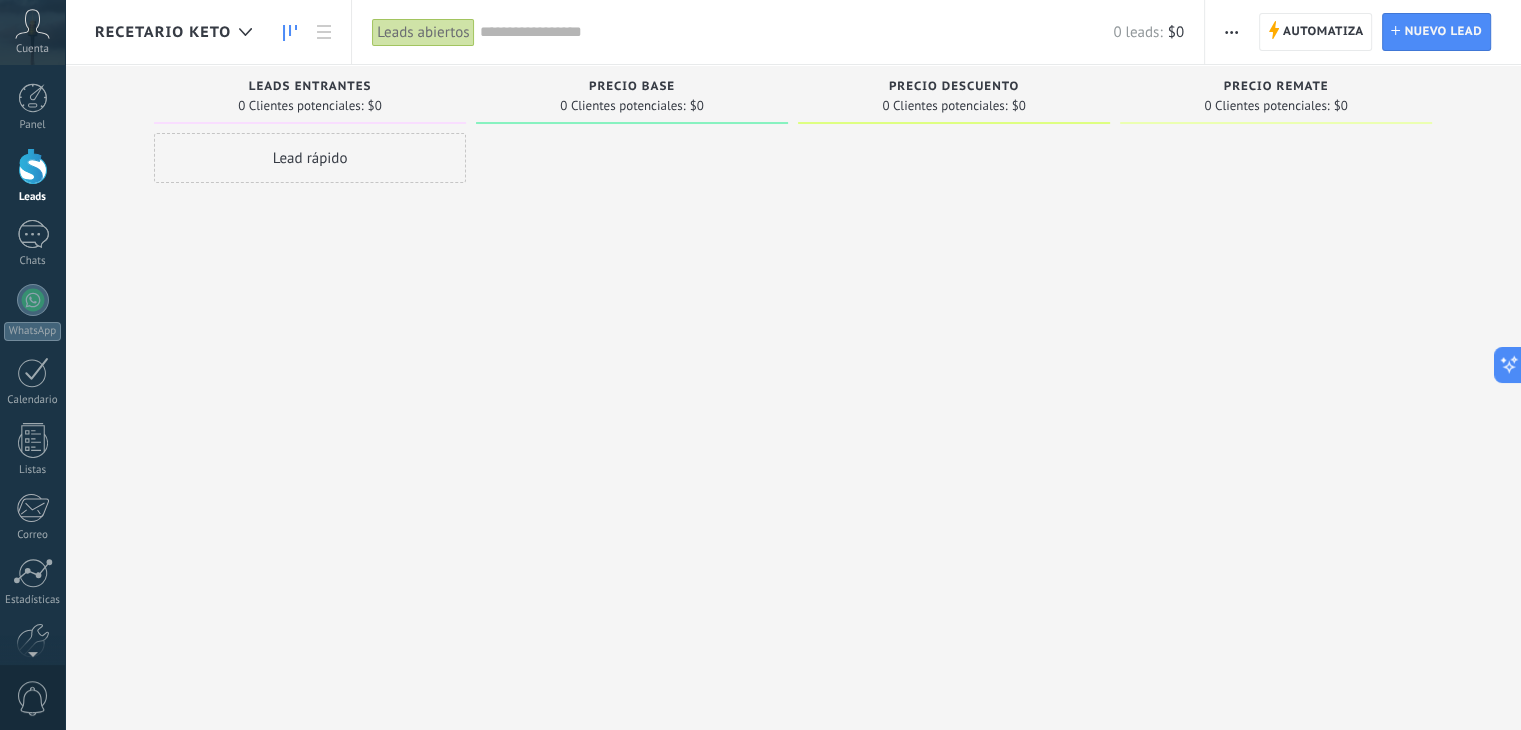 click at bounding box center [1231, 32] 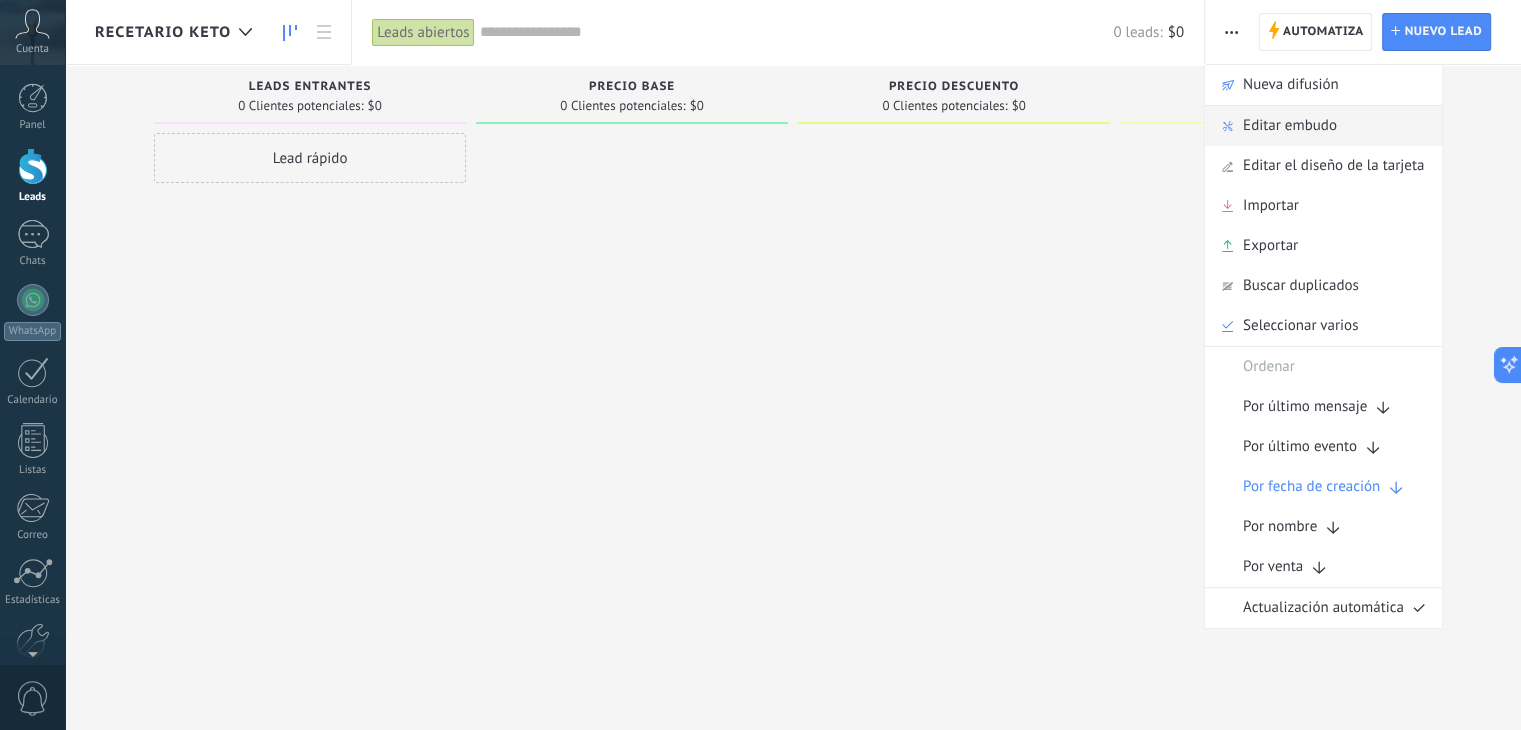 click on "Editar embudo" at bounding box center (1290, 126) 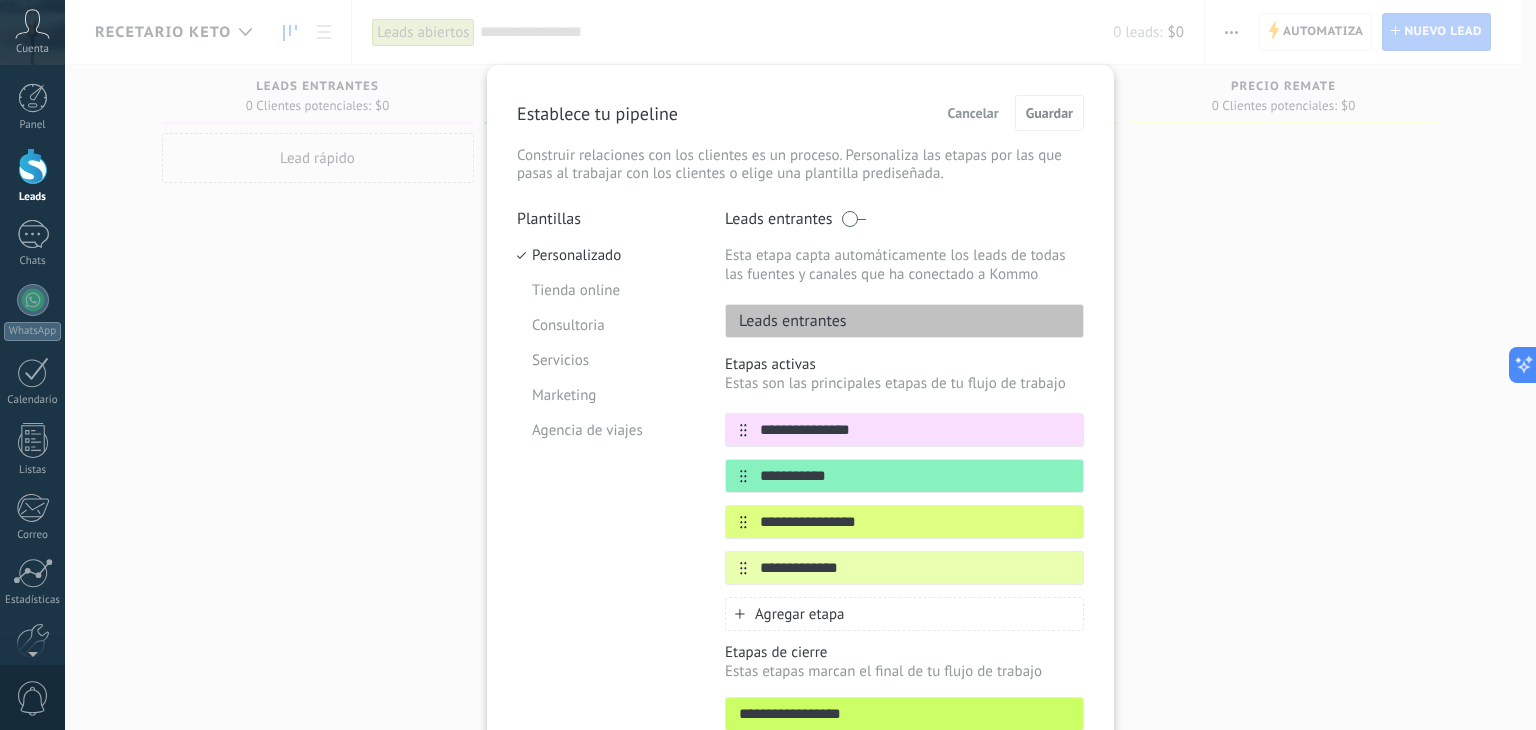 click on "Agregar etapa" at bounding box center (800, 614) 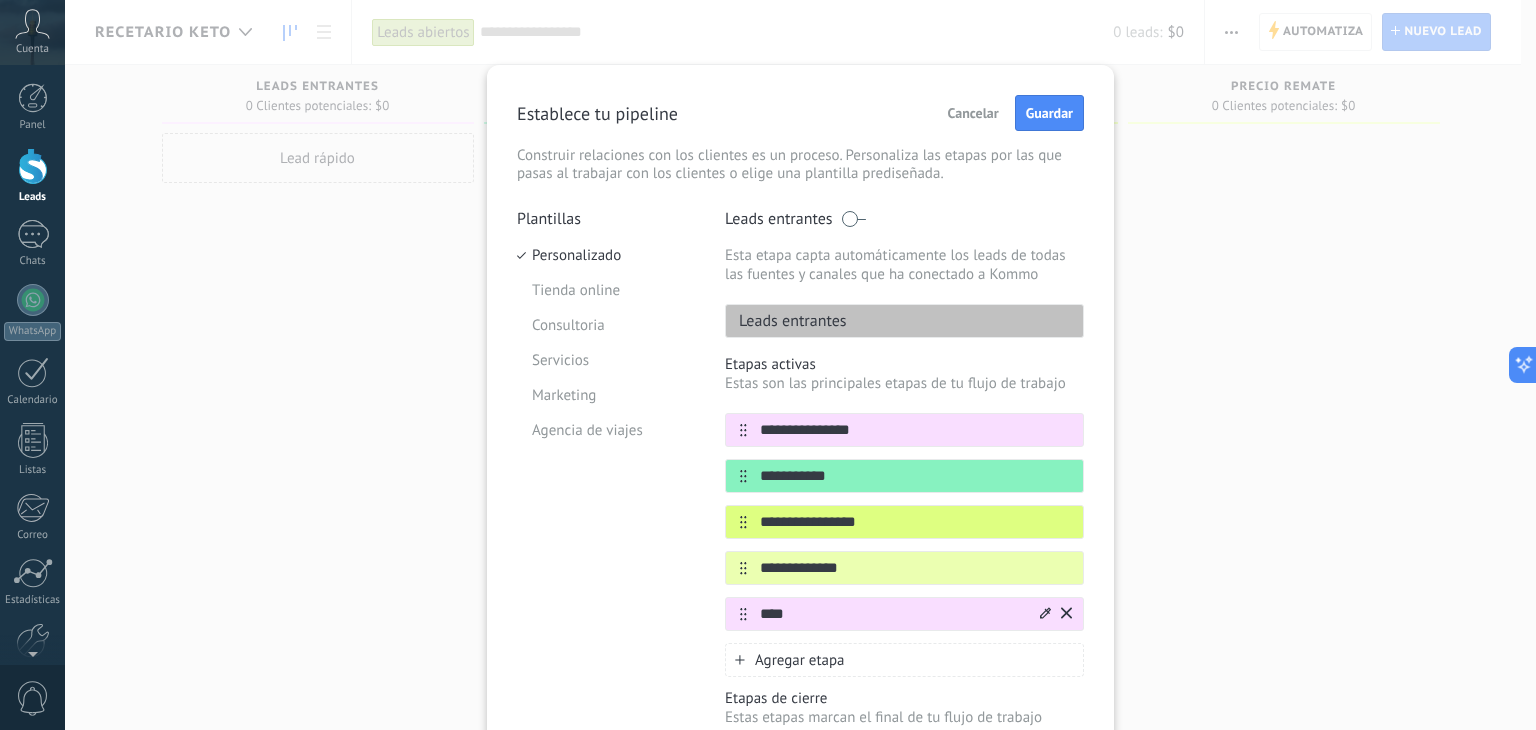 type on "****" 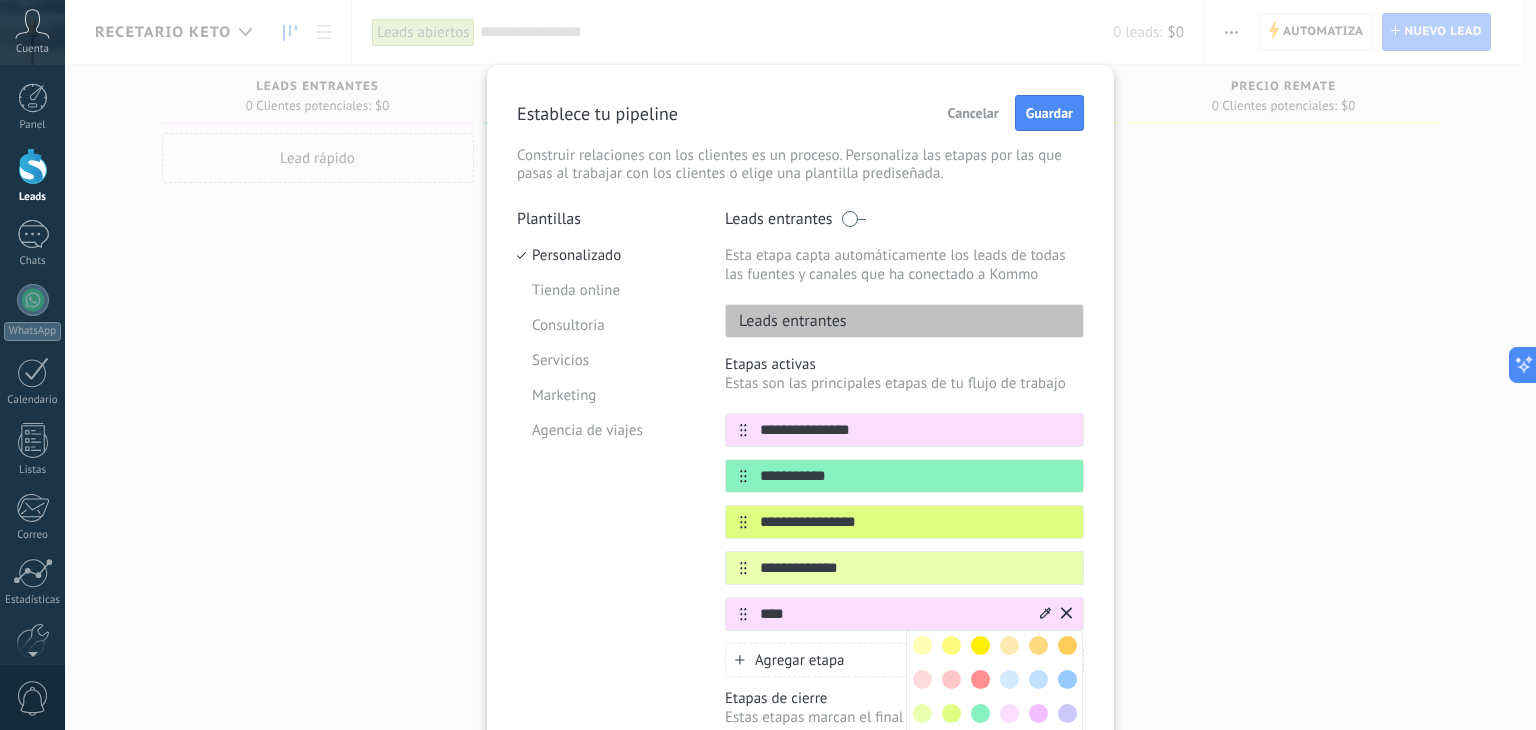 click at bounding box center (980, 679) 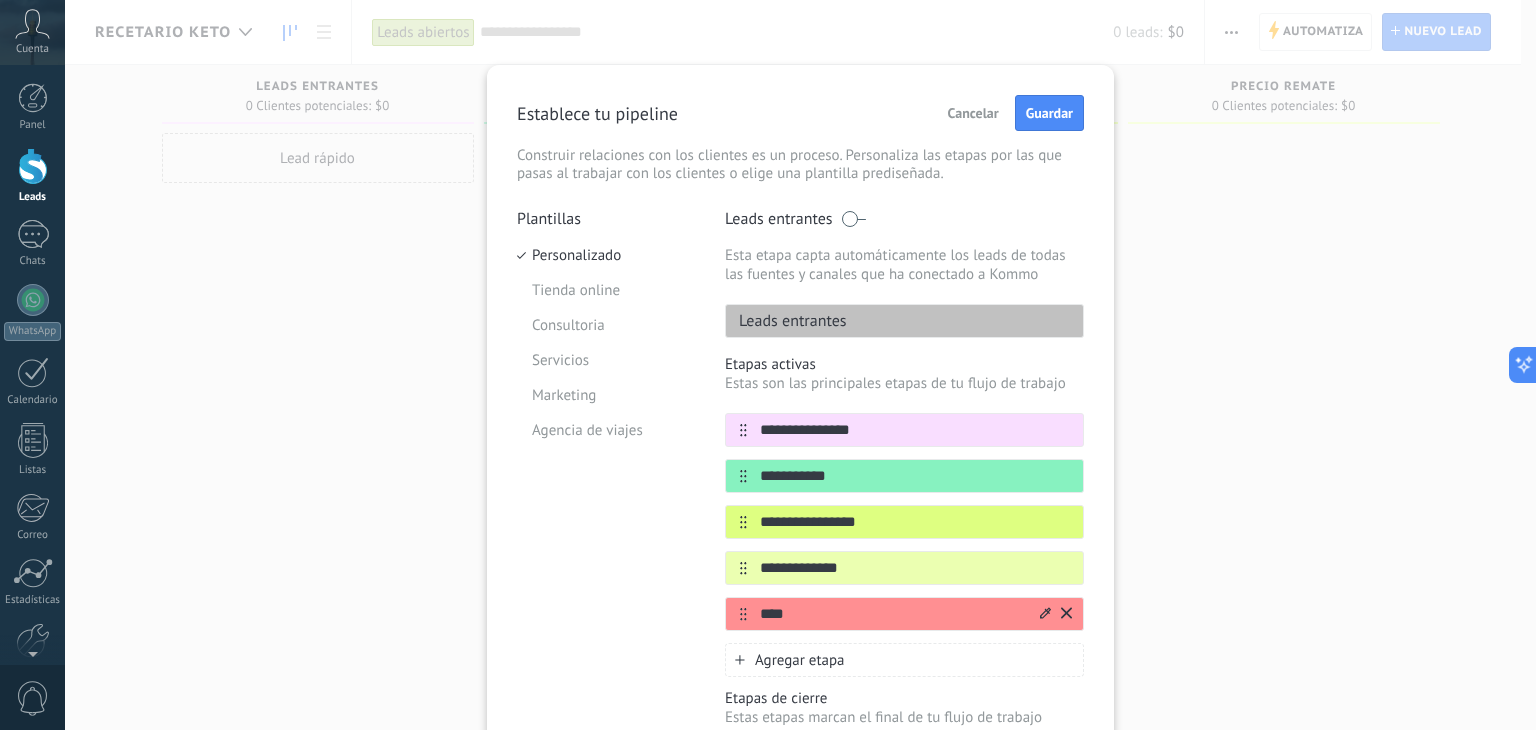 click 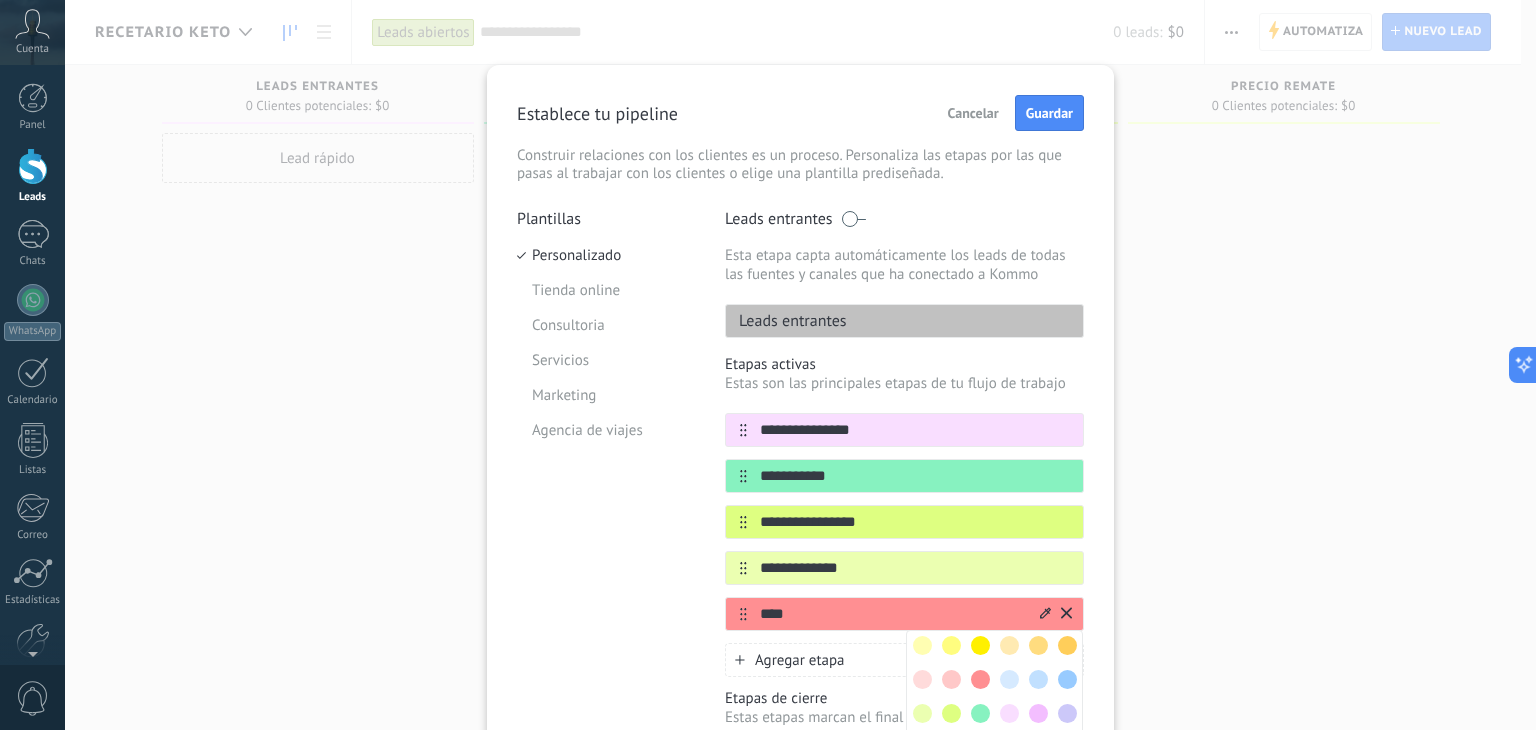 click at bounding box center (1009, 679) 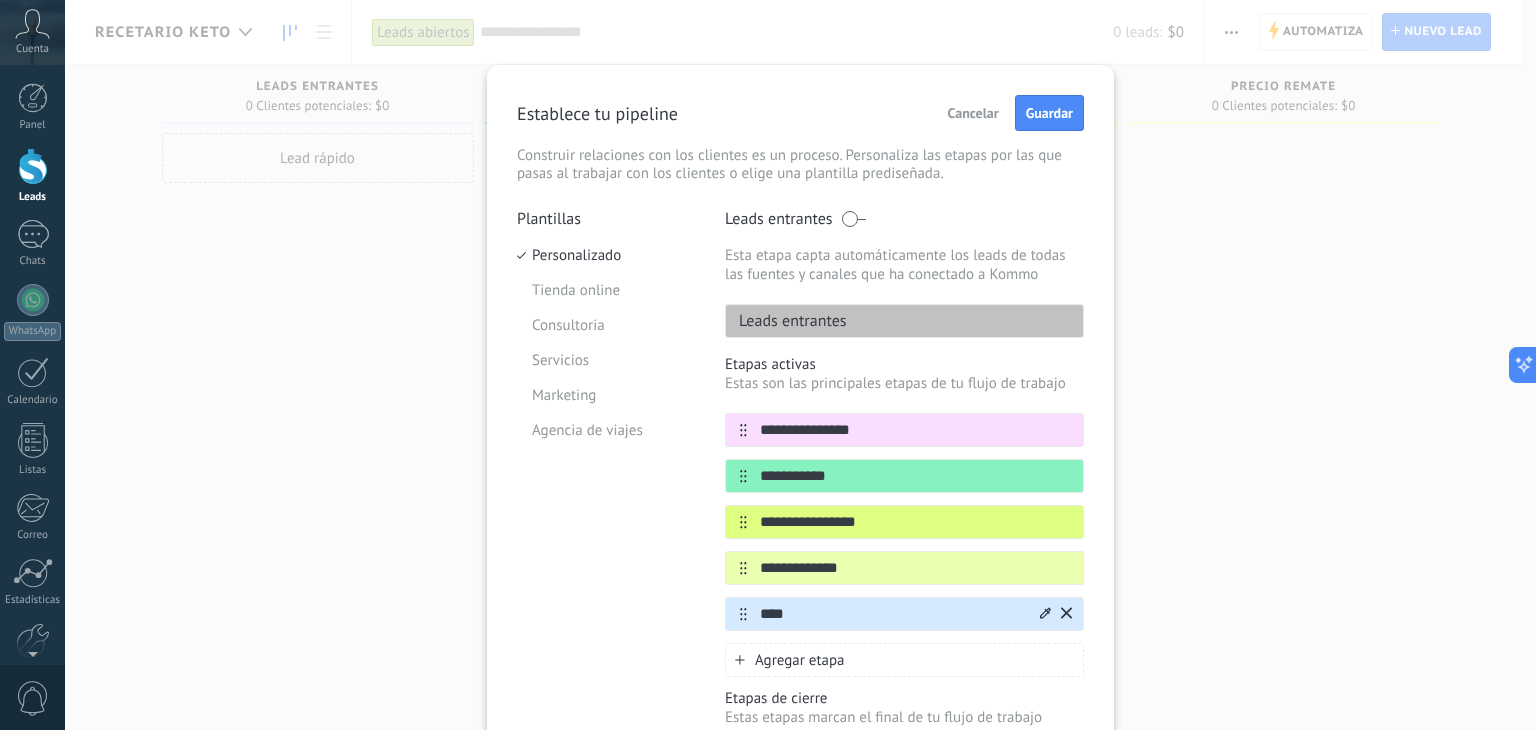 click on "****" at bounding box center (892, 614) 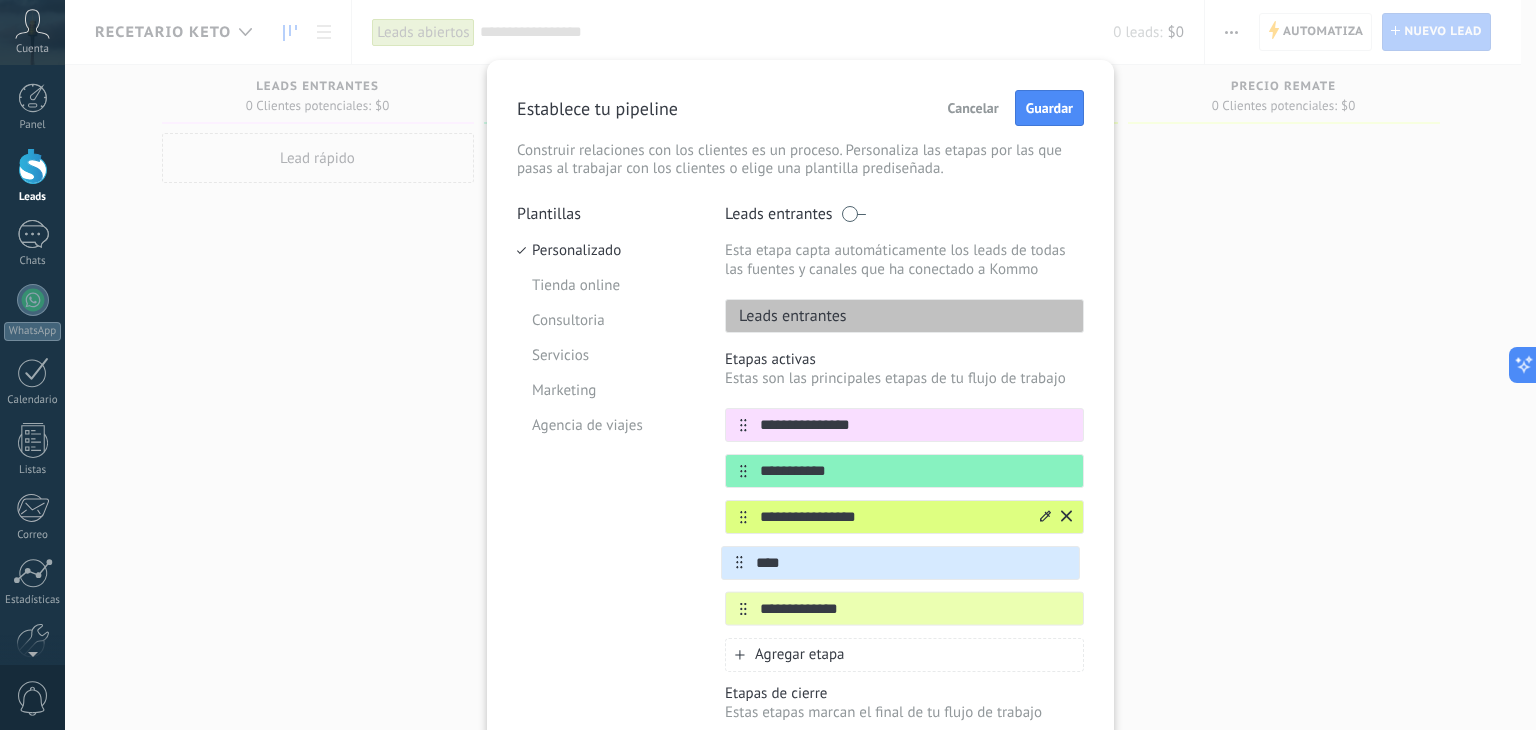 scroll, scrollTop: 8, scrollLeft: 0, axis: vertical 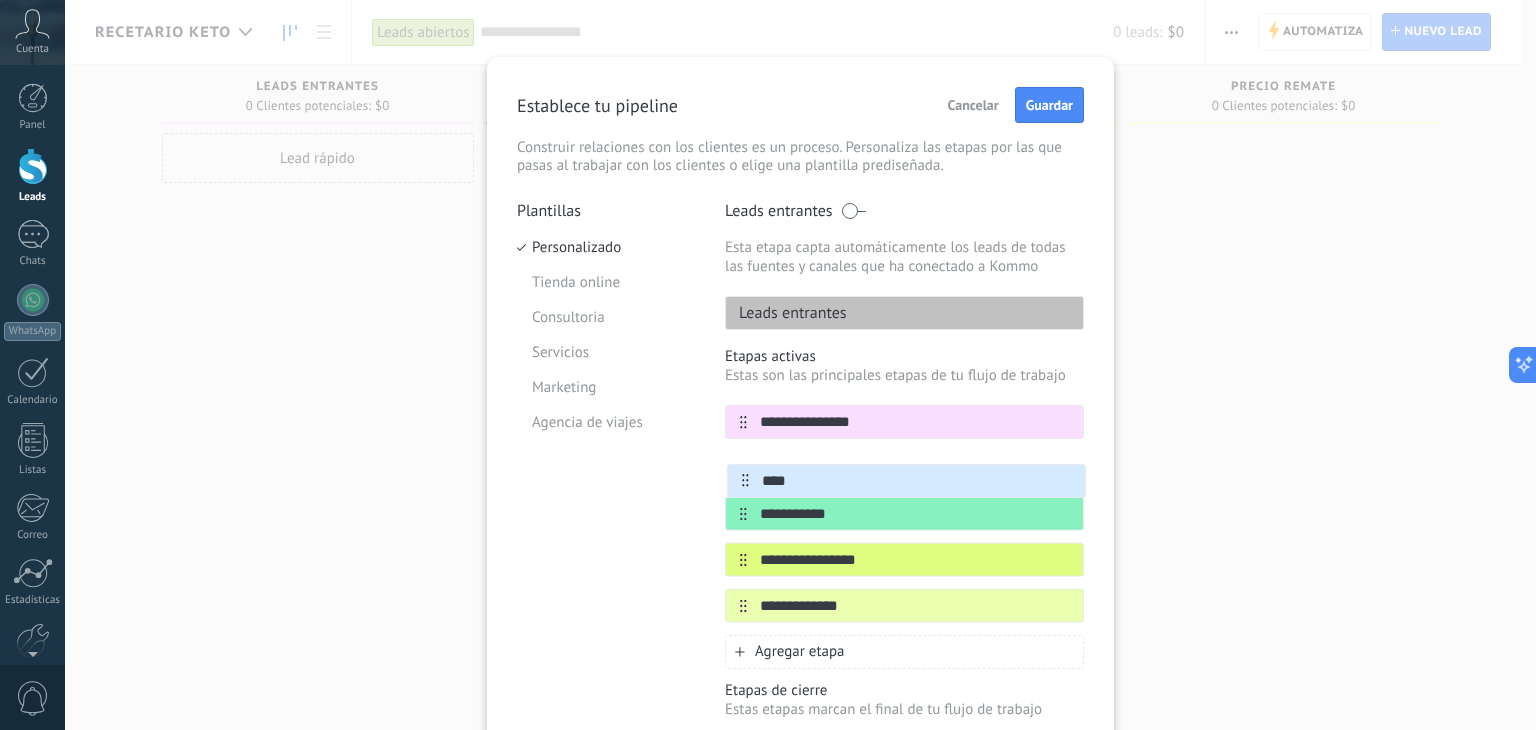 drag, startPoint x: 738, startPoint y: 614, endPoint x: 742, endPoint y: 471, distance: 143.05594 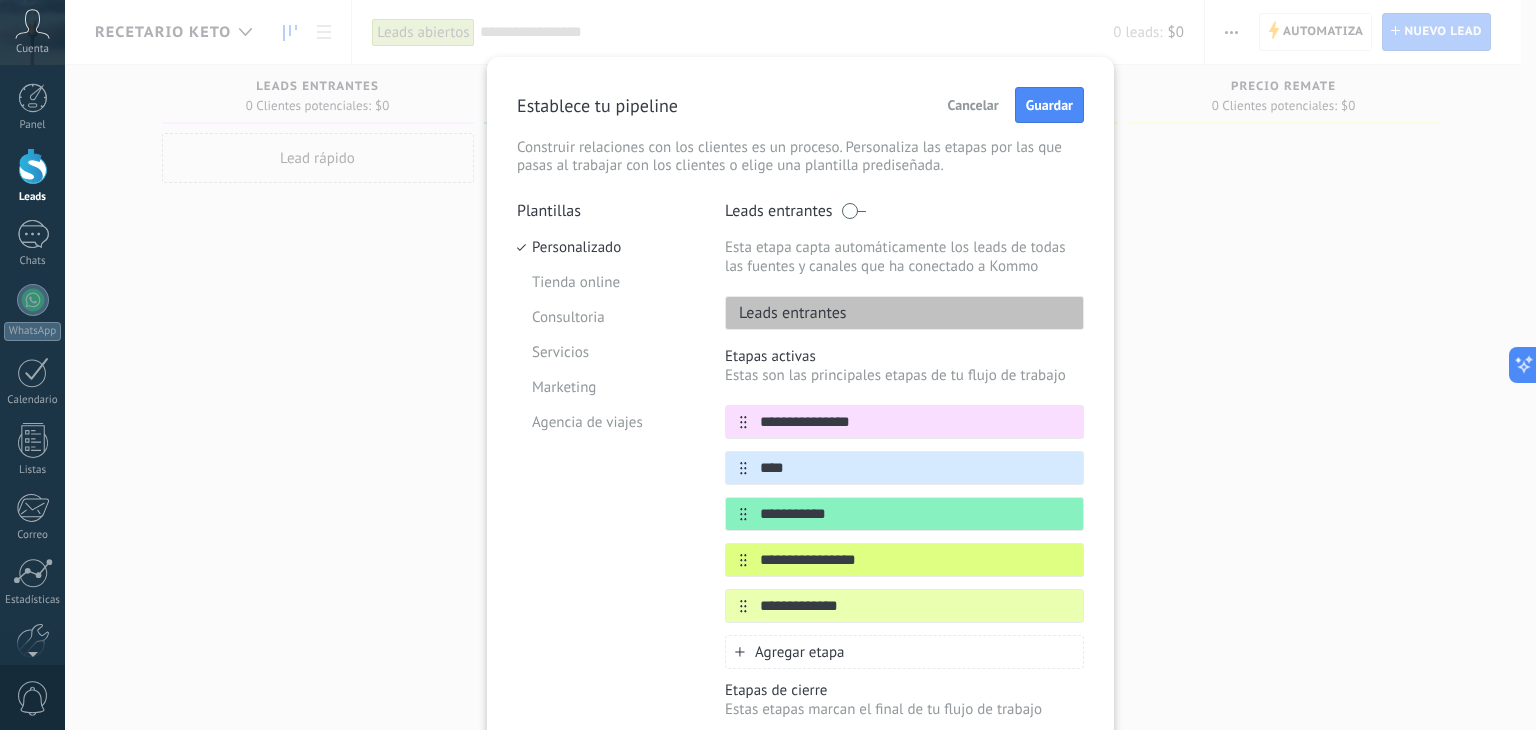 click on "Guardar" at bounding box center (1049, 105) 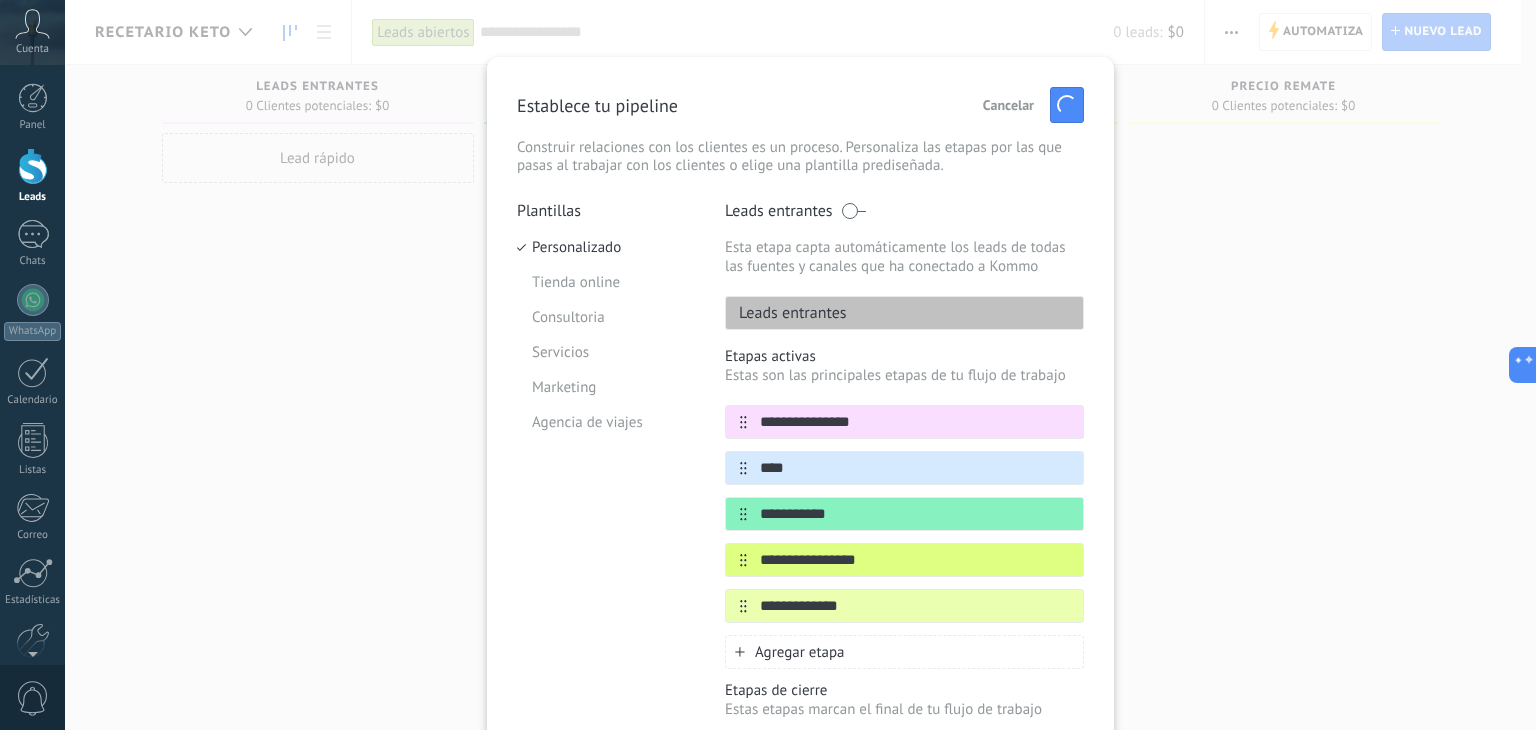 scroll, scrollTop: 0, scrollLeft: 0, axis: both 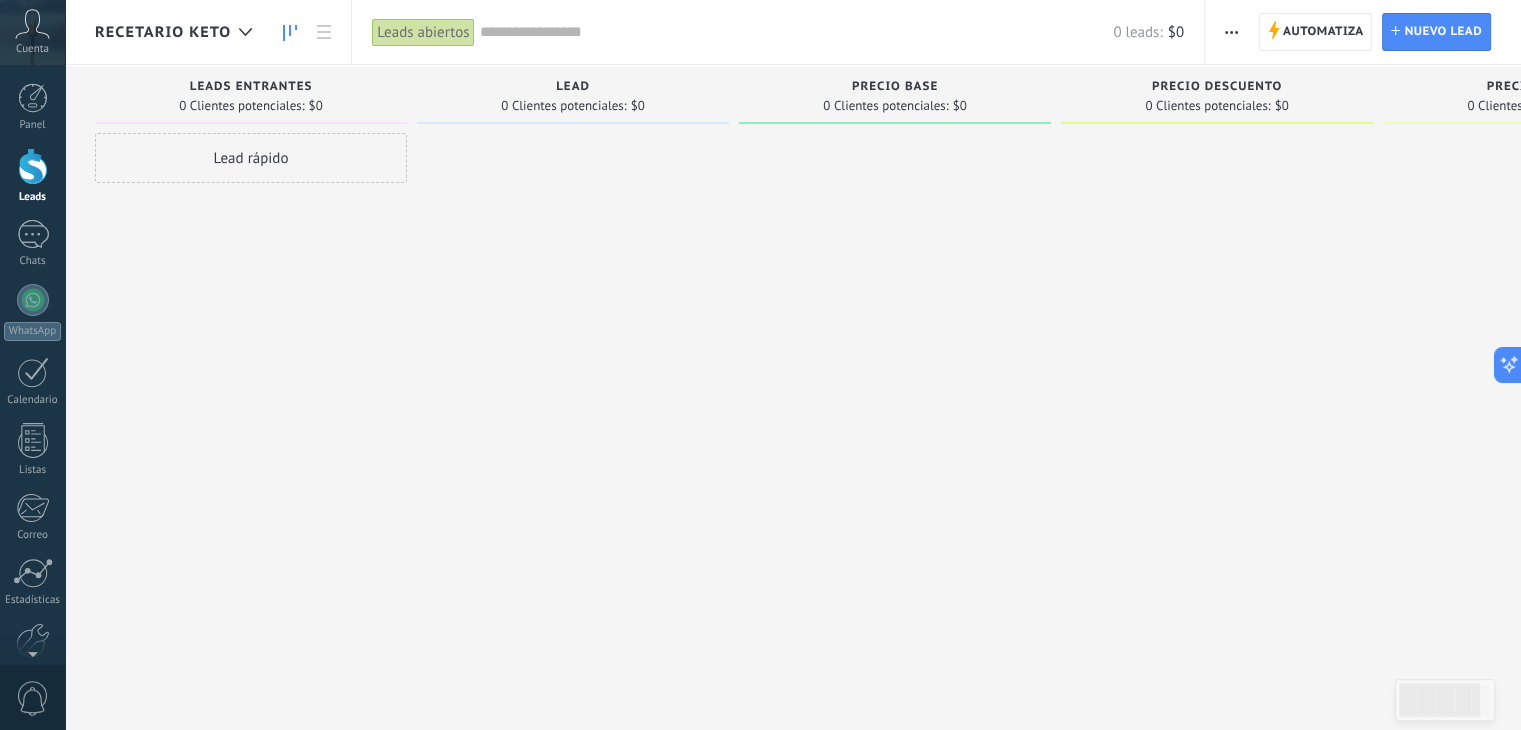 drag, startPoint x: 341, startPoint y: 292, endPoint x: 628, endPoint y: 292, distance: 287 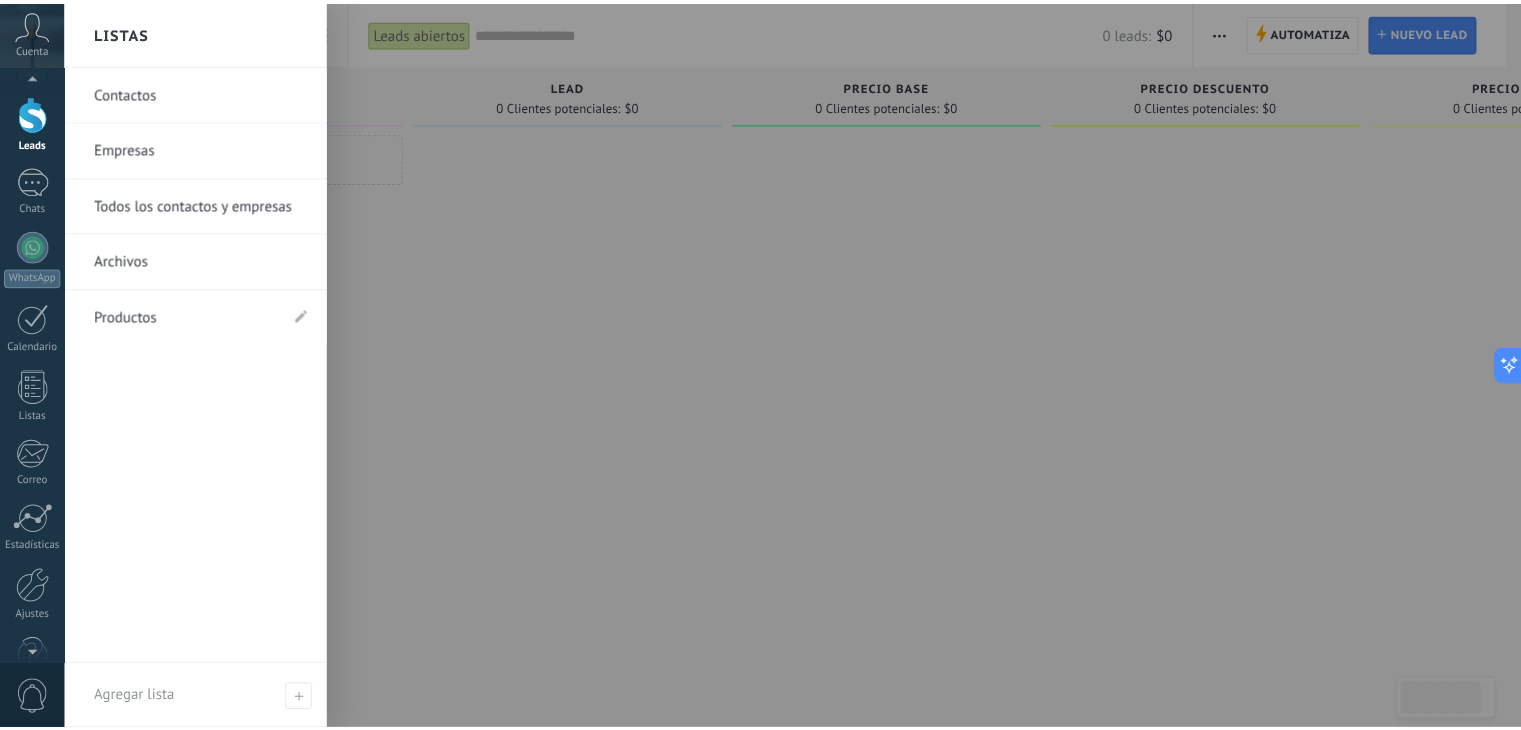 scroll, scrollTop: 67, scrollLeft: 0, axis: vertical 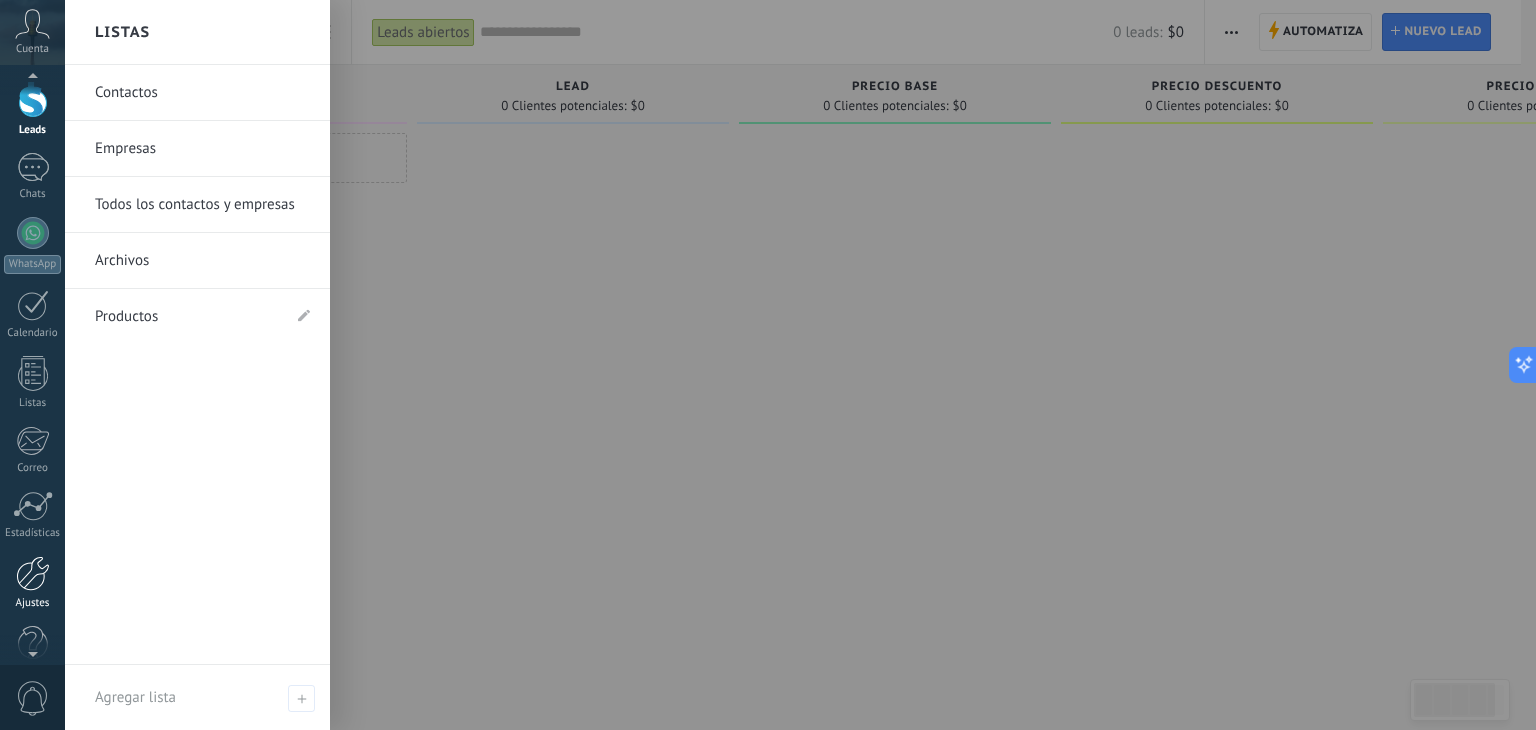 click at bounding box center [33, 573] 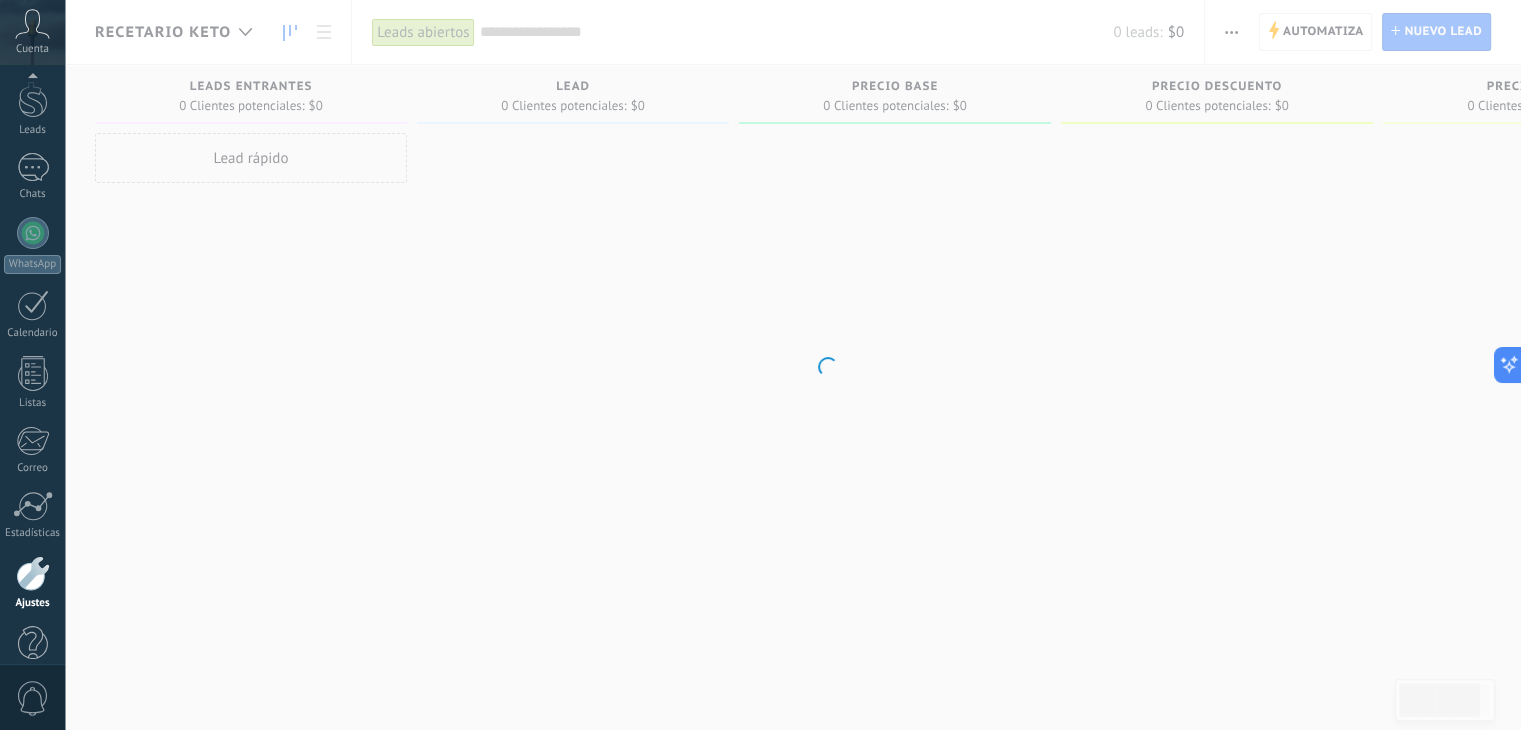 scroll, scrollTop: 101, scrollLeft: 0, axis: vertical 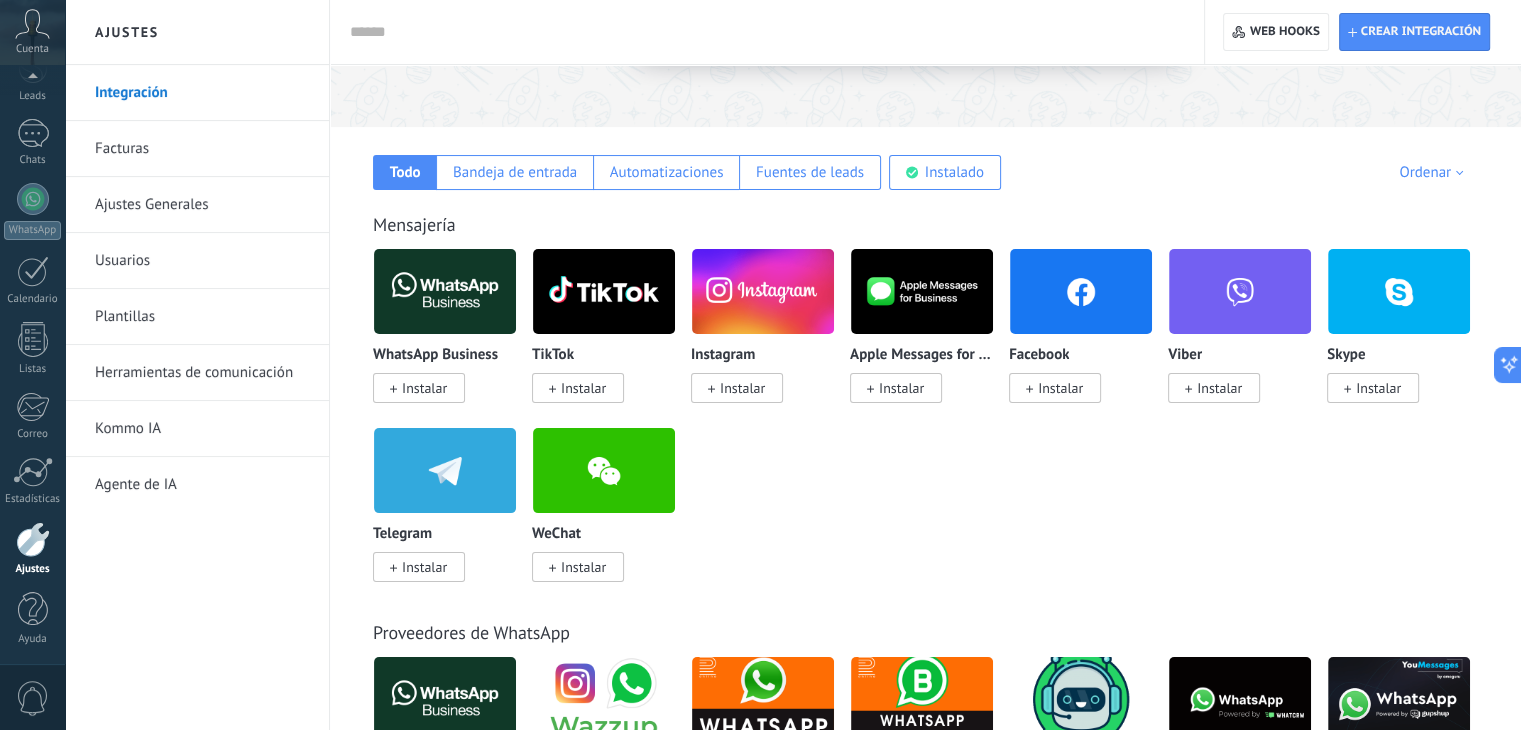 click on "Instalar" at bounding box center [1055, 388] 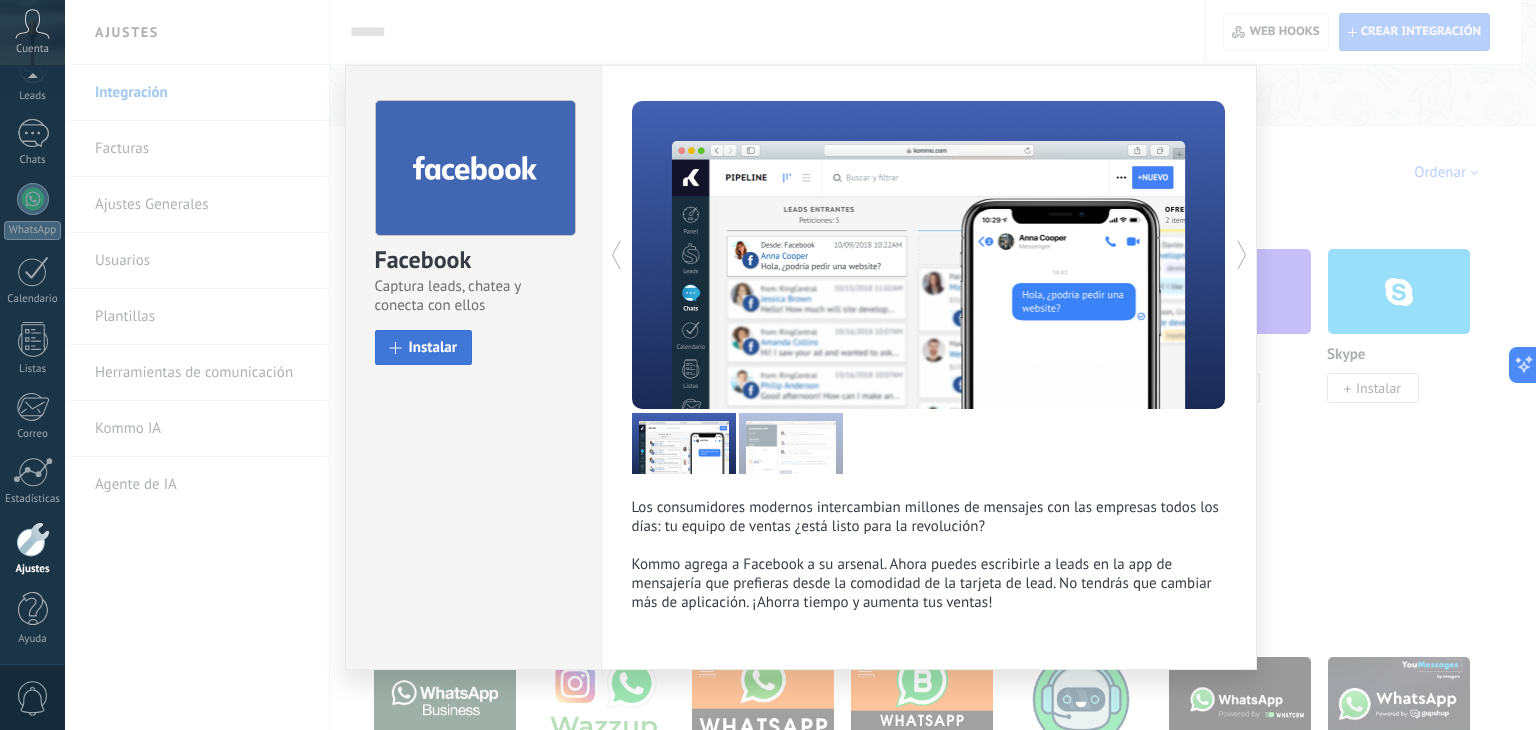 click on "Instalar" at bounding box center [433, 347] 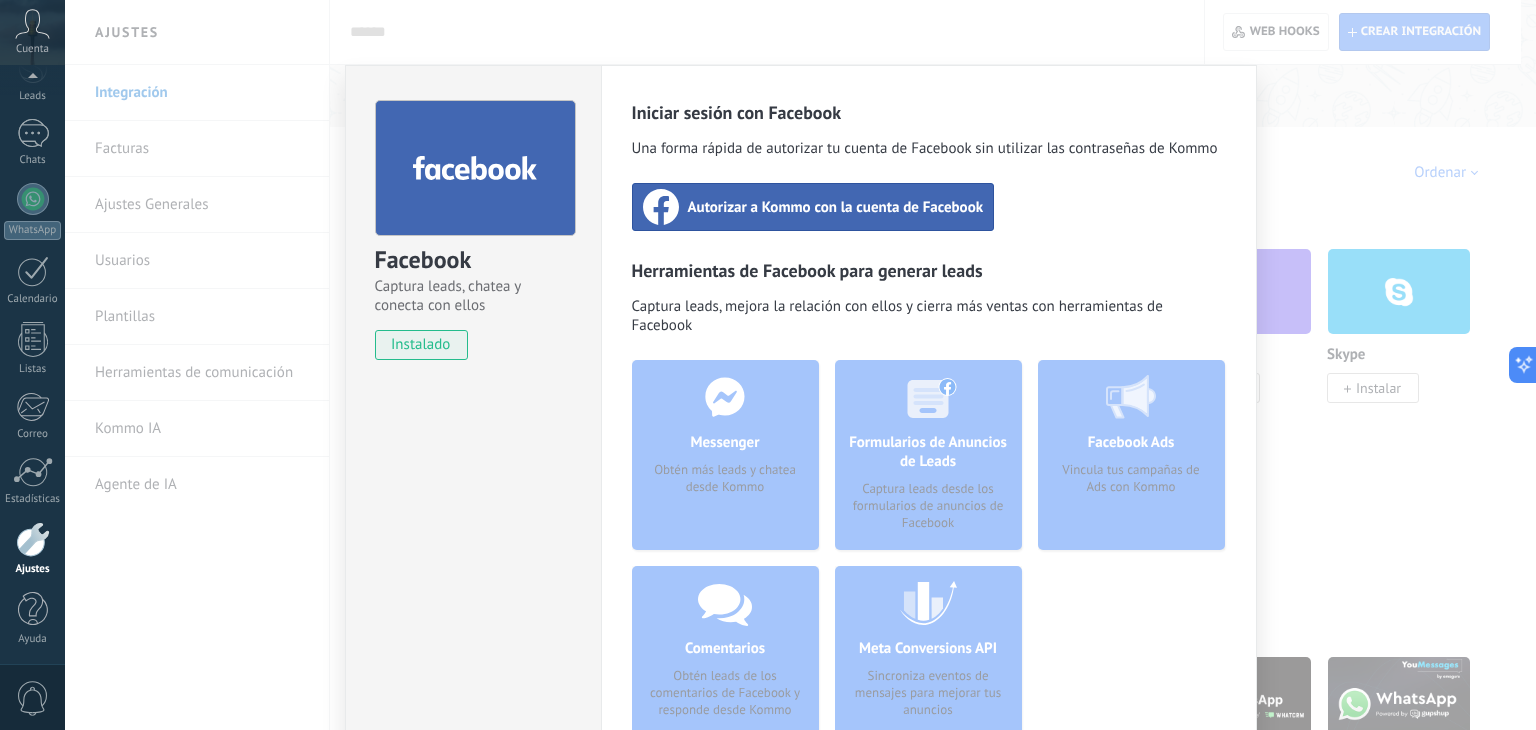 click on "Autorizar a Kommo con la cuenta de Facebook" at bounding box center [836, 207] 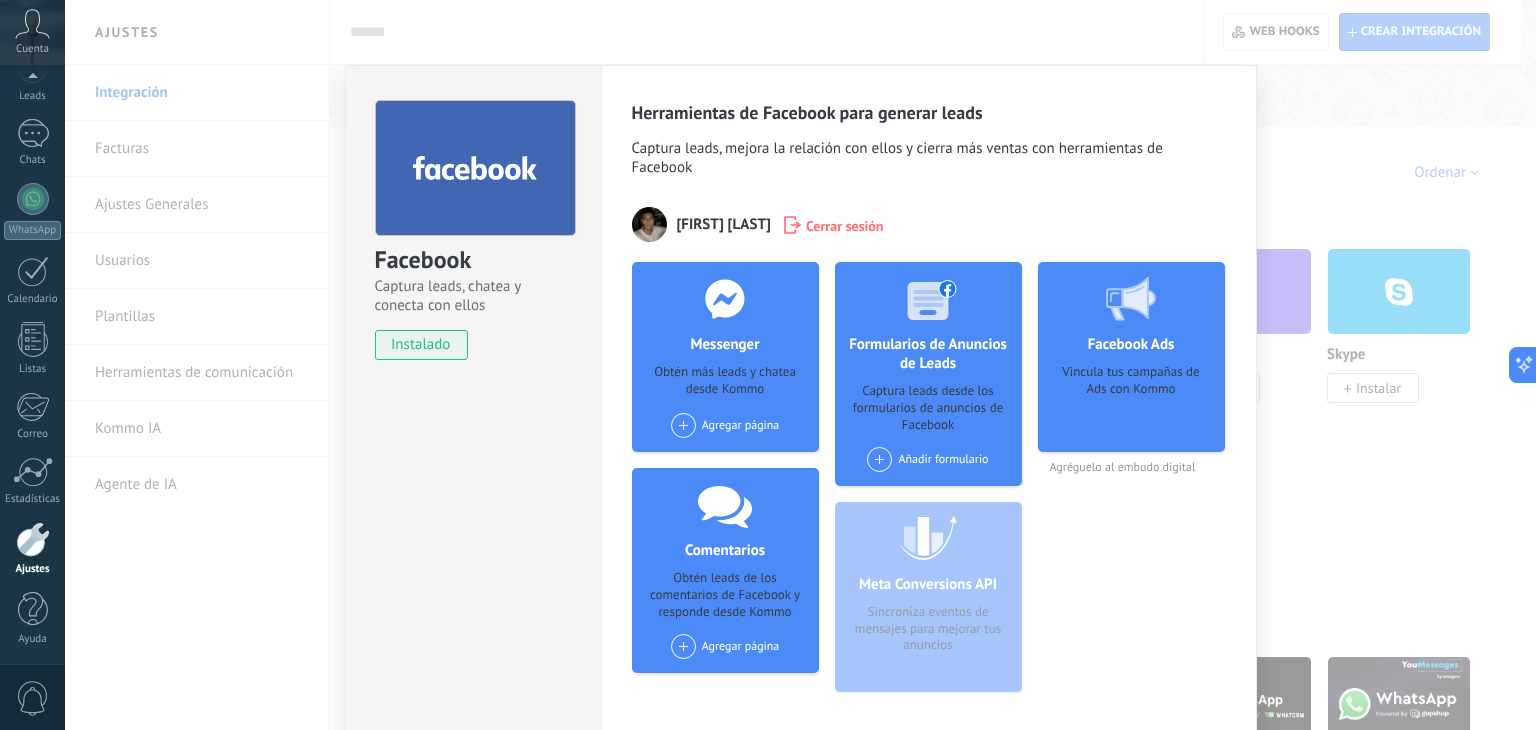 click on "Agregar página" at bounding box center (725, 646) 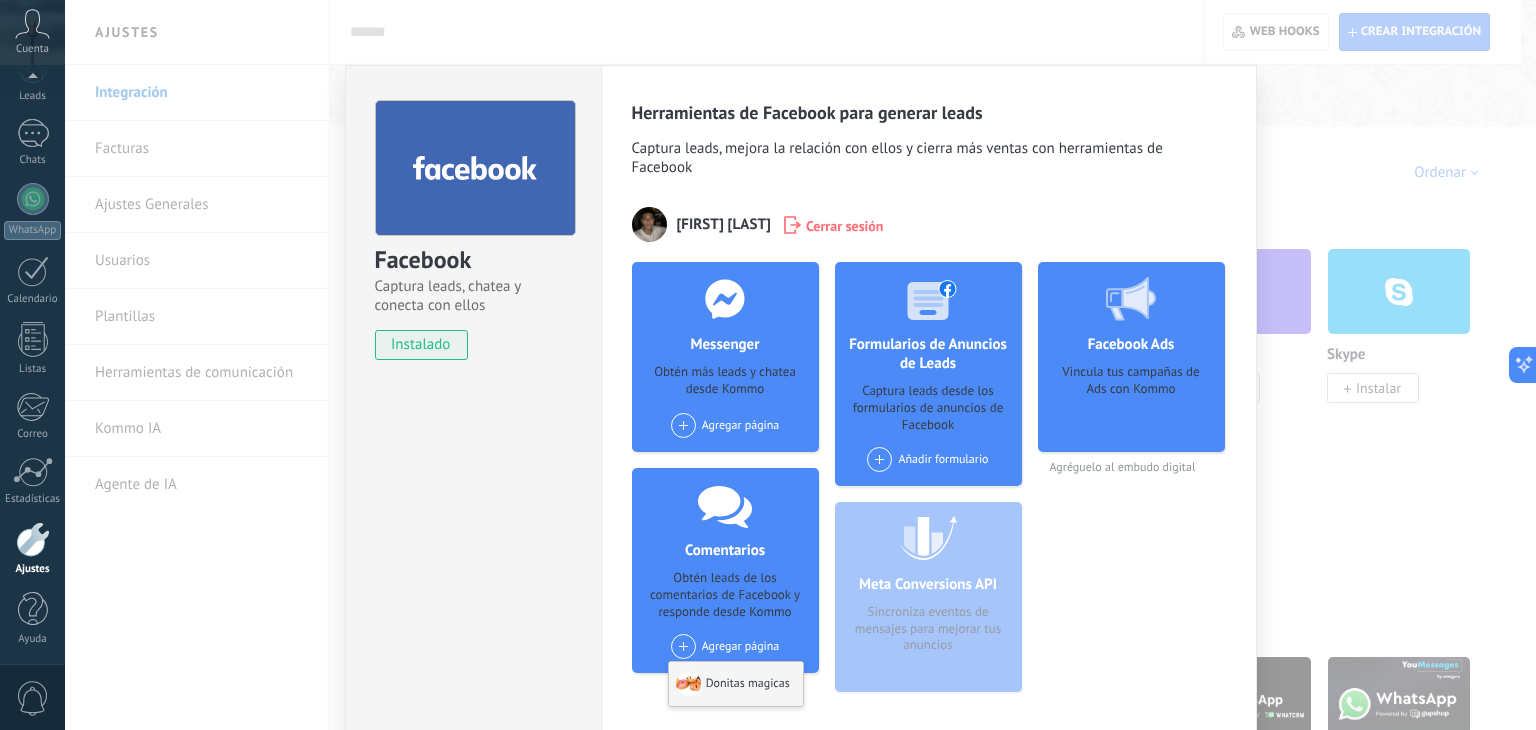 click on "Donitas magicas" at bounding box center [736, 684] 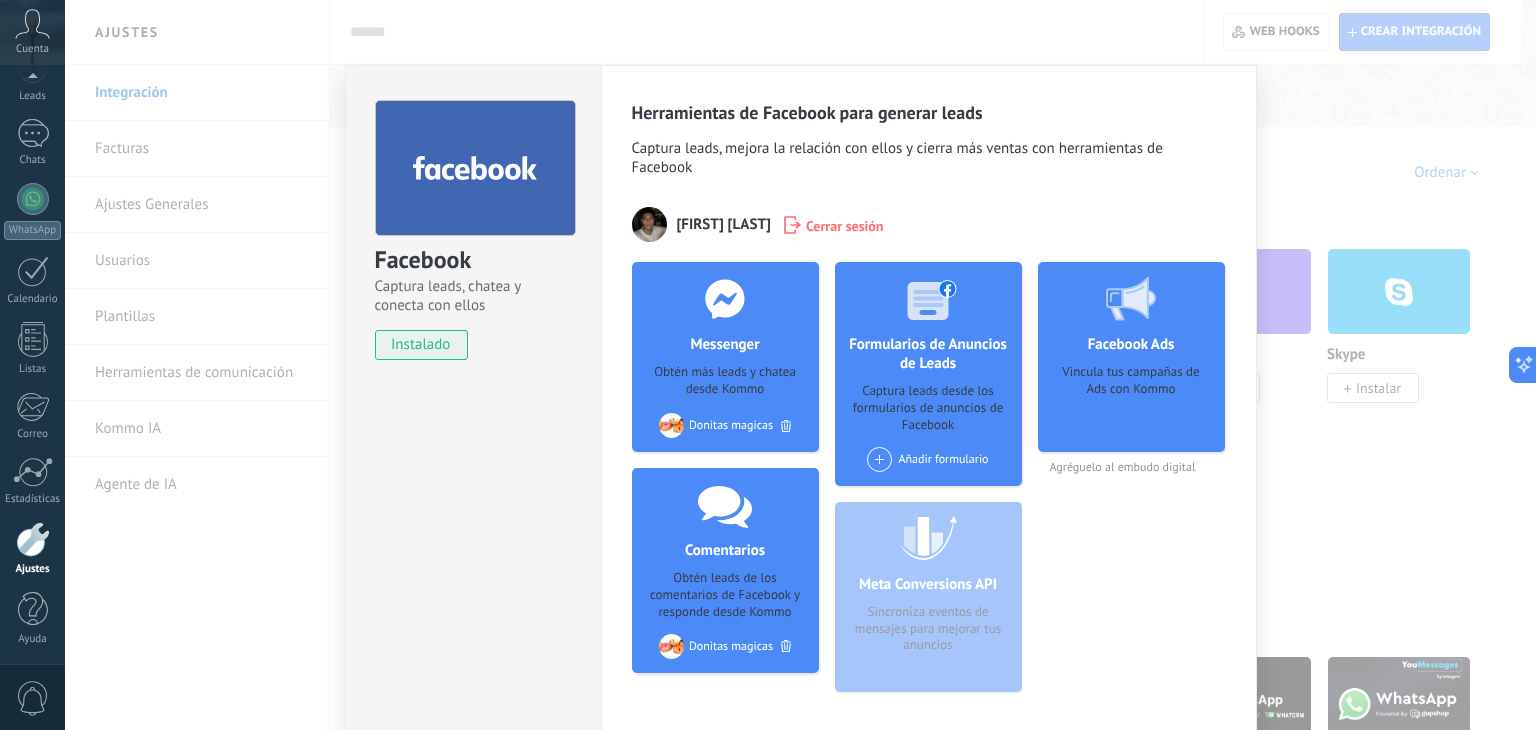 click at bounding box center (786, 426) 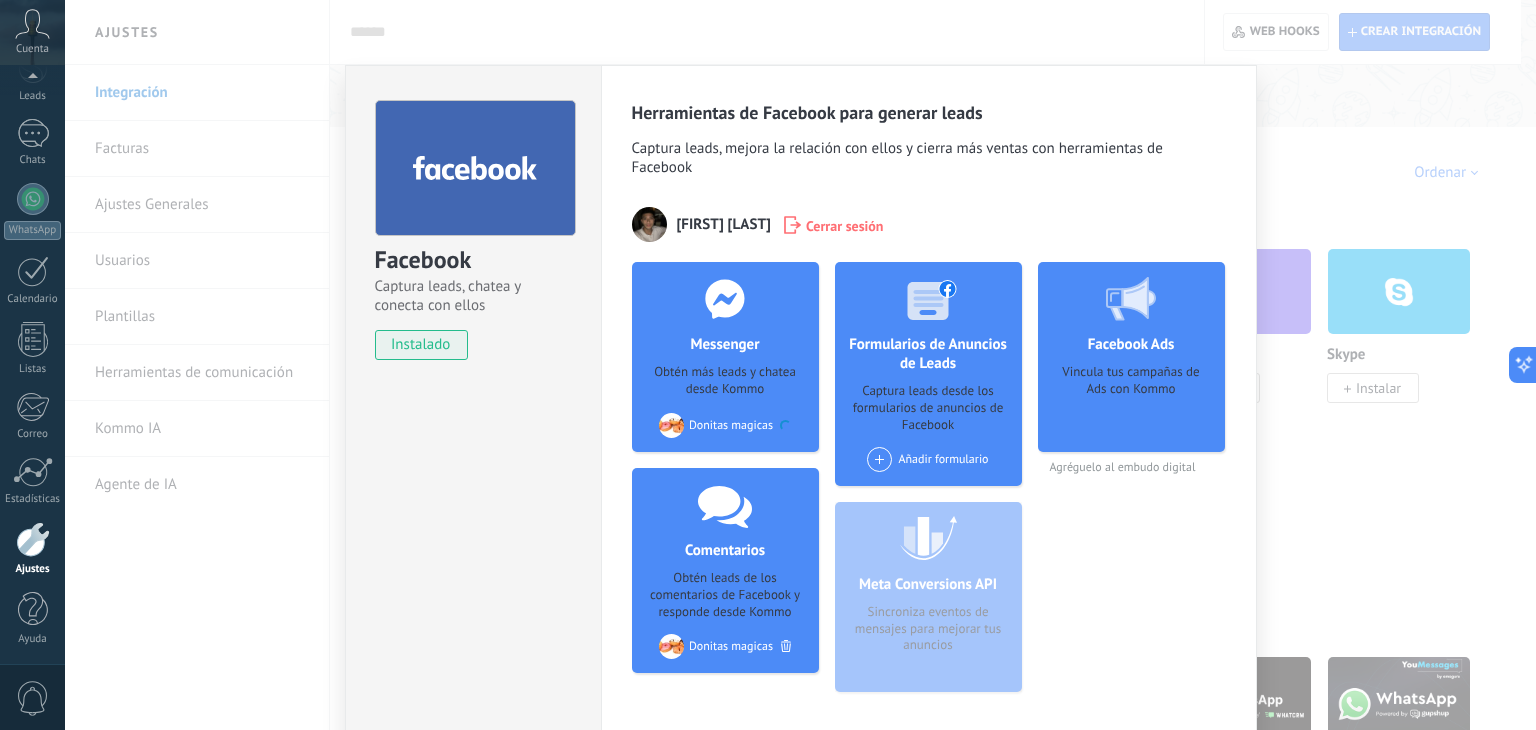 click at bounding box center (785, 425) 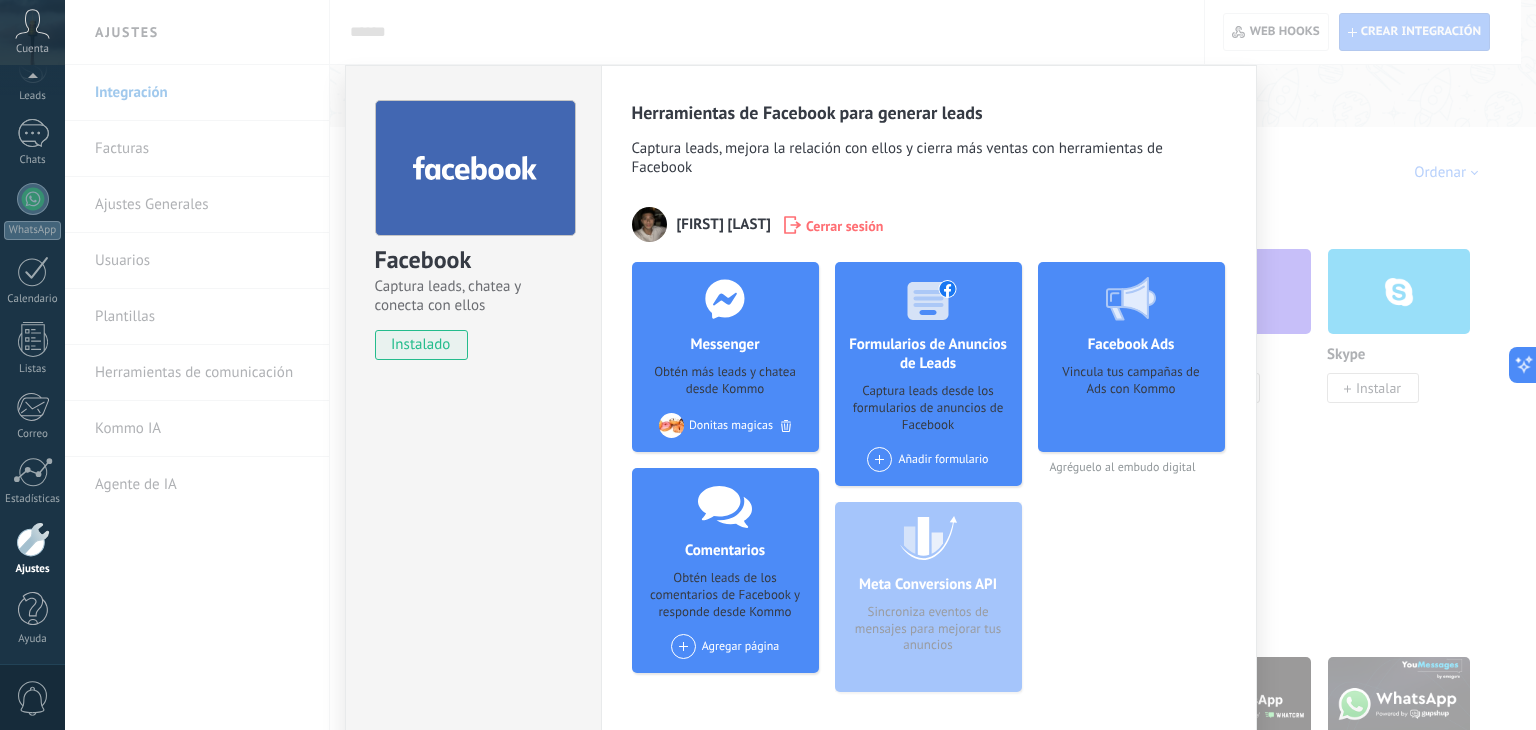 click on "Agregar página Donitas magicas" at bounding box center (725, 653) 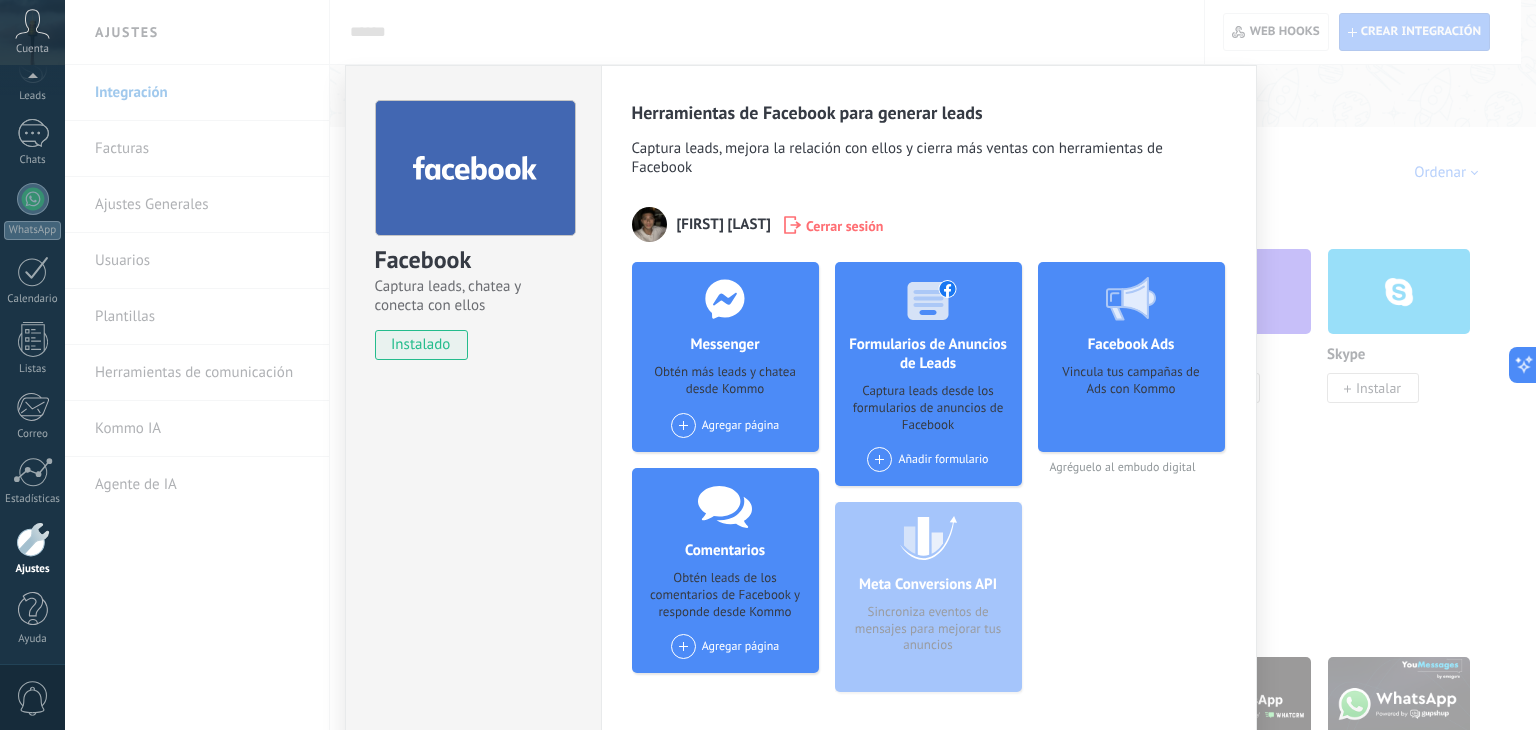 click on "Agregar página" at bounding box center [725, 425] 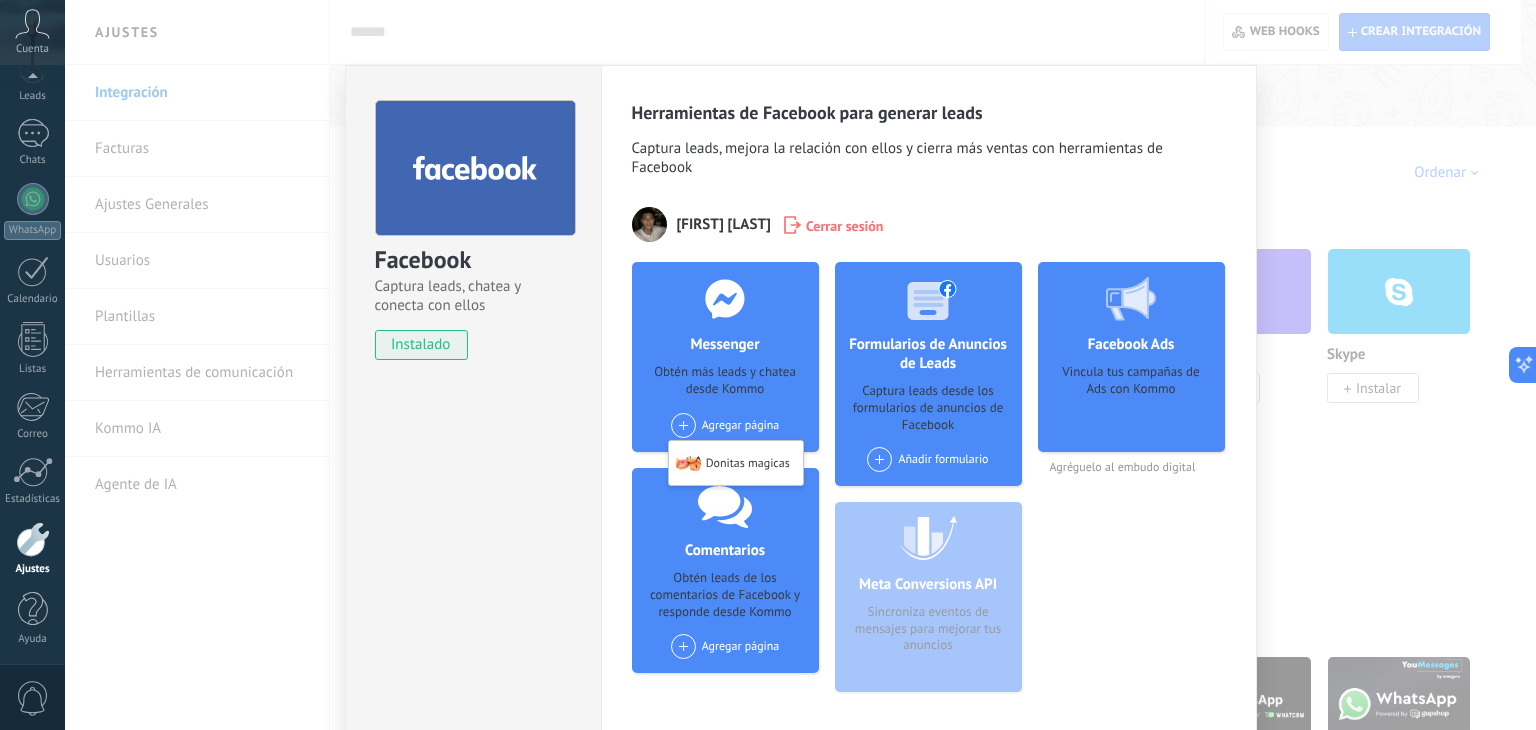 click 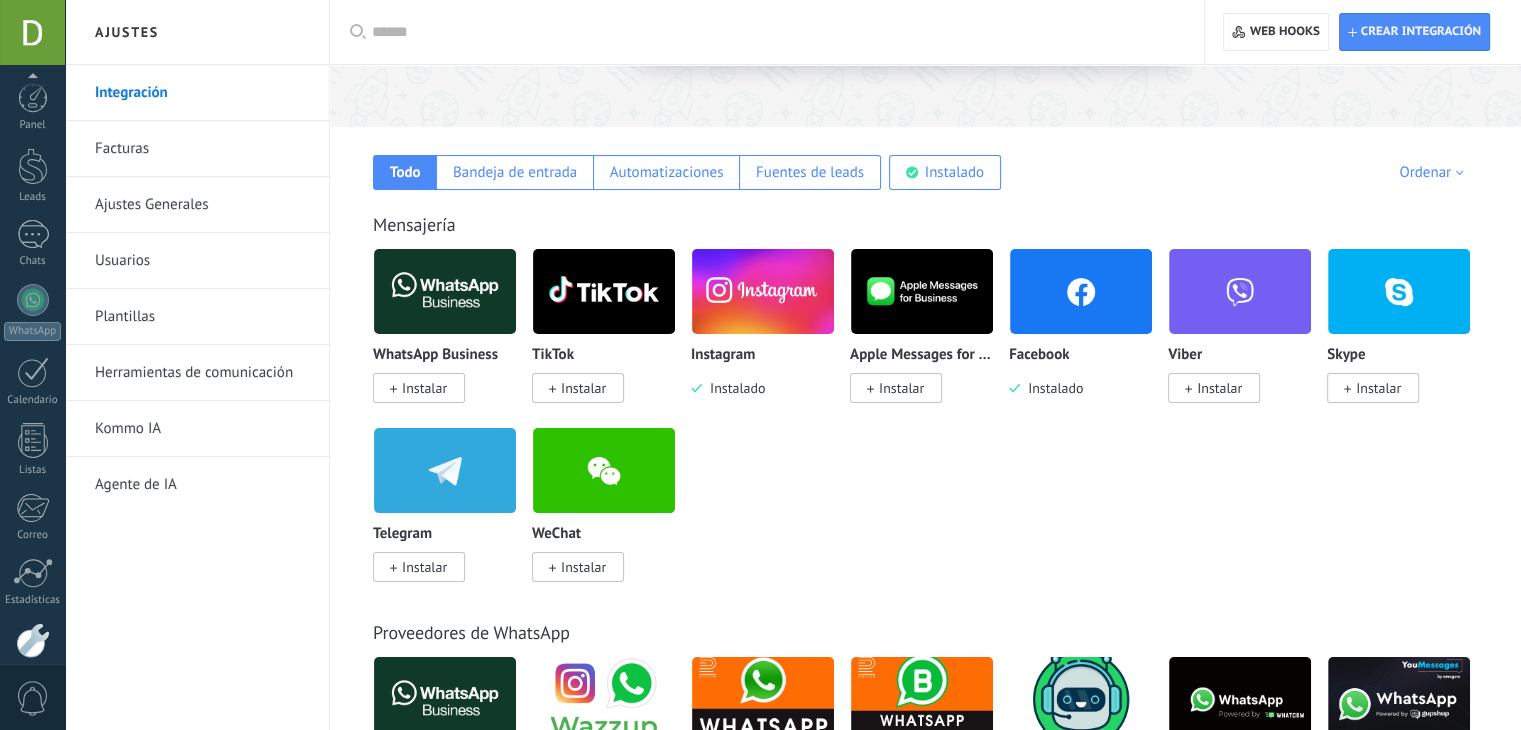 scroll, scrollTop: 264, scrollLeft: 0, axis: vertical 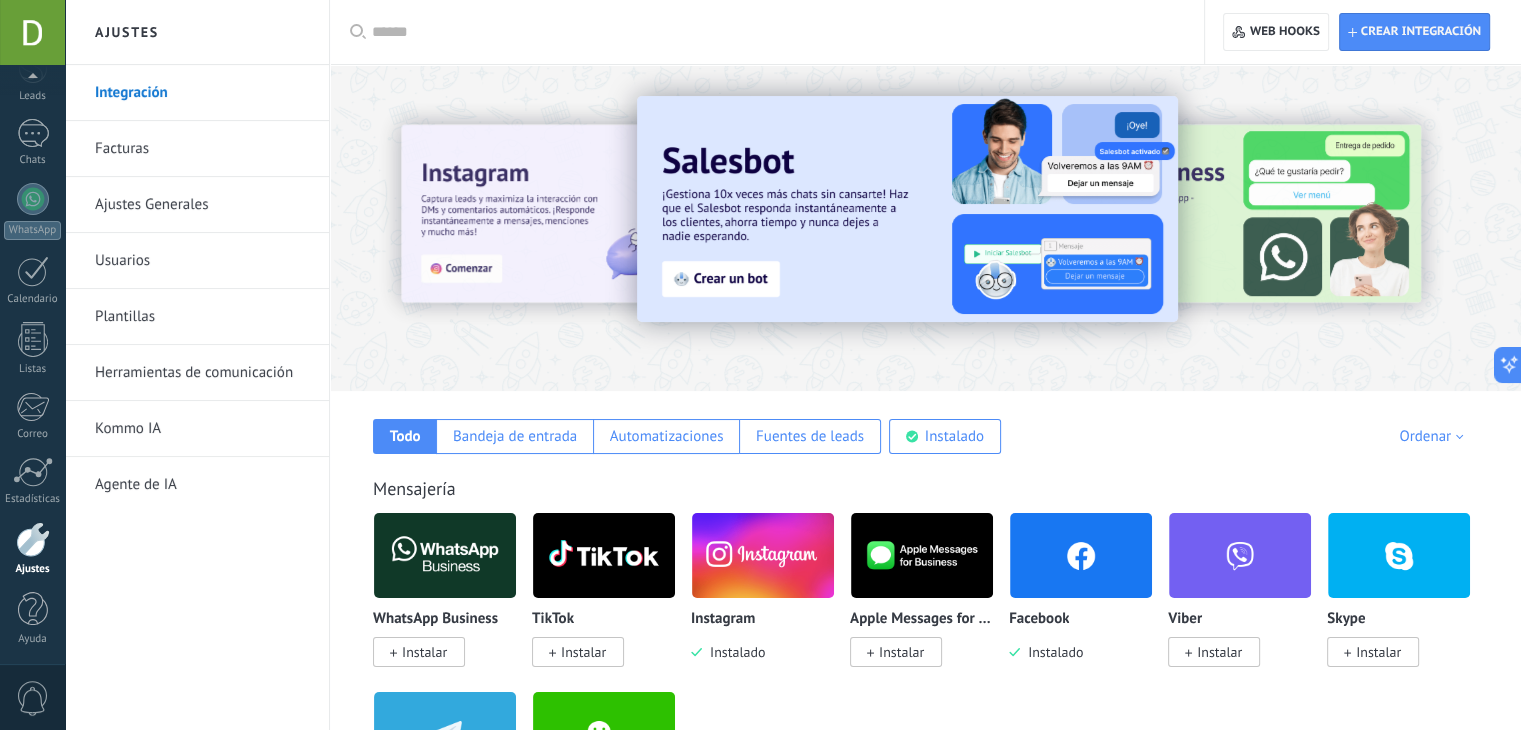click on "Instalar" at bounding box center [419, 652] 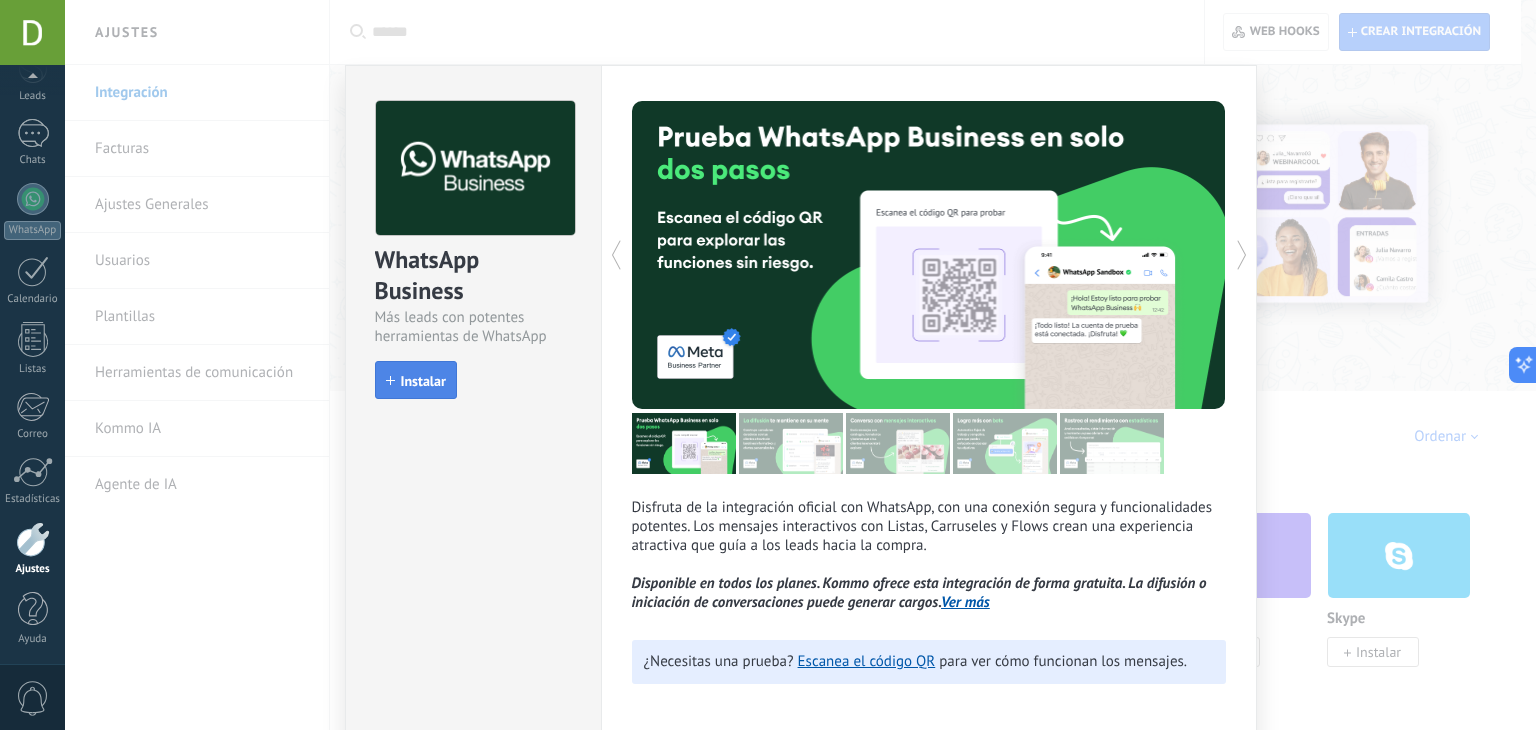 click on "Instalar" at bounding box center (416, 380) 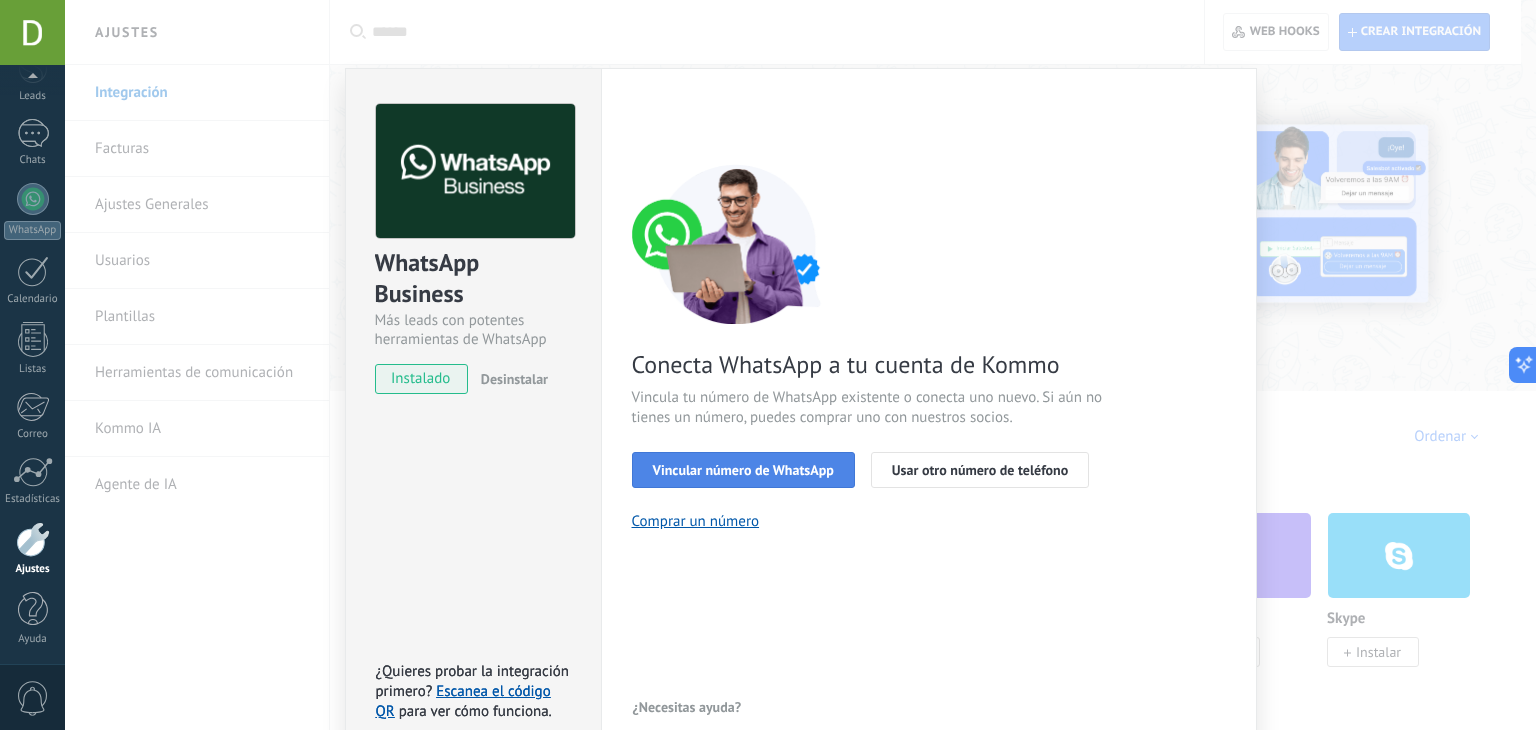 click on "Vincular número de WhatsApp" at bounding box center (743, 470) 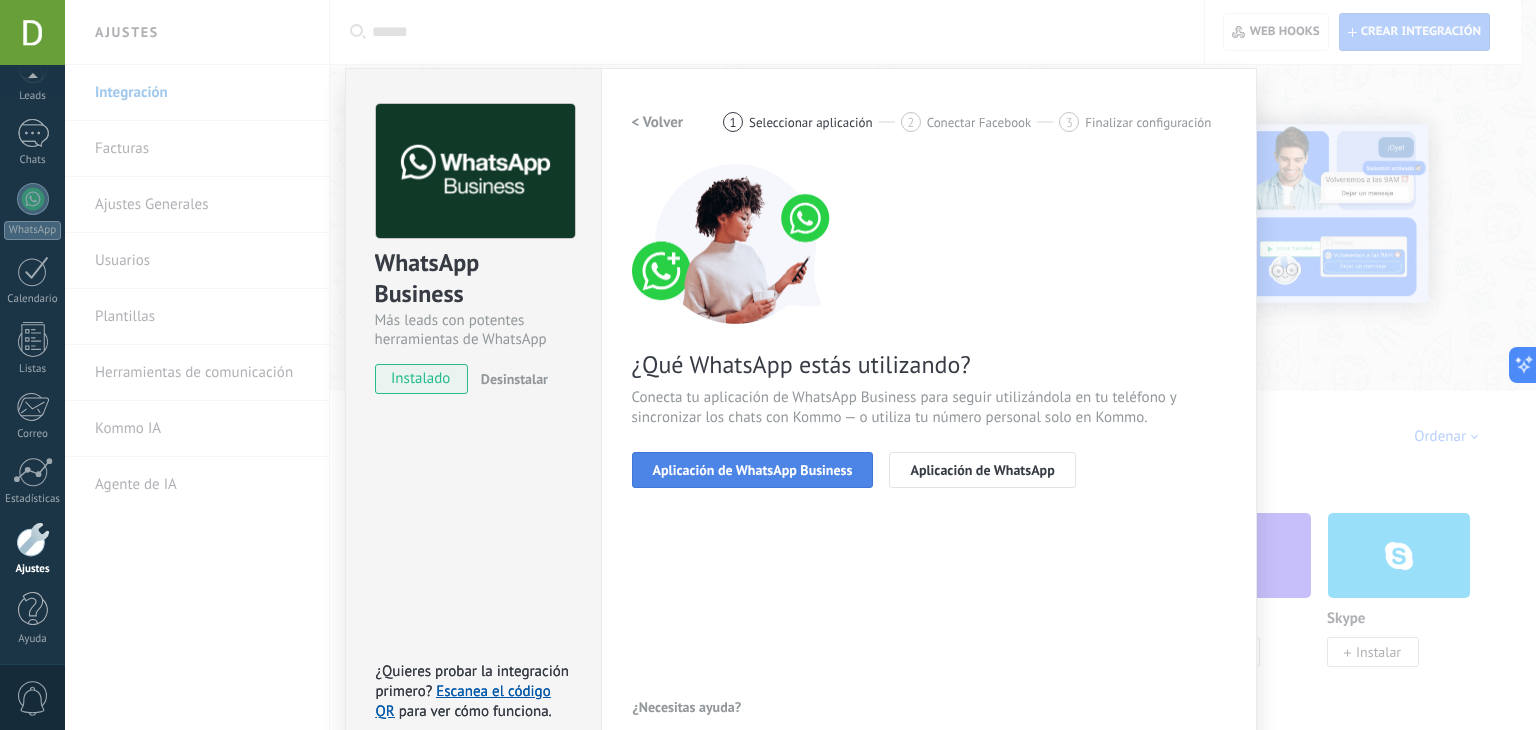 click on "Aplicación de WhatsApp Business" at bounding box center [753, 470] 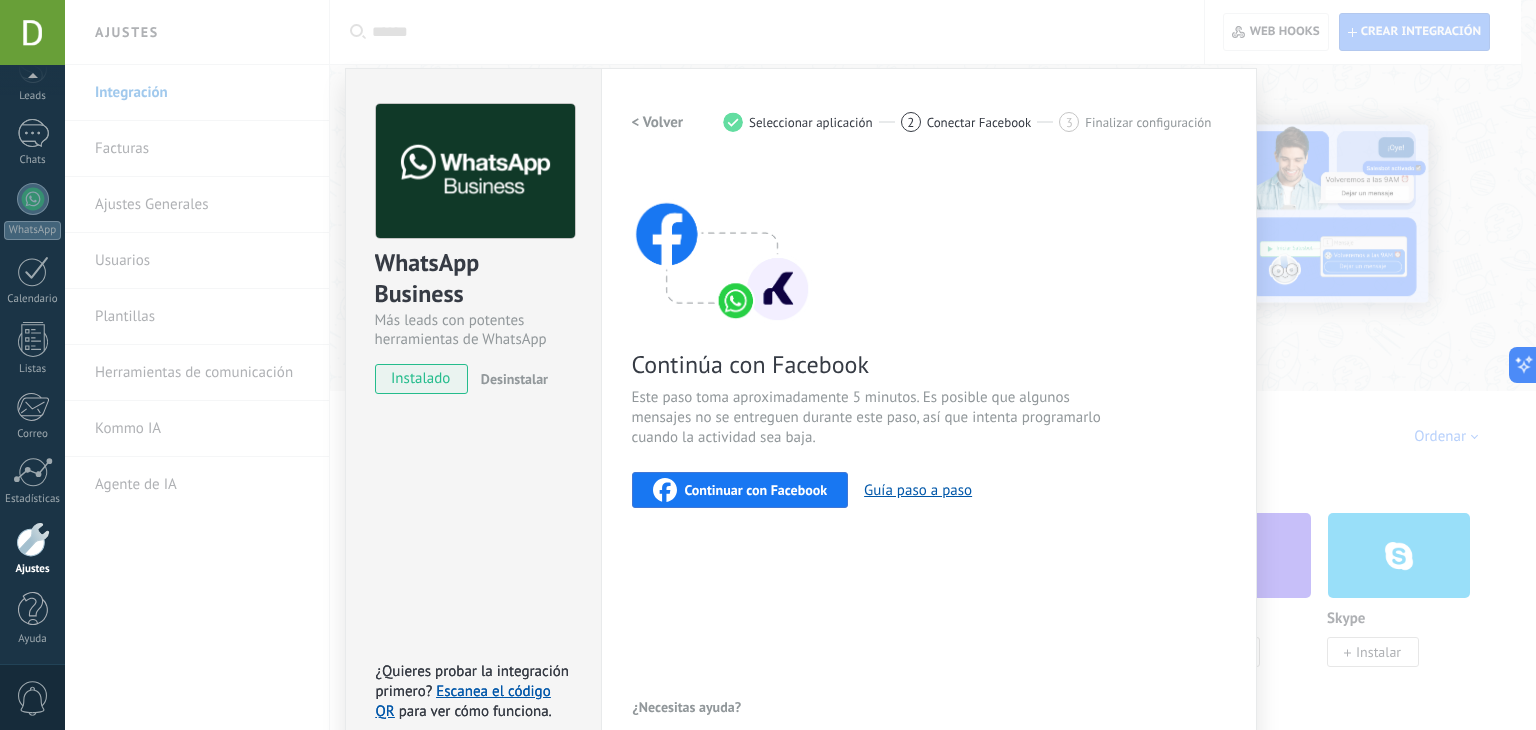 drag, startPoint x: 766, startPoint y: 550, endPoint x: 747, endPoint y: 542, distance: 20.615528 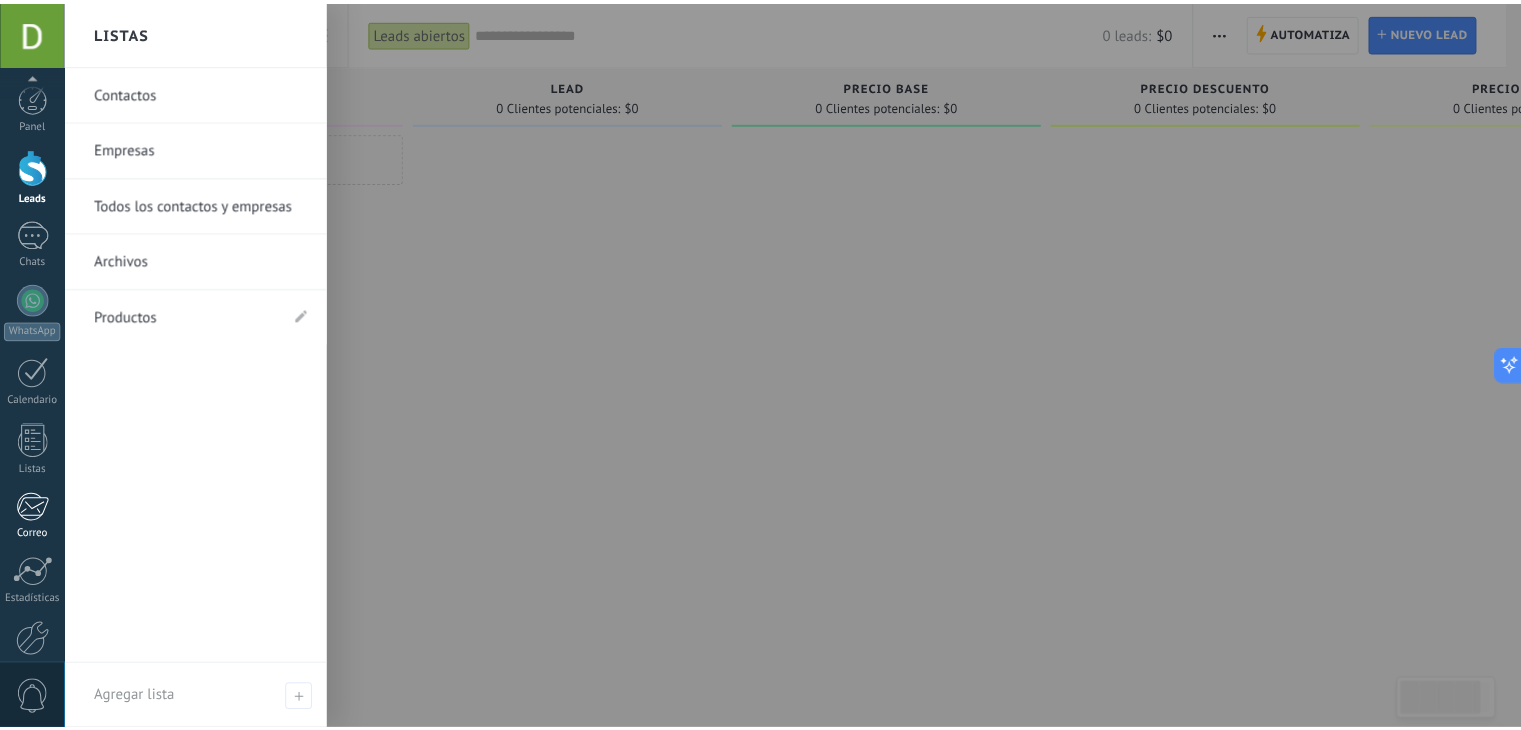 scroll, scrollTop: 101, scrollLeft: 0, axis: vertical 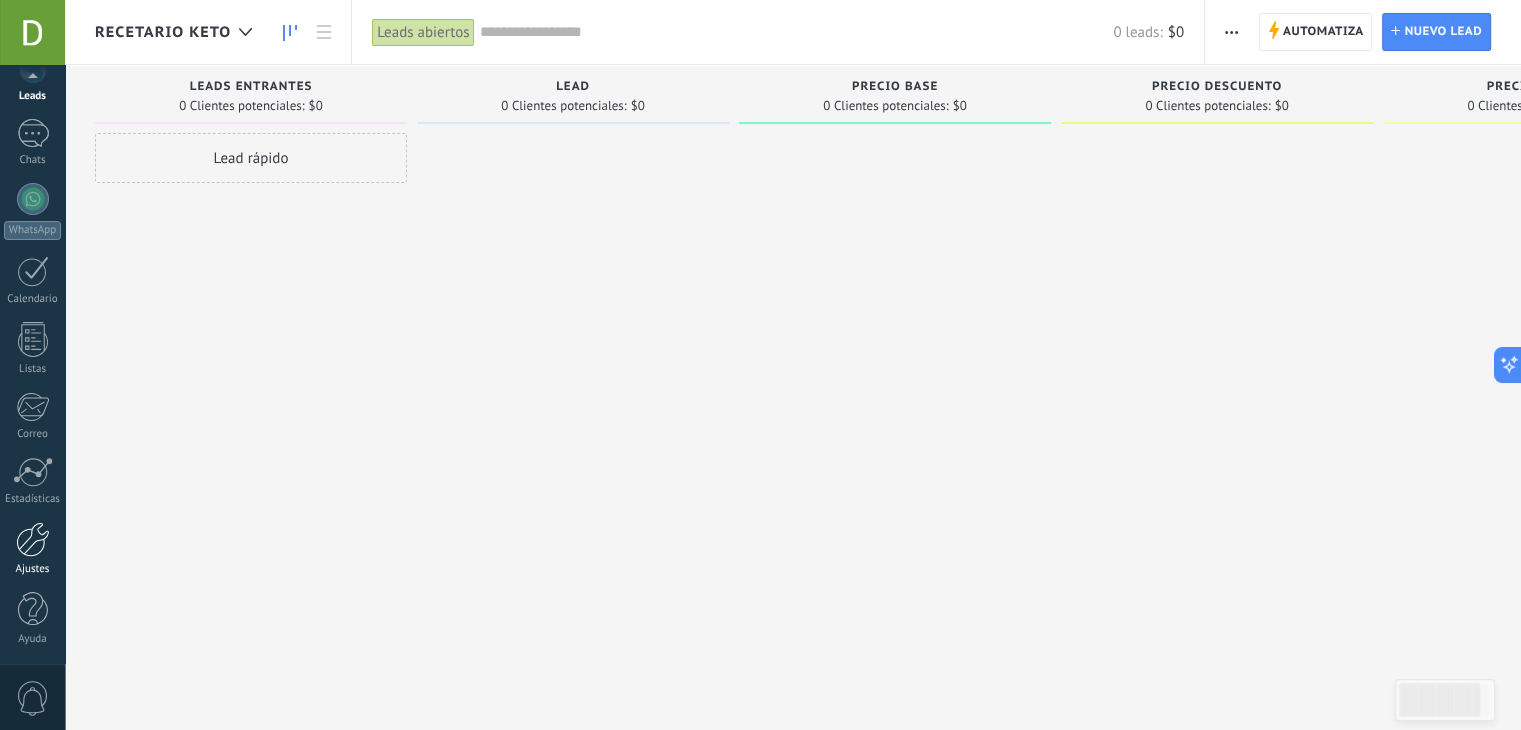click at bounding box center (33, 539) 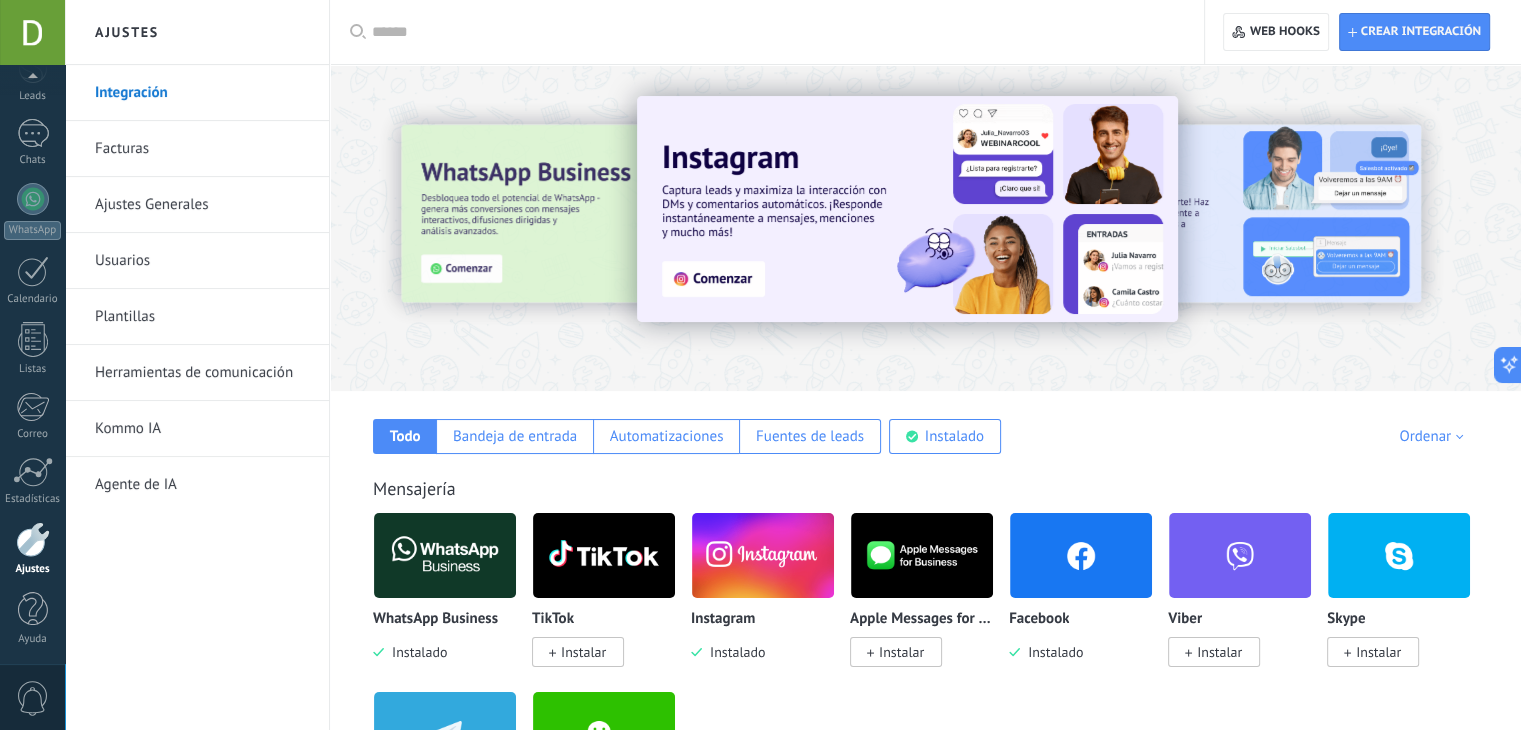 click on "Instalado" at bounding box center (415, 652) 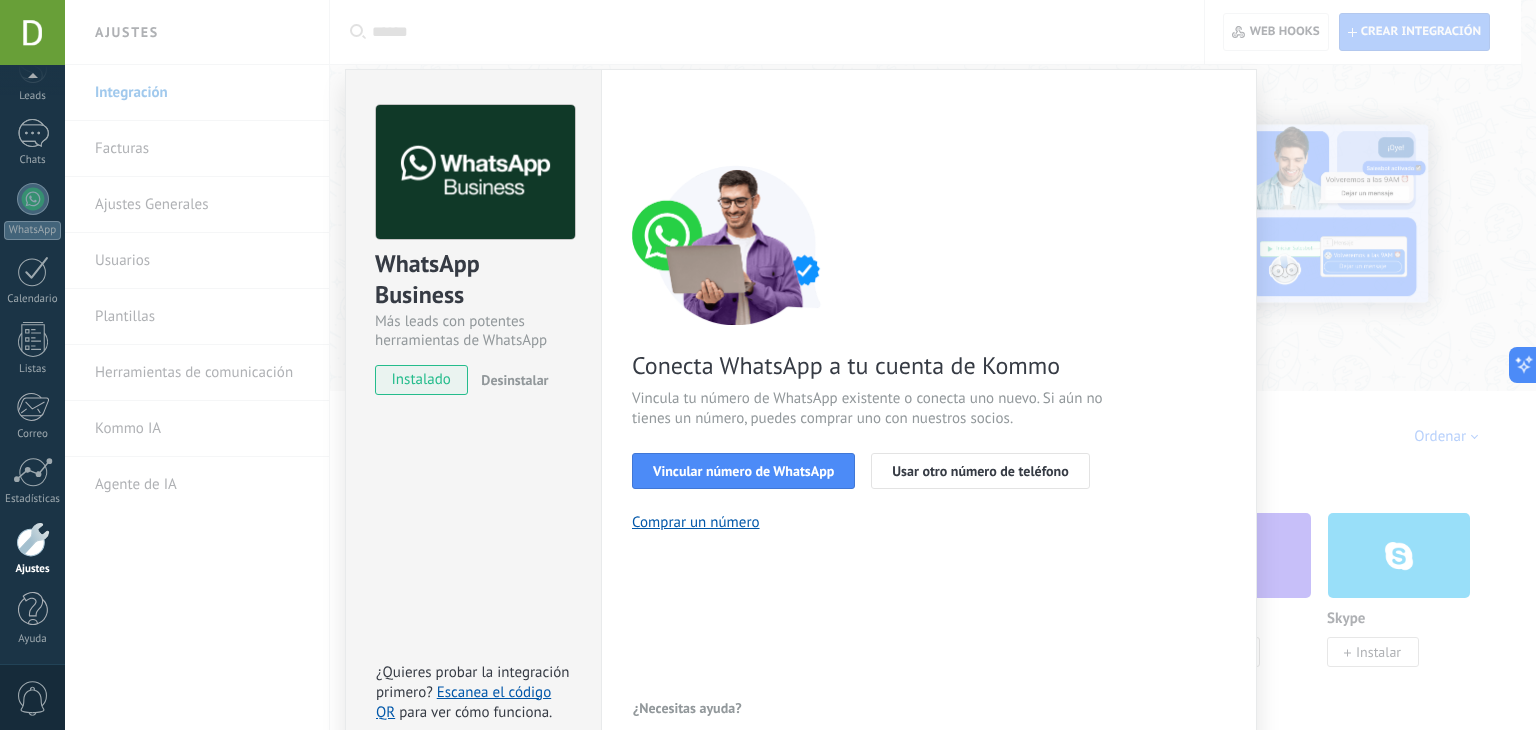 click on "WhatsApp Business Más leads con potentes herramientas de WhatsApp instalado Desinstalar ¿Quieres probar la integración primero?   Escanea el código QR   para ver cómo funciona." at bounding box center (473, 414) 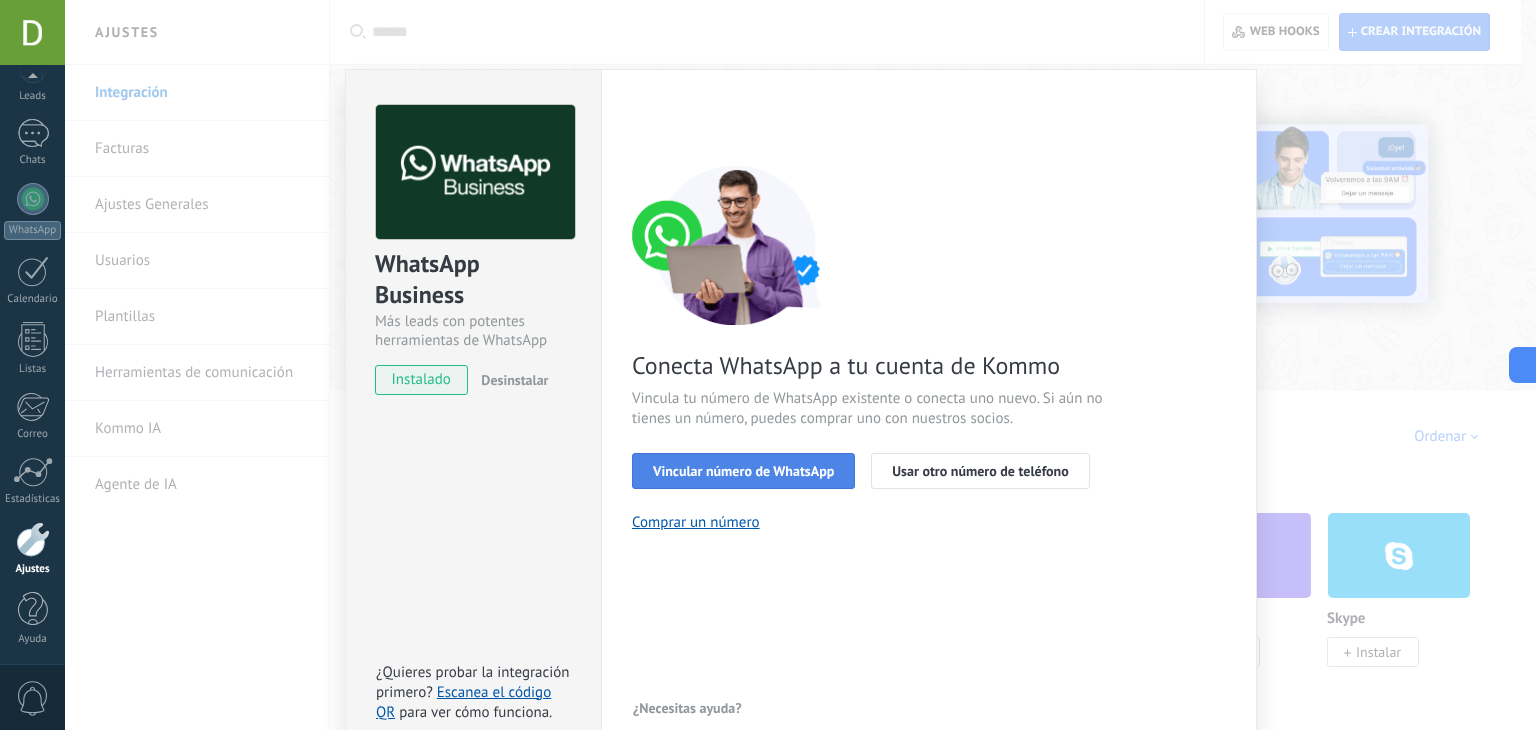 click on "Vincular número de WhatsApp" at bounding box center [743, 471] 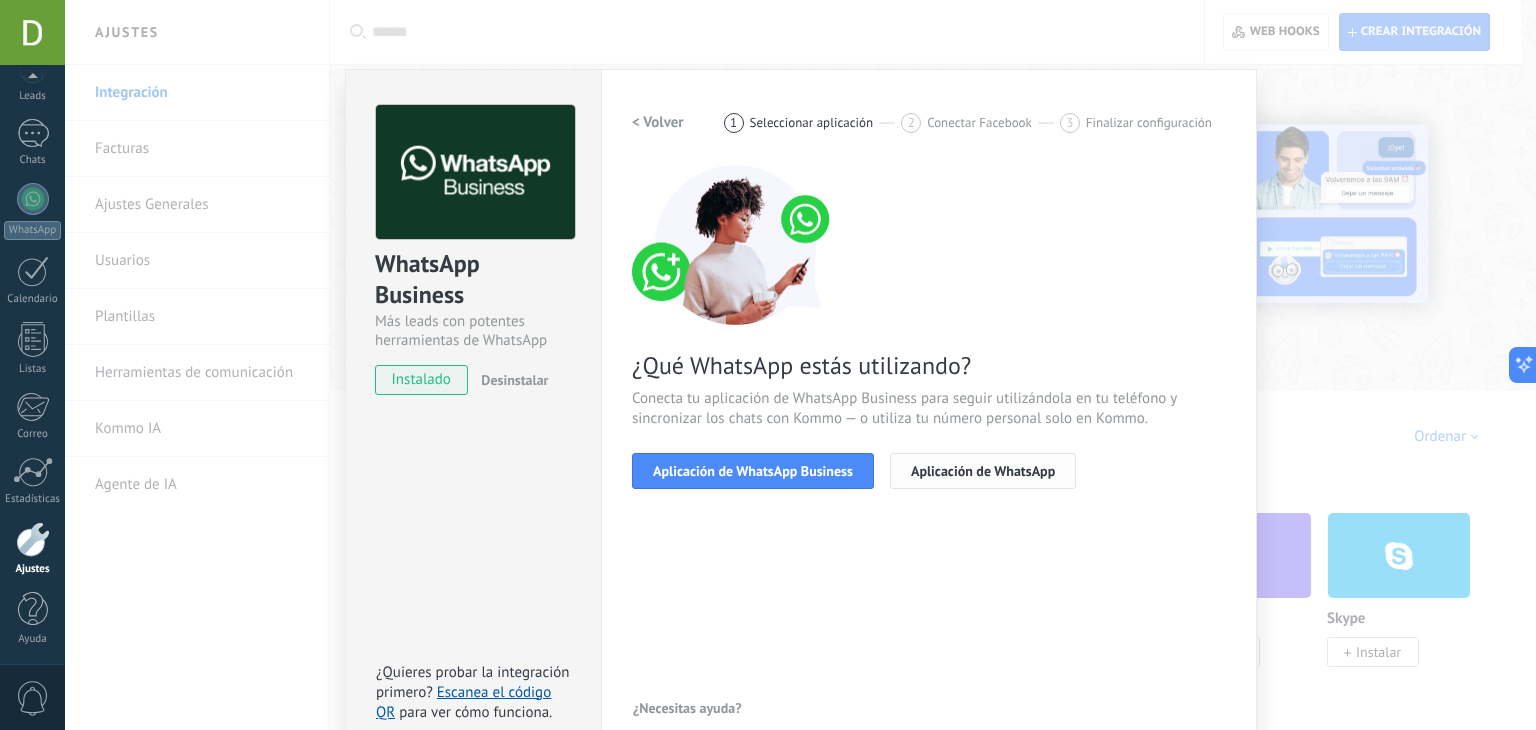 click on "Aplicación de WhatsApp" at bounding box center (983, 471) 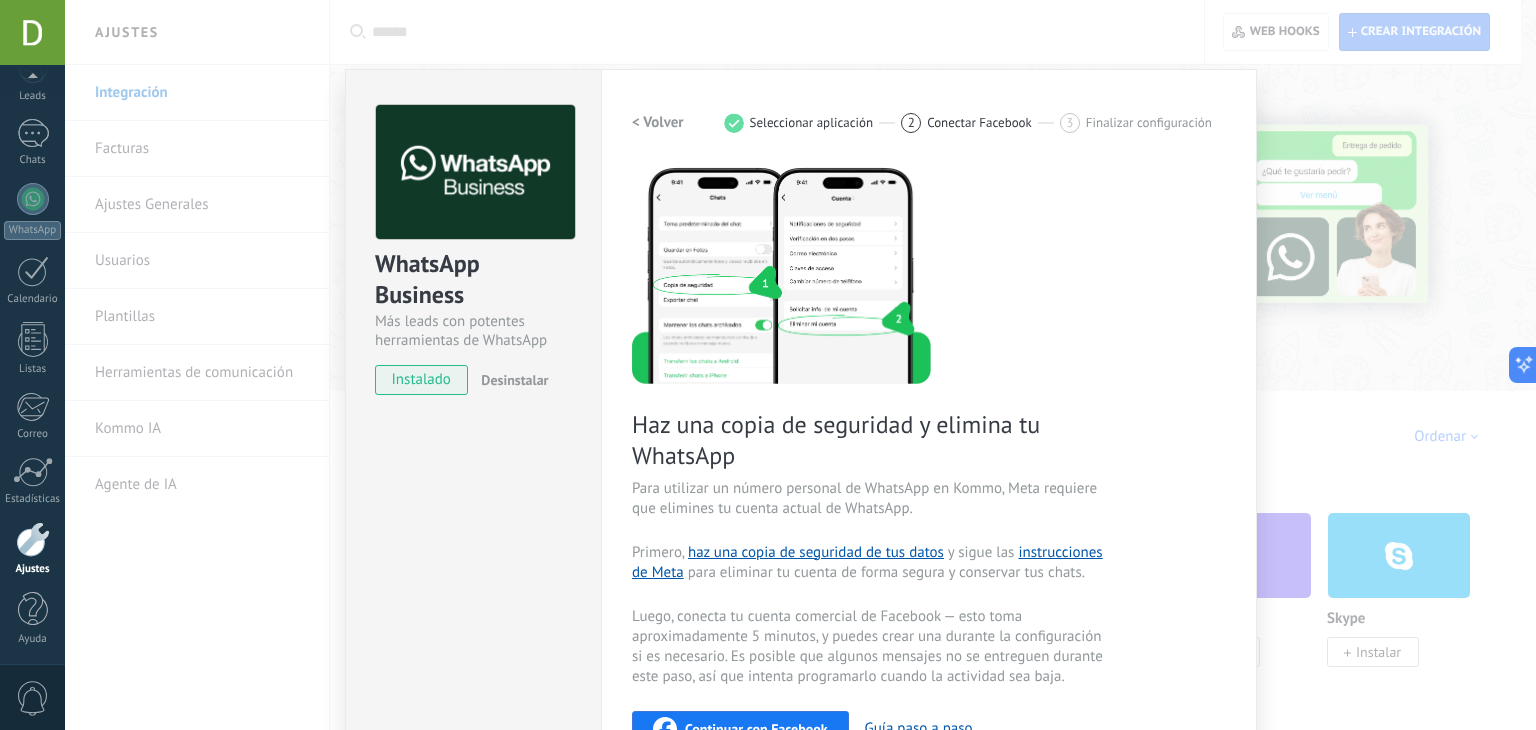 click on "< Volver" at bounding box center (658, 122) 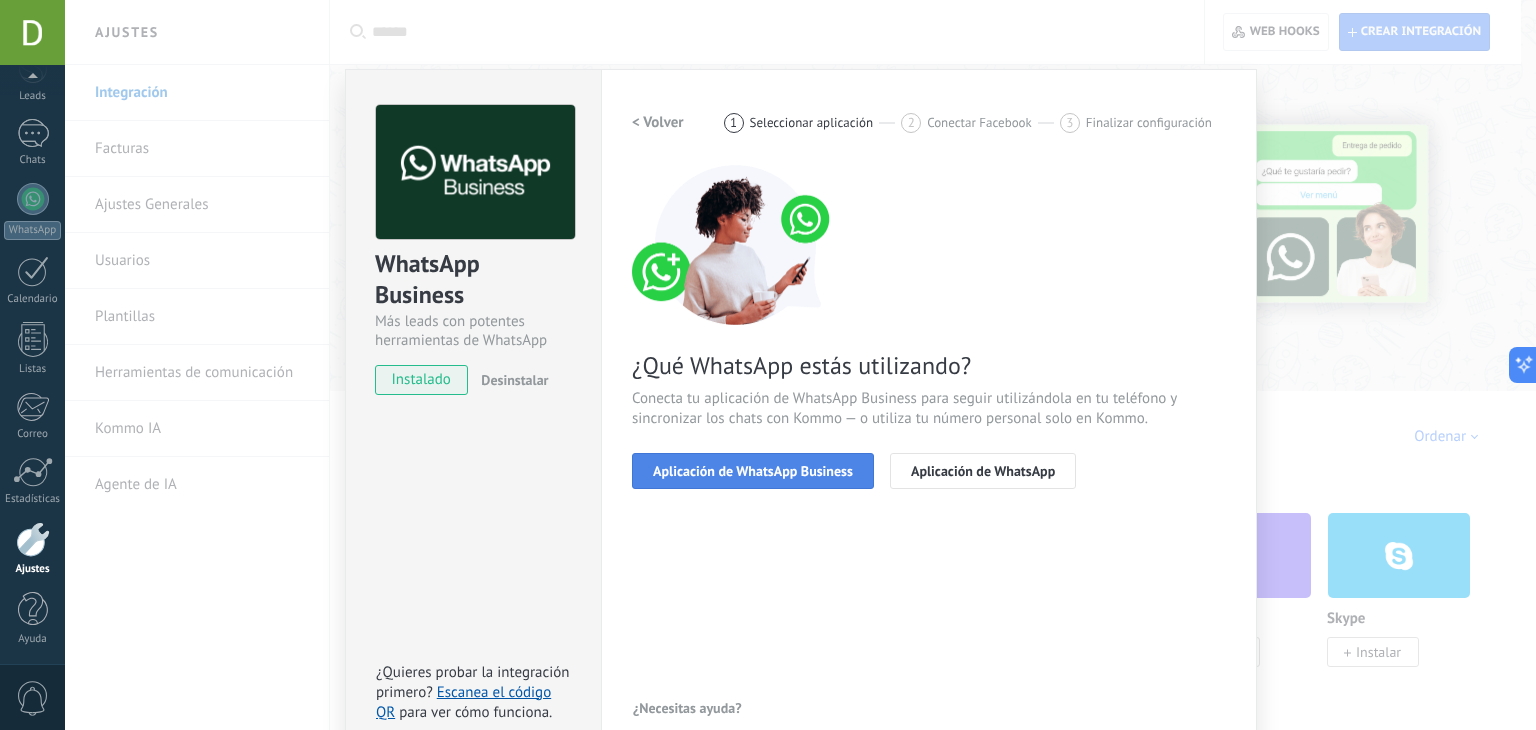 click on "Aplicación de WhatsApp Business" at bounding box center [753, 471] 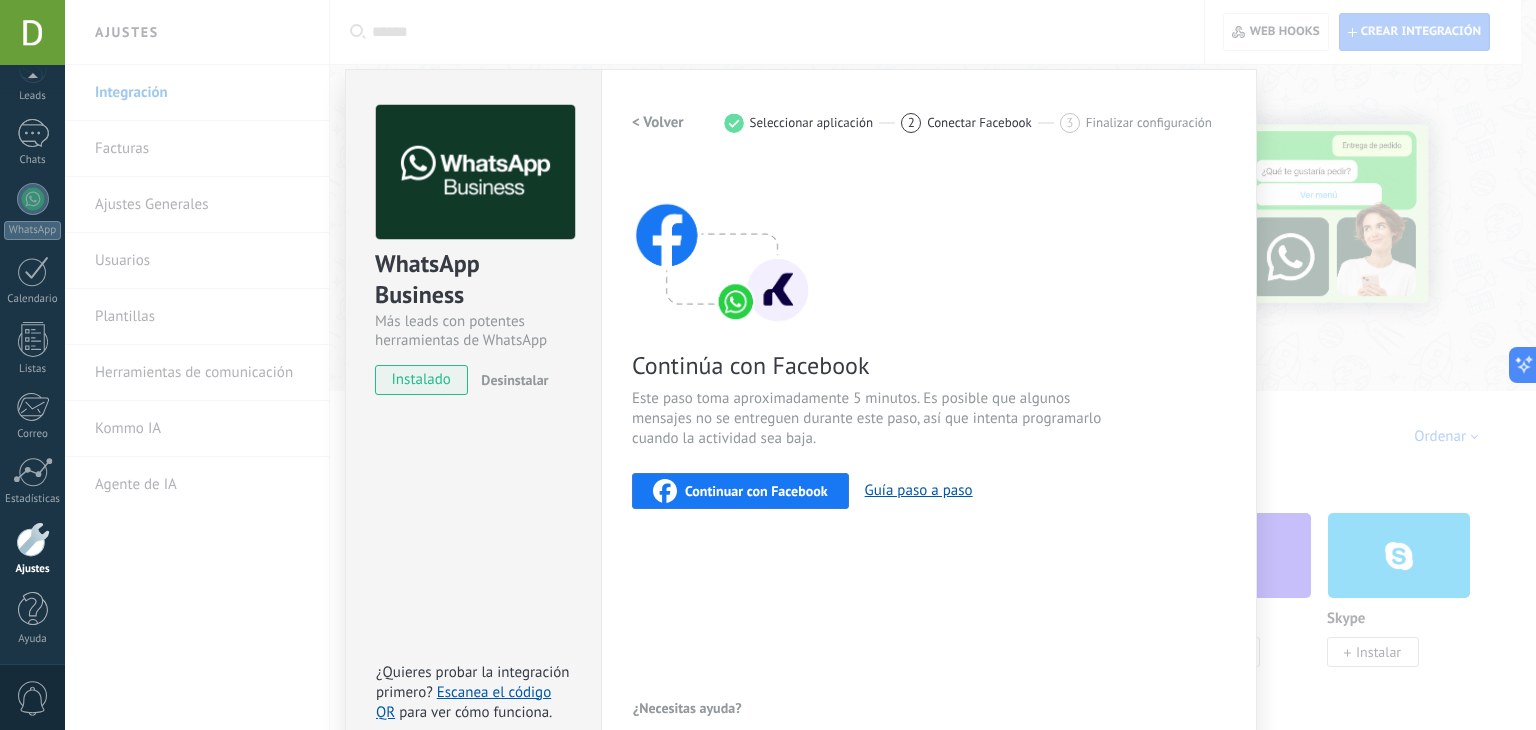 click on "Continuar con Facebook" at bounding box center [756, 491] 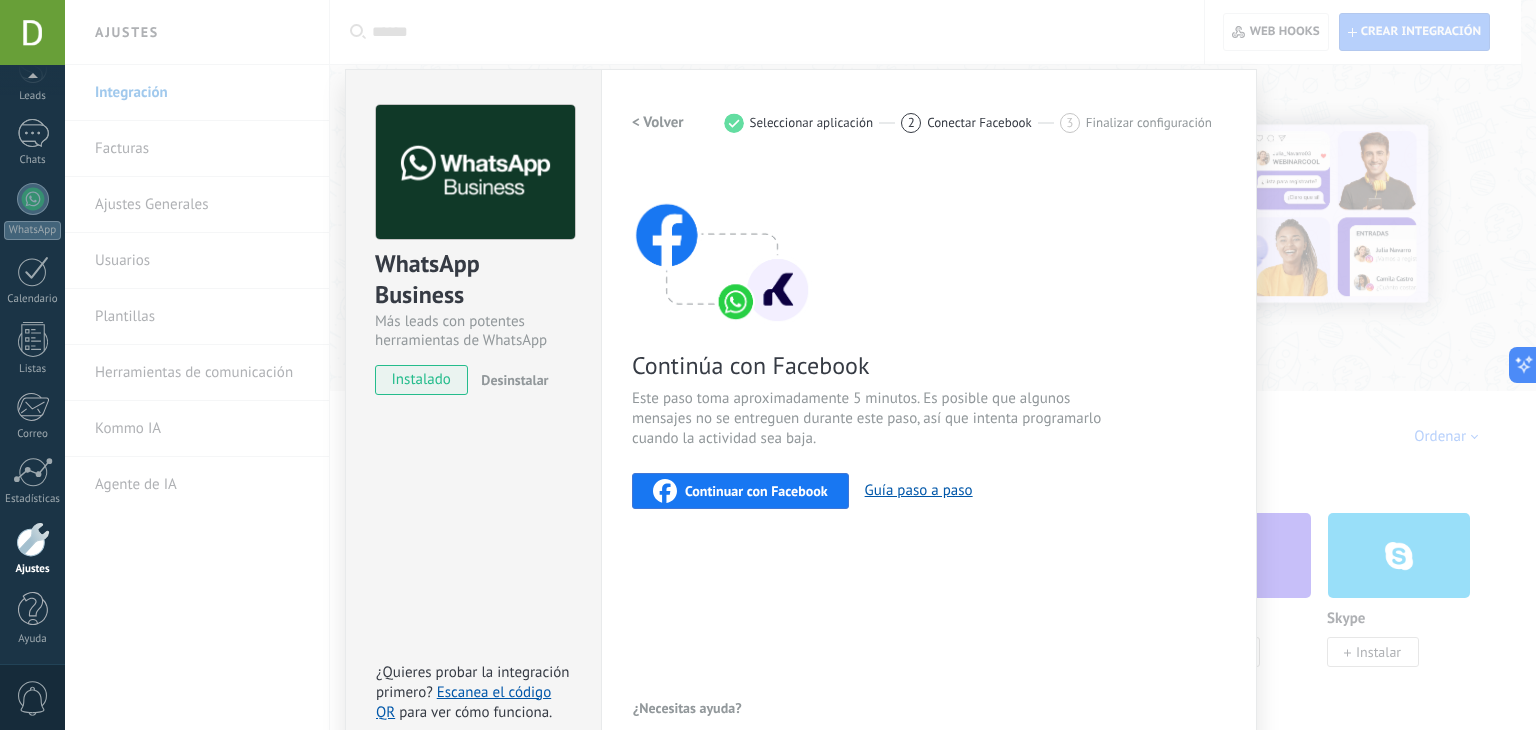 click on "WhatsApp Business Más leads con potentes herramientas de WhatsApp instalado Desinstalar ¿Quieres probar la integración primero?   Escanea el código QR   para ver cómo funciona. Configuraciones Autorizaciones Esta pestaña registra a los usuarios que han concedido acceso a las integración a esta cuenta. Si deseas remover la posibilidad que un usuario pueda enviar solicitudes a la cuenta en nombre de esta integración, puedes revocar el acceso. Si el acceso a todos los usuarios es revocado, la integración dejará de funcionar. Esta aplicacion está instalada, pero nadie le ha dado acceso aun. WhatsApp Cloud API más _:  Guardar < Volver 1 Seleccionar aplicación 2 Conectar Facebook  3 Finalizar configuración Continúa con Facebook Este paso toma aproximadamente 5 minutos. Es posible que algunos mensajes no se entreguen durante este paso, así que intenta programarlo cuando la actividad sea baja. Continuar con Facebook Guía paso a paso ¿Necesitas ayuda?" at bounding box center [800, 365] 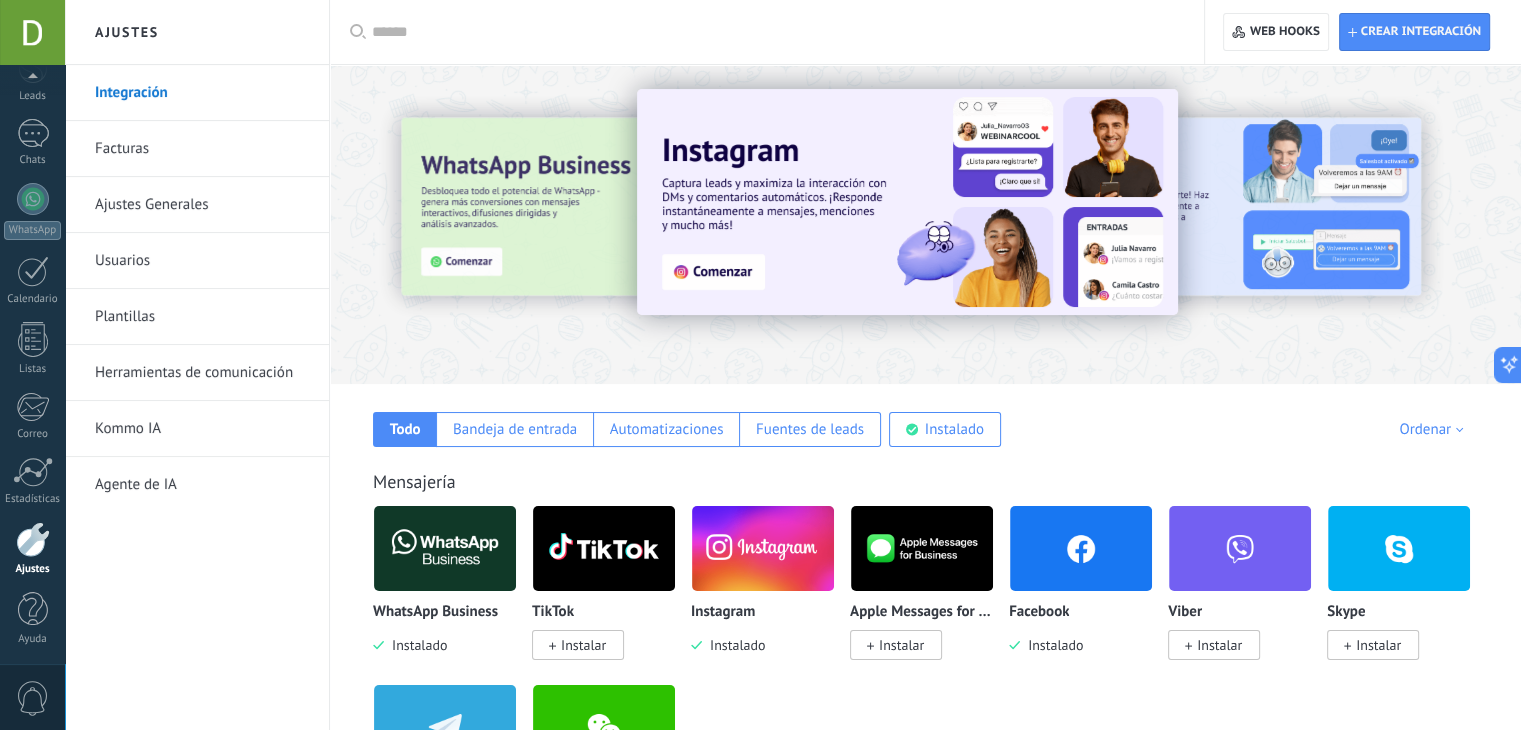 scroll, scrollTop: 0, scrollLeft: 0, axis: both 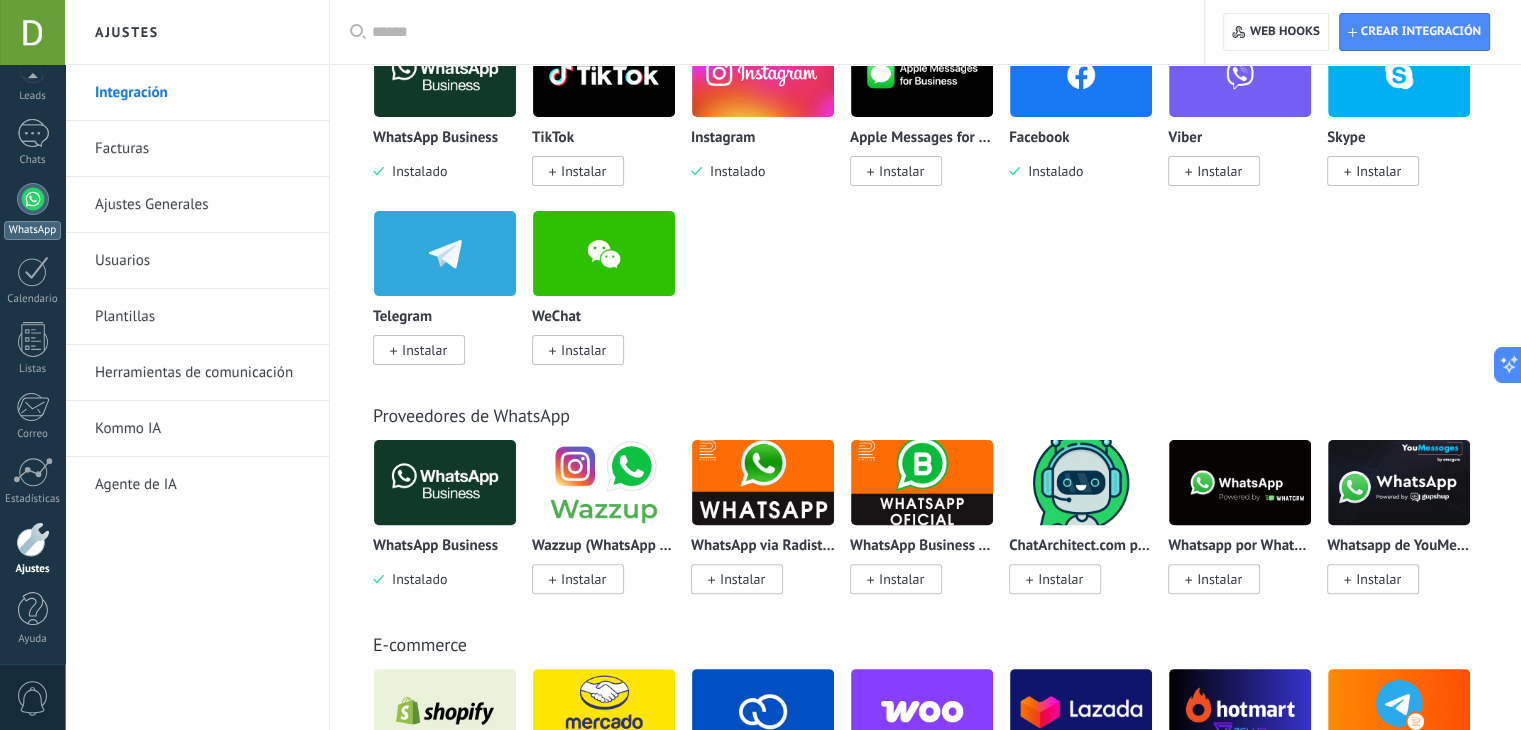 click at bounding box center (33, 199) 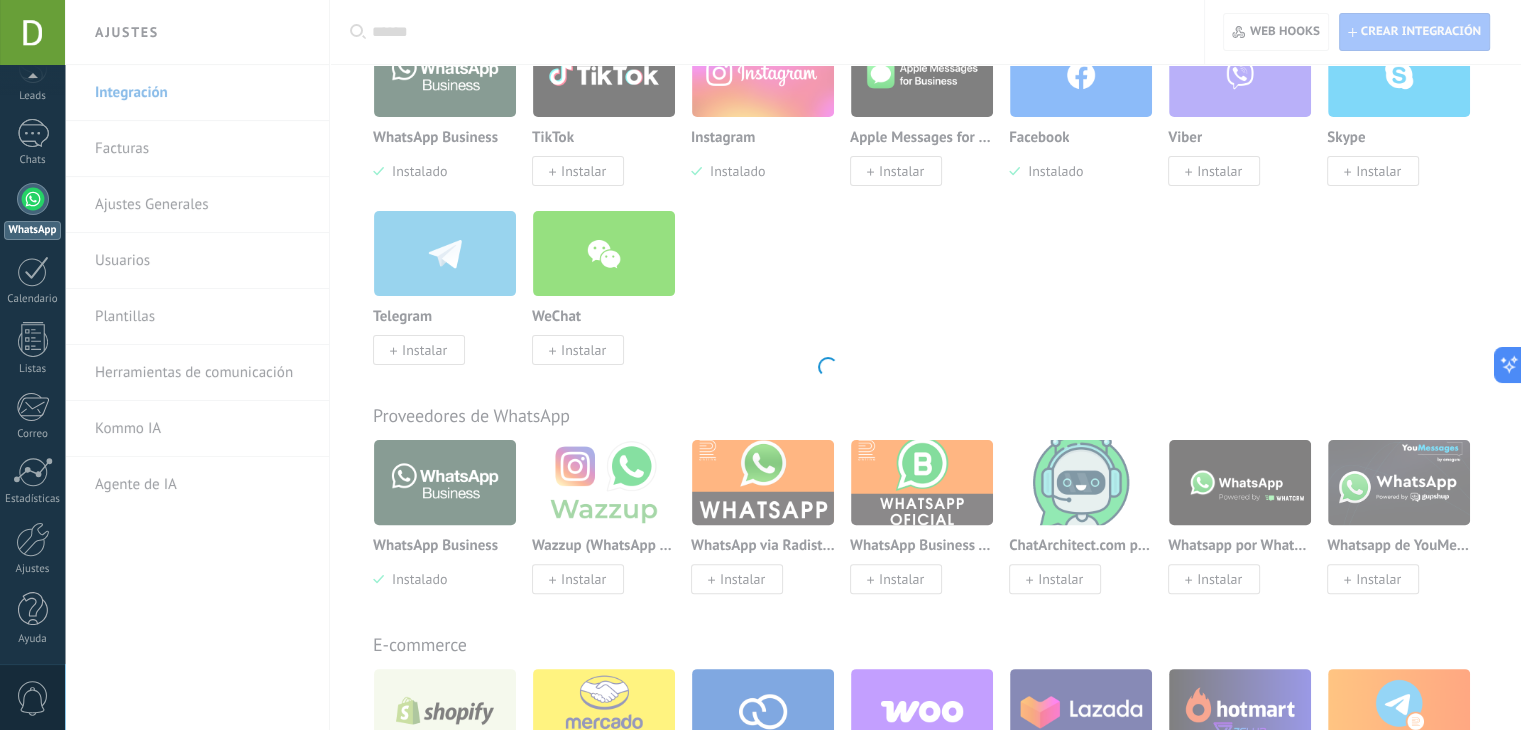 scroll, scrollTop: 0, scrollLeft: 0, axis: both 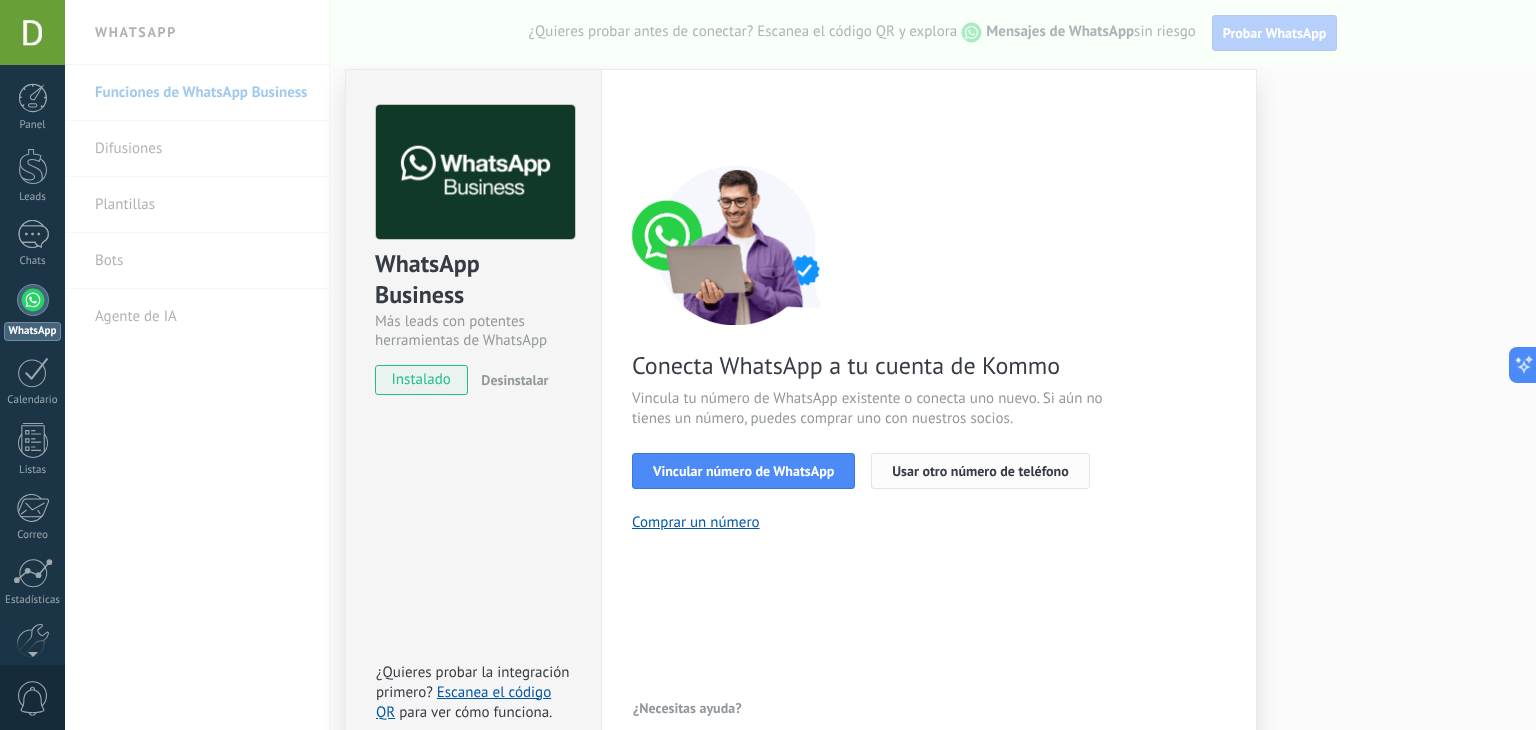 click on "Usar otro número de teléfono" at bounding box center [980, 471] 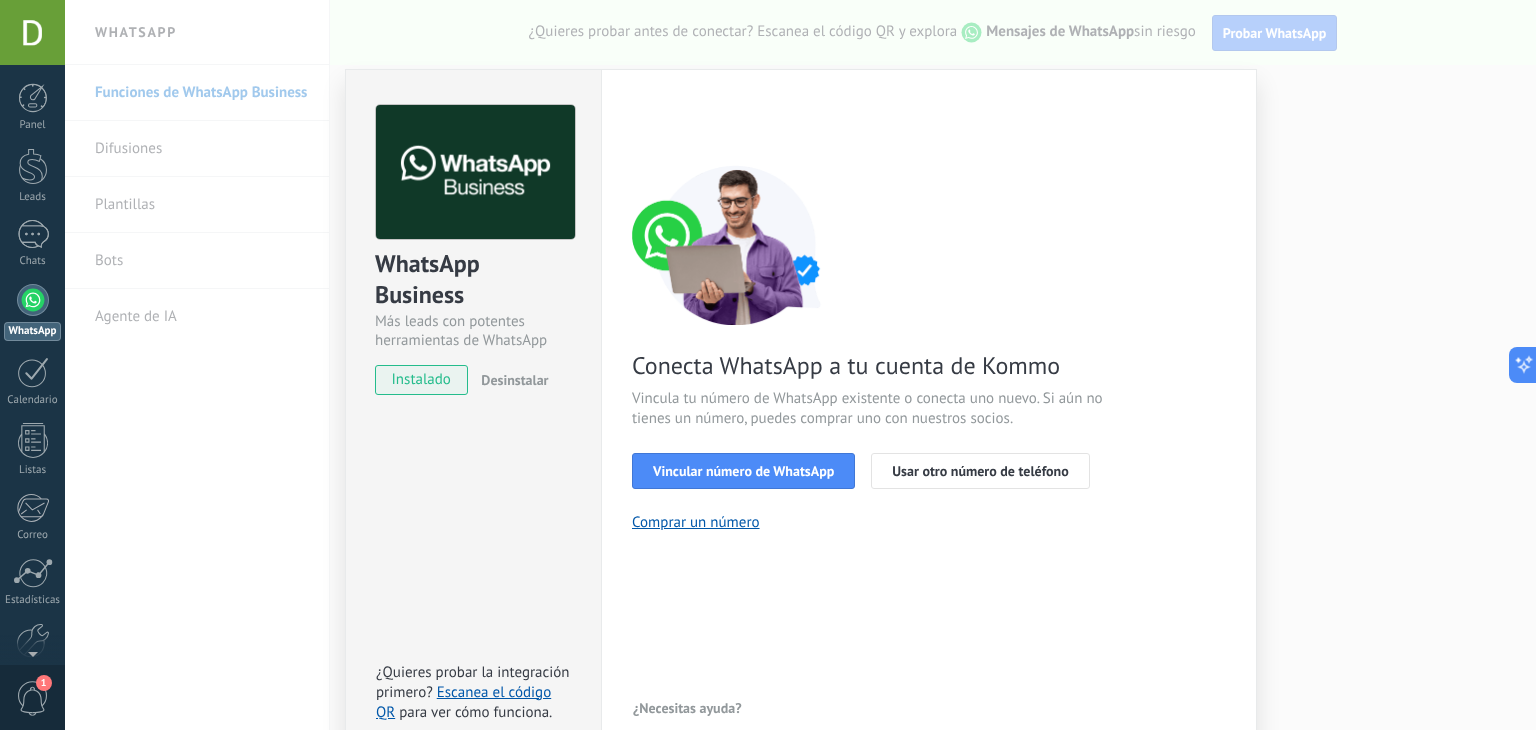 click on "Desinstalar" at bounding box center (514, 380) 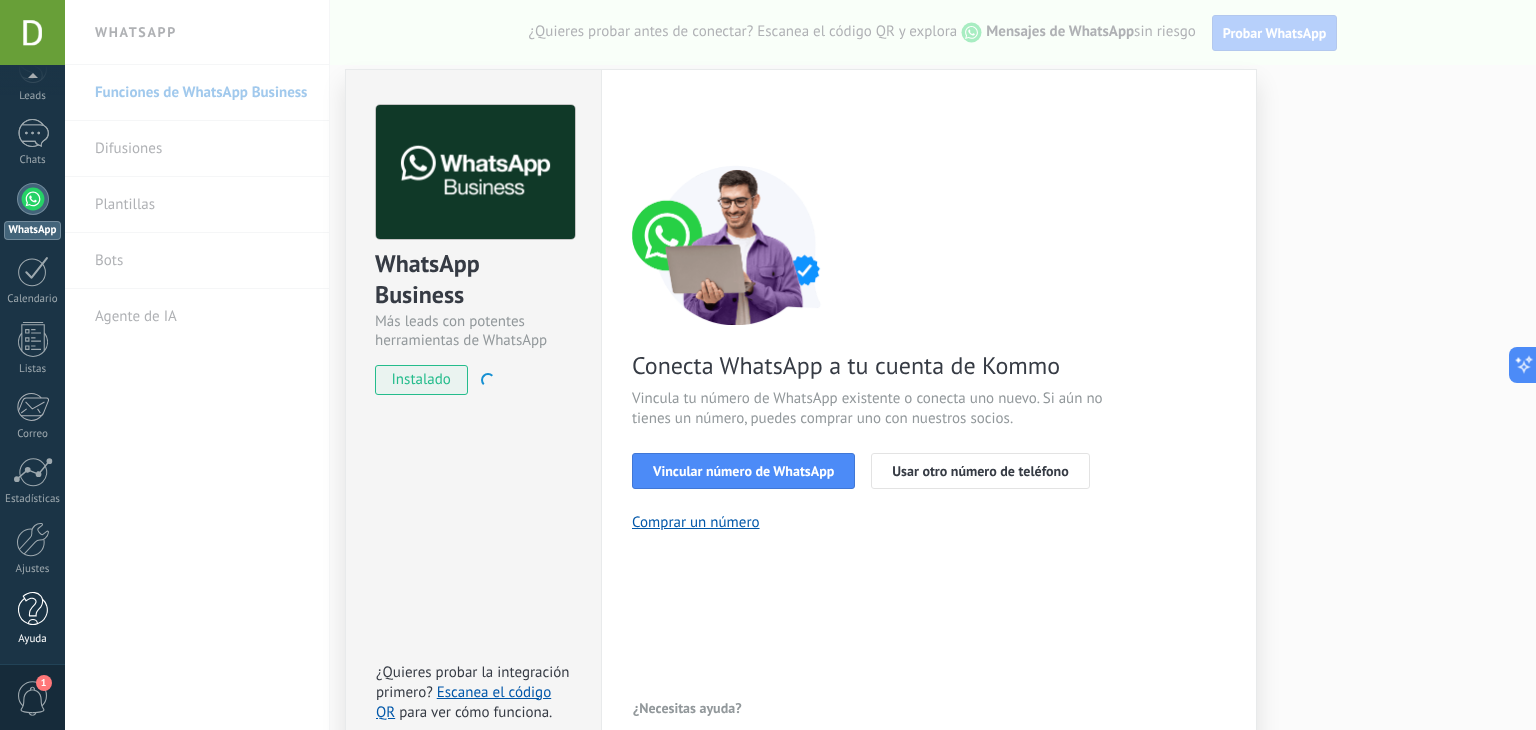 scroll, scrollTop: 100, scrollLeft: 0, axis: vertical 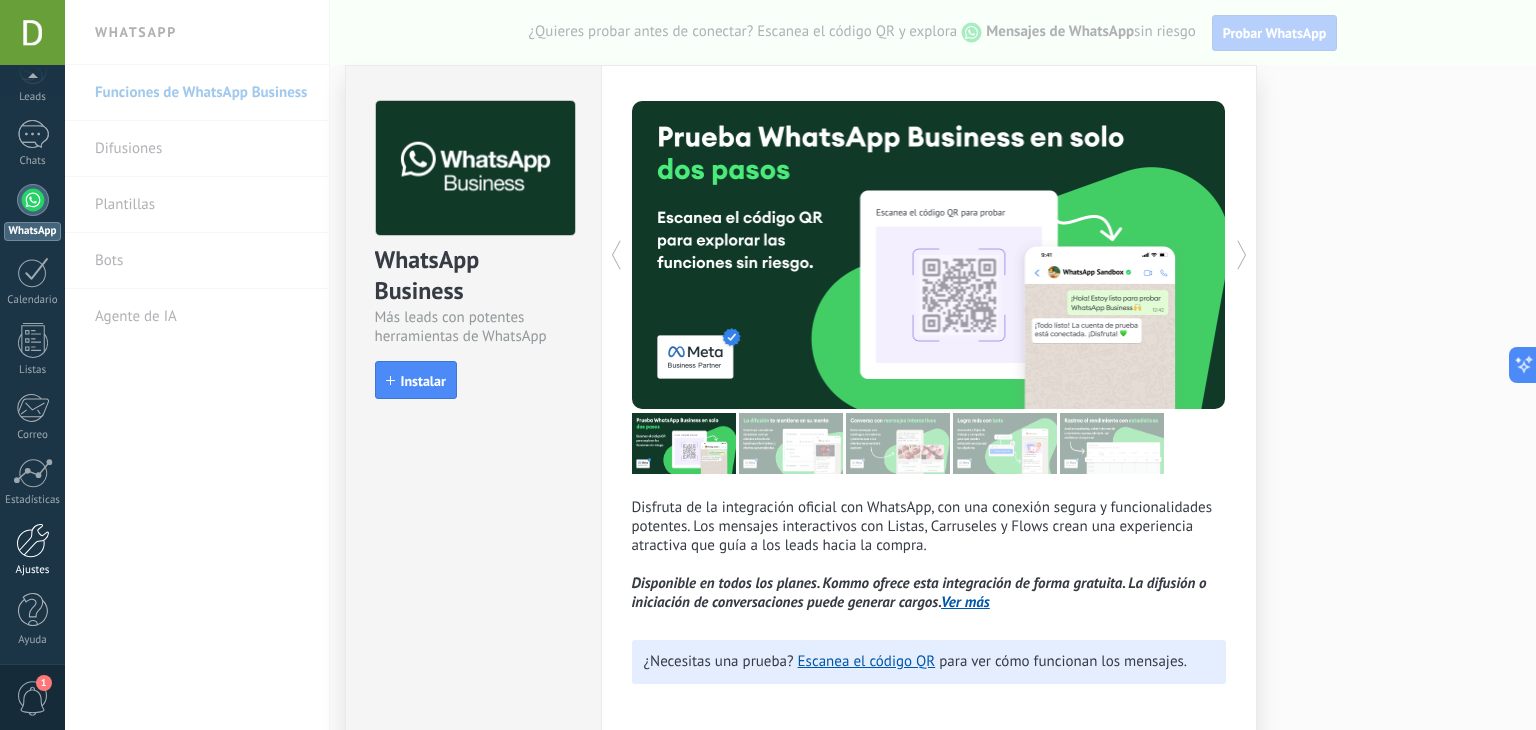 click at bounding box center (33, 540) 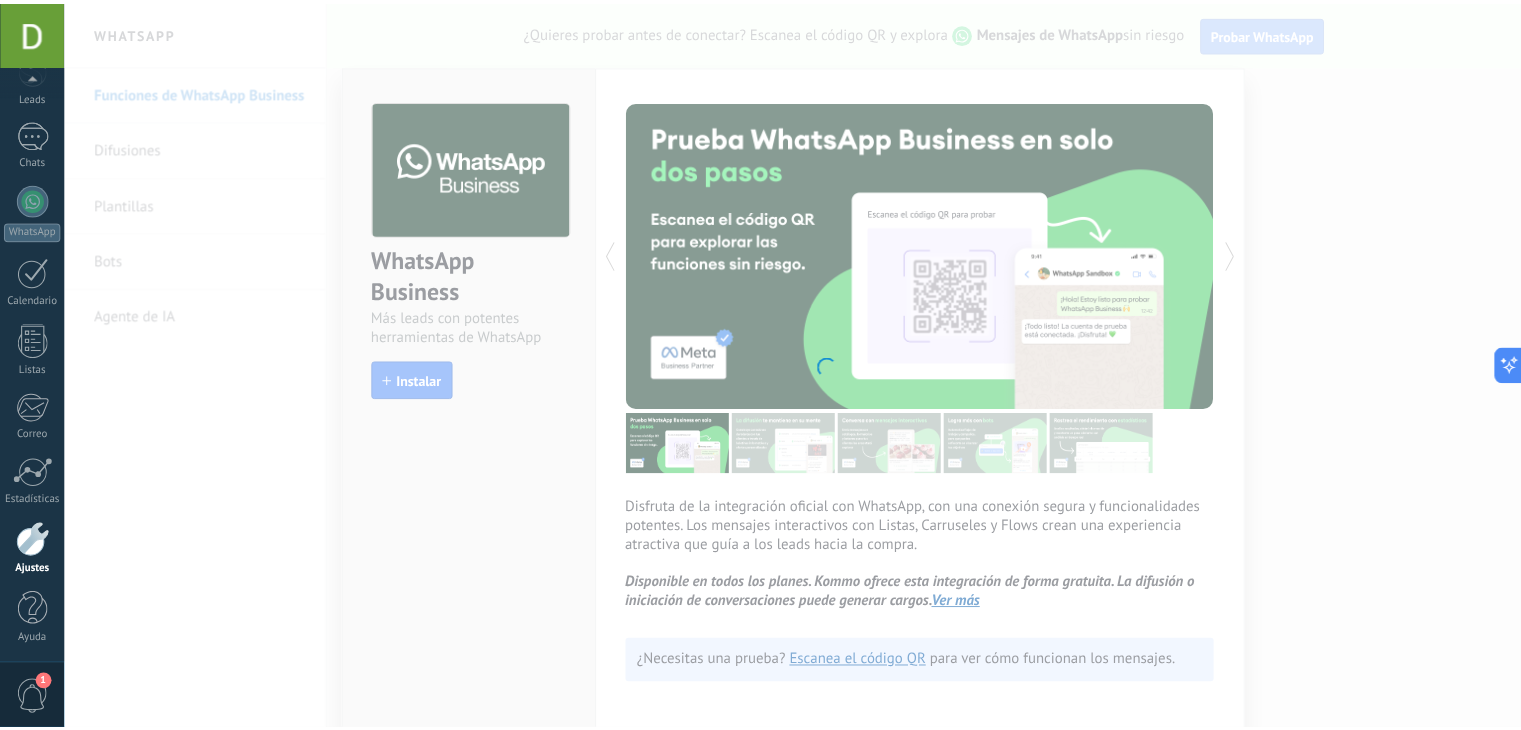 scroll, scrollTop: 101, scrollLeft: 0, axis: vertical 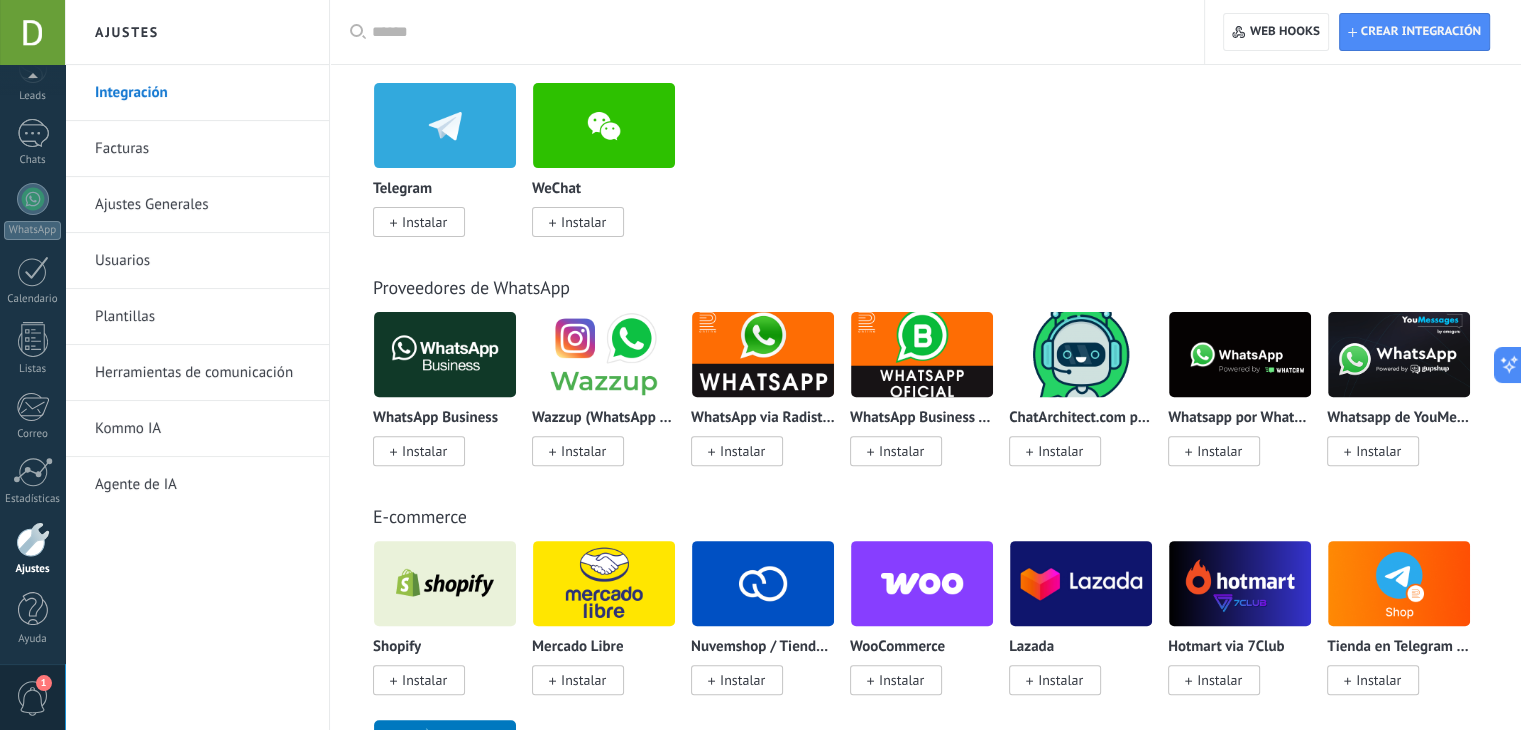 drag, startPoint x: 1519, startPoint y: 107, endPoint x: 1533, endPoint y: 156, distance: 50.96077 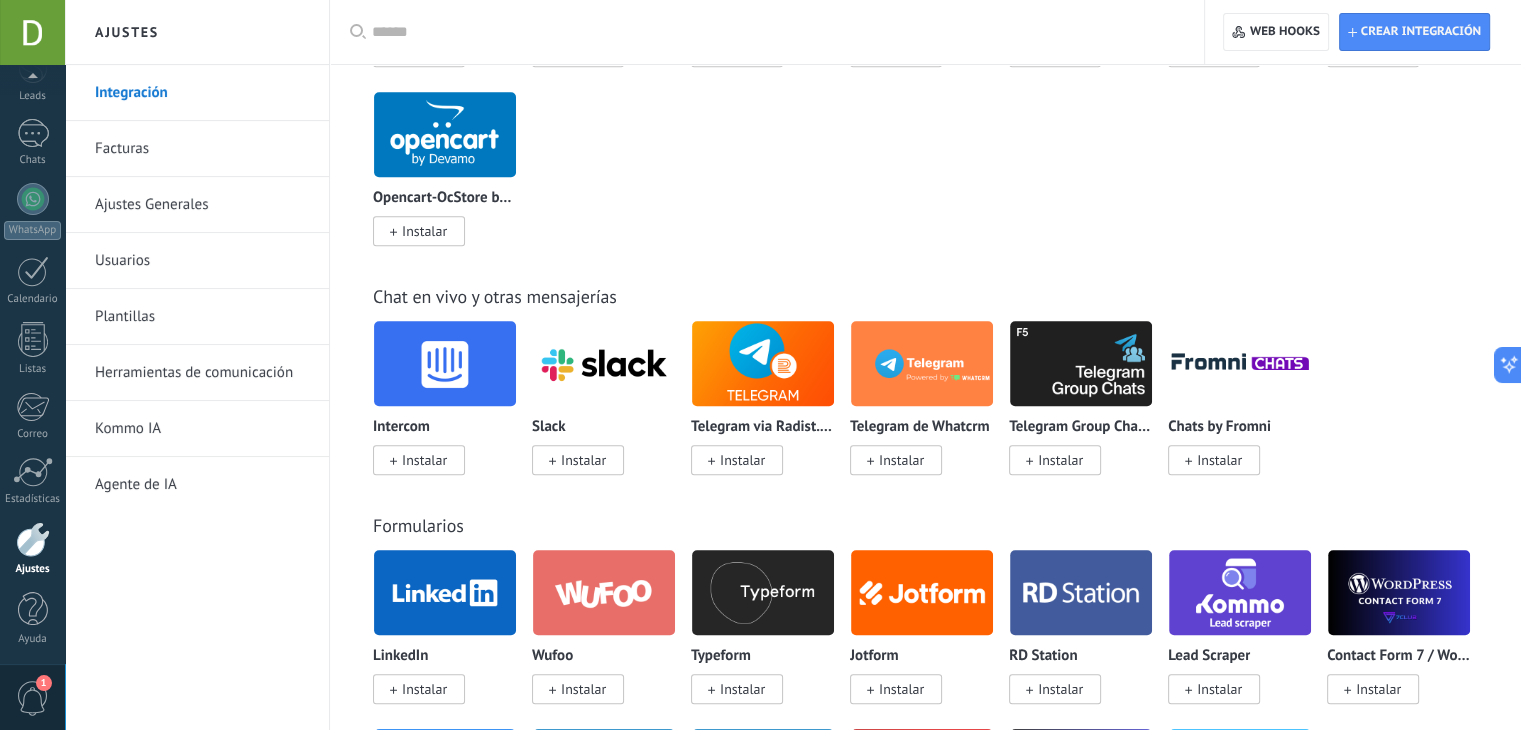 scroll, scrollTop: 0, scrollLeft: 0, axis: both 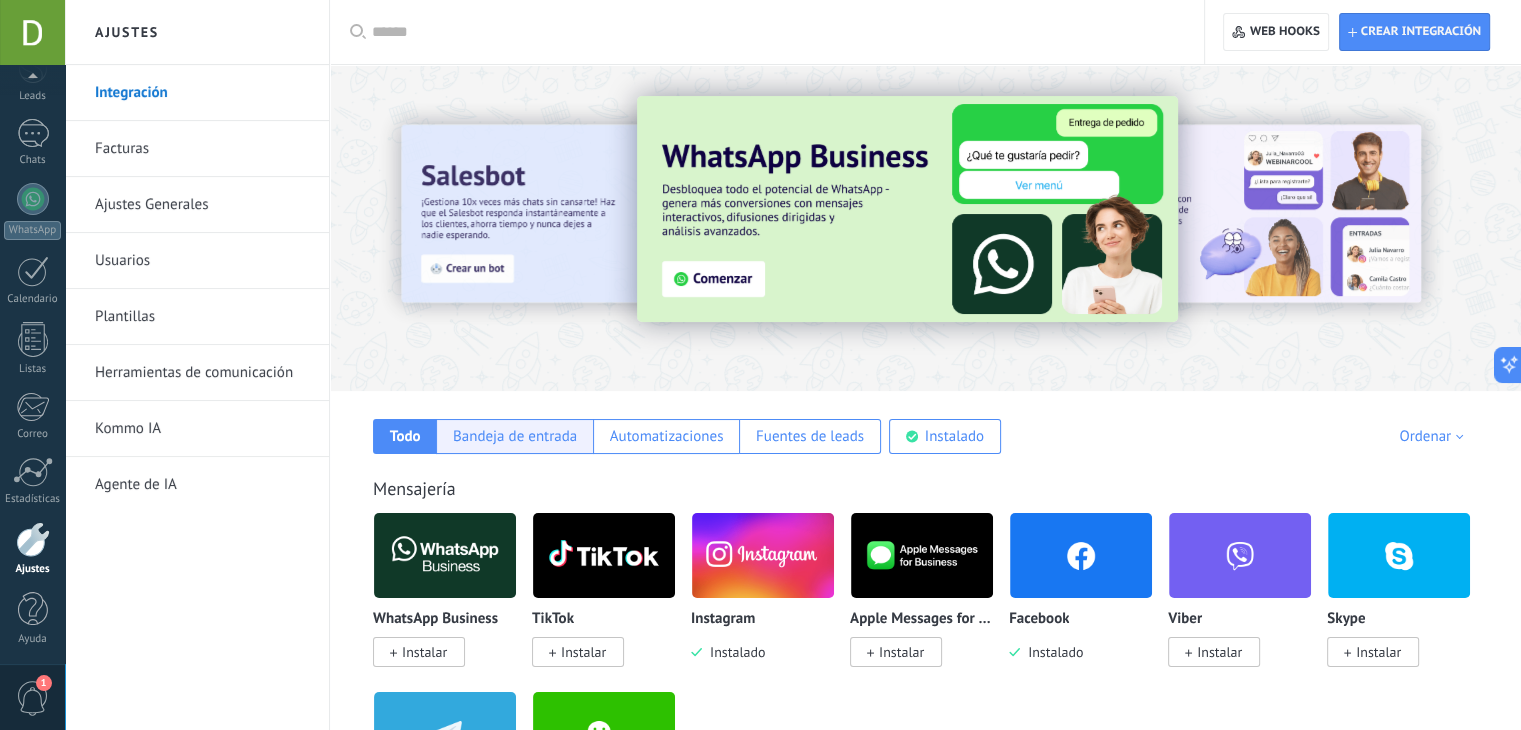 click on "Bandeja de entrada" at bounding box center [515, 436] 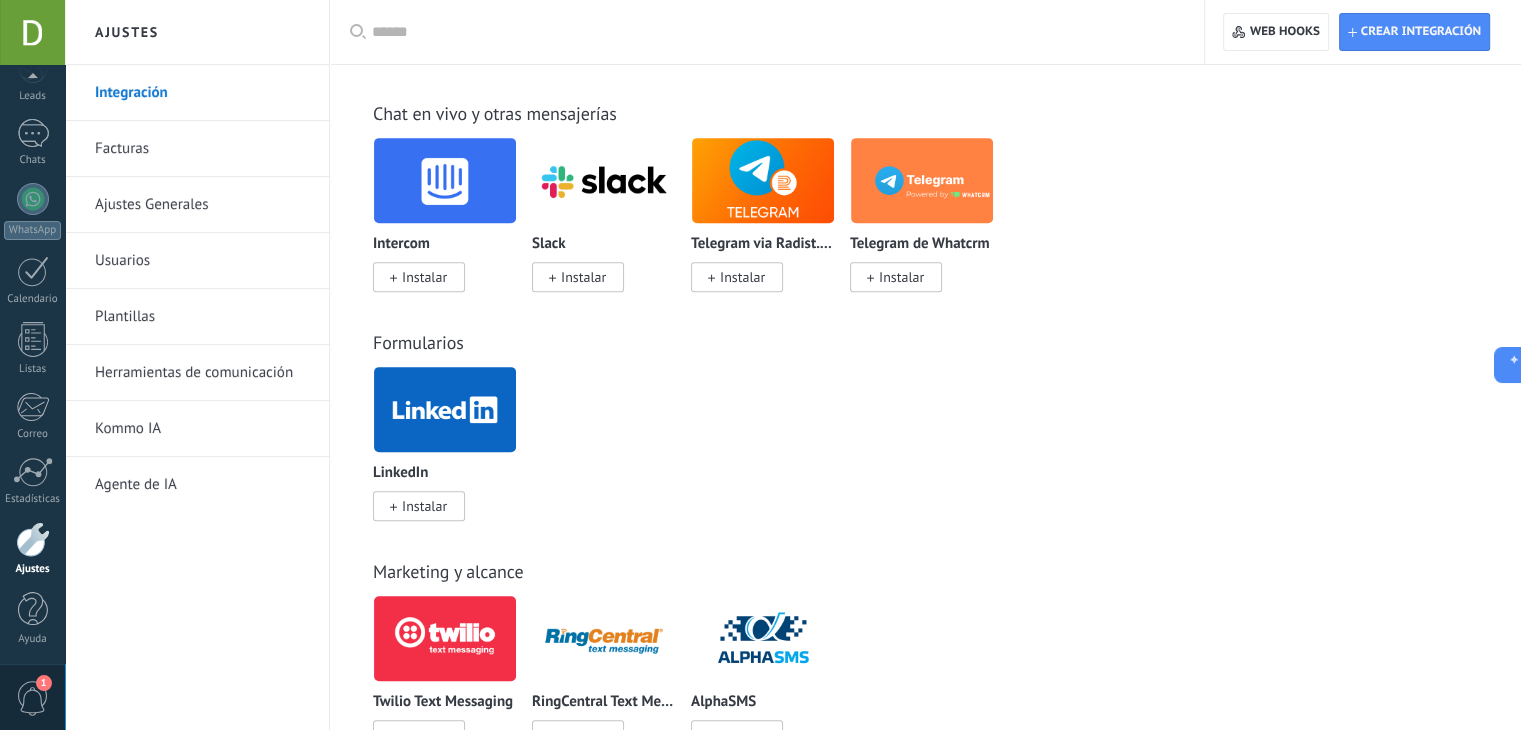 scroll, scrollTop: 1136, scrollLeft: 0, axis: vertical 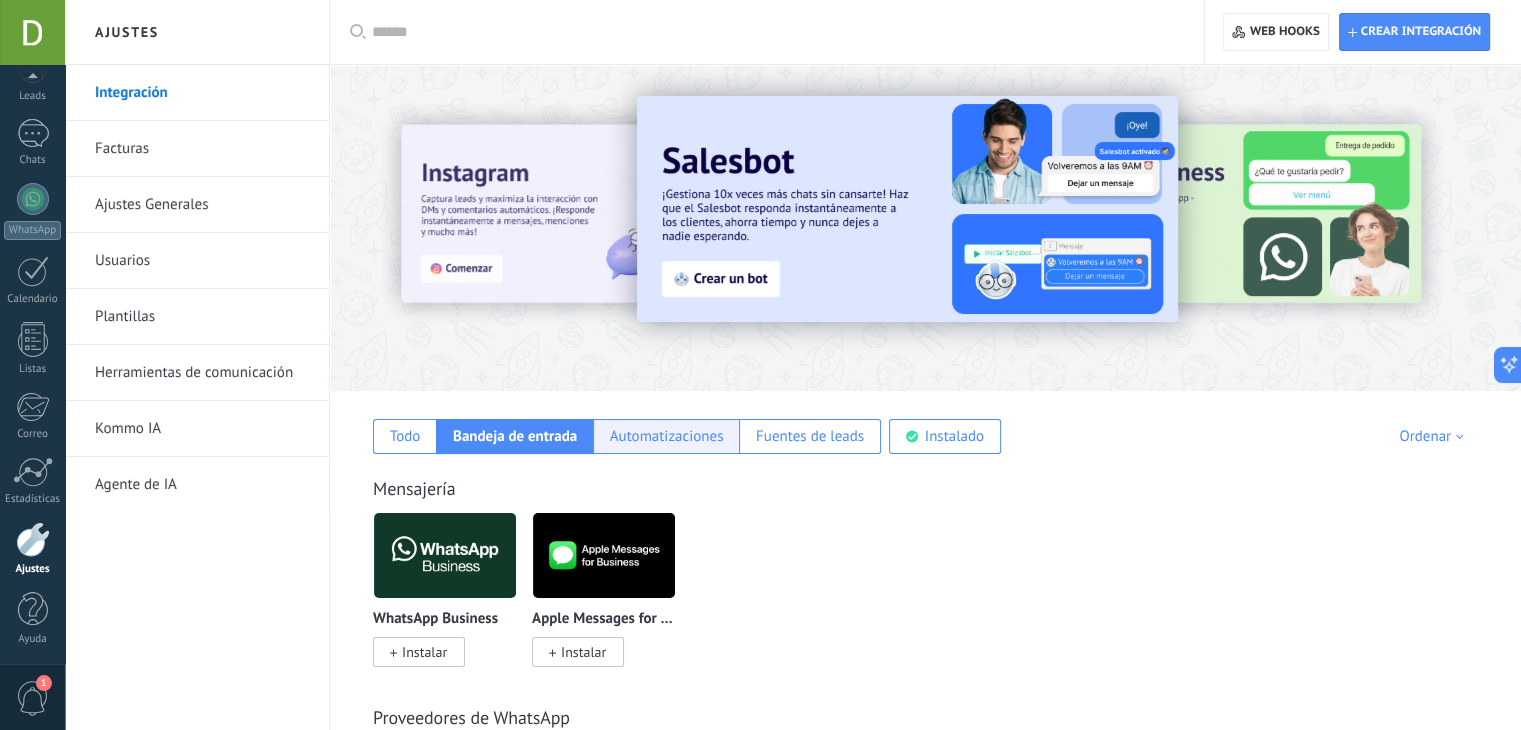 click on "Automatizaciones" at bounding box center (666, 436) 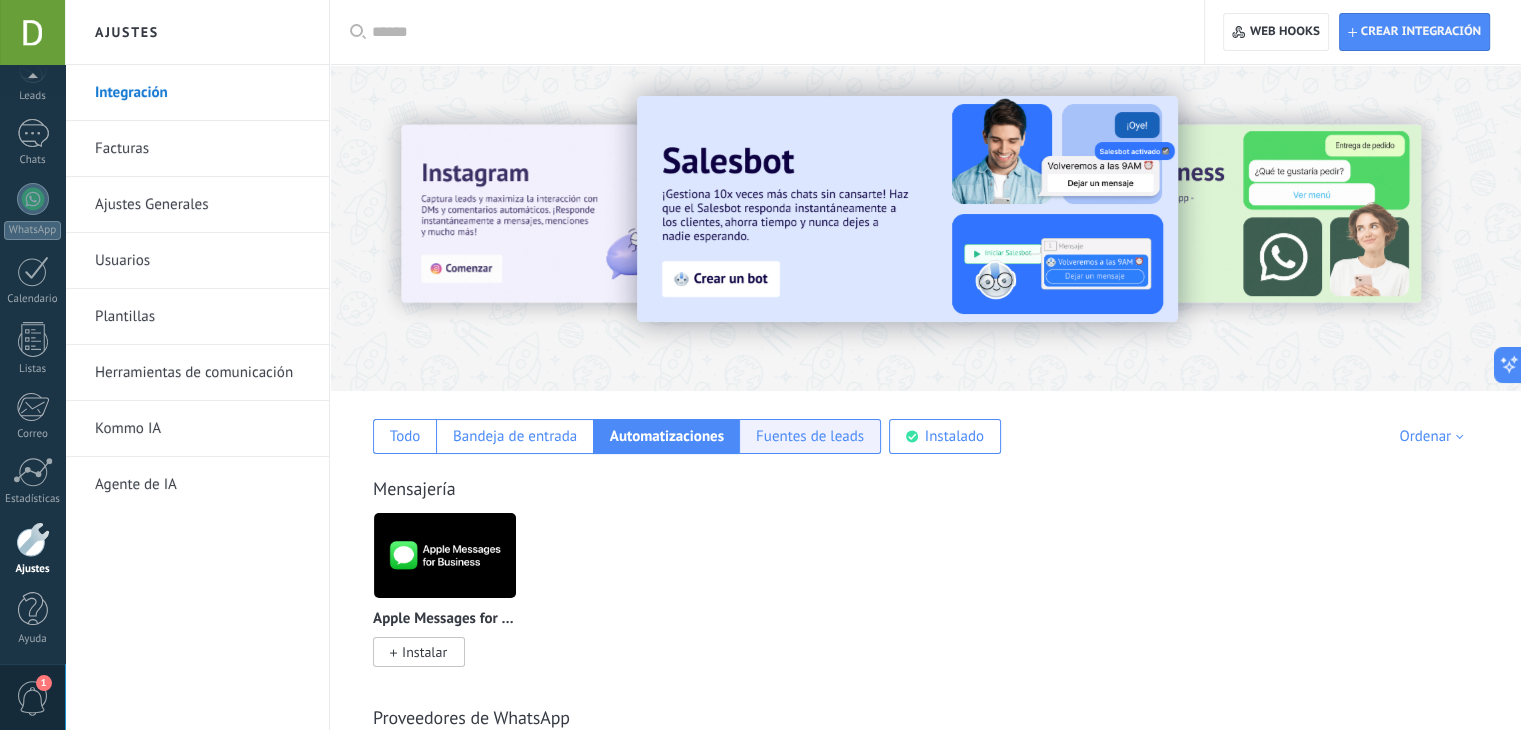 click on "Fuentes de leads" at bounding box center (810, 436) 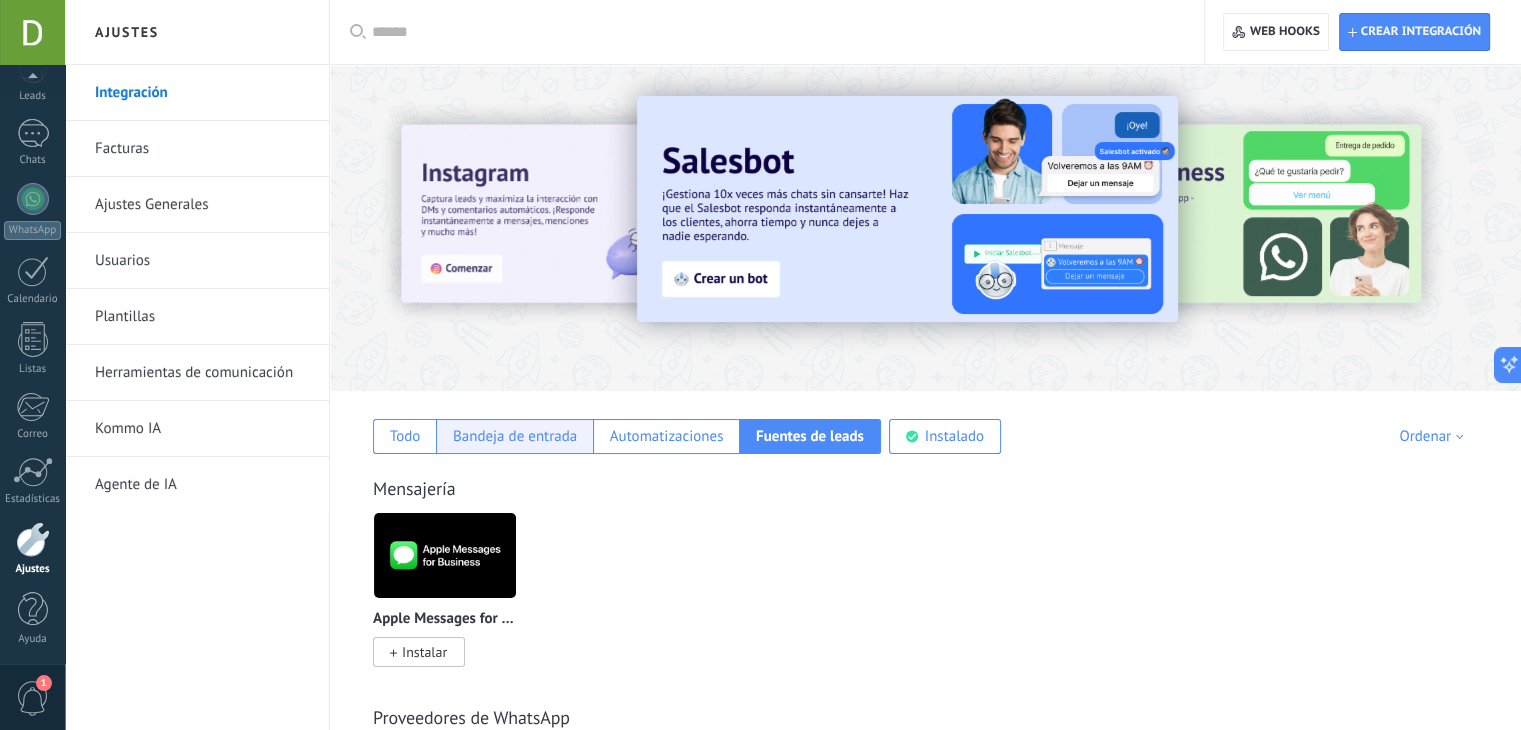 click on "Bandeja de entrada" at bounding box center [514, 436] 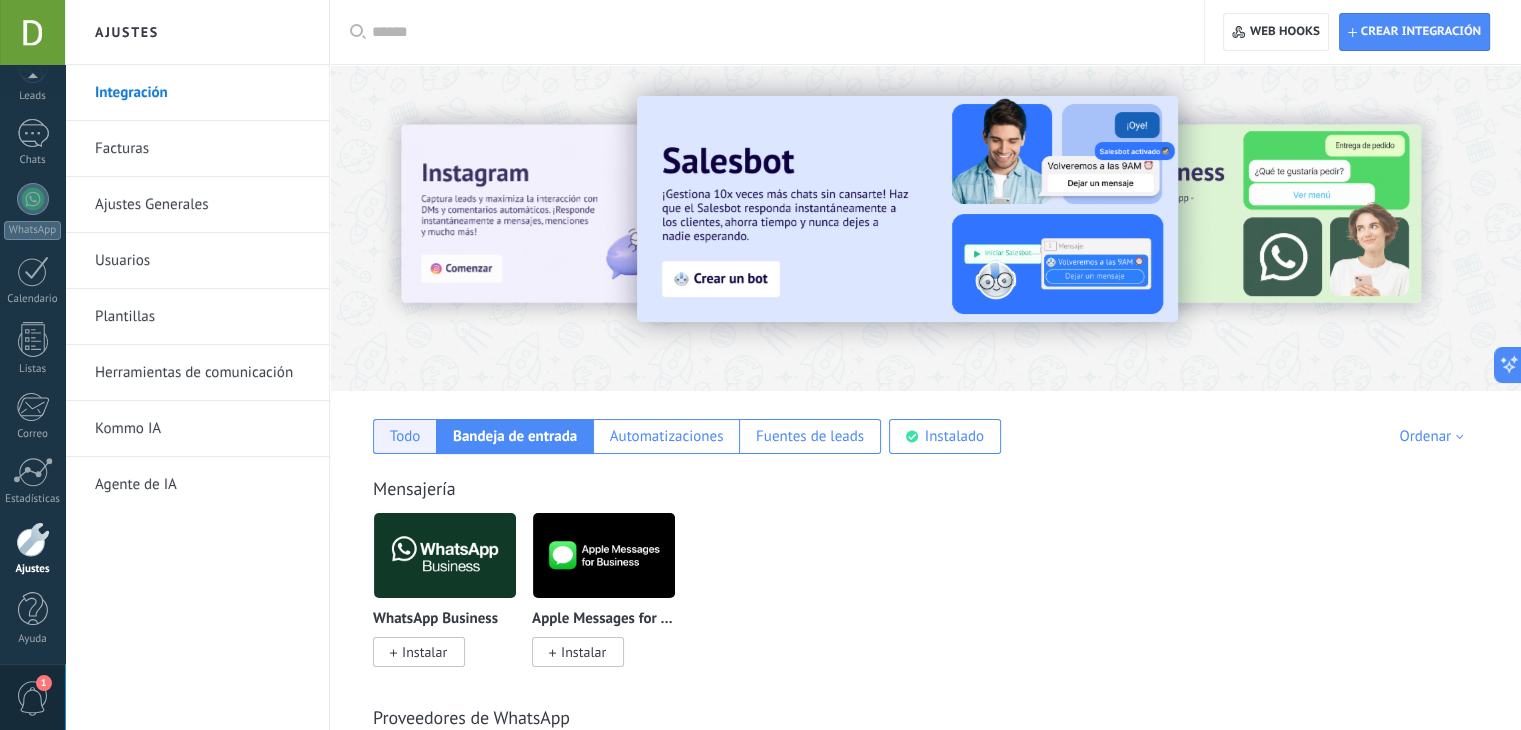 click on "Todo" at bounding box center [404, 436] 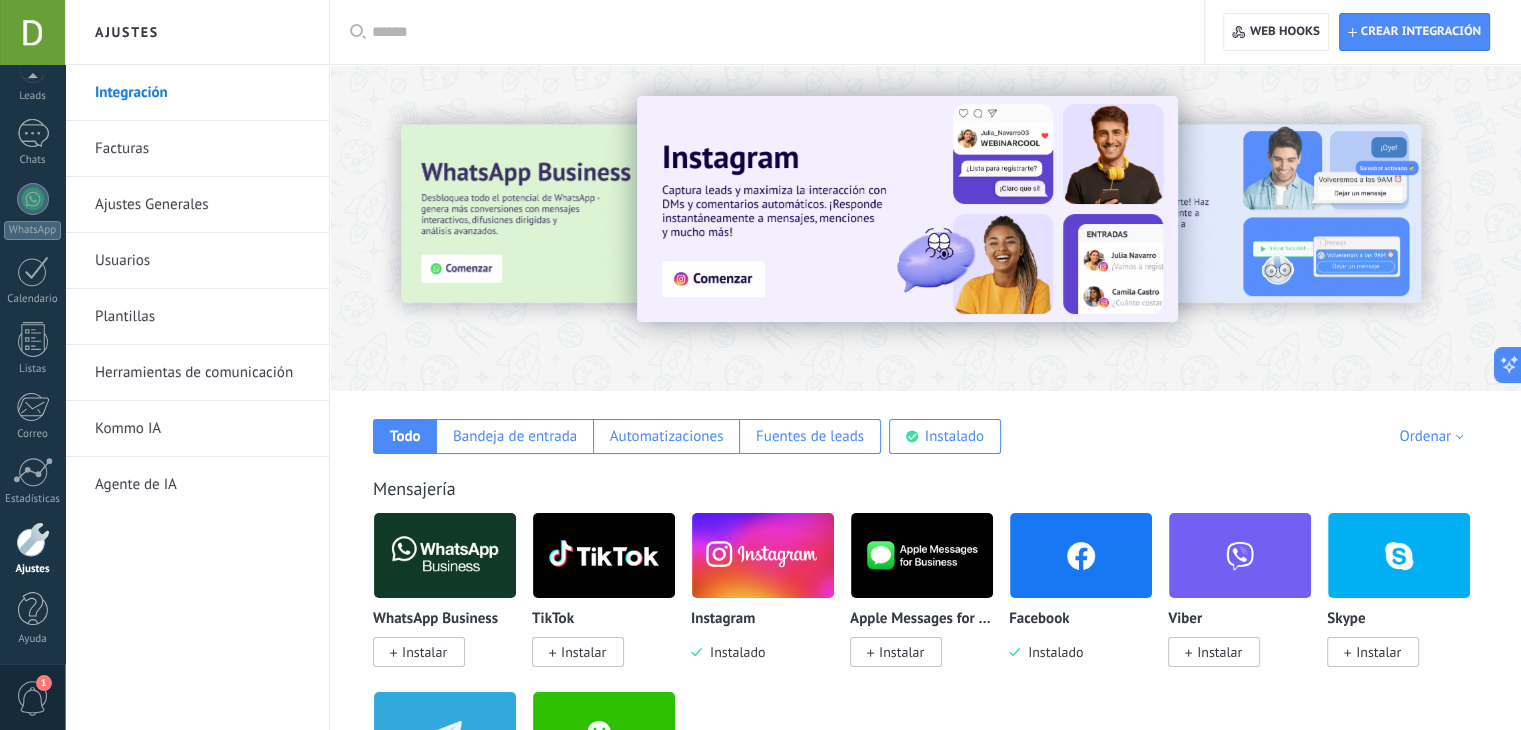 click on "Ordenar" at bounding box center (1434, 436) 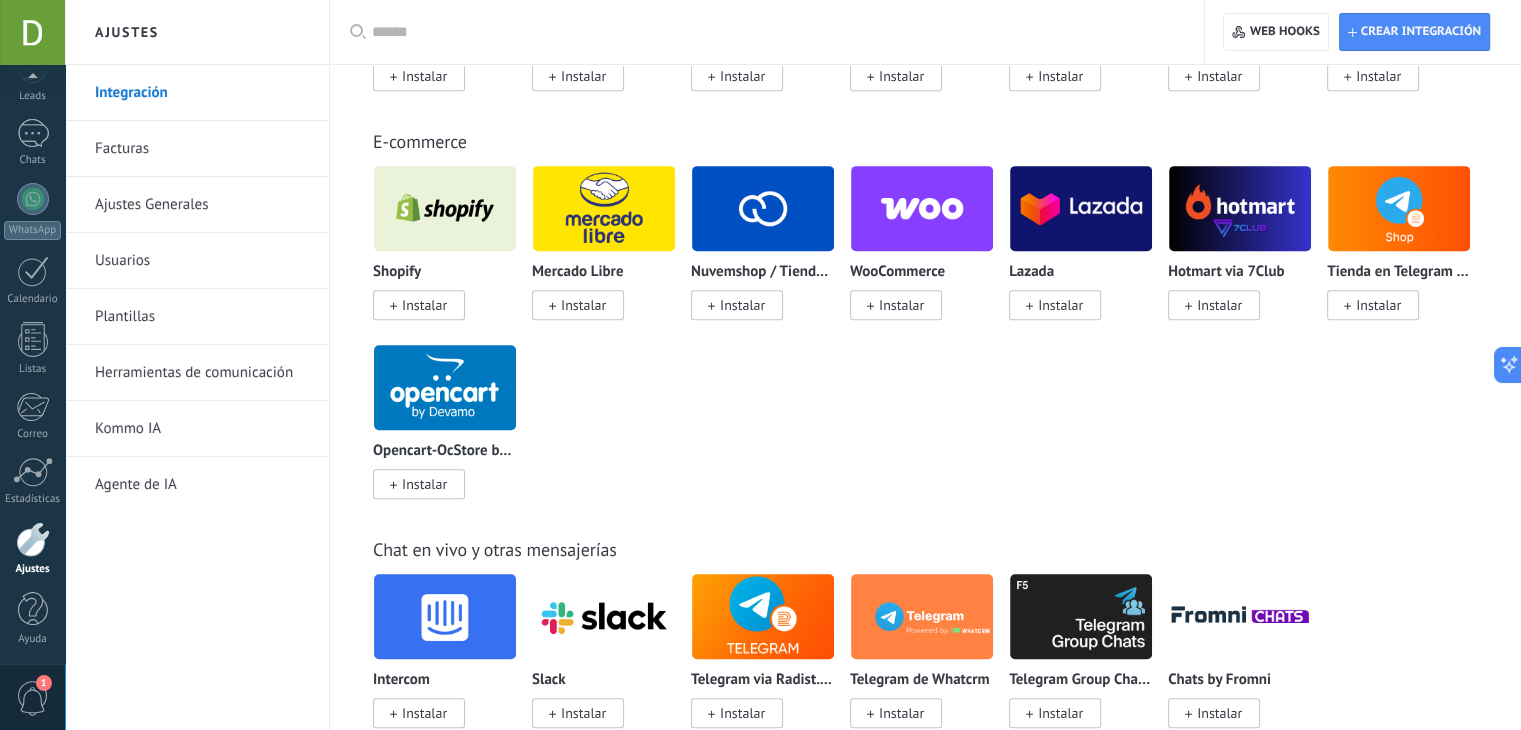 scroll, scrollTop: 1139, scrollLeft: 0, axis: vertical 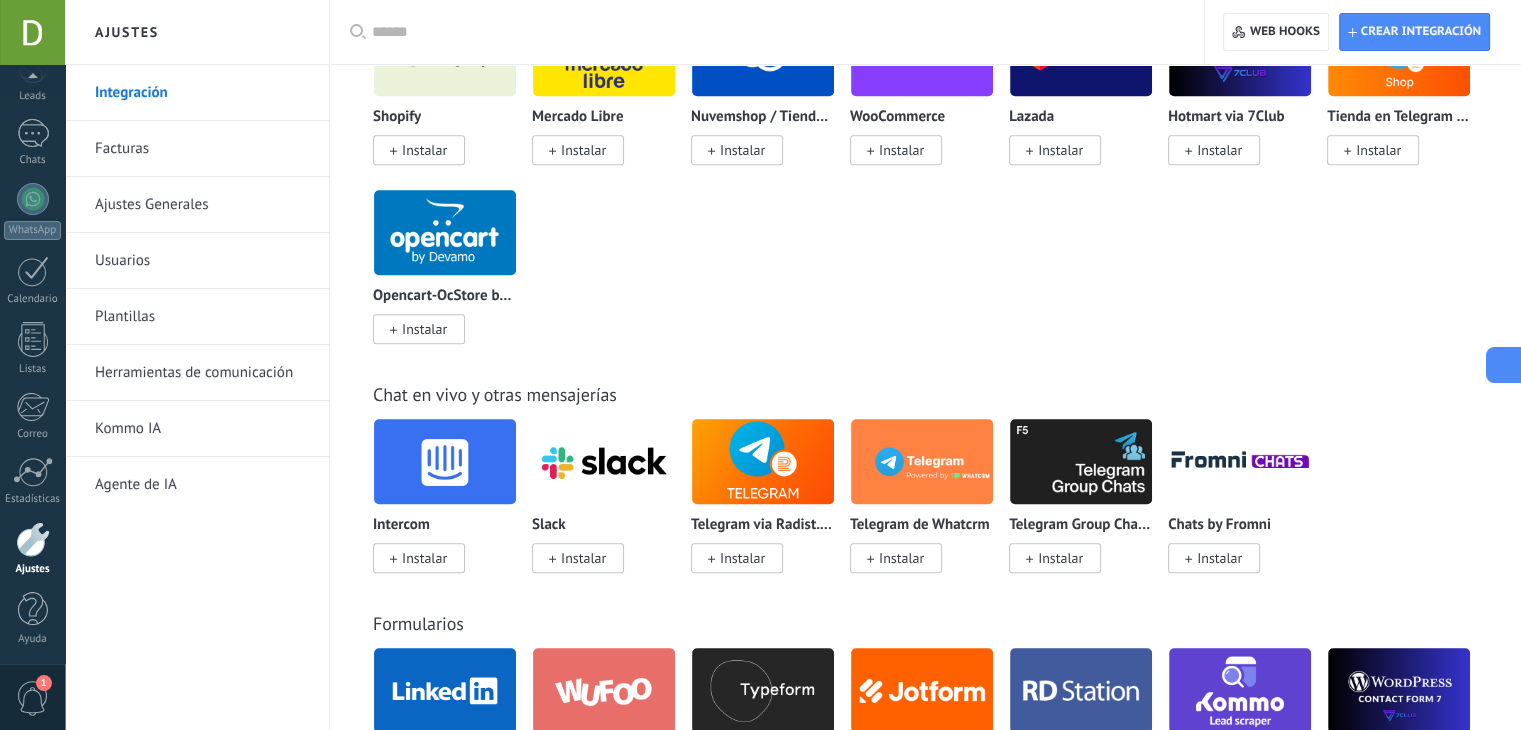 click at bounding box center [1504, 365] 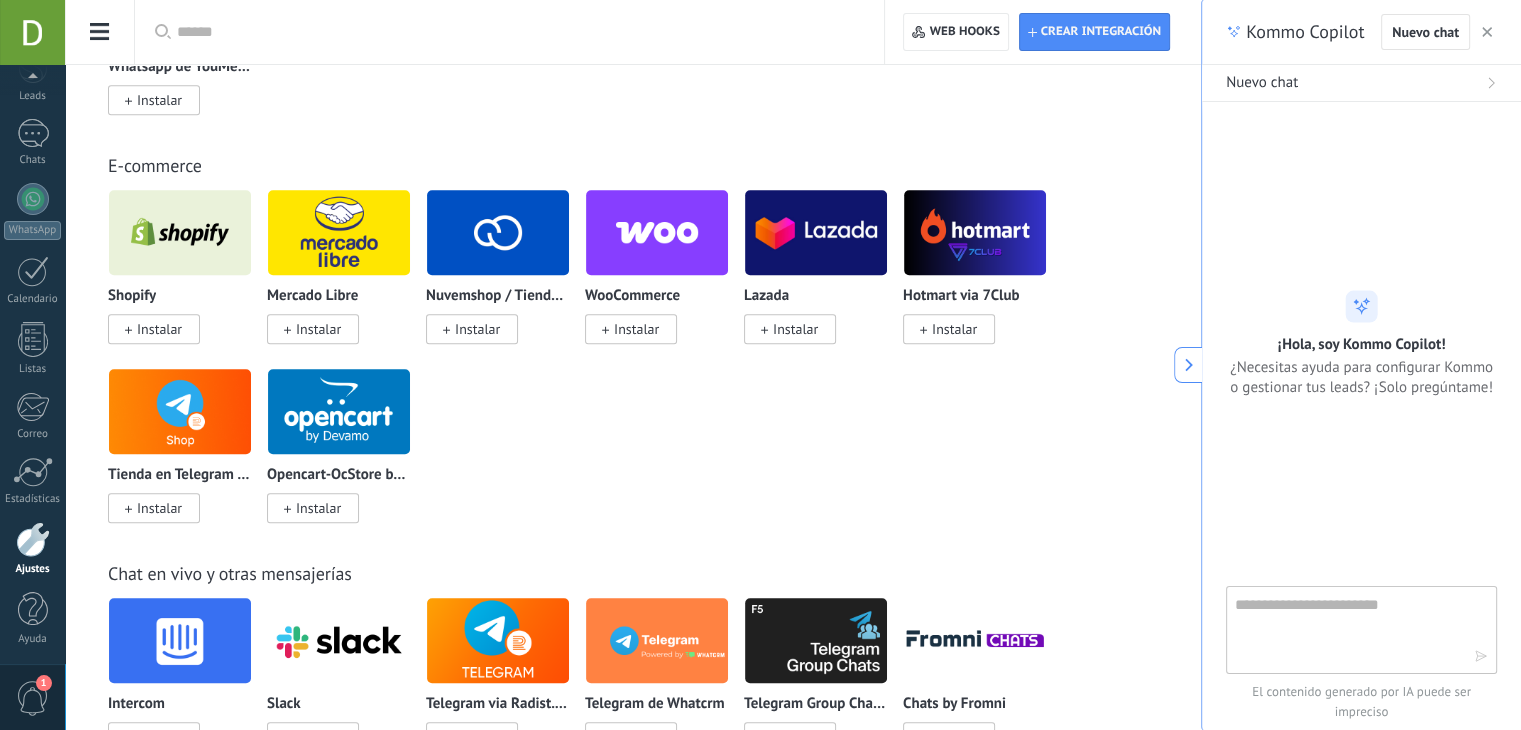 click at bounding box center [1487, 32] 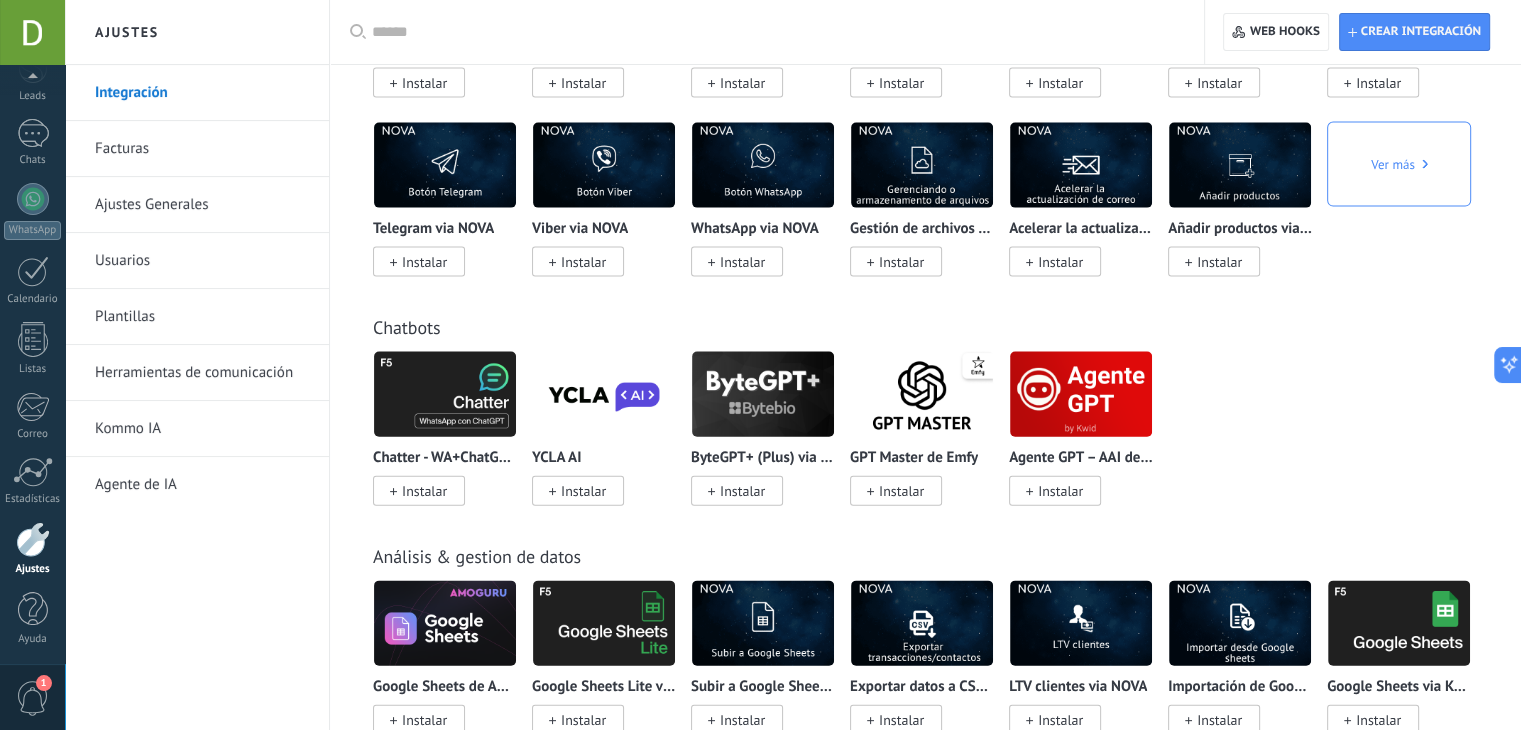 scroll, scrollTop: 4351, scrollLeft: 0, axis: vertical 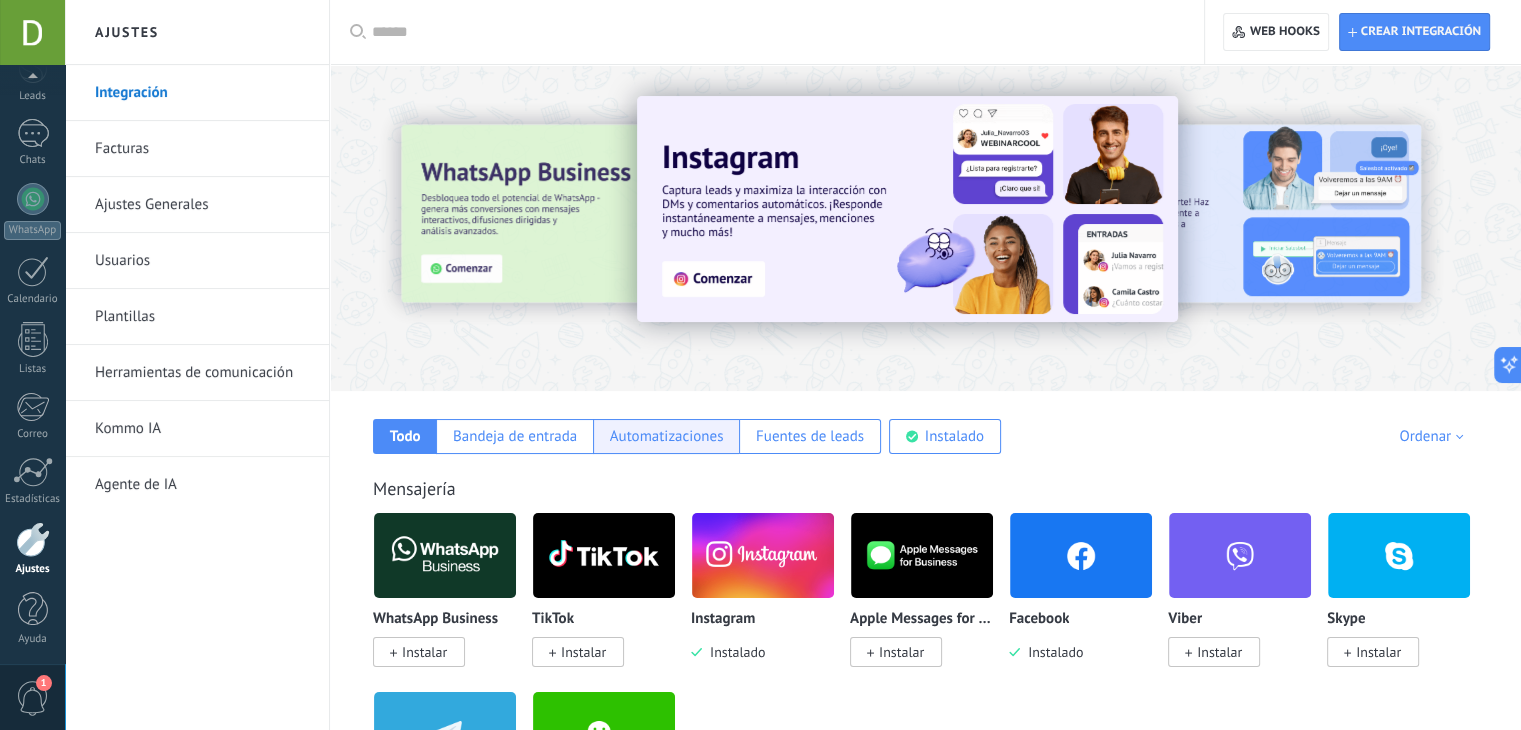 click on "Automatizaciones" at bounding box center [667, 436] 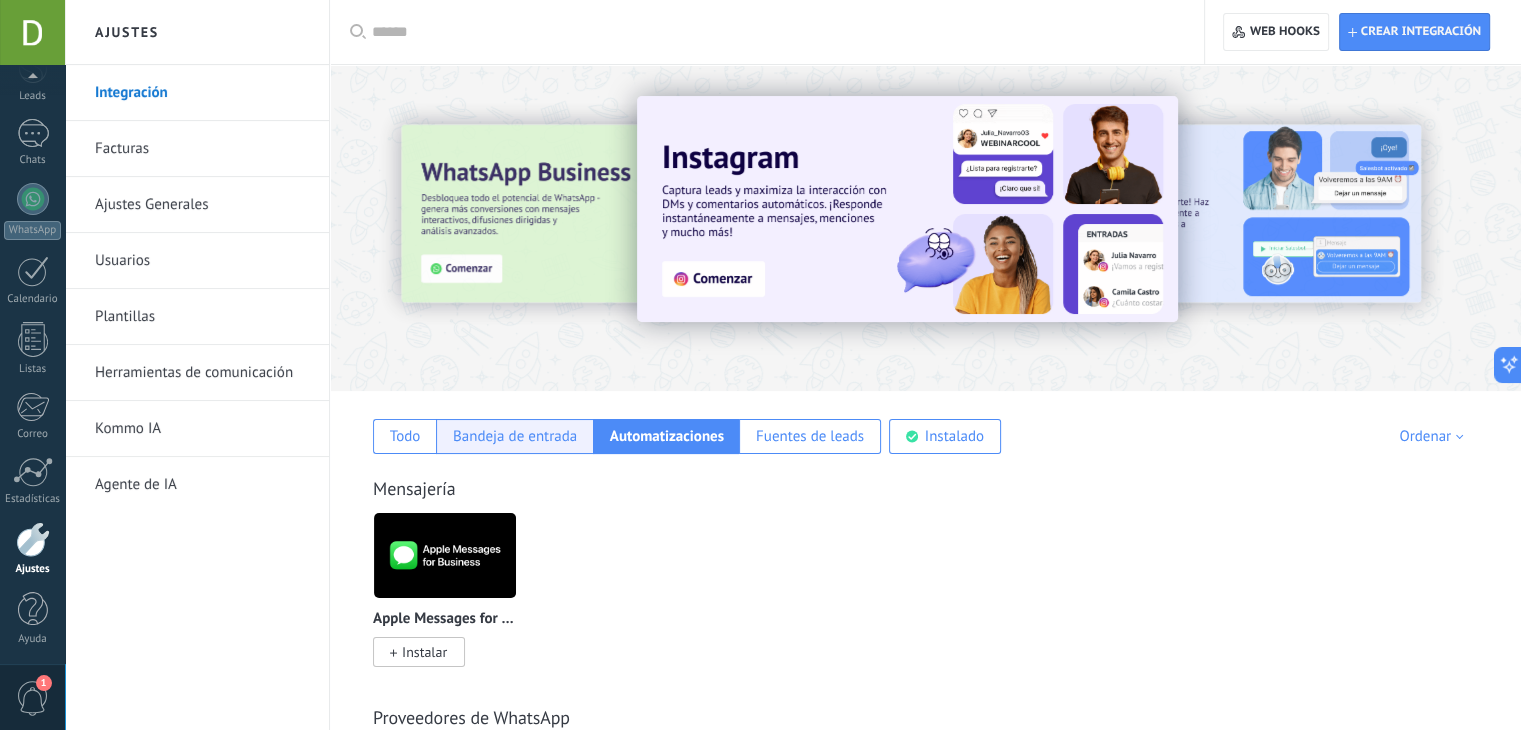 click on "Bandeja de entrada" at bounding box center (514, 436) 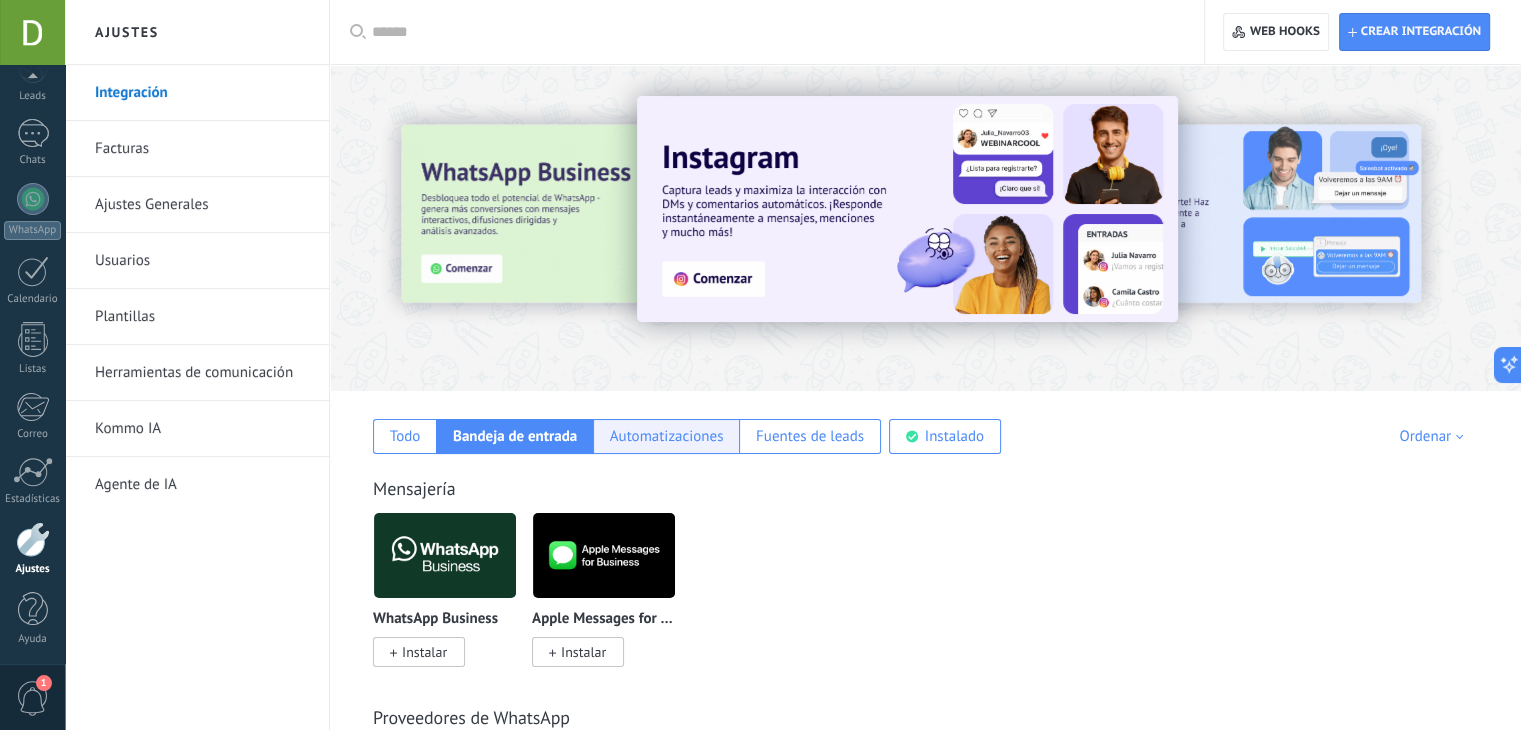 click on "Automatizaciones" at bounding box center (667, 436) 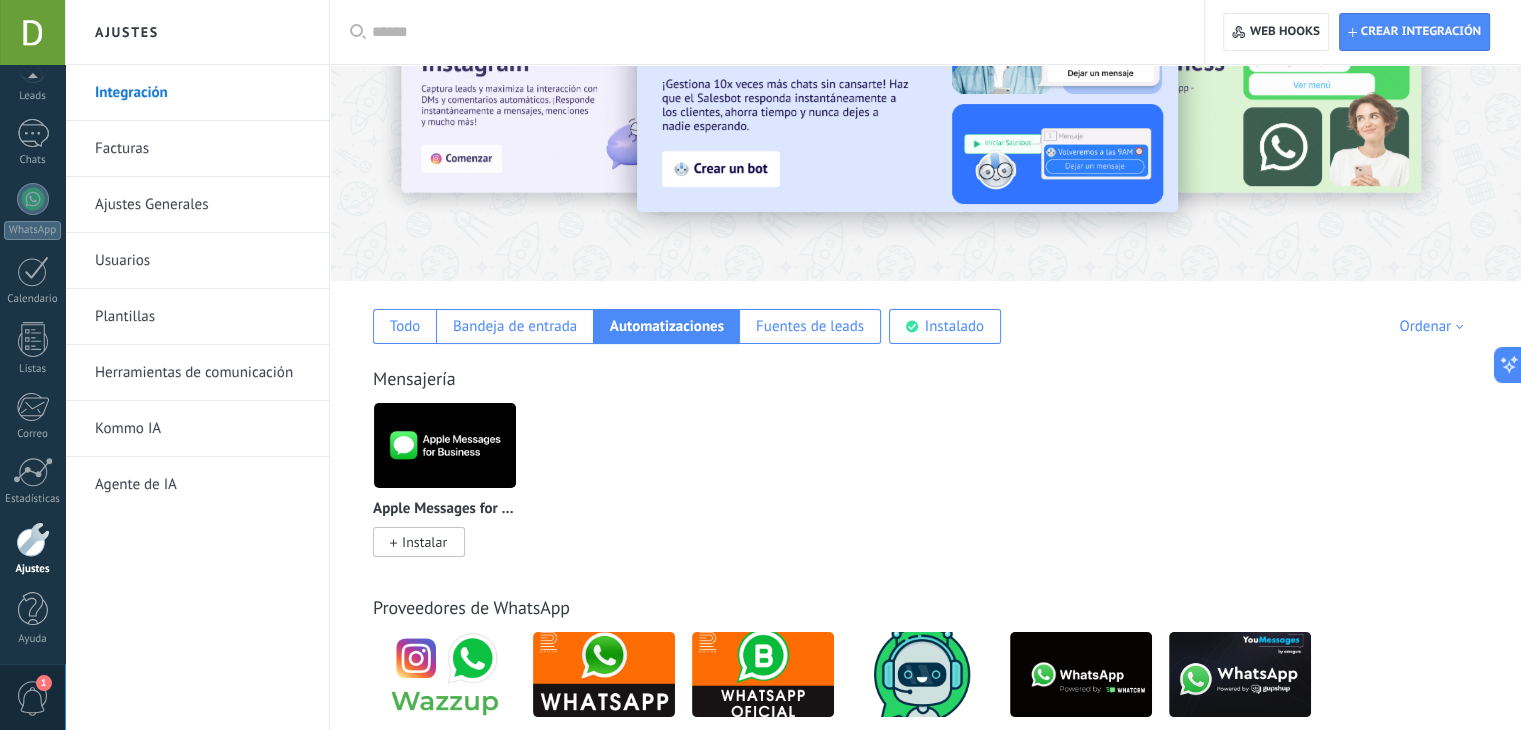 scroll, scrollTop: 0, scrollLeft: 0, axis: both 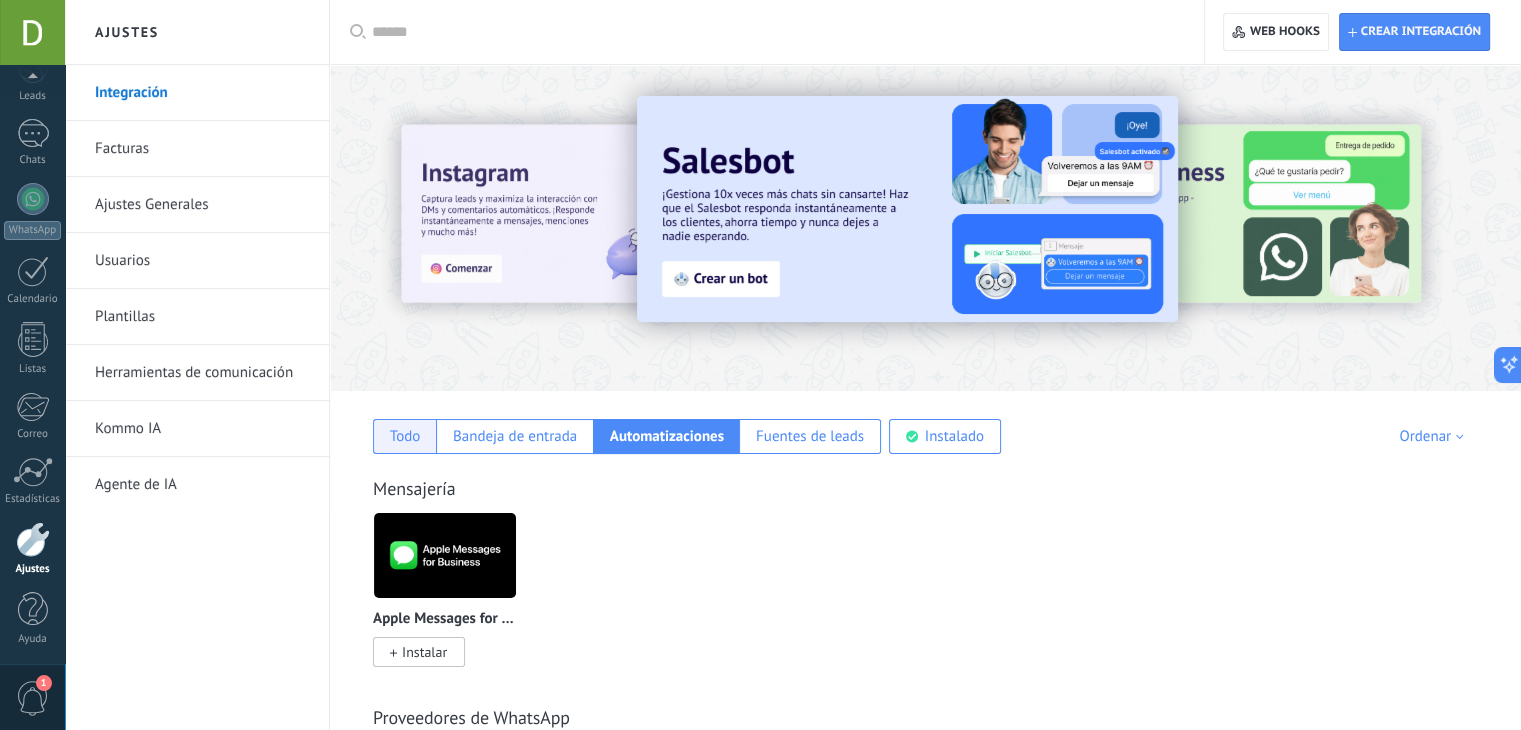 click on "Todo" at bounding box center [404, 436] 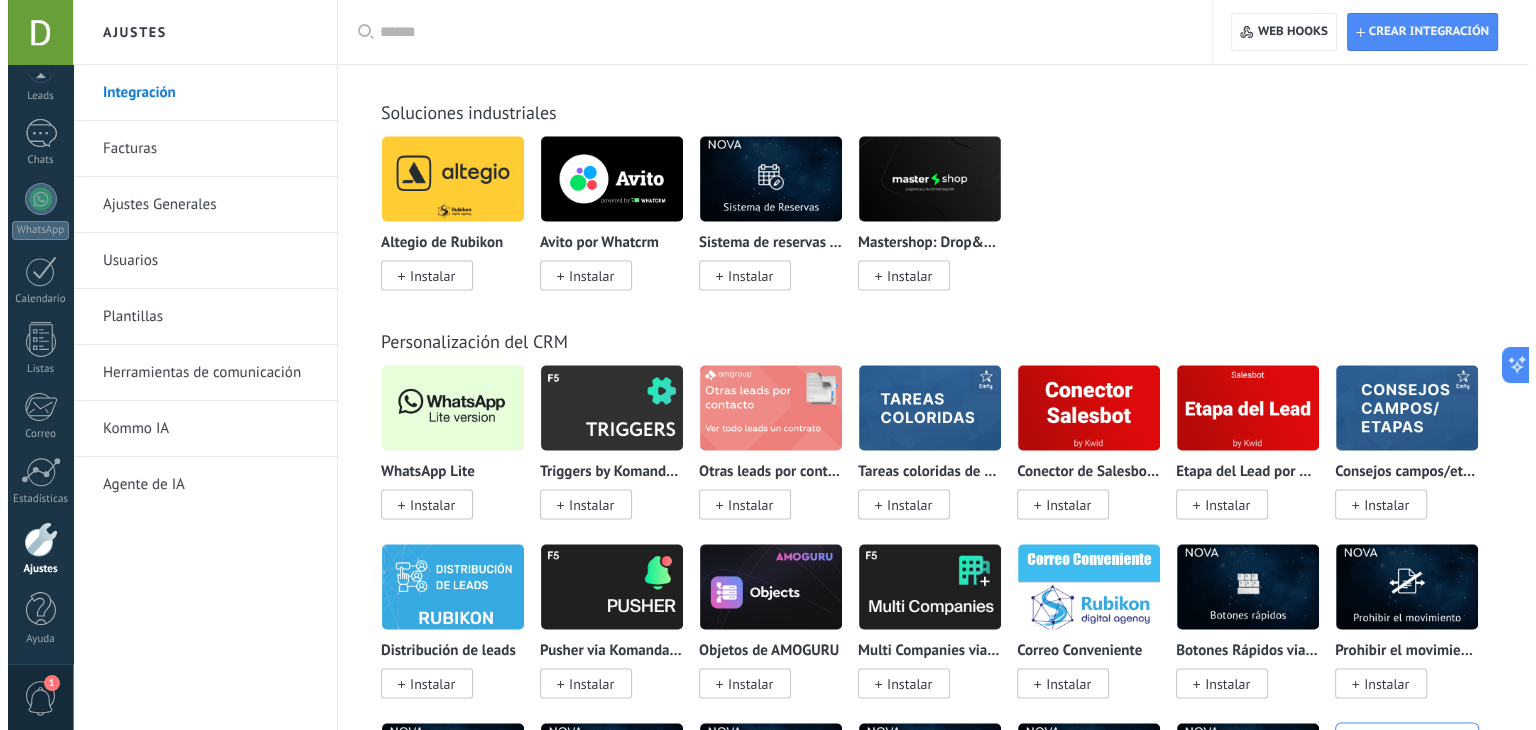 scroll, scrollTop: 3878, scrollLeft: 0, axis: vertical 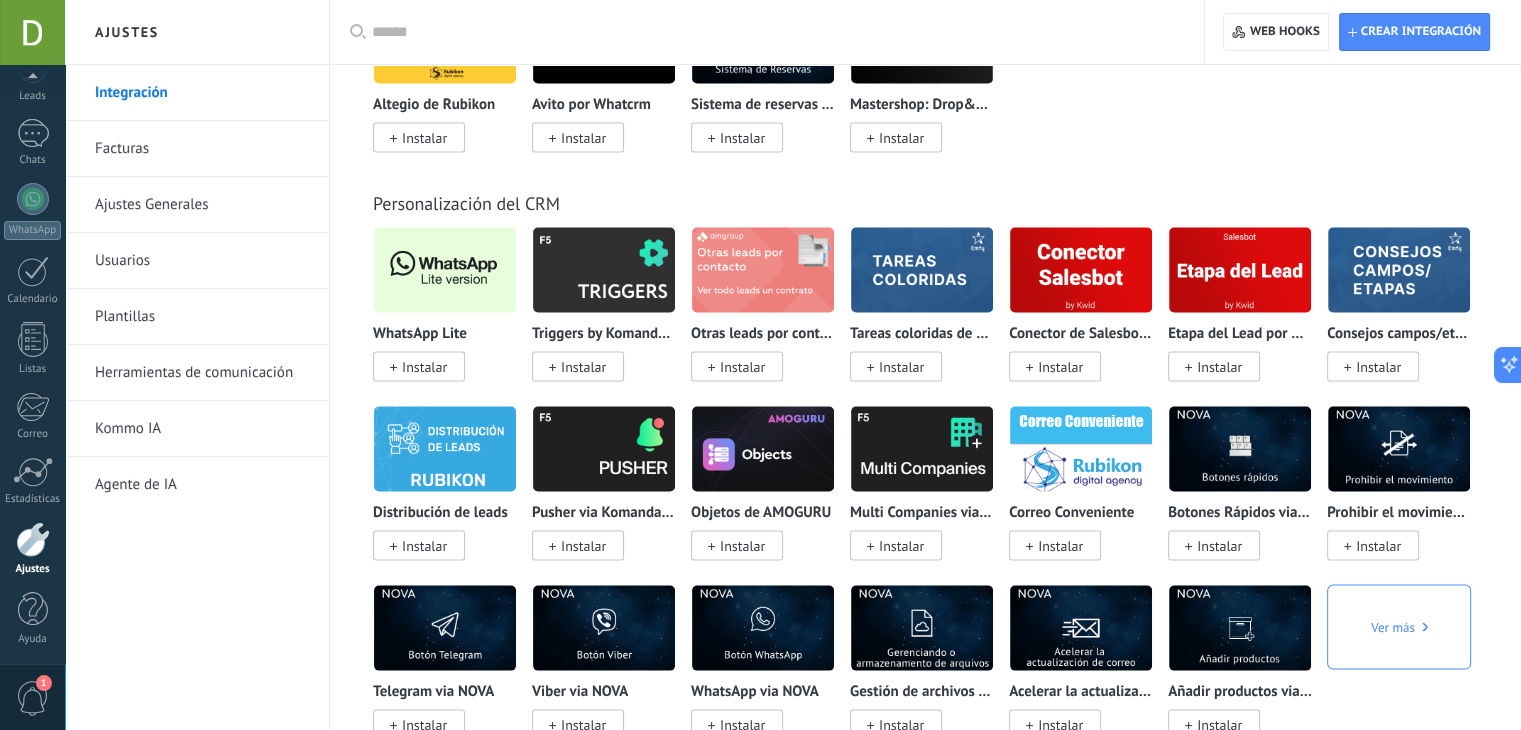 click 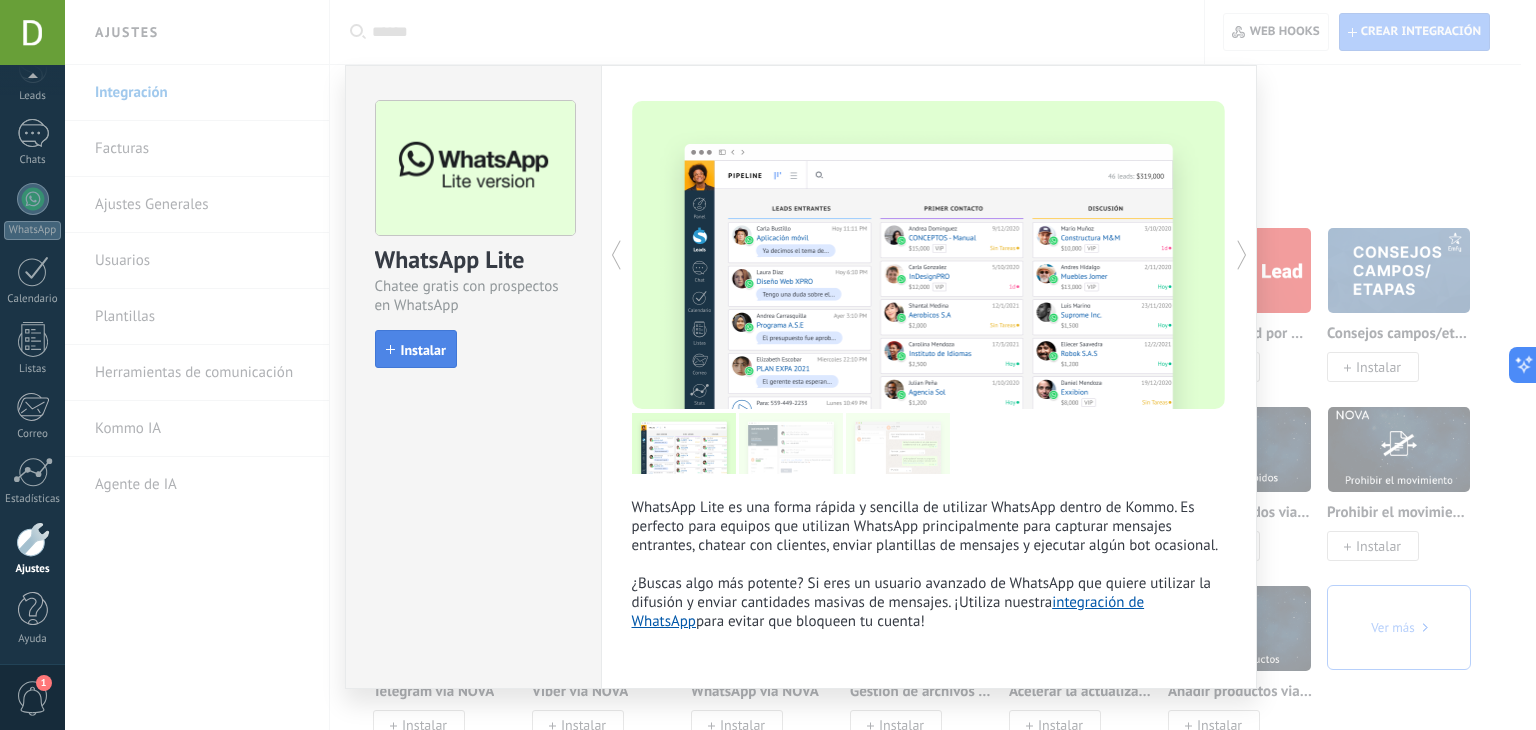 click on "Instalar" at bounding box center (423, 350) 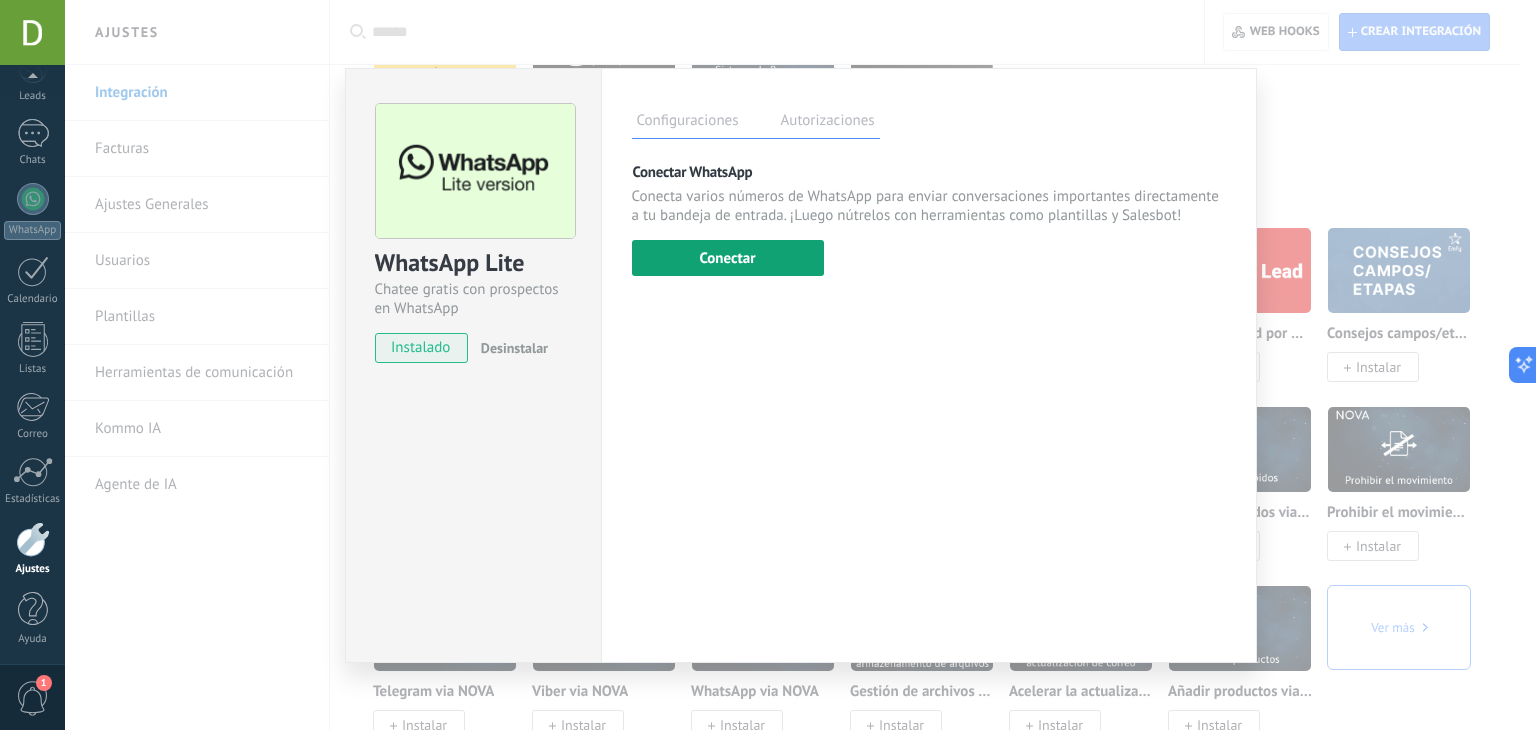 click on "Conectar" at bounding box center (728, 258) 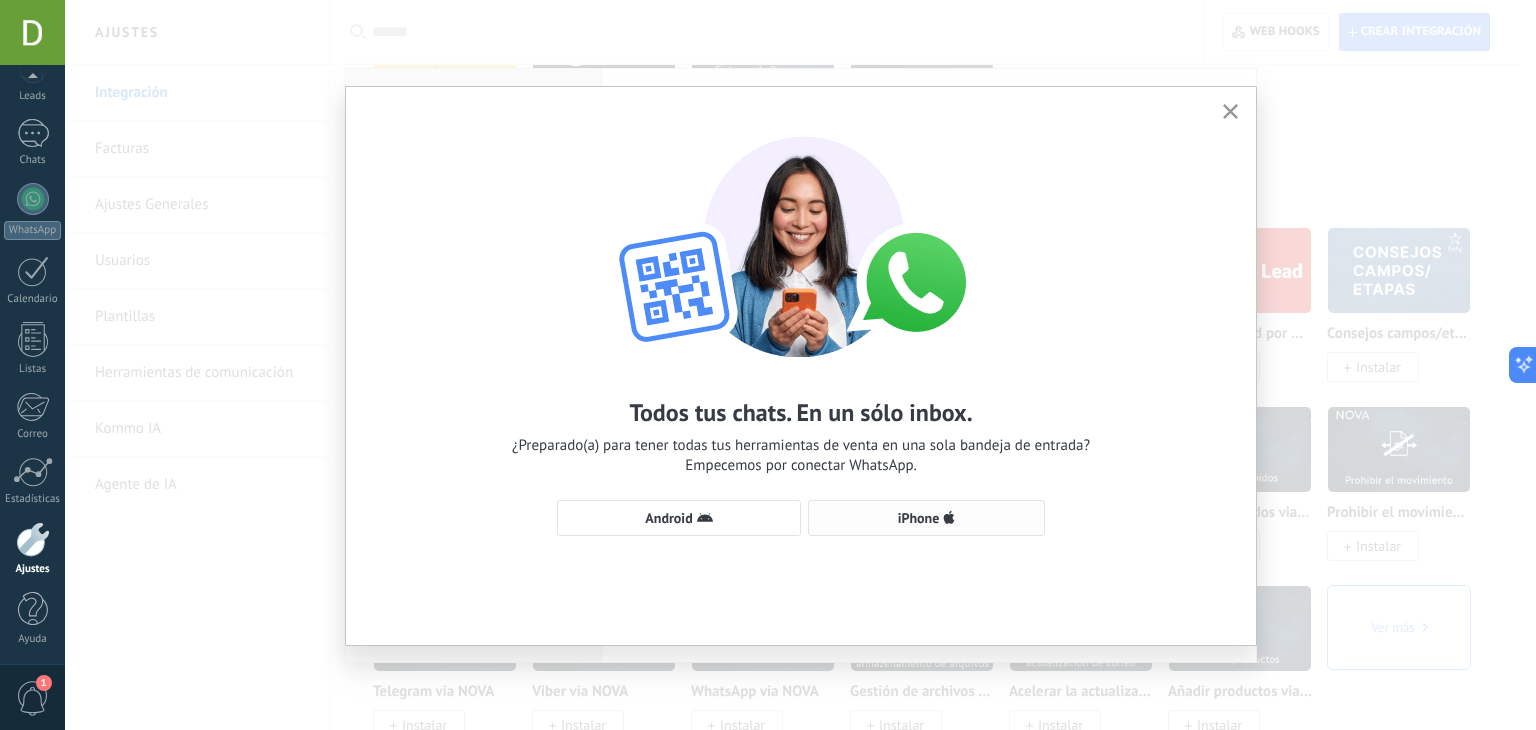 click on "iPhone" at bounding box center [919, 518] 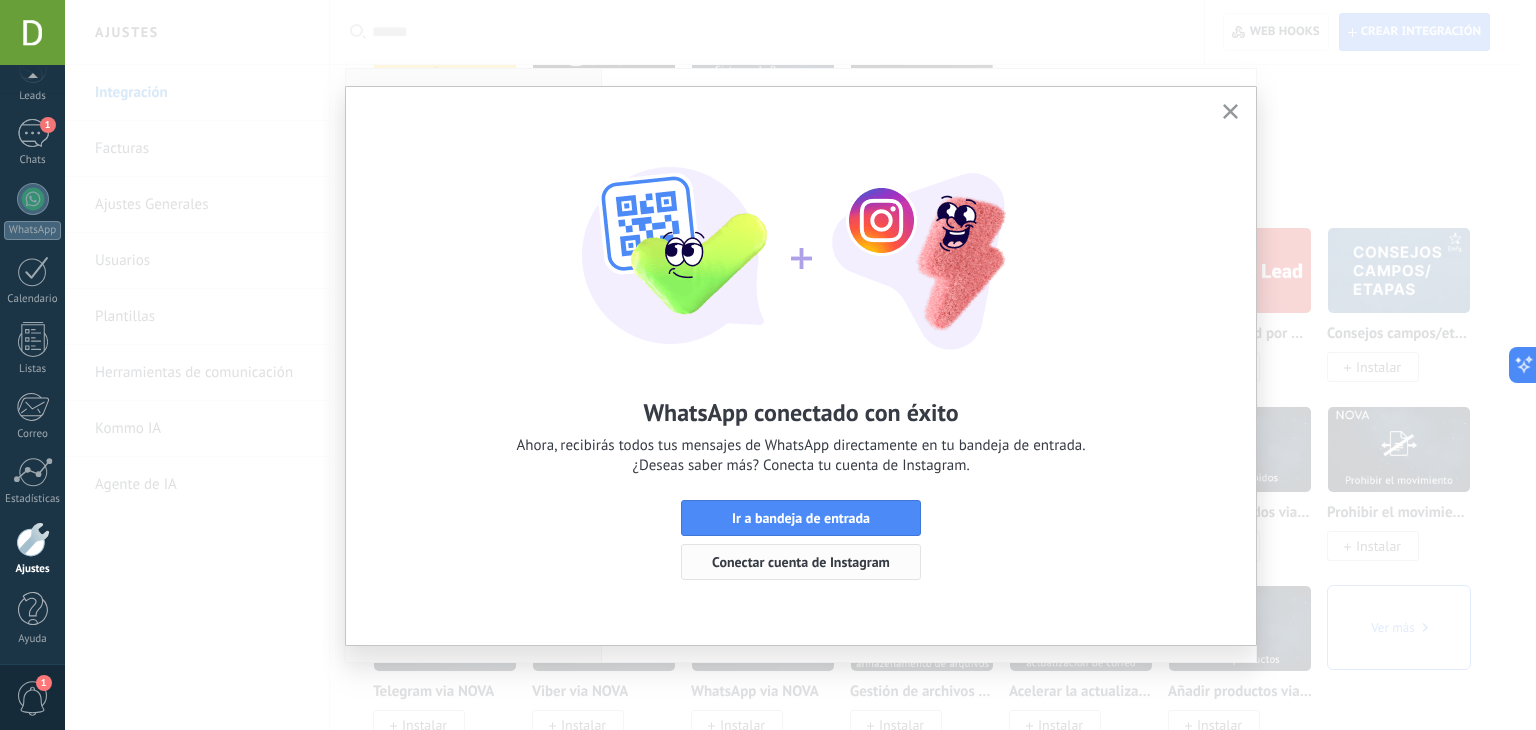 click on "Conectar cuenta de Instagram" at bounding box center [801, 562] 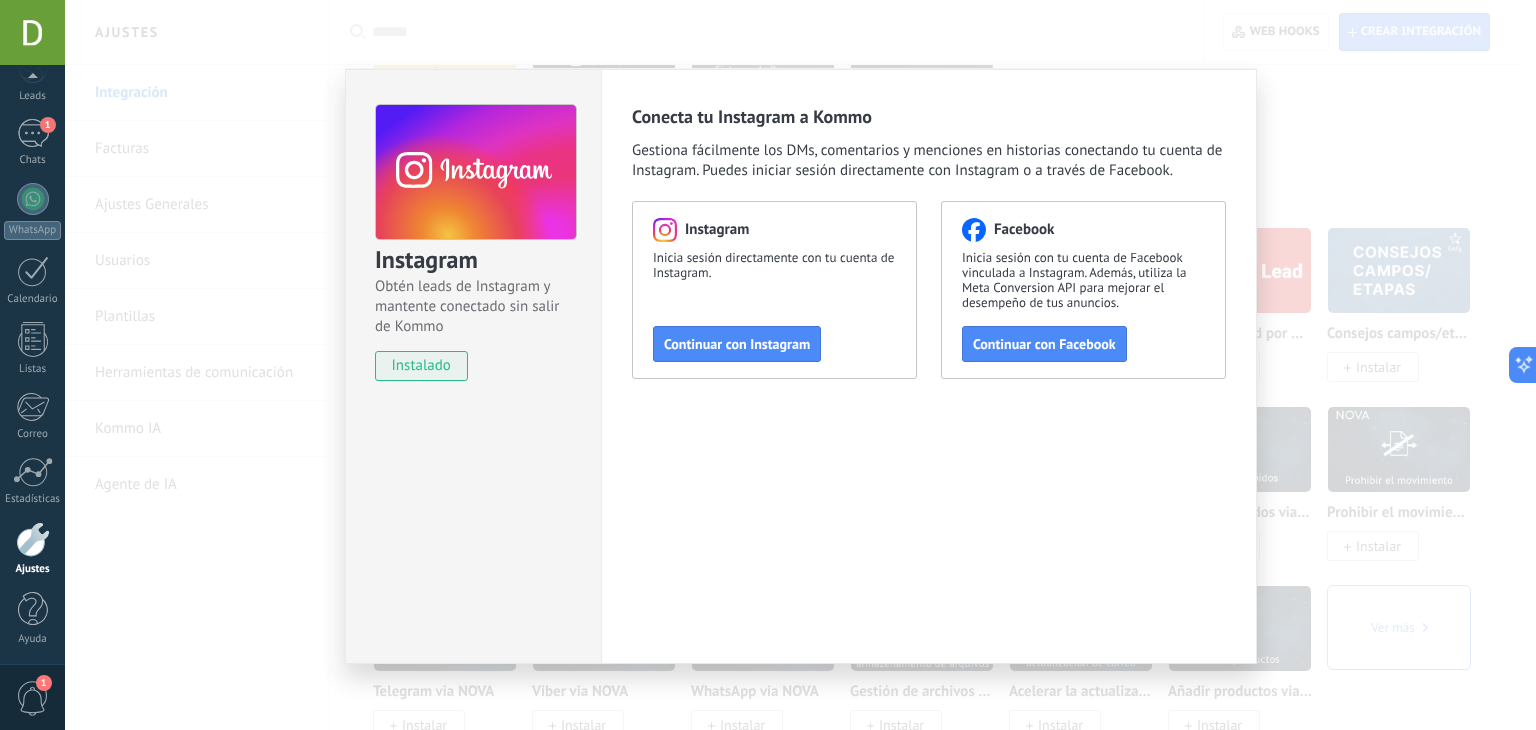 click on "Continuar con Facebook" at bounding box center [1044, 344] 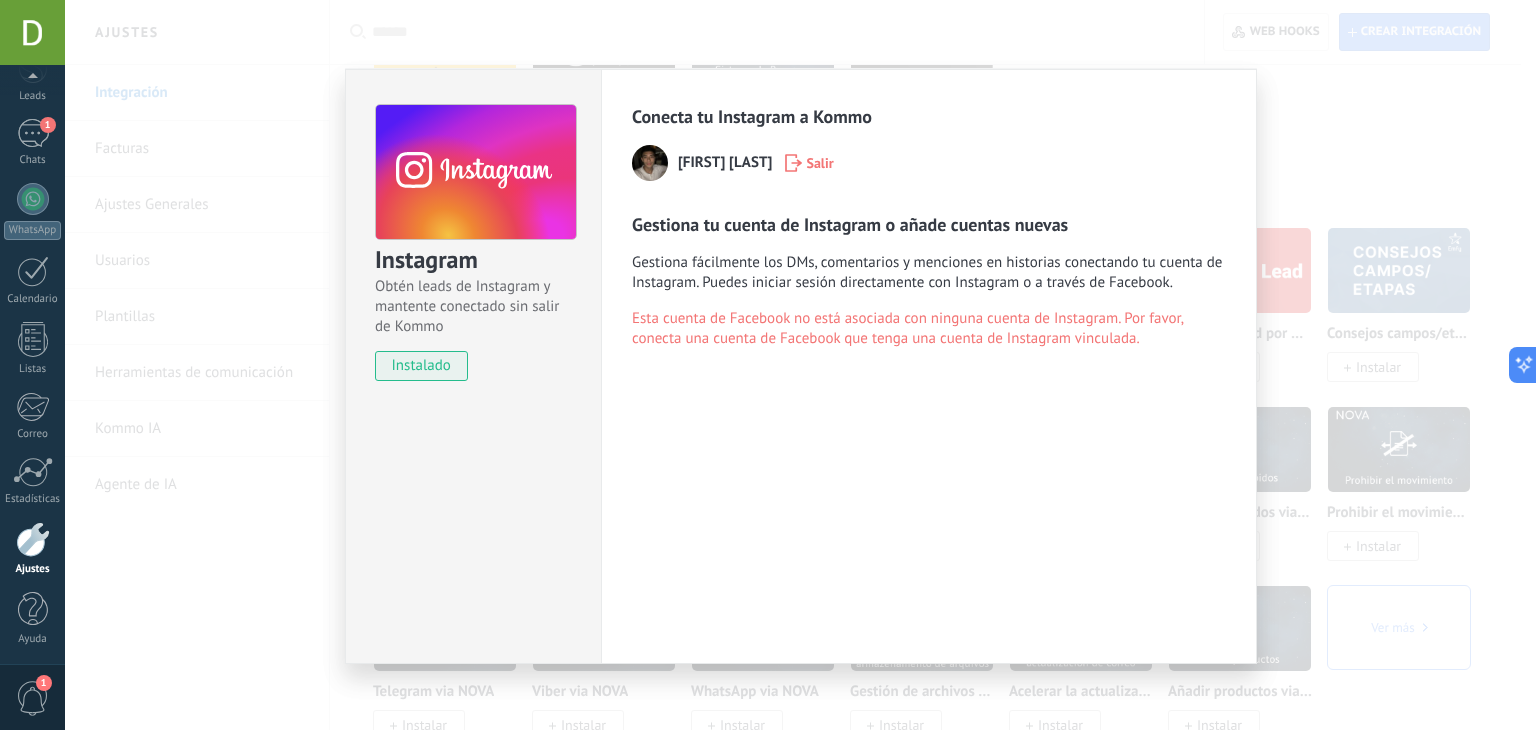 click 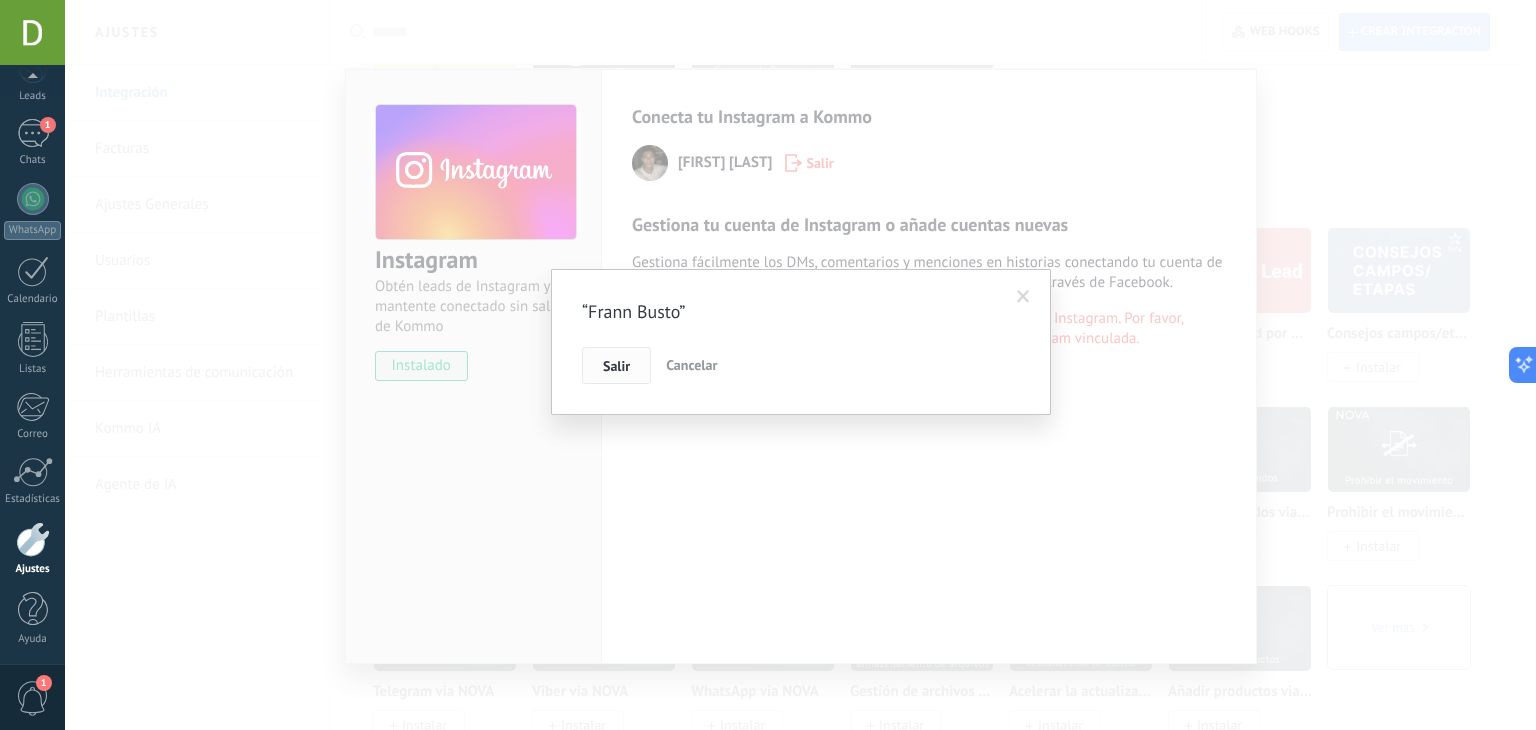 click on "Salir" at bounding box center [616, 366] 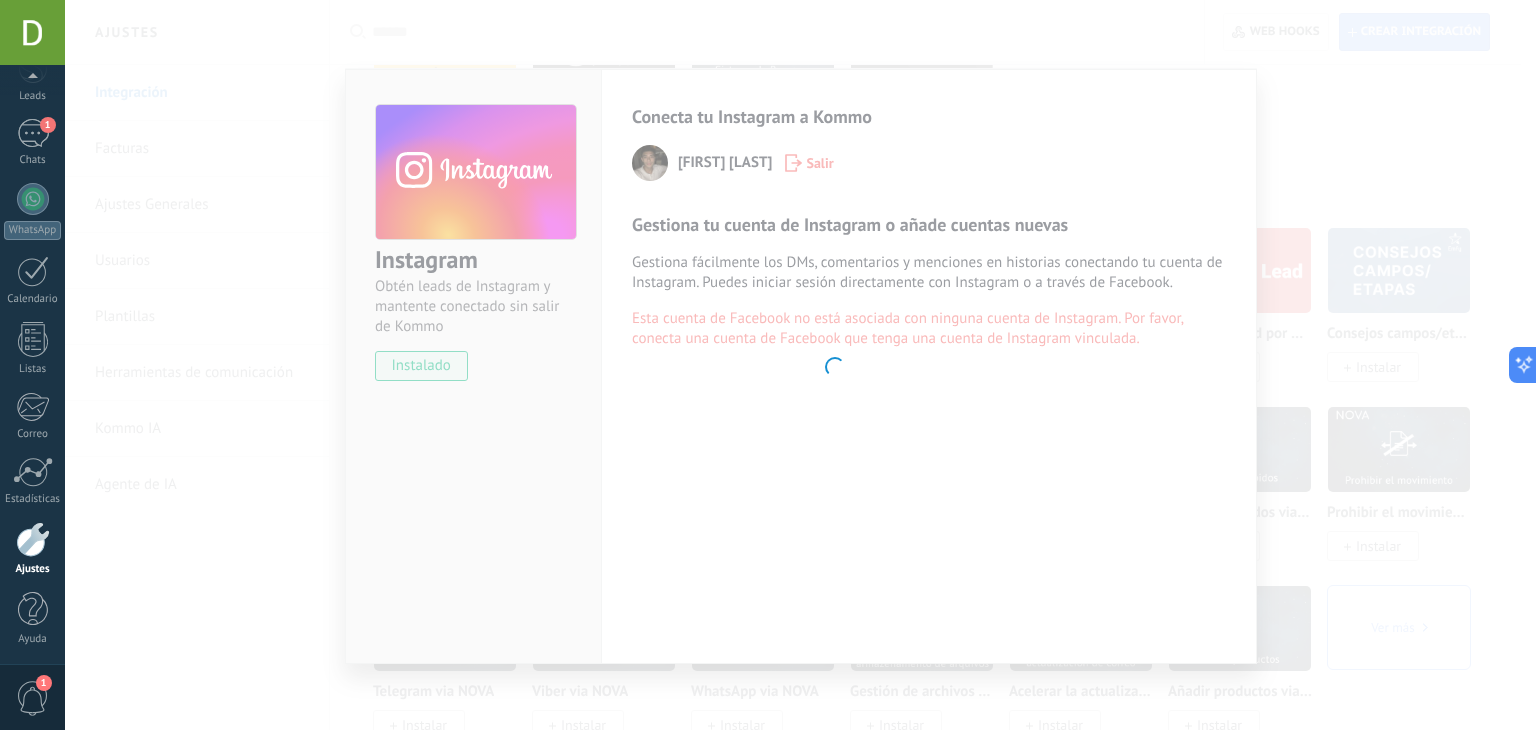click on ".abccls-1,.abccls-2{fill-rule:evenodd}.abccls-2{fill:#fff} .abfcls-1{fill:none}.abfcls-2{fill:#fff} .abncls-1{isolation:isolate}.abncls-2{opacity:.06}.abncls-2,.abncls-3,.abncls-6{mix-blend-mode:multiply}.abncls-3{opacity:.15}.abncls-4,.abncls-8{fill:#fff}.abncls-5{fill:url(#abnlinear-gradient)}.abncls-6{opacity:.04}.abncls-7{fill:url(#abnlinear-gradient-2)}.abncls-8{fill-rule:evenodd} .abqst0{fill:#ffa200} .abwcls-1{fill:#252525} .cls-1{isolation:isolate} .acicls-1{fill:none} .aclcls-1{fill:#232323} .acnst0{display:none} .addcls-1,.addcls-2{fill:none;stroke-miterlimit:10}.addcls-1{stroke:#dfe0e5}.addcls-2{stroke:#a1a7ab} .adecls-1,.adecls-2{fill:none;stroke-miterlimit:10}.adecls-1{stroke:#dfe0e5}.adecls-2{stroke:#a1a7ab} .adqcls-1{fill:#8591a5;fill-rule:evenodd} .aeccls-1{fill:#5c9f37} .aeecls-1{fill:#f86161} .aejcls-1{fill:#8591a5;fill-rule:evenodd} .aekcls-1{fill-rule:evenodd} .aelcls-1{fill-rule:evenodd;fill:currentColor} .aemcls-1{fill-rule:evenodd;fill:currentColor} .aencls-2{fill:#f86161;opacity:.3}" at bounding box center (768, -3513) 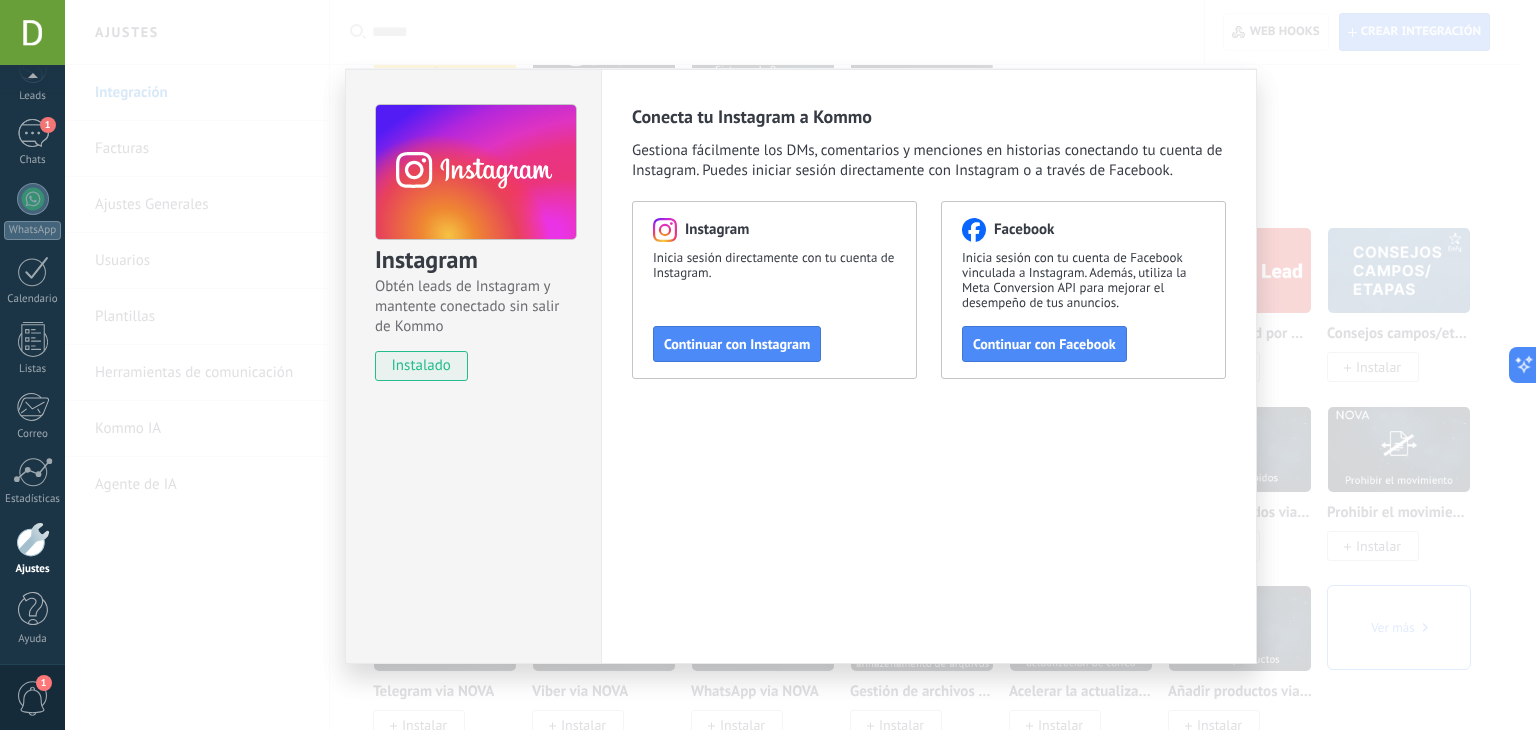 click on "Instagram Obtén leads de Instagram y mantente conectado sin salir de Kommo instalado Conecta tu Instagram a Kommo Gestiona fácilmente los DMs, comentarios y menciones en historias conectando tu cuenta de Instagram. Puedes iniciar sesión directamente con Instagram o a través de Facebook. Instagram Inicia sesión directamente con tu cuenta de Instagram. Continuar con Instagram Facebook Inicia sesión con tu cuenta de Facebook vinculada a Instagram. Además, utiliza la Meta Conversion API para mejorar el desempeño de tus anuncios. Continuar con Facebook" at bounding box center (800, 365) 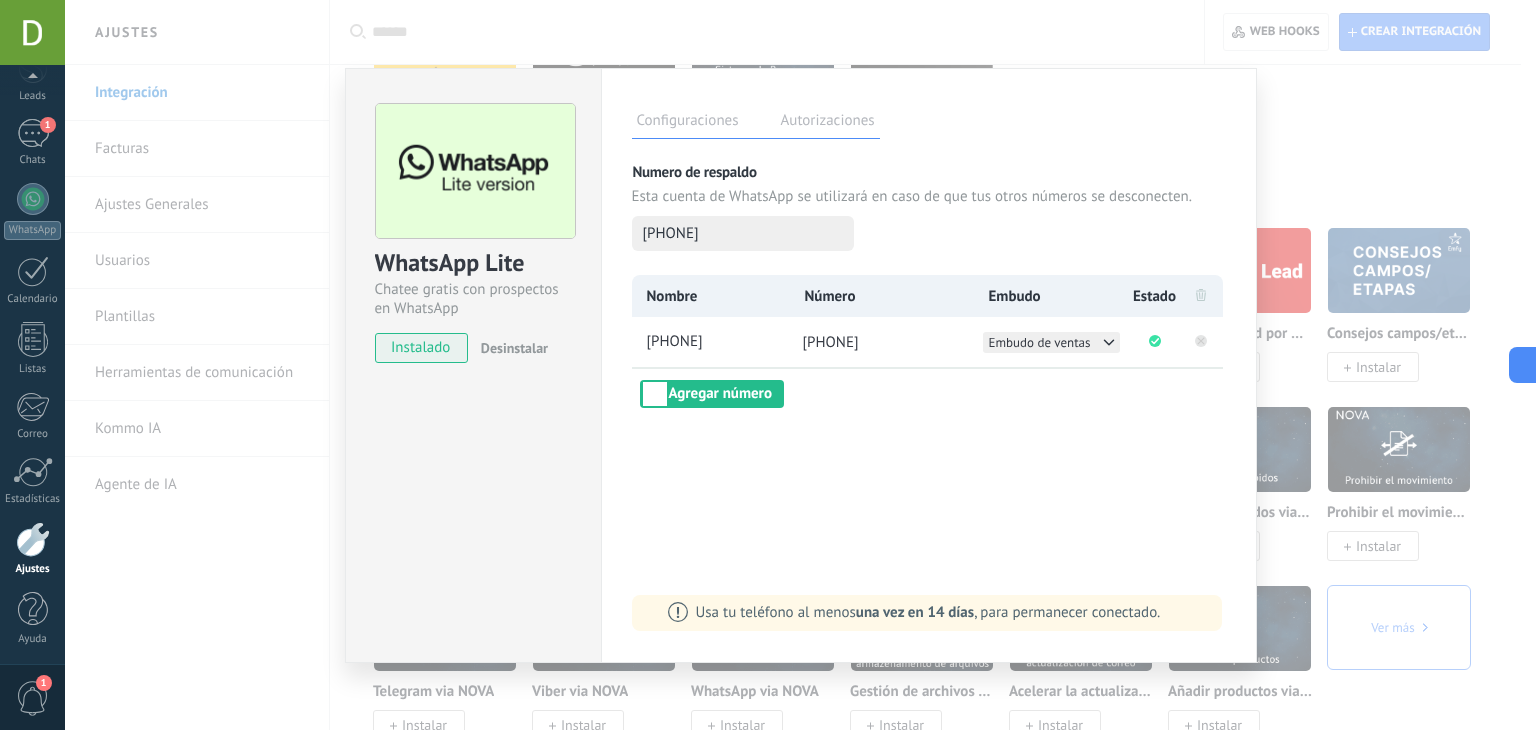 click 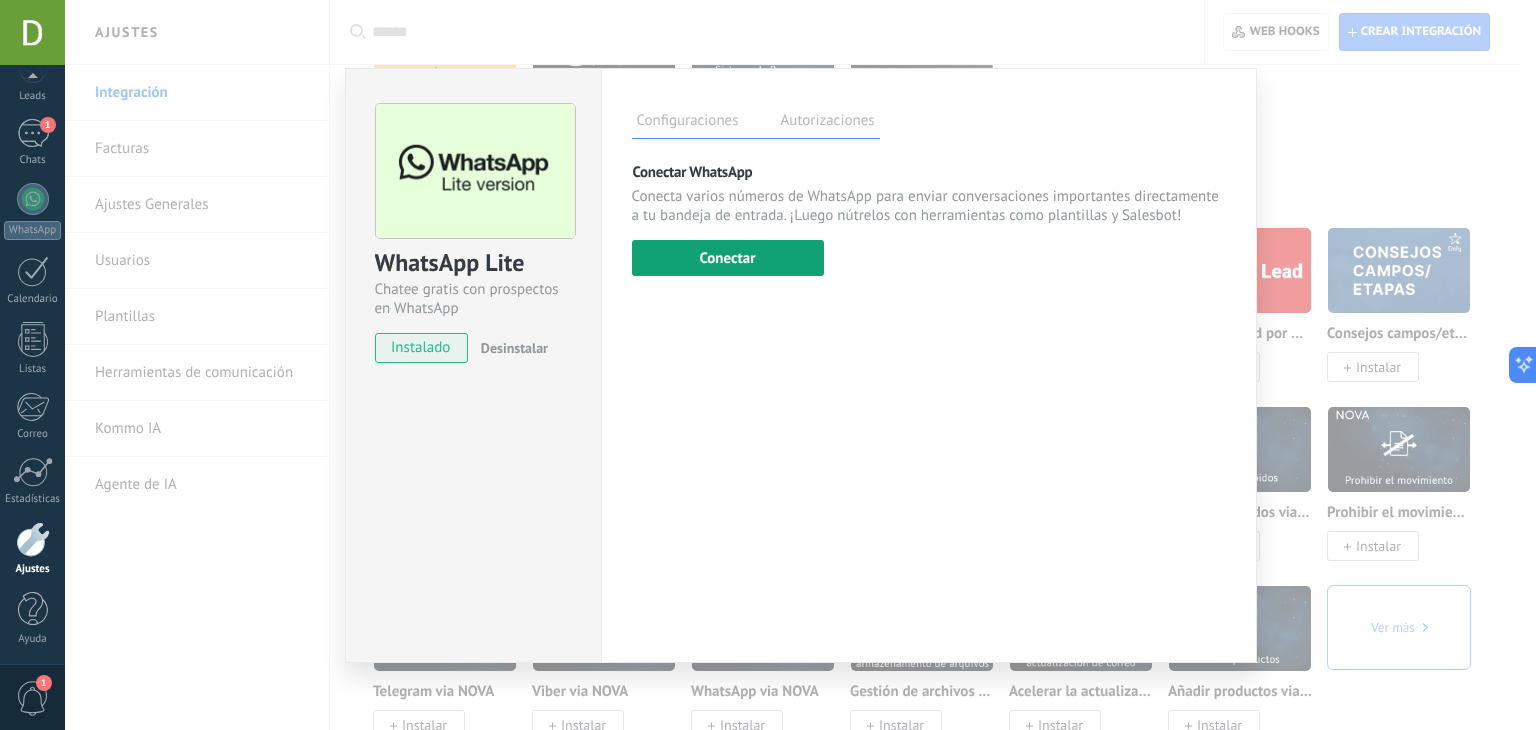 click on "Conectar" at bounding box center [728, 258] 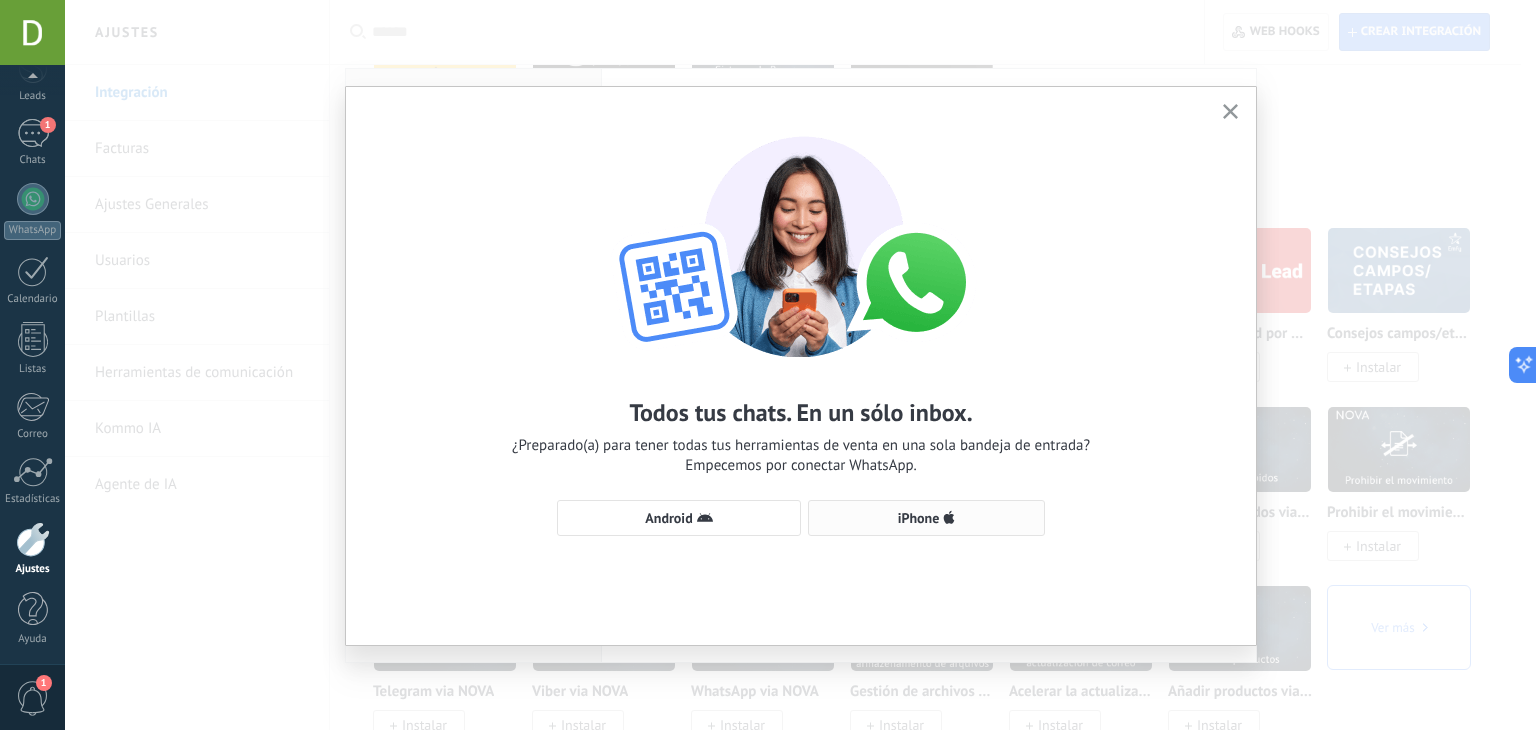 click on "iPhone" at bounding box center (919, 518) 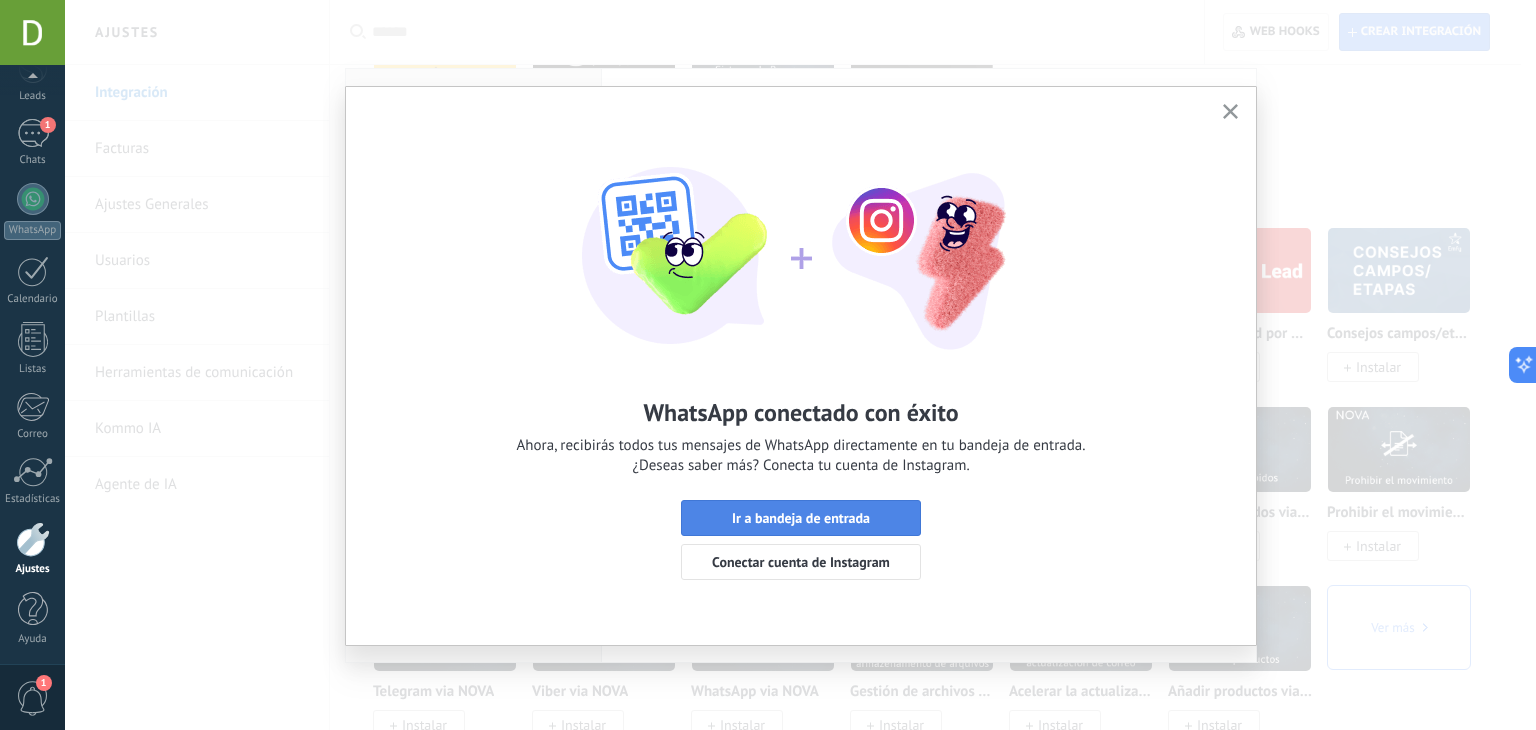click on "Ir a bandeja de entrada" at bounding box center (801, 518) 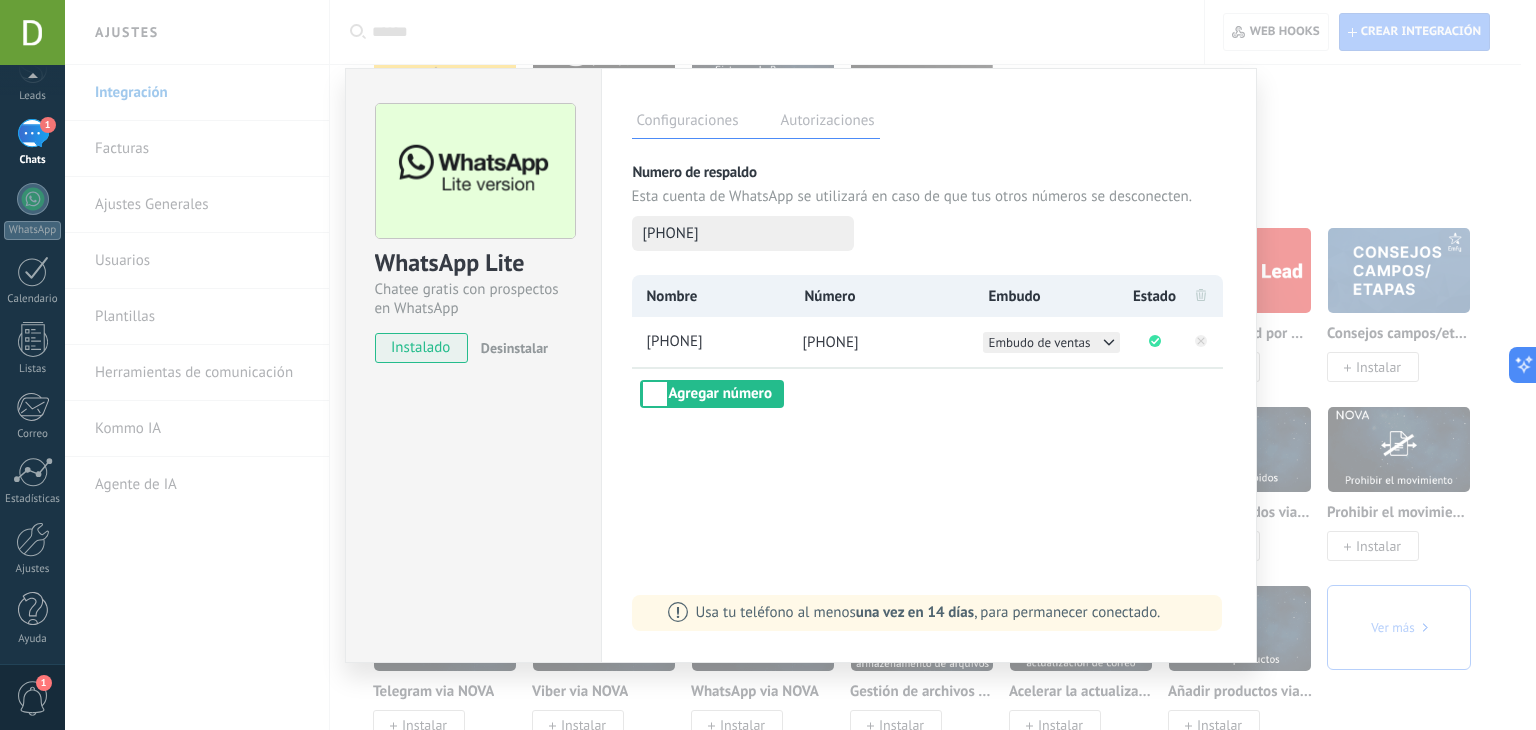 scroll, scrollTop: 0, scrollLeft: 0, axis: both 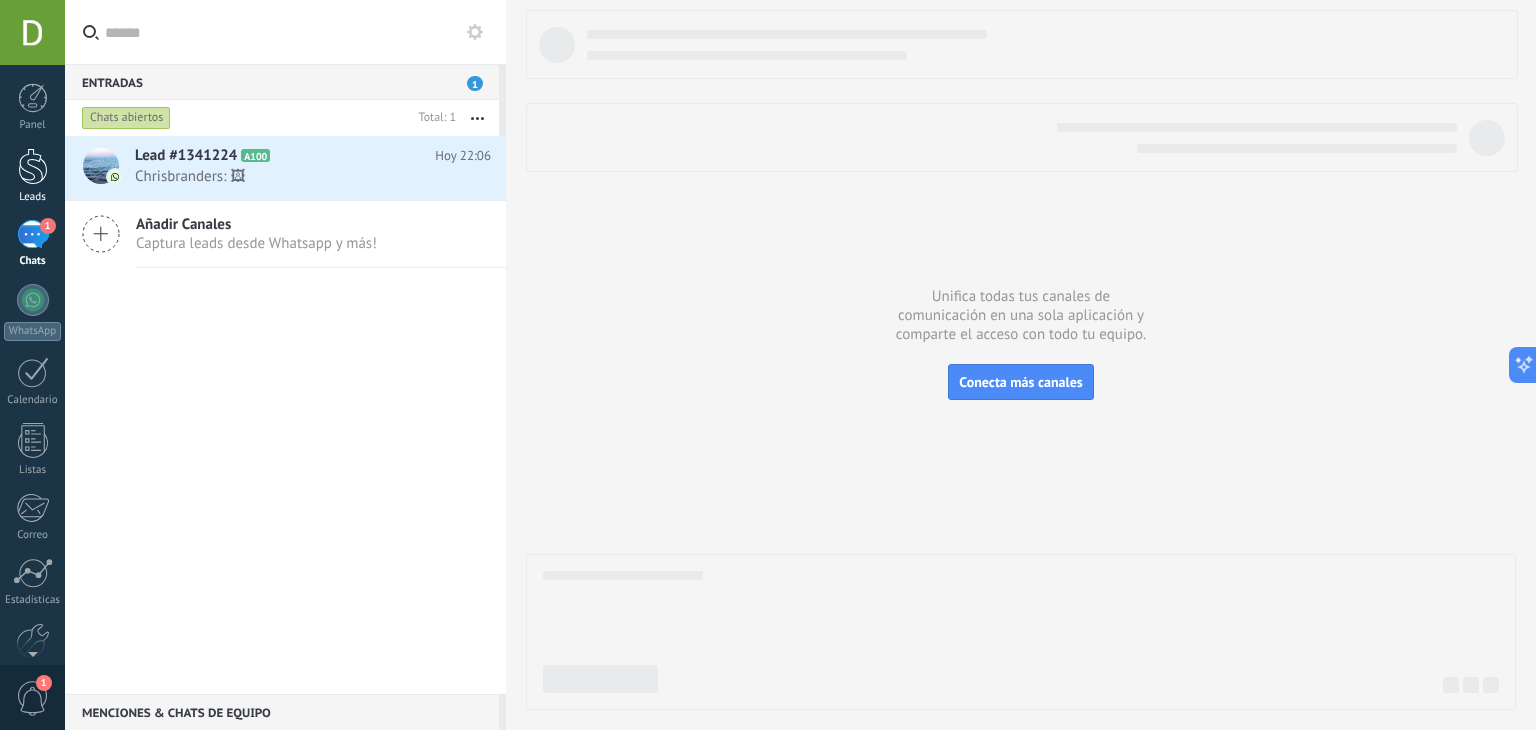 click on "Leads" at bounding box center (32, 176) 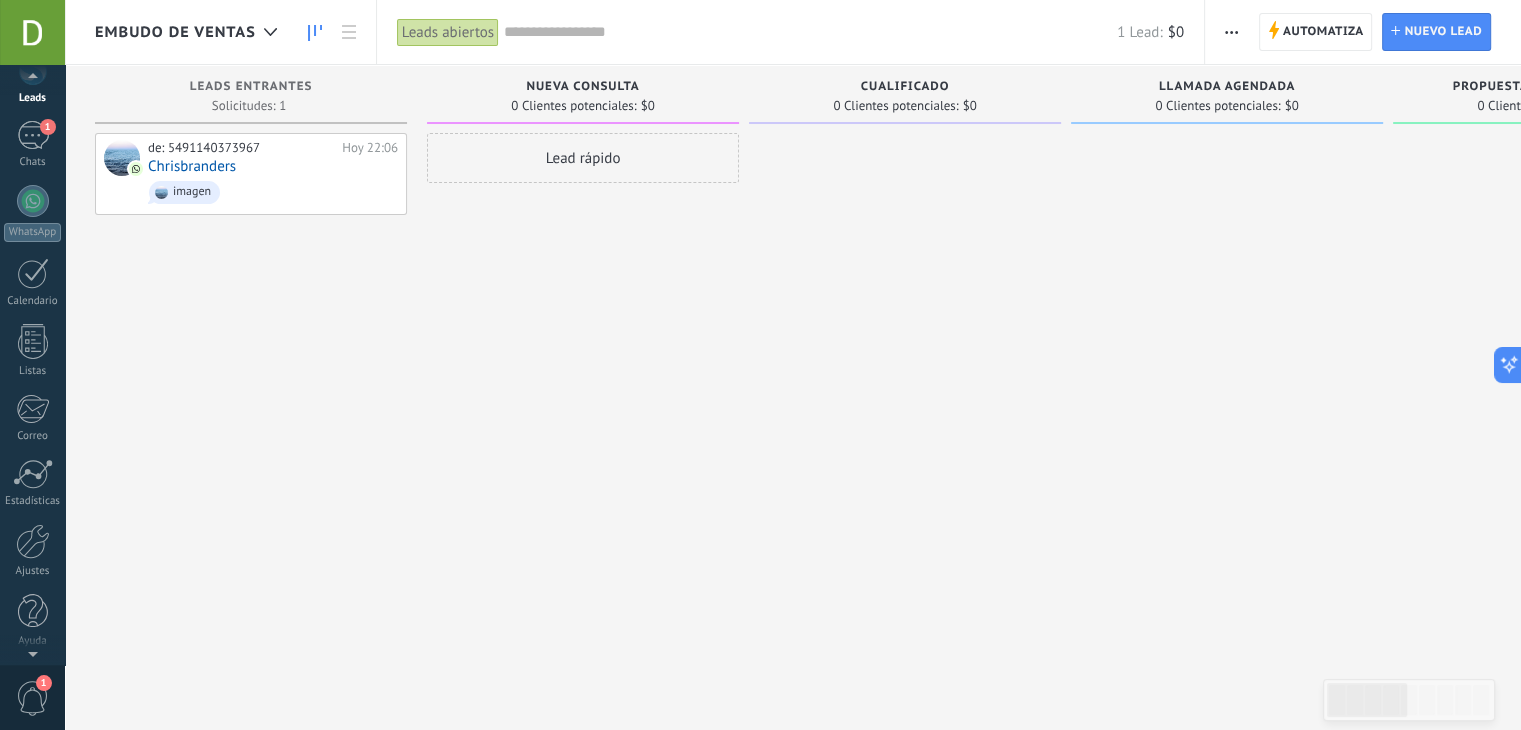 scroll, scrollTop: 100, scrollLeft: 0, axis: vertical 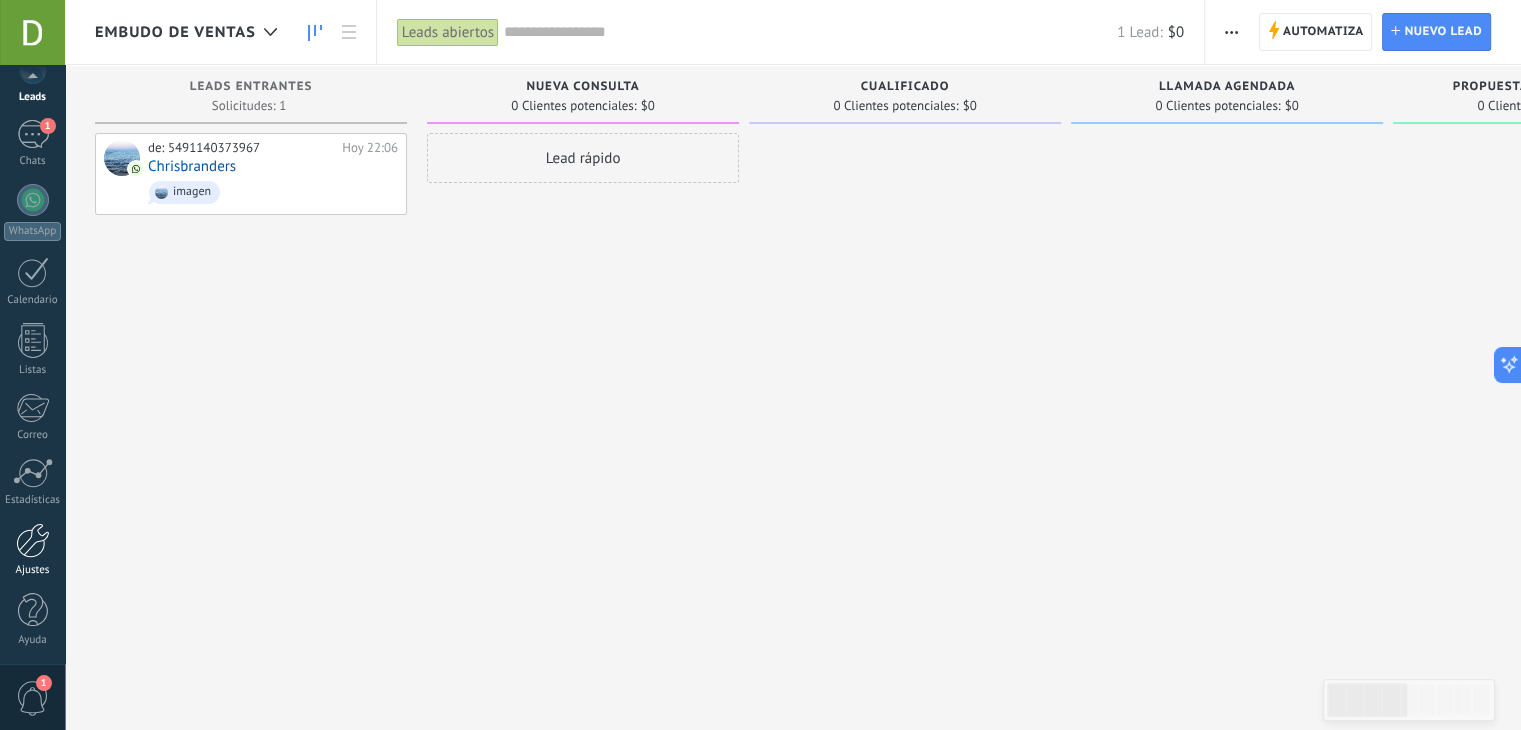 click at bounding box center [33, 540] 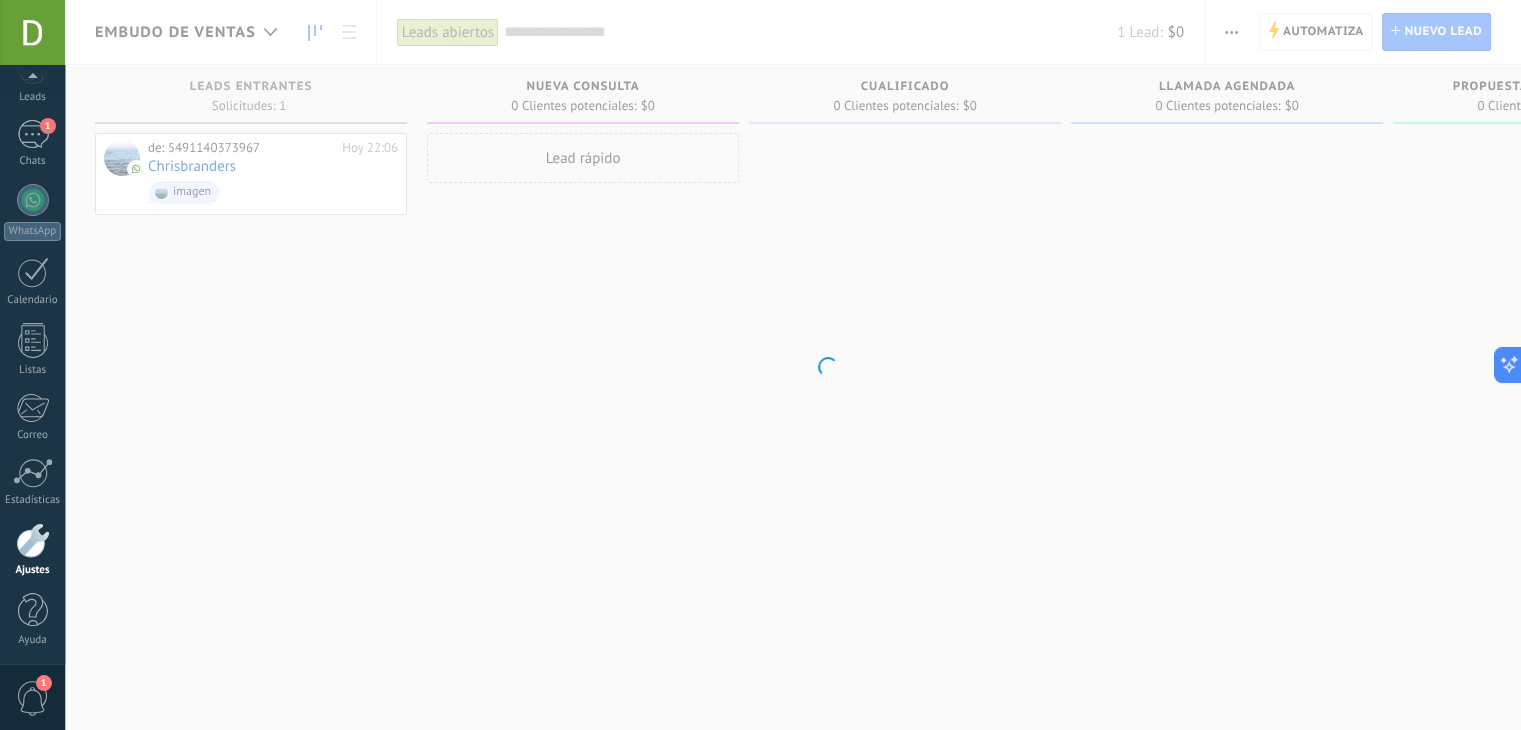 scroll, scrollTop: 101, scrollLeft: 0, axis: vertical 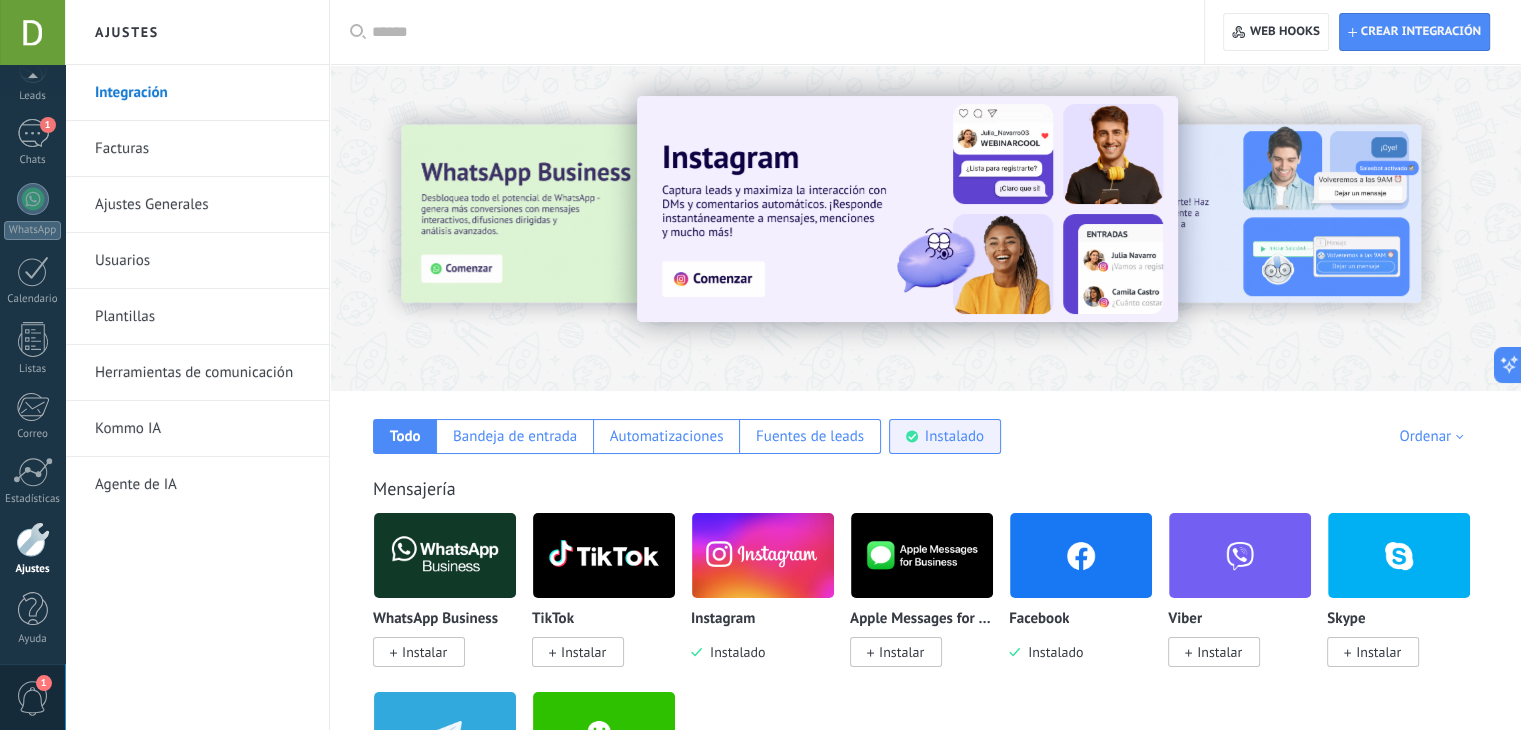 click on "Instalado" at bounding box center [945, 436] 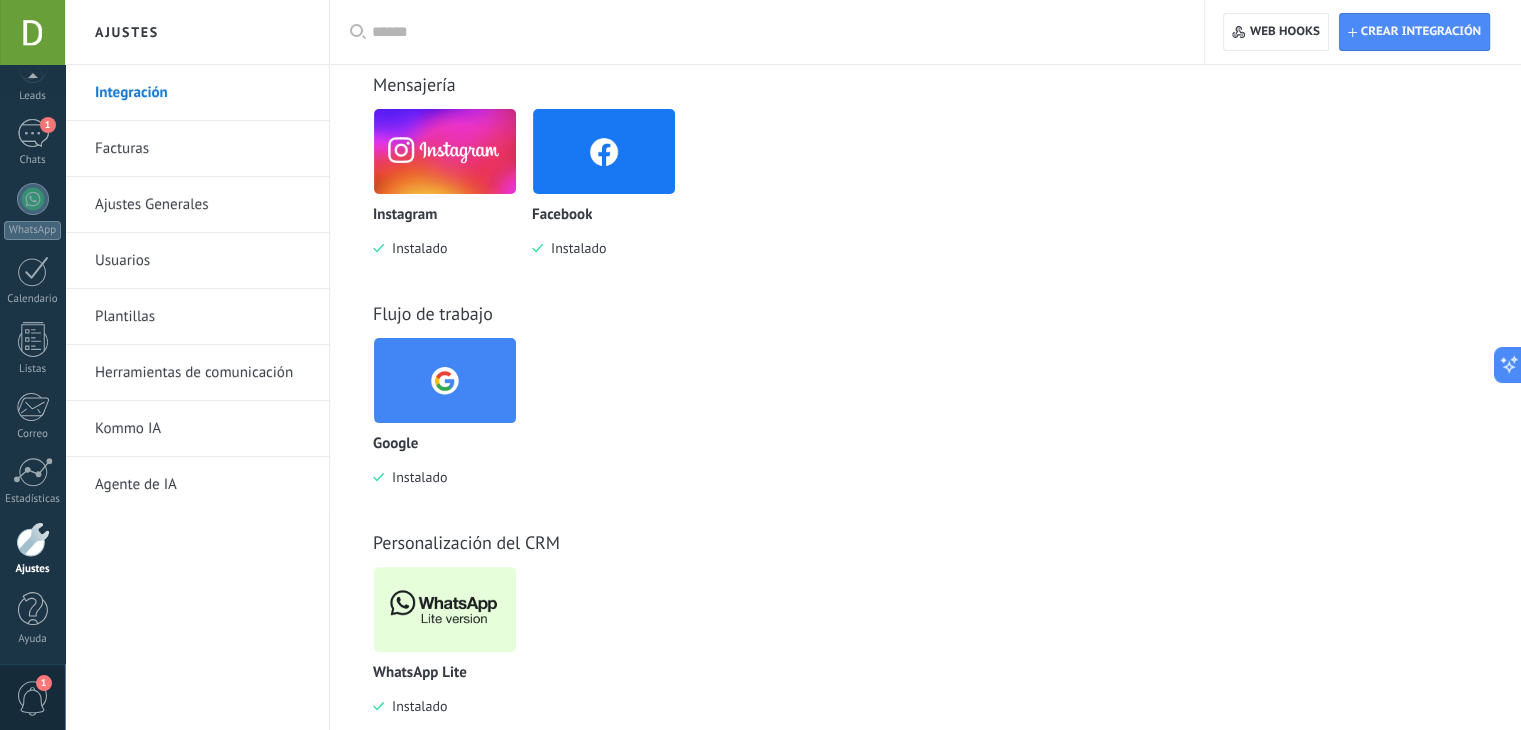 scroll, scrollTop: 446, scrollLeft: 0, axis: vertical 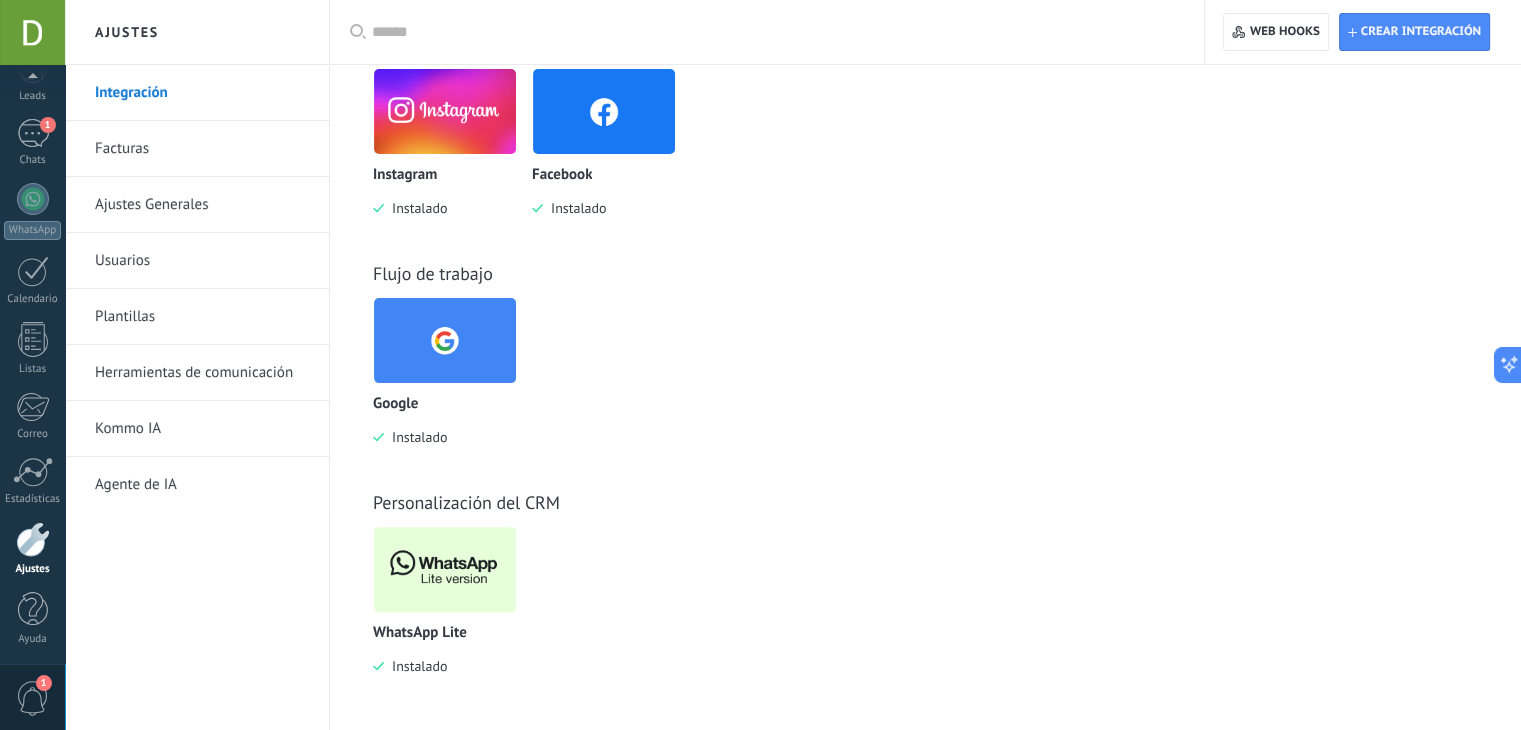 click on "WhatsApp Lite Instalado" at bounding box center [445, 650] 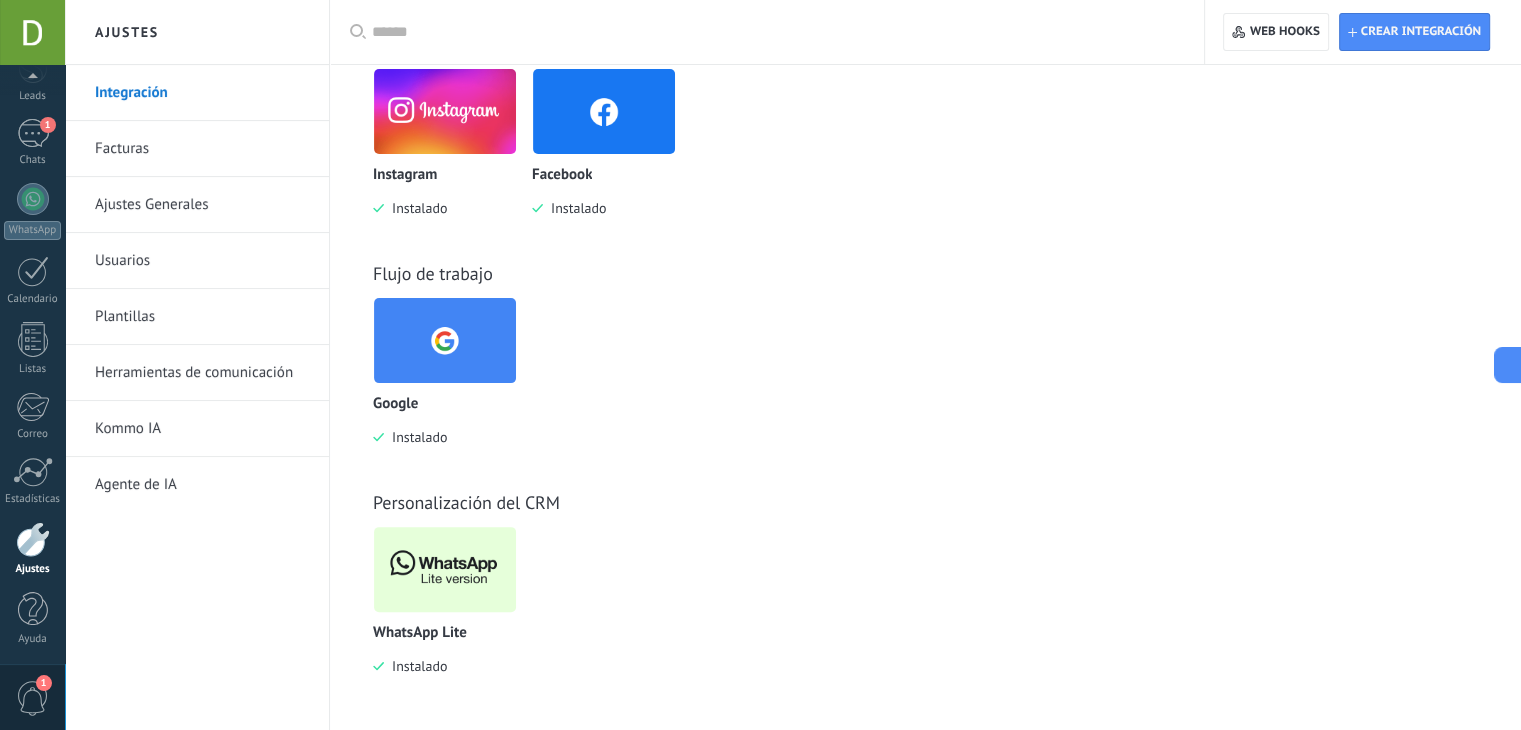 click on "Instalado" at bounding box center (415, 666) 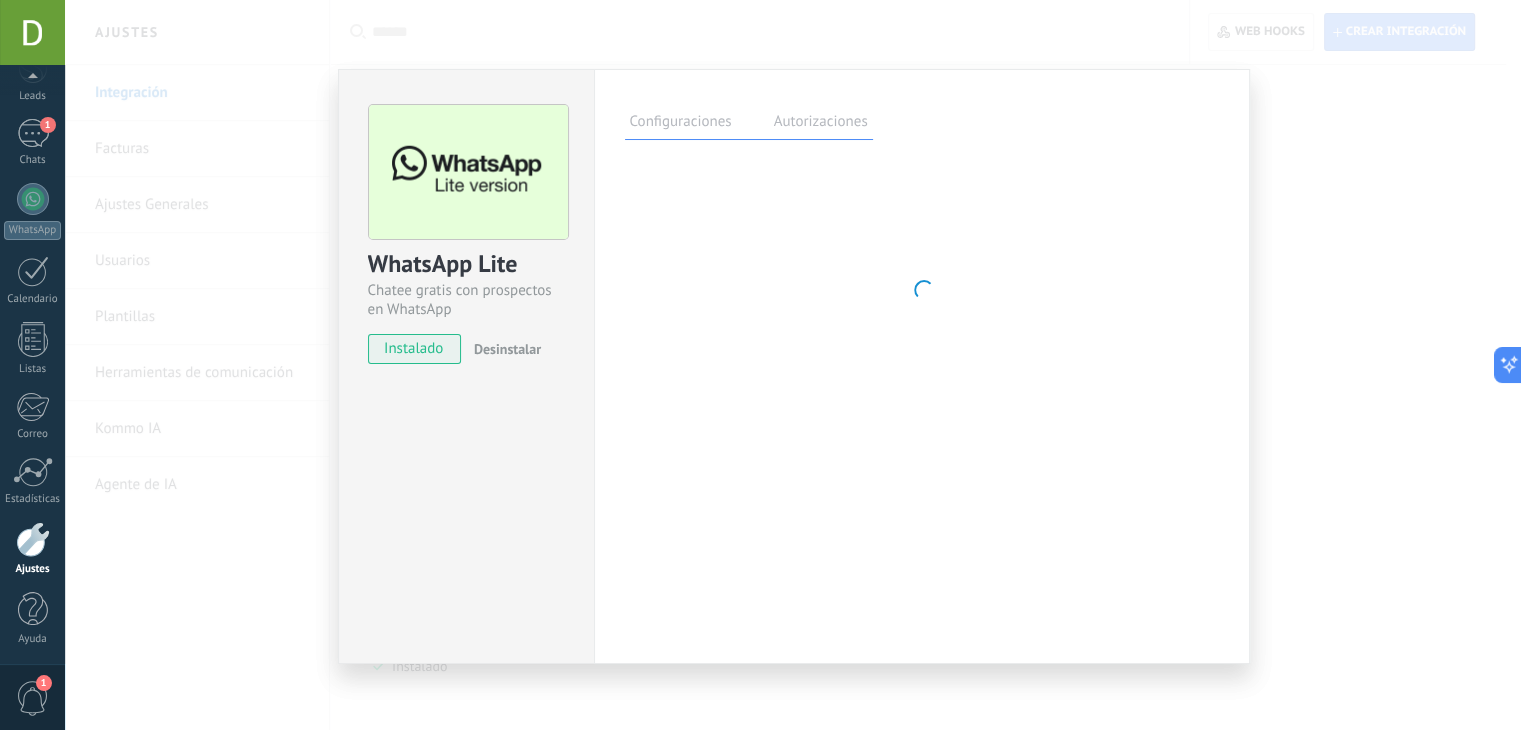 click on ".abccls-1,.abccls-2{fill-rule:evenodd}.abccls-2{fill:#fff} .abfcls-1{fill:none}.abfcls-2{fill:#fff} .abncls-1{isolation:isolate}.abncls-2{opacity:.06}.abncls-2,.abncls-3,.abncls-6{mix-blend-mode:multiply}.abncls-3{opacity:.15}.abncls-4,.abncls-8{fill:#fff}.abncls-5{fill:url(#abnlinear-gradient)}.abncls-6{opacity:.04}.abncls-7{fill:url(#abnlinear-gradient-2)}.abncls-8{fill-rule:evenodd} .abqst0{fill:#ffa200} .abwcls-1{fill:#252525} .cls-1{isolation:isolate} .acicls-1{fill:none} .aclcls-1{fill:#232323} .acnst0{display:none} .addcls-1,.addcls-2{fill:none;stroke-miterlimit:10}.addcls-1{stroke:#dfe0e5}.addcls-2{stroke:#a1a7ab} .adecls-1,.adecls-2{fill:none;stroke-miterlimit:10}.adecls-1{stroke:#dfe0e5}.adecls-2{stroke:#a1a7ab} .adqcls-1{fill:#8591a5;fill-rule:evenodd} .aeccls-1{fill:#5c9f37} .aeecls-1{fill:#f86161} .aejcls-1{fill:#8591a5;fill-rule:evenodd} .aekcls-1{fill-rule:evenodd} .aelcls-1{fill-rule:evenodd;fill:currentColor} .aemcls-1{fill-rule:evenodd;fill:currentColor} .aencls-2{fill:#f86161;opacity:.3}" at bounding box center [760, -79] 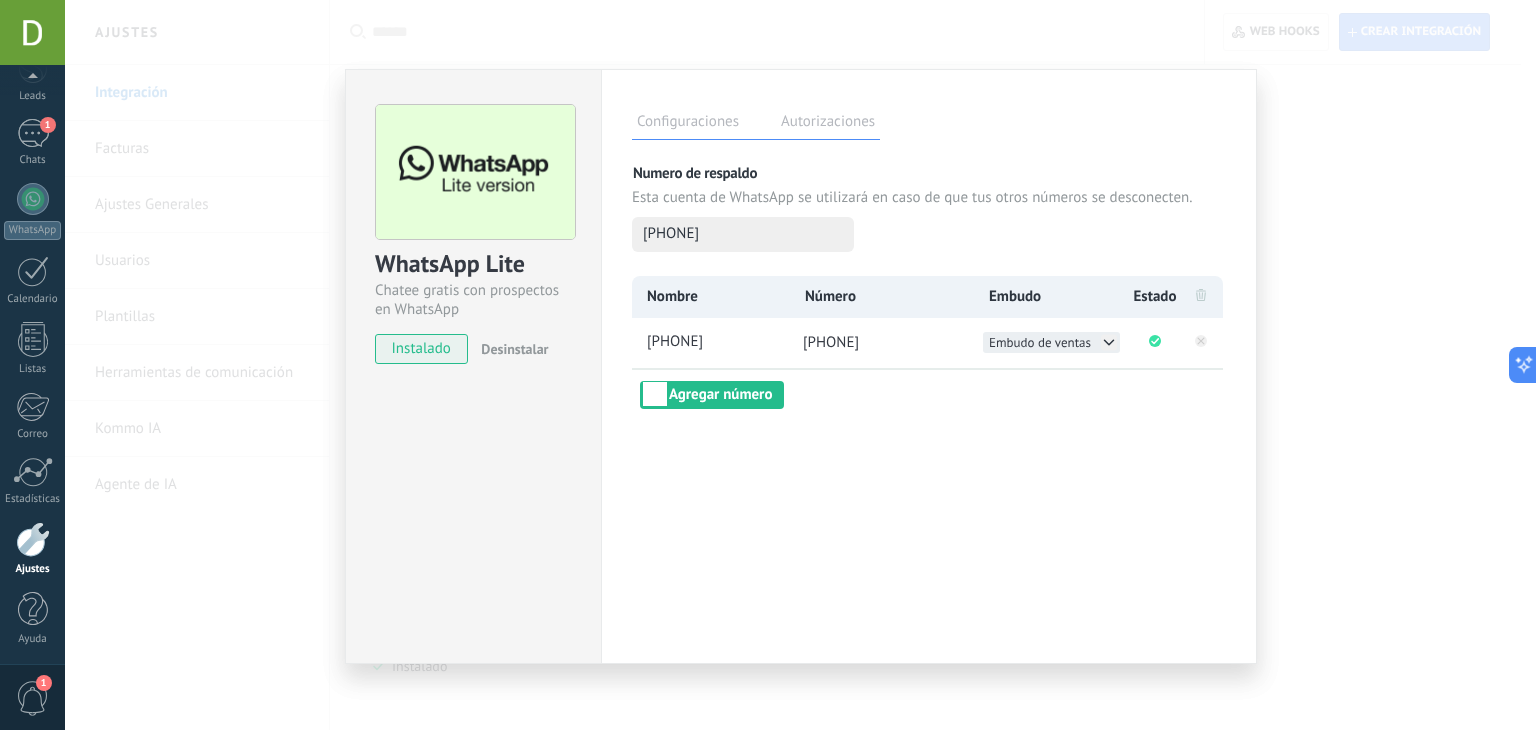click on "Embudo de ventas" at bounding box center (1040, 342) 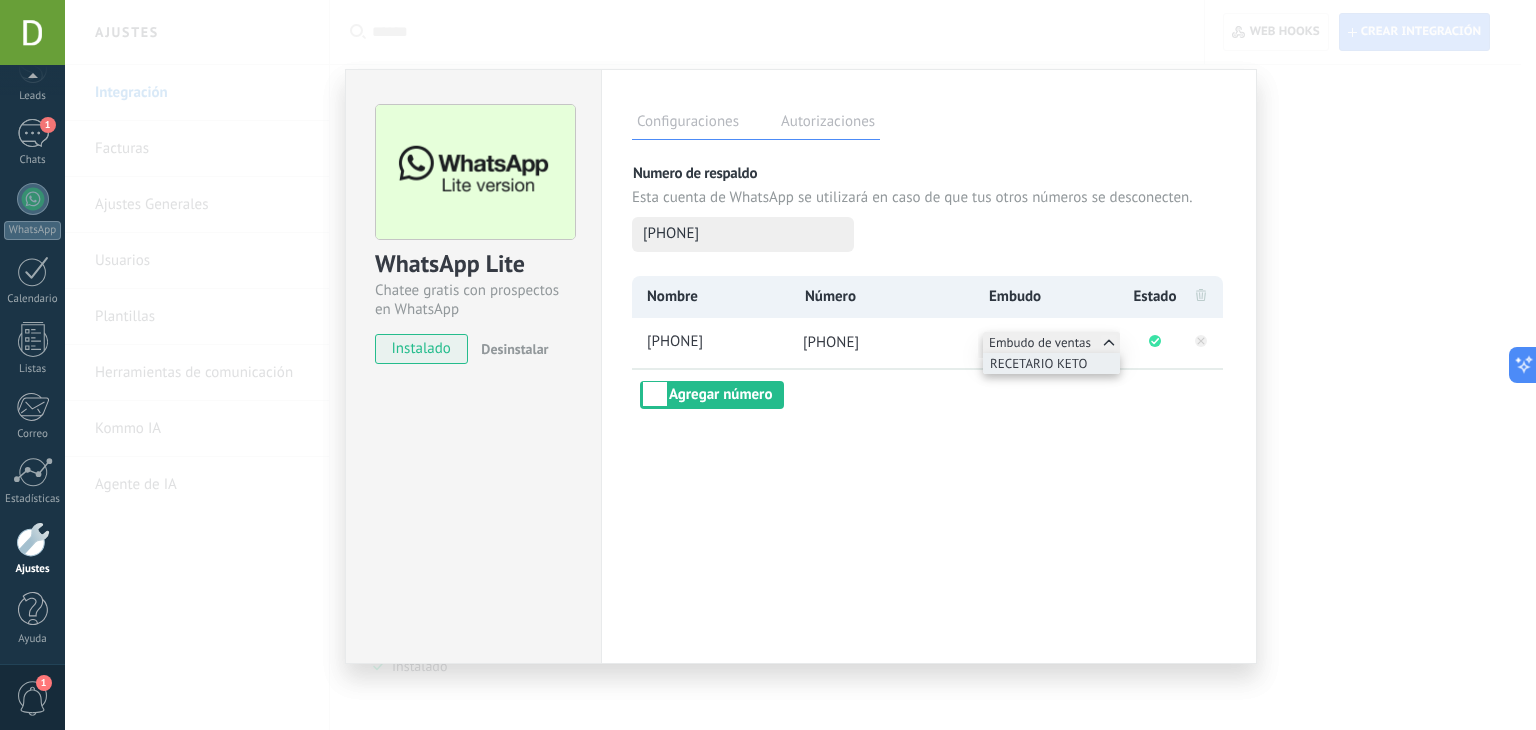 click on "RECETARIO KETO" at bounding box center [1038, 363] 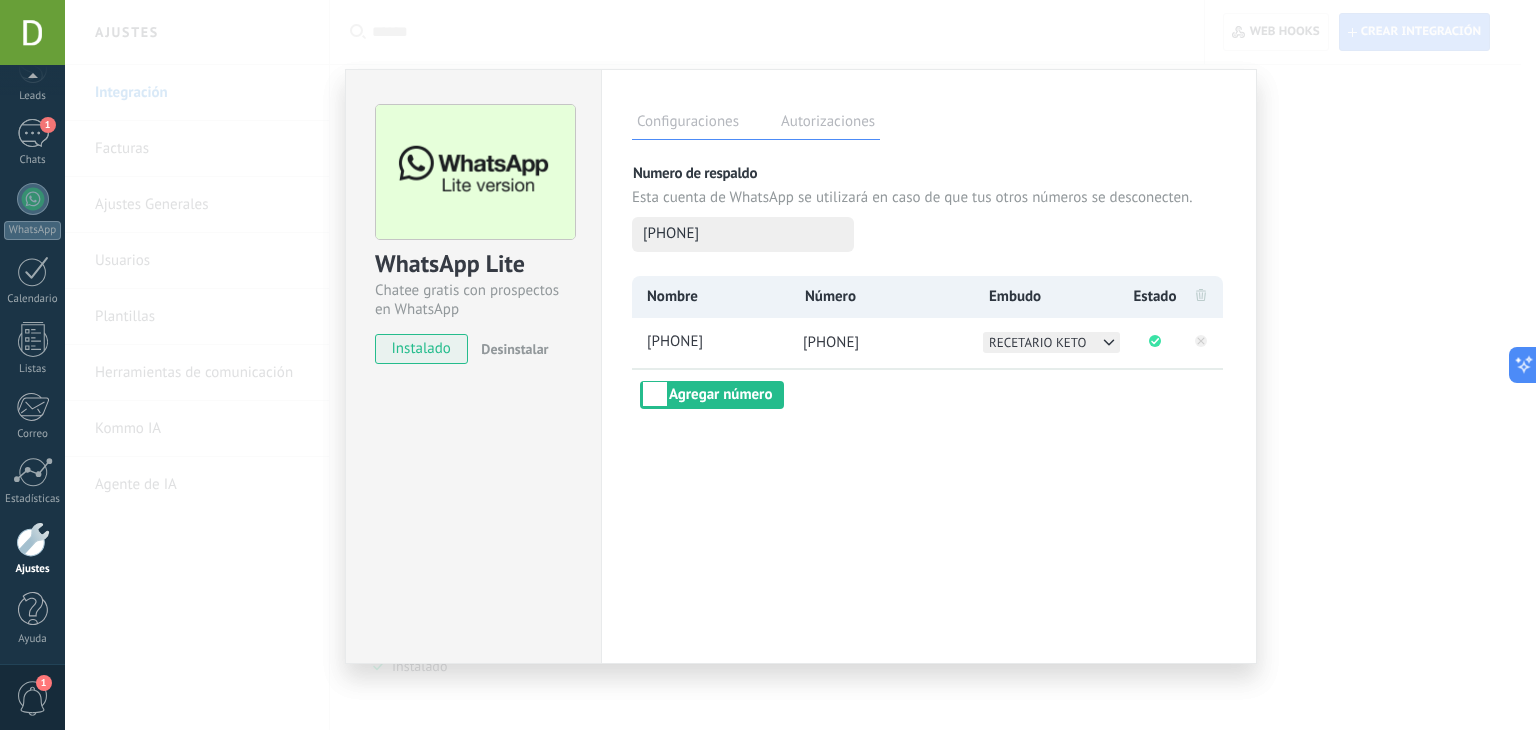 click on "Configuraciones Autorizaciones Esta pestaña registra a los usuarios que han concedido acceso a las integración a esta cuenta. Si deseas remover la posibilidad que un usuario pueda enviar solicitudes a la cuenta en nombre de esta integración, puedes revocar el acceso. Si el acceso a todos los usuarios es revocado, la integración dejará de funcionar. Esta aplicacion está instalada, pero nadie le ha dado acceso aun. Más de 2 mil millones de personas utilizan activamente WhatsApp para conectarse con amigos, familiares y empresas. Esta integración agrega el chat más popular a tu arsenal de comunicación: captura automáticamente leads desde los mensajes entrantes, comparte el acceso al chat con todo tu equipo y potencia todo con las herramientas integradas de Kommo, como el botón de compromiso y Salesbot. más _:  Guardar Numero de respaldo Esta cuenta de WhatsApp se utilizará en caso de que tus otros números se desconecten.   +54 9 11 7838-9376 Nombre Número Embudo Estado +54 9 11 7838-9376" at bounding box center [929, 366] 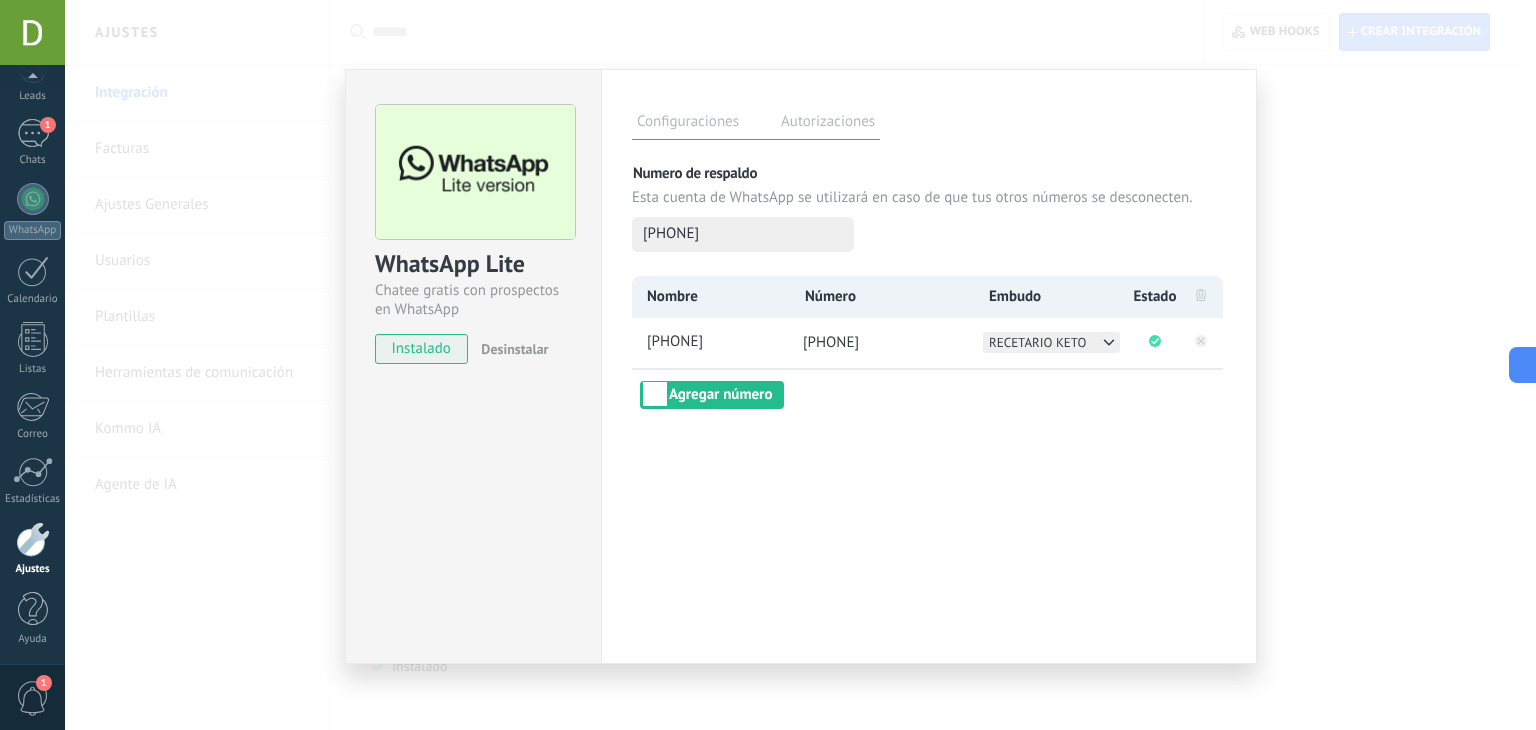click on "Configuraciones" at bounding box center [688, 124] 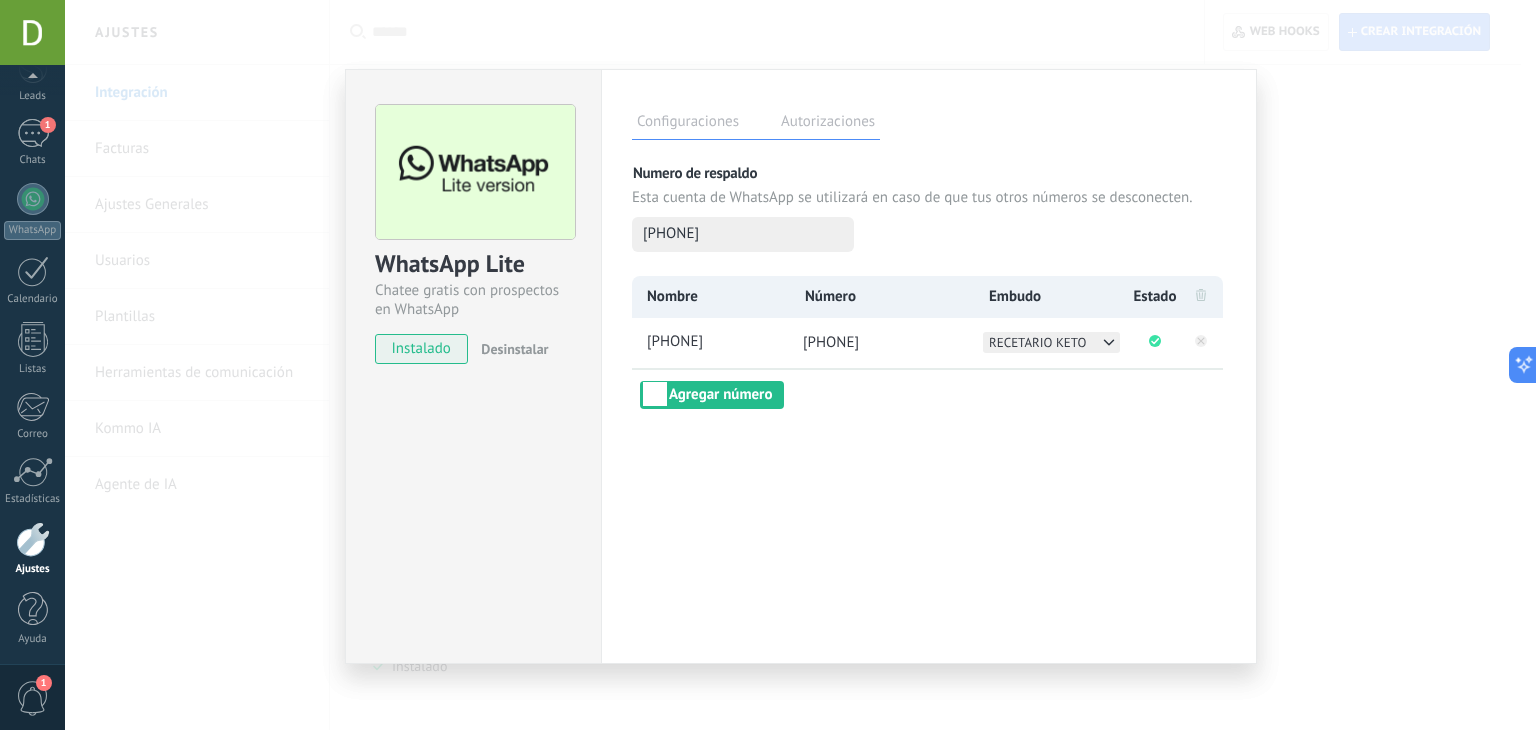 click on "Configuraciones" at bounding box center (688, 124) 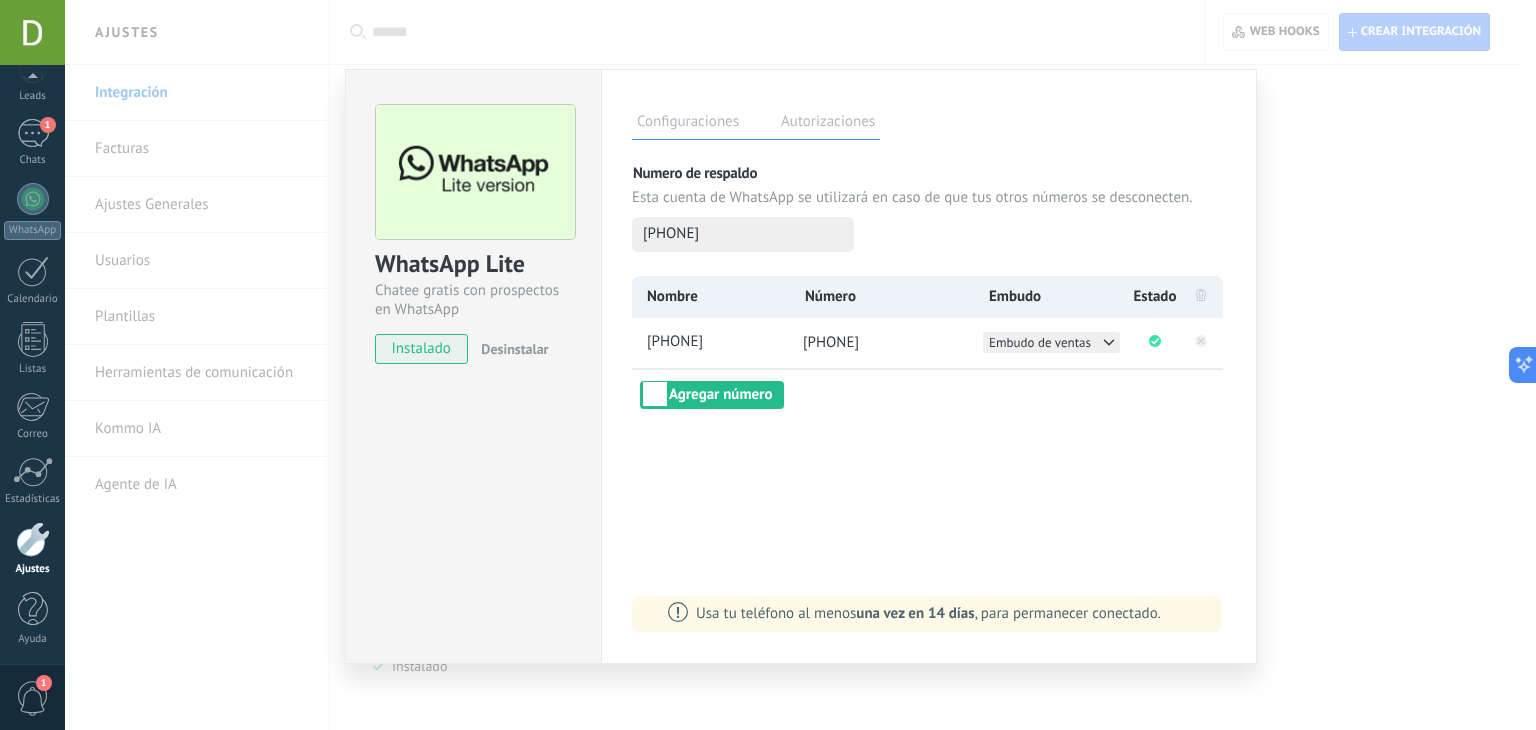 click on "WhatsApp Lite Chatee gratis con prospectos en WhatsApp instalado Desinstalar Configuraciones Autorizaciones Esta pestaña registra a los usuarios que han concedido acceso a las integración a esta cuenta. Si deseas remover la posibilidad que un usuario pueda enviar solicitudes a la cuenta en nombre de esta integración, puedes revocar el acceso. Si el acceso a todos los usuarios es revocado, la integración dejará de funcionar. Esta aplicacion está instalada, pero nadie le ha dado acceso aun. Más de 2 mil millones de personas utilizan activamente WhatsApp para conectarse con amigos, familiares y empresas. Esta integración agrega el chat más popular a tu arsenal de comunicación: captura automáticamente leads desde los mensajes entrantes, comparte el acceso al chat con todo tu equipo y potencia todo con las herramientas integradas de Kommo, como el botón de compromiso y Salesbot. más _:  Guardar Numero de respaldo Esta cuenta de WhatsApp se utilizará en caso de que tus otros números se desconecten." at bounding box center (800, 365) 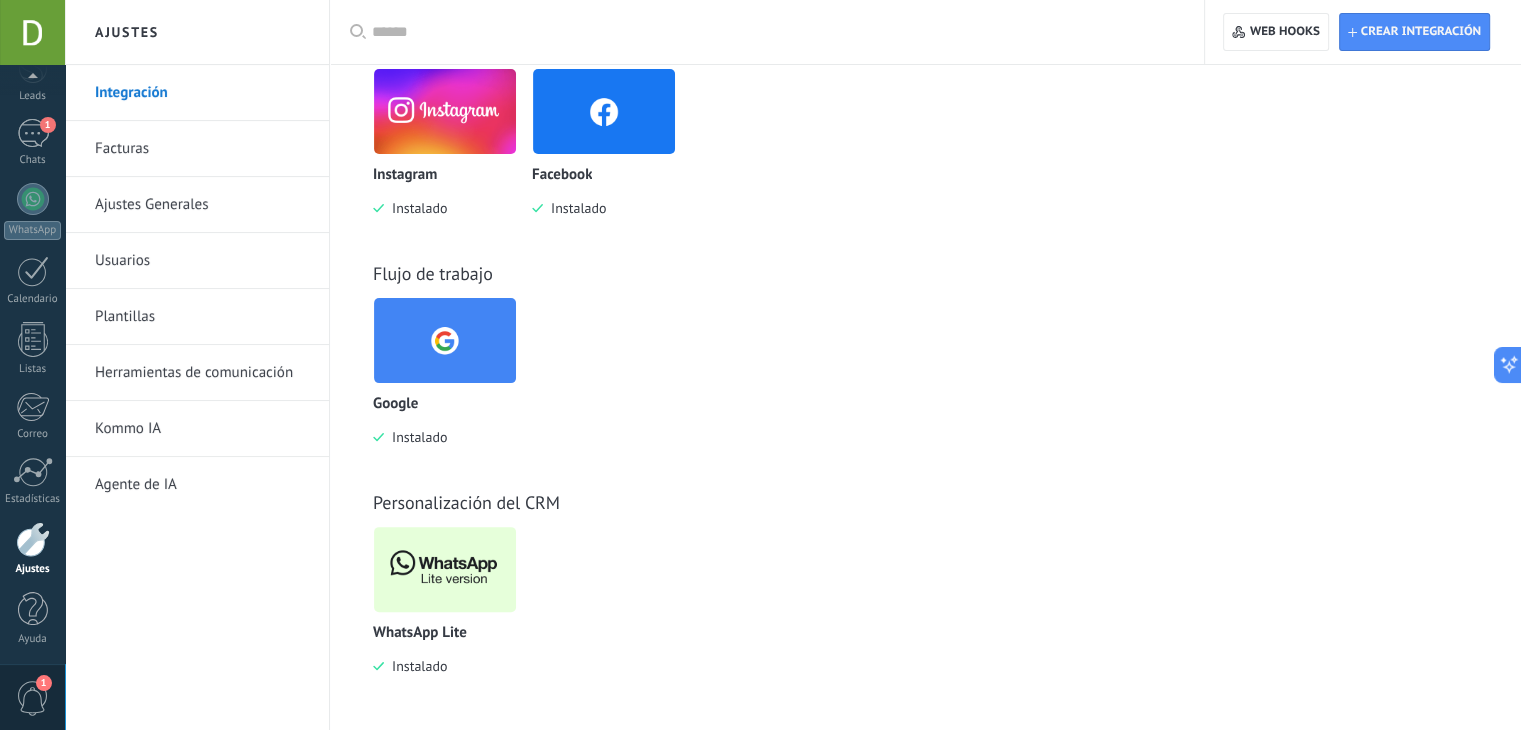 click on "Plantillas" at bounding box center (202, 317) 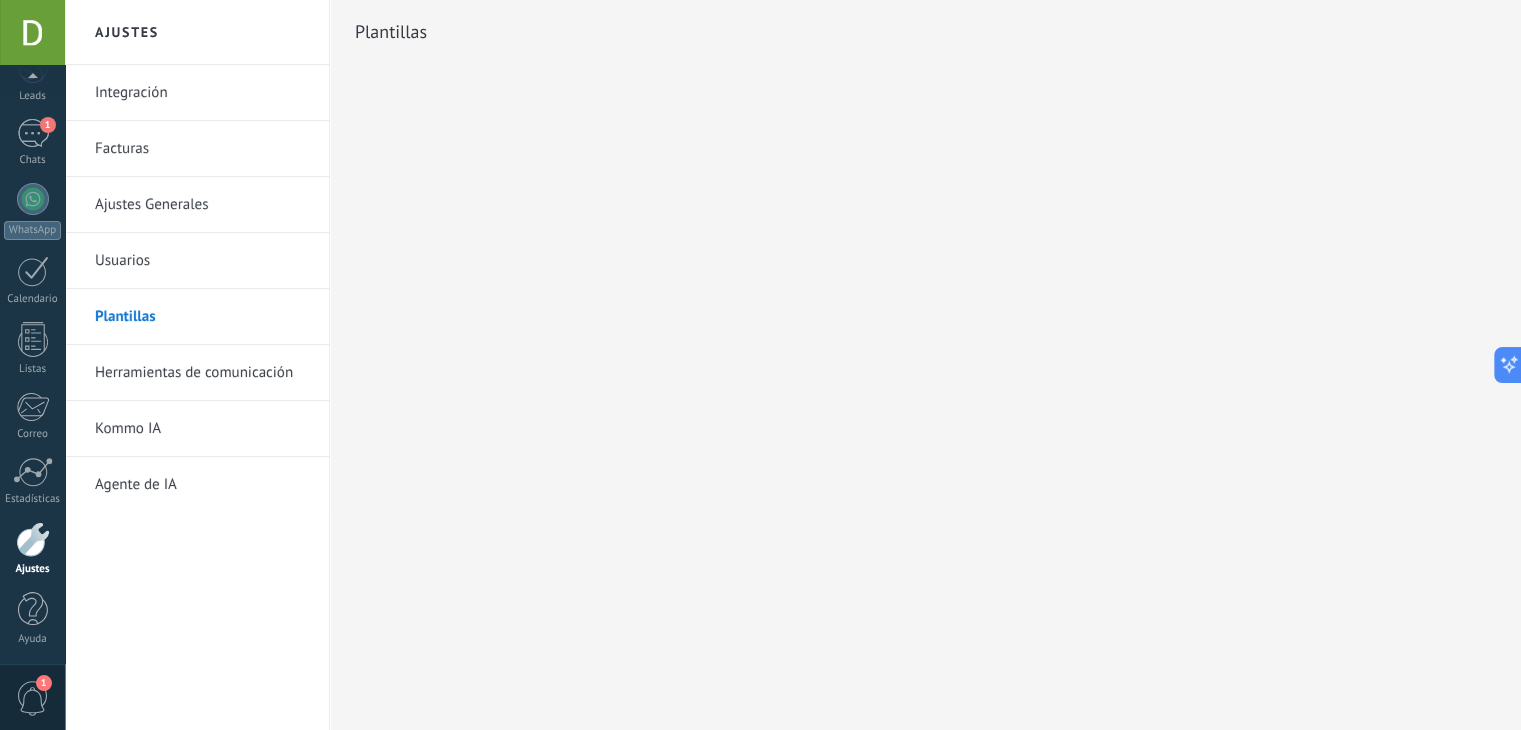 scroll, scrollTop: 0, scrollLeft: 0, axis: both 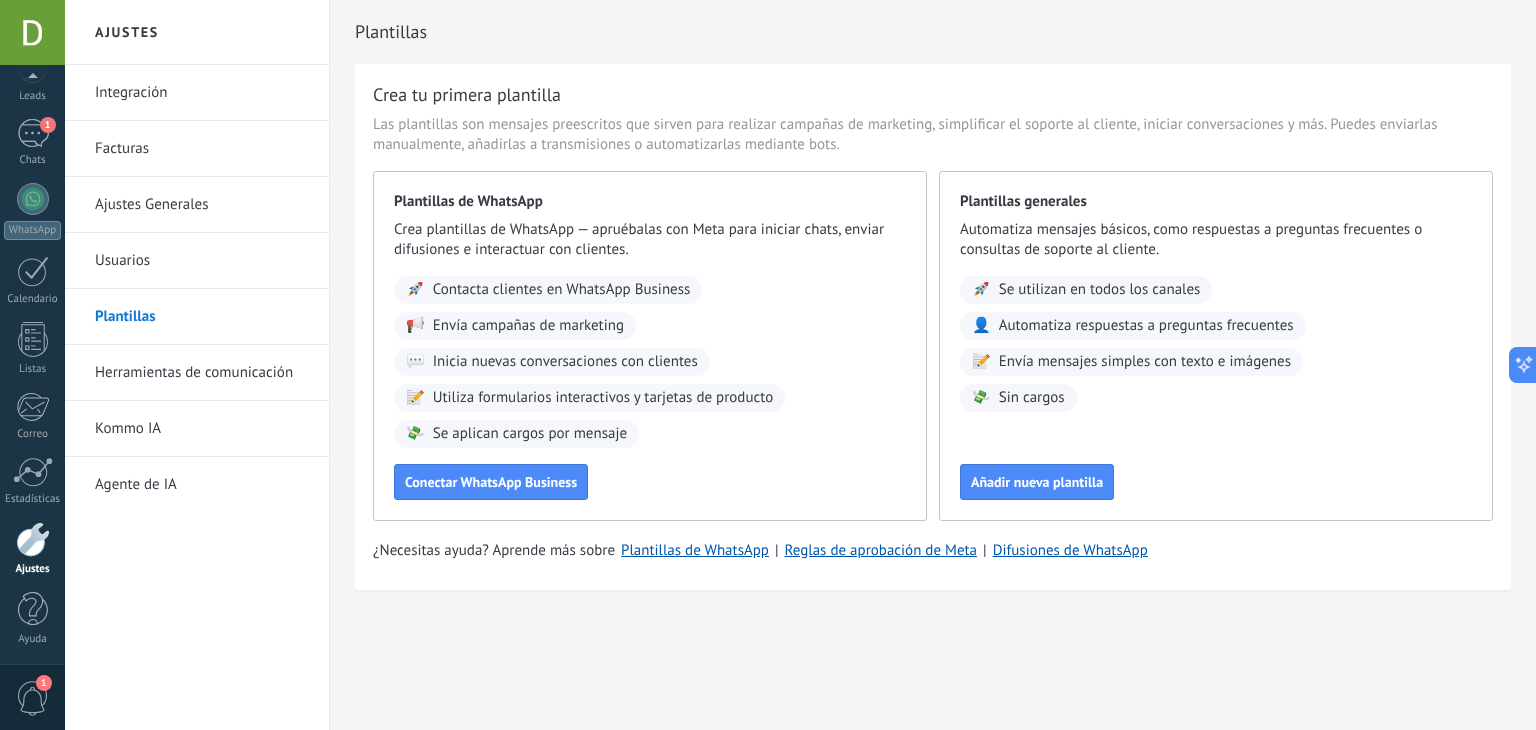 click on "Herramientas de comunicación" at bounding box center (202, 373) 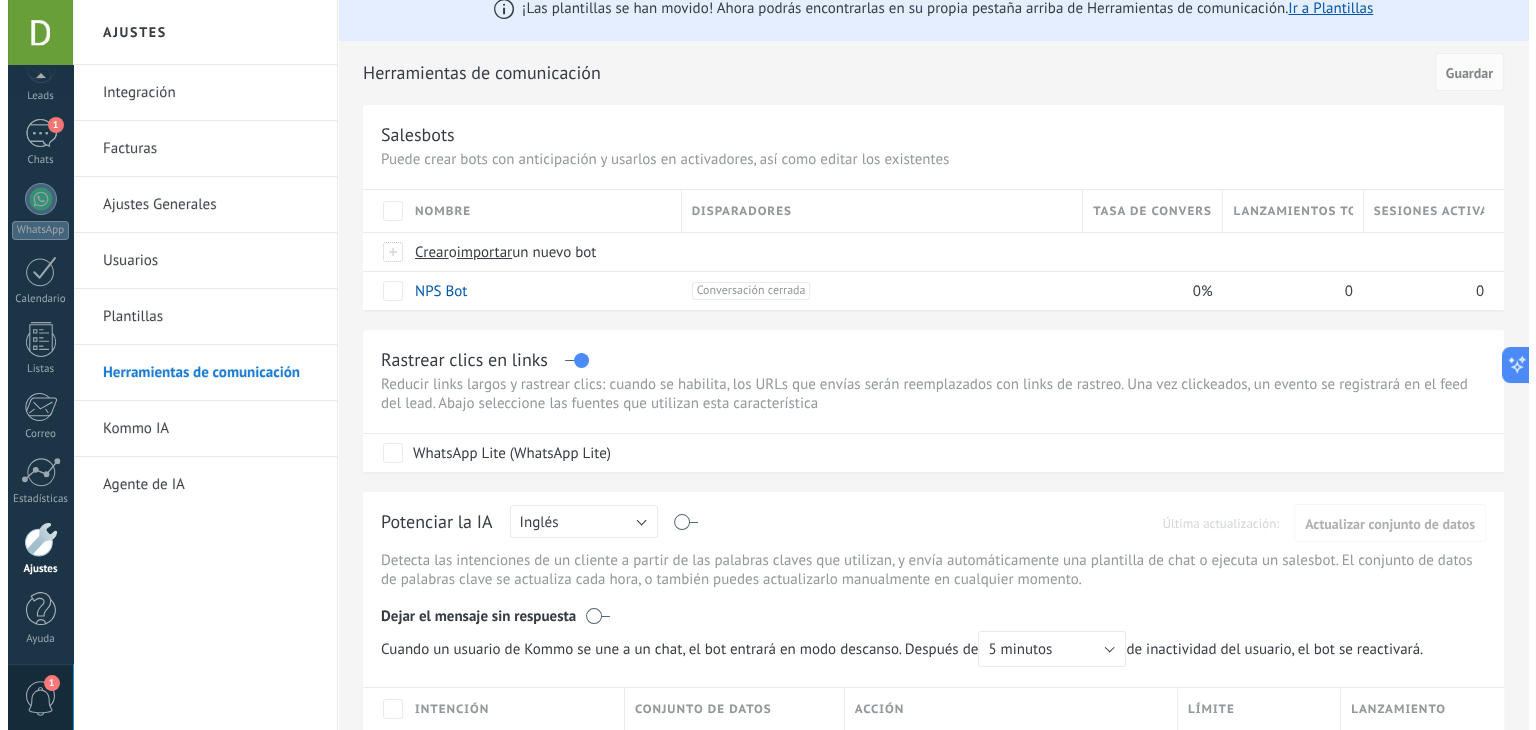 scroll, scrollTop: 0, scrollLeft: 0, axis: both 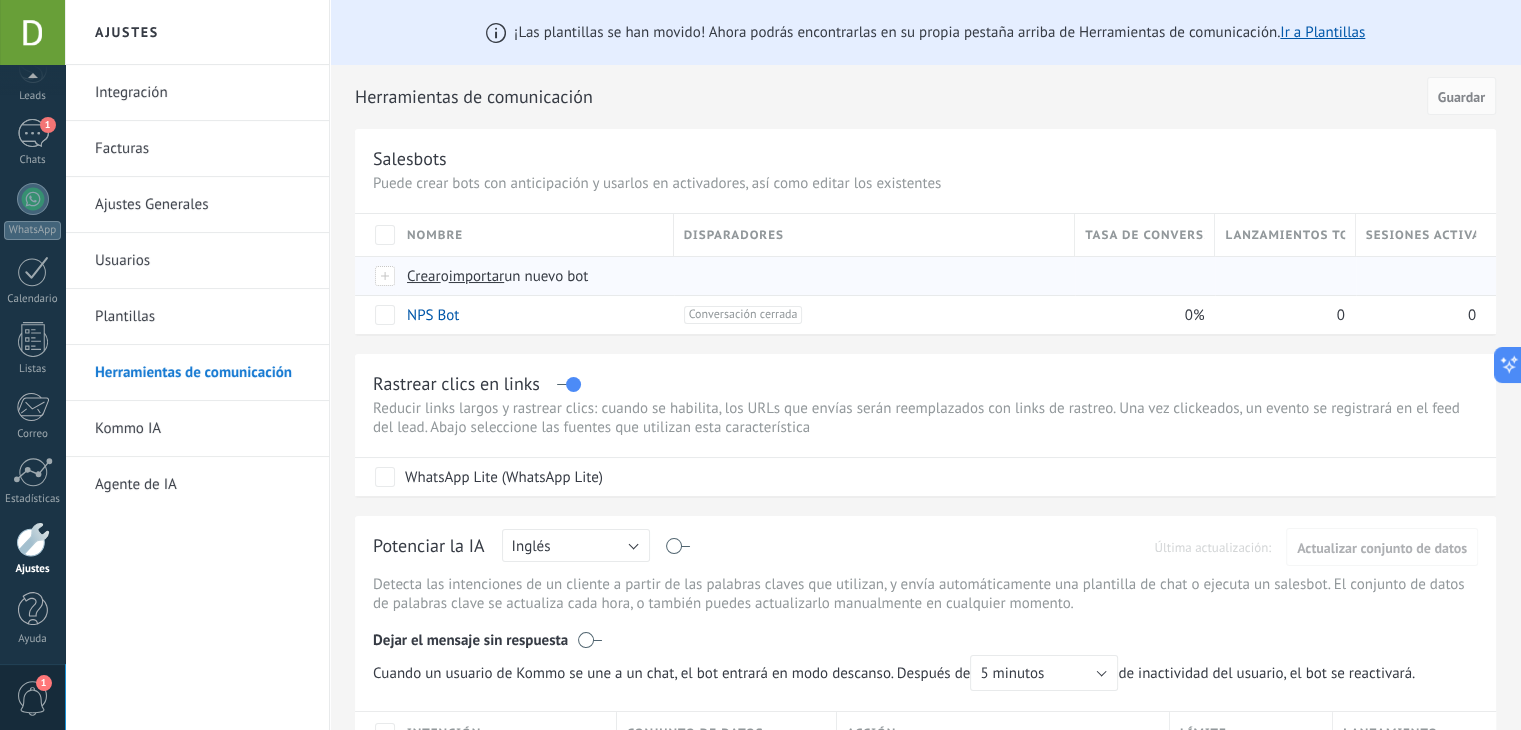 click on "importar" at bounding box center [477, 276] 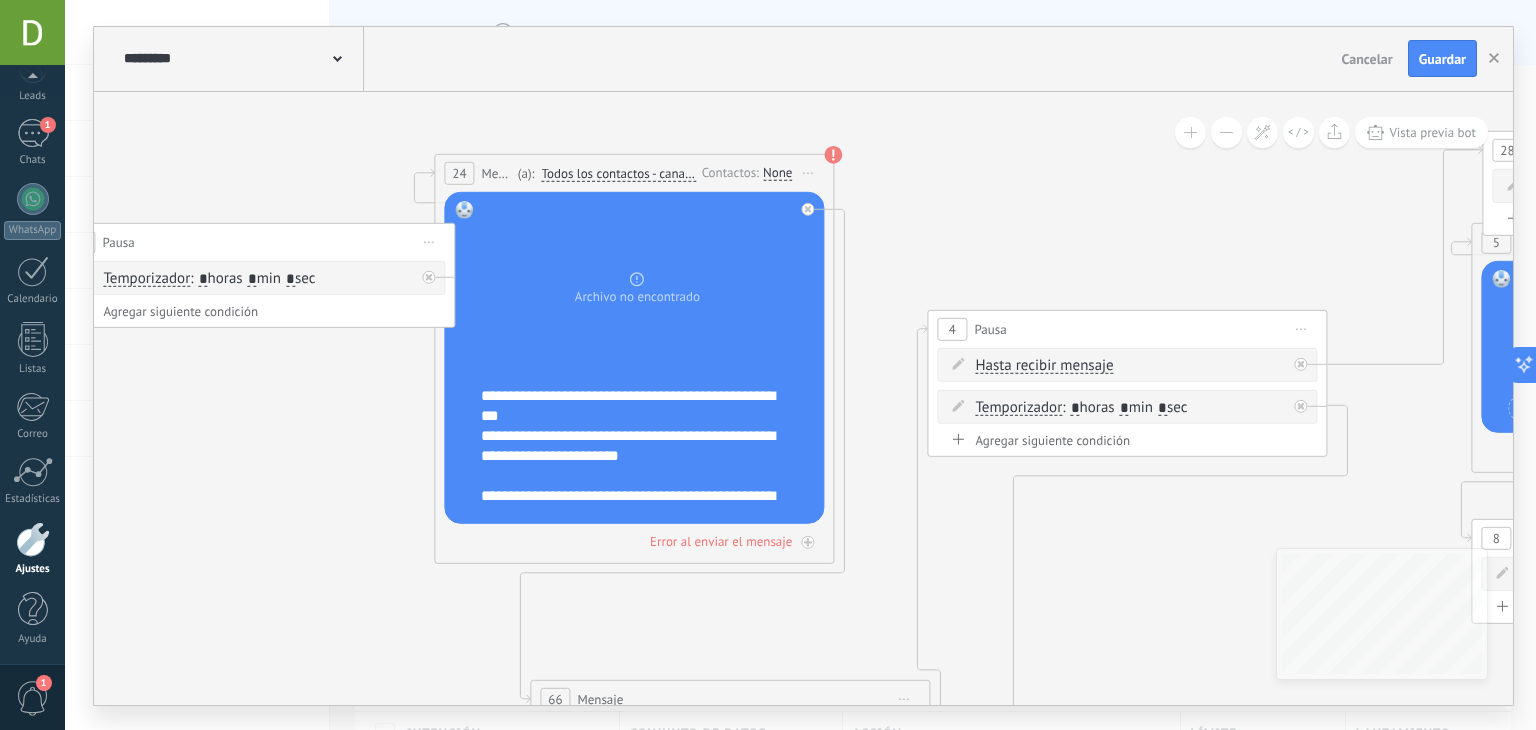 drag, startPoint x: 1104, startPoint y: 269, endPoint x: 1103, endPoint y: 244, distance: 25.019993 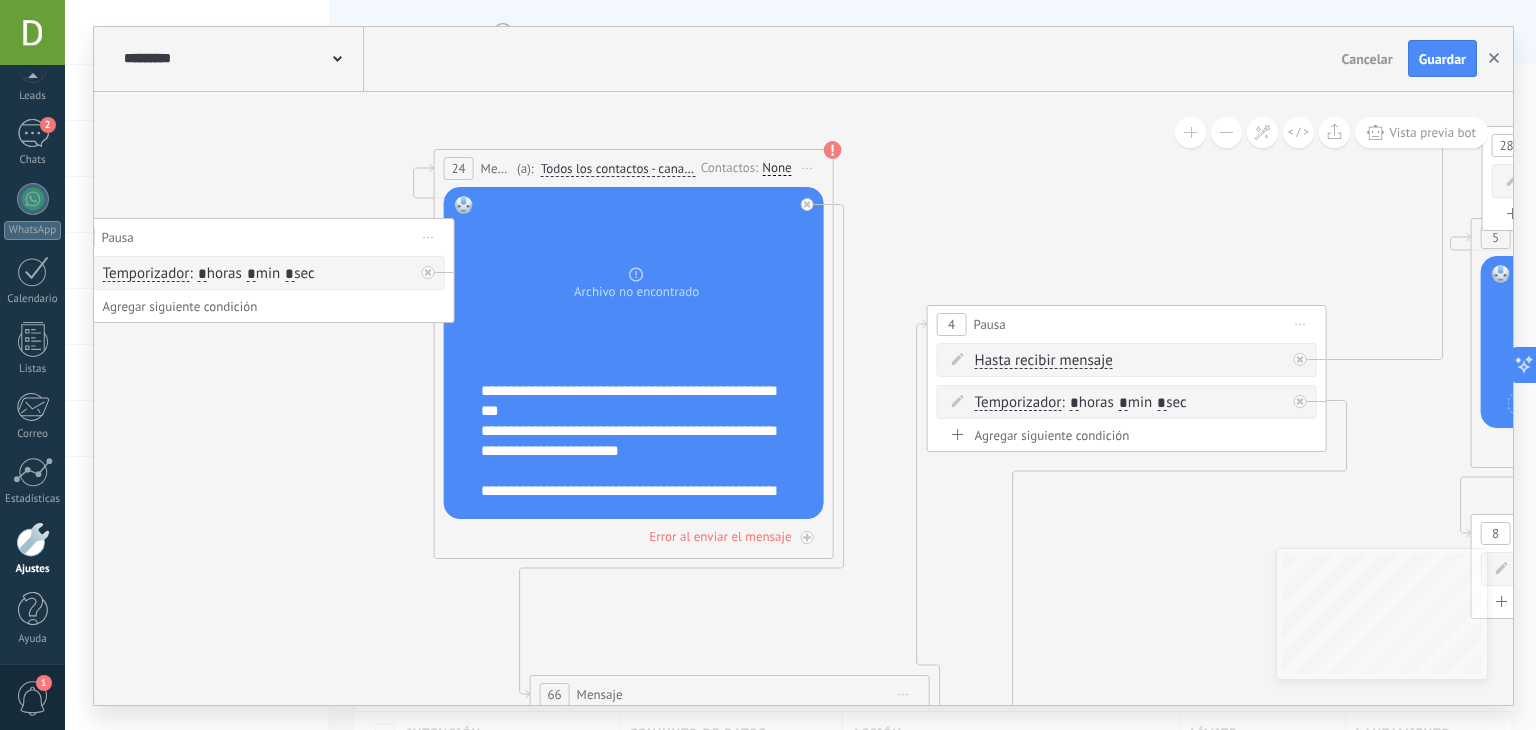 click 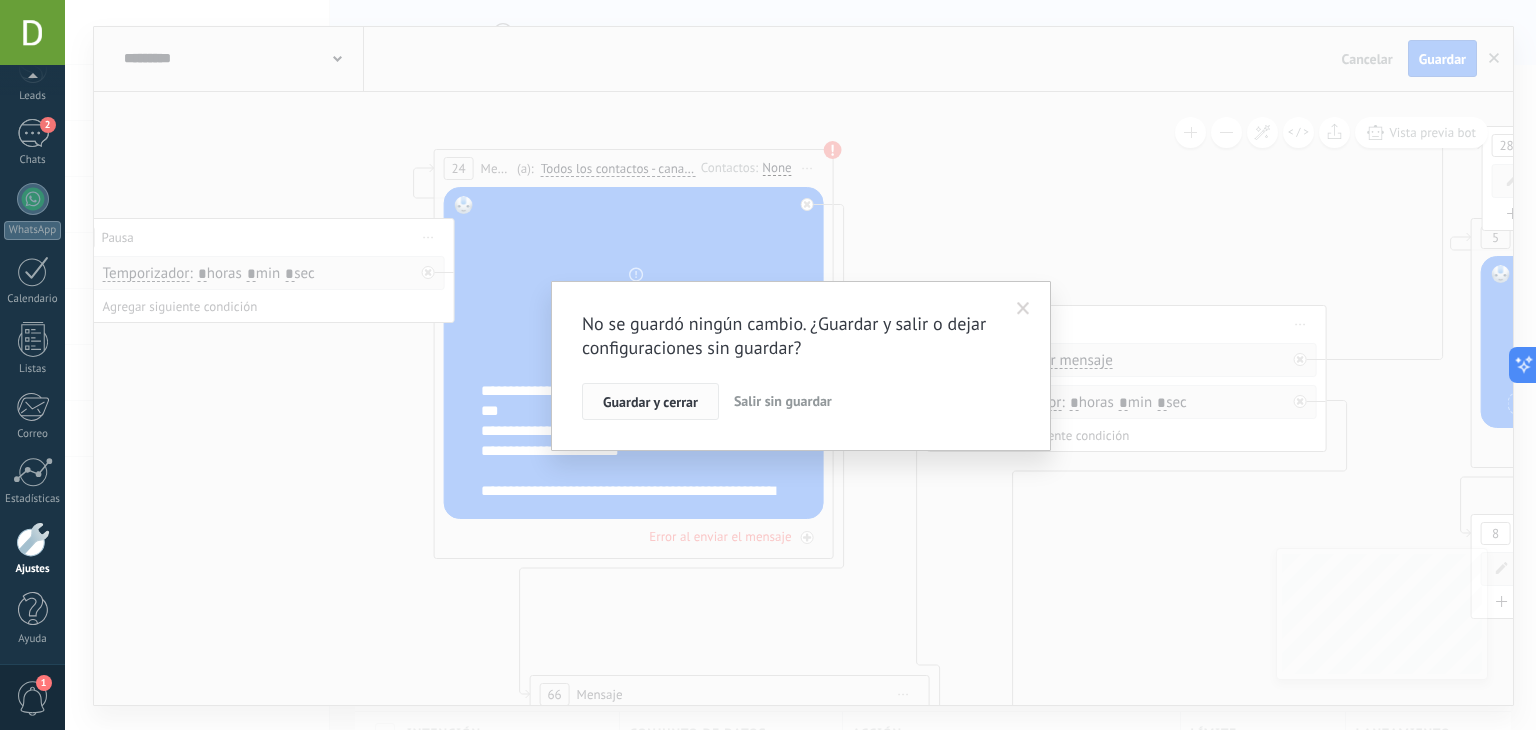 click on "Guardar y cerrar" at bounding box center [650, 402] 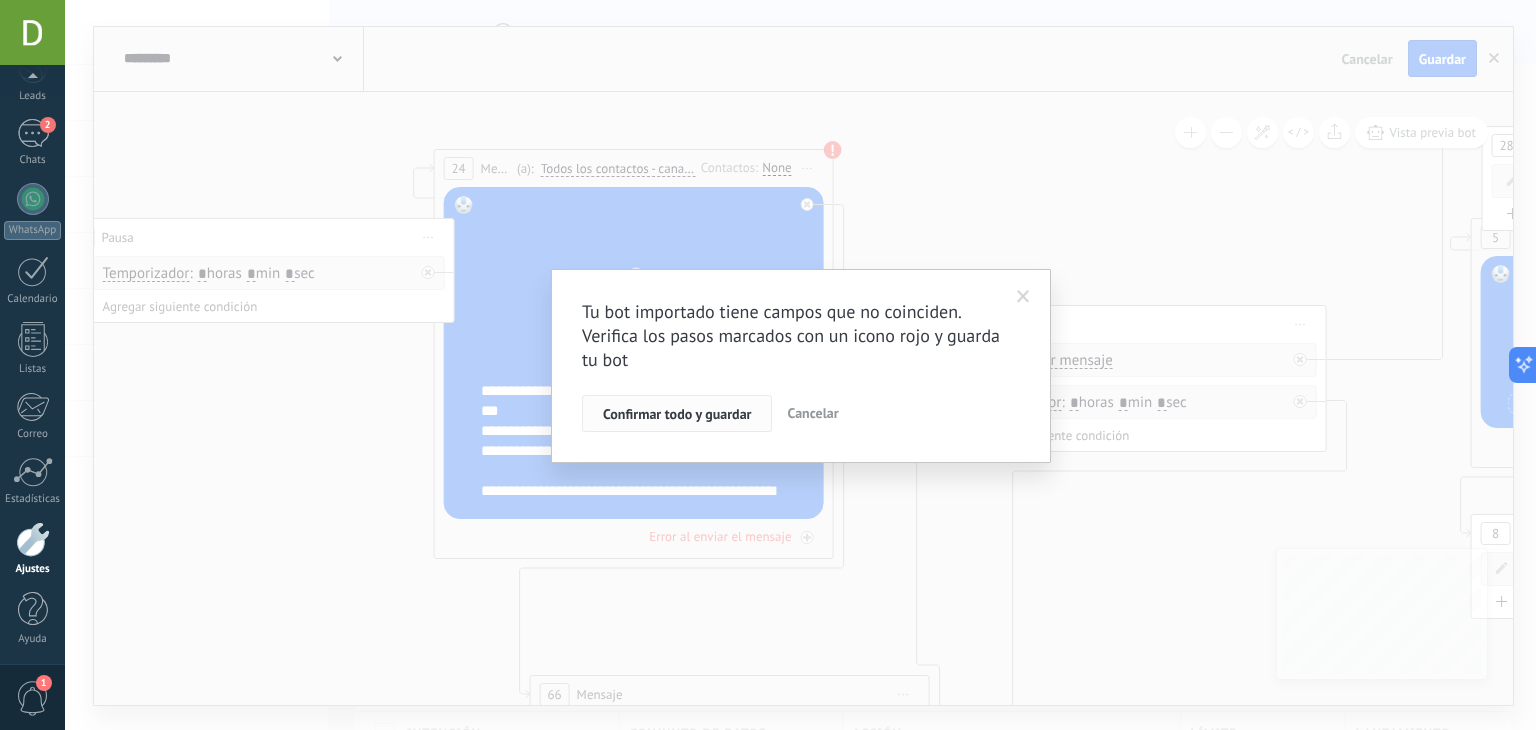 click on "Confirmar todo y guardar" at bounding box center [677, 414] 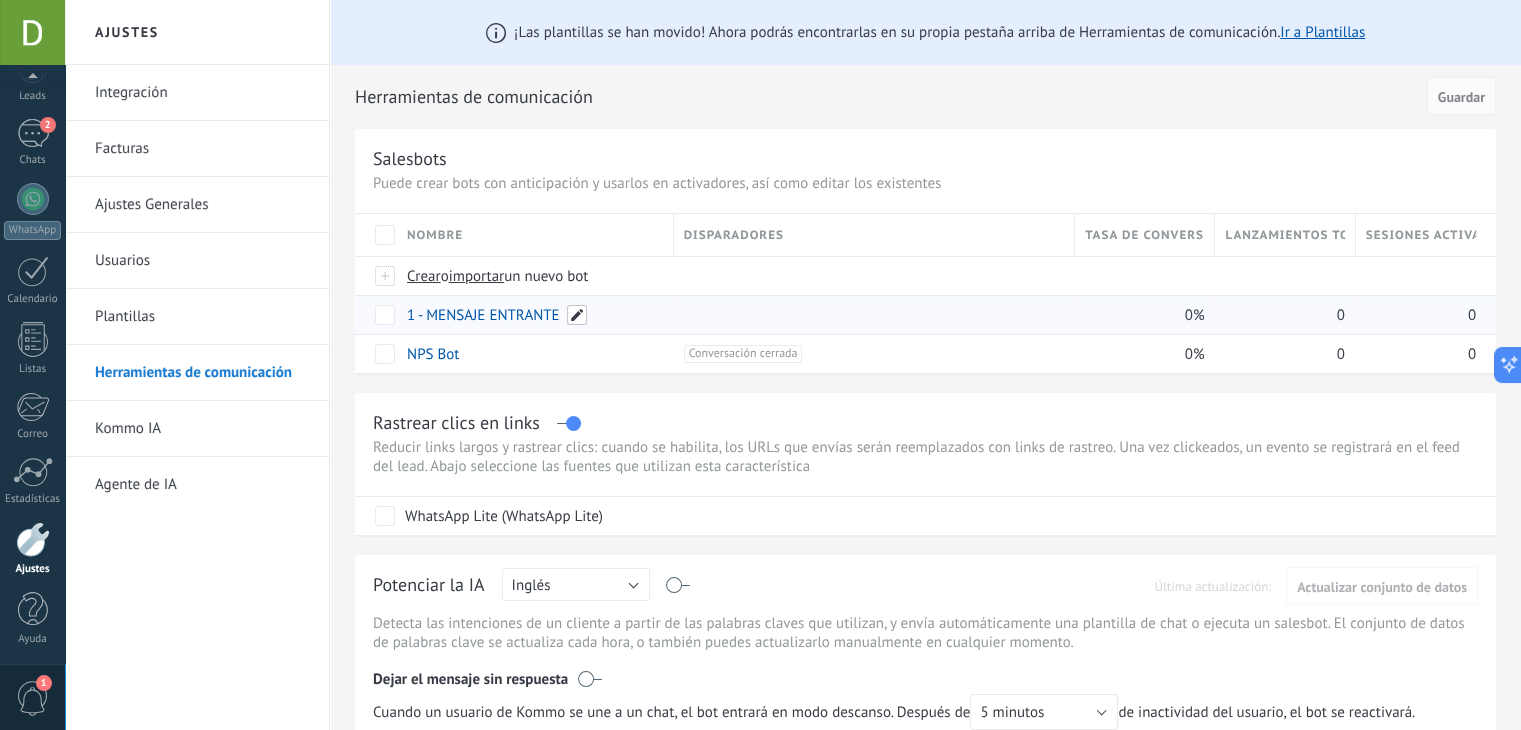 click at bounding box center (577, 315) 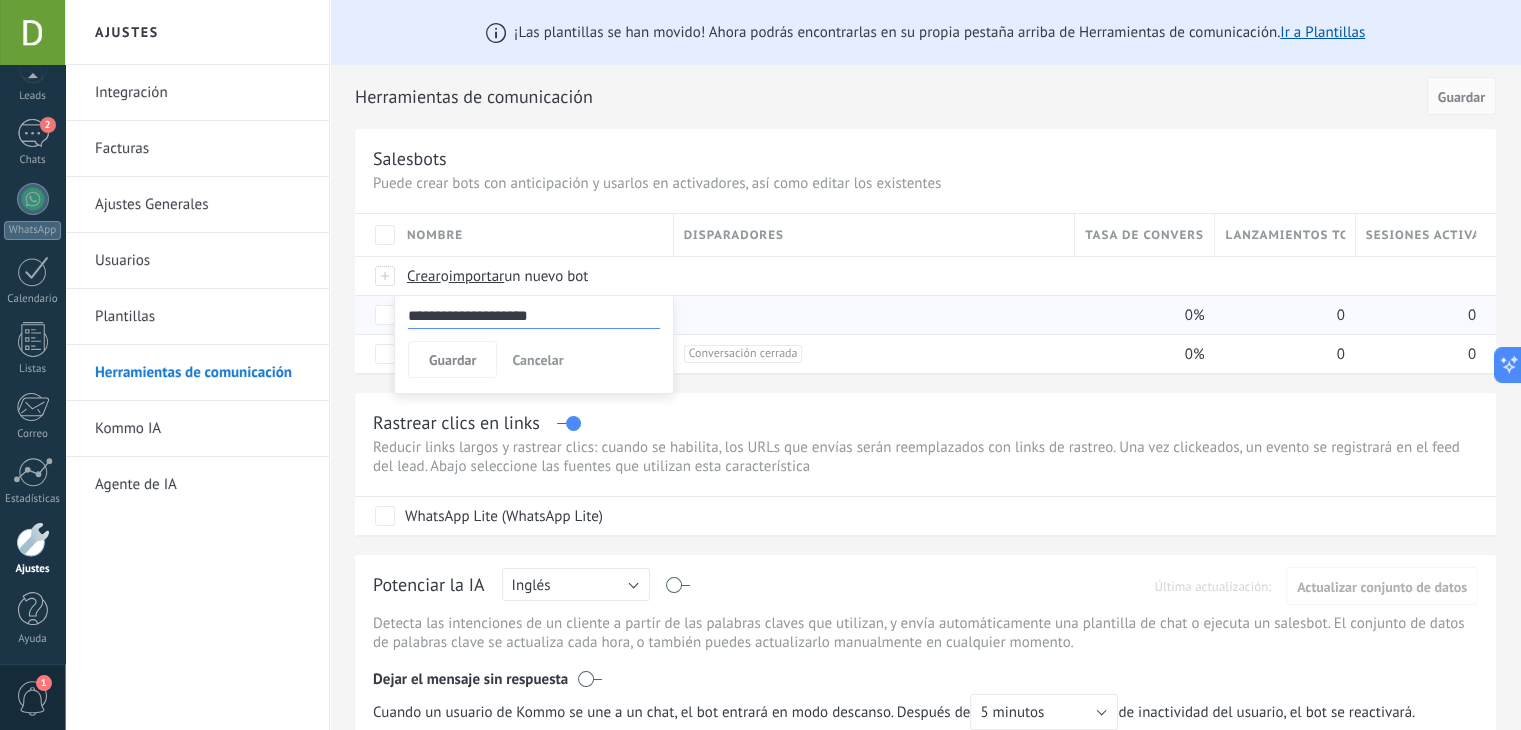 click on "Reducir links largos y rastrear clics: cuando se habilita, los URLs que envías serán reemplazados con links de rastreo. Una vez clickeados, un evento se registrará en el feed del lead. Abajo seleccione las fuentes que utilizan esta característica" at bounding box center [925, 457] 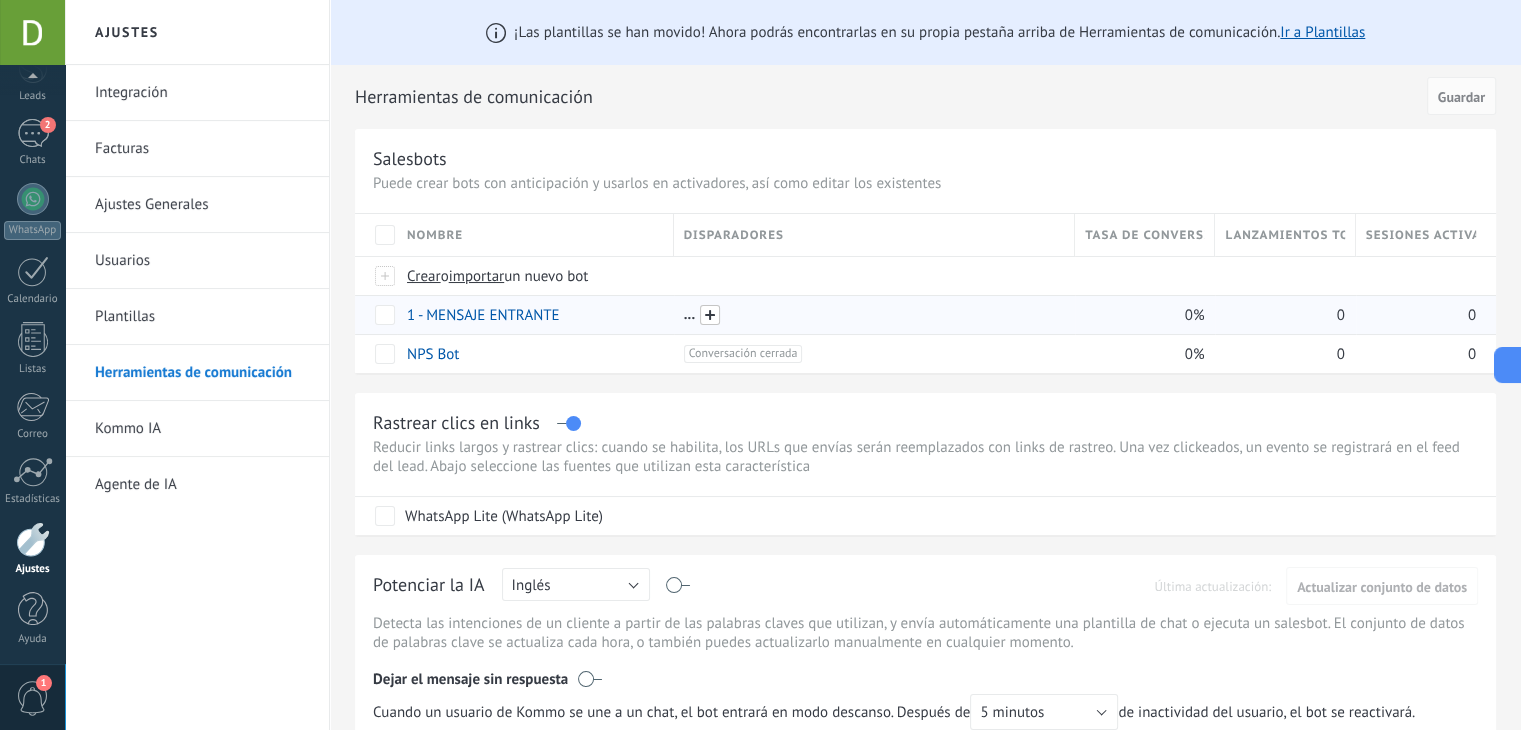 click at bounding box center [710, 315] 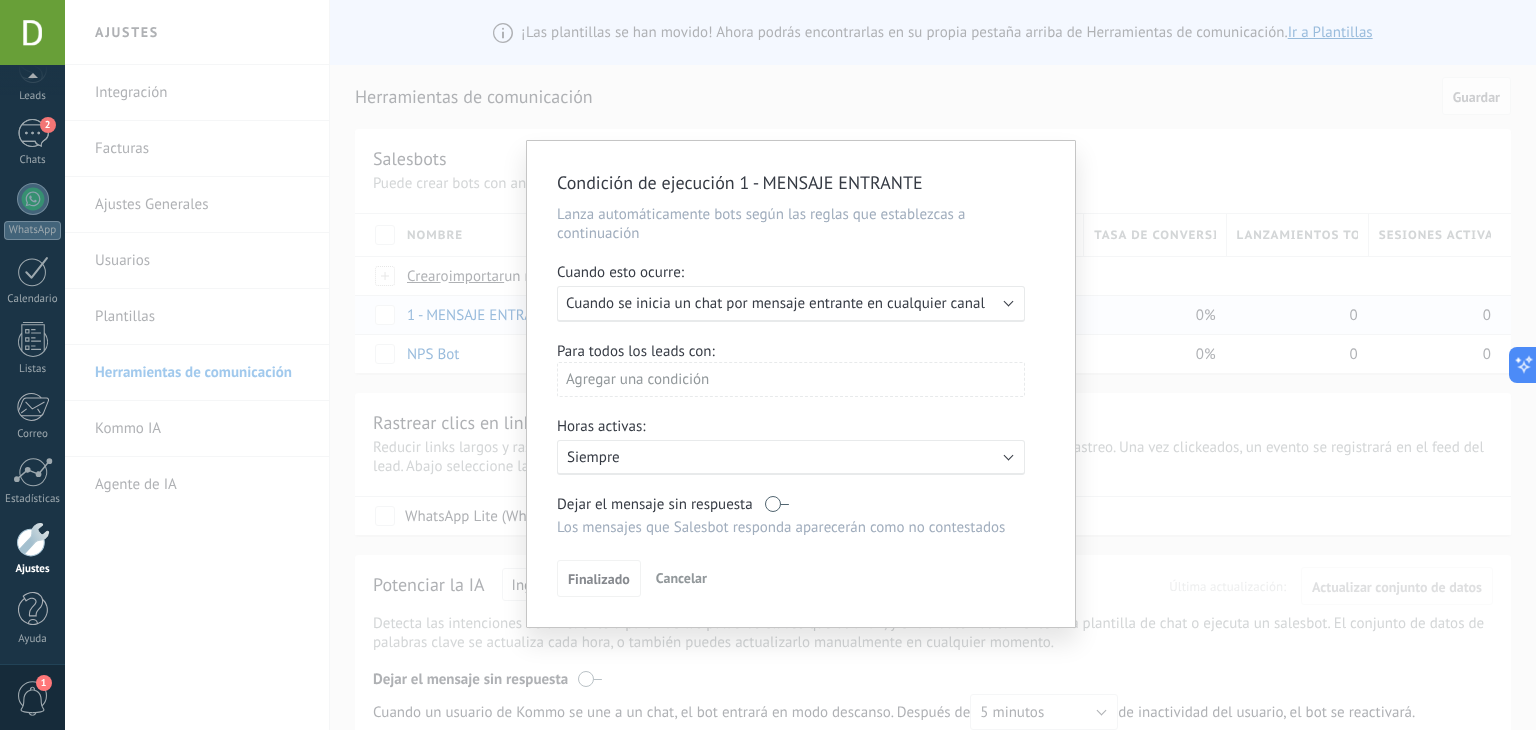 click on "Agregar una condición" at bounding box center [791, 379] 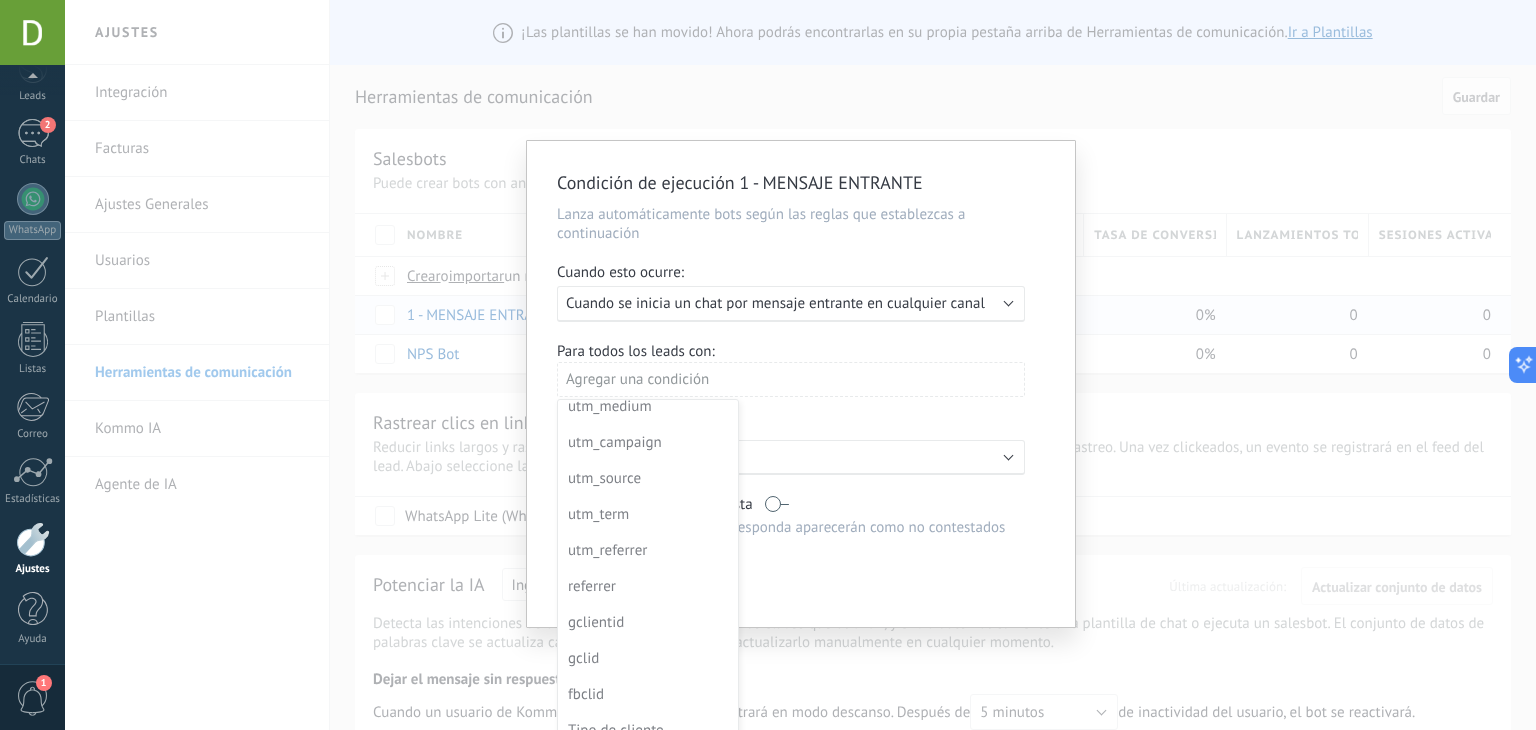 scroll, scrollTop: 576, scrollLeft: 0, axis: vertical 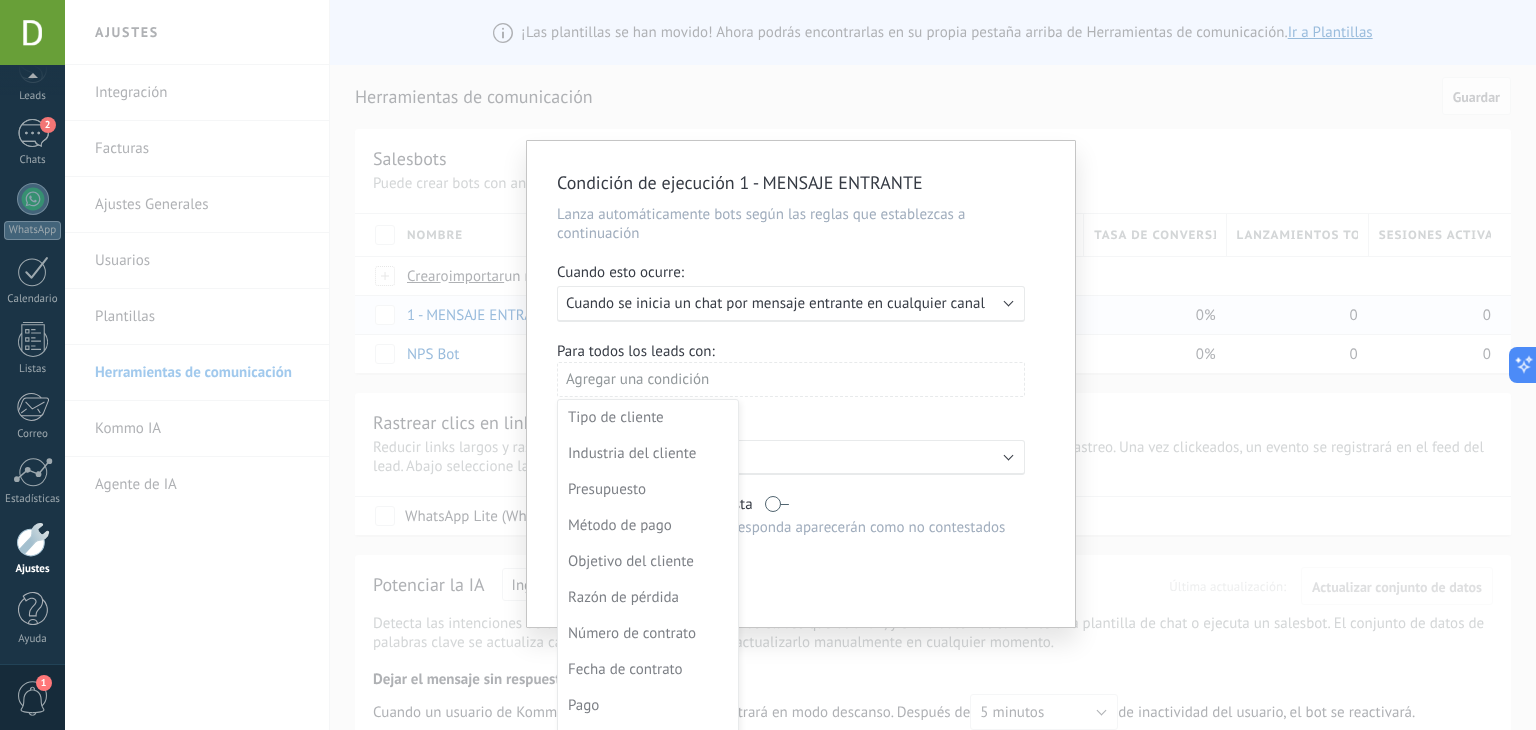 click at bounding box center (801, 384) 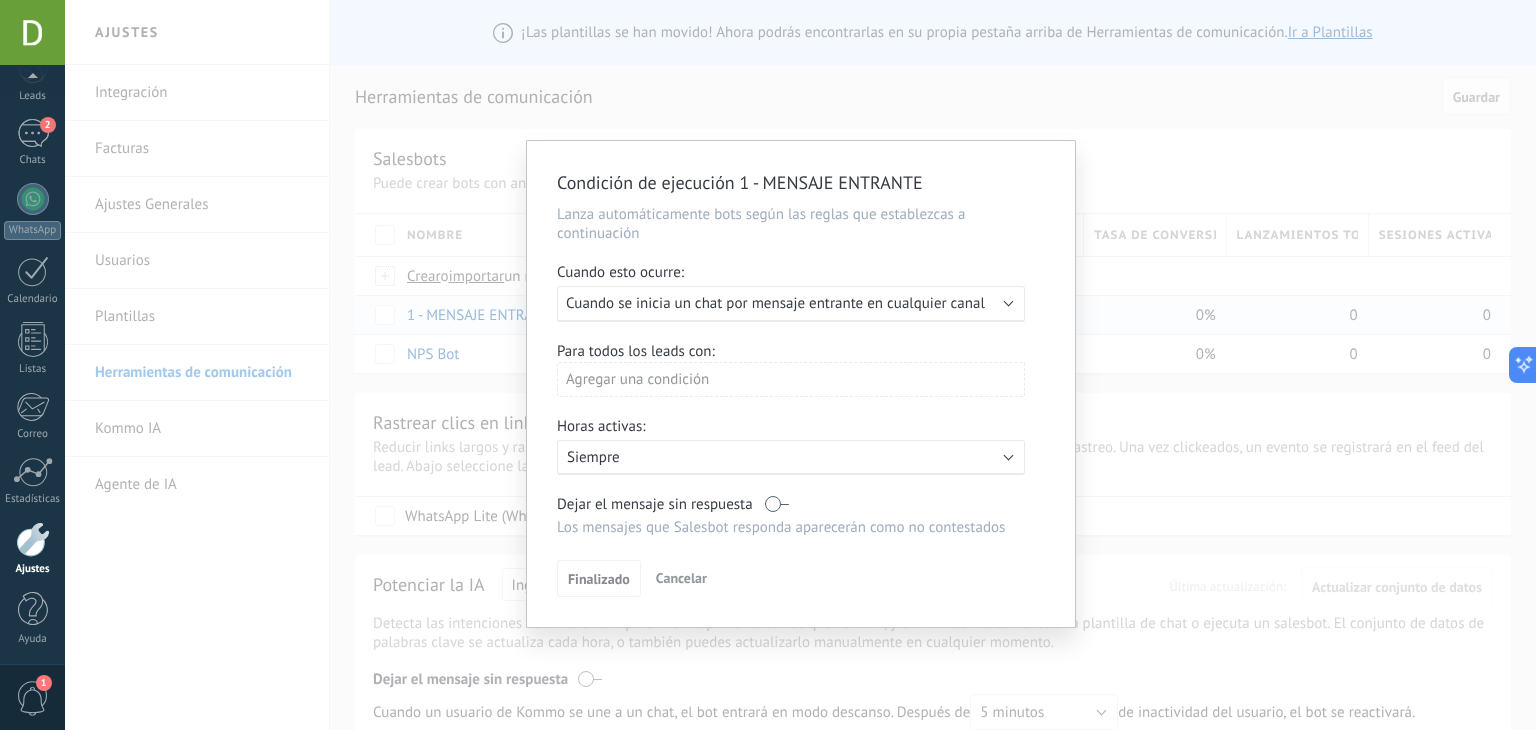 click on "Cuando esto ocurre:" at bounding box center [801, 274] 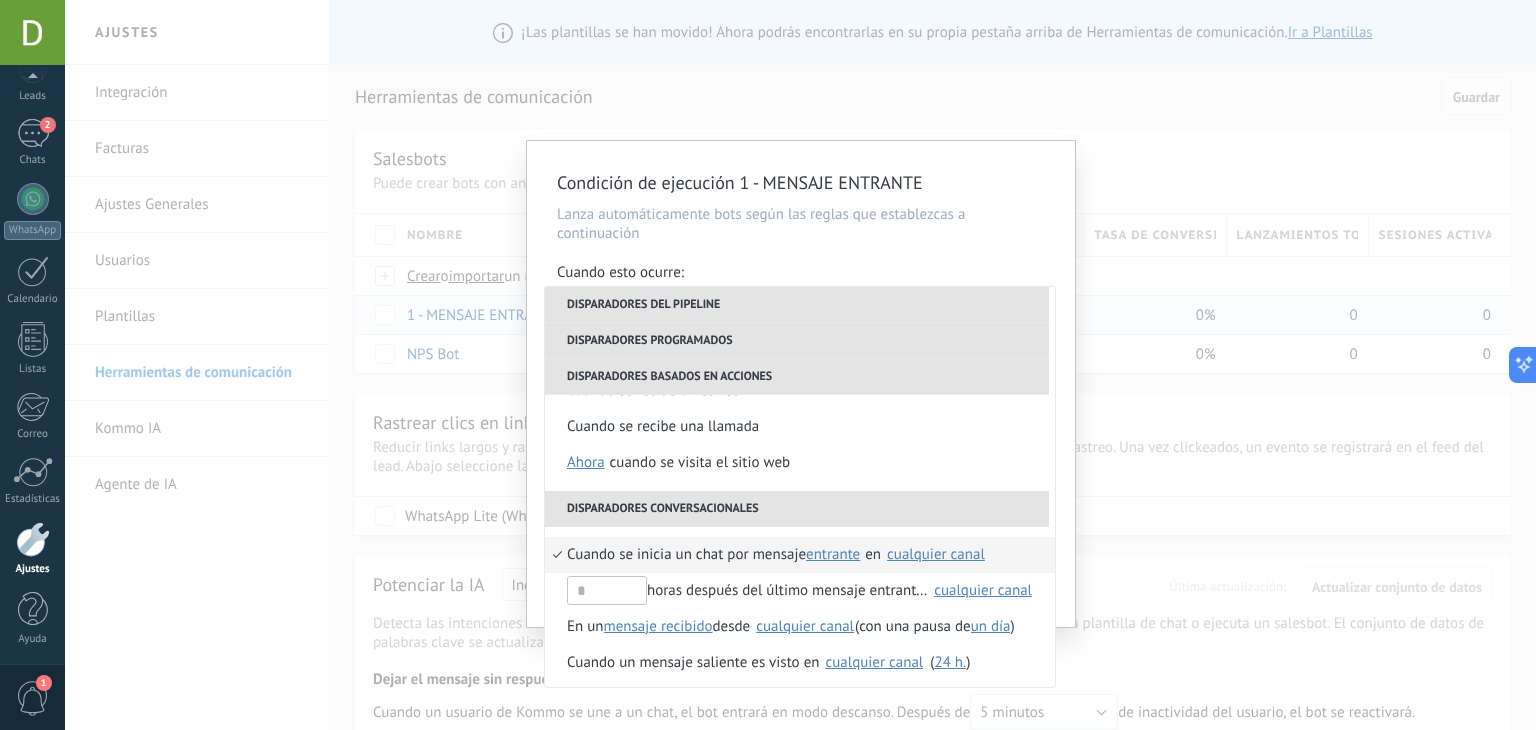 scroll, scrollTop: 0, scrollLeft: 0, axis: both 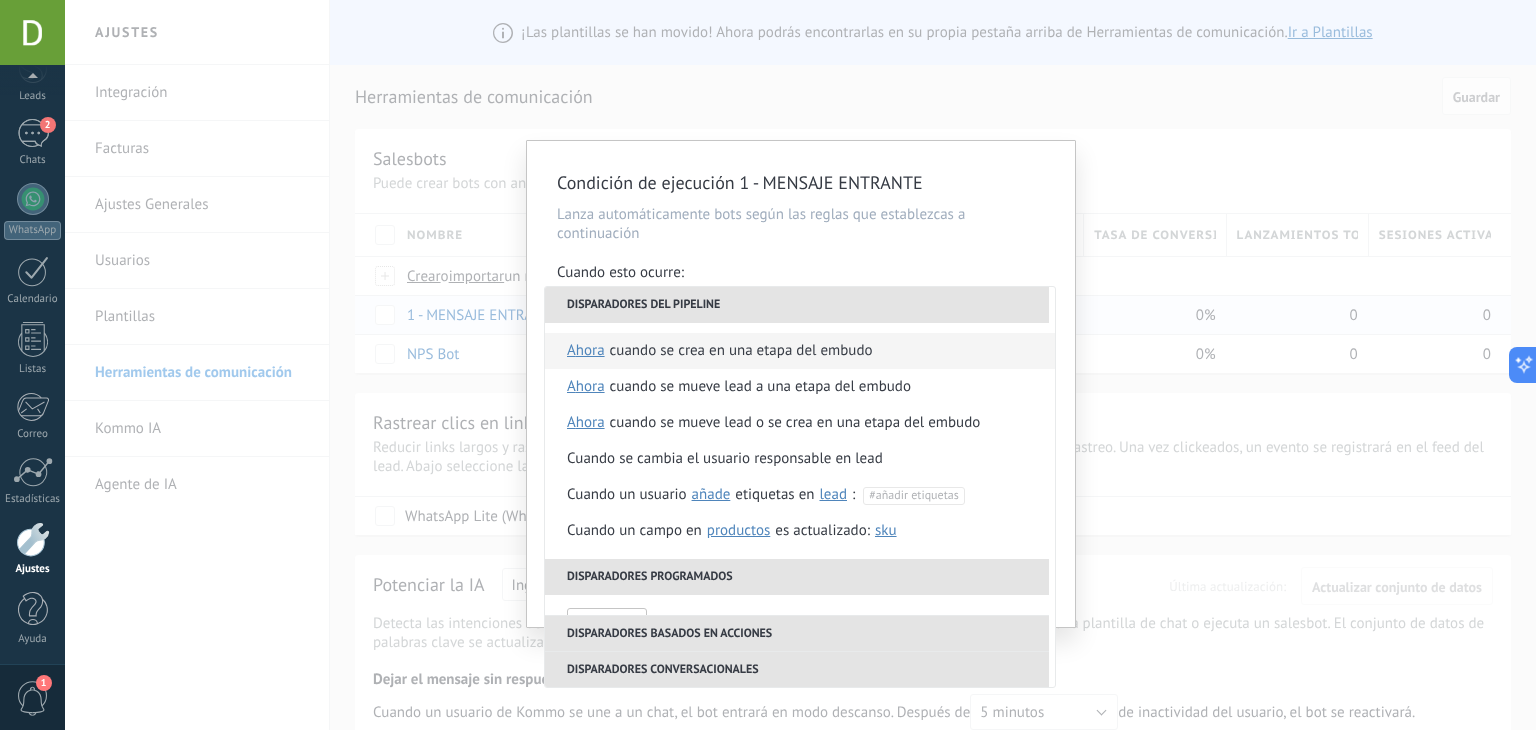 click on "Cuando se crea en una etapa del embudo" at bounding box center (741, 351) 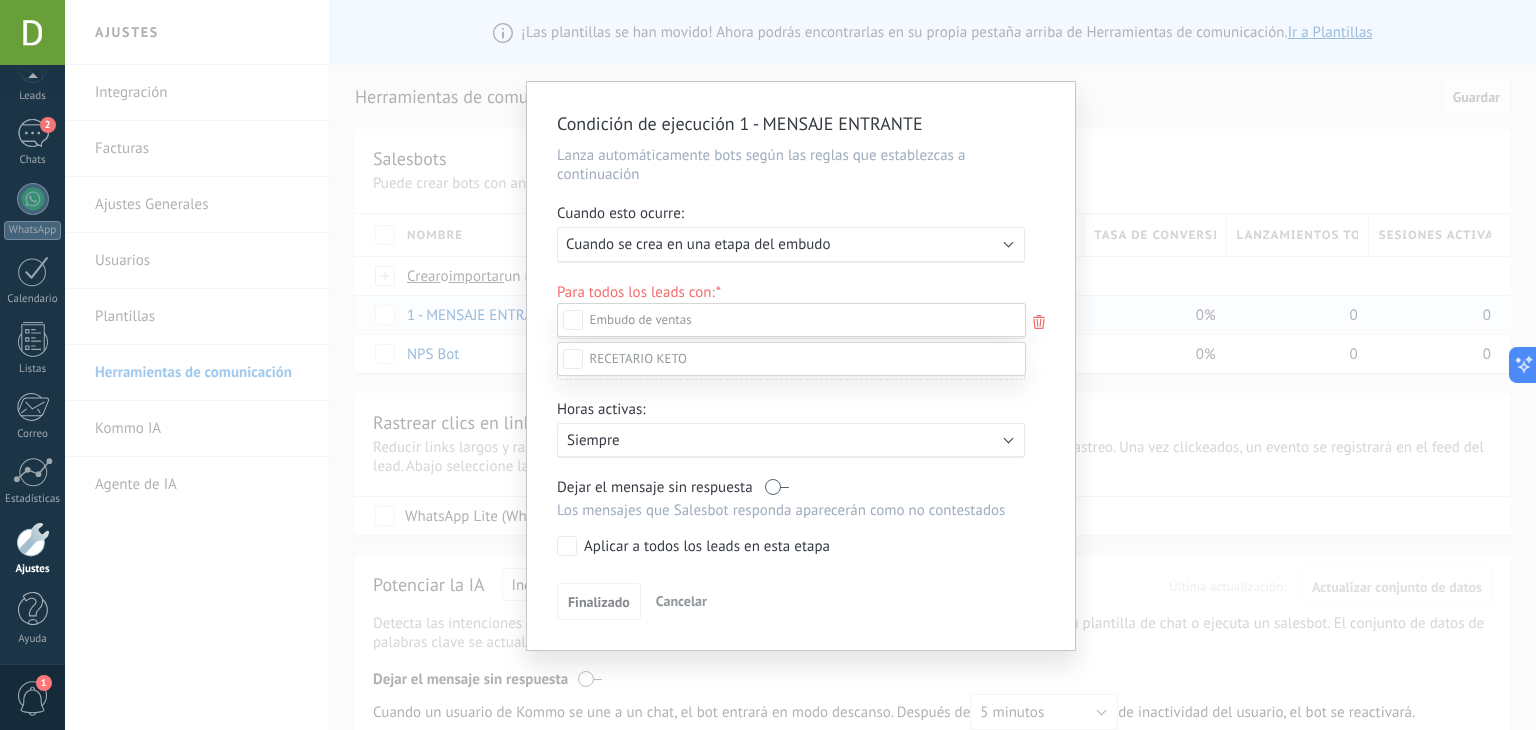 scroll, scrollTop: 0, scrollLeft: 0, axis: both 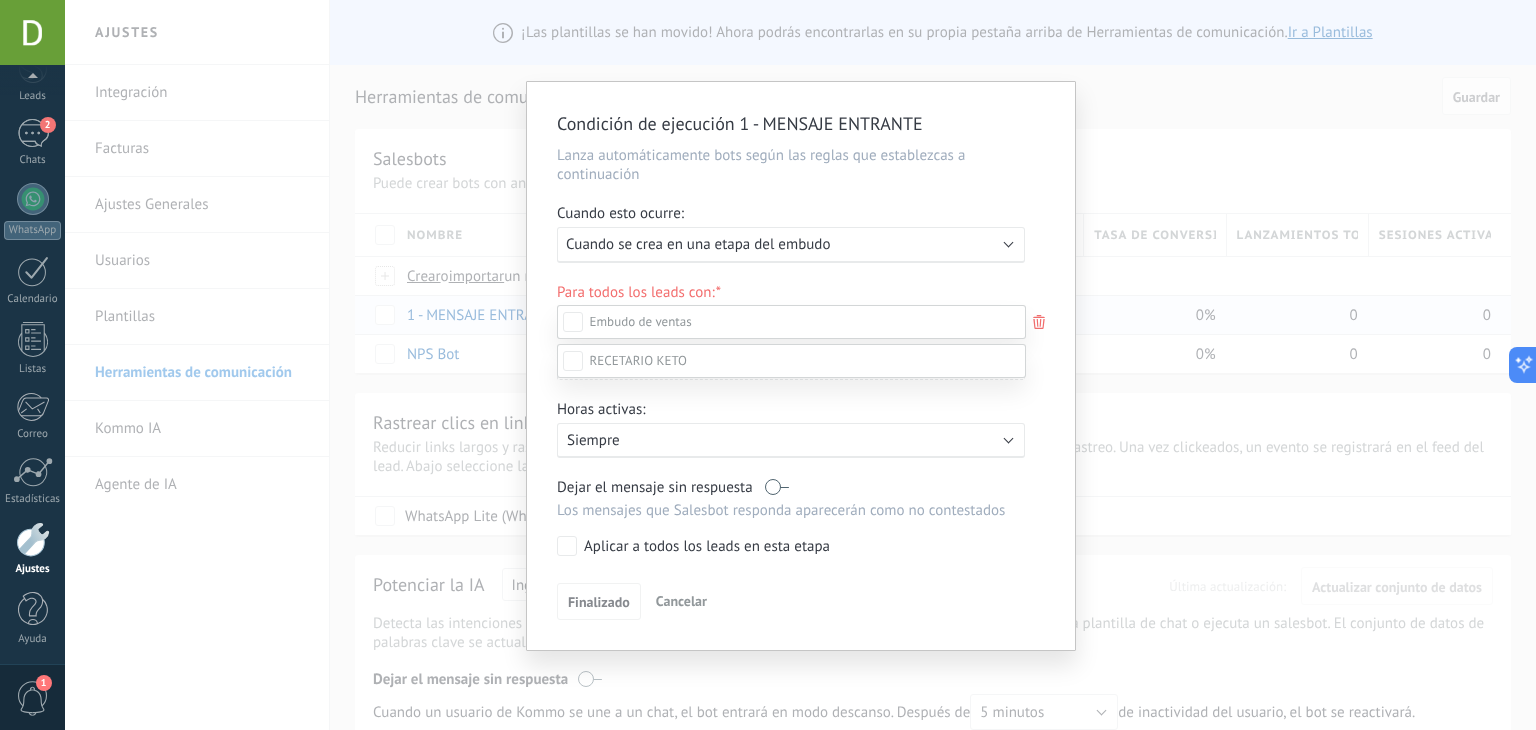 click on "Leads Entrantes" at bounding box center (0, 0) 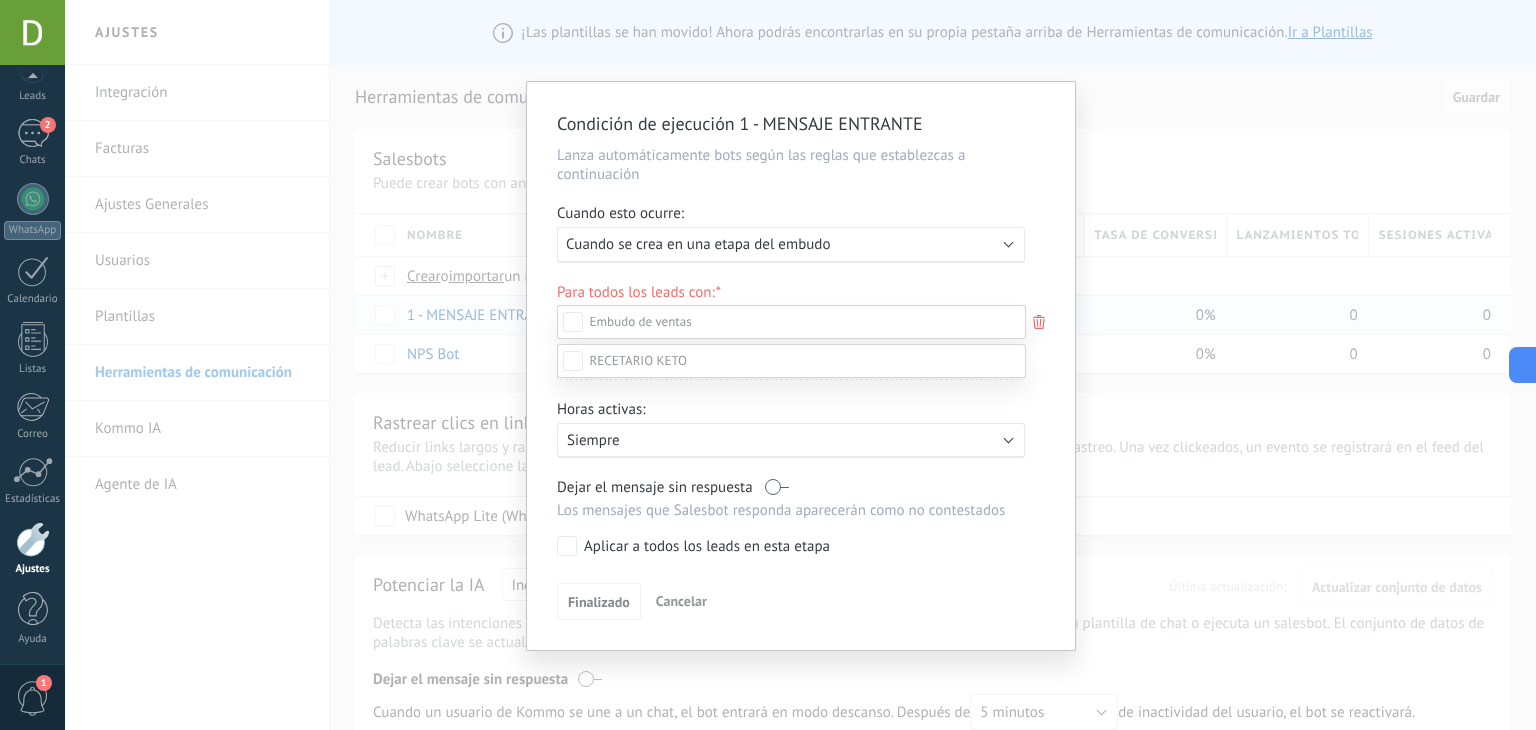 click at bounding box center [800, 365] 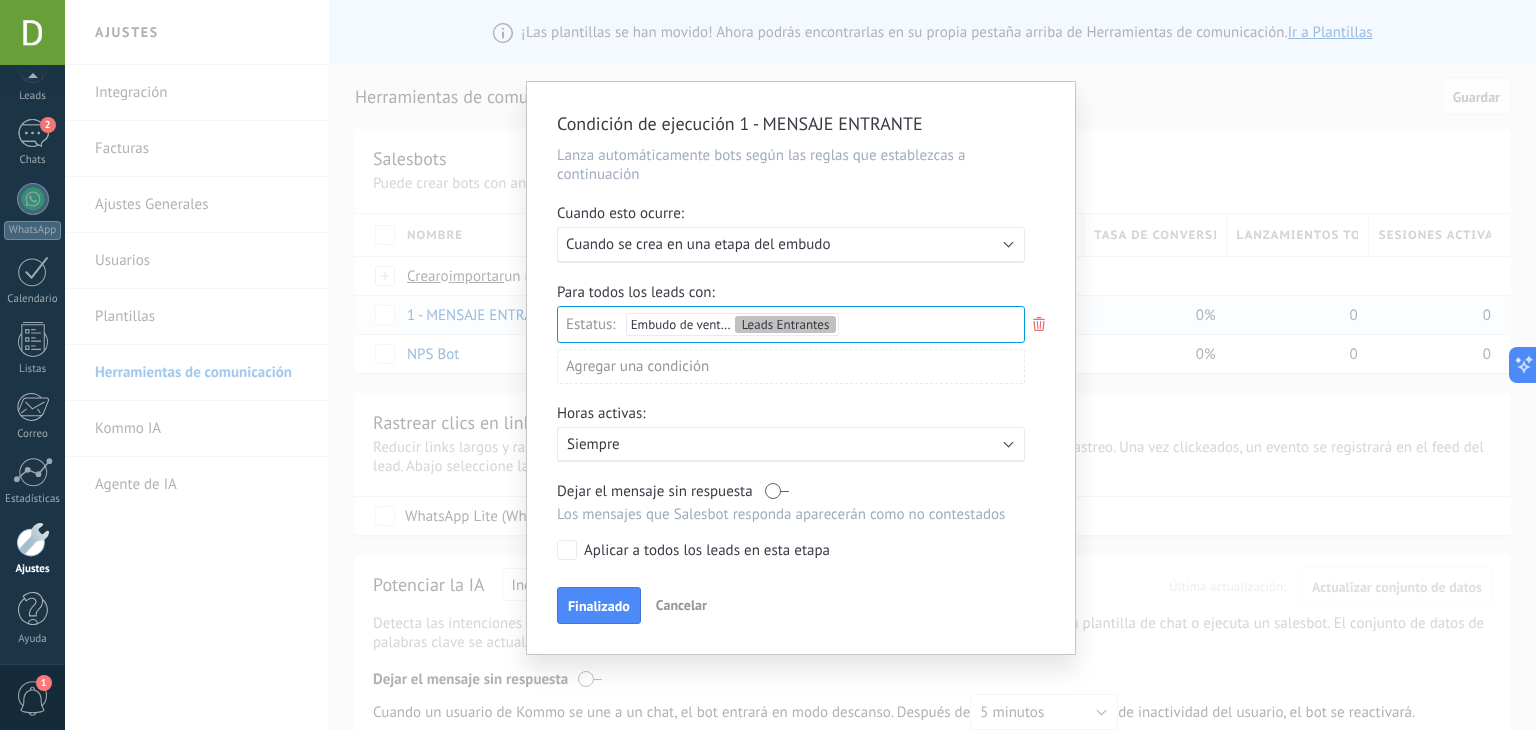 click on "Leads Entrantes Nueva consulta Cualificado Llamada agendada Propuesta en preparación Propuesta enviada Seguimiento Negociación Factura enviada Leads ganados Leads perdidos" at bounding box center [0, 0] 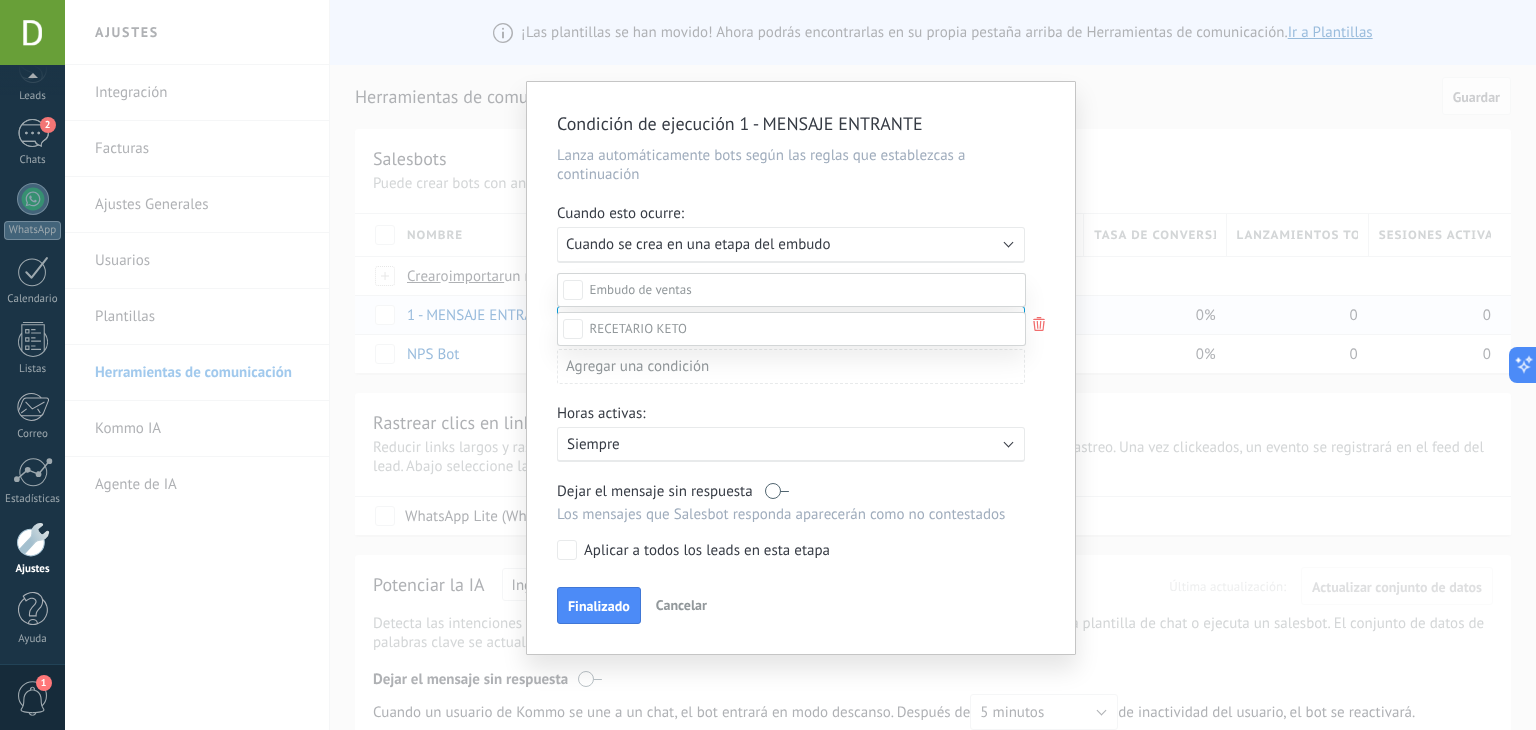 scroll, scrollTop: 296, scrollLeft: 0, axis: vertical 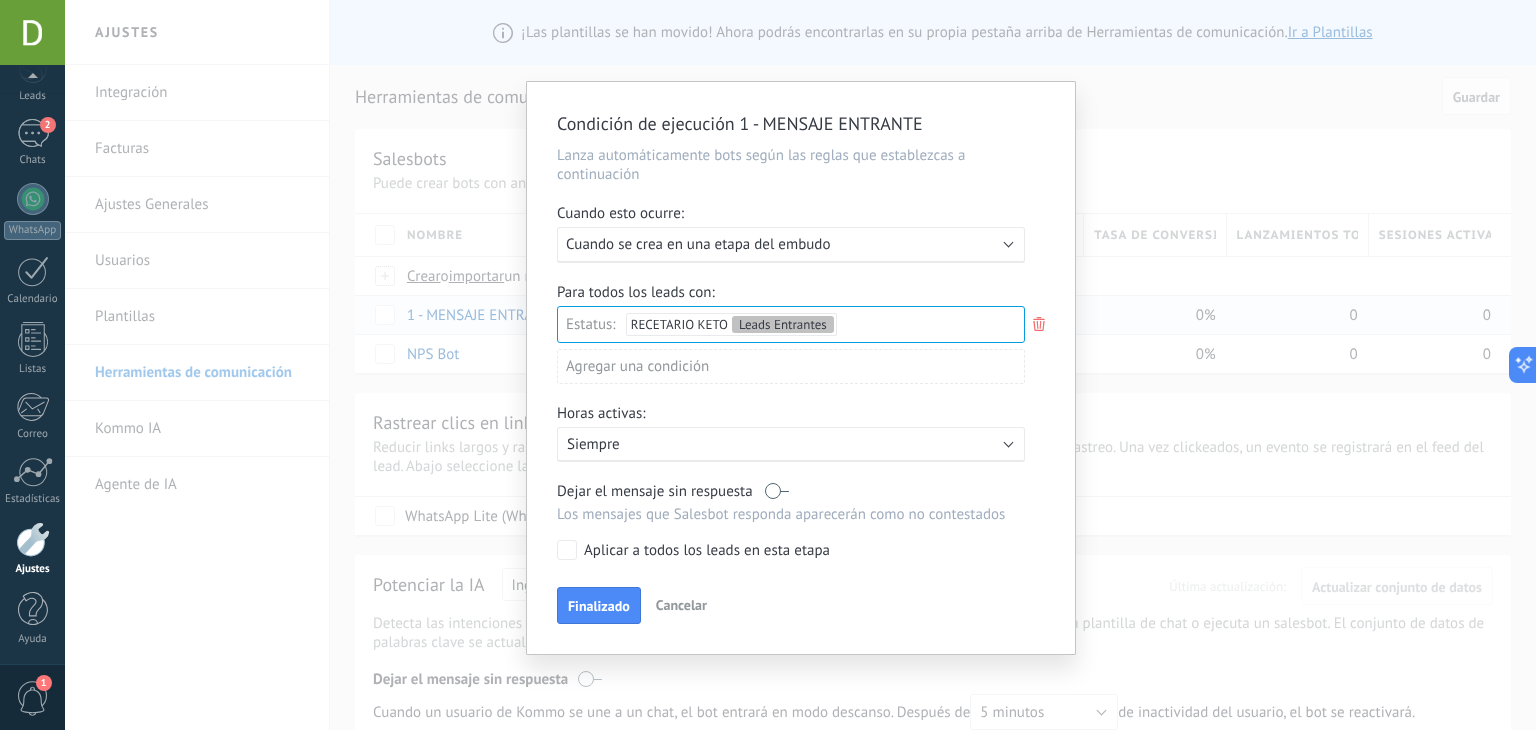 click on "Agregar una condición" at bounding box center (791, 366) 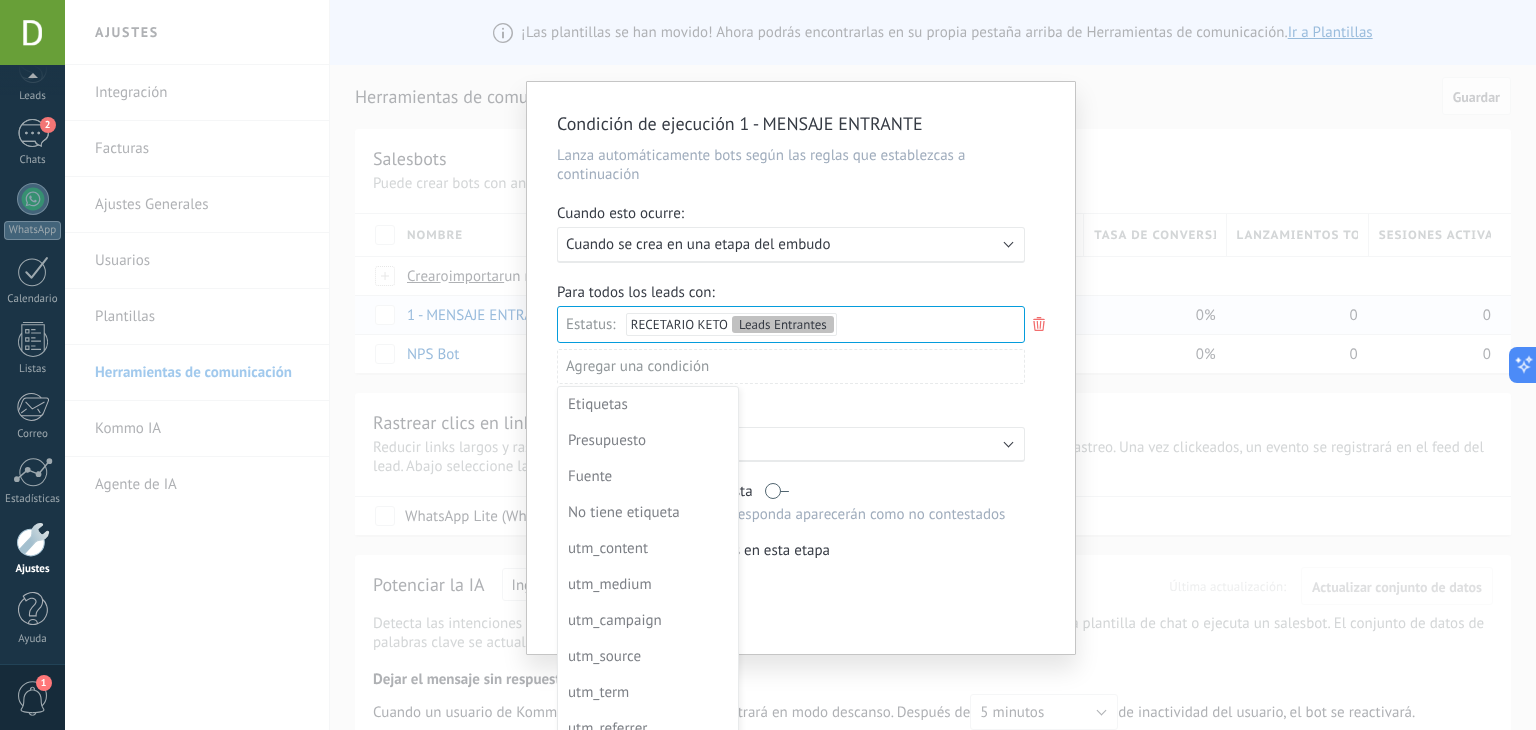 click at bounding box center [801, 368] 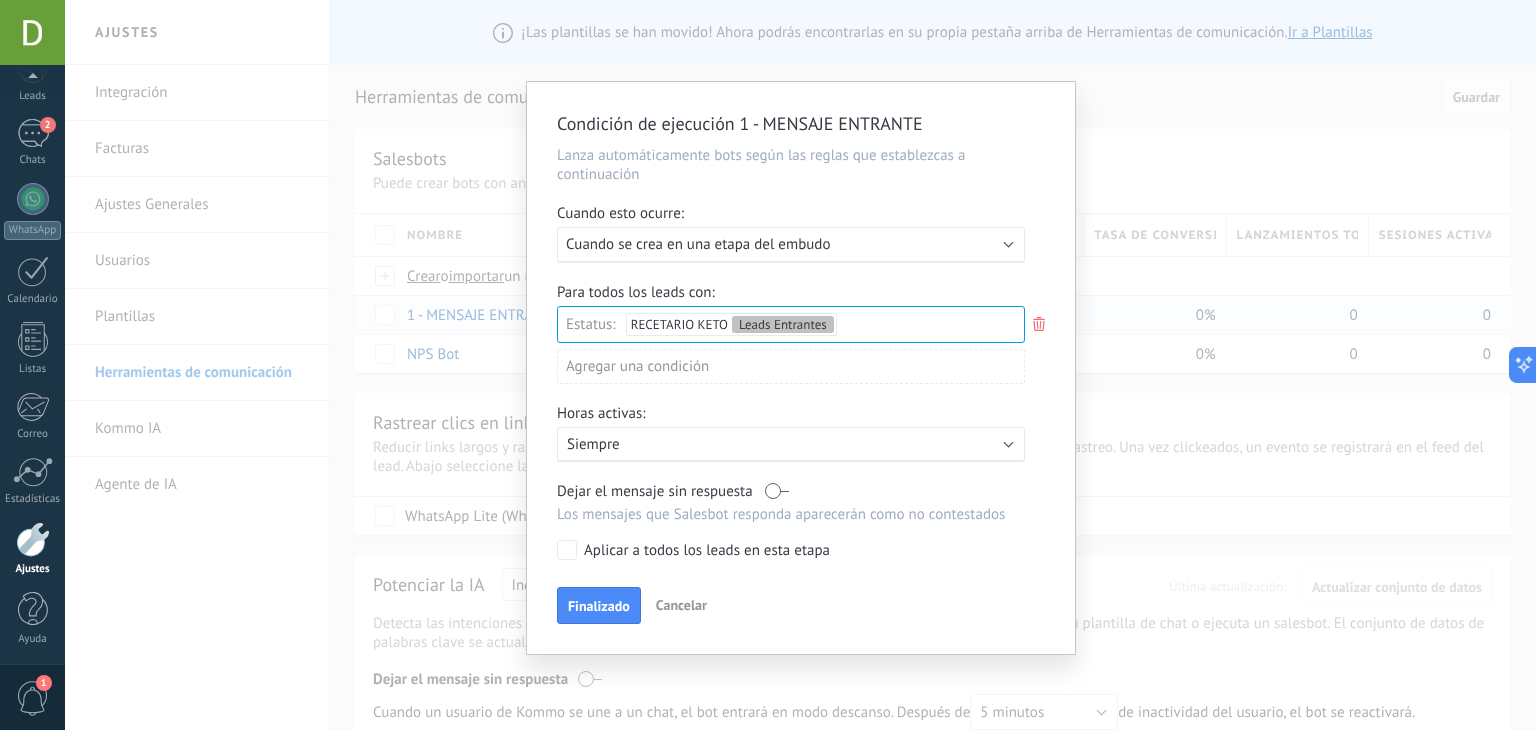 click on "Aplicar a todos los leads en esta etapa" at bounding box center [707, 551] 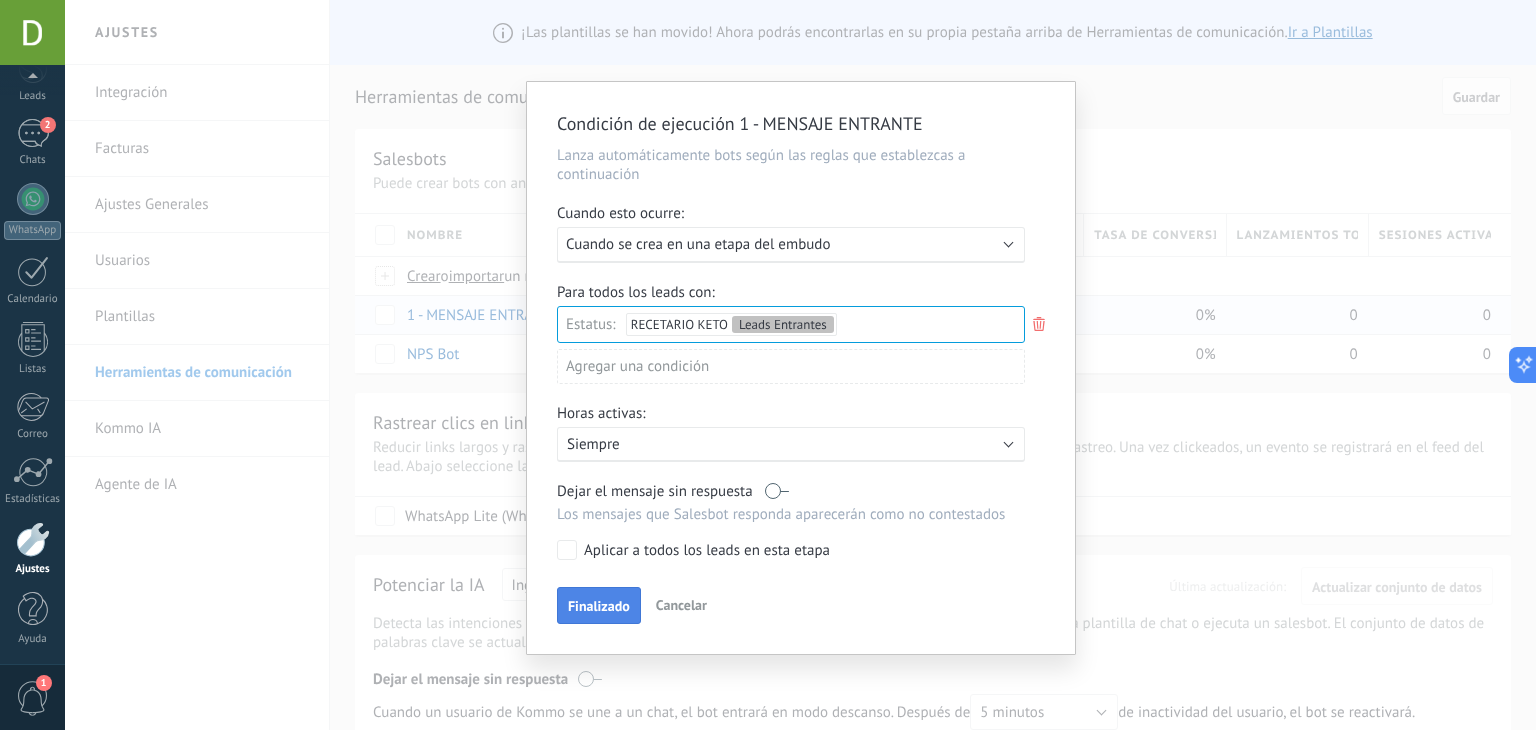 click on "Finalizado" at bounding box center [599, 606] 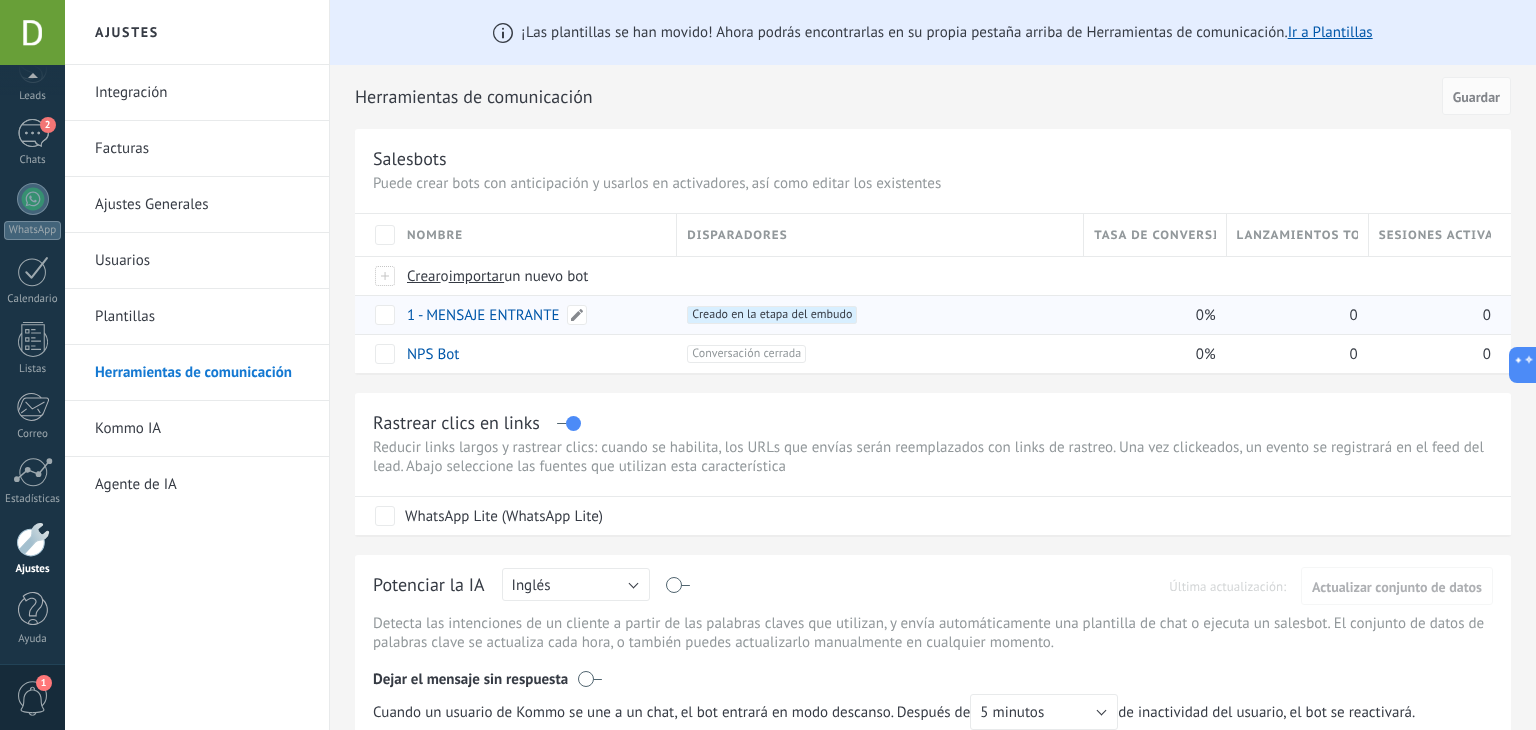 click on "1 - MENSAJE ENTRANTE" at bounding box center (483, 315) 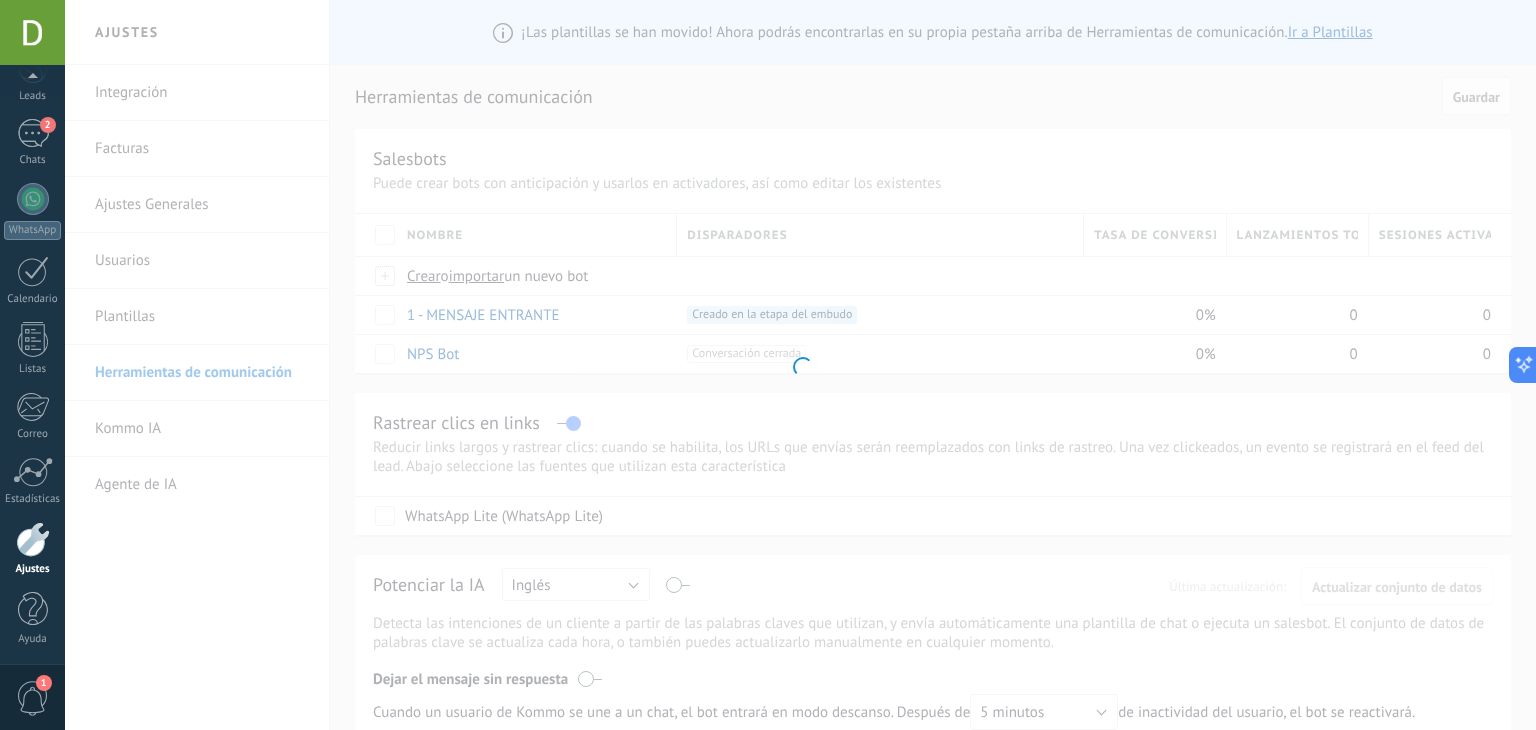 click at bounding box center (800, 365) 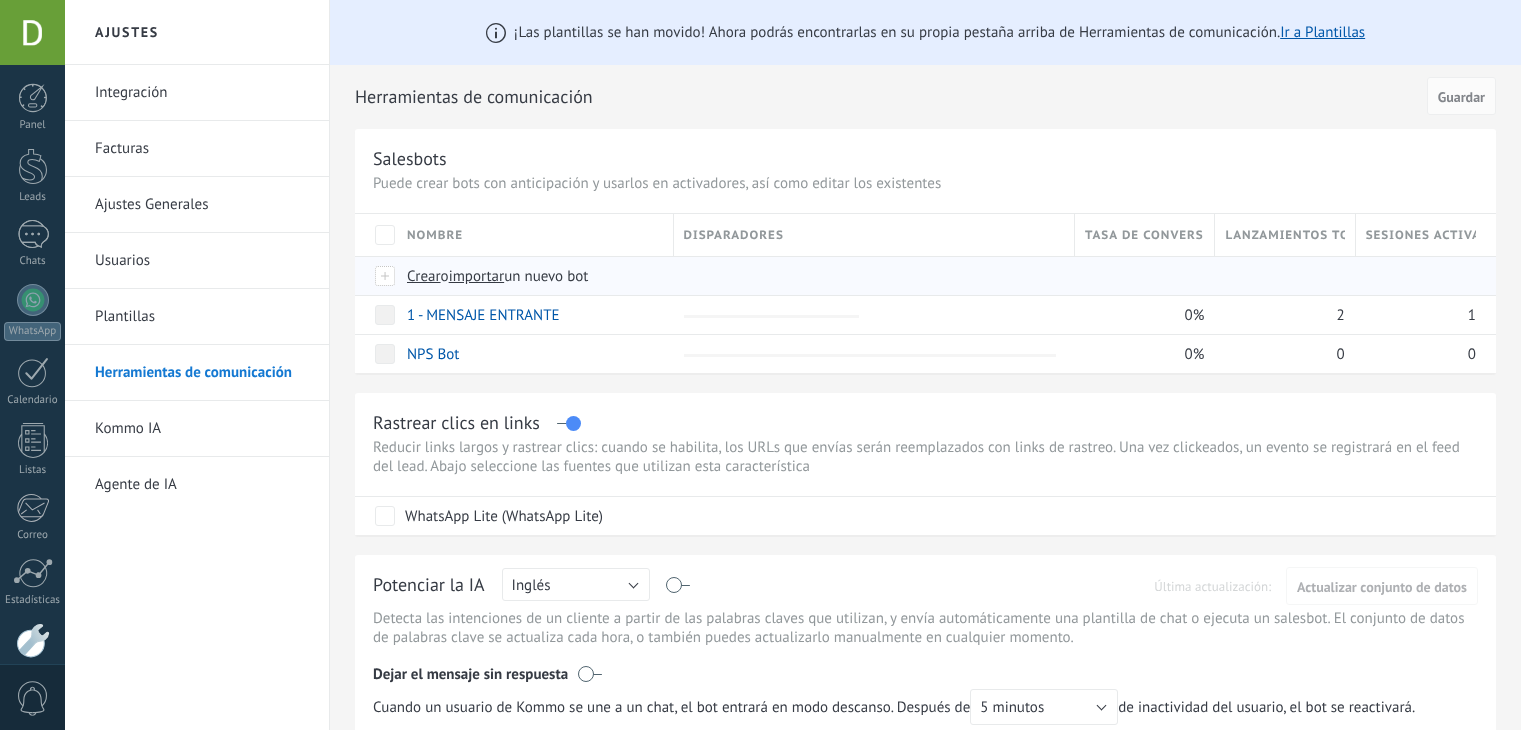 scroll, scrollTop: 87, scrollLeft: 0, axis: vertical 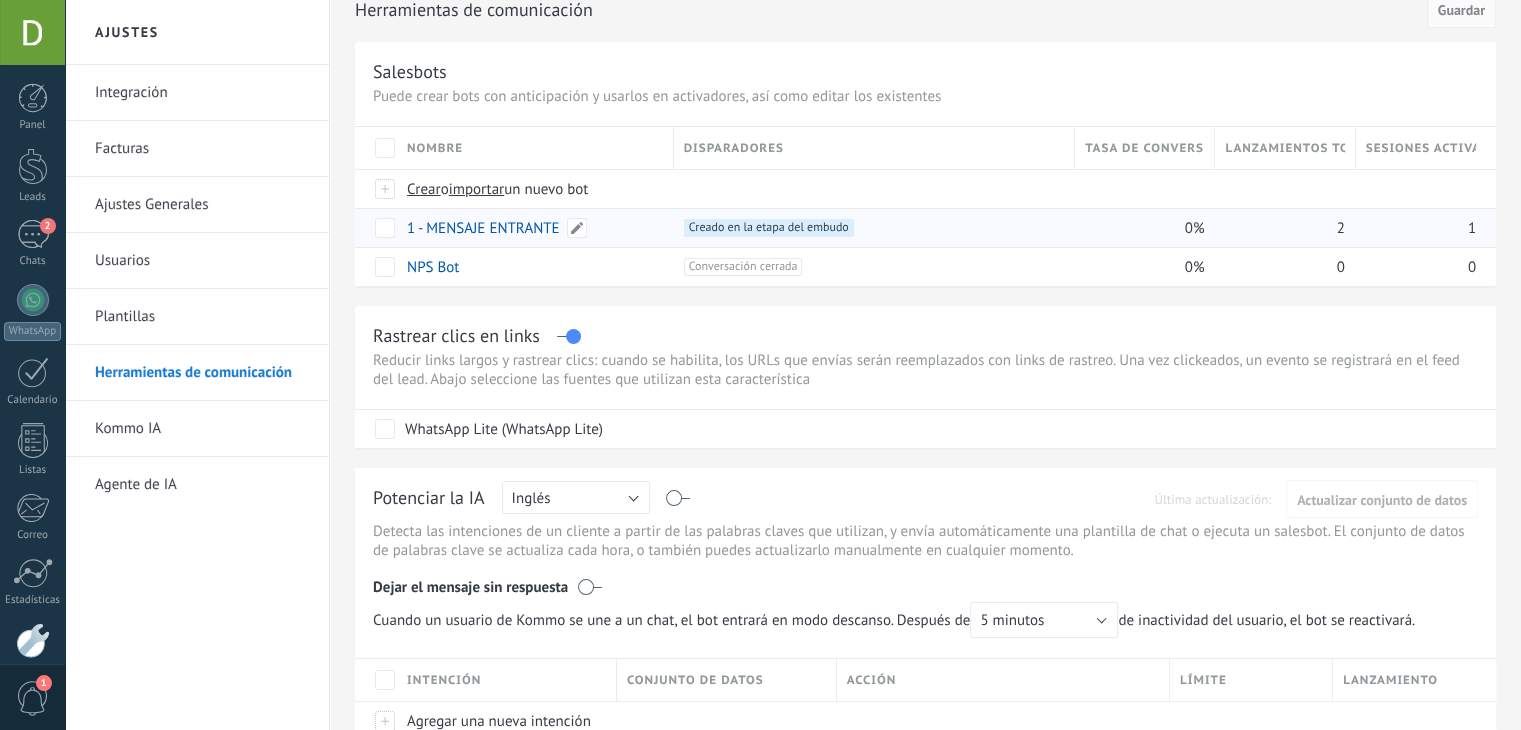 click on "1 - MENSAJE ENTRANTE" at bounding box center (483, 228) 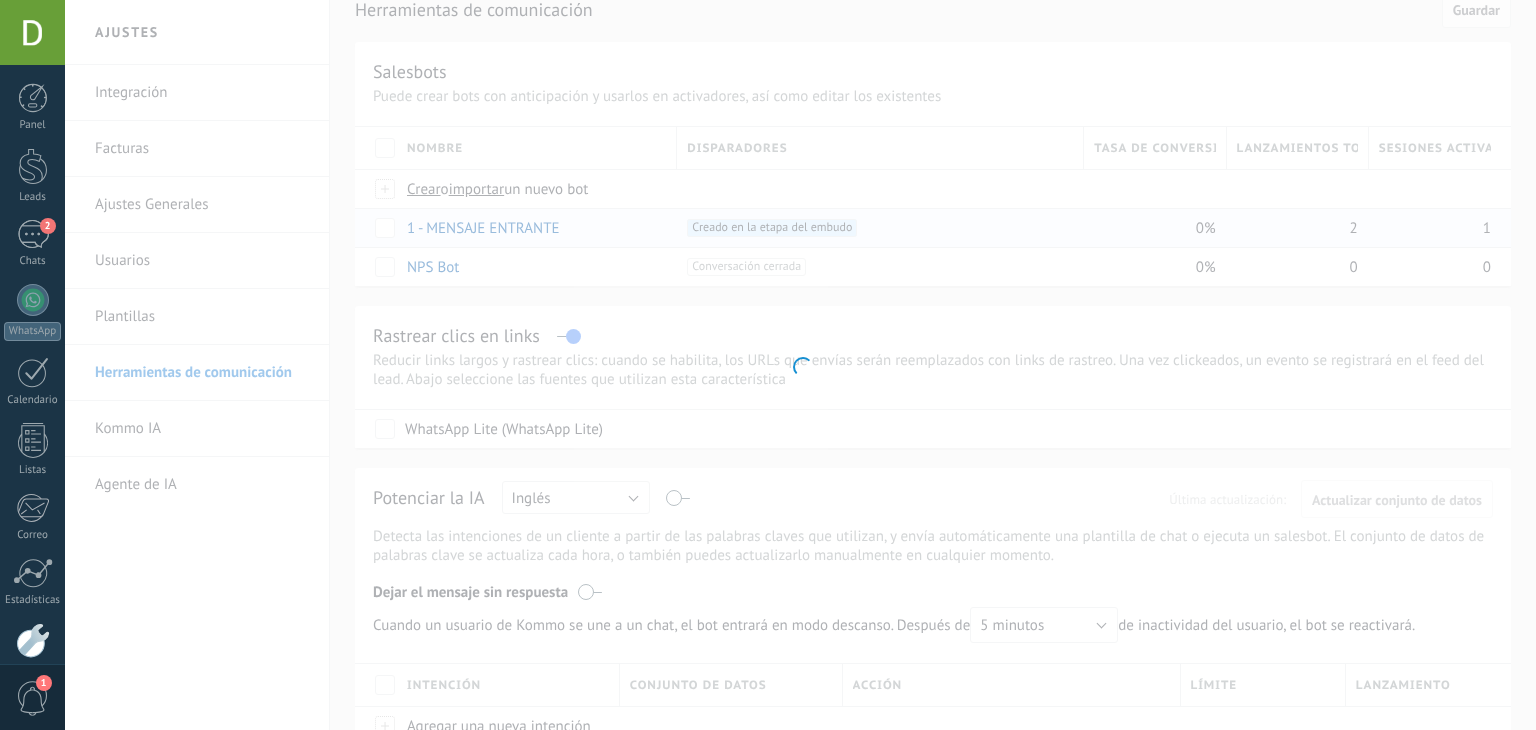 scroll, scrollTop: 0, scrollLeft: 0, axis: both 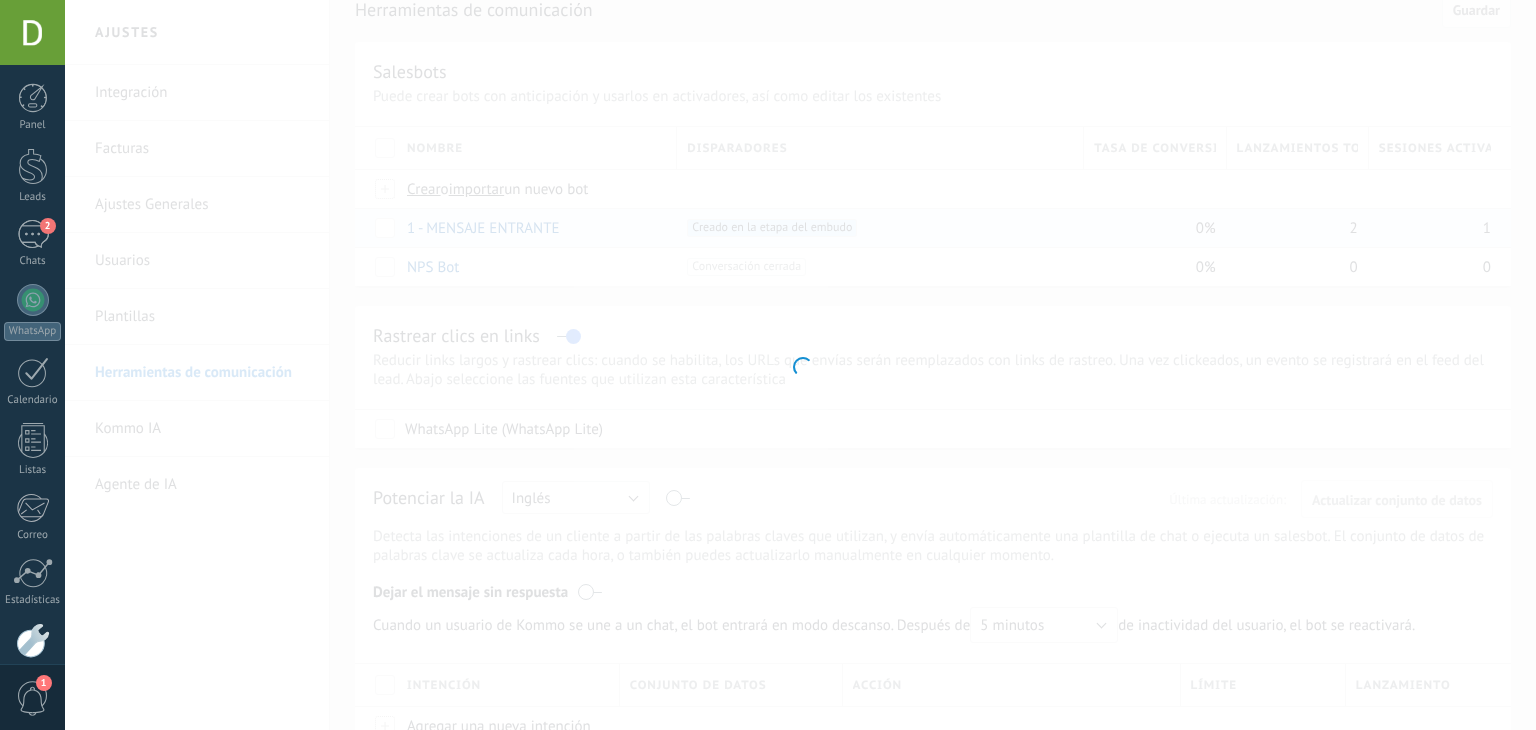 type on "**********" 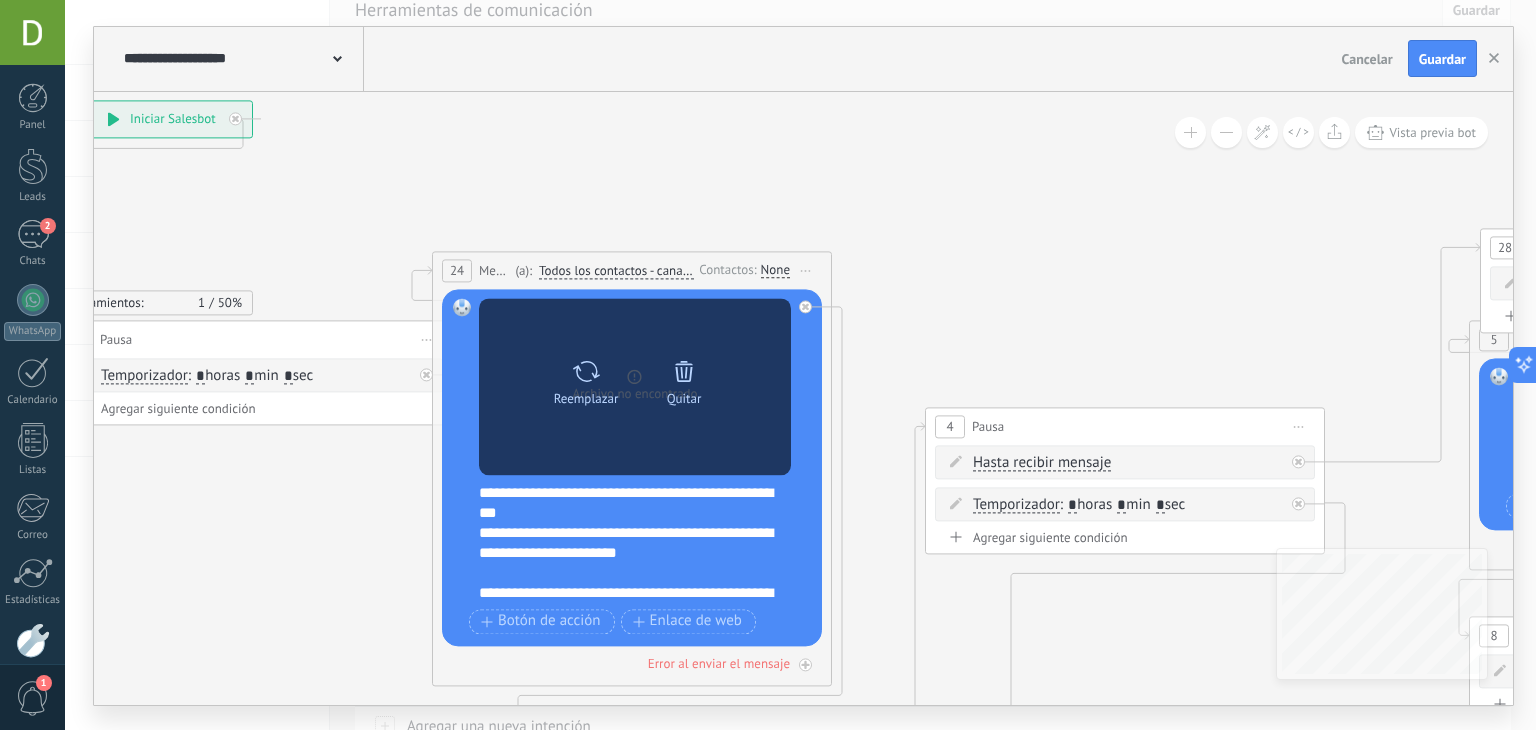 click on "Reemplazar" at bounding box center [586, 379] 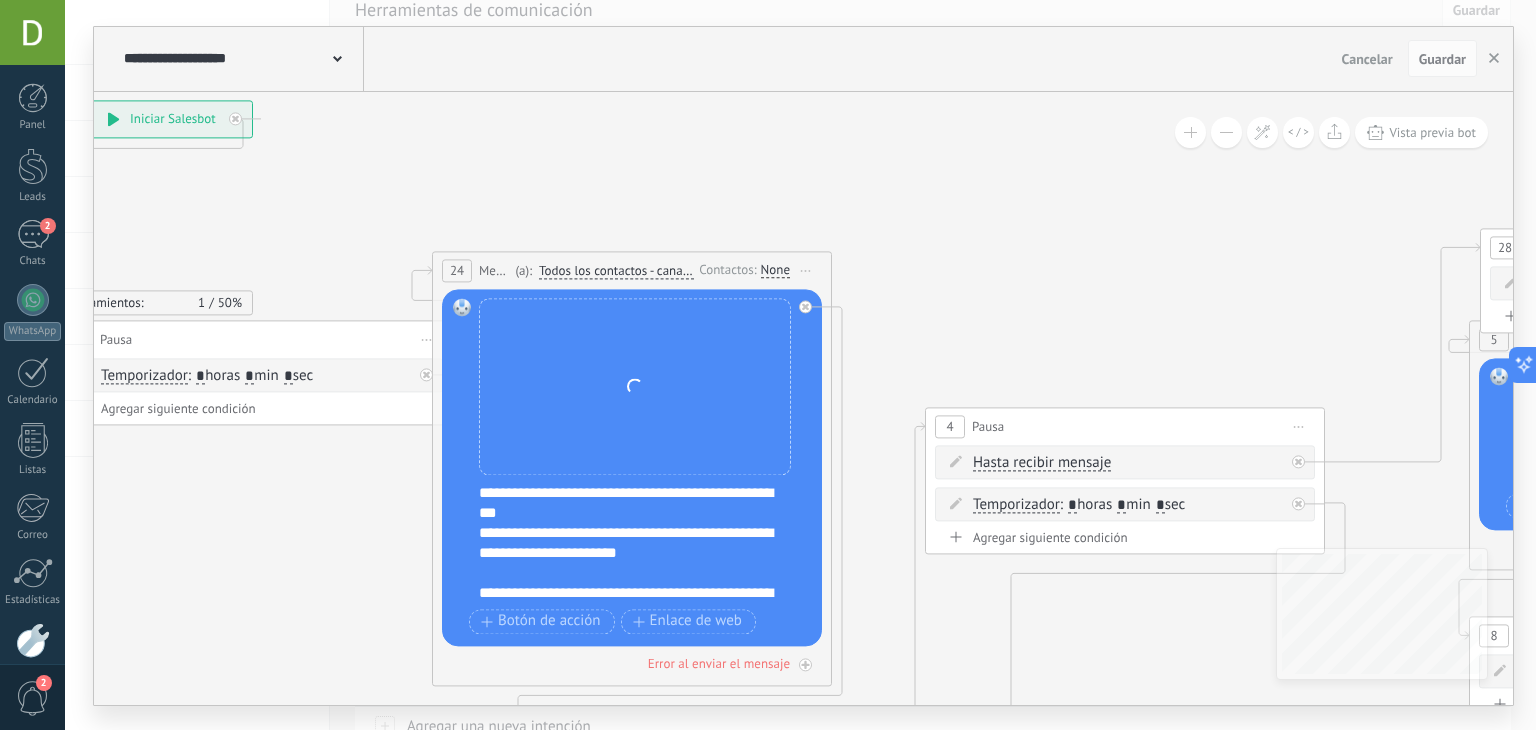 click on "**********" at bounding box center [645, 543] 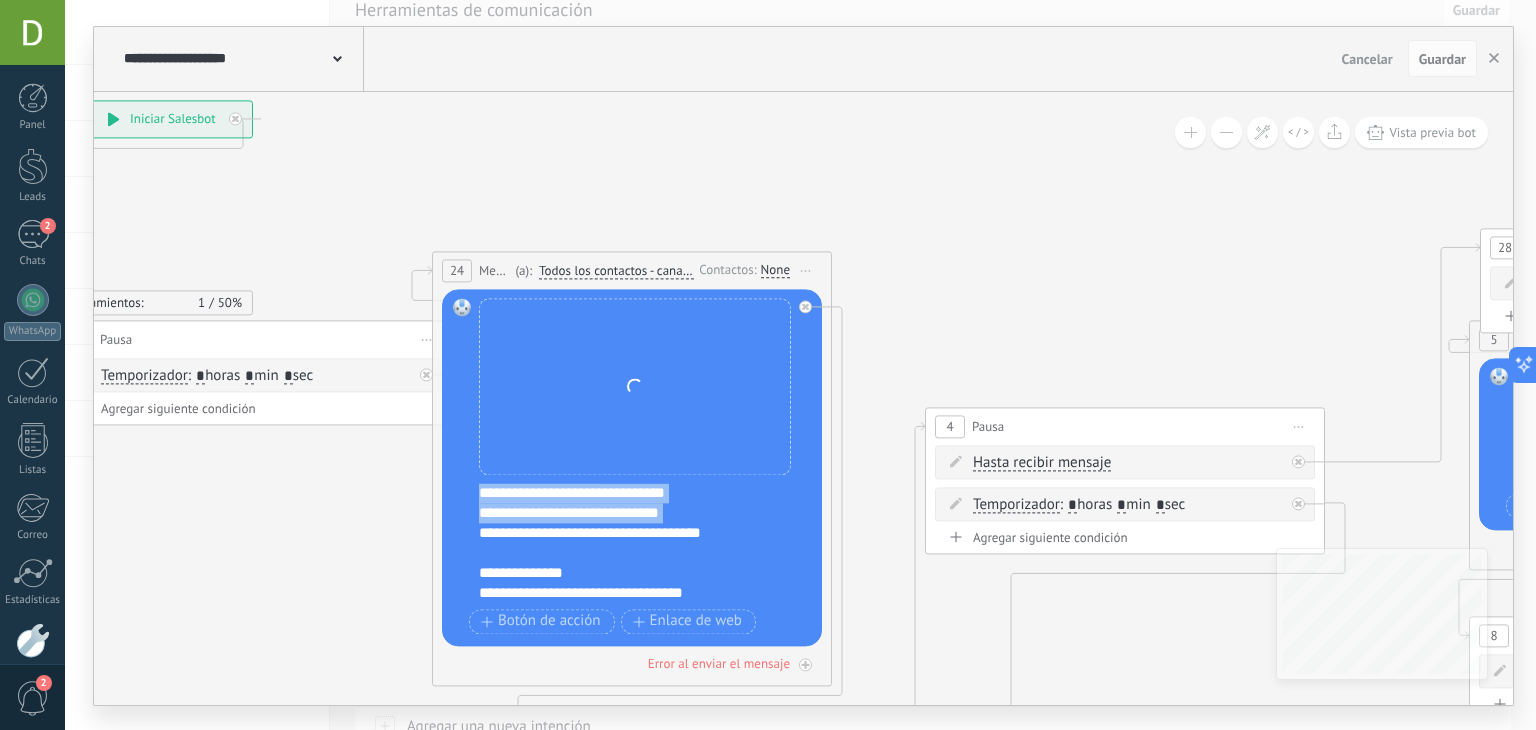 scroll, scrollTop: 500, scrollLeft: 0, axis: vertical 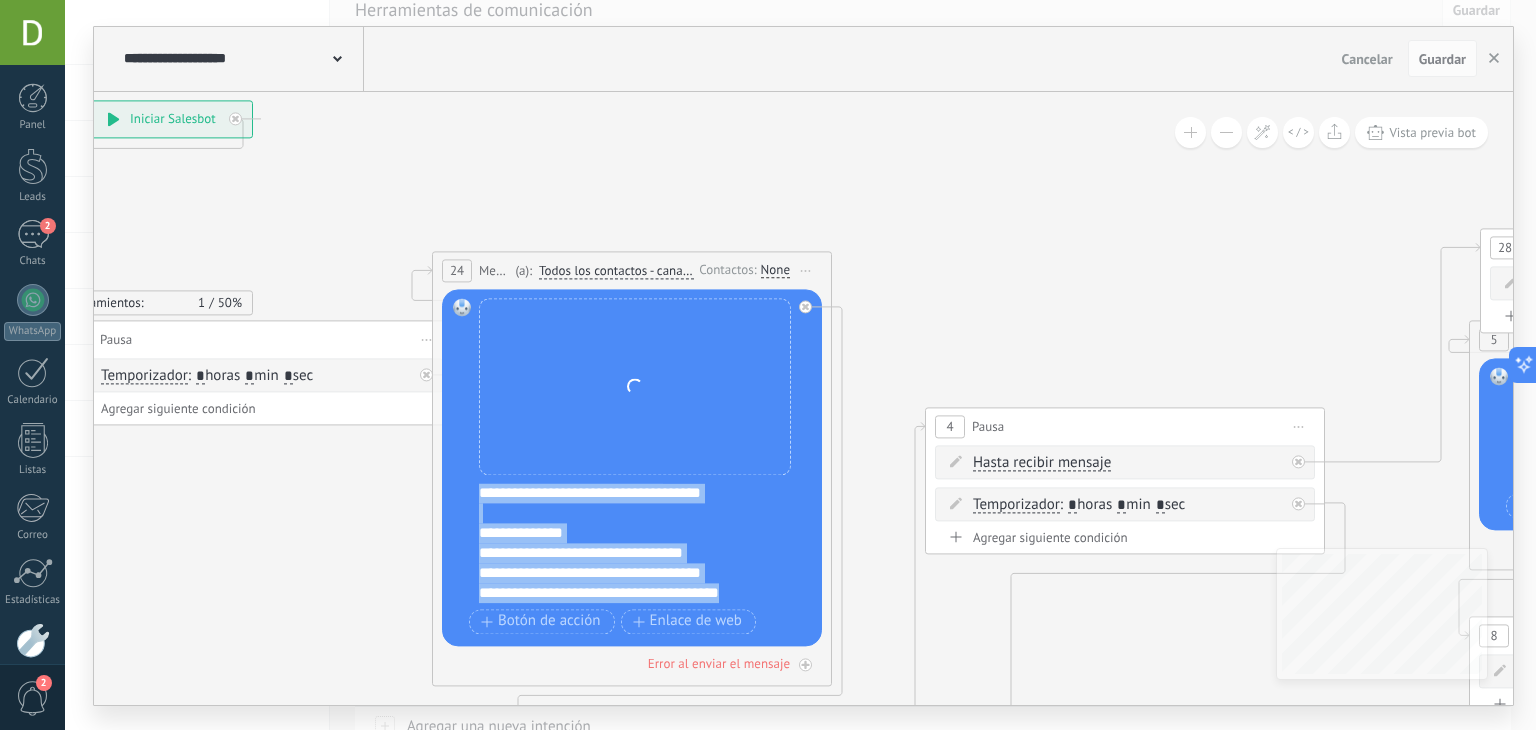 paste 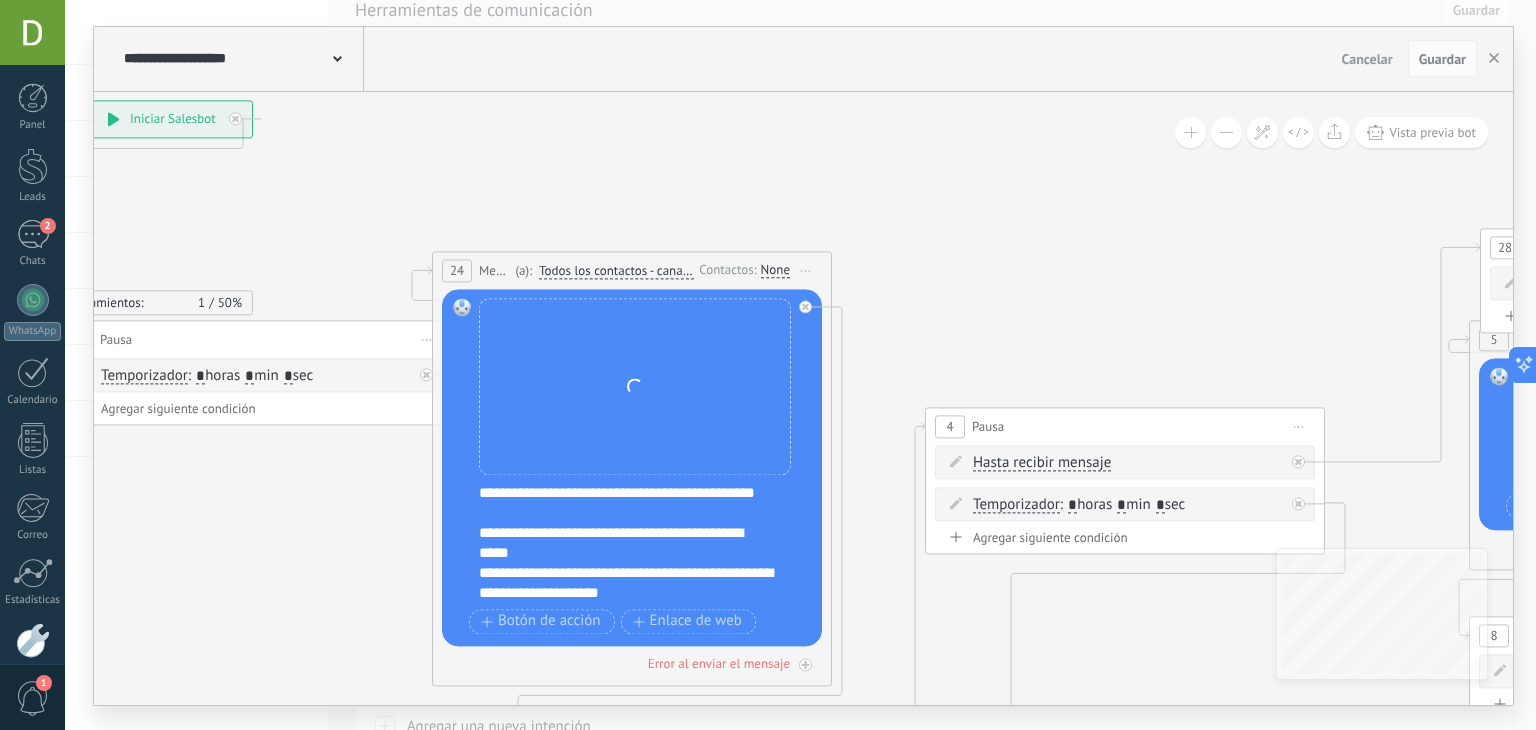 scroll, scrollTop: 420, scrollLeft: 0, axis: vertical 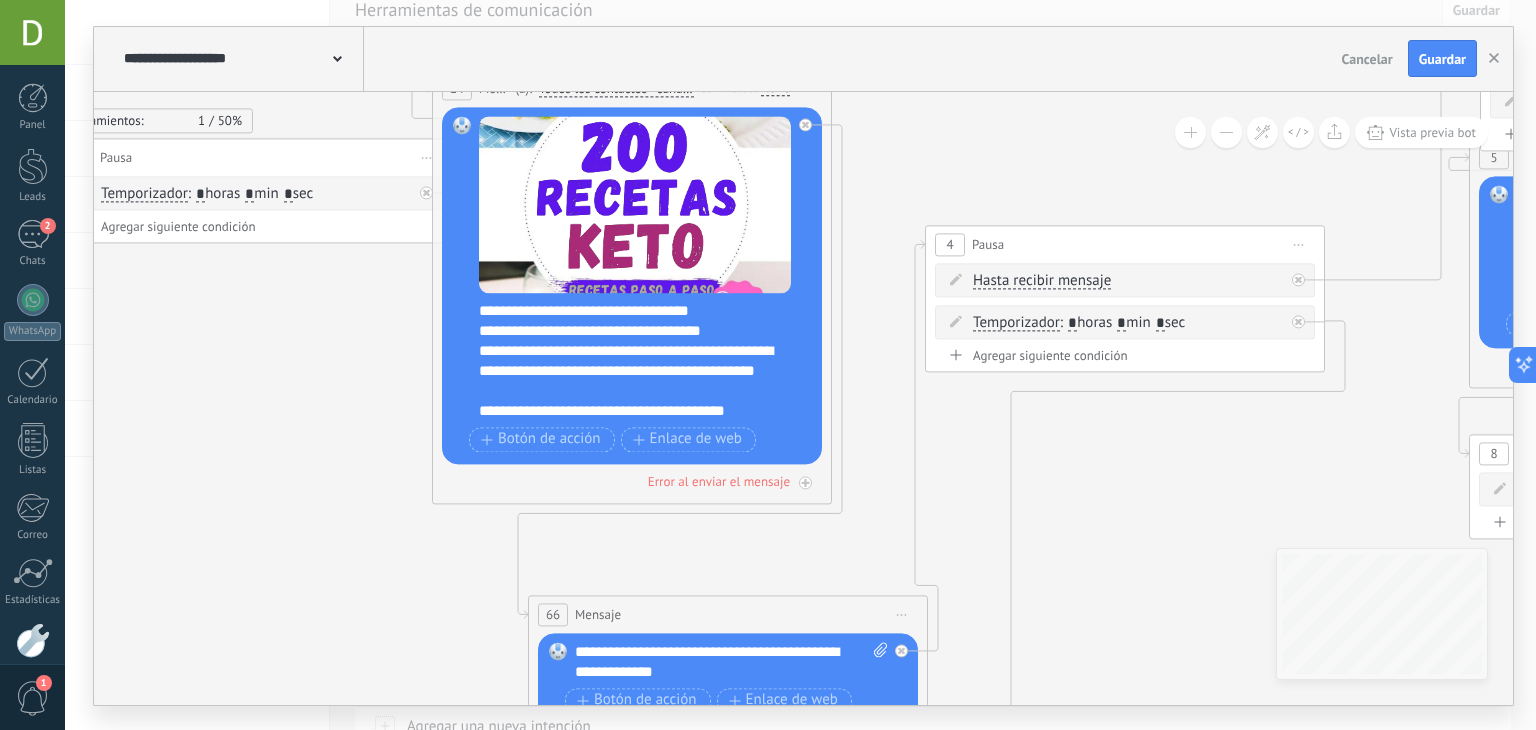 click on "**********" at bounding box center (732, 662) 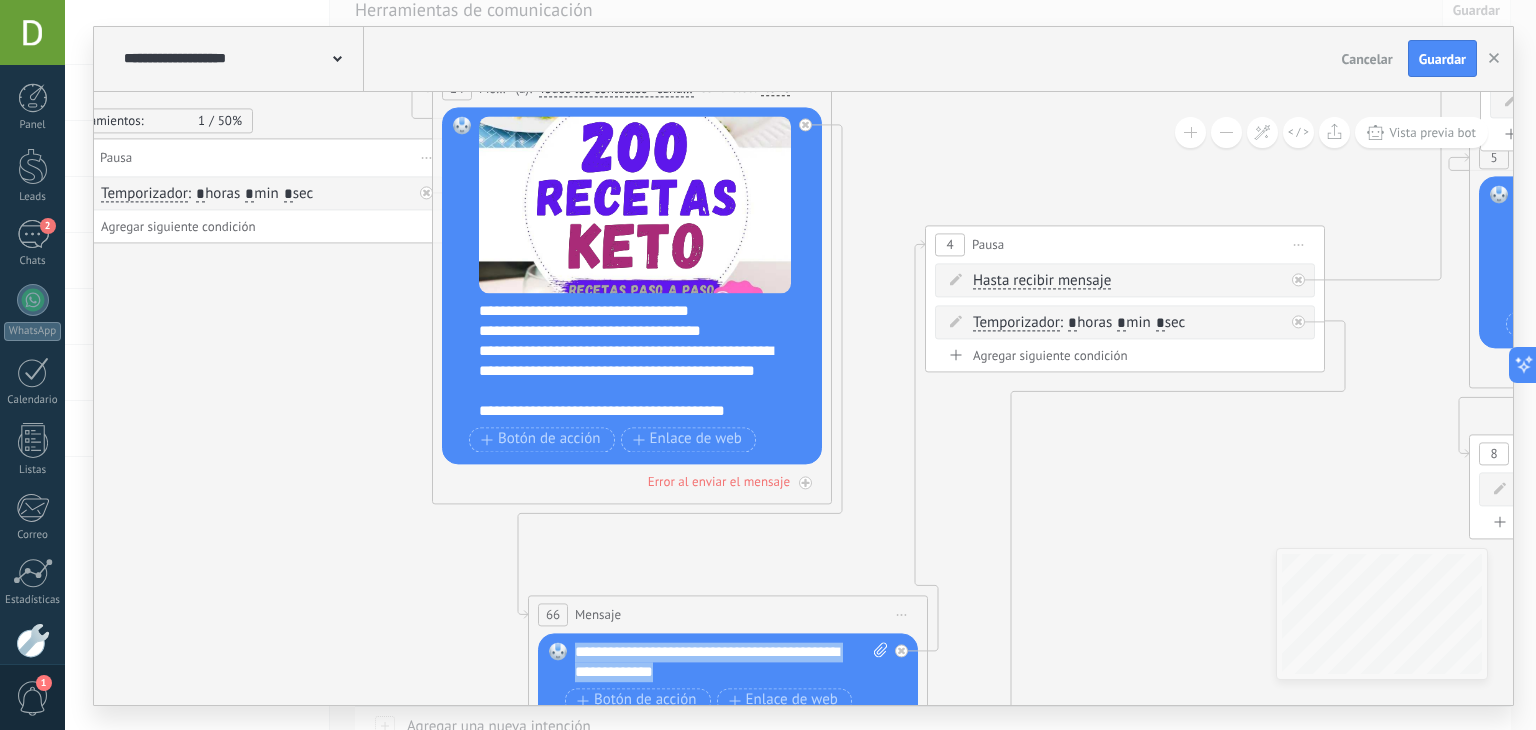 paste 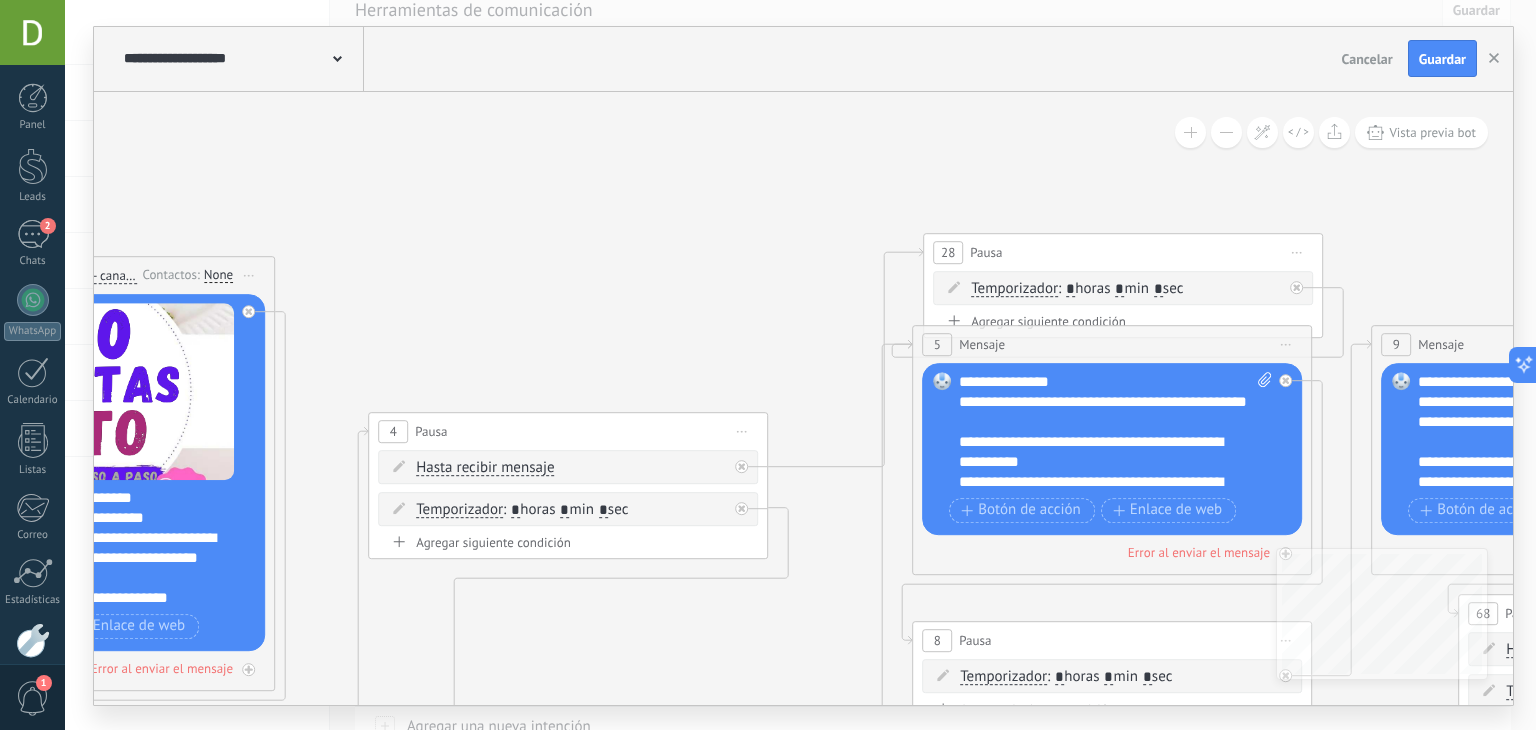 click on "**********" at bounding box center (1116, 432) 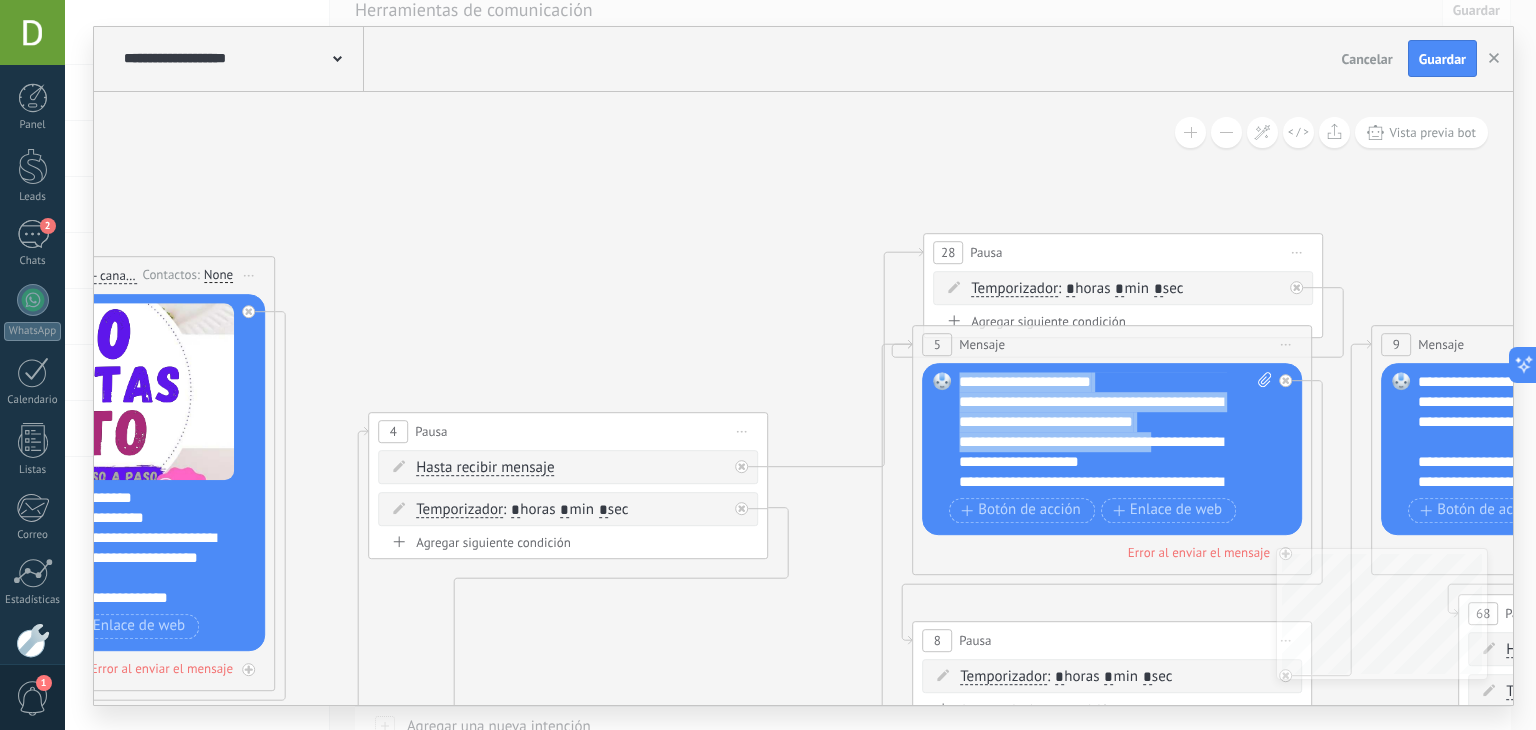 scroll, scrollTop: 160, scrollLeft: 0, axis: vertical 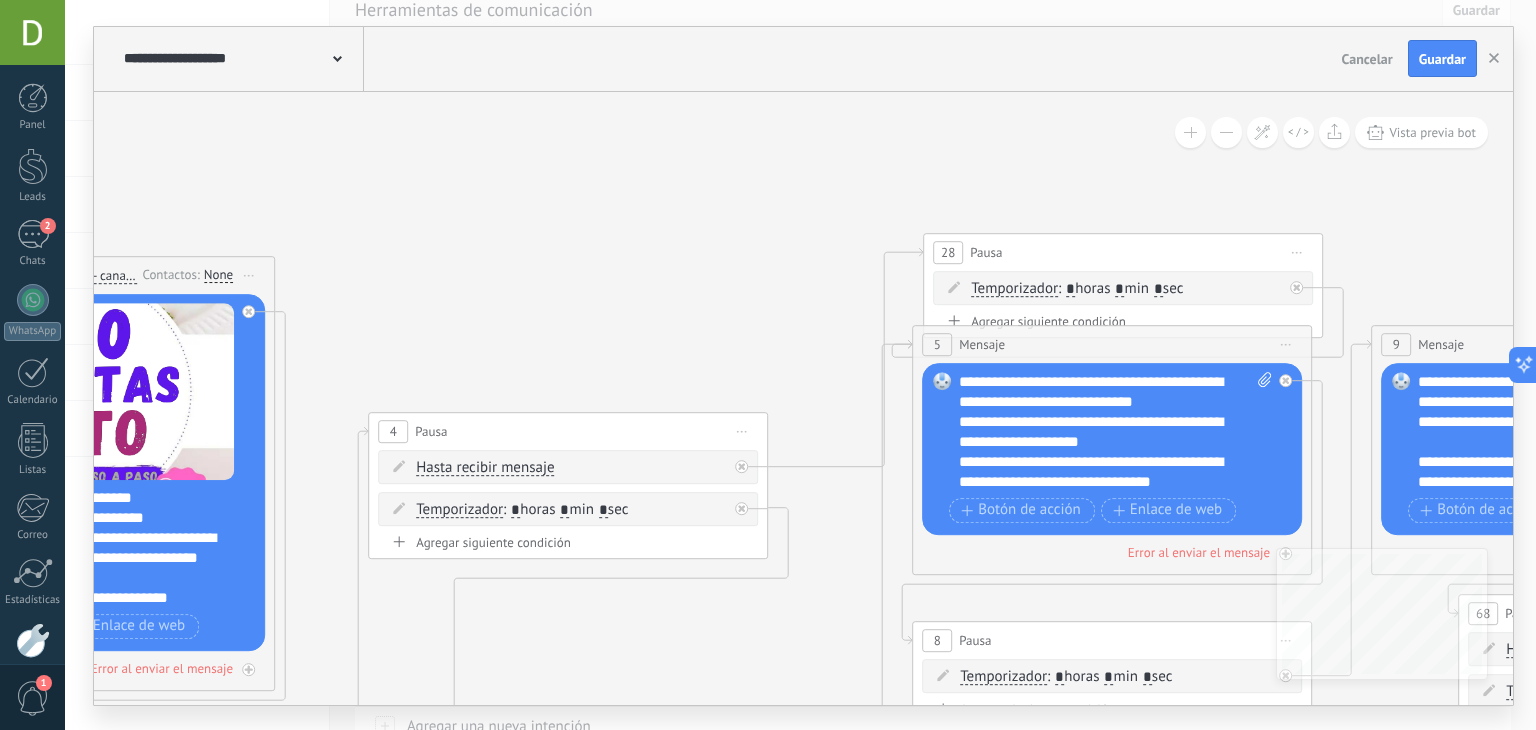 paste 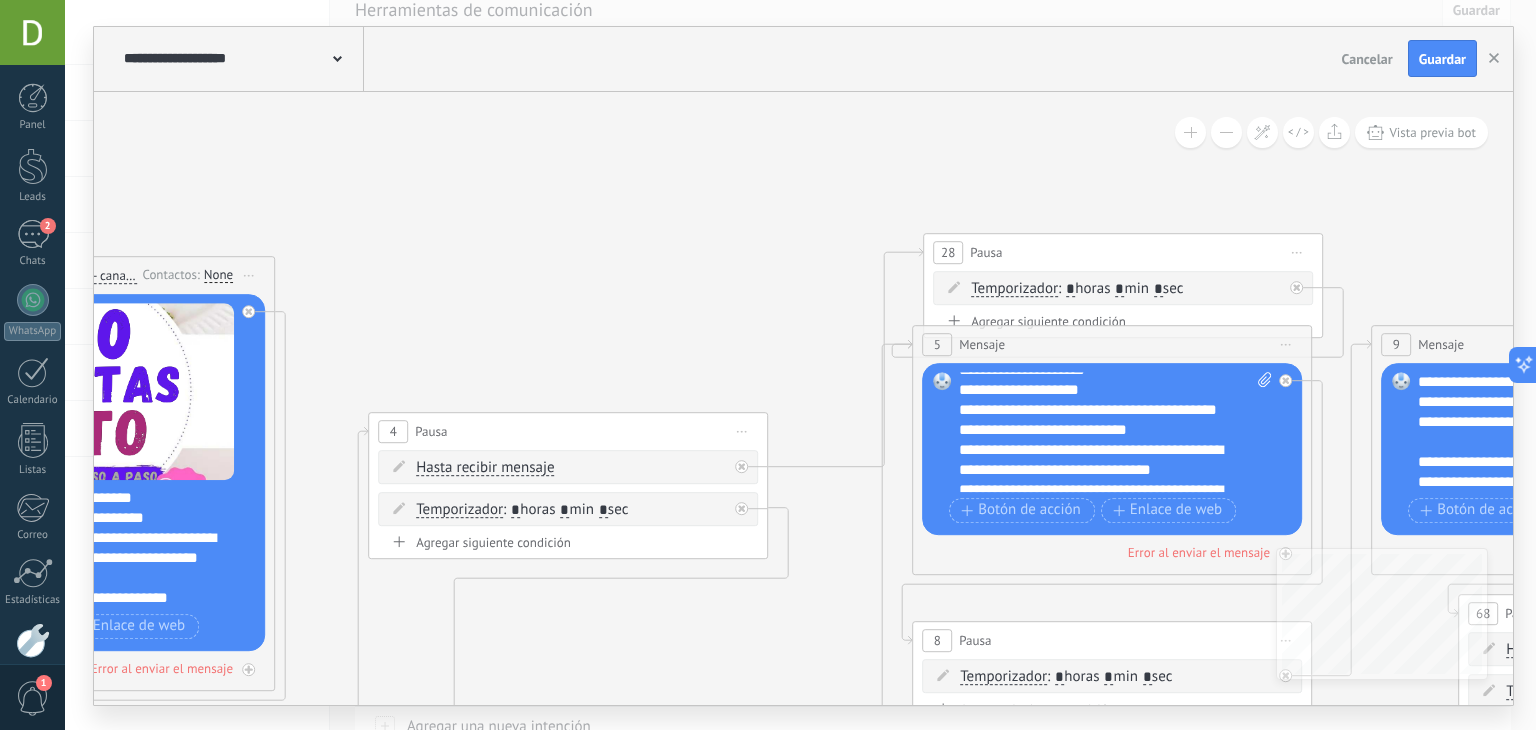 scroll, scrollTop: 460, scrollLeft: 0, axis: vertical 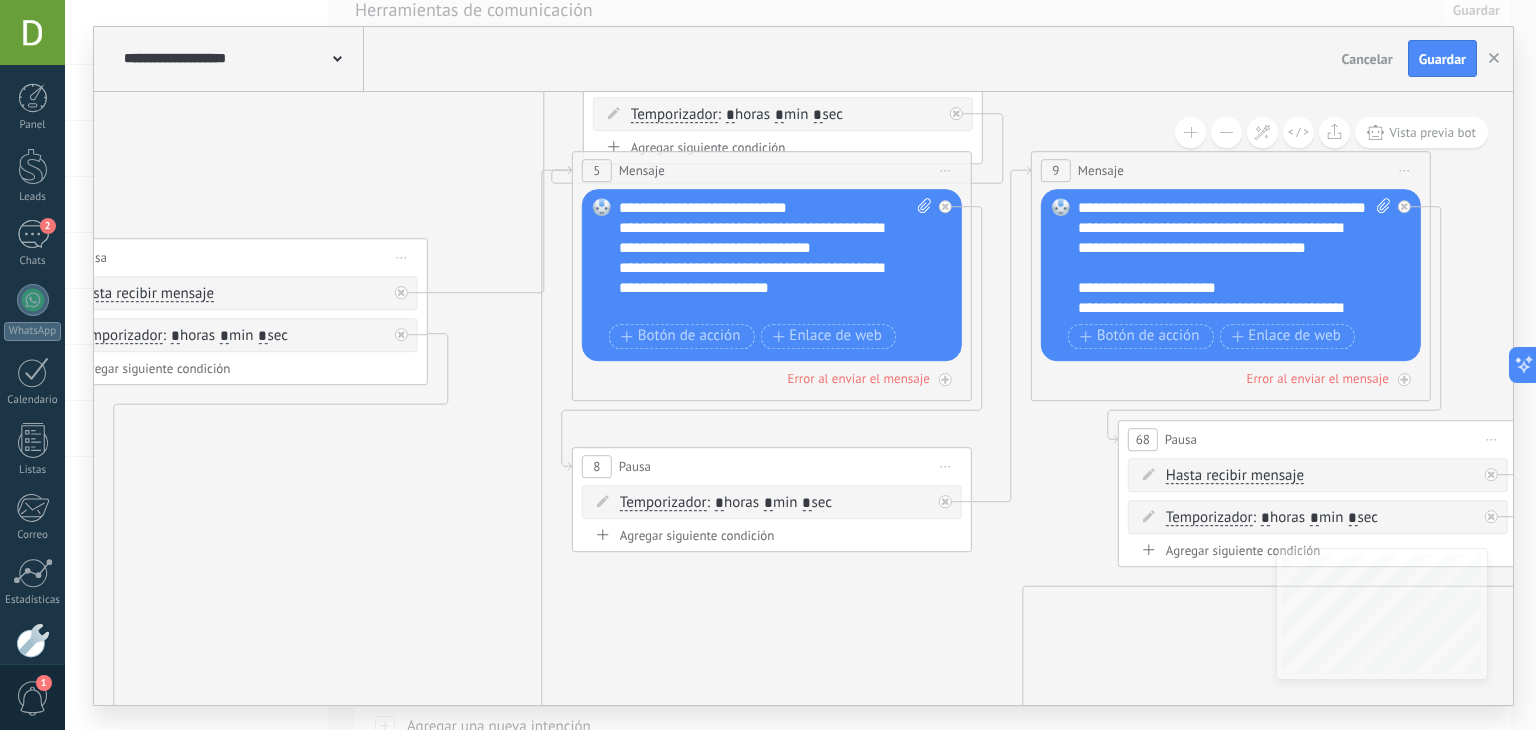 click on "**********" at bounding box center [1235, 258] 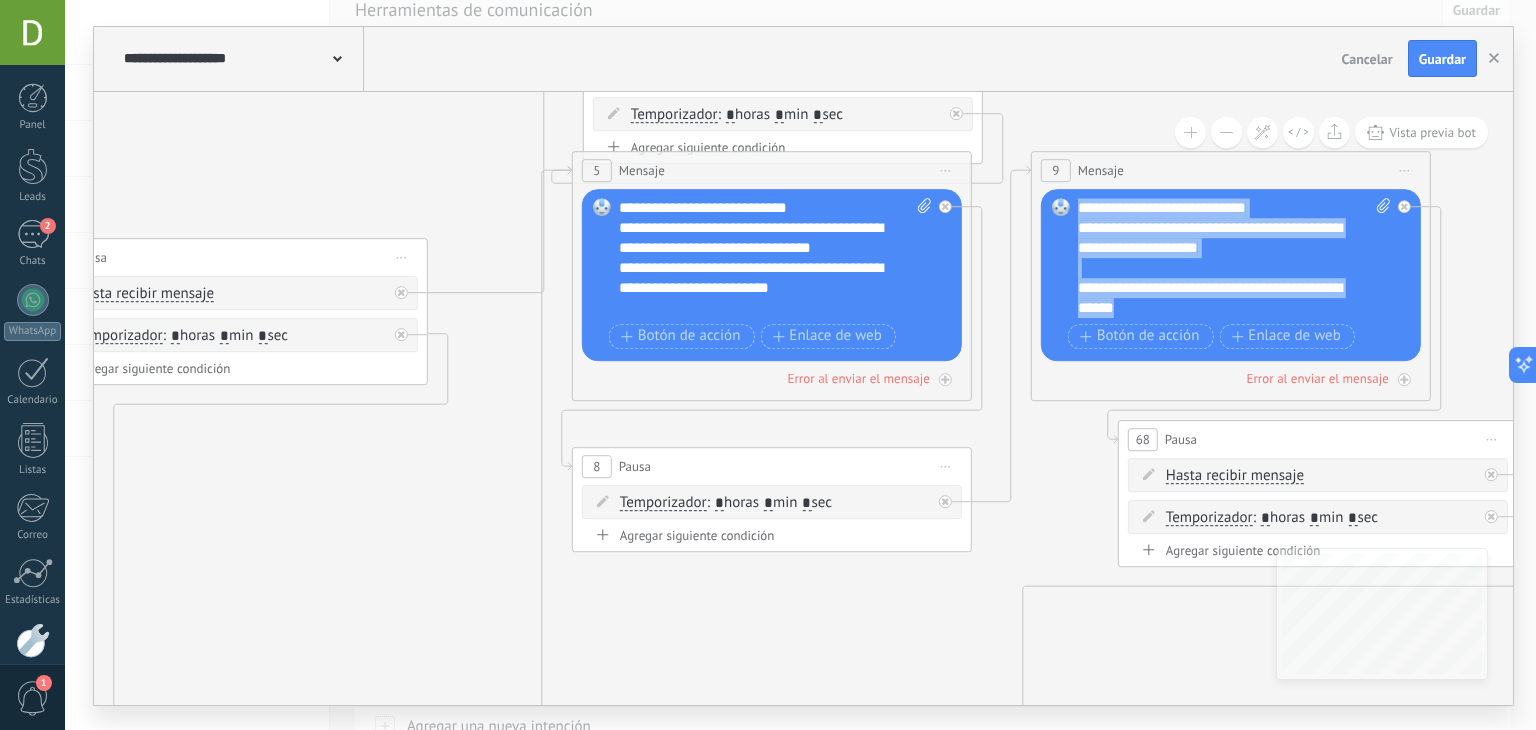 scroll, scrollTop: 299, scrollLeft: 0, axis: vertical 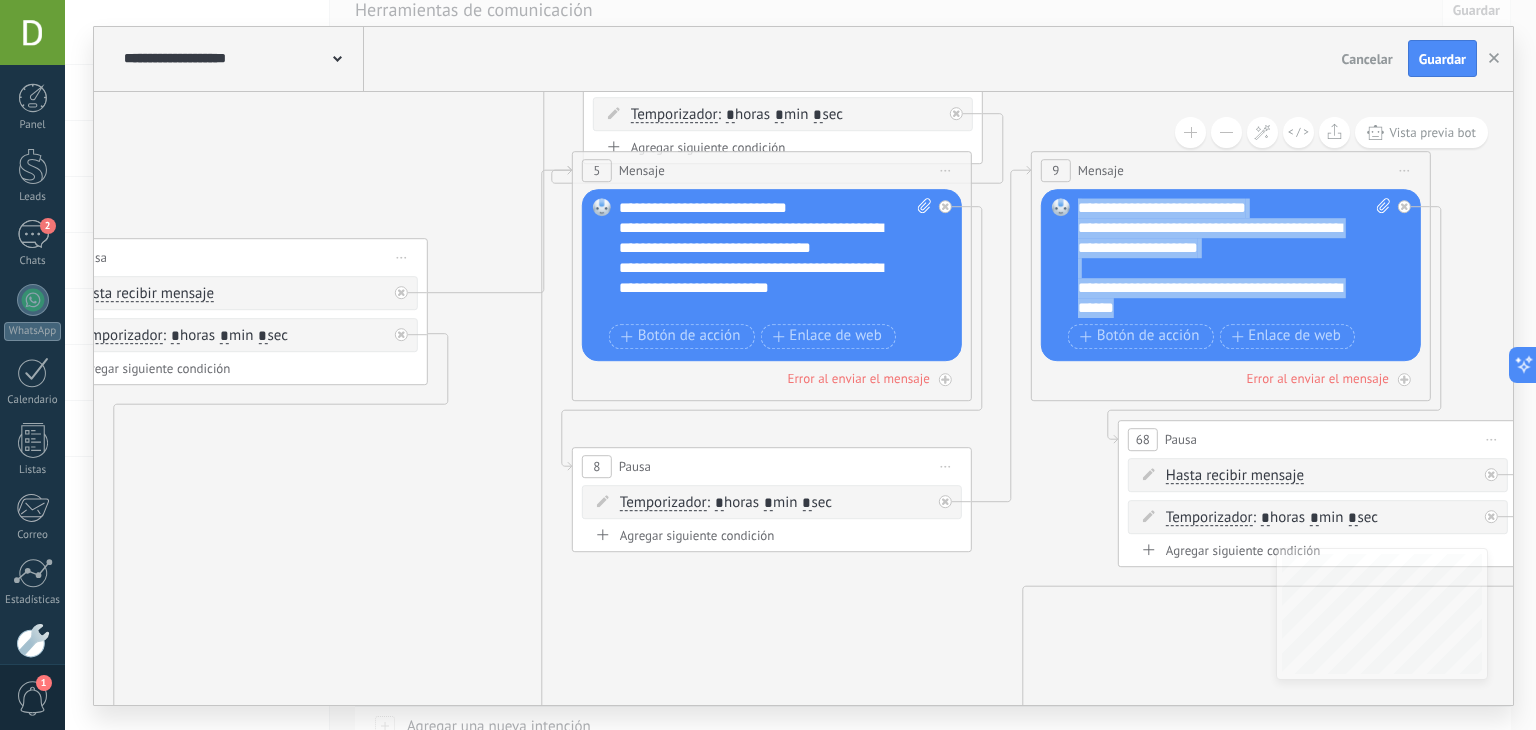 paste 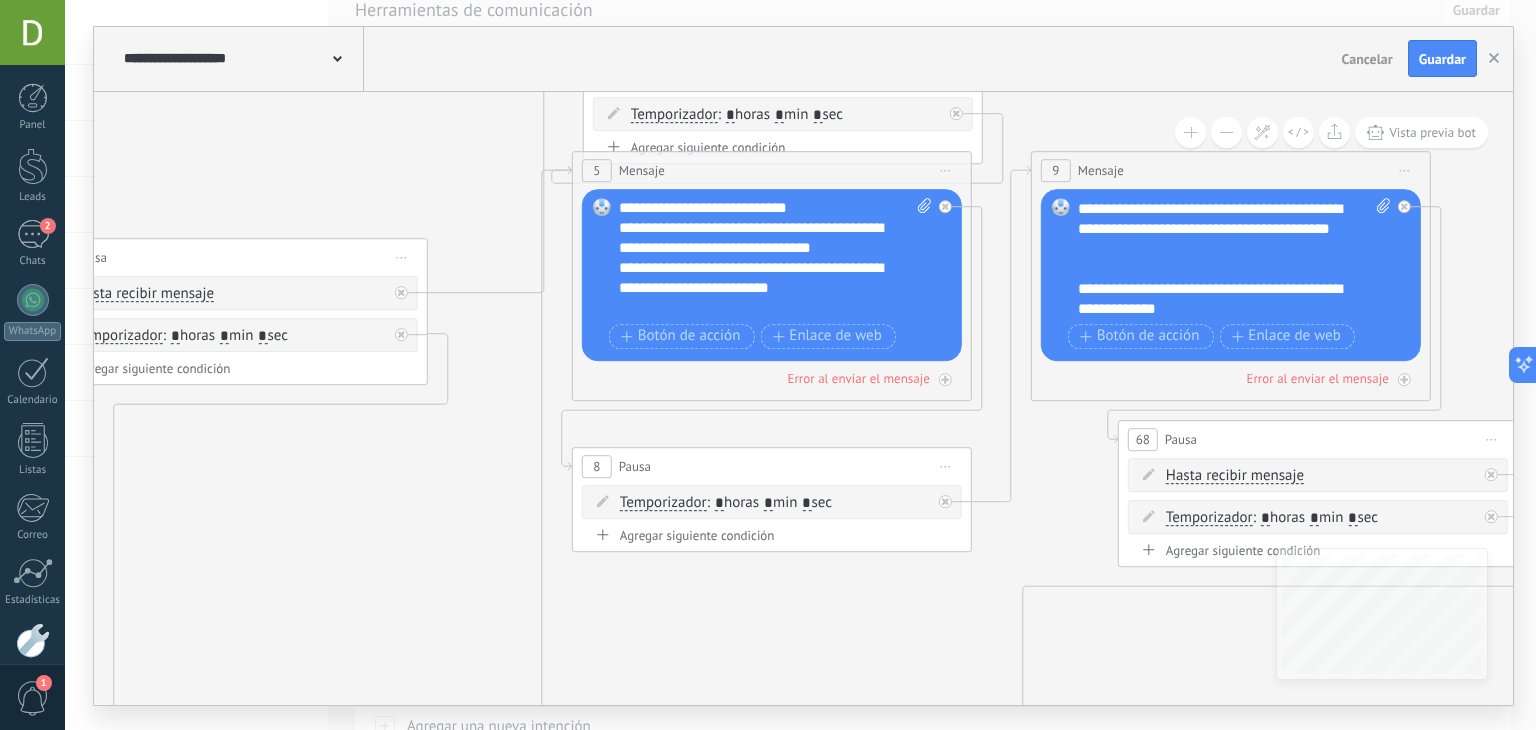 scroll, scrollTop: 0, scrollLeft: 0, axis: both 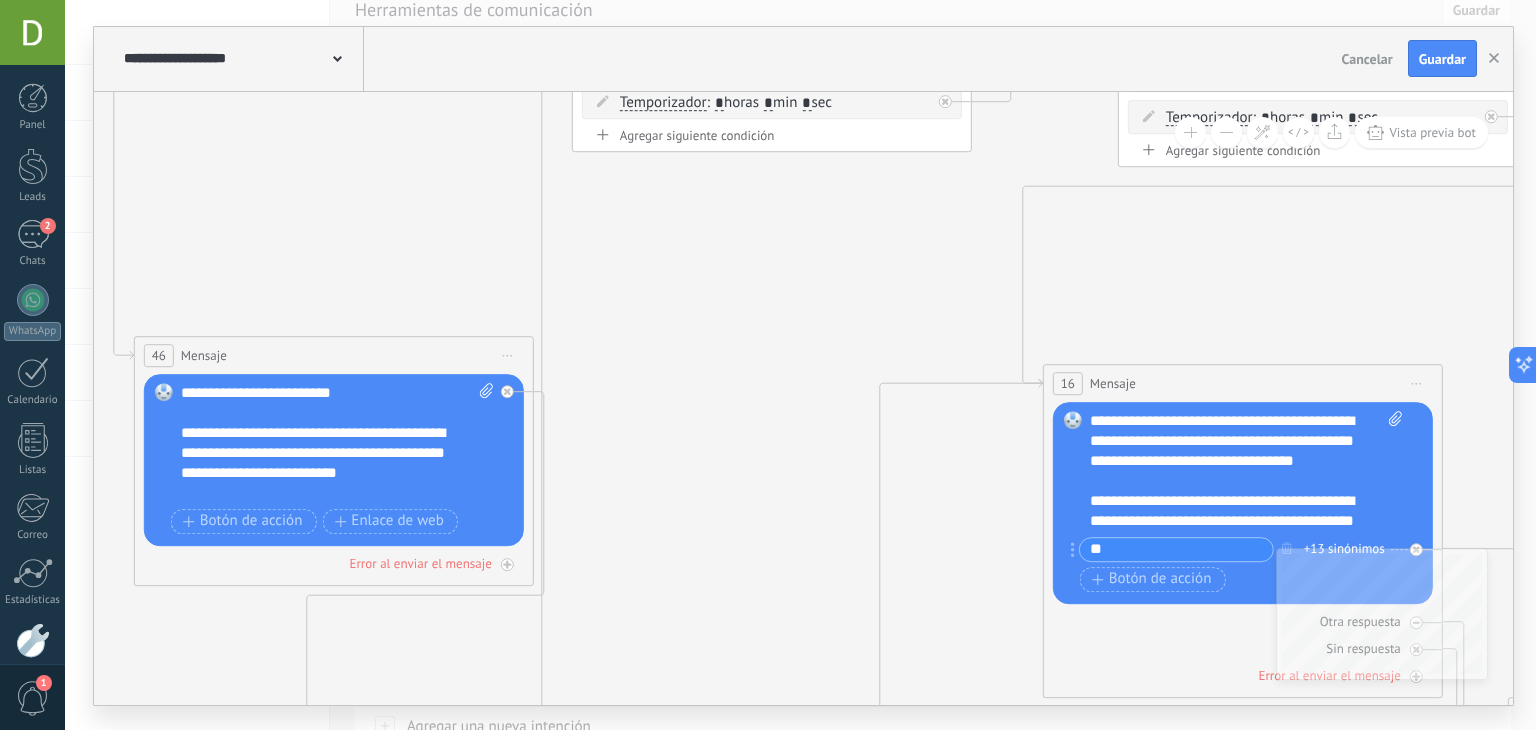 click on "**********" at bounding box center [1247, 471] 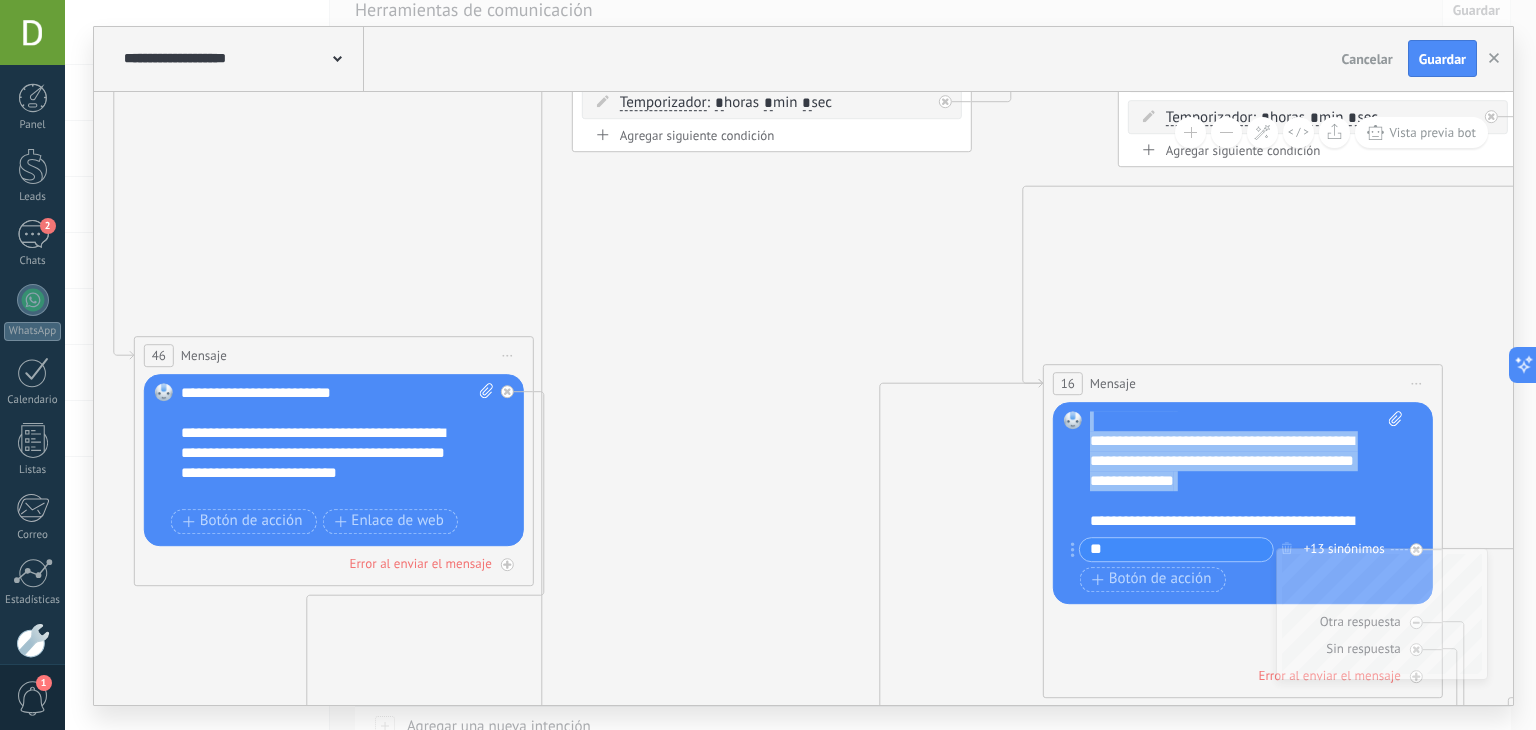 scroll, scrollTop: 540, scrollLeft: 0, axis: vertical 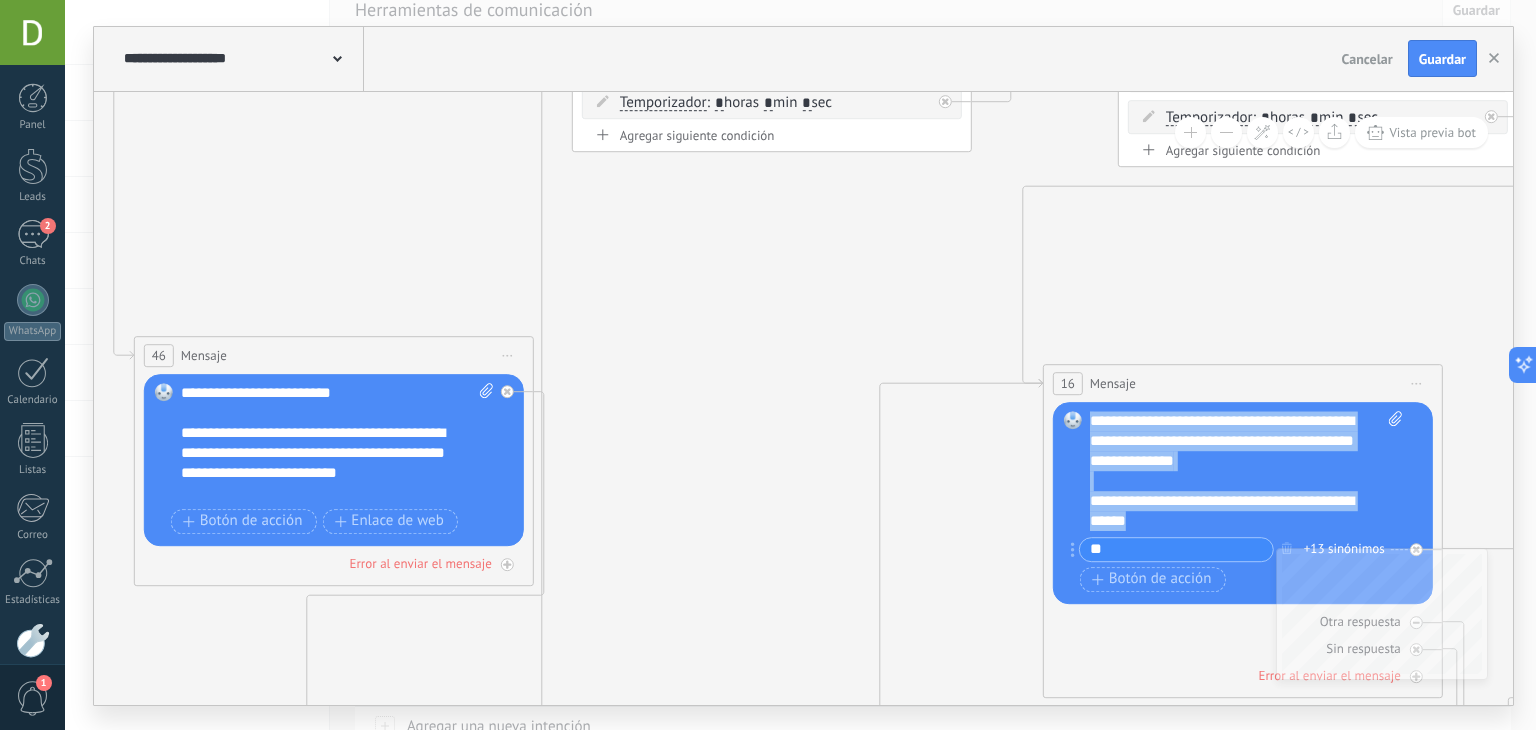 copy on "**********" 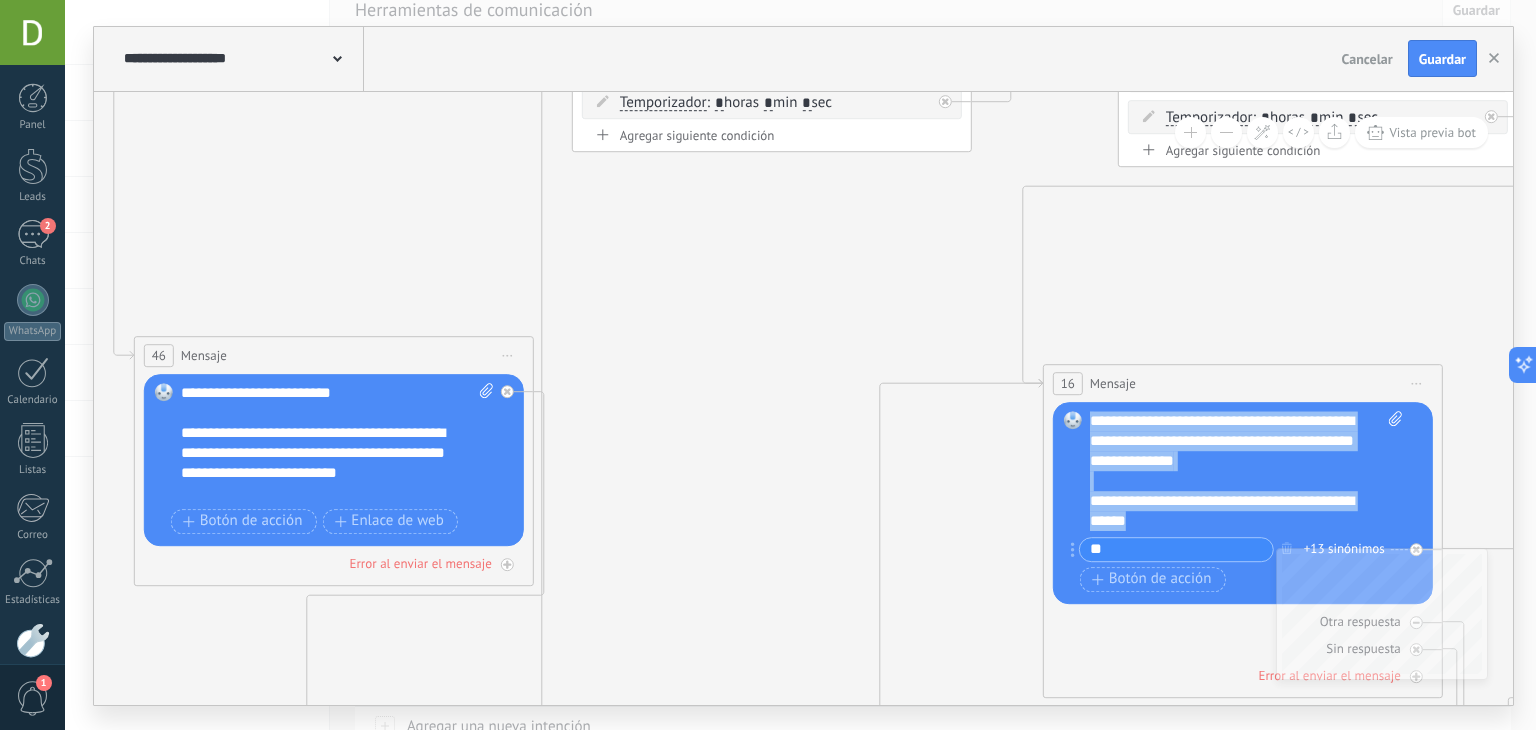 click on "**********" at bounding box center [1247, 471] 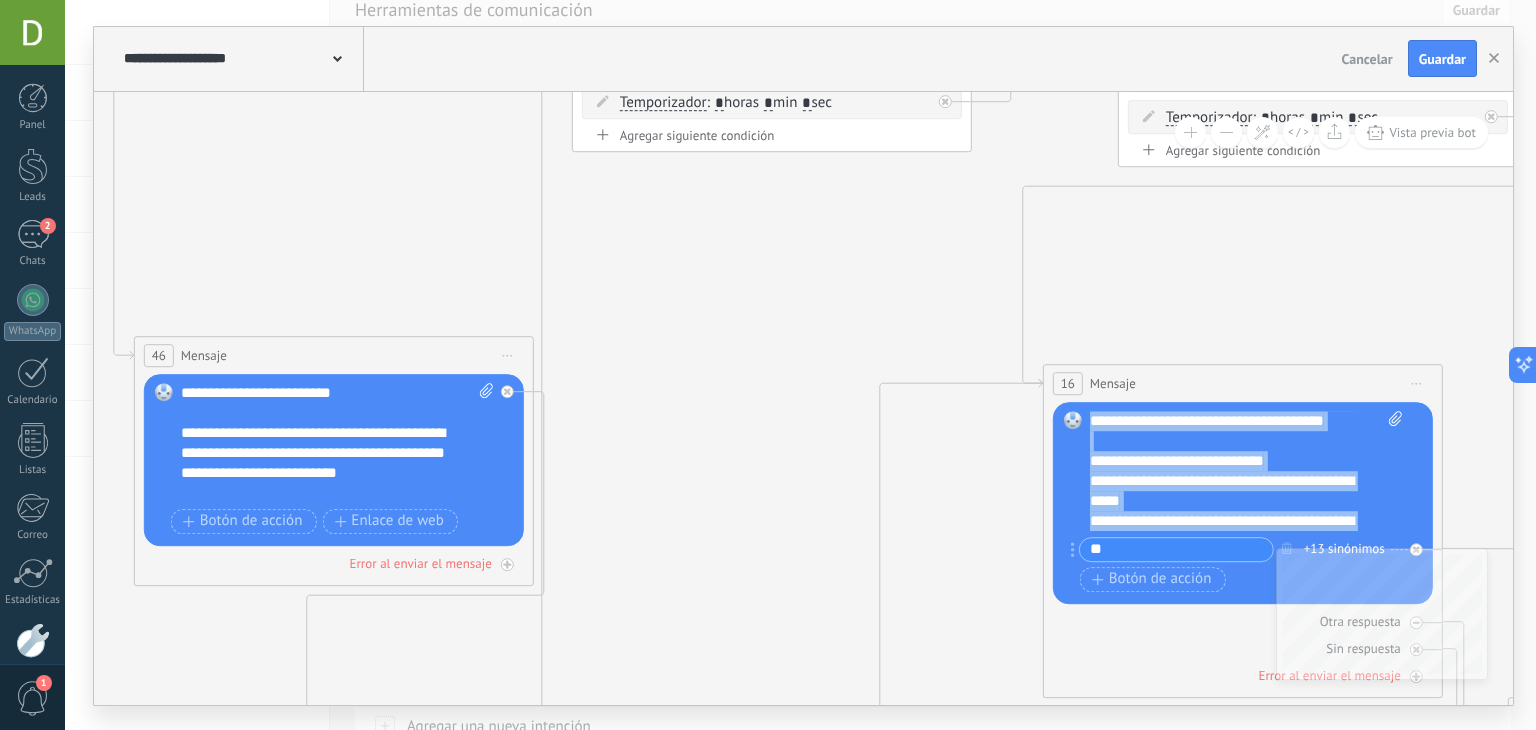 scroll, scrollTop: 0, scrollLeft: 0, axis: both 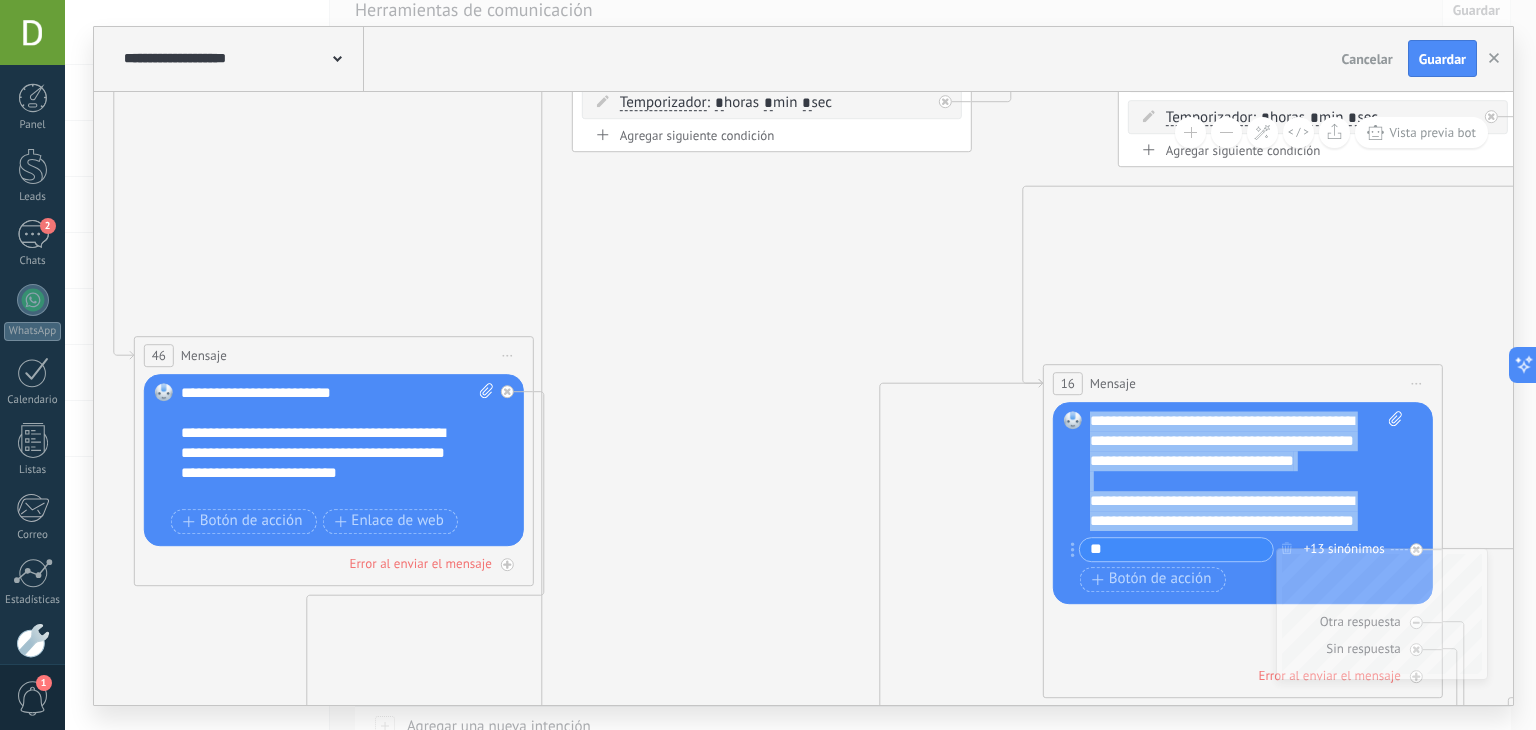 paste 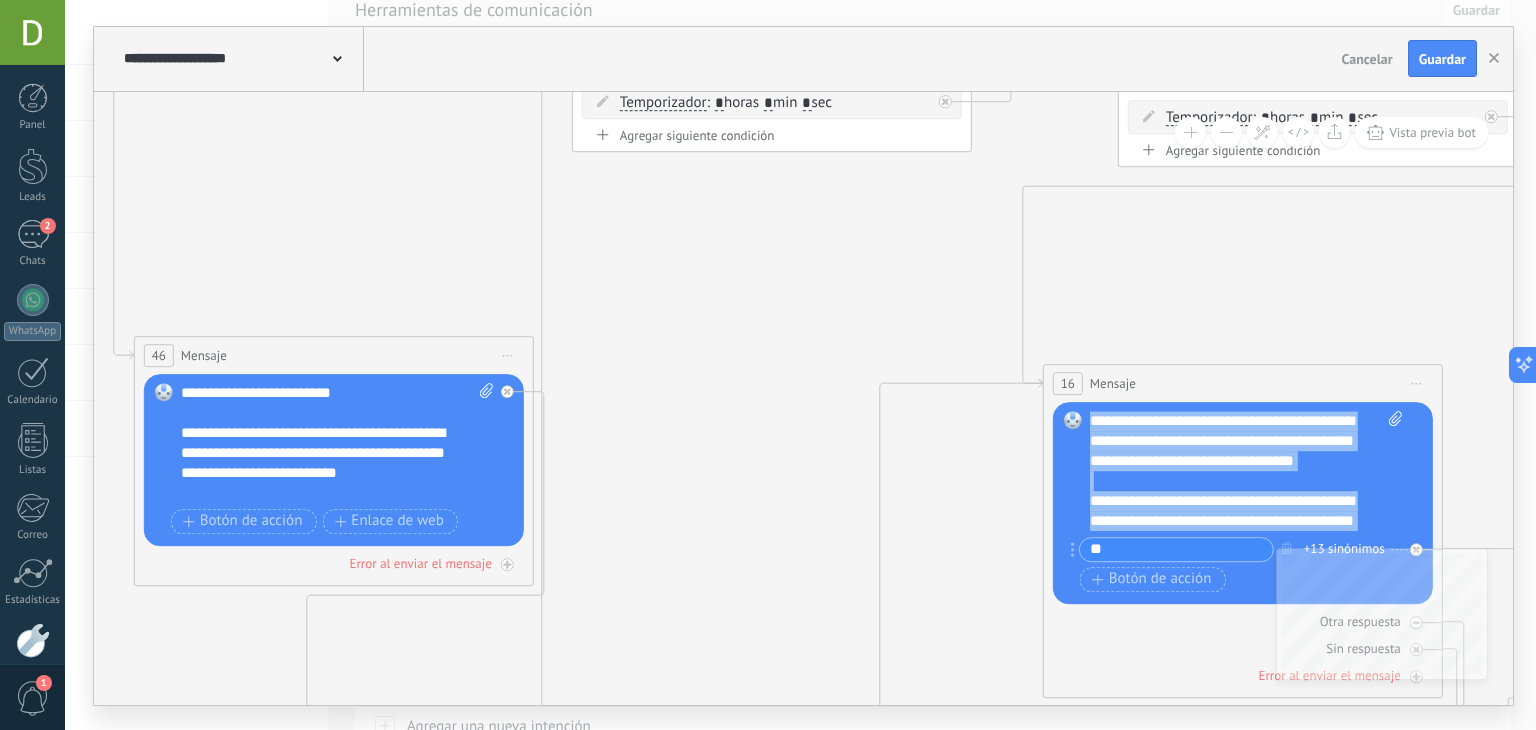 type 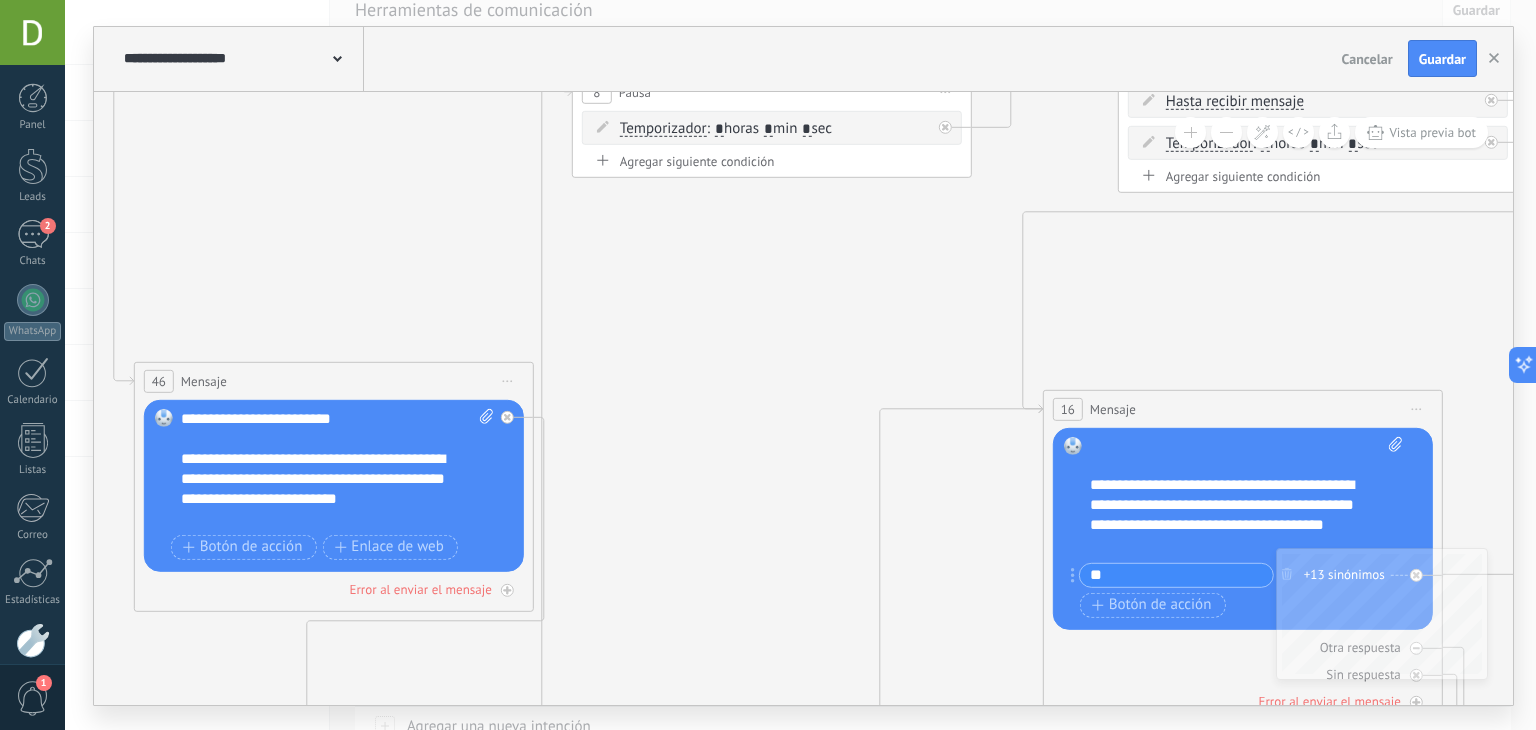 scroll, scrollTop: 520, scrollLeft: 0, axis: vertical 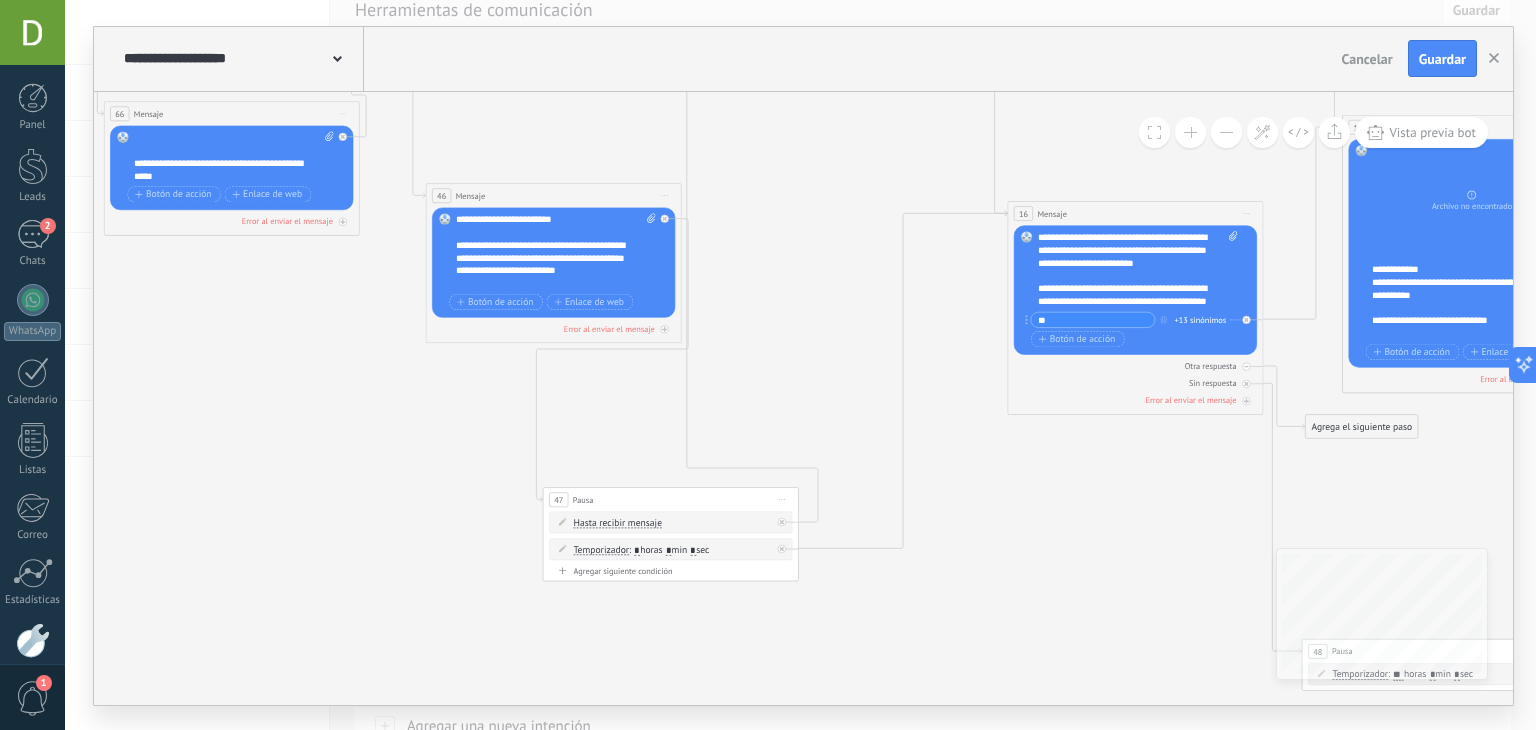 click on "**********" at bounding box center [556, 251] 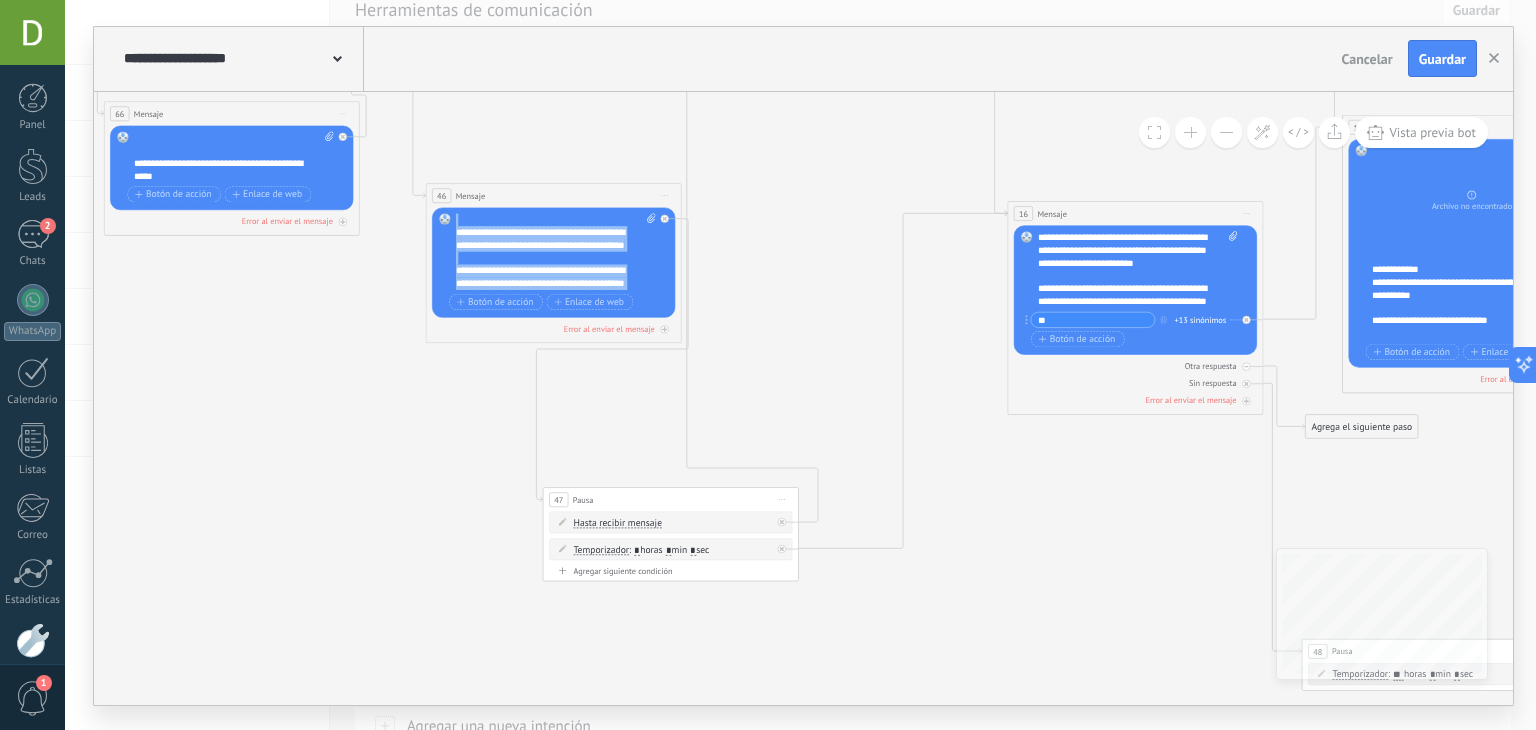 scroll, scrollTop: 180, scrollLeft: 0, axis: vertical 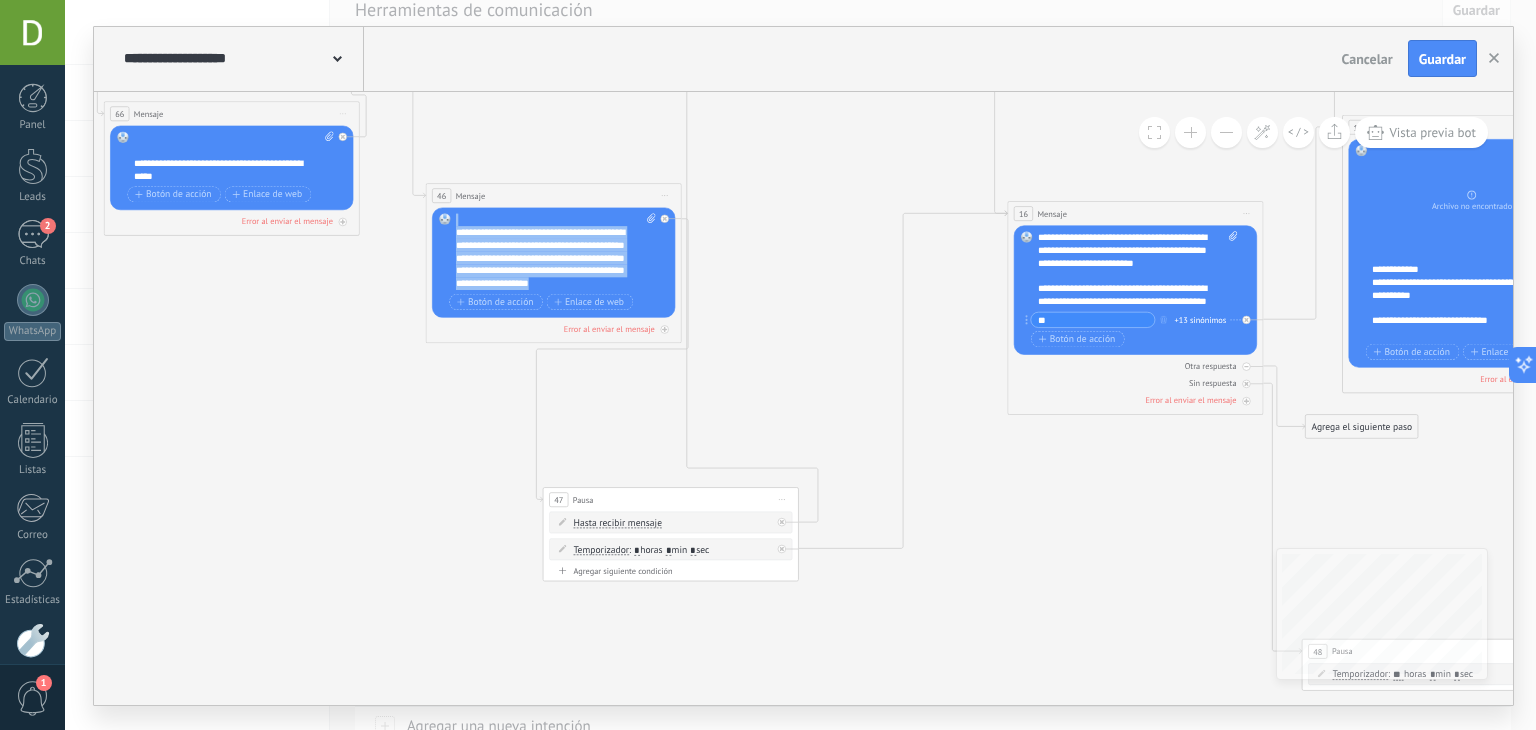 copy on "**********" 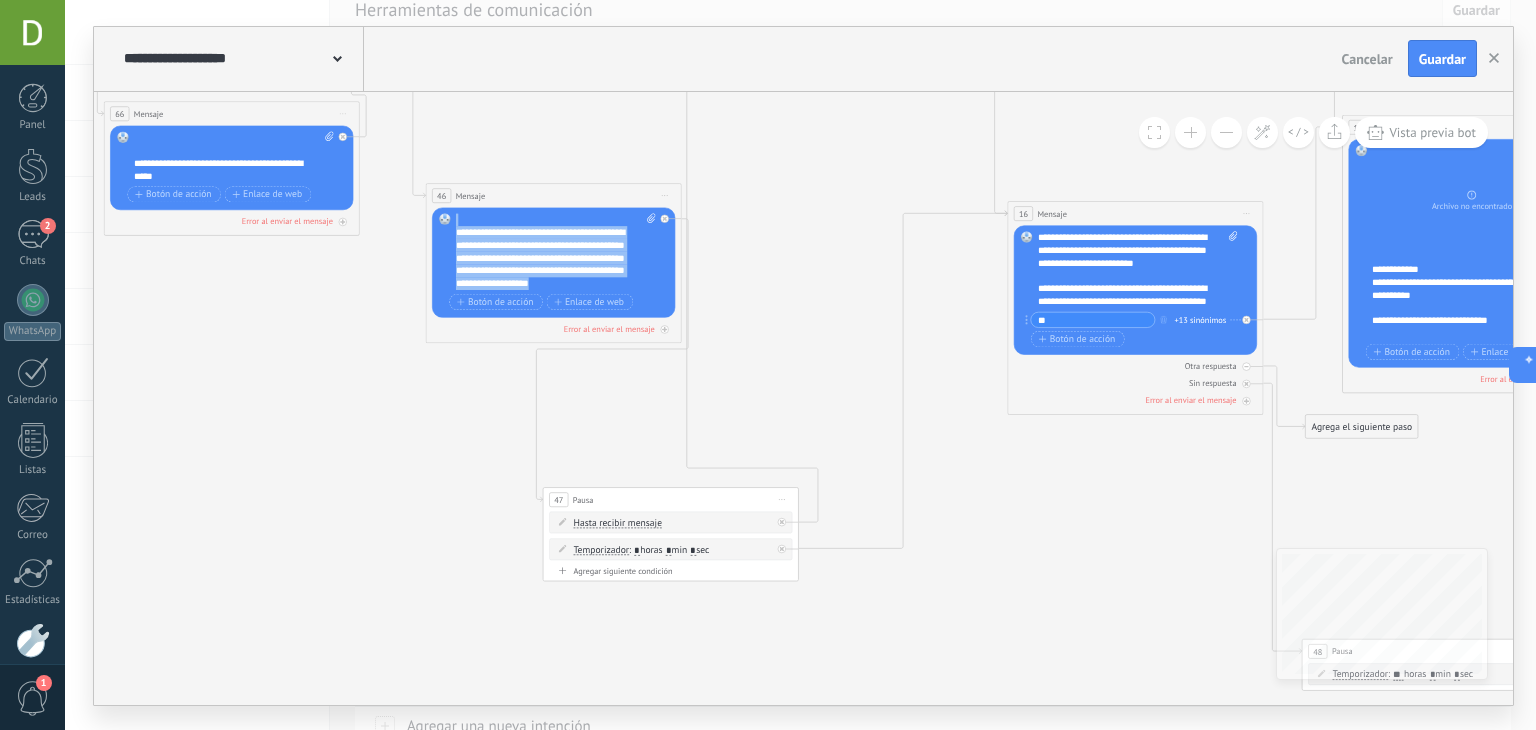 paste 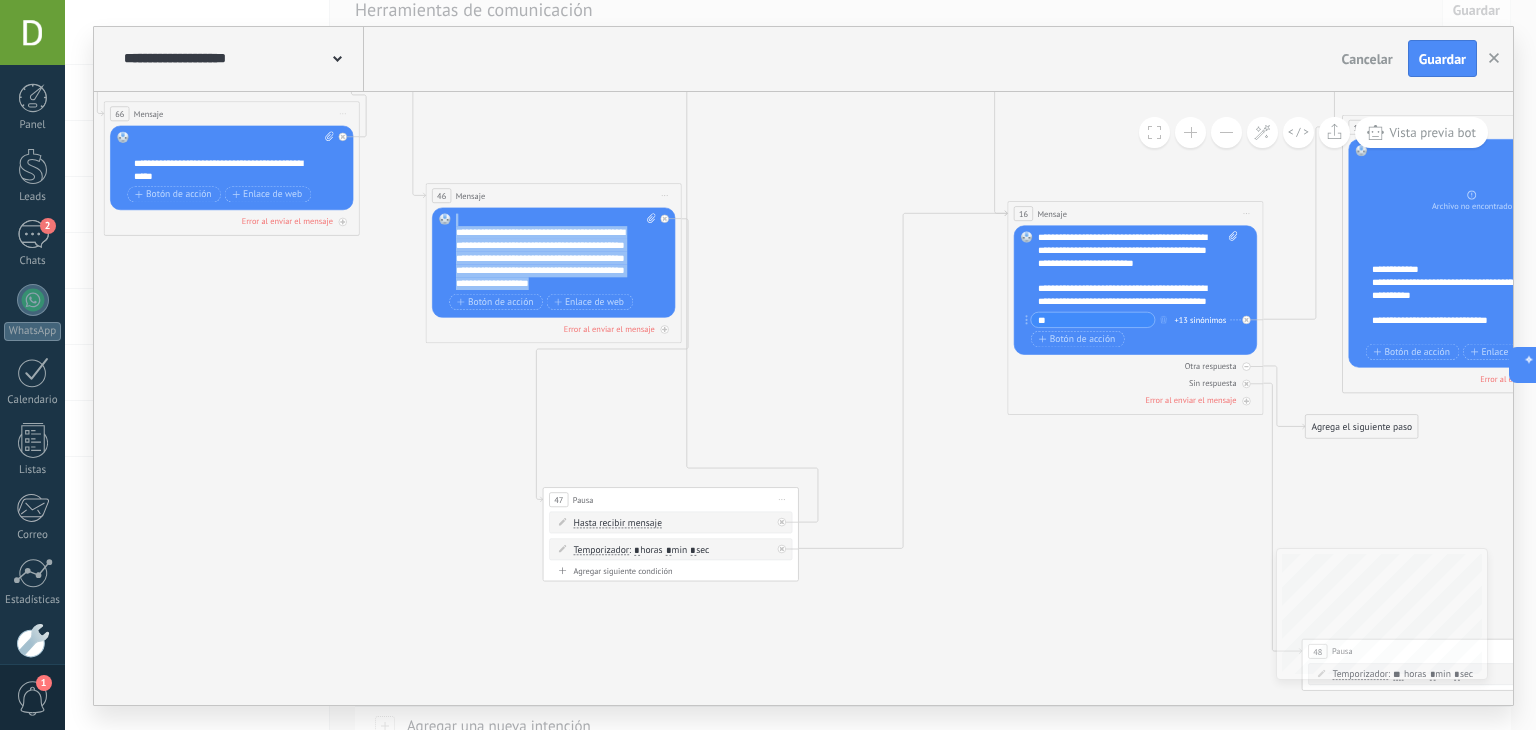 type 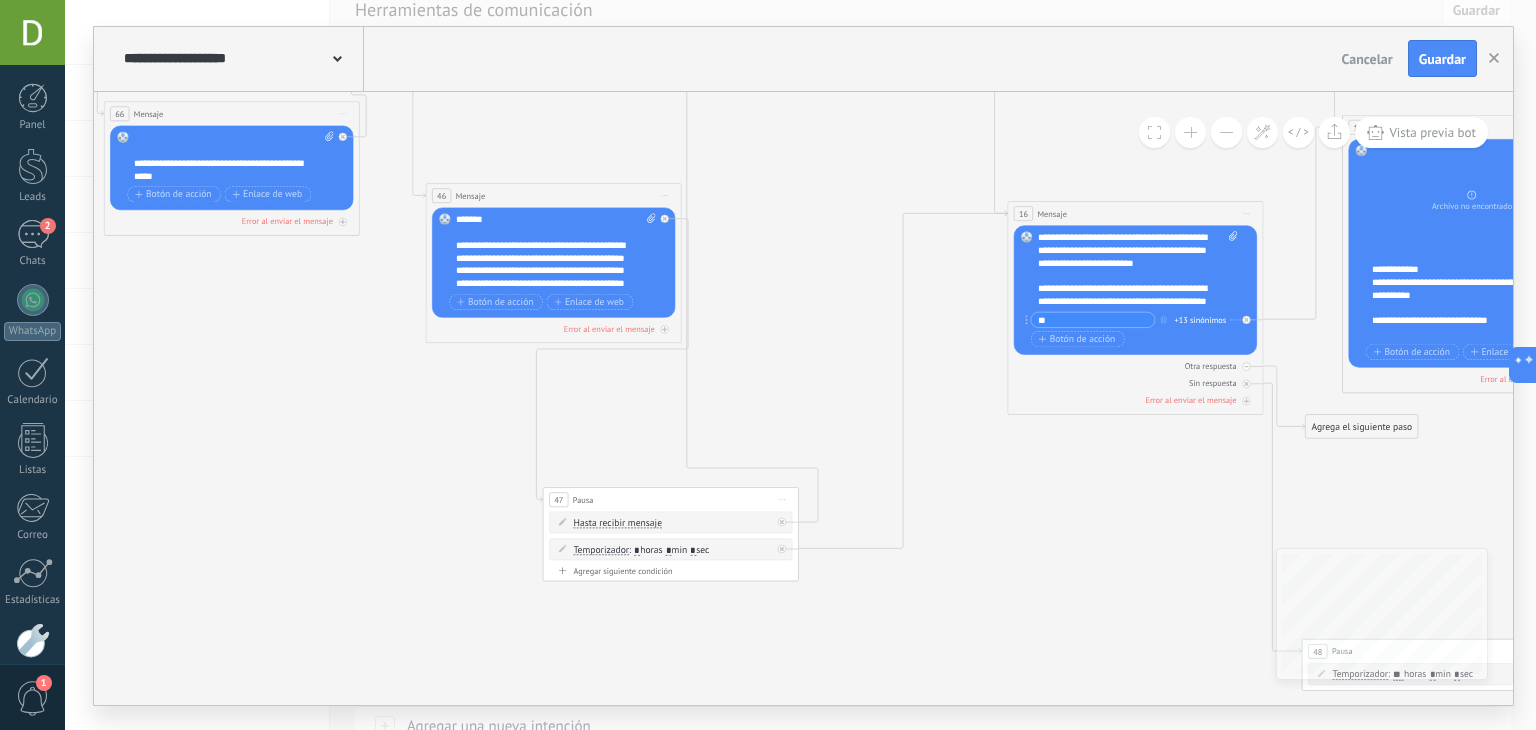 scroll, scrollTop: 0, scrollLeft: 0, axis: both 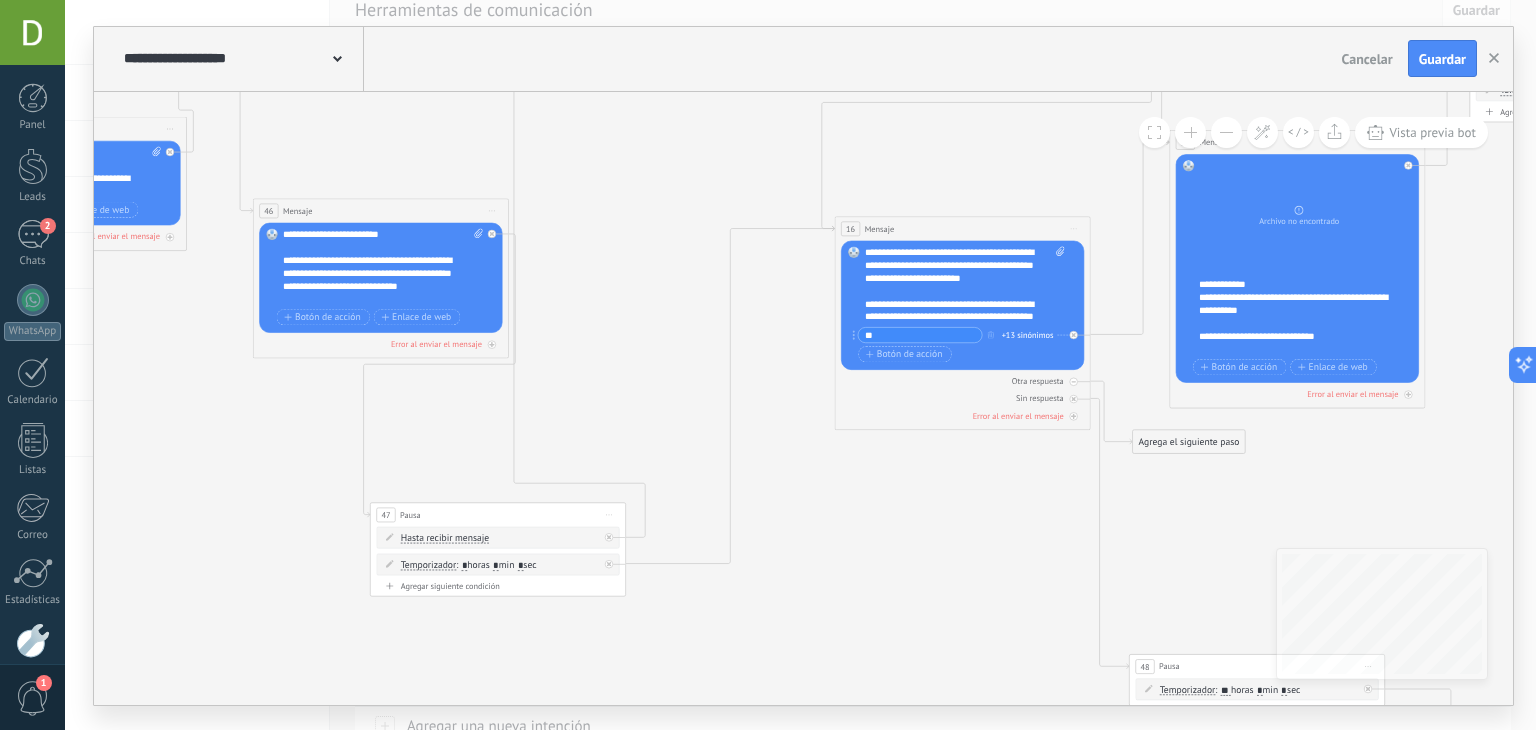 click on "**********" at bounding box center (965, 284) 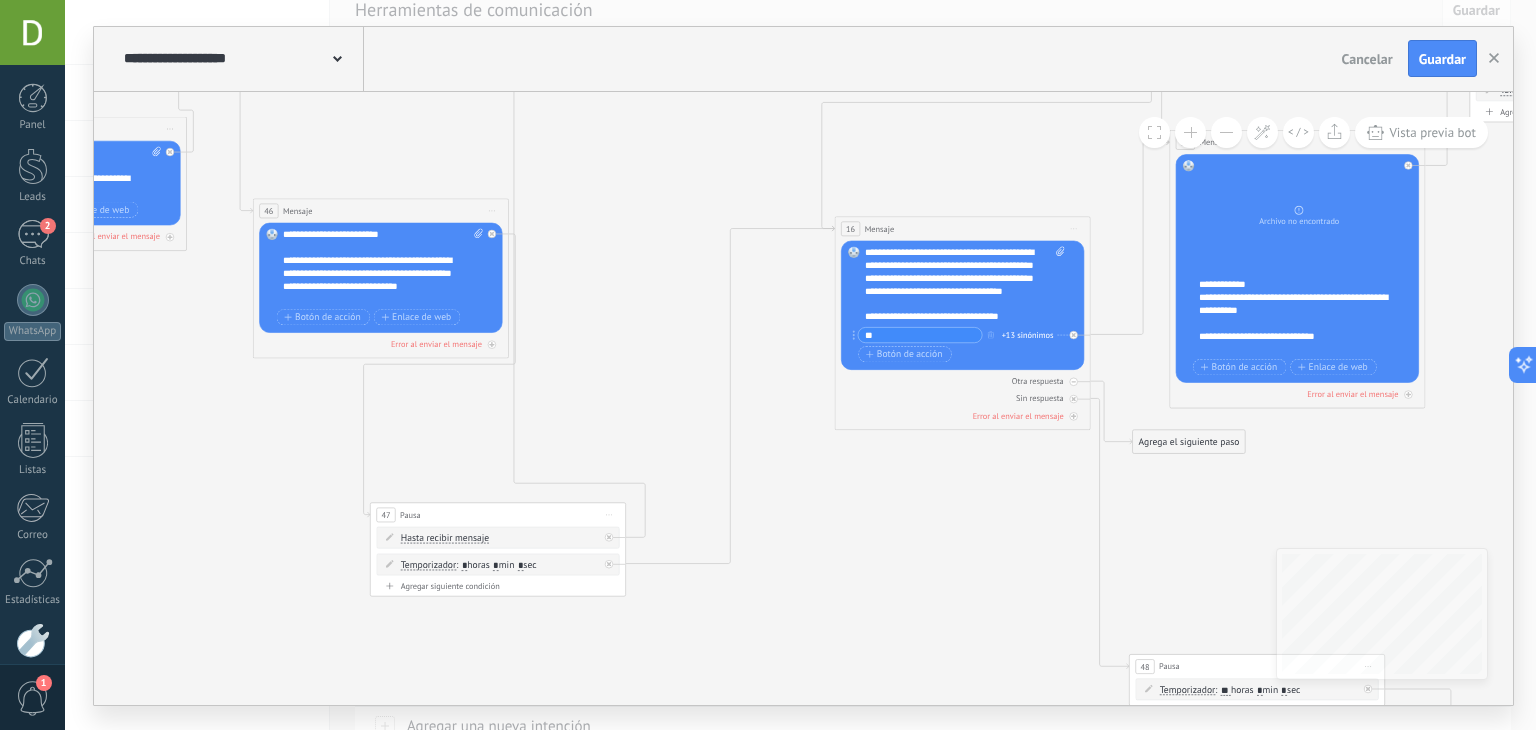 scroll, scrollTop: 99, scrollLeft: 0, axis: vertical 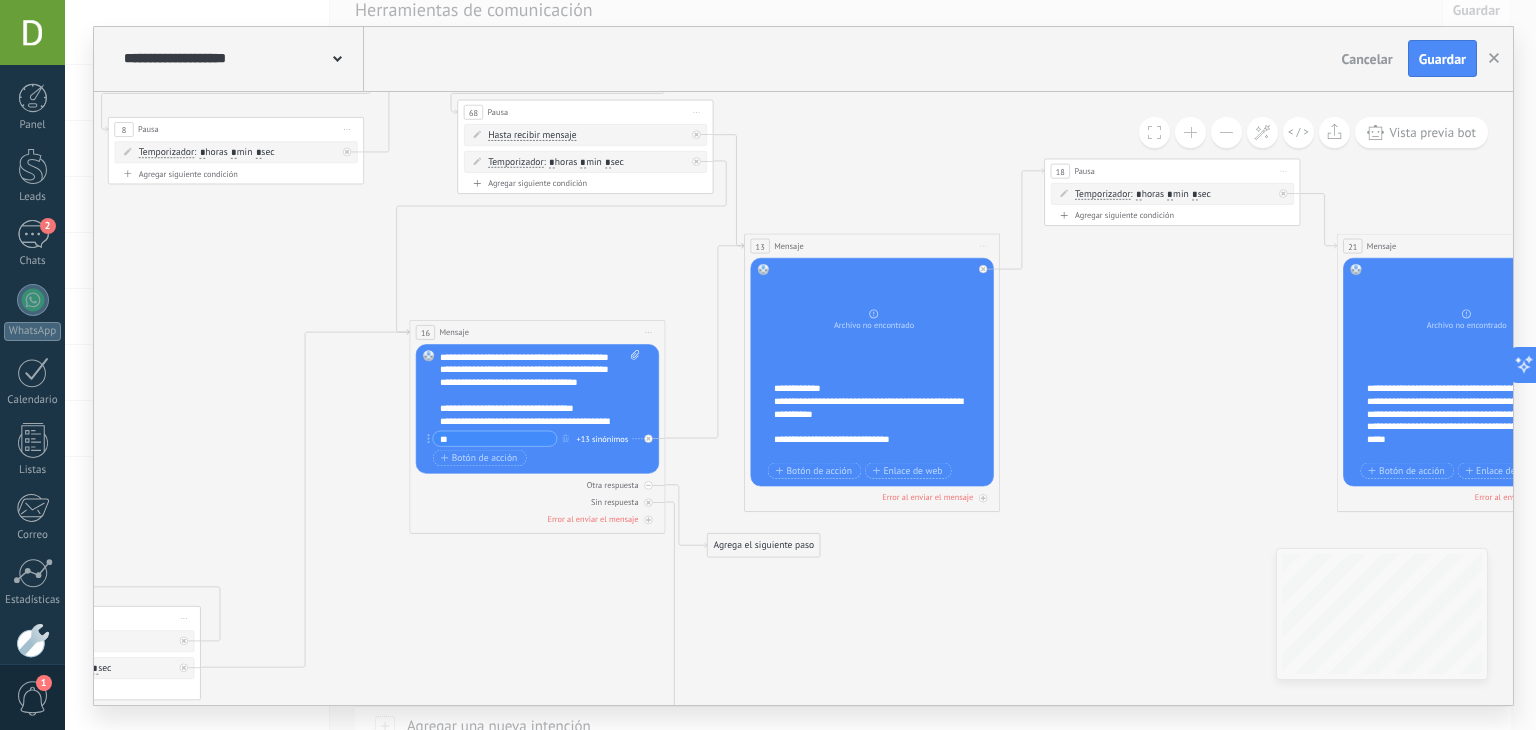 click on "**********" at bounding box center [880, 420] 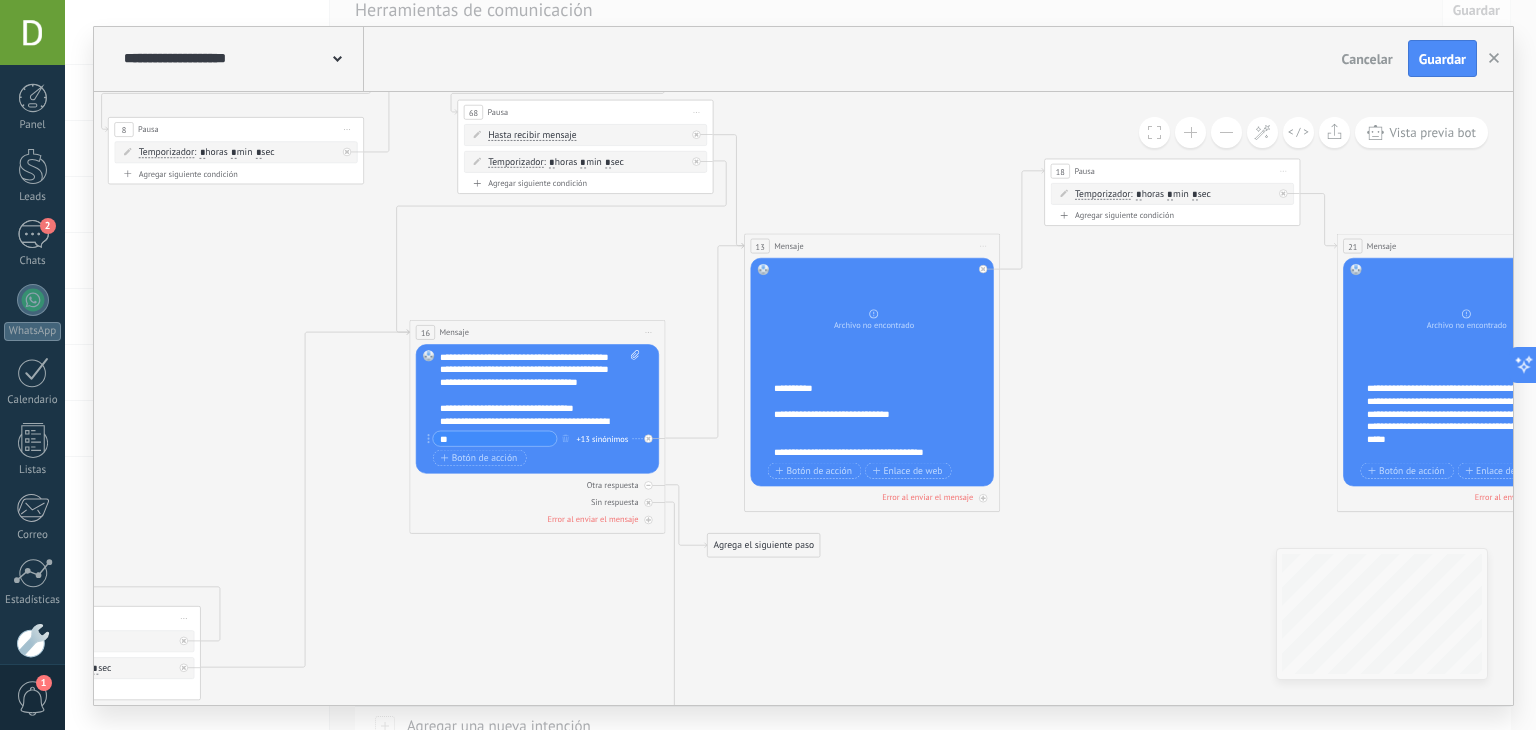 scroll, scrollTop: 60, scrollLeft: 0, axis: vertical 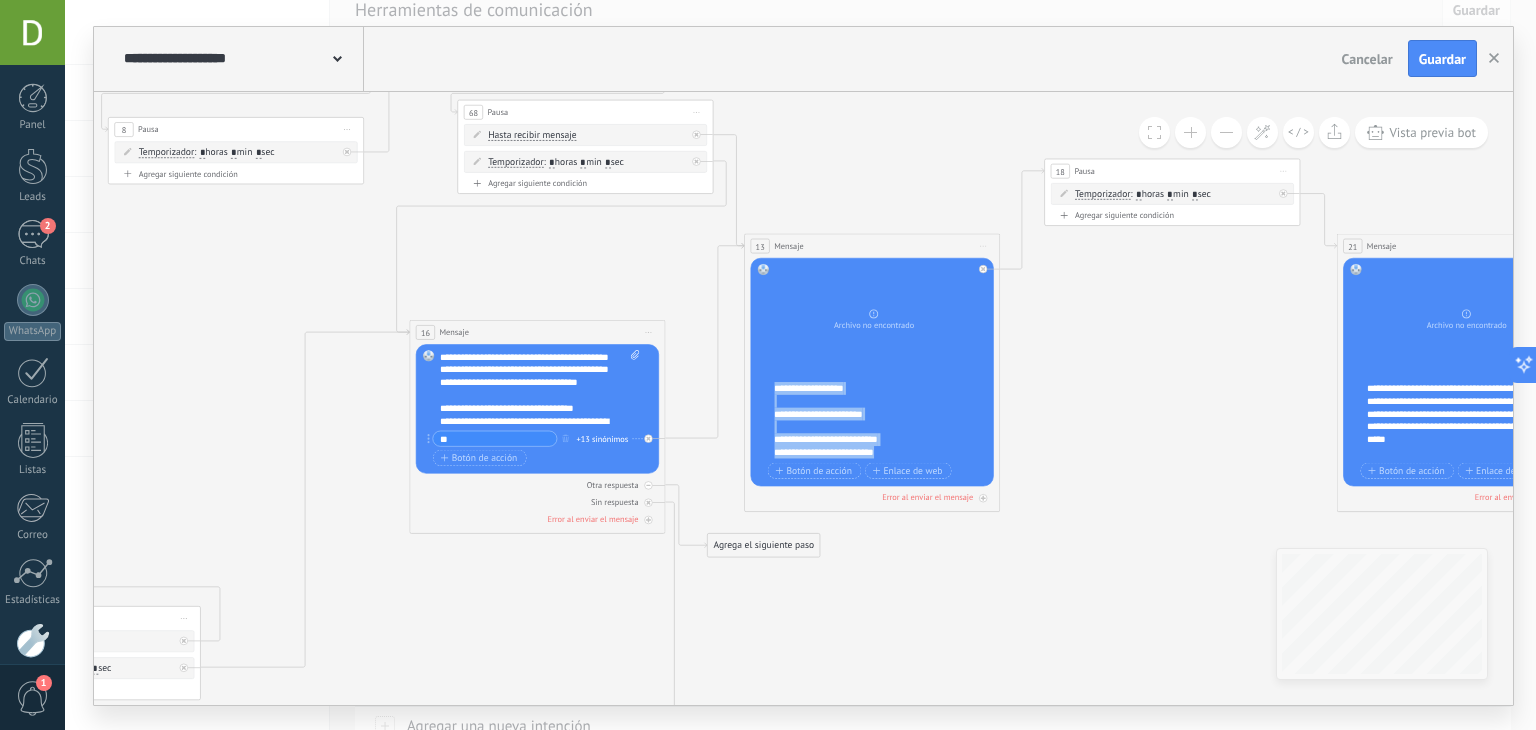 paste 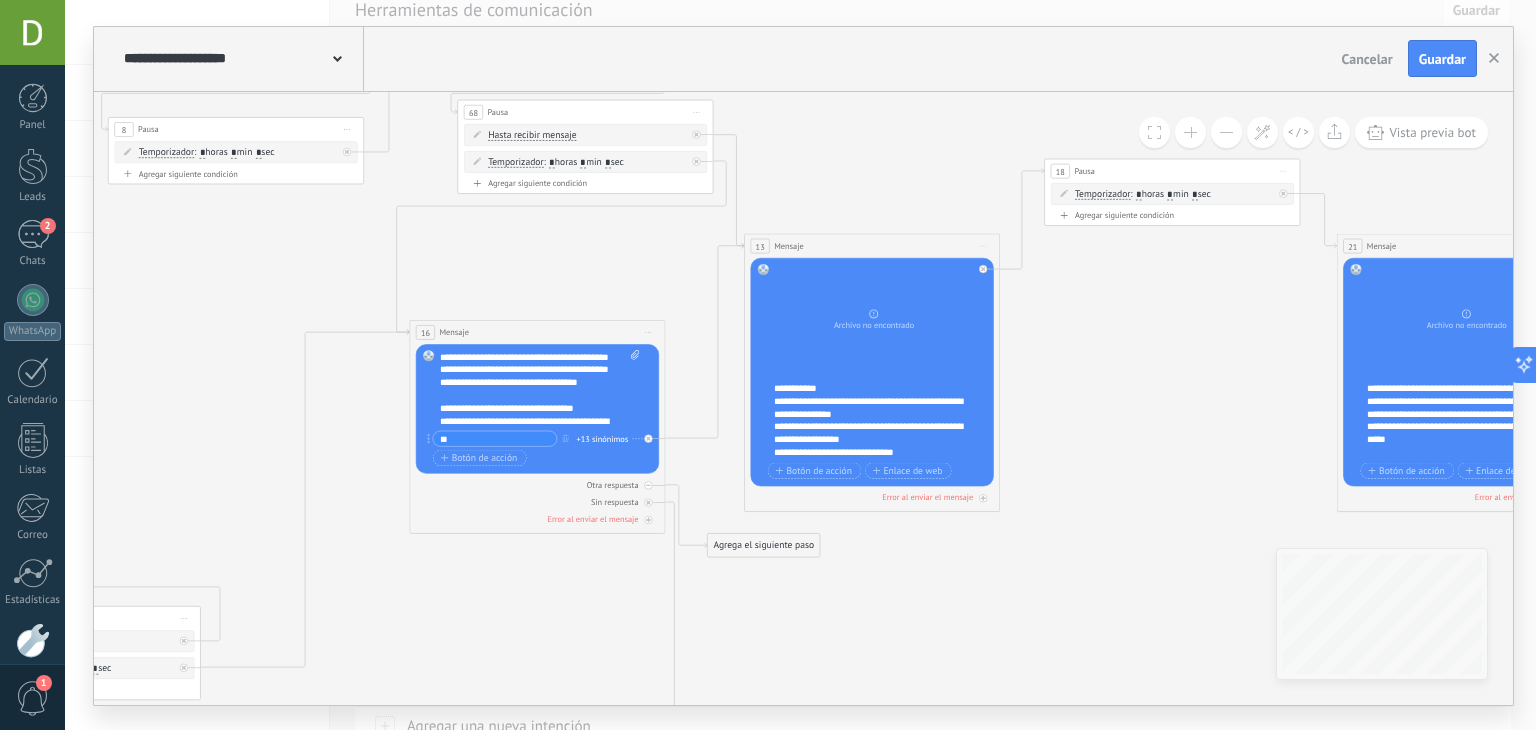 scroll, scrollTop: 200, scrollLeft: 0, axis: vertical 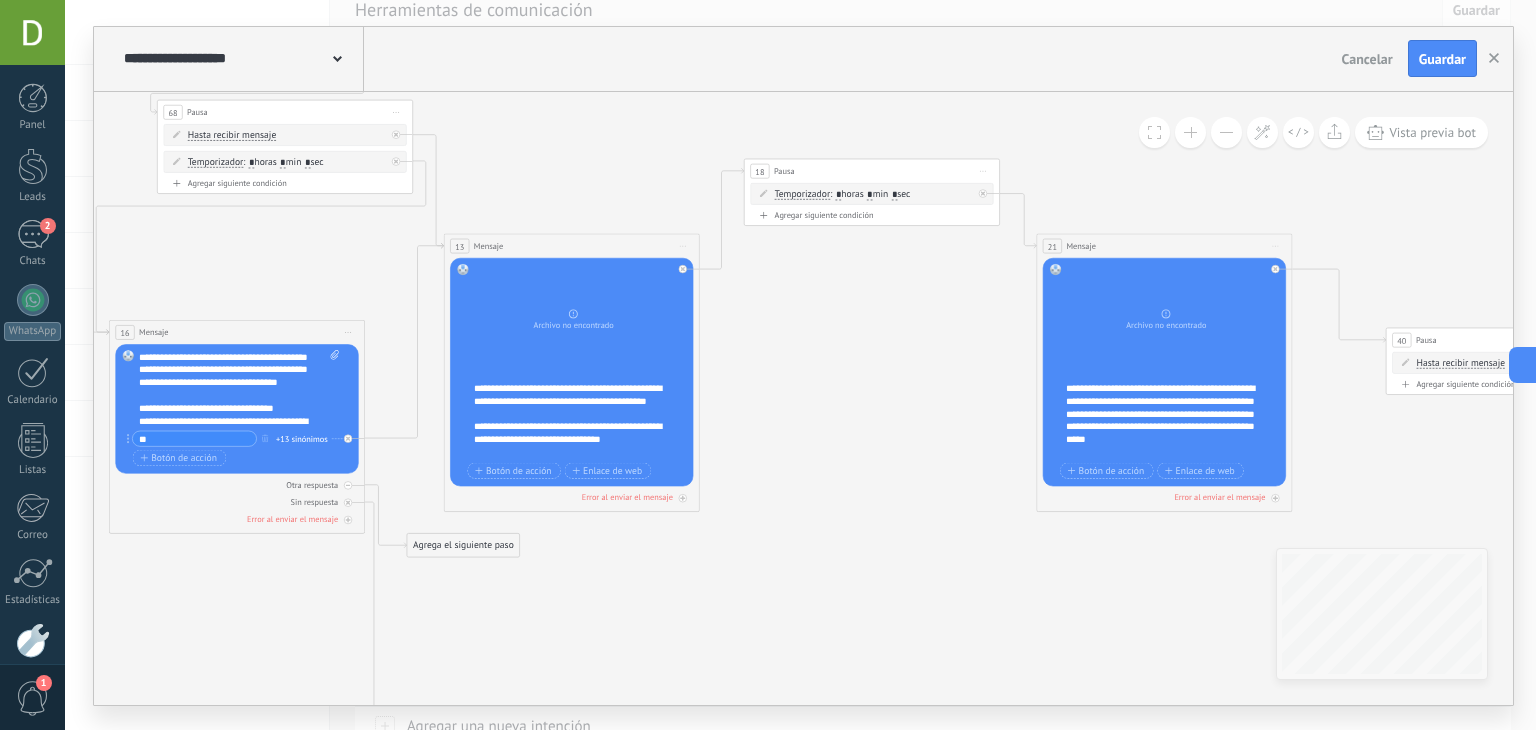 click on "**********" at bounding box center (1172, 420) 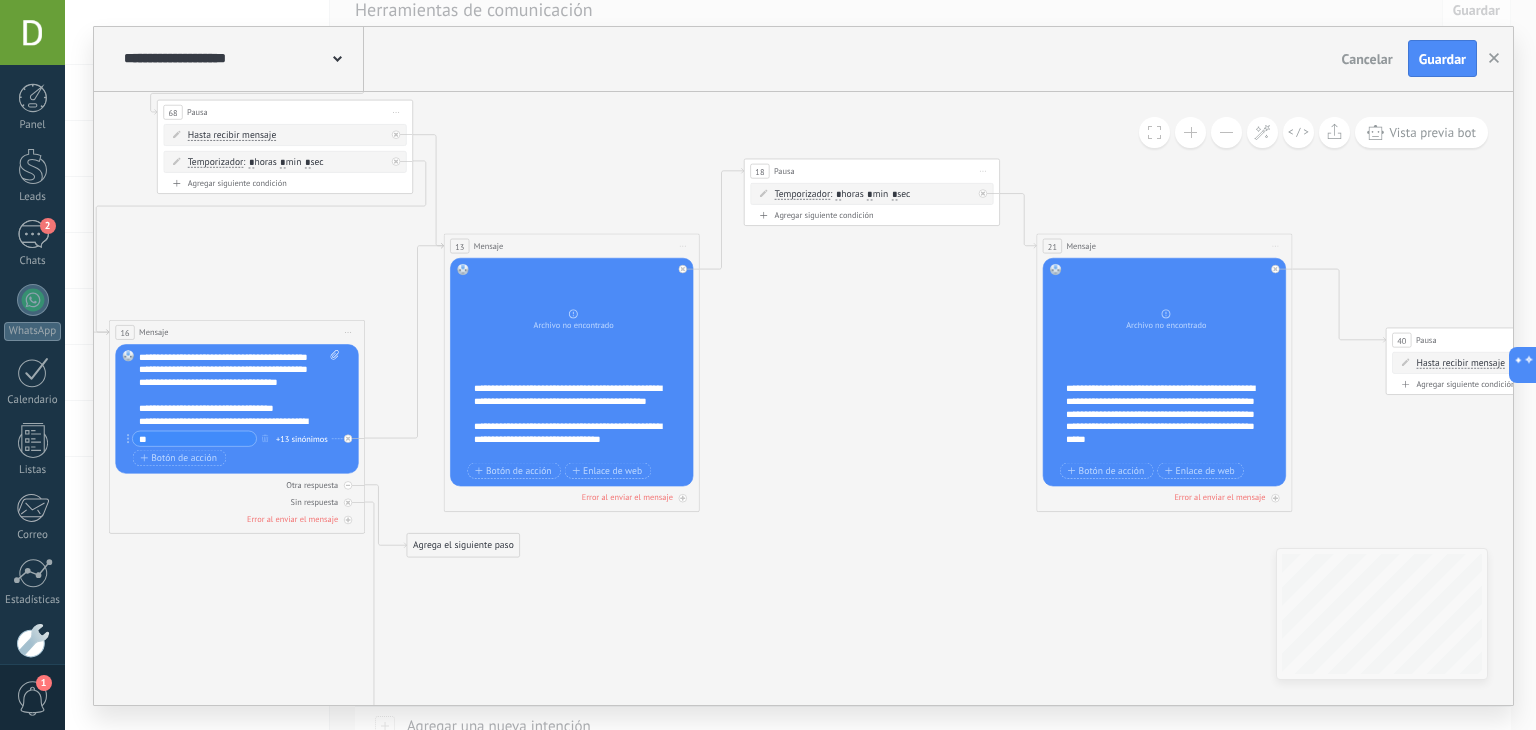 click on "**********" at bounding box center [1172, 420] 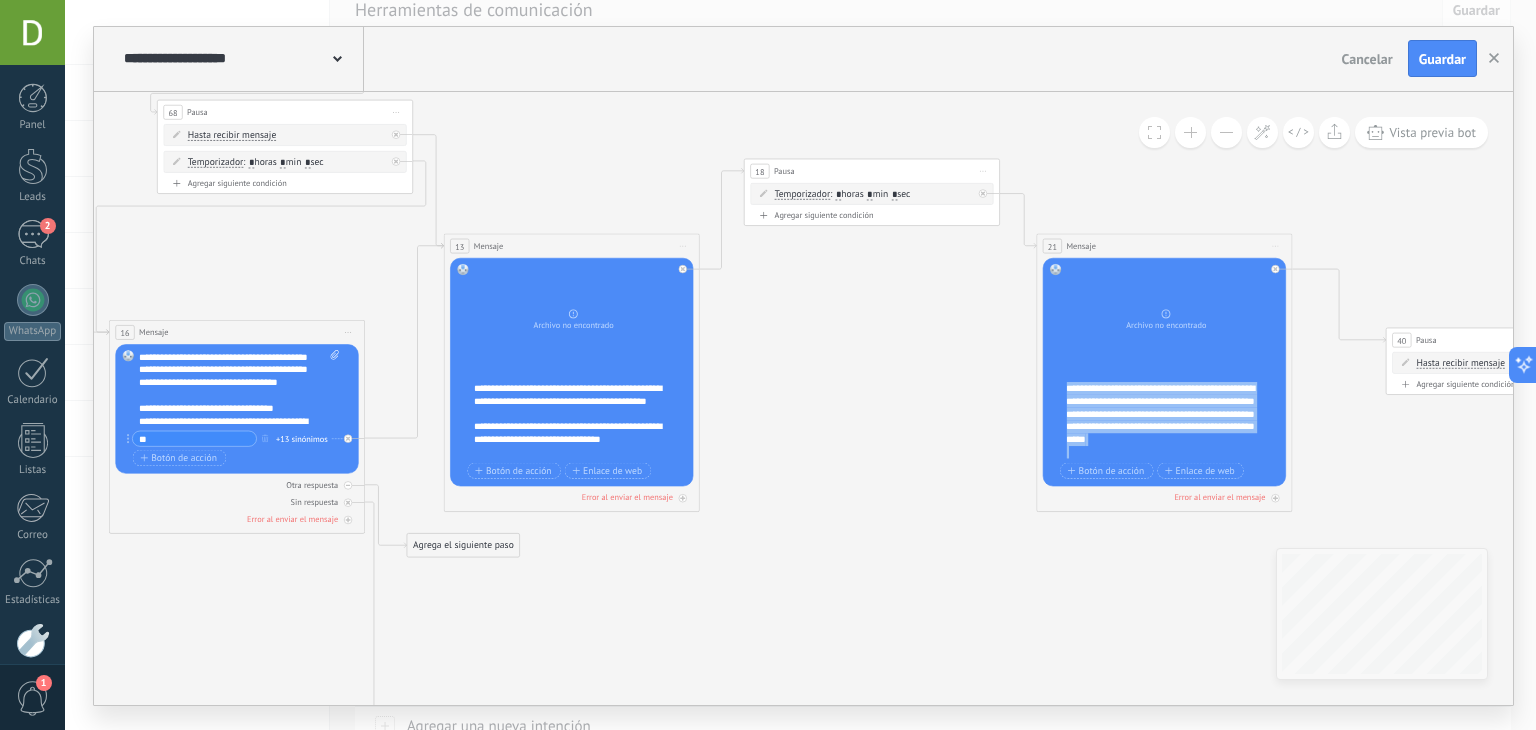 scroll, scrollTop: 40, scrollLeft: 0, axis: vertical 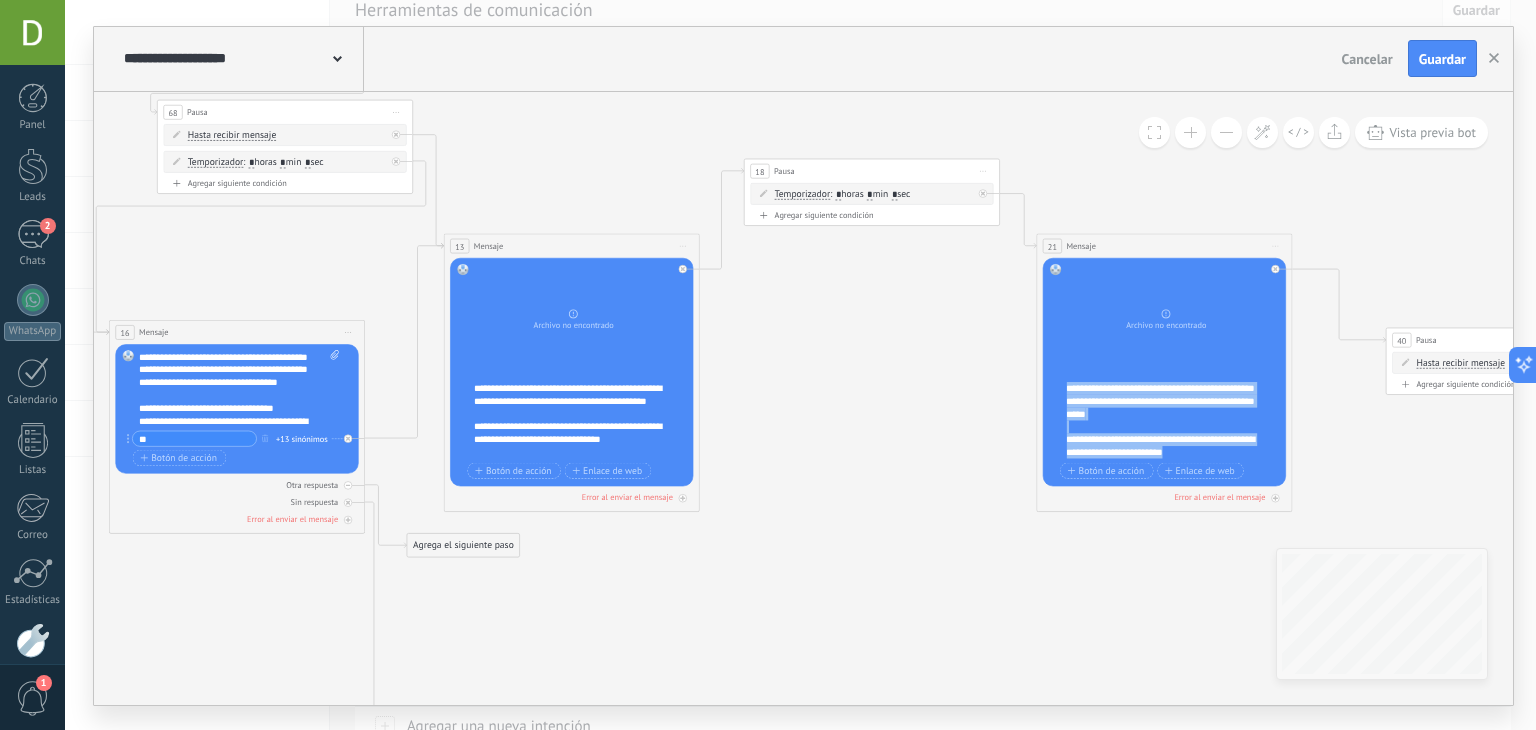 paste 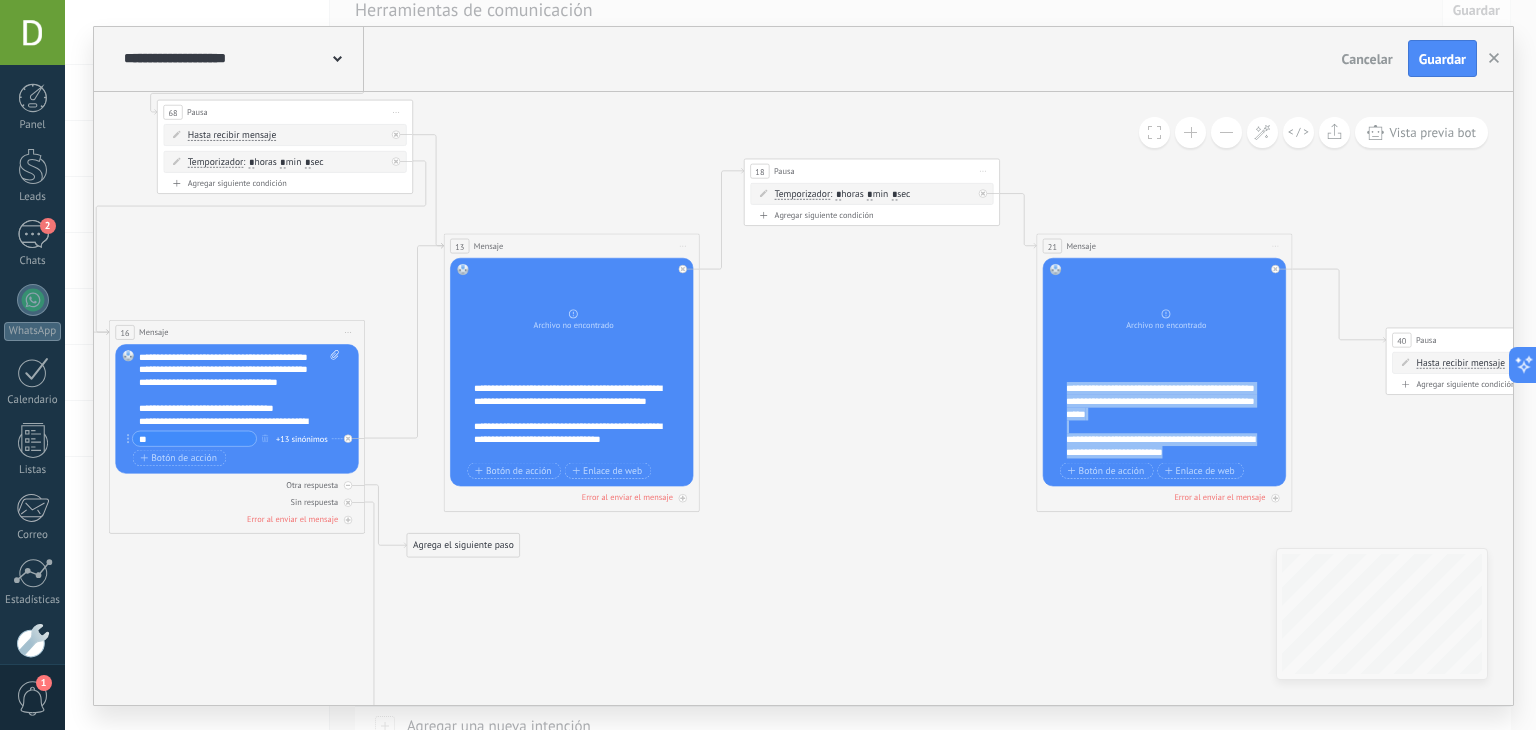 type 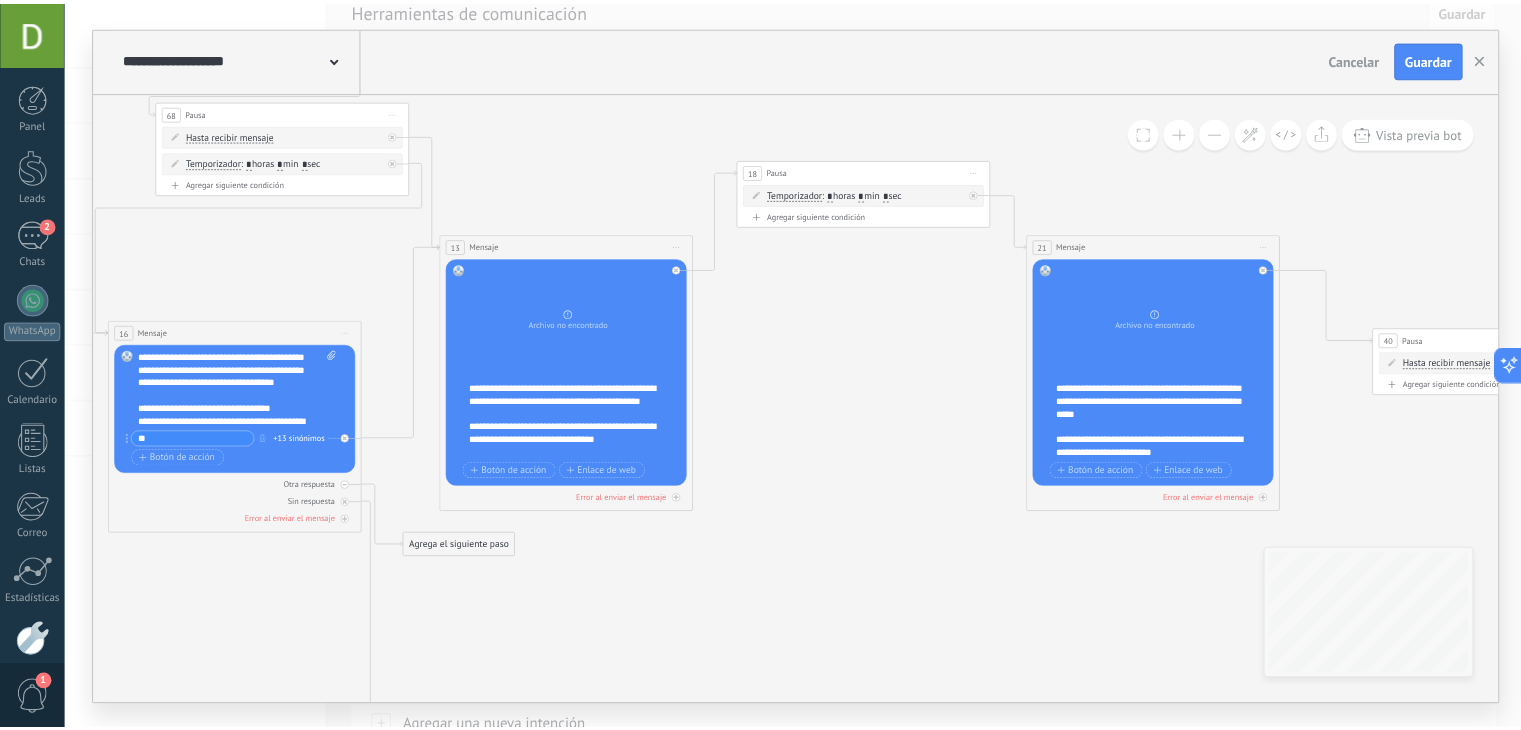 scroll, scrollTop: 0, scrollLeft: 0, axis: both 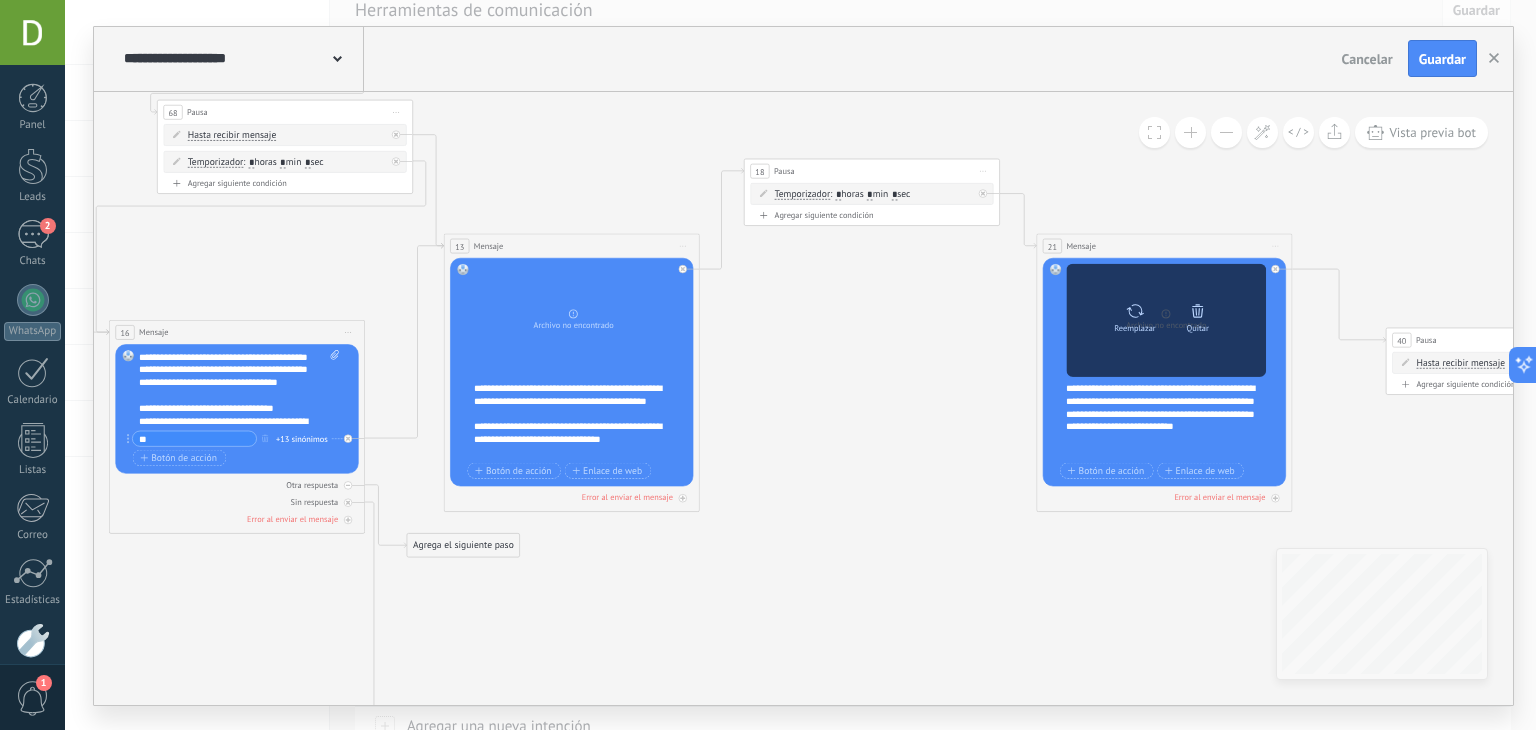 click 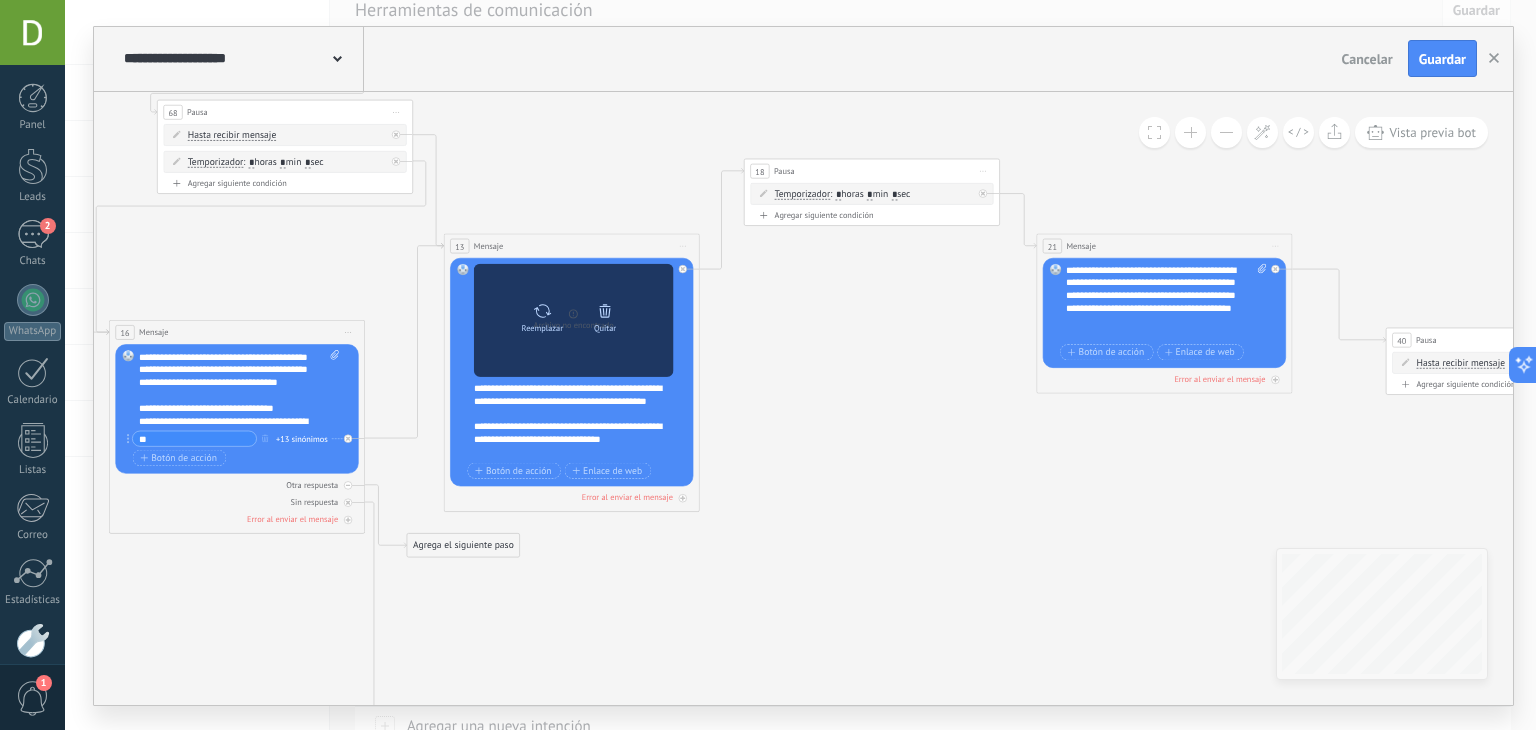 click on "Reemplazar" at bounding box center [542, 314] 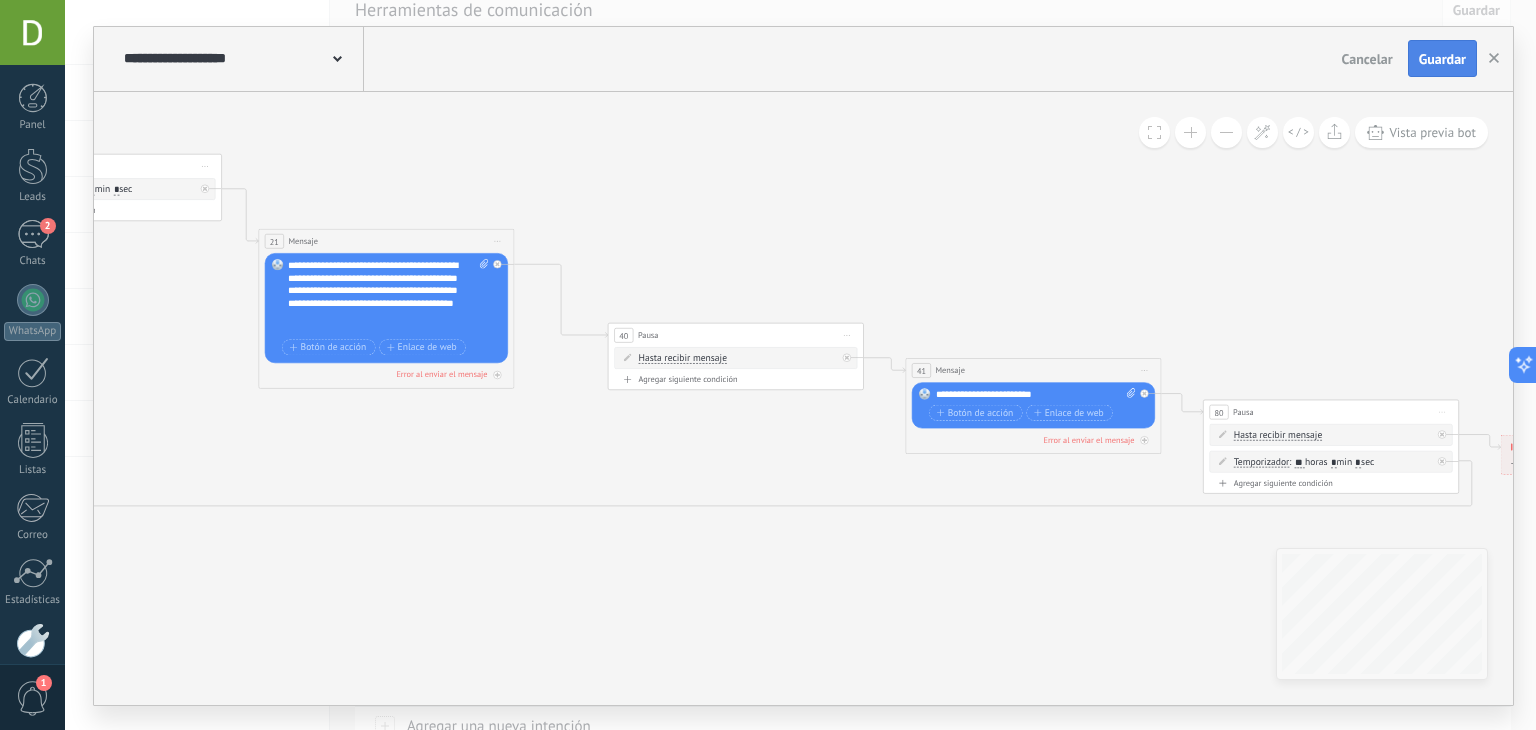 click on "Guardar" at bounding box center [1442, 59] 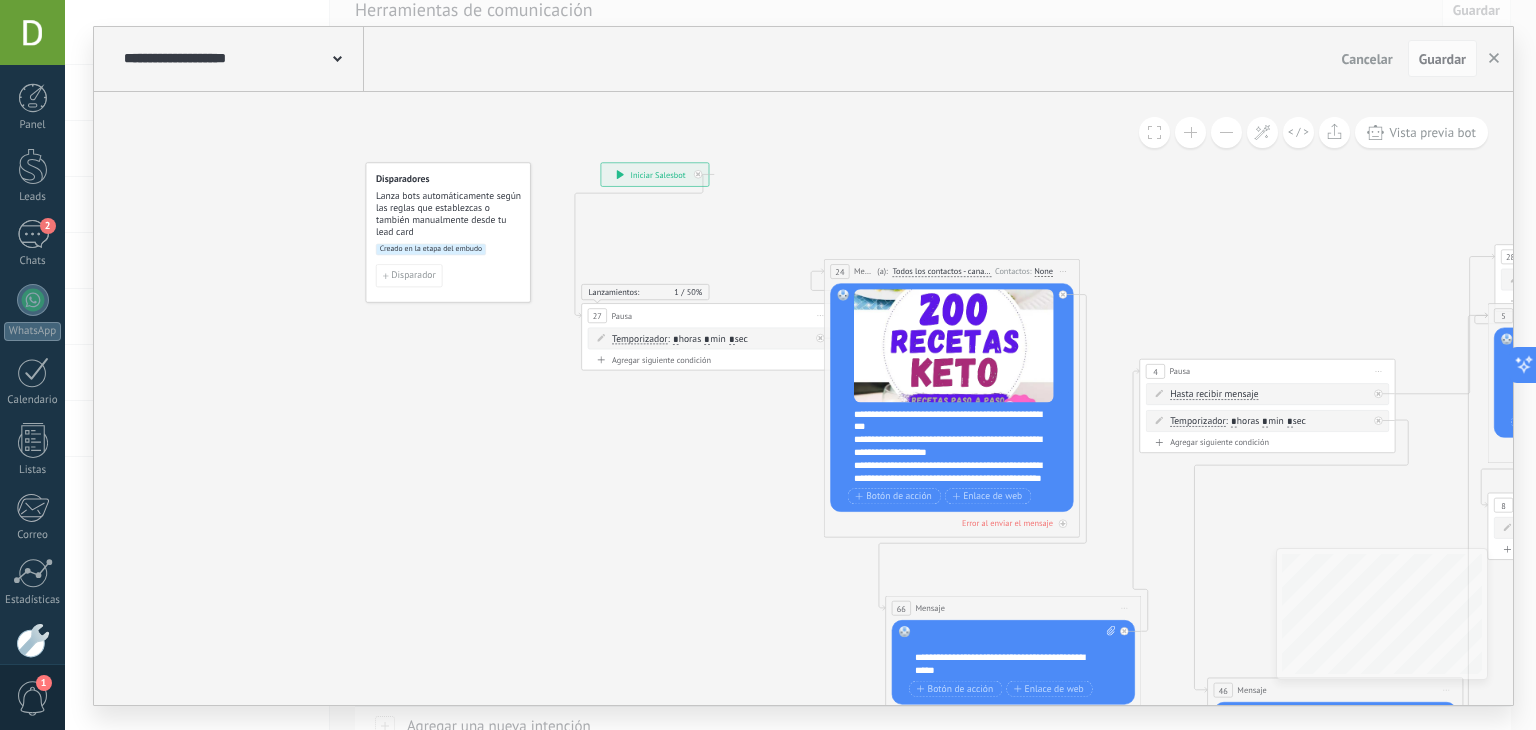 click on "Lanza bots automáticamente según las reglas que establezcas o también manualmente desde tu lead card" at bounding box center [449, 214] 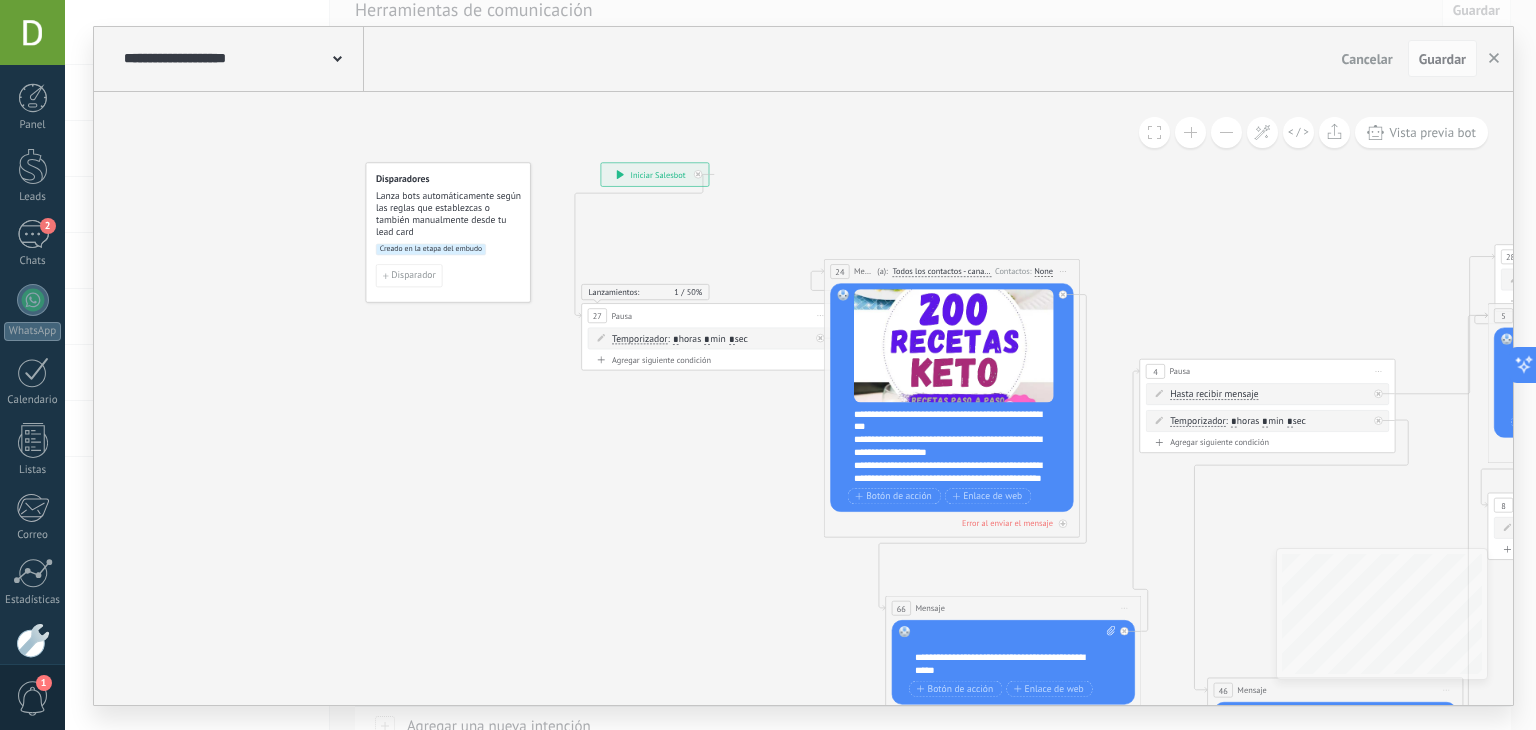 click on "Creado en la etapa del embudo" at bounding box center (431, 249) 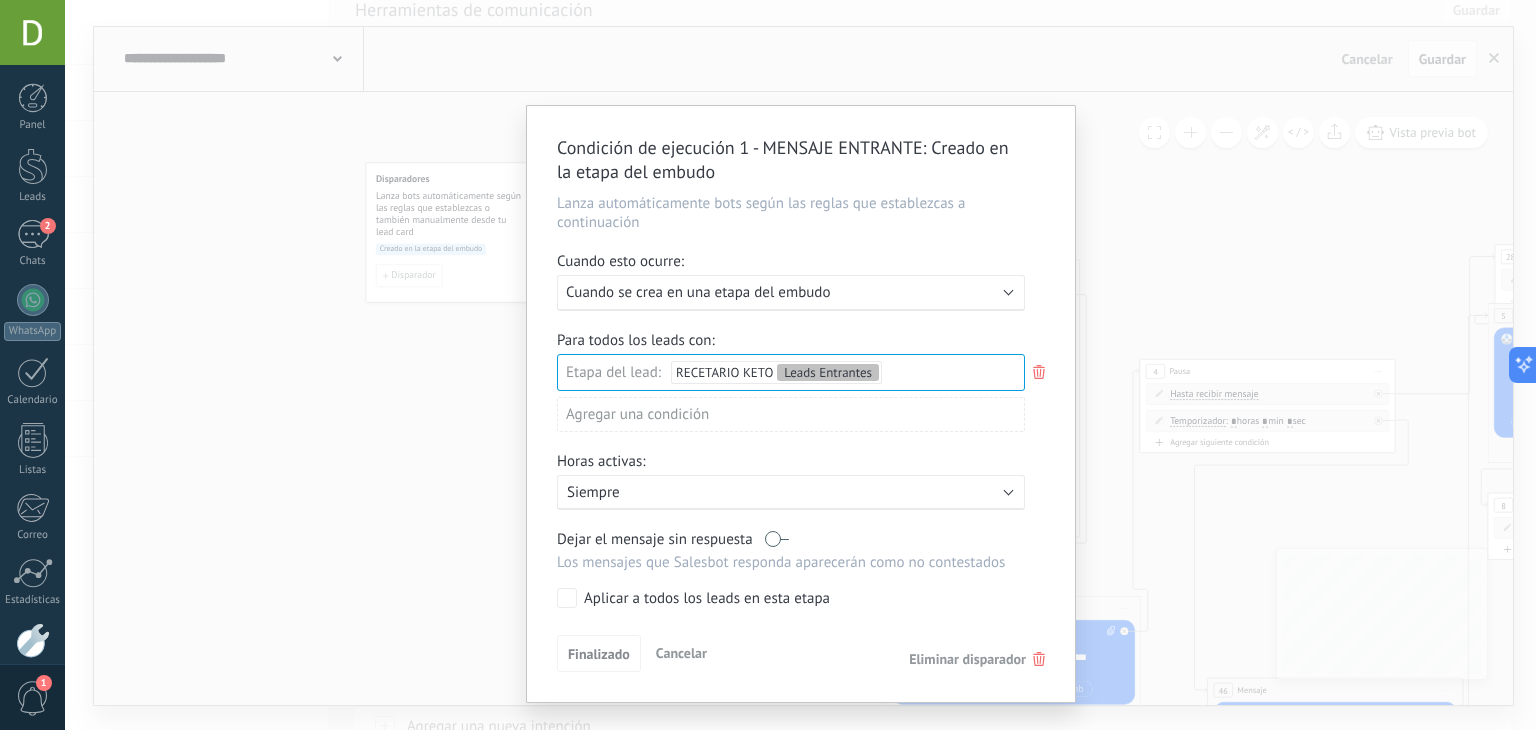 click on "Cancelar" at bounding box center (681, 653) 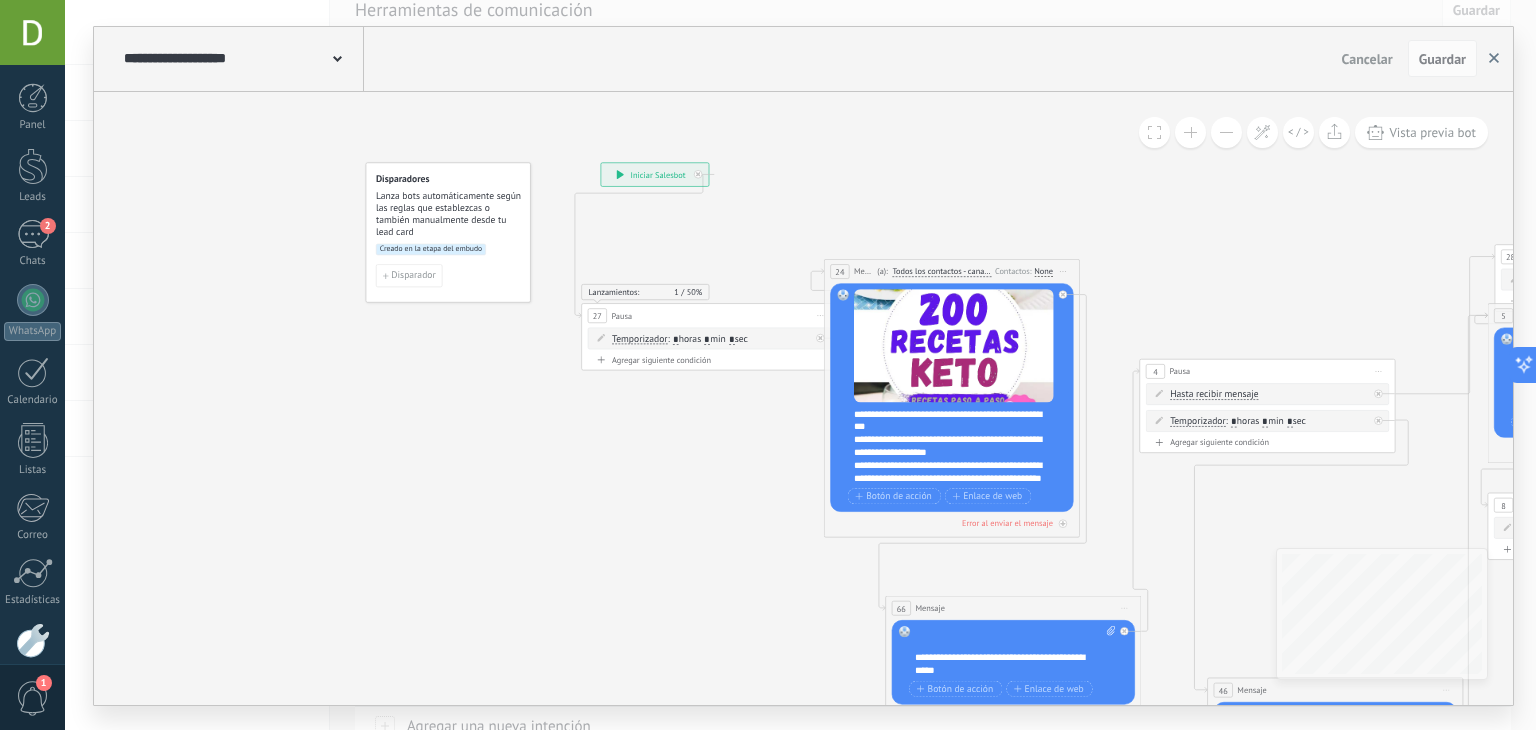 click at bounding box center (1494, 59) 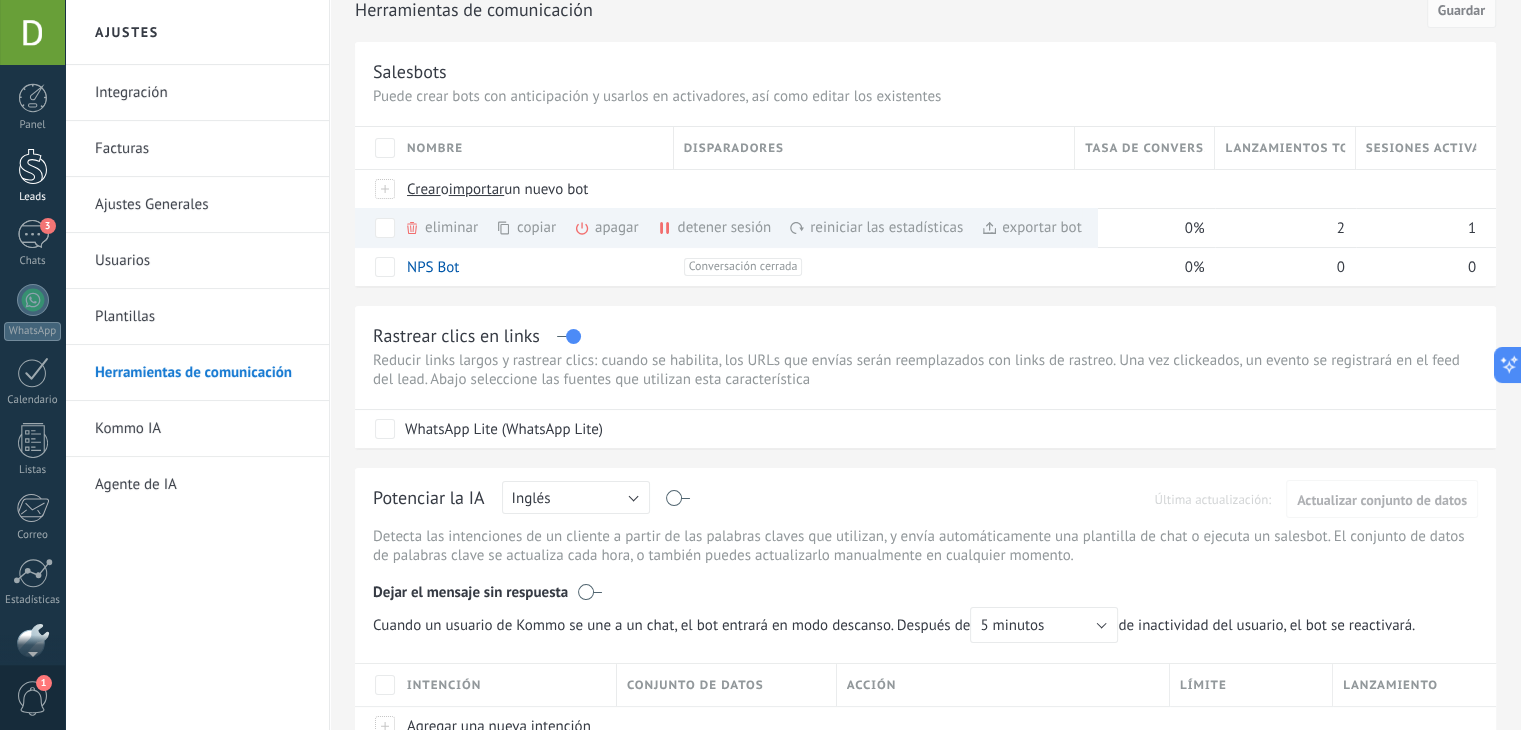 scroll, scrollTop: 101, scrollLeft: 0, axis: vertical 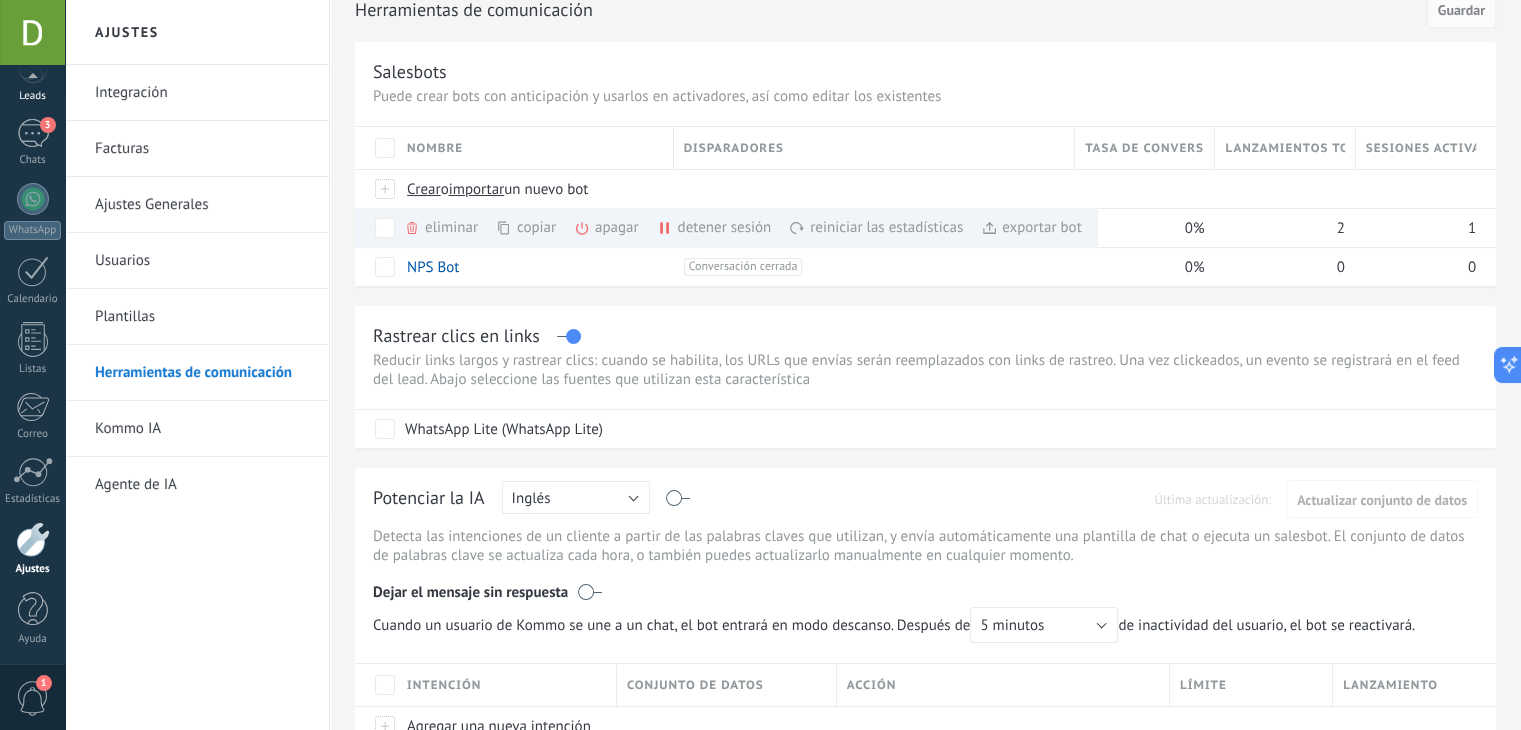 click on "Chats" at bounding box center [33, 160] 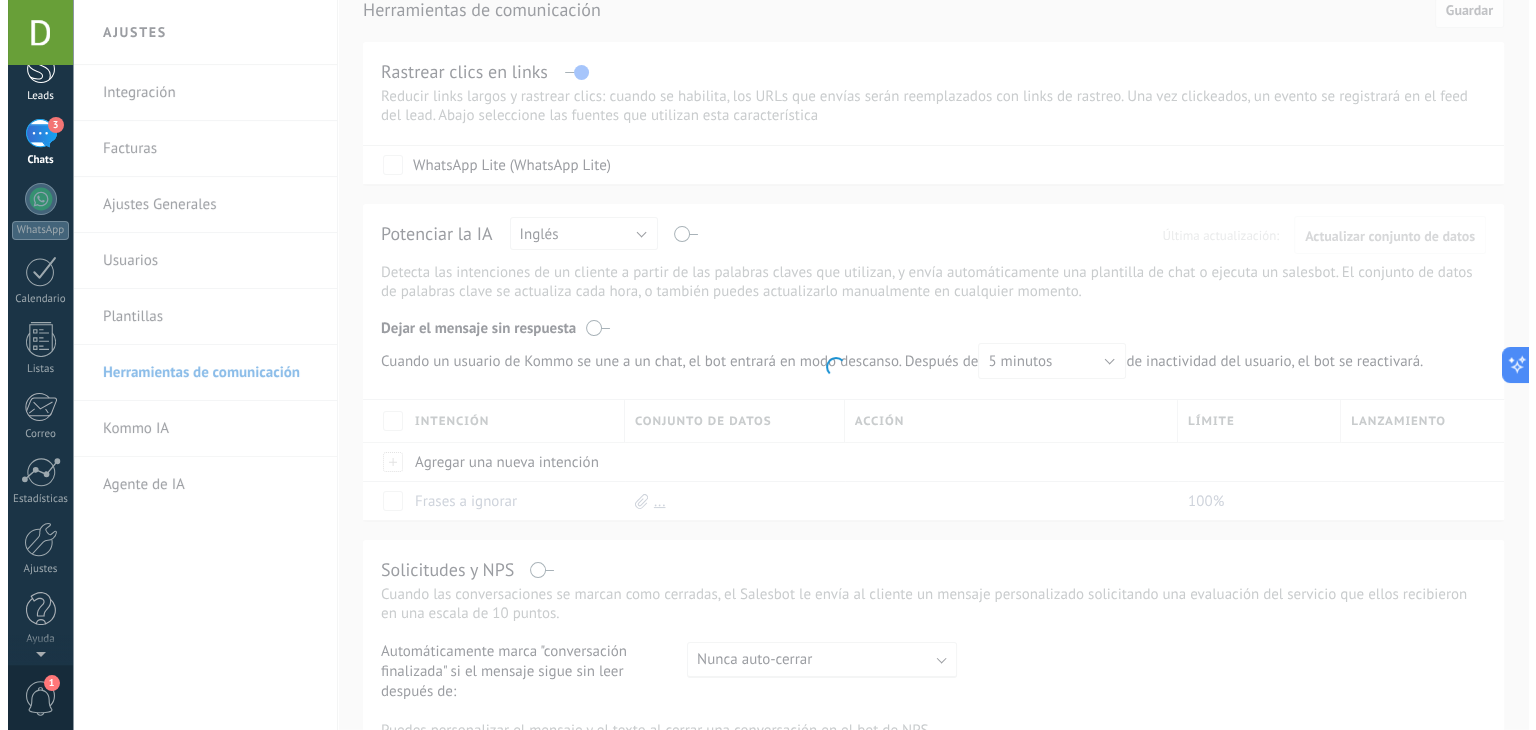 scroll, scrollTop: 0, scrollLeft: 0, axis: both 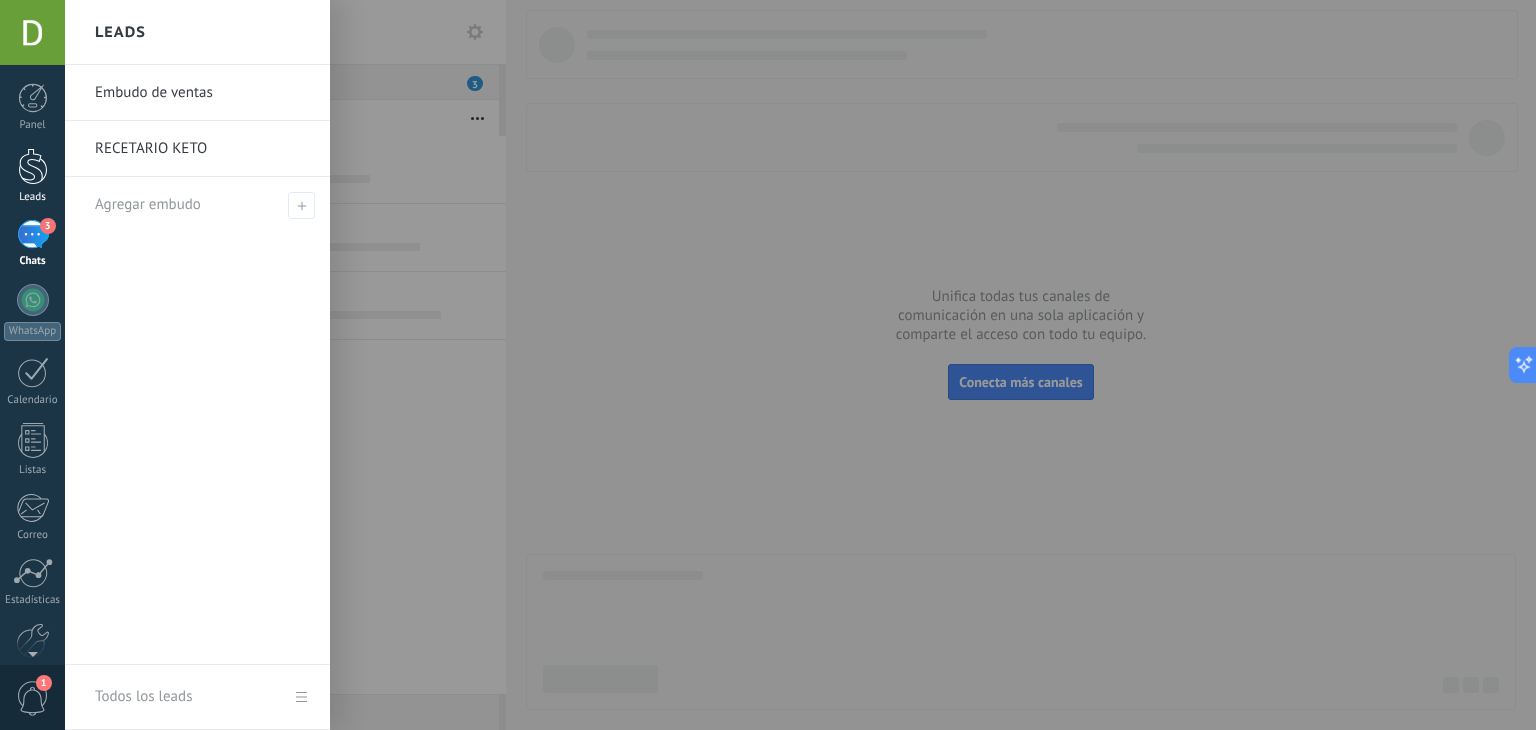 click at bounding box center [33, 166] 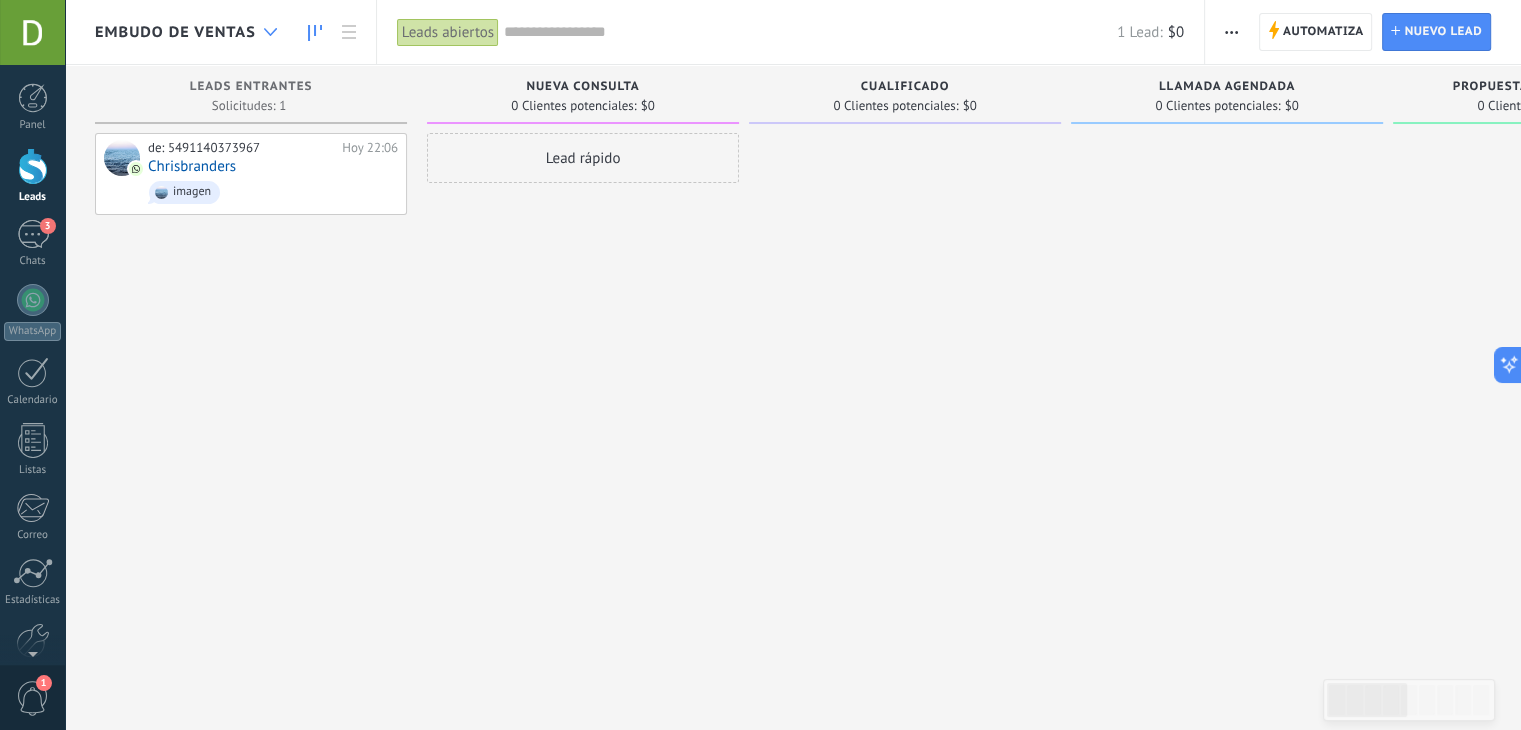 click 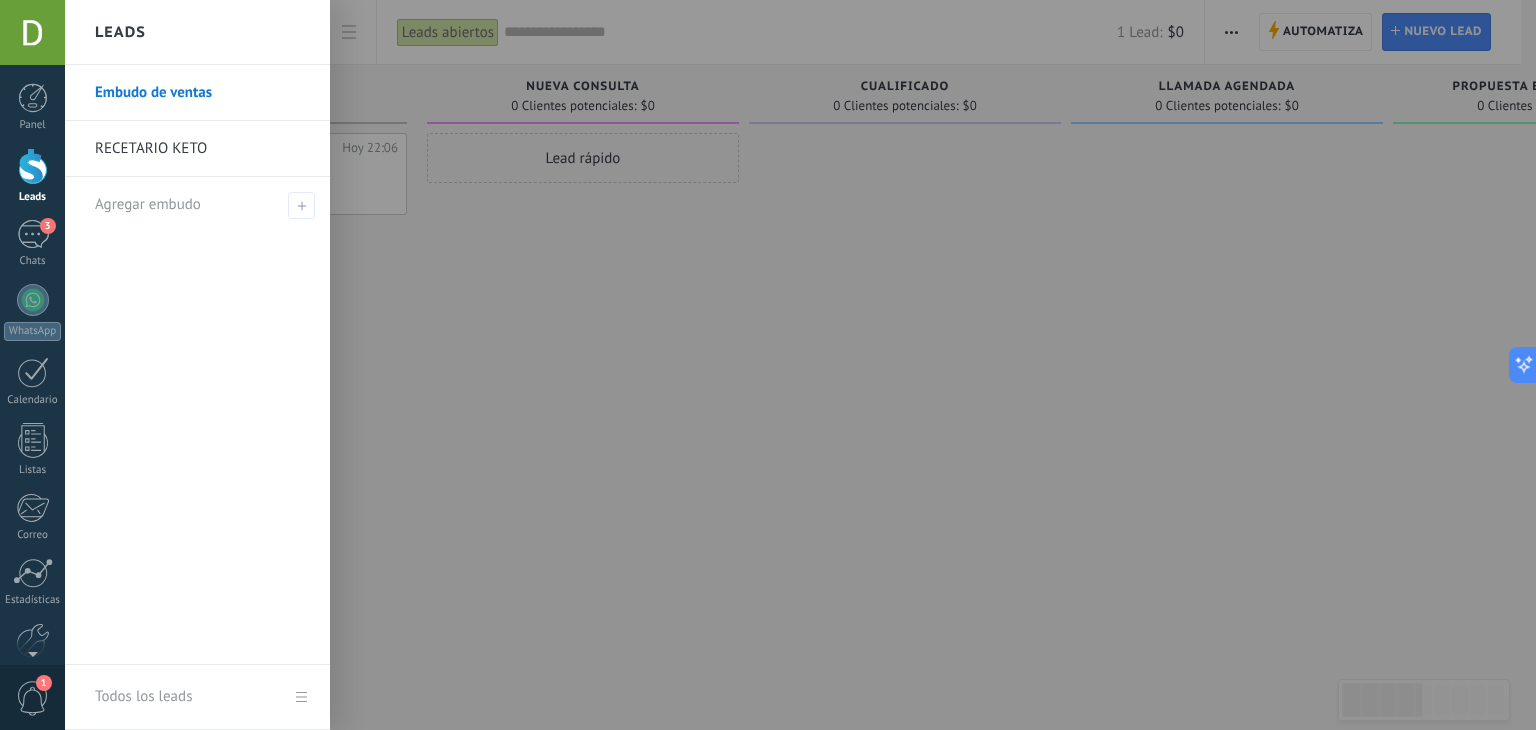 click on "RECETARIO KETO" at bounding box center (202, 149) 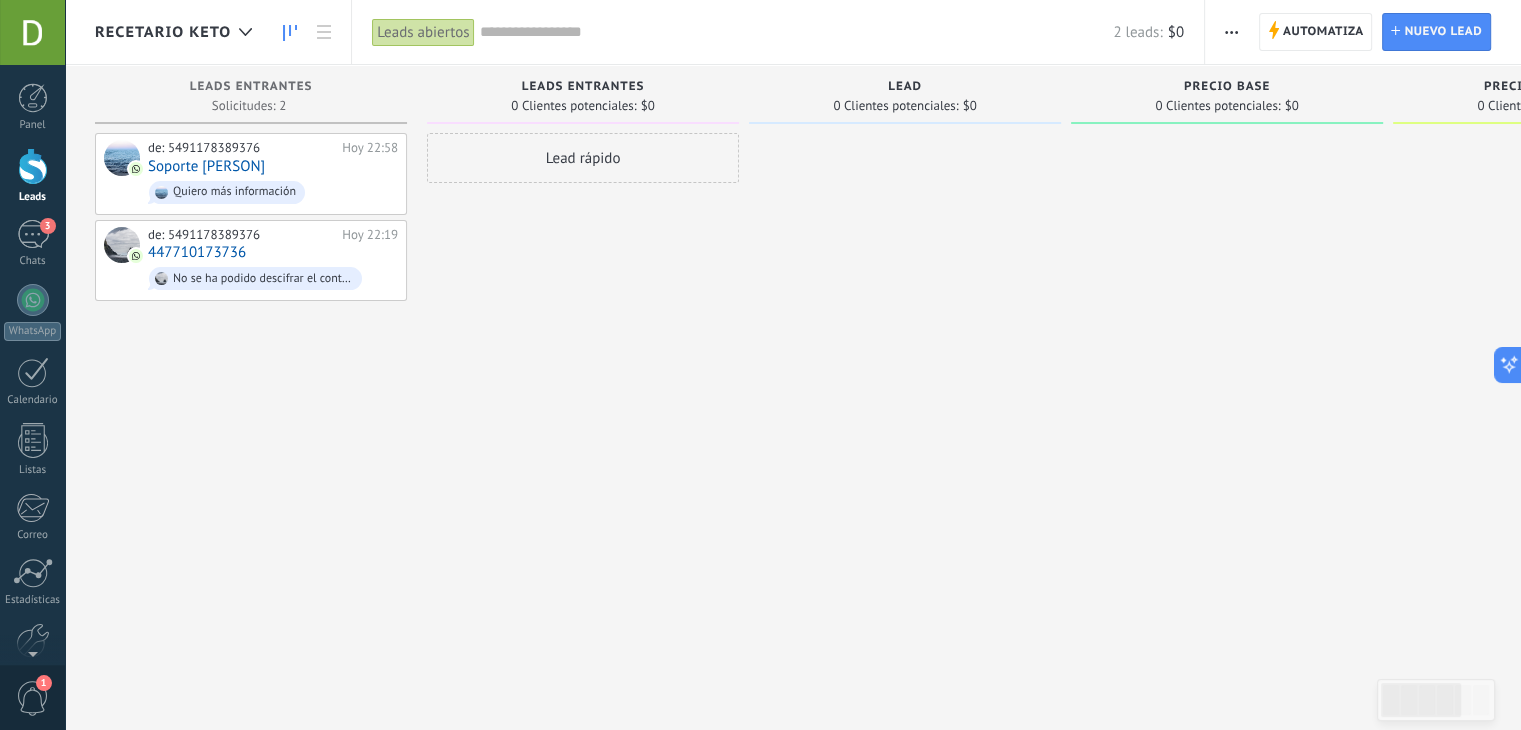 click at bounding box center (1231, 32) 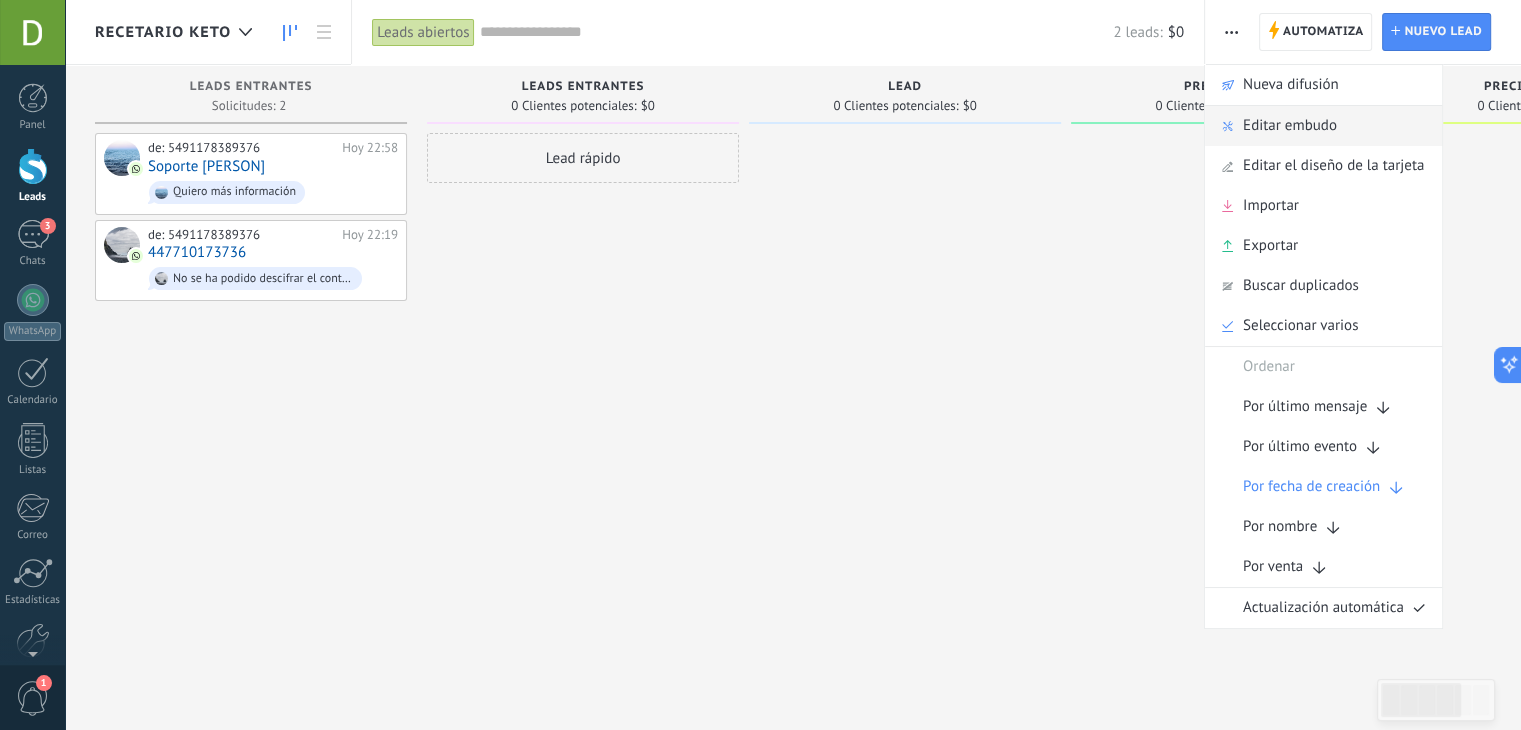 click on "Editar embudo" at bounding box center [1290, 126] 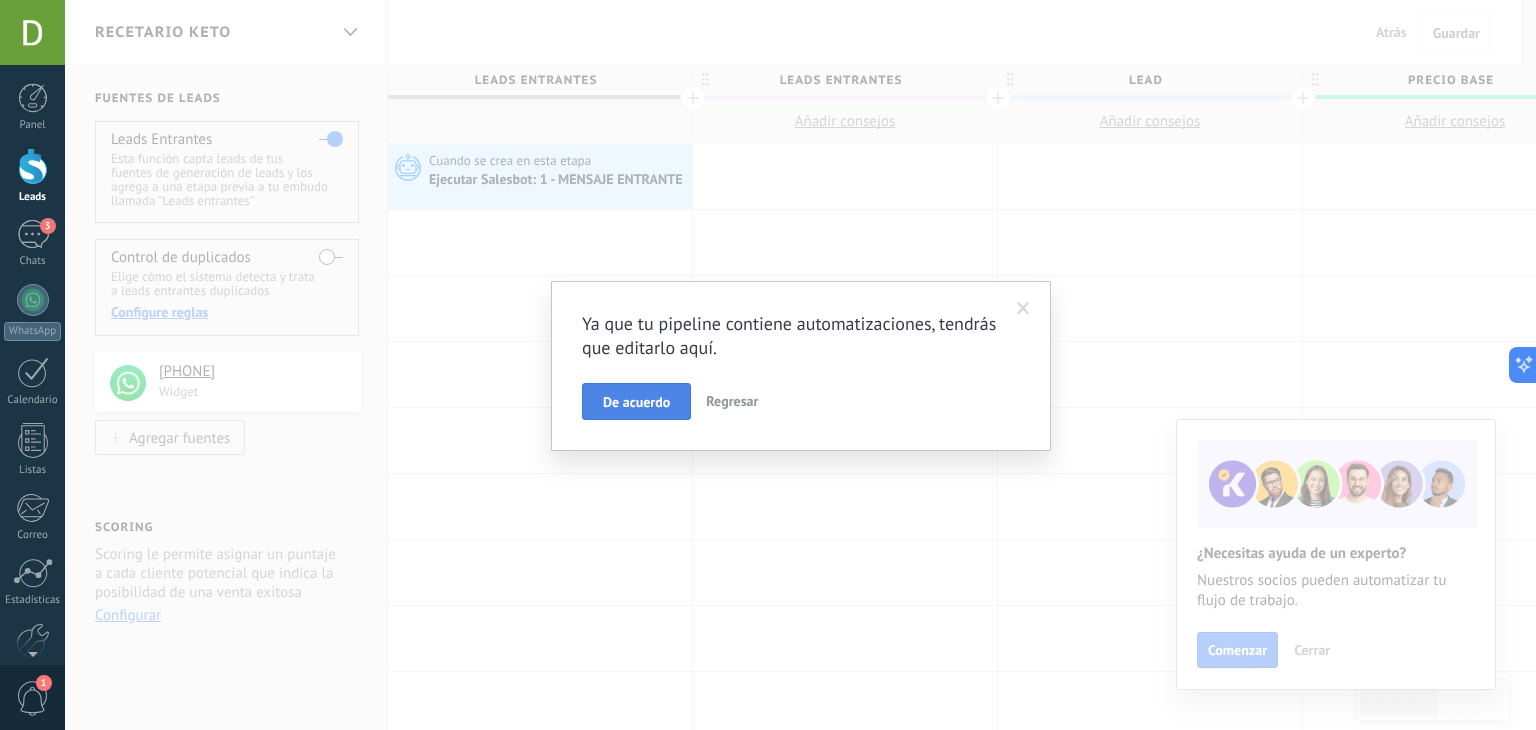 click on "De acuerdo" at bounding box center (636, 402) 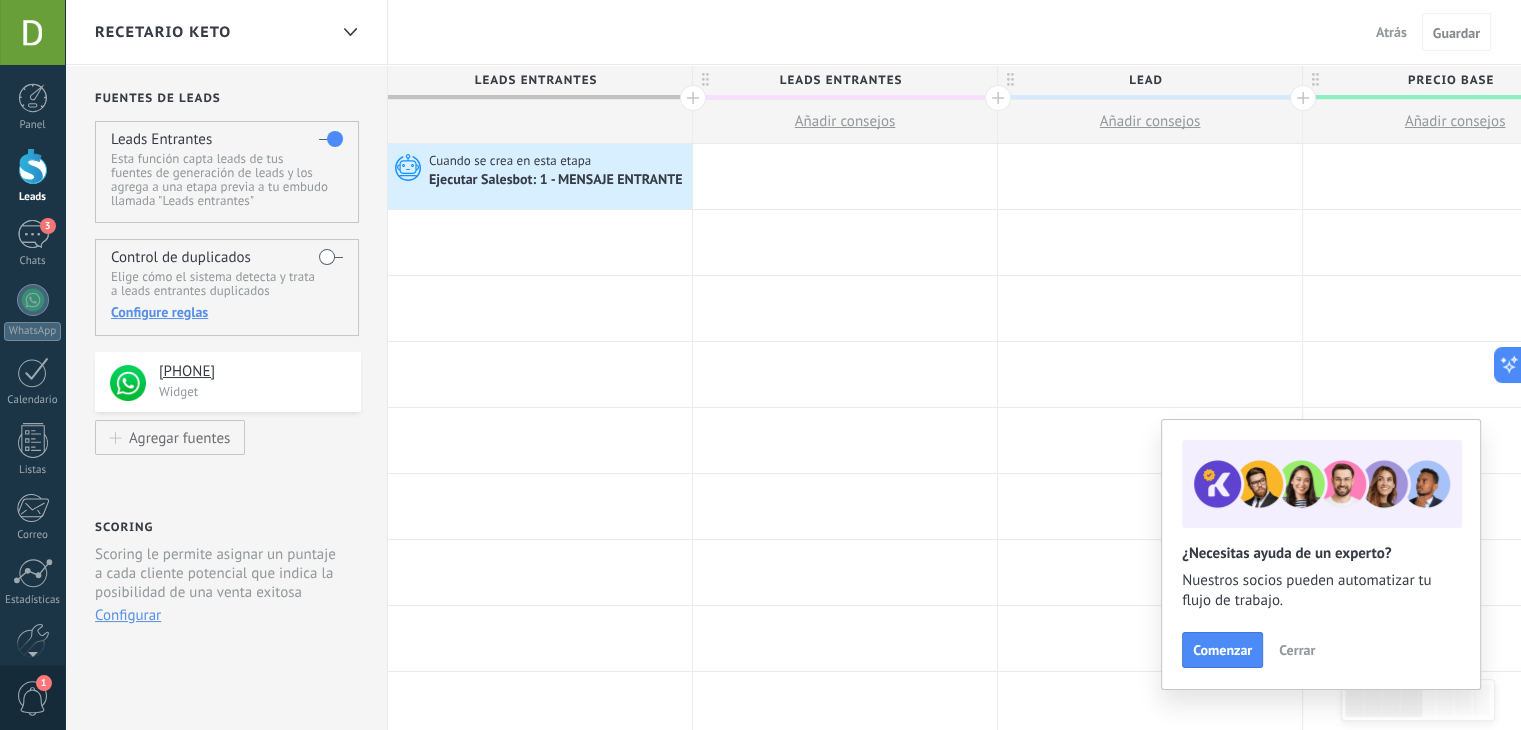 click on "LEADS ENTRANTES" at bounding box center [840, 80] 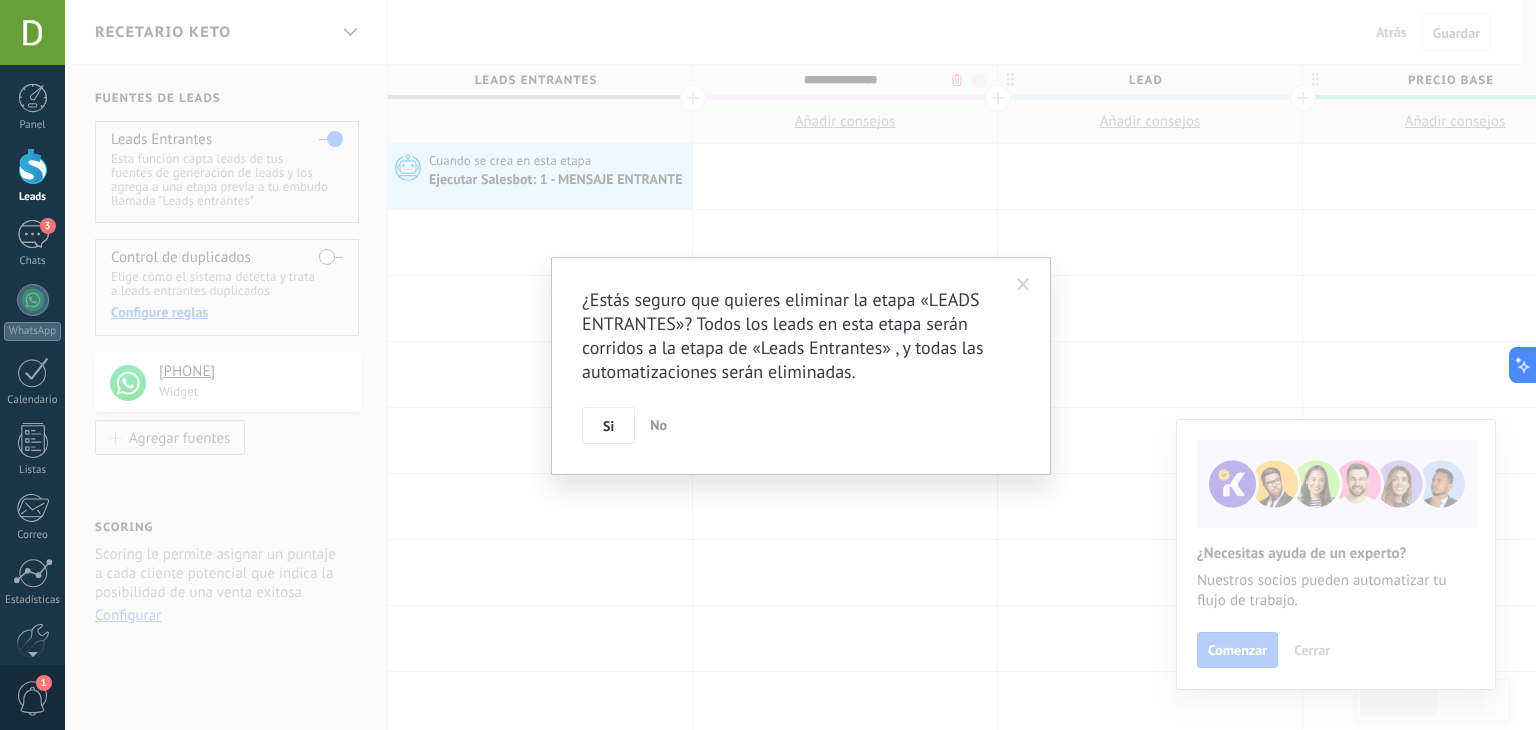 click on ".abccls-1,.abccls-2{fill-rule:evenodd}.abccls-2{fill:#fff} .abfcls-1{fill:none}.abfcls-2{fill:#fff} .abncls-1{isolation:isolate}.abncls-2{opacity:.06}.abncls-2,.abncls-3,.abncls-6{mix-blend-mode:multiply}.abncls-3{opacity:.15}.abncls-4,.abncls-8{fill:#fff}.abncls-5{fill:url(#abnlinear-gradient)}.abncls-6{opacity:.04}.abncls-7{fill:url(#abnlinear-gradient-2)}.abncls-8{fill-rule:evenodd} .abqst0{fill:#ffa200} .abwcls-1{fill:#252525} .cls-1{isolation:isolate} .acicls-1{fill:none} .aclcls-1{fill:#232323} .acnst0{display:none} .addcls-1,.addcls-2{fill:none;stroke-miterlimit:10}.addcls-1{stroke:#dfe0e5}.addcls-2{stroke:#a1a7ab} .adecls-1,.adecls-2{fill:none;stroke-miterlimit:10}.adecls-1{stroke:#dfe0e5}.adecls-2{stroke:#a1a7ab} .adqcls-1{fill:#8591a5;fill-rule:evenodd} .aeccls-1{fill:#5c9f37} .aeecls-1{fill:#f86161} .aejcls-1{fill:#8591a5;fill-rule:evenodd} .aekcls-1{fill-rule:evenodd} .aelcls-1{fill-rule:evenodd;fill:currentColor} .aemcls-1{fill-rule:evenodd;fill:currentColor} .aencls-2{fill:#f86161;opacity:.3}" at bounding box center (768, 365) 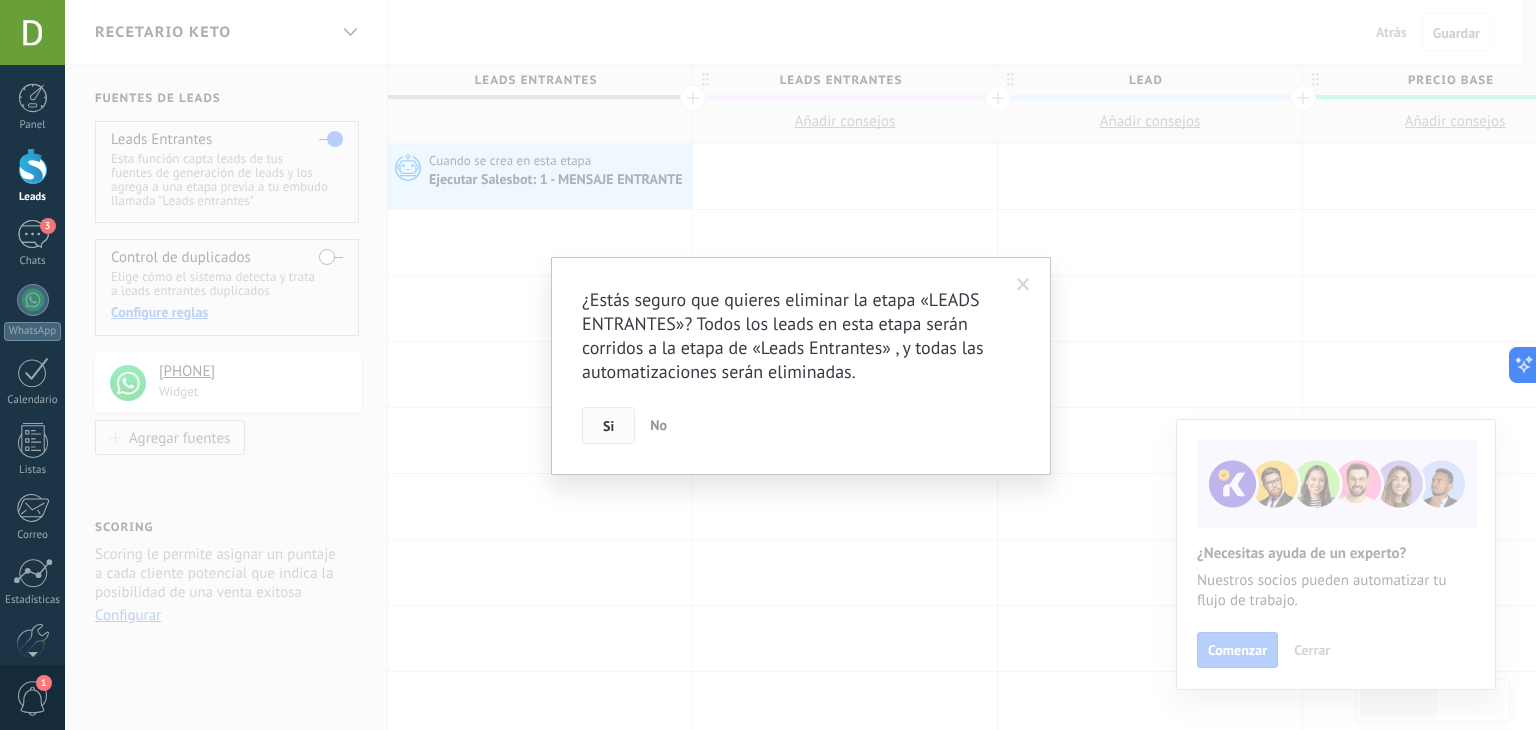 click on "Si" at bounding box center [608, 426] 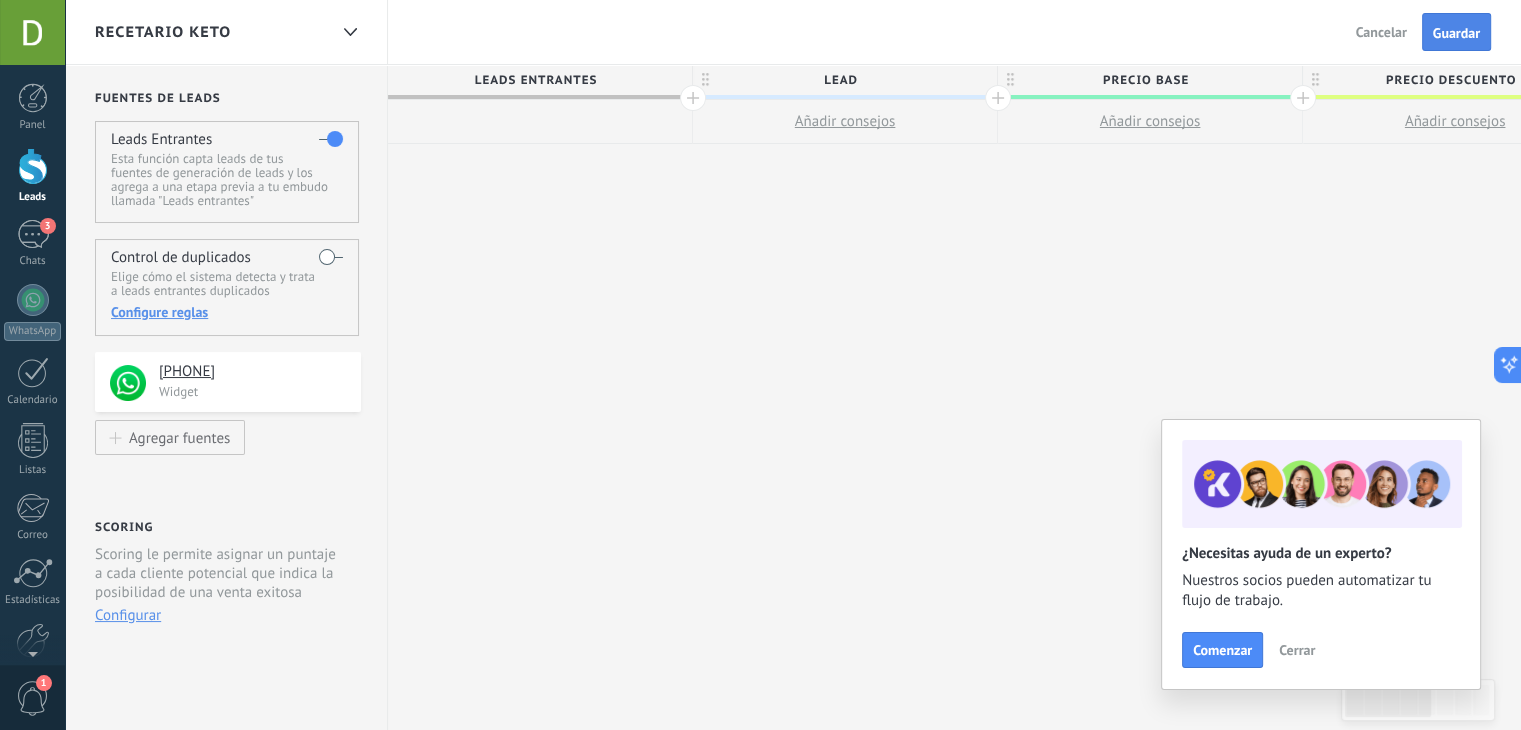 click on "Guardar" at bounding box center (1456, 32) 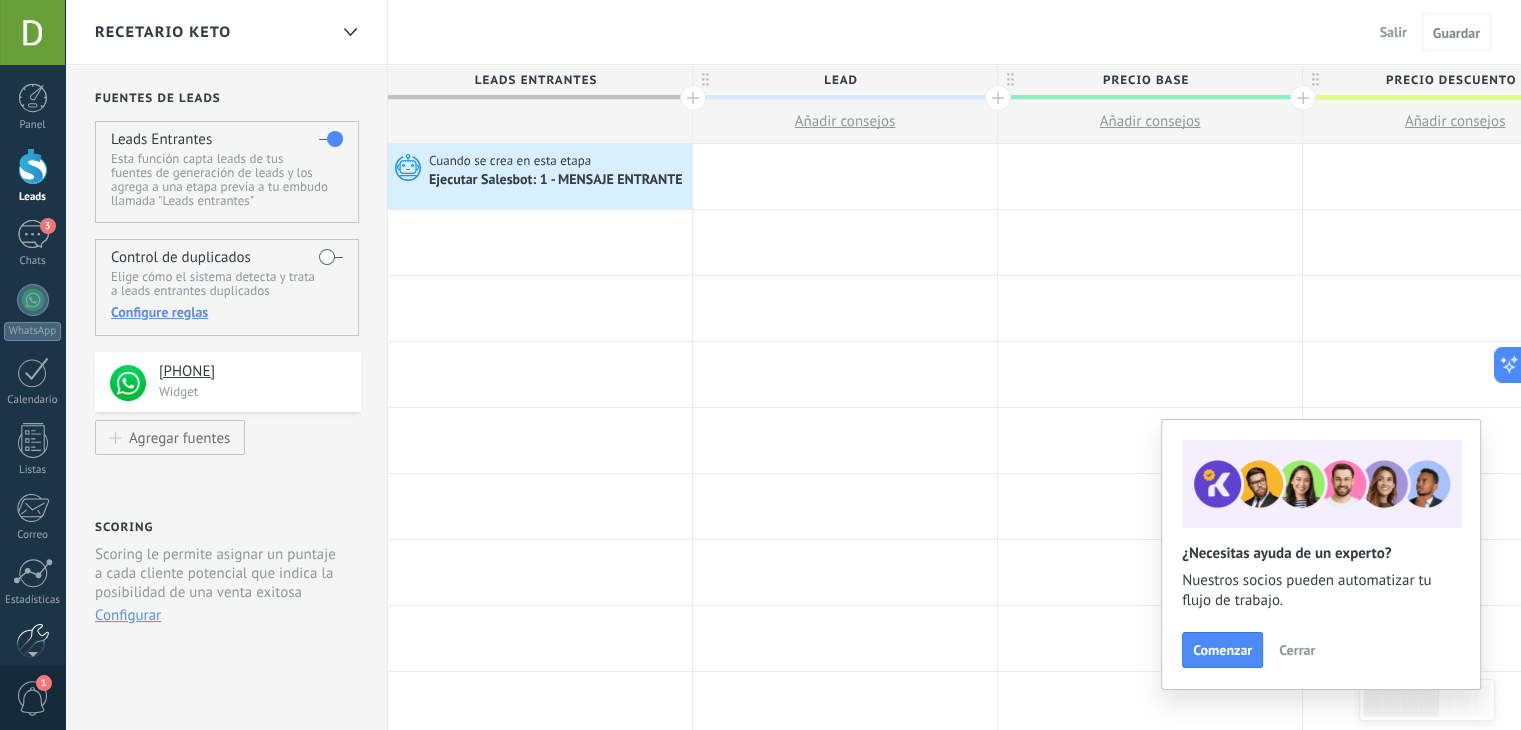 click at bounding box center (33, 640) 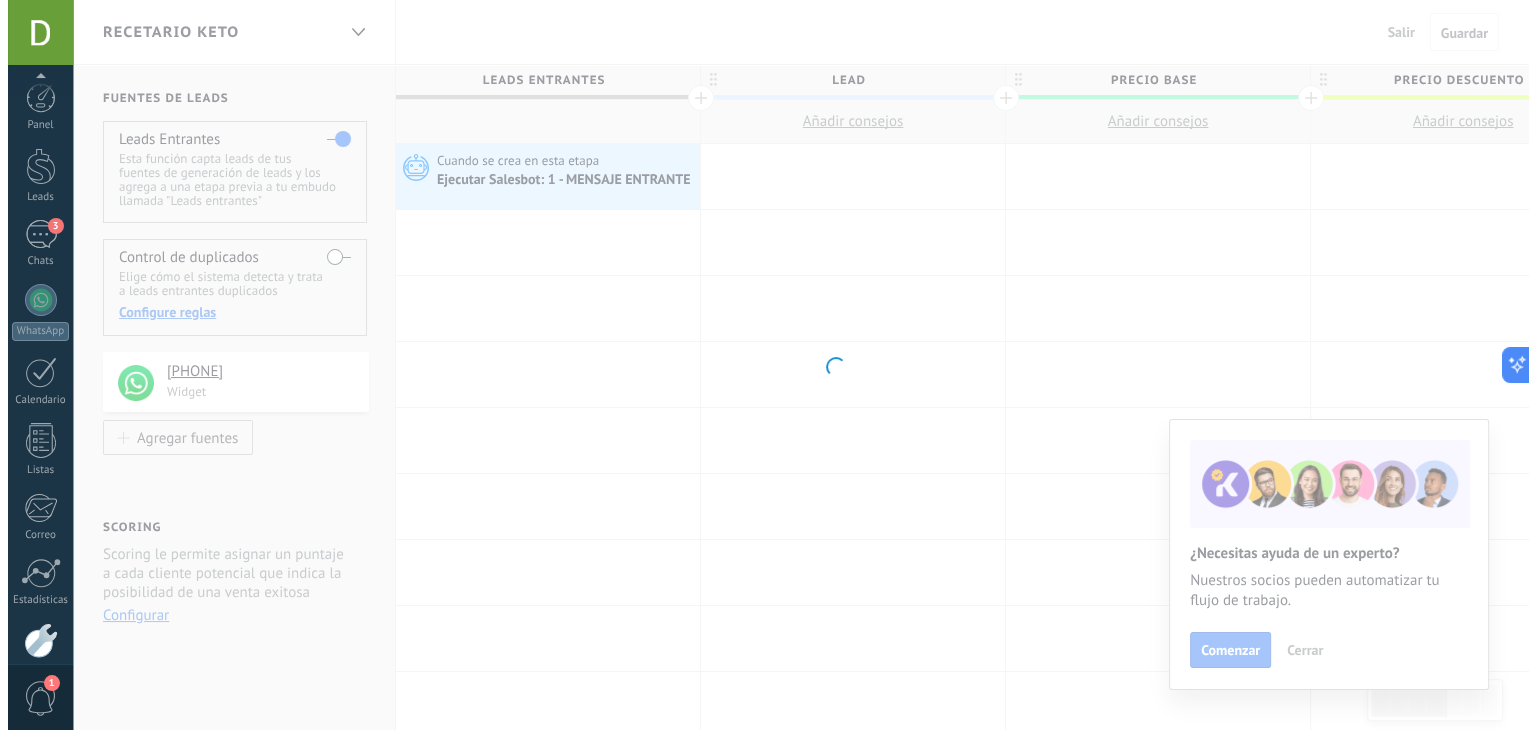 scroll, scrollTop: 101, scrollLeft: 0, axis: vertical 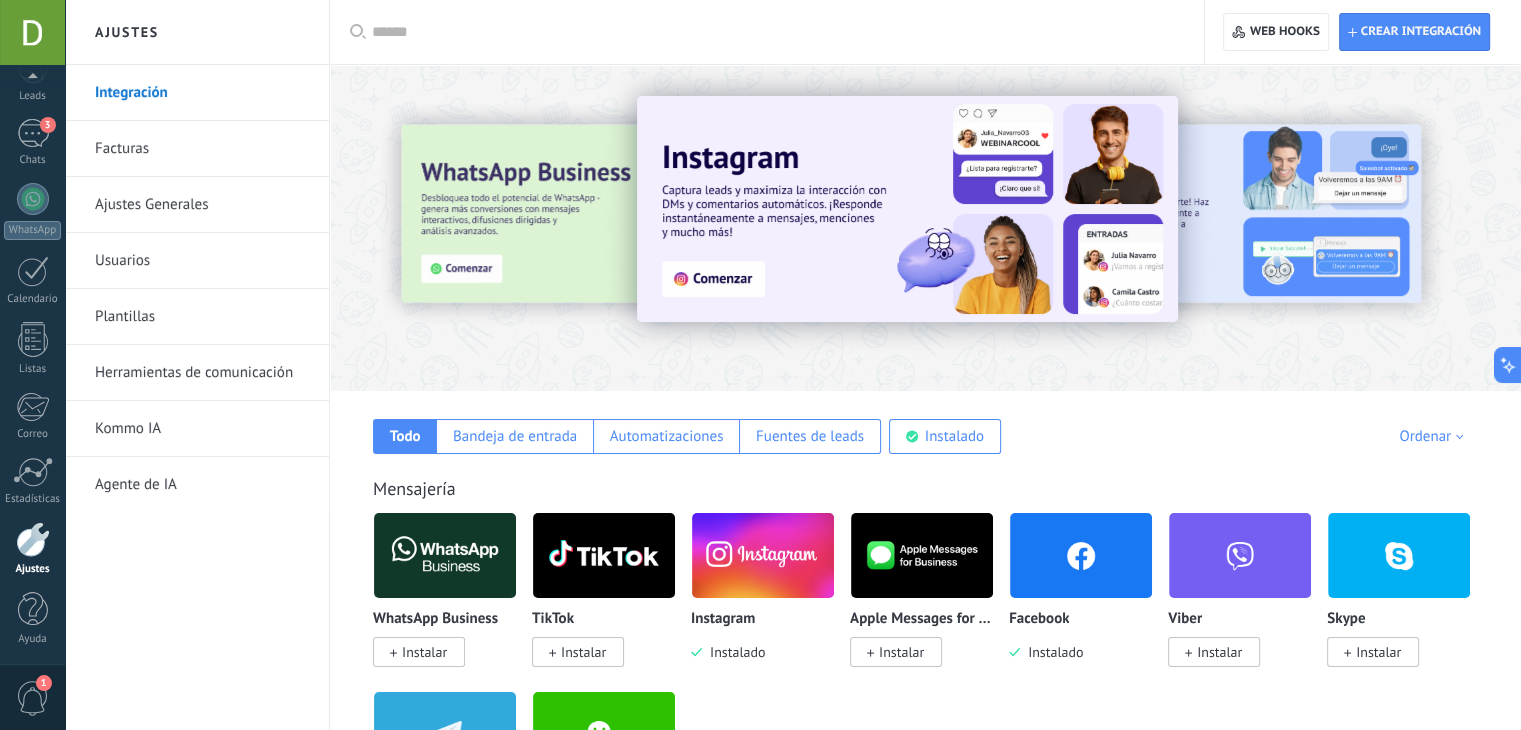 click on "Herramientas de comunicación" at bounding box center [202, 373] 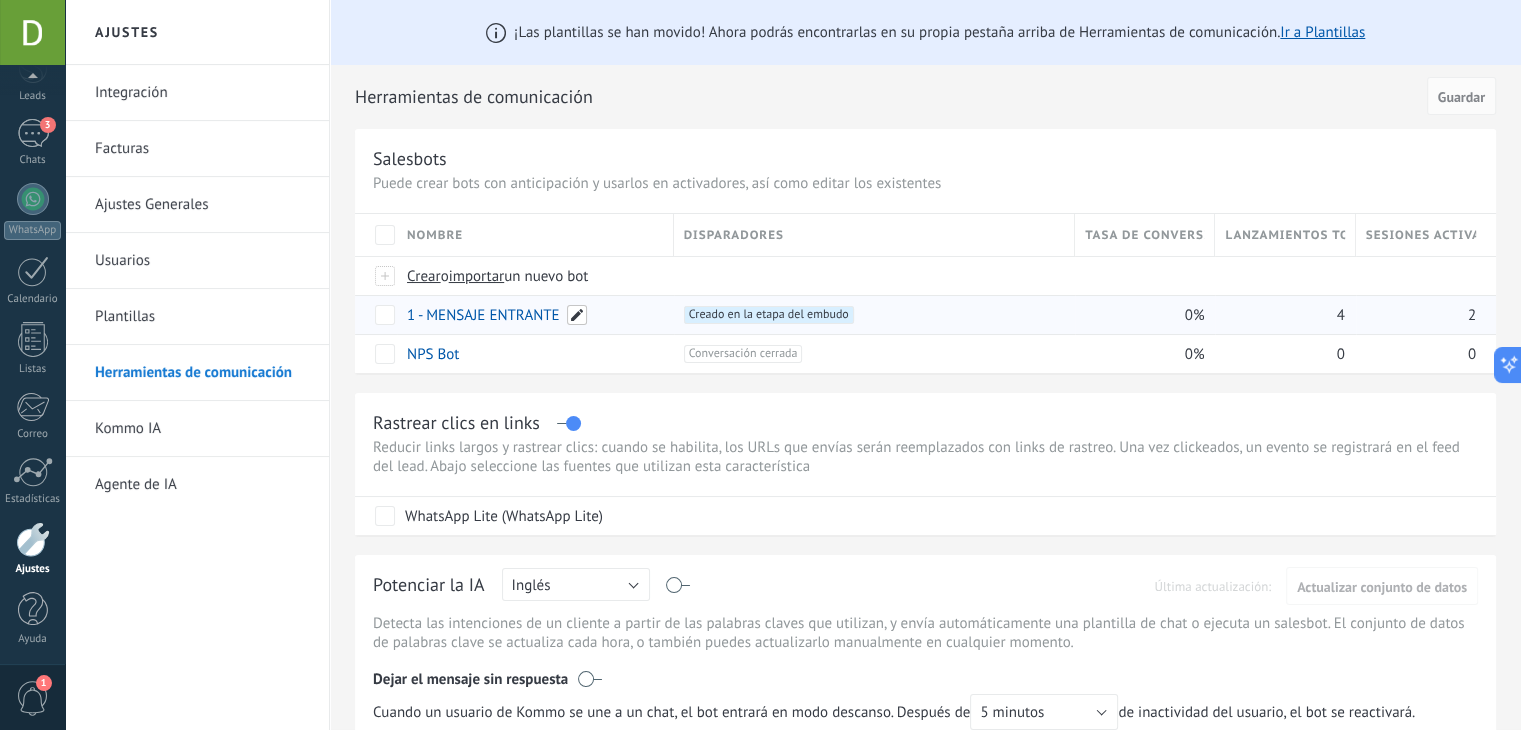 click at bounding box center (577, 315) 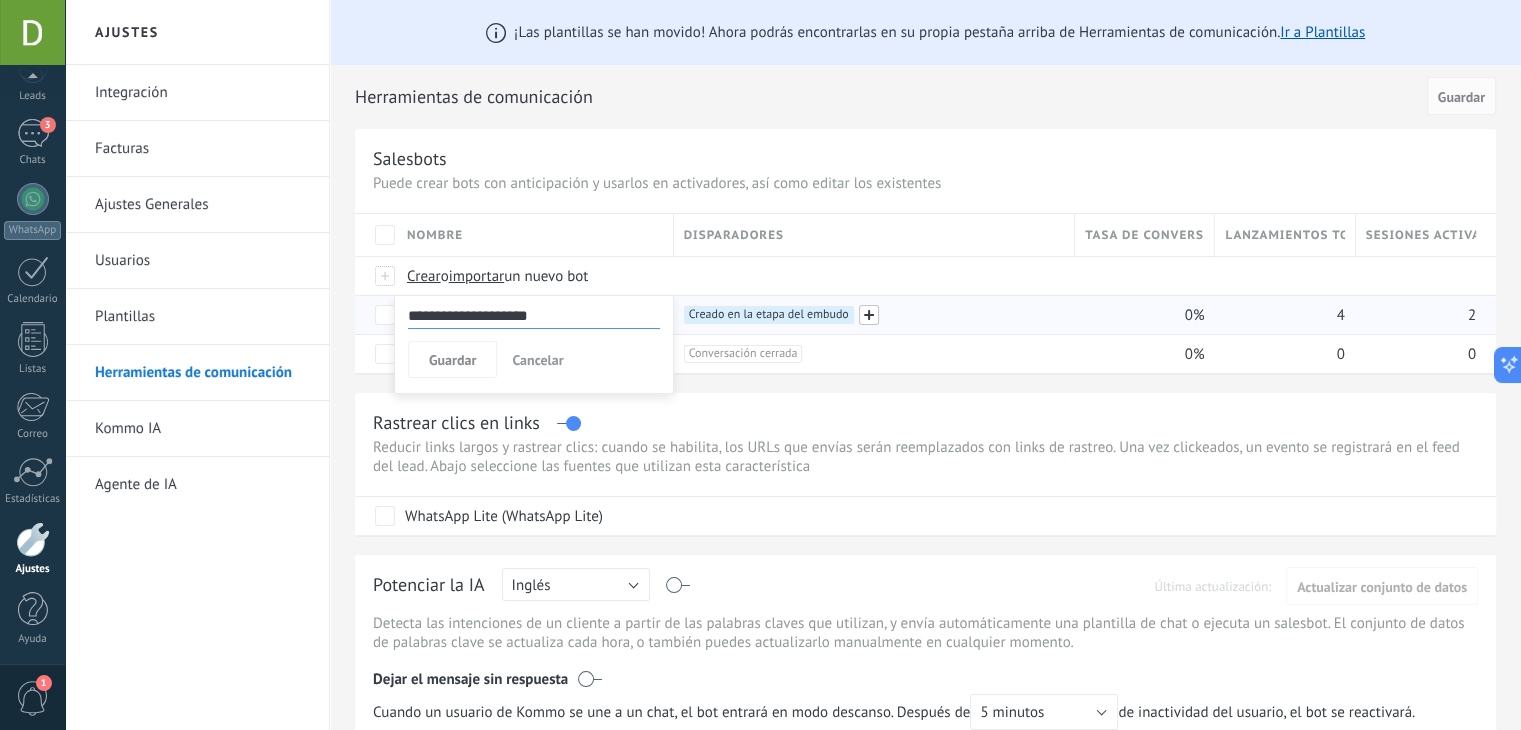 click at bounding box center [869, 315] 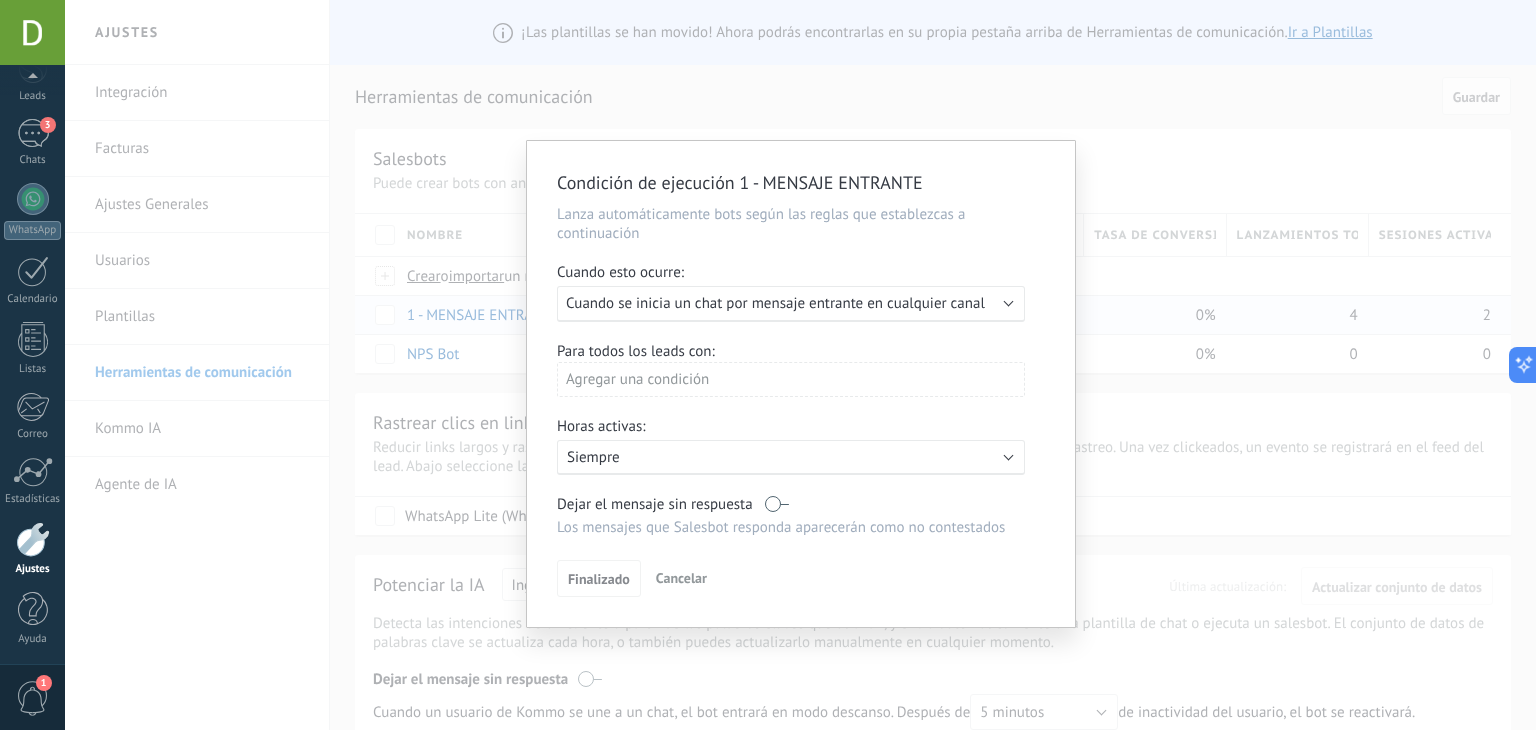 click on "Agregar una condición" at bounding box center (791, 379) 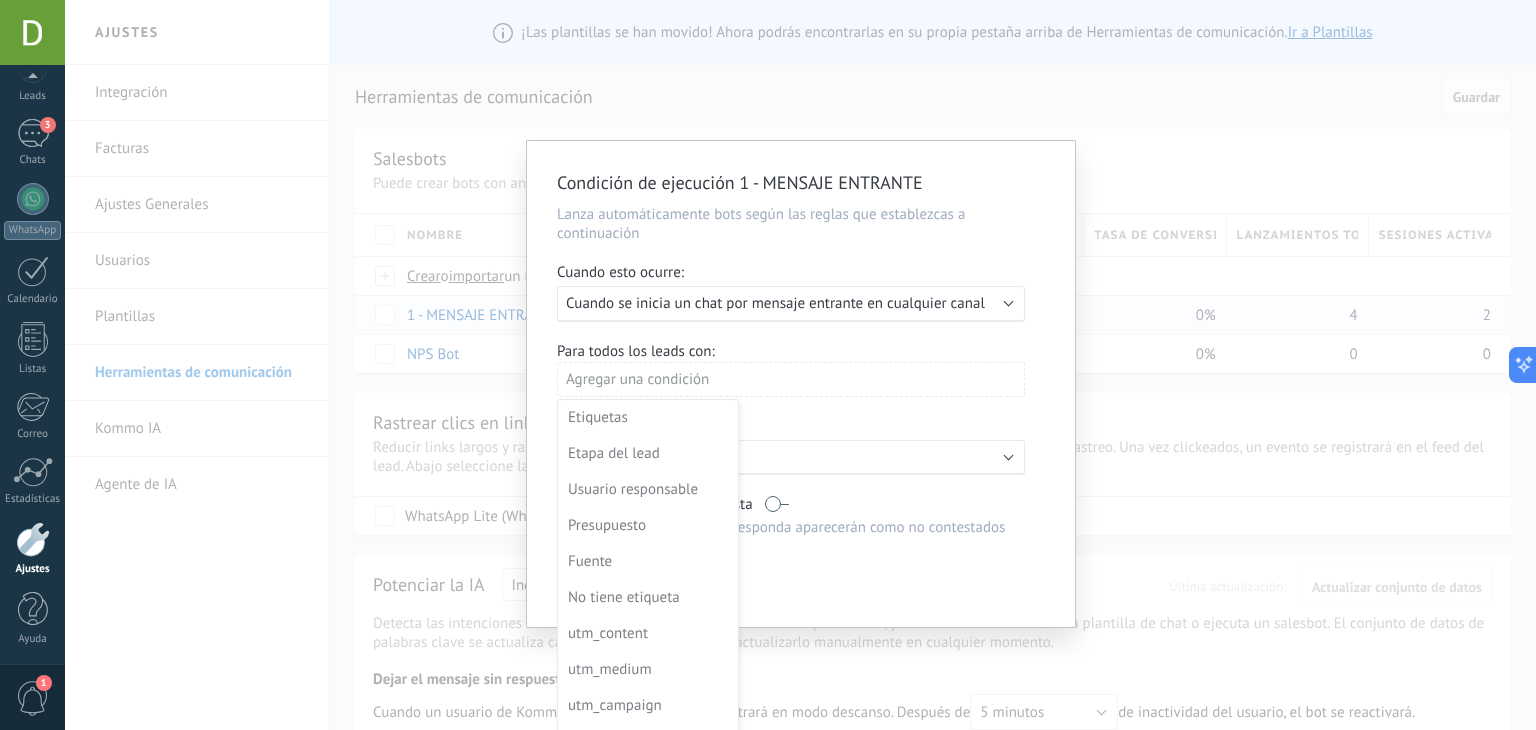 click at bounding box center [801, 384] 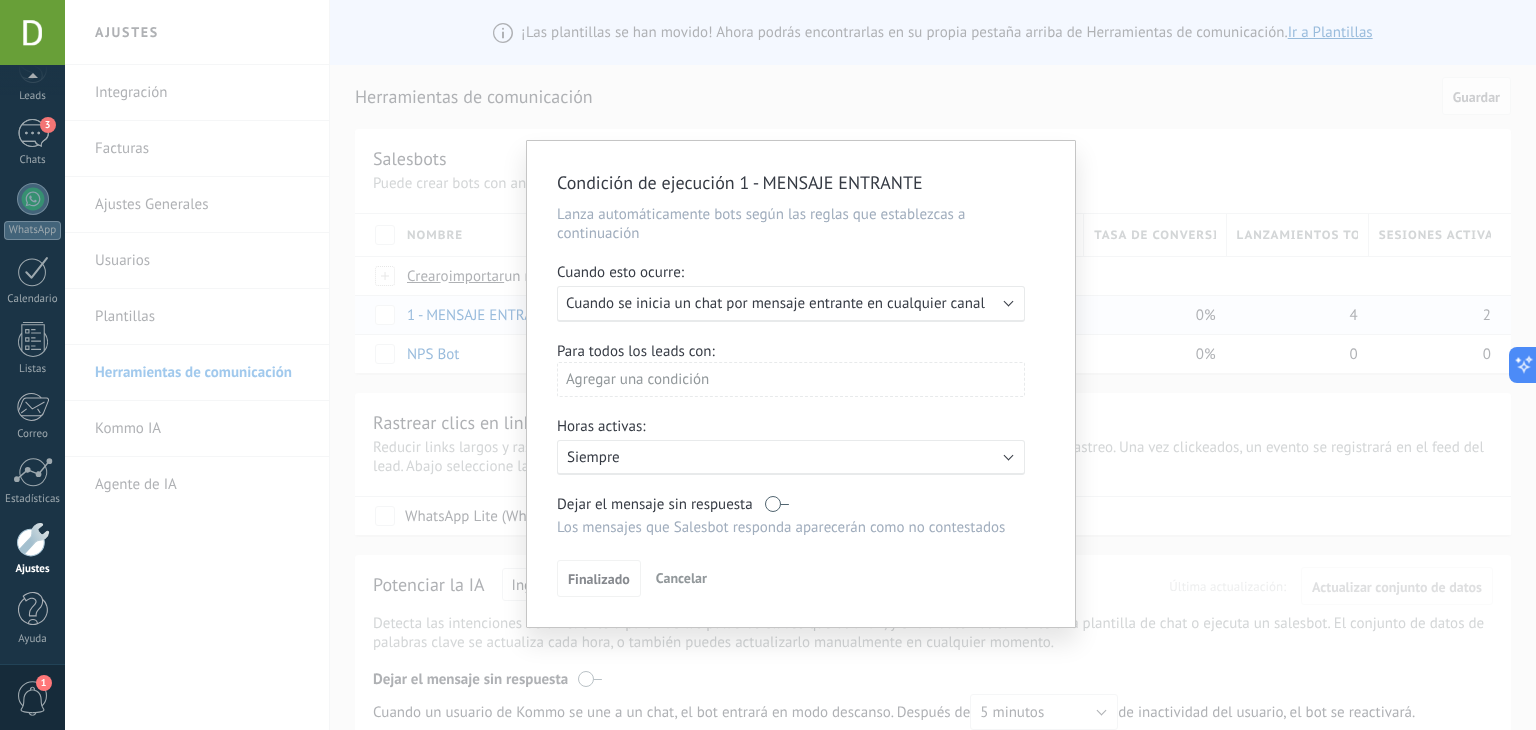 click on "Ejecutar:  Cuando se inicia un chat por mensaje entrante en cualquier canal" at bounding box center [791, 304] 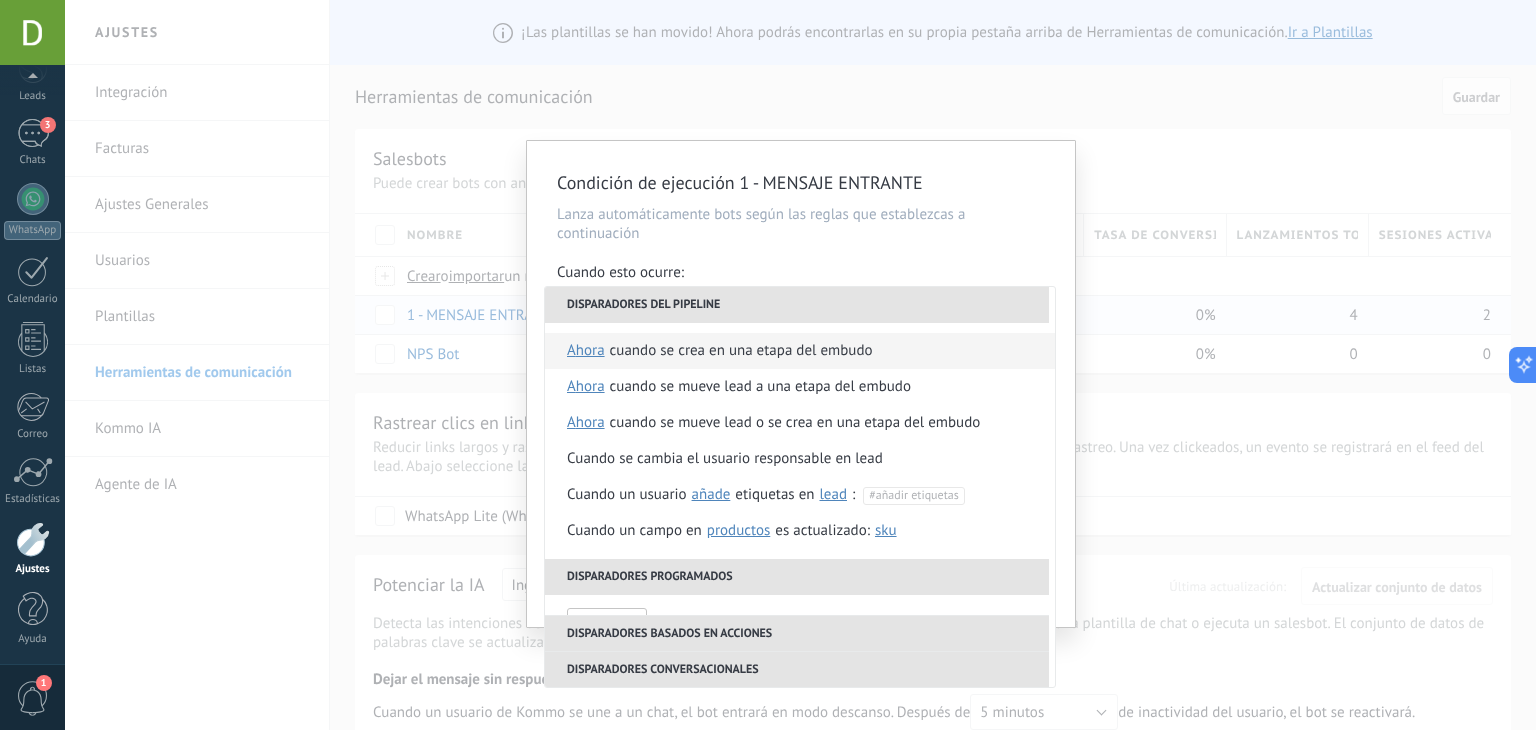click on "Cuando se crea en una etapa del embudo" at bounding box center [741, 351] 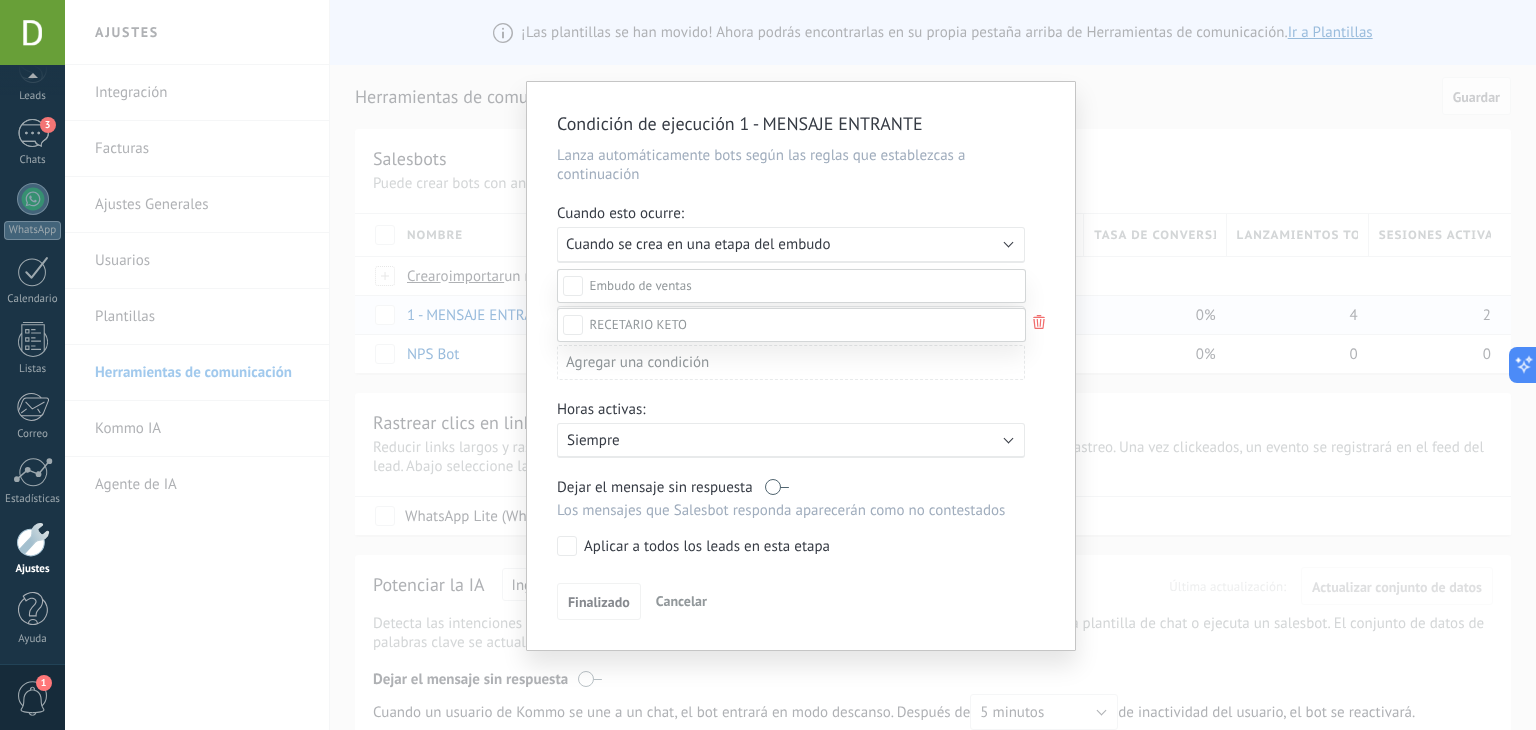 click at bounding box center (638, 324) 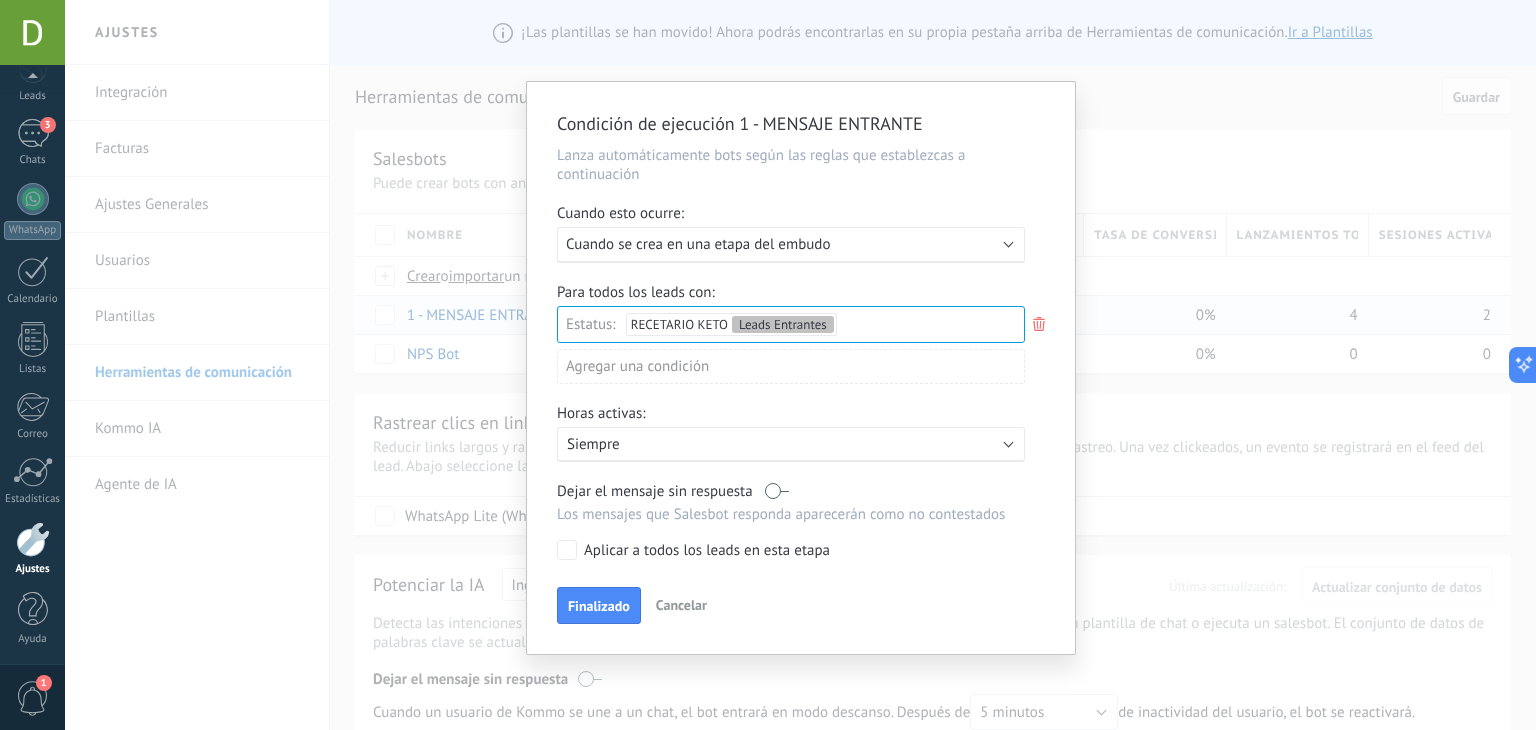 click on "Agregar una condición" at bounding box center (791, 366) 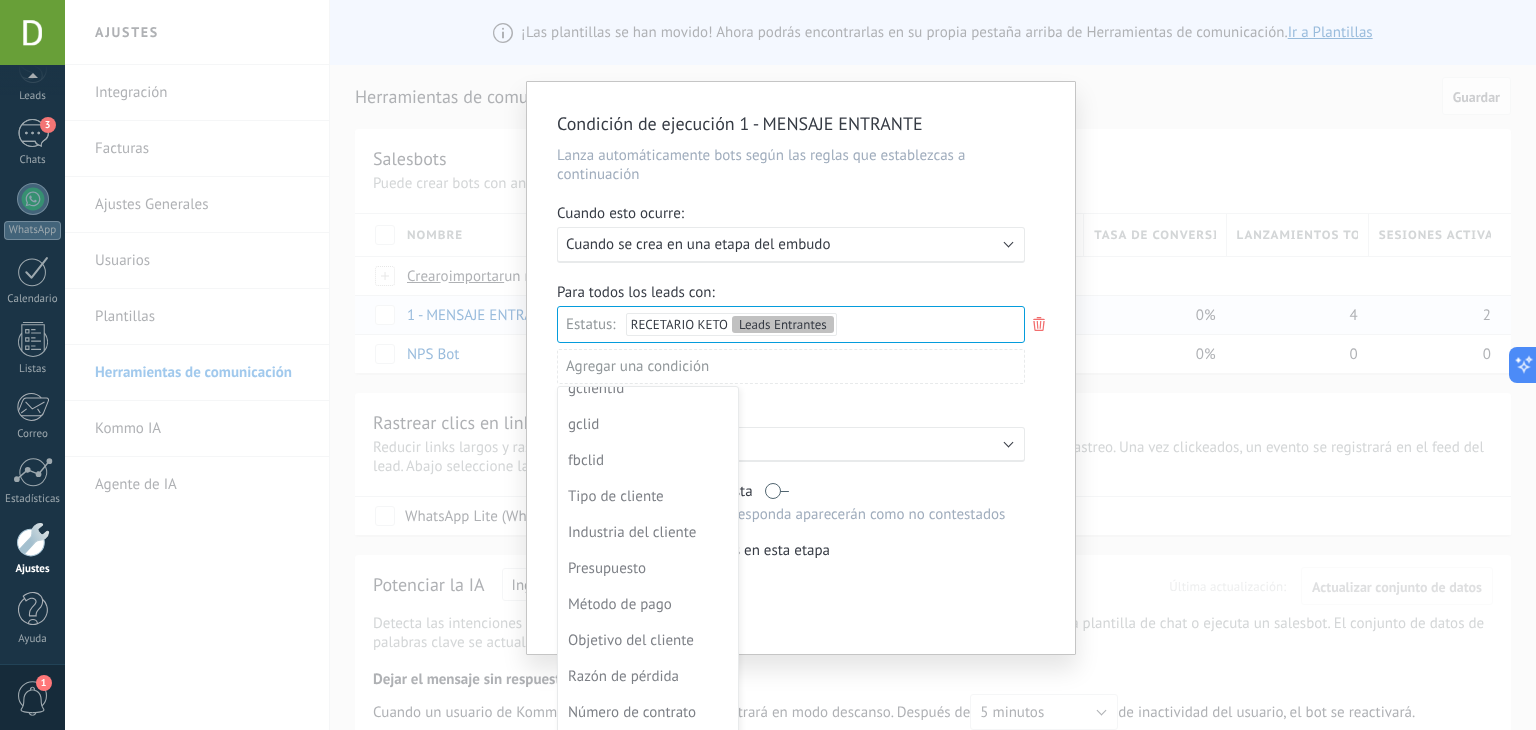 scroll, scrollTop: 504, scrollLeft: 0, axis: vertical 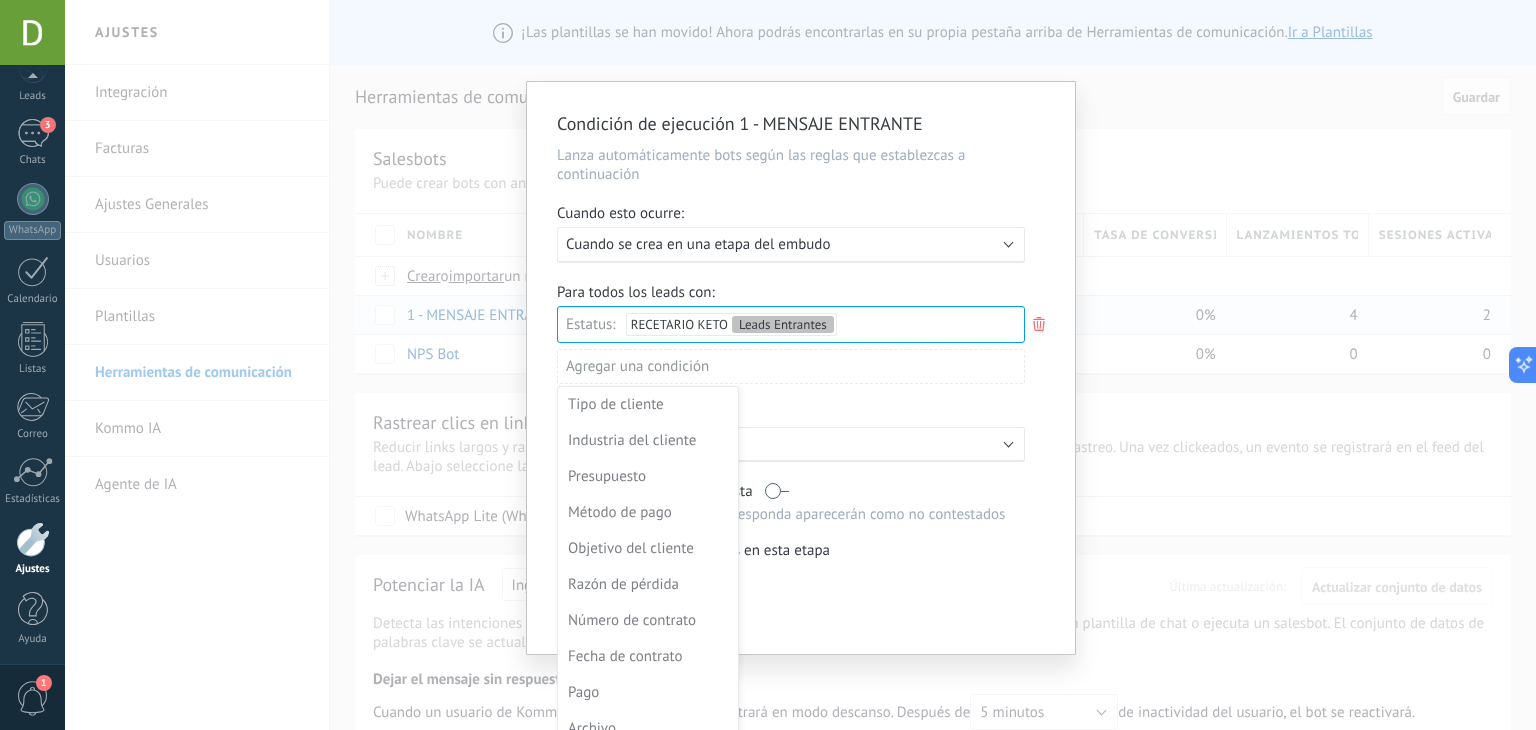 click at bounding box center (801, 368) 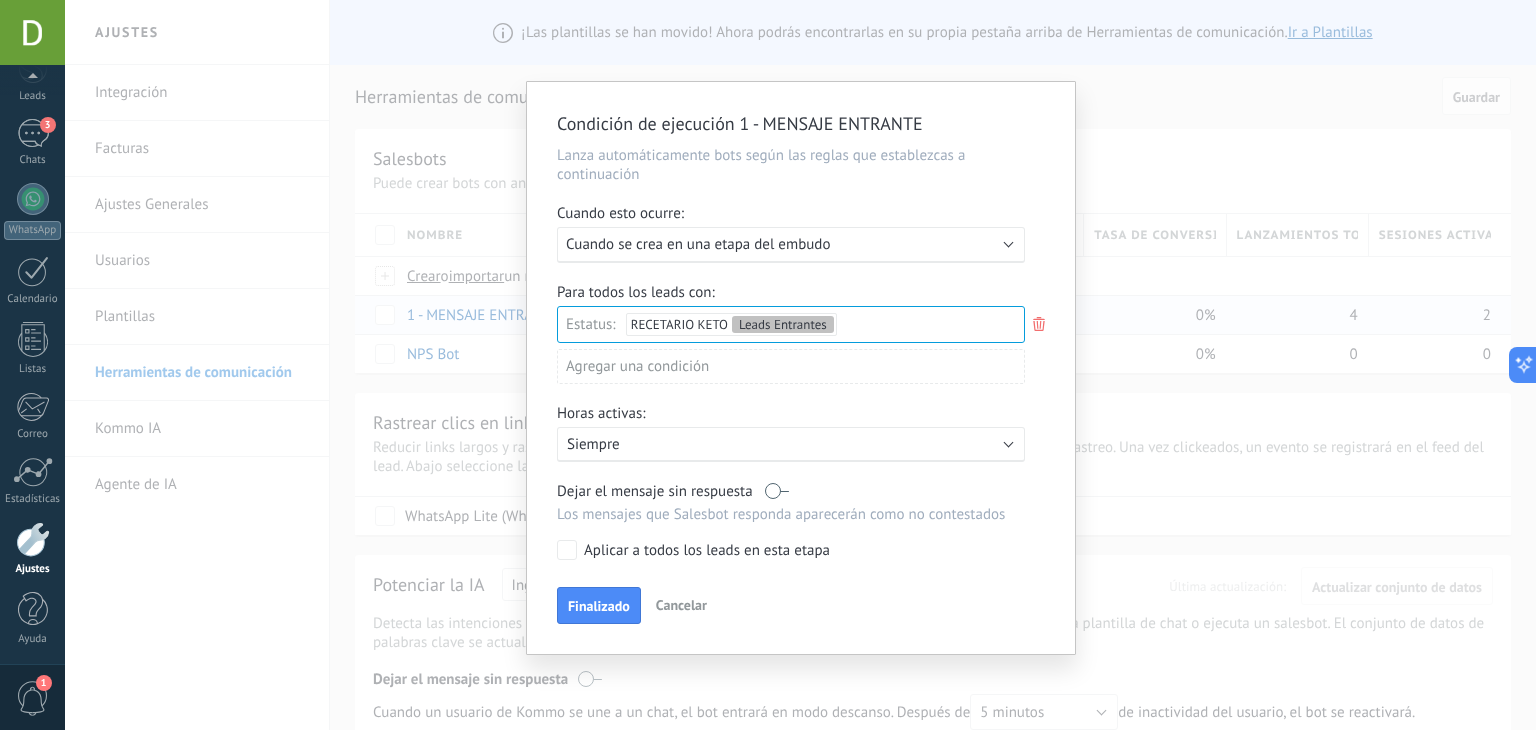 click on "Aplicar a todos los leads en esta etapa" at bounding box center (707, 551) 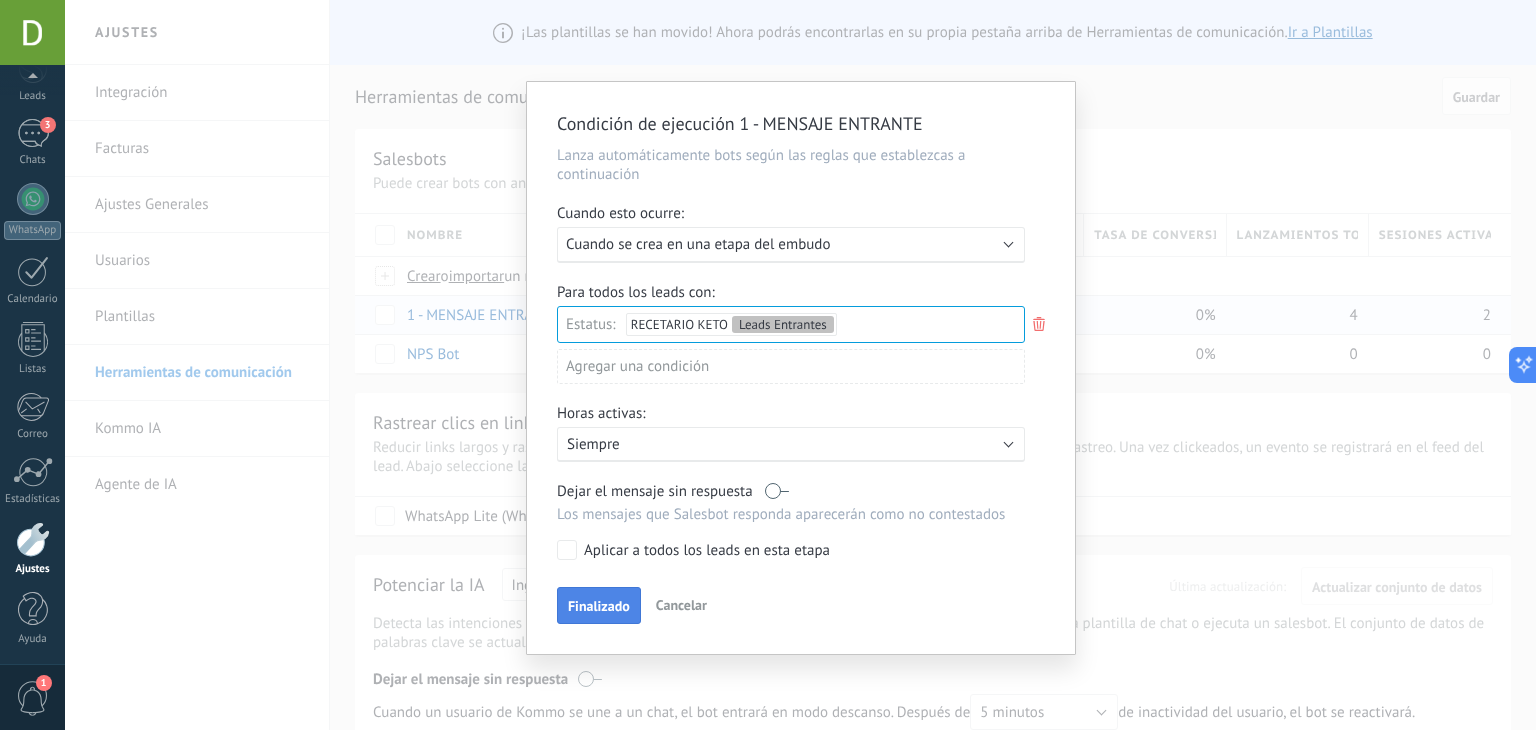 click on "Finalizado" at bounding box center [599, 606] 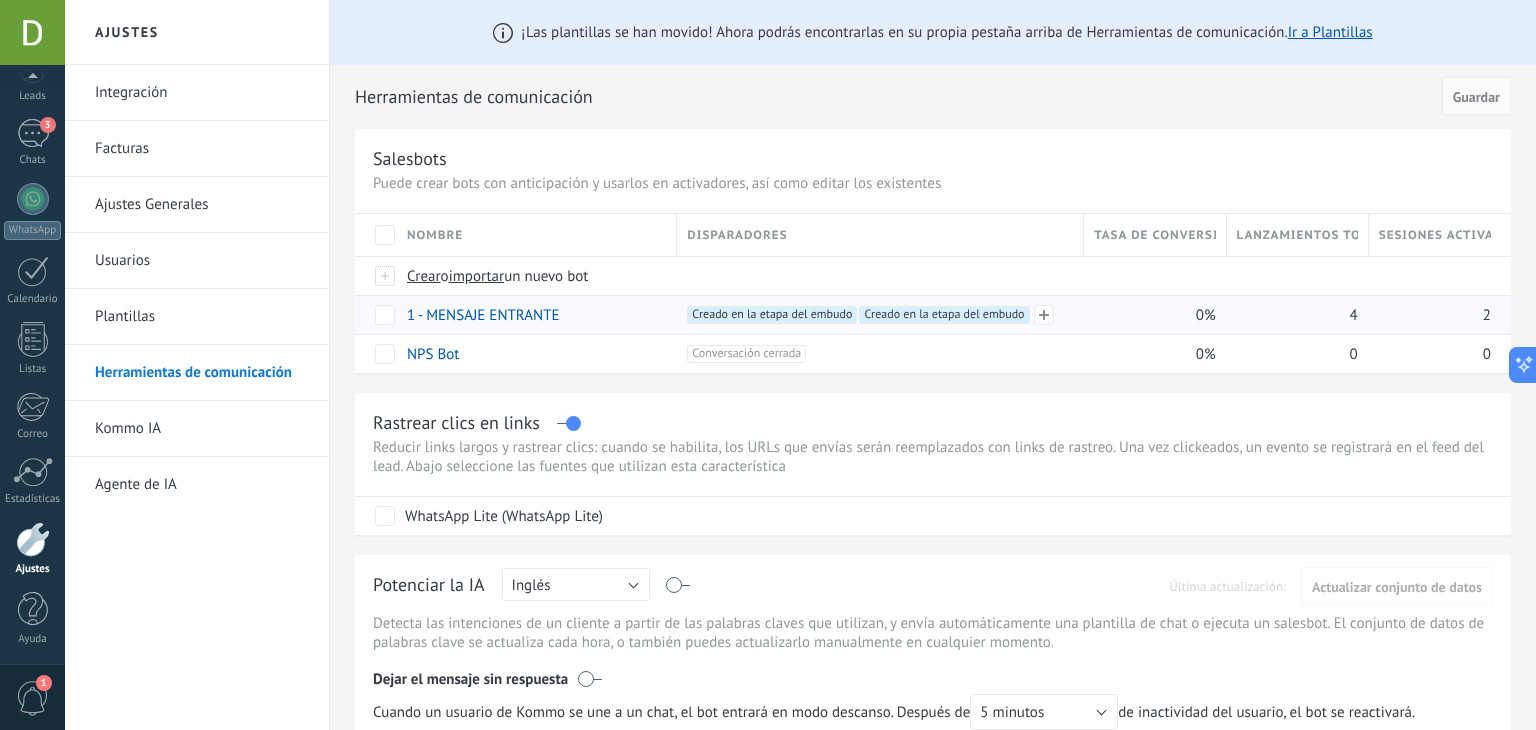click on "Creado en la etapa del embudo +1" at bounding box center (772, 315) 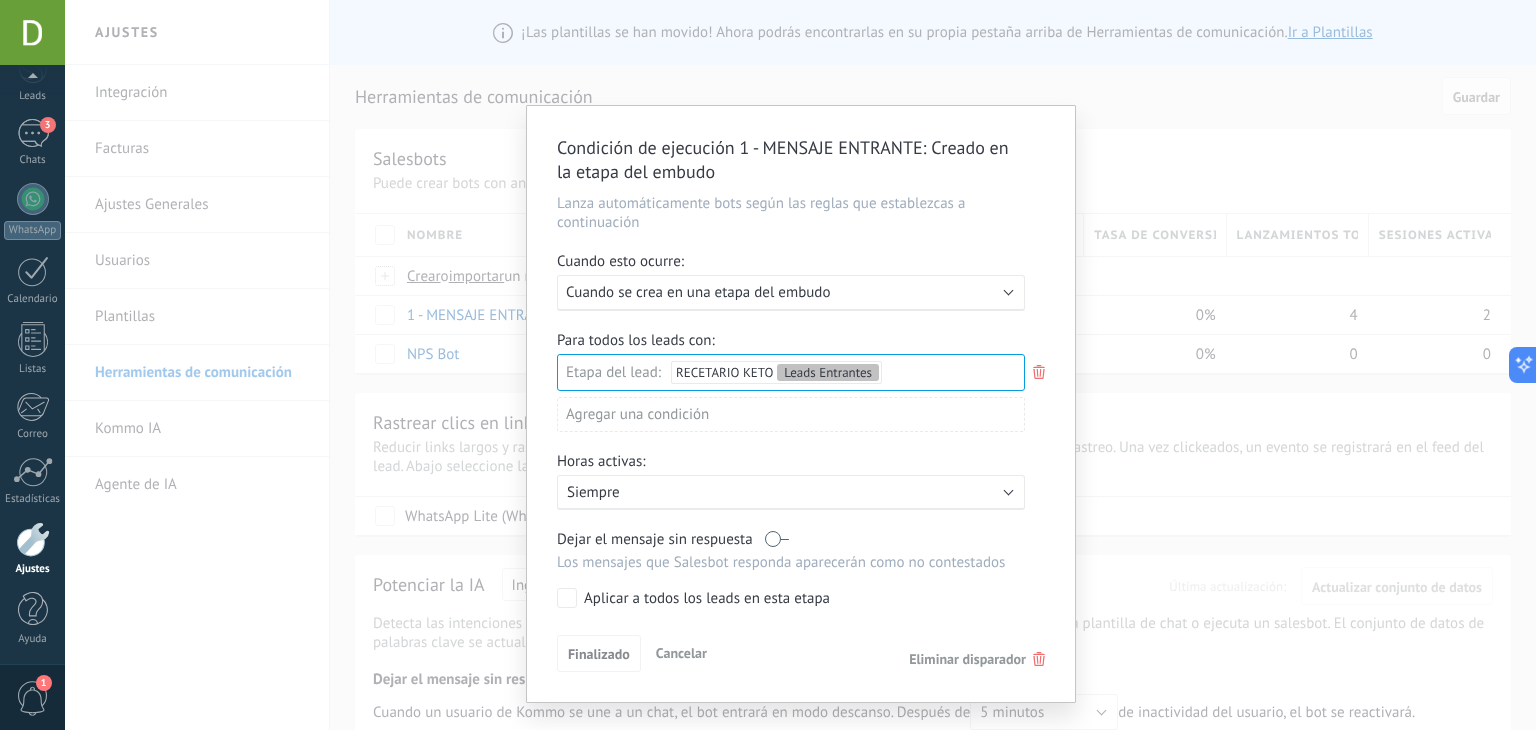 click on "Eliminar disparador" at bounding box center (967, 659) 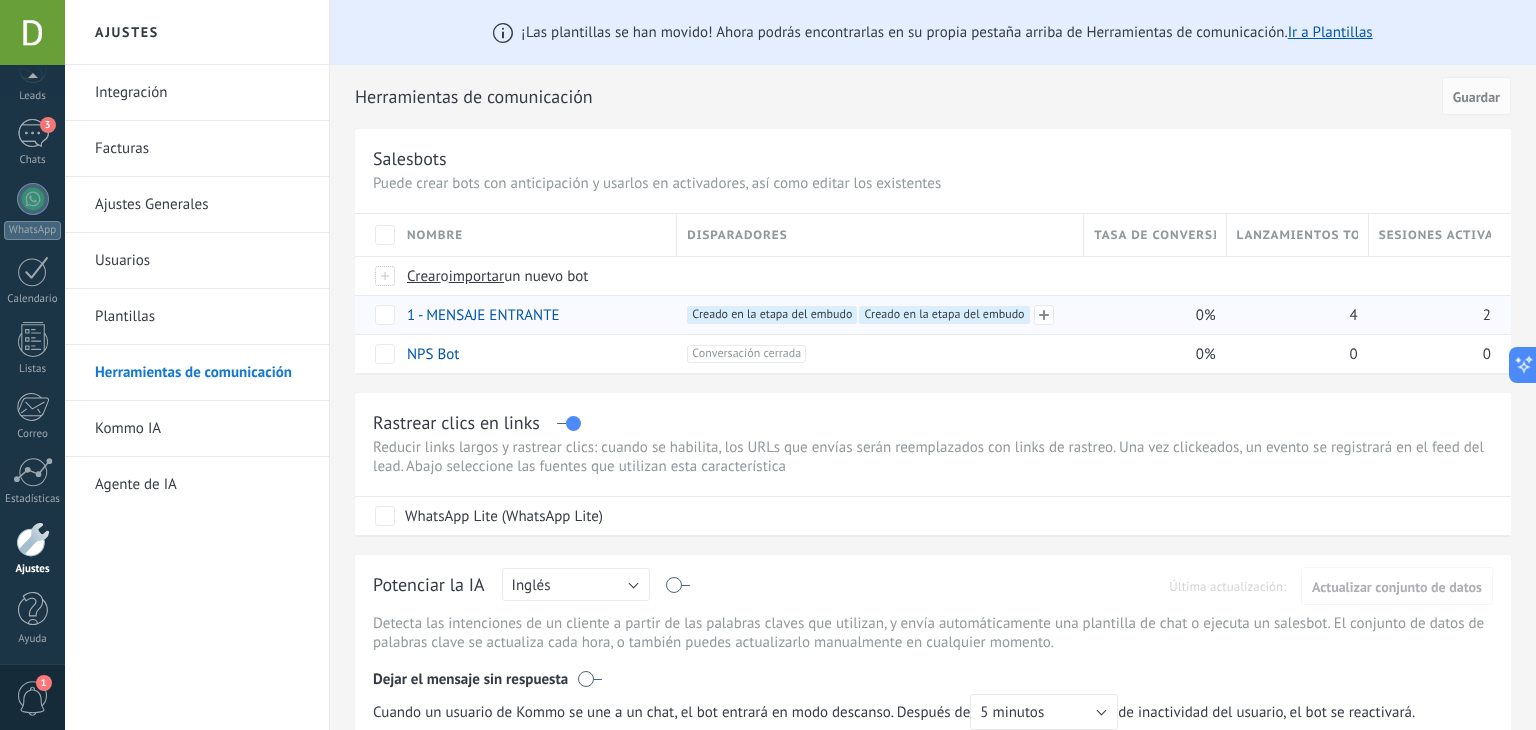 click on "Creado en la etapa del embudo +1" at bounding box center (772, 315) 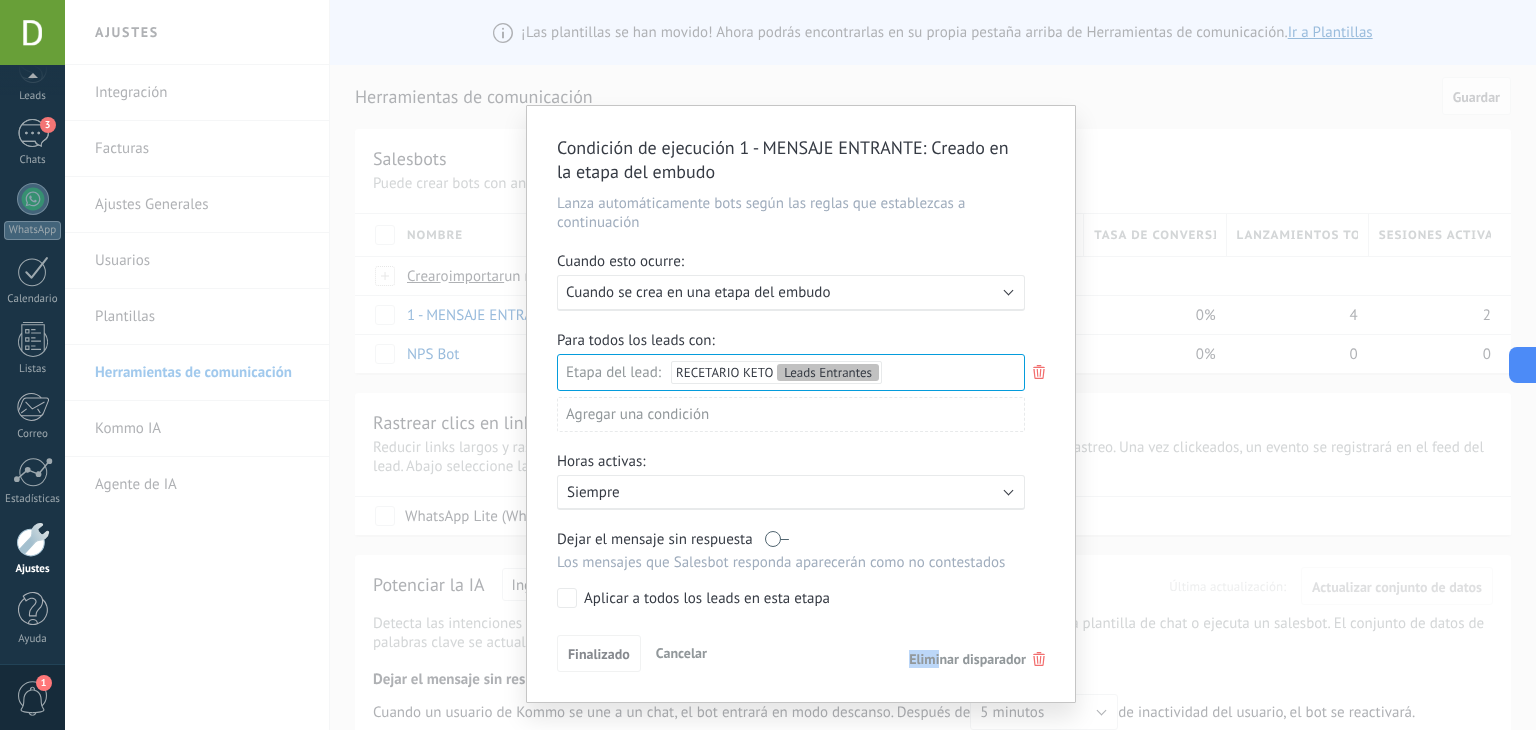 drag, startPoint x: 937, startPoint y: 669, endPoint x: 941, endPoint y: 650, distance: 19.416489 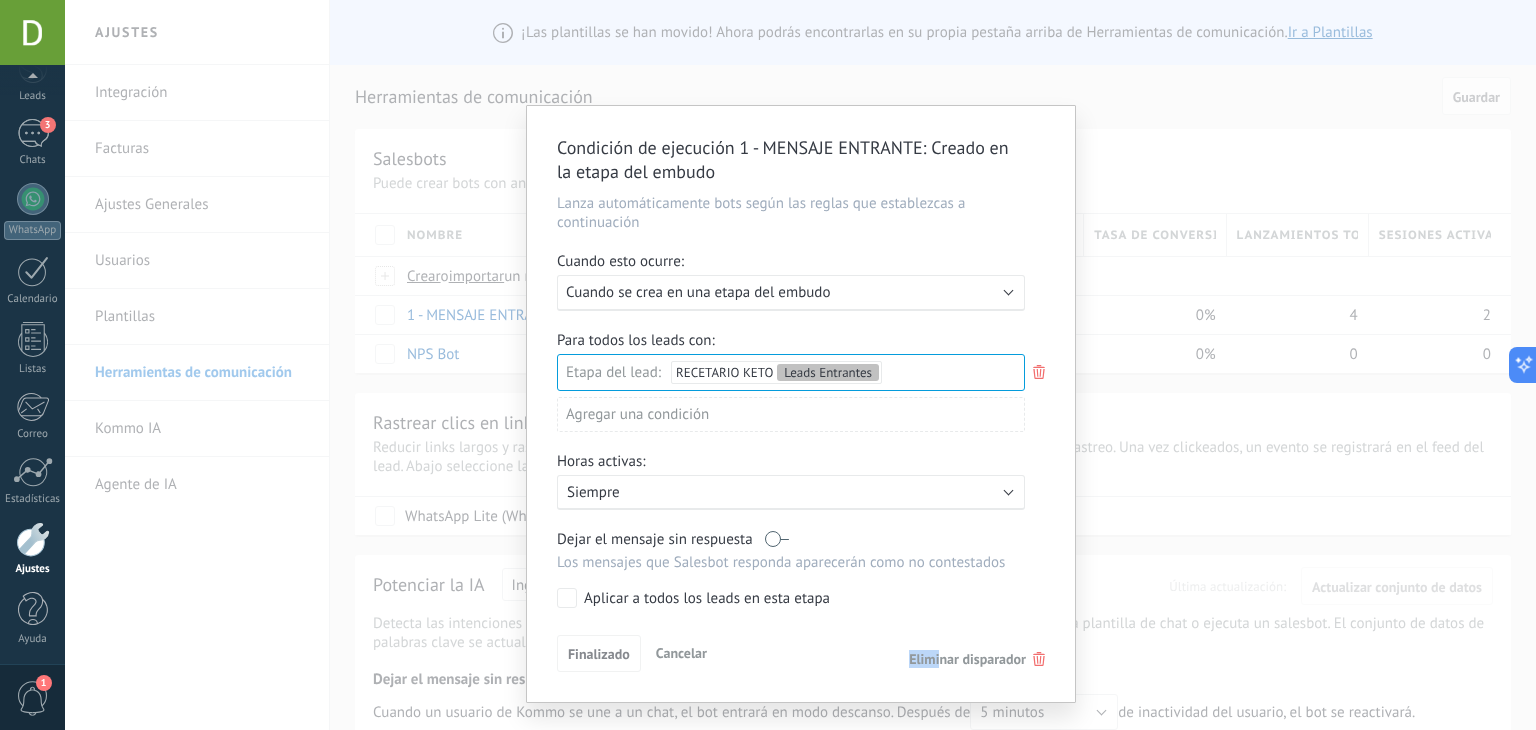 click on "Eliminar disparador" at bounding box center (967, 659) 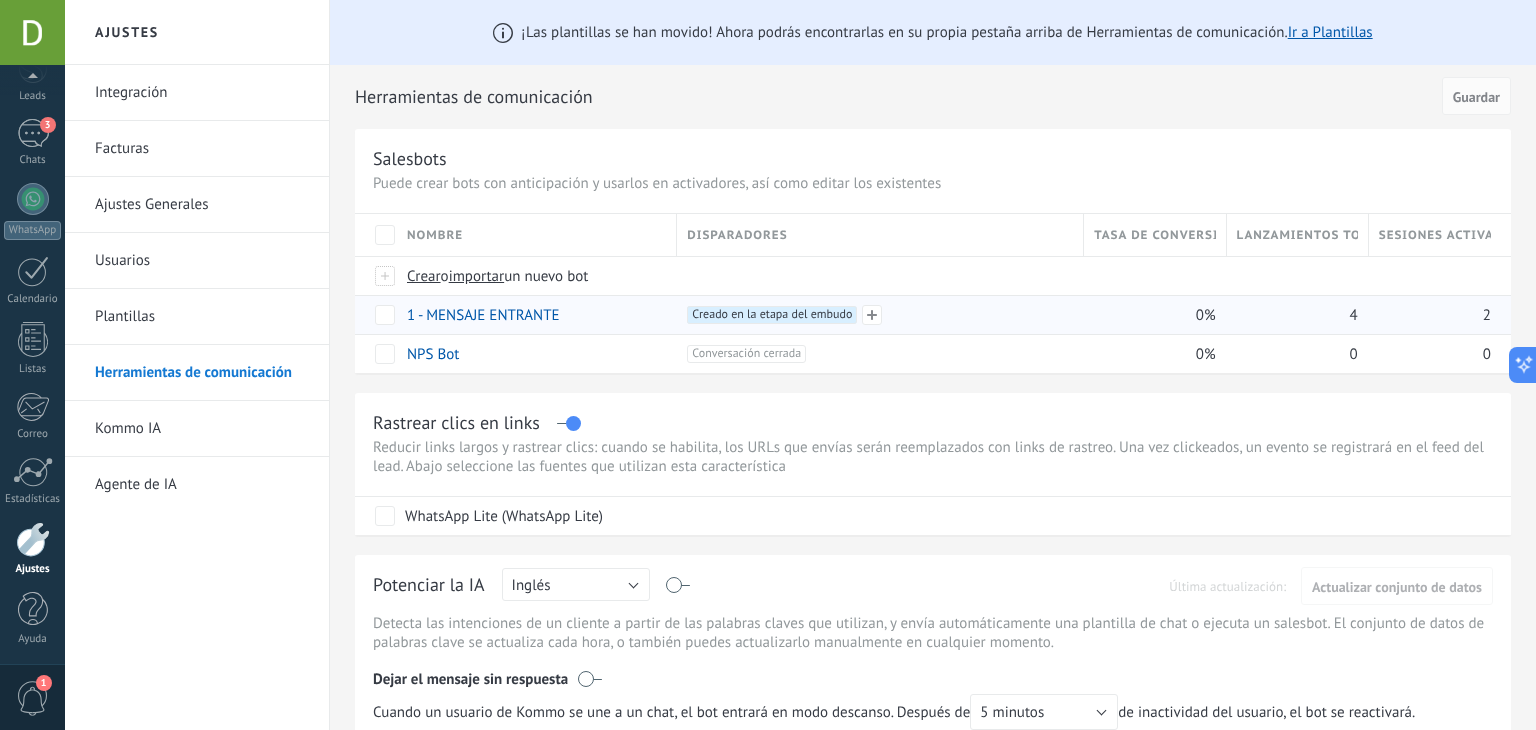 click on "Creado en la etapa del embudo +0" at bounding box center [772, 315] 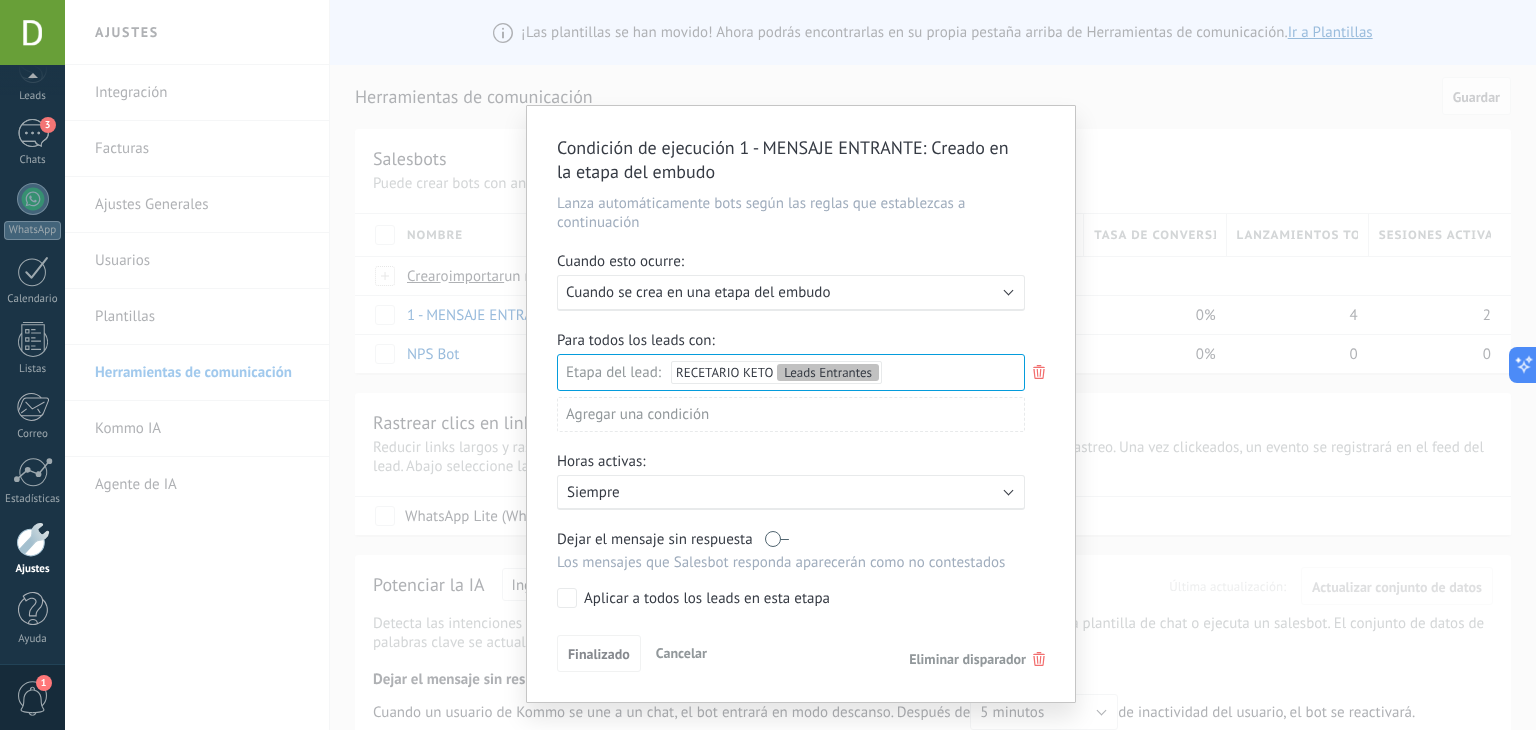 click on "Leads Entrantes Nueva consulta Cualificado Llamada agendada Propuesta en preparación Propuesta enviada Seguimiento Negociación Factura enviada Leads ganados Leads perdidos" at bounding box center [0, 0] 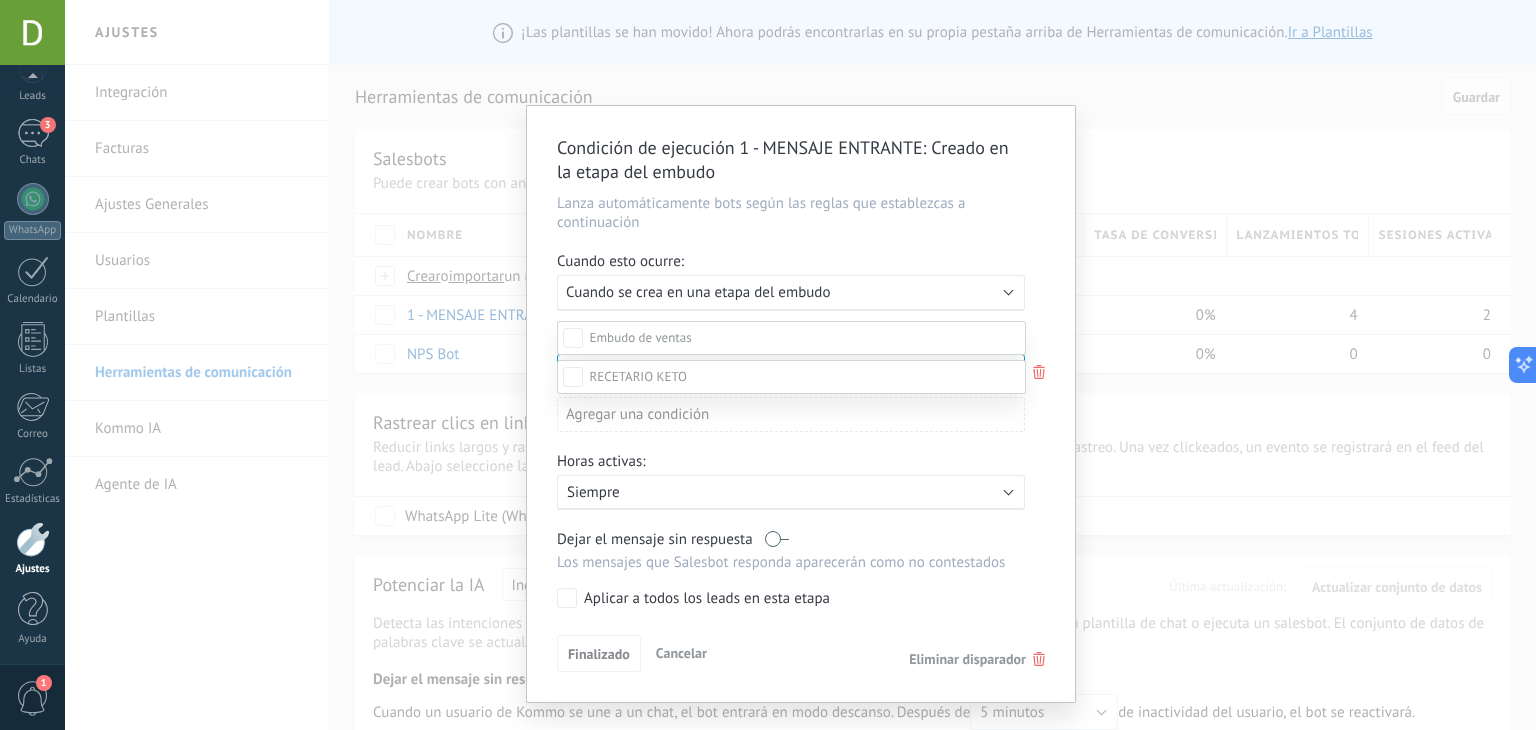 scroll, scrollTop: 272, scrollLeft: 0, axis: vertical 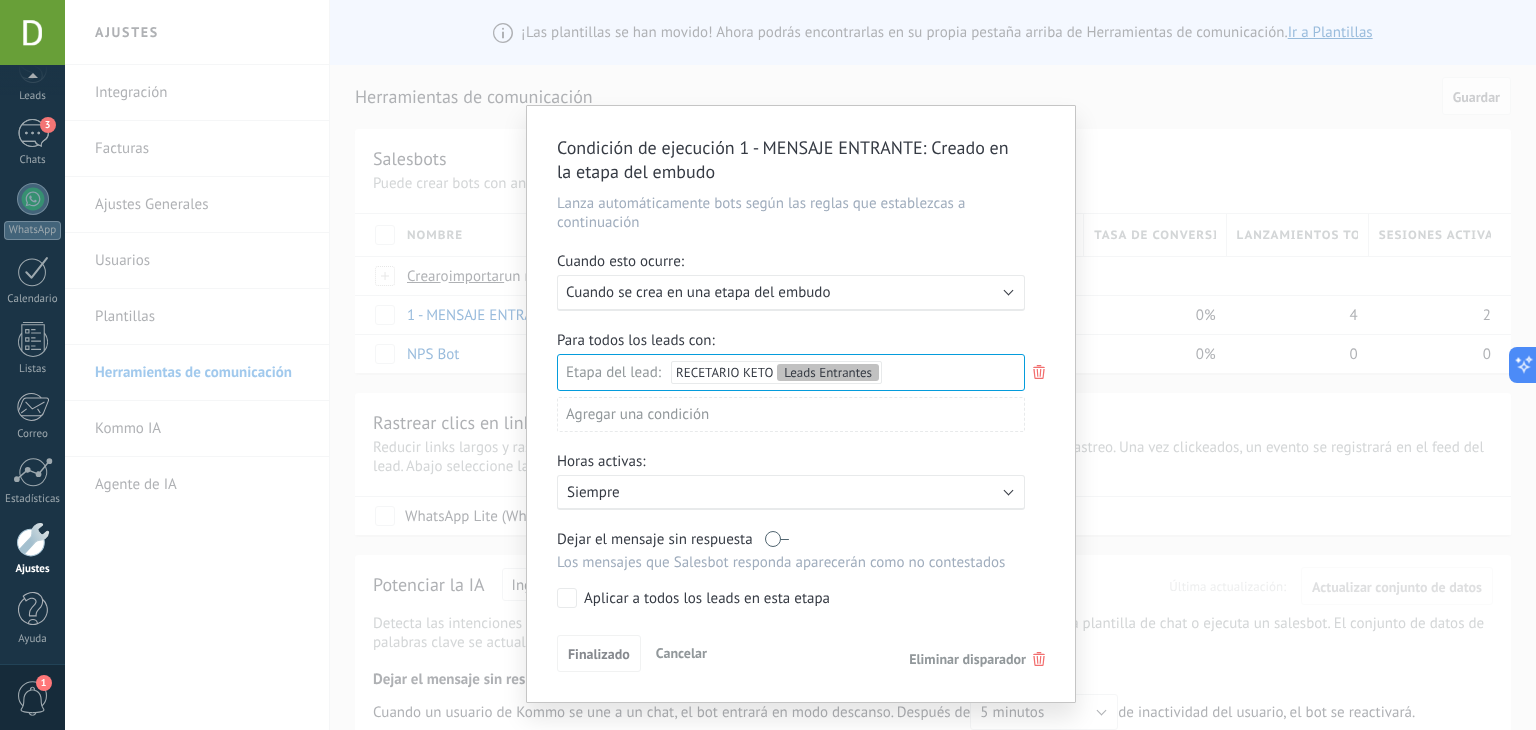click on "Aplicar a todos los leads en esta etapa" at bounding box center (707, 599) 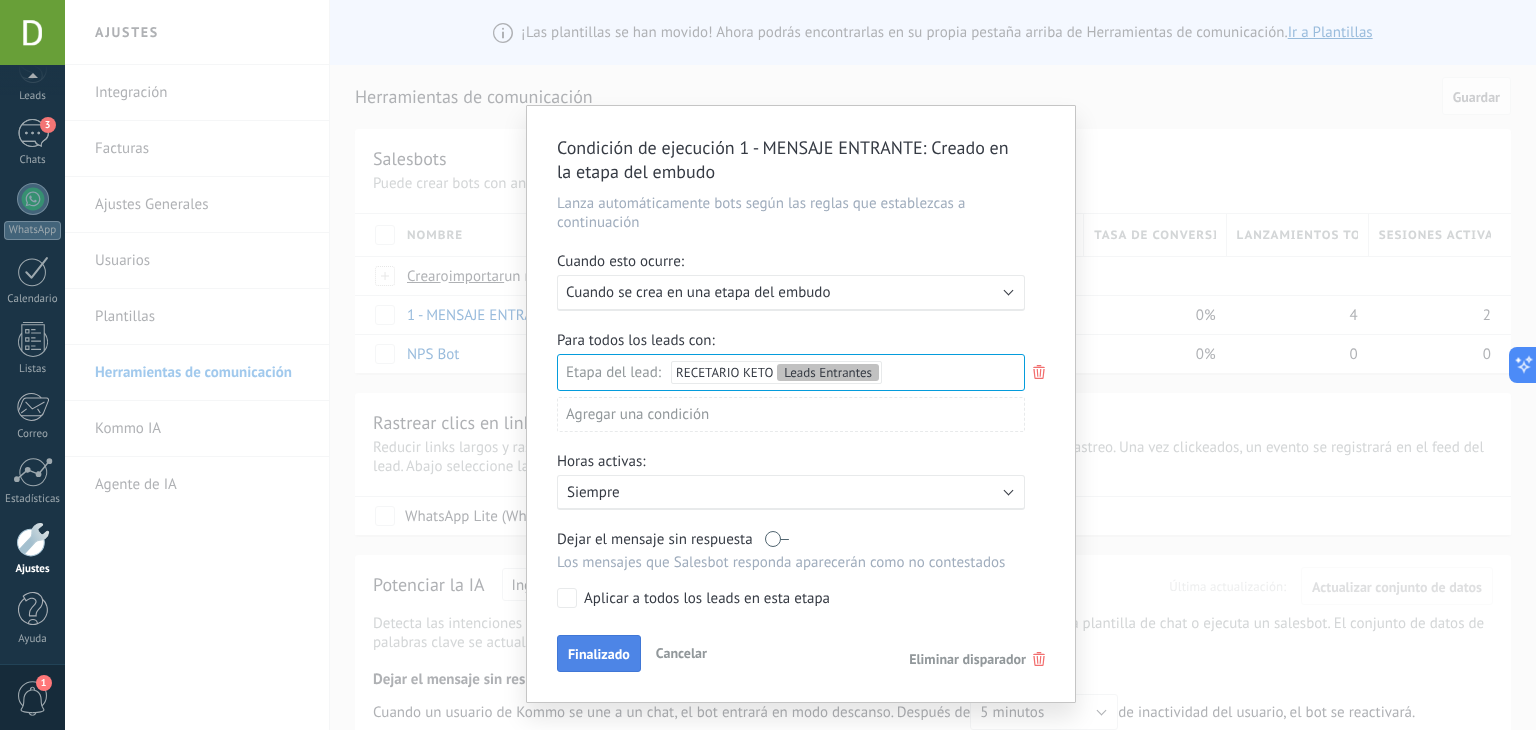 click on "Finalizado" at bounding box center (599, 654) 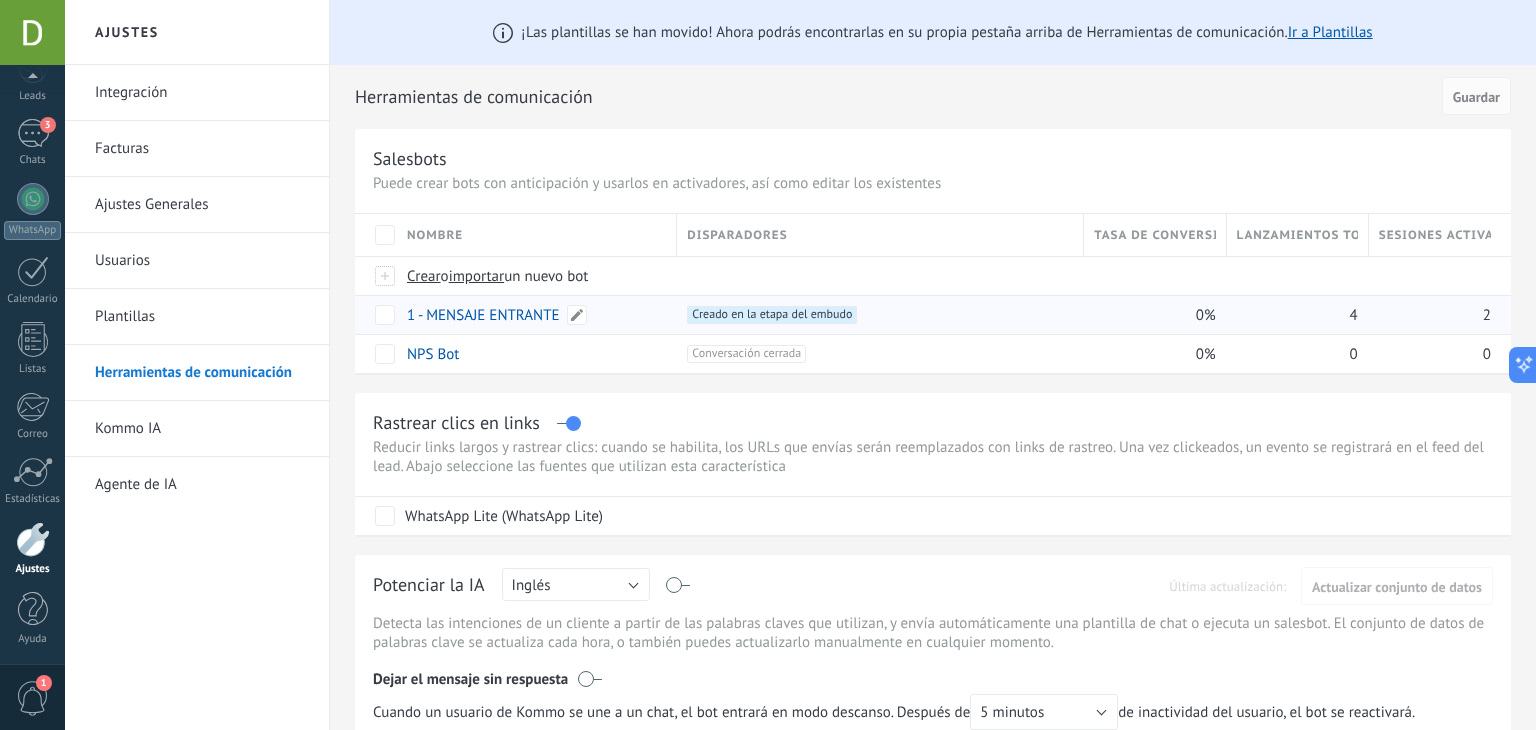 click on "1 - MENSAJE ENTRANTE" at bounding box center (483, 315) 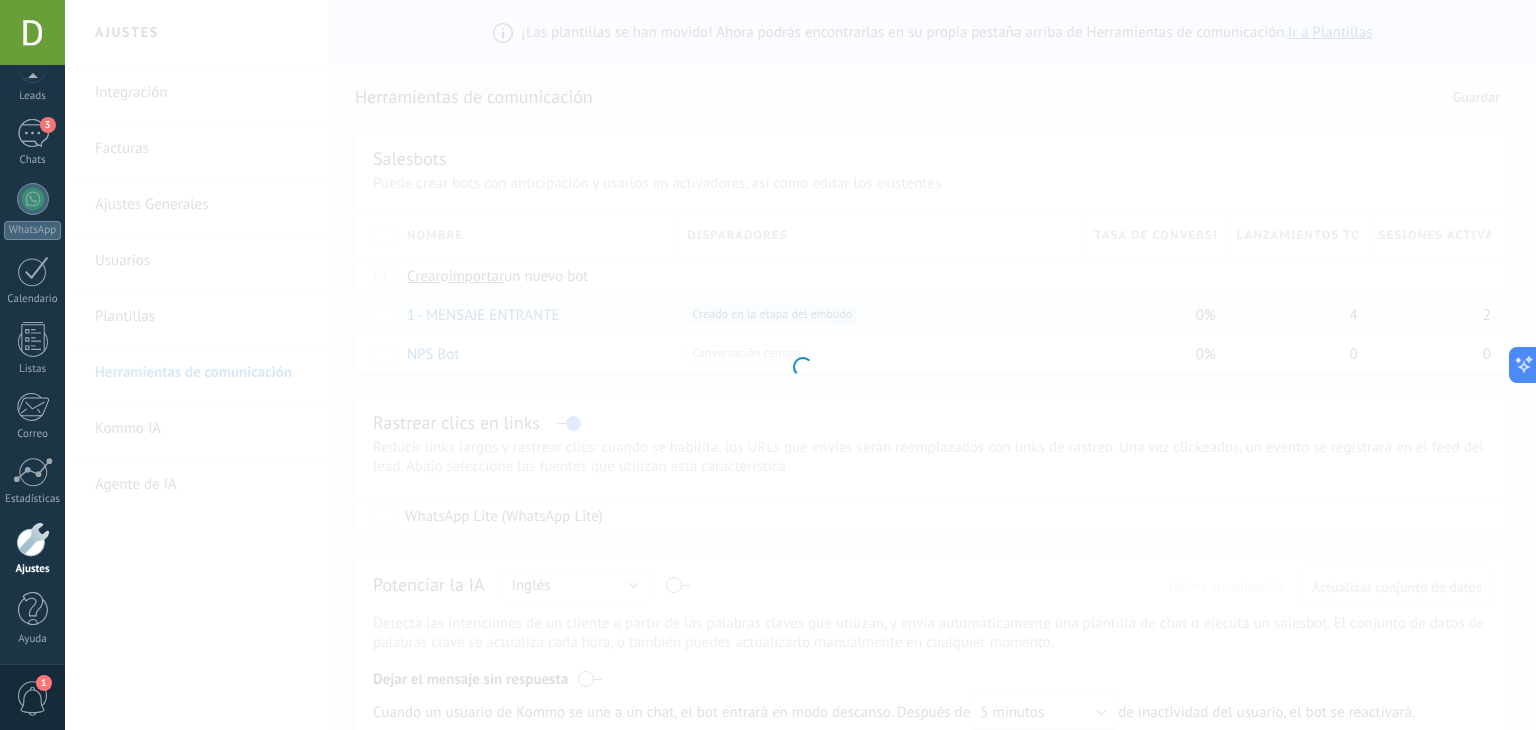 type on "**********" 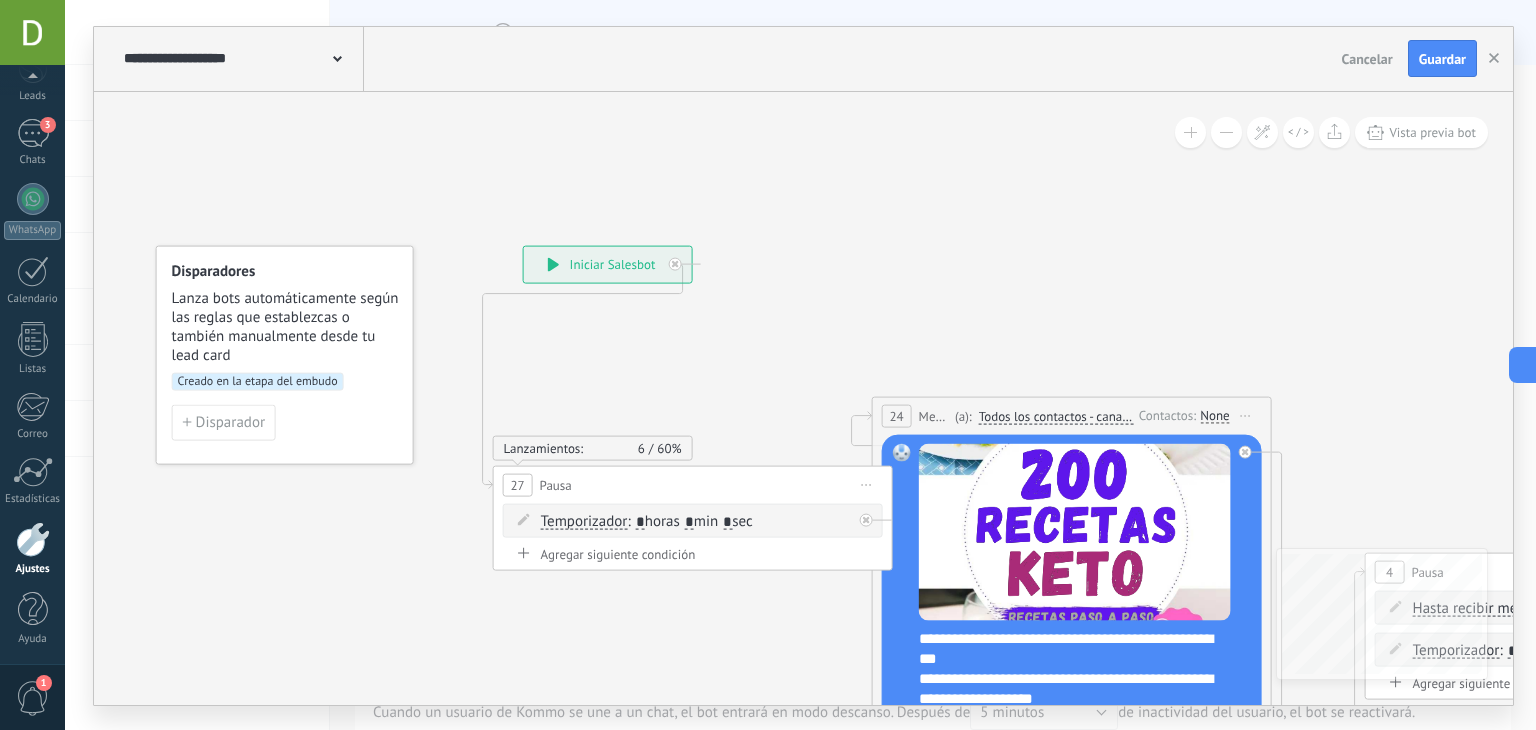 click on "**********" at bounding box center (608, 264) 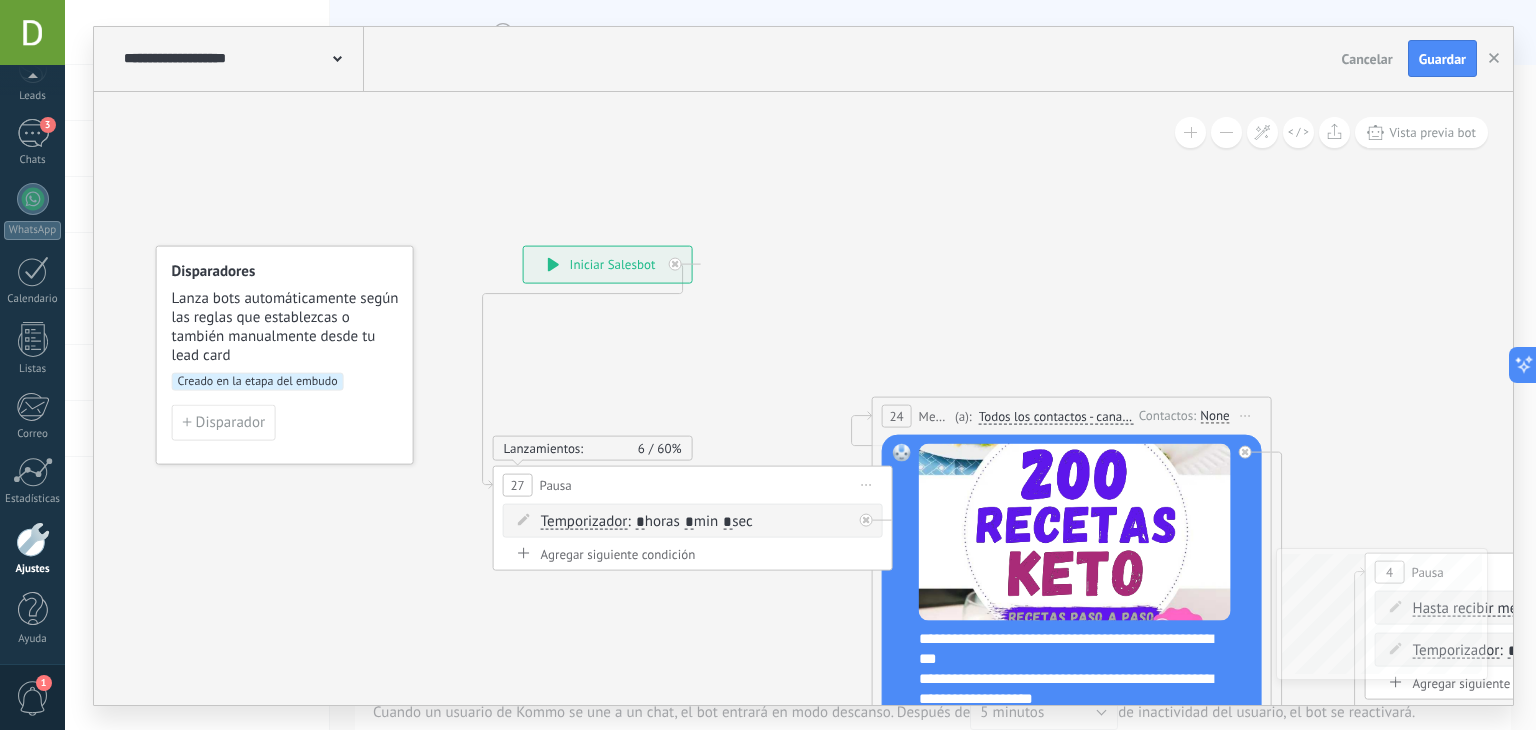 click on "**********" at bounding box center (608, 264) 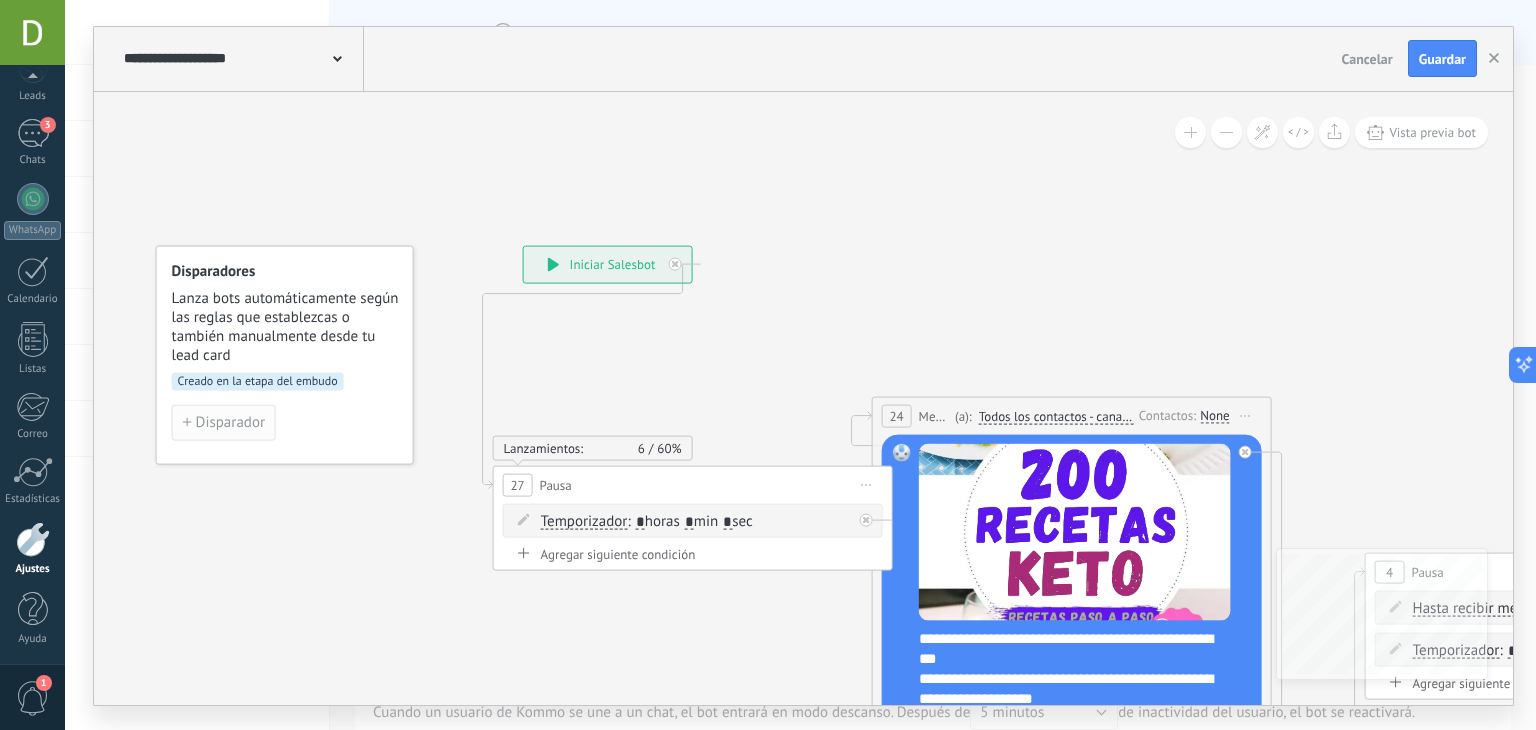 click on "Disparador" at bounding box center (230, 422) 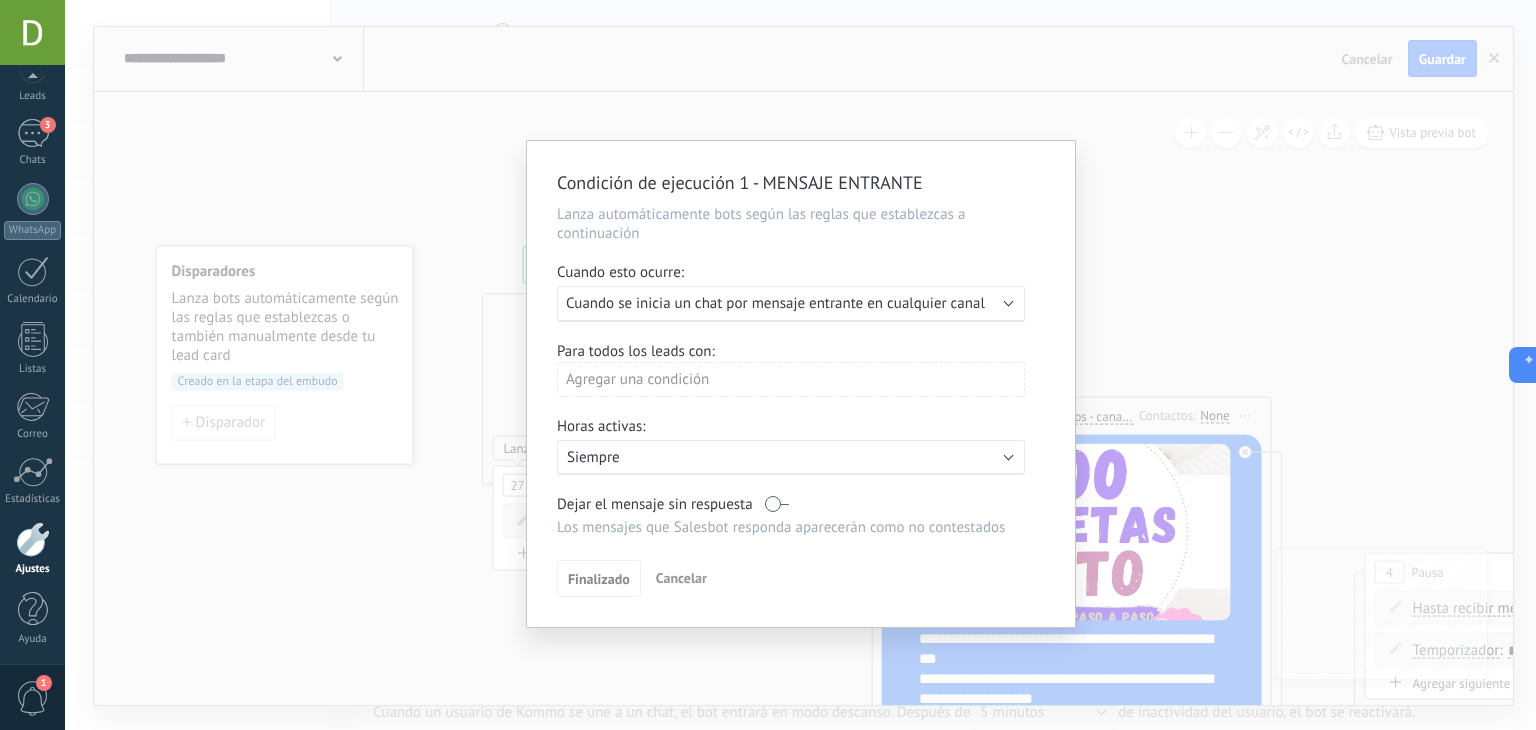 click on "Cuando se inicia un chat por mensaje entrante en cualquier canal" at bounding box center [775, 303] 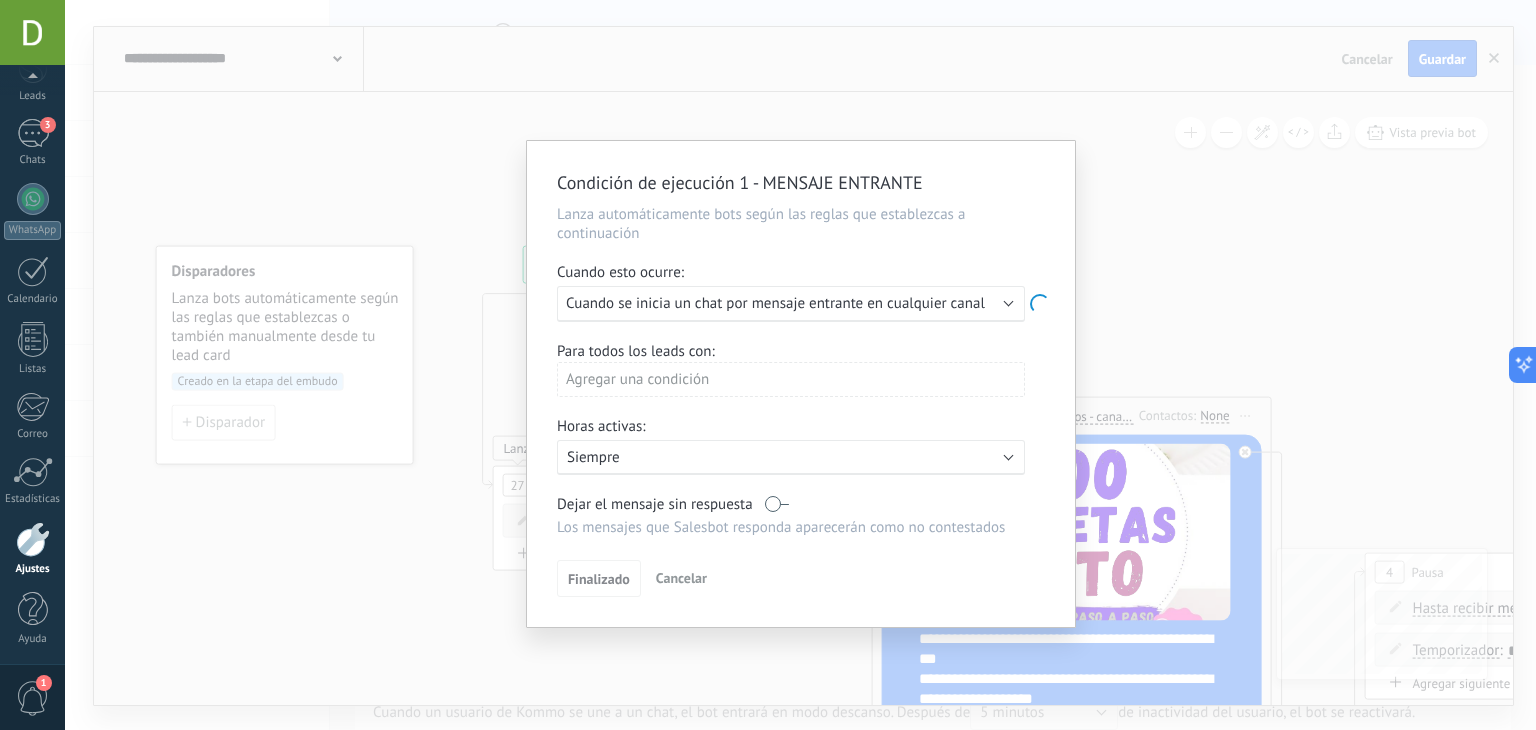 click on "Cuando se inicia un chat por mensaje entrante en cualquier canal" at bounding box center [775, 303] 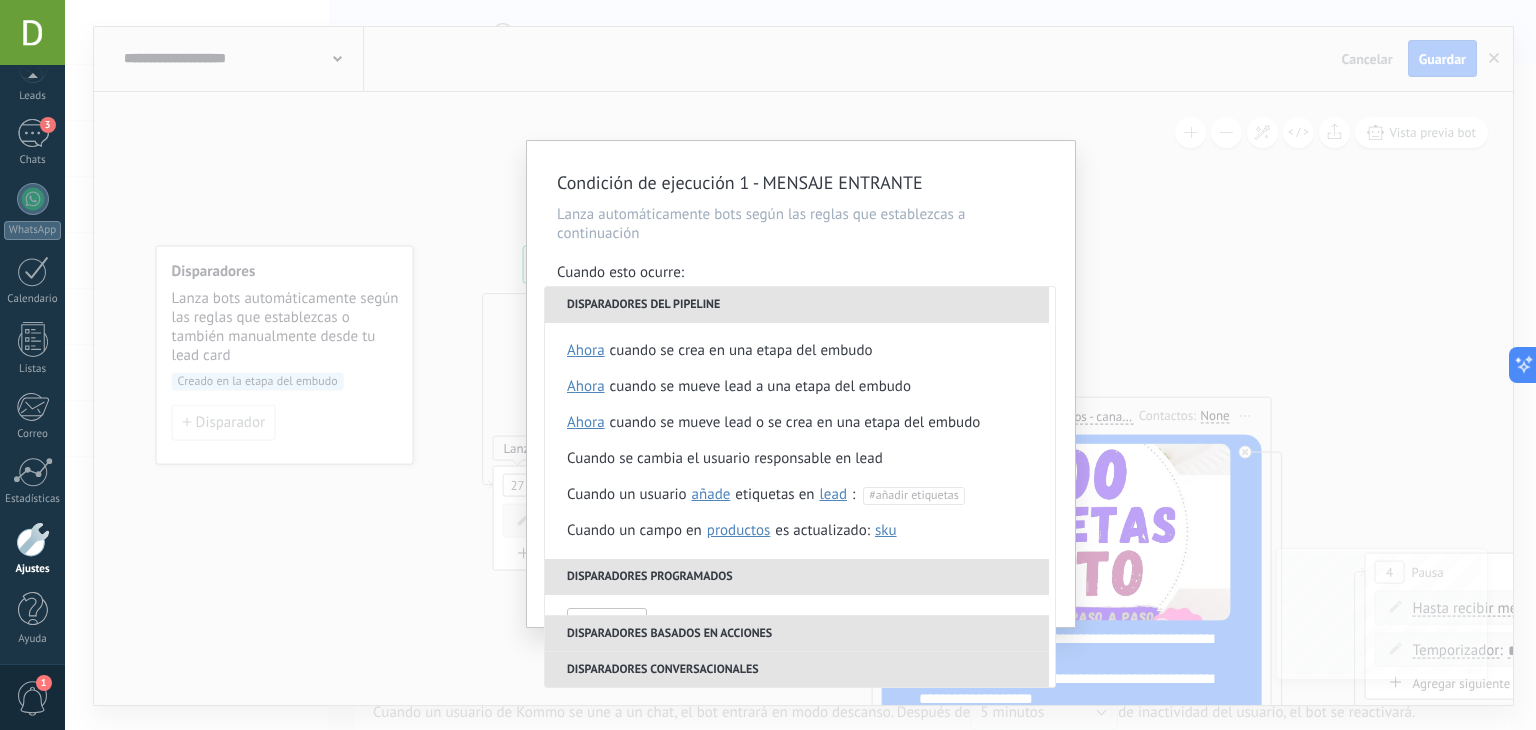 click on "Lanza automáticamente bots según las reglas que establezcas a continuación" at bounding box center [801, 224] 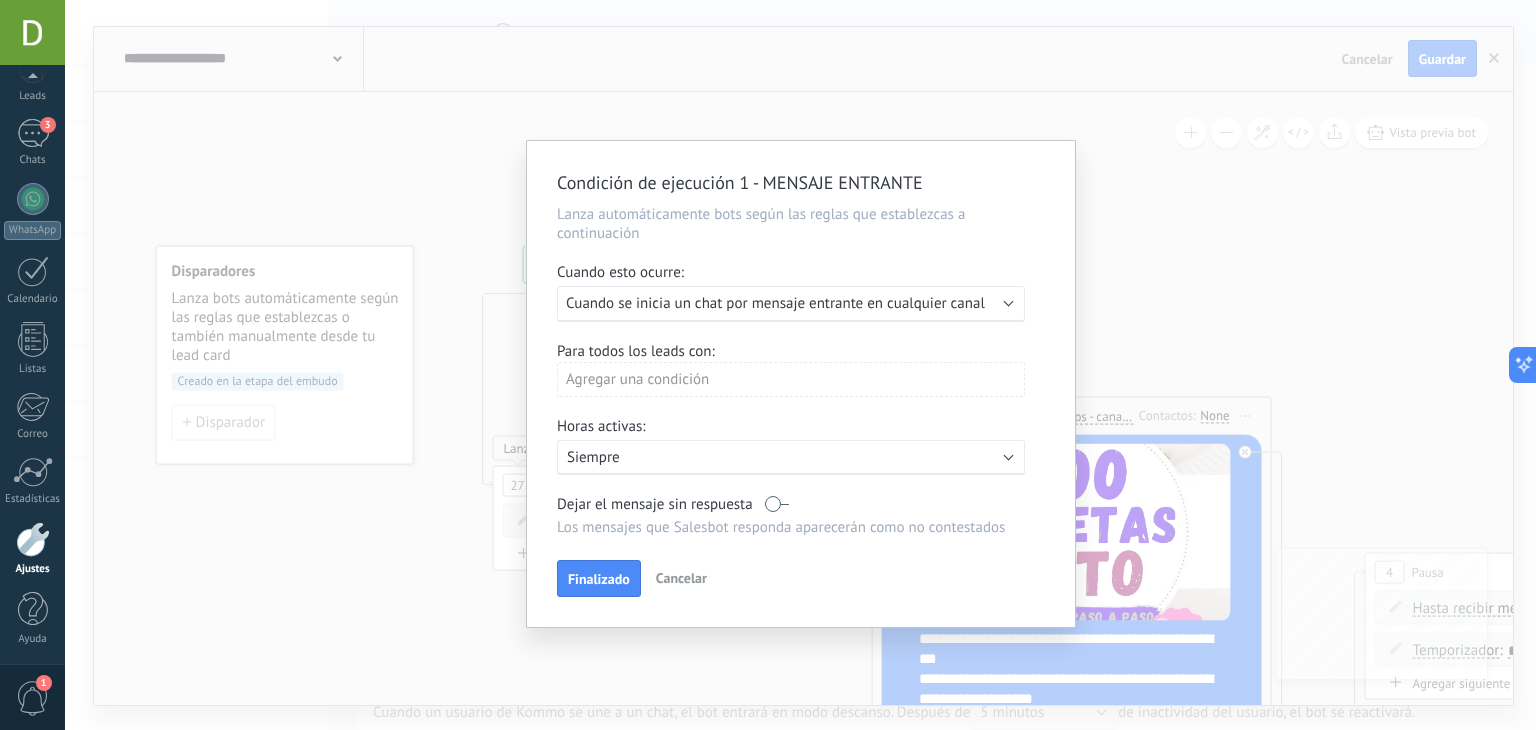 click on "Cancelar" at bounding box center (681, 578) 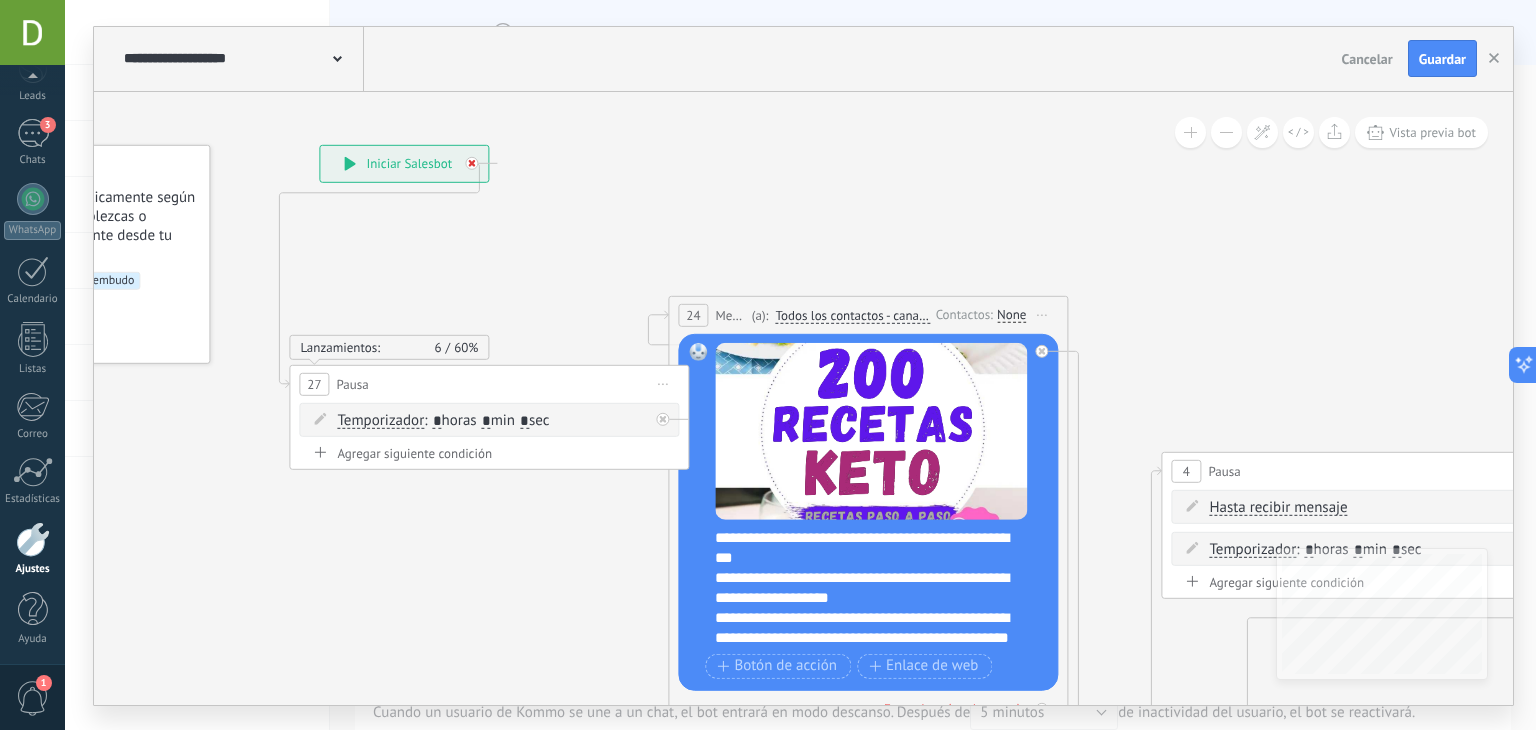 click at bounding box center [471, 162] 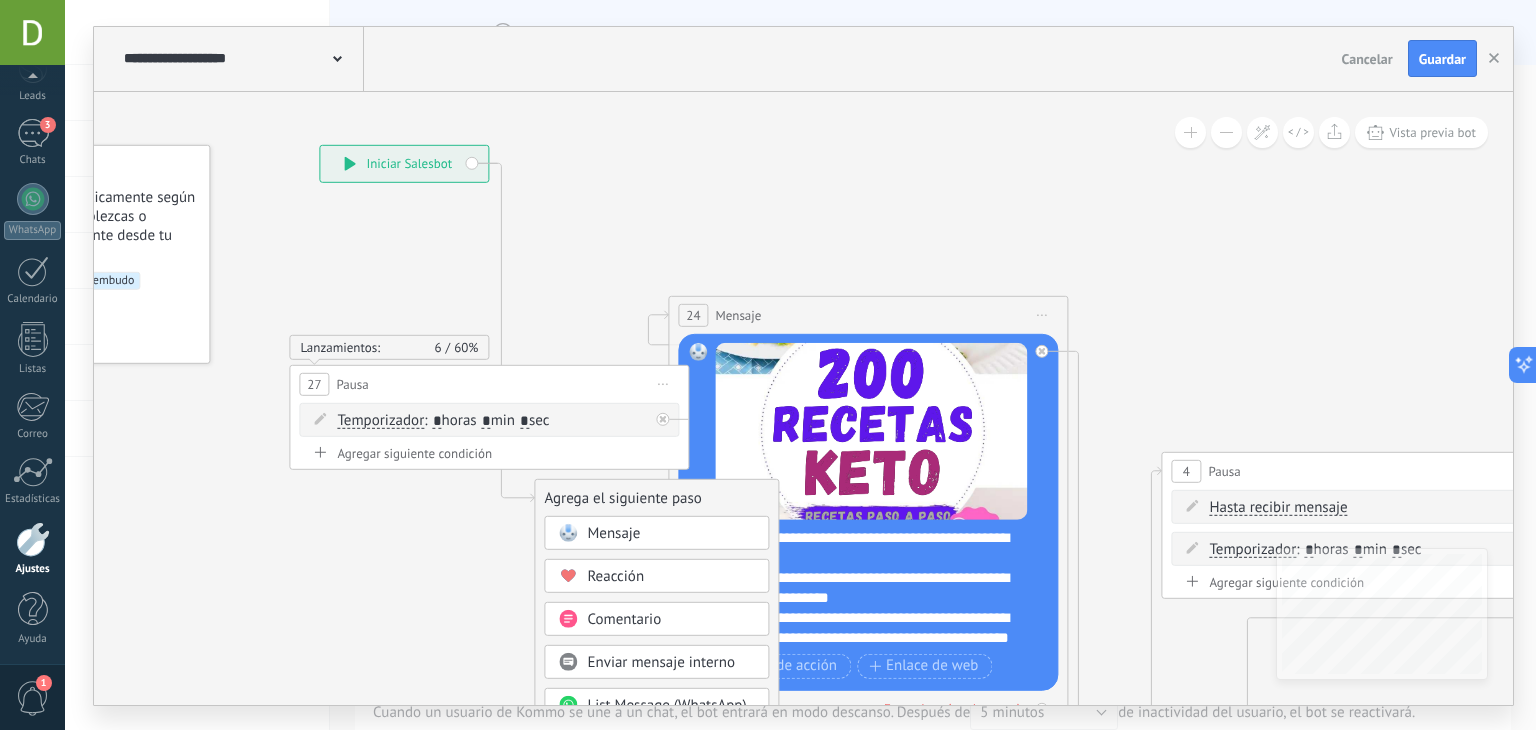 click on "Cancelar" at bounding box center (1367, 59) 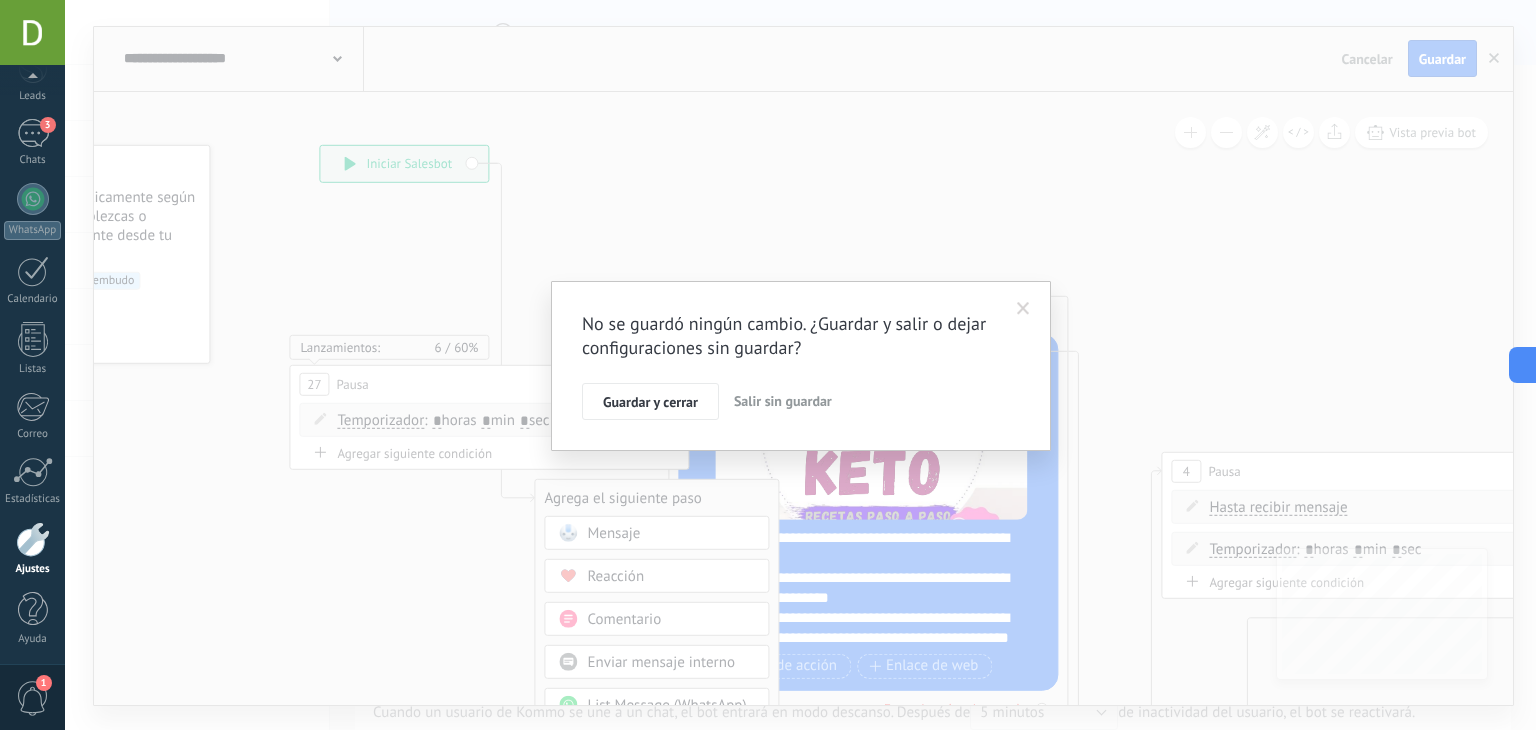 click on "Salir sin guardar" at bounding box center (783, 401) 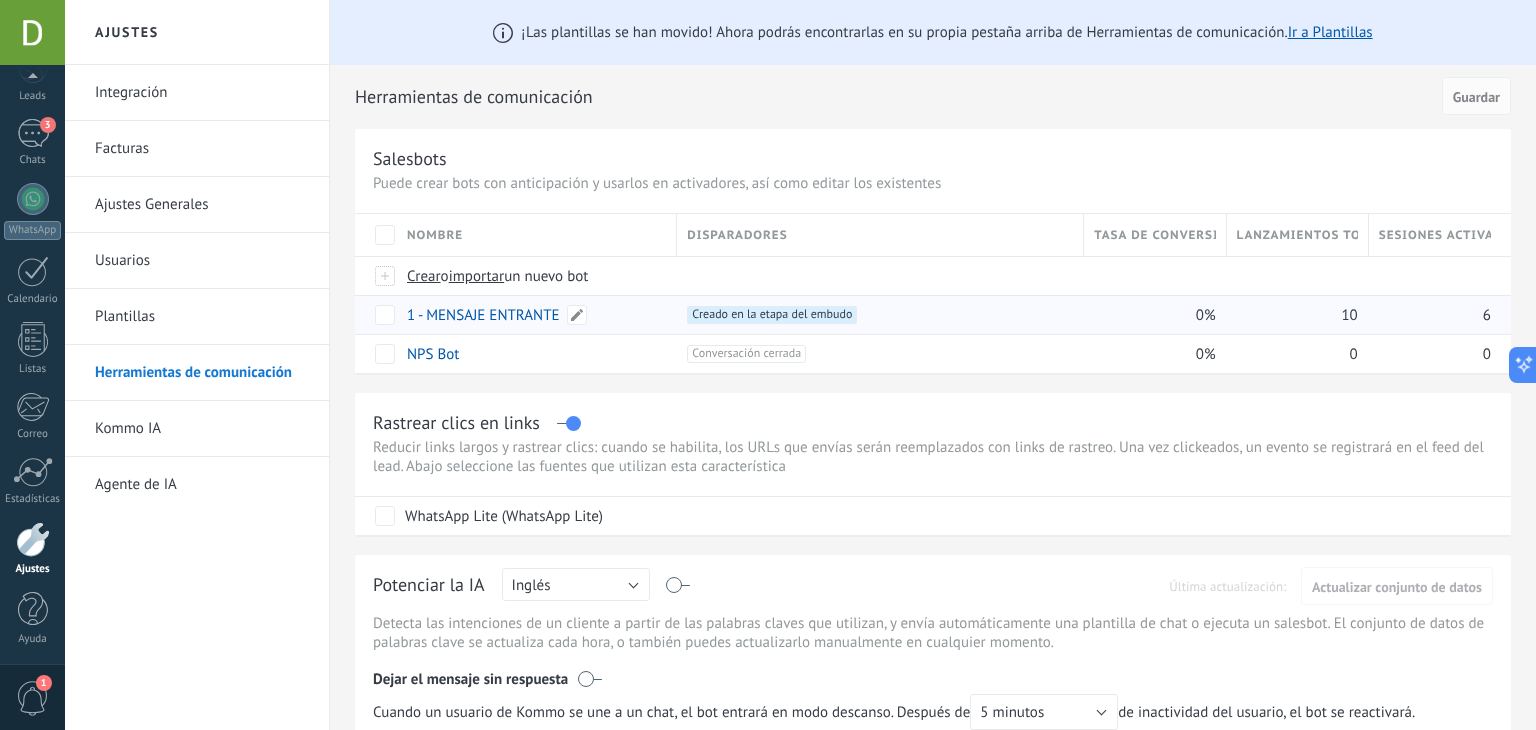 click on "1 - MENSAJE ENTRANTE" at bounding box center [483, 315] 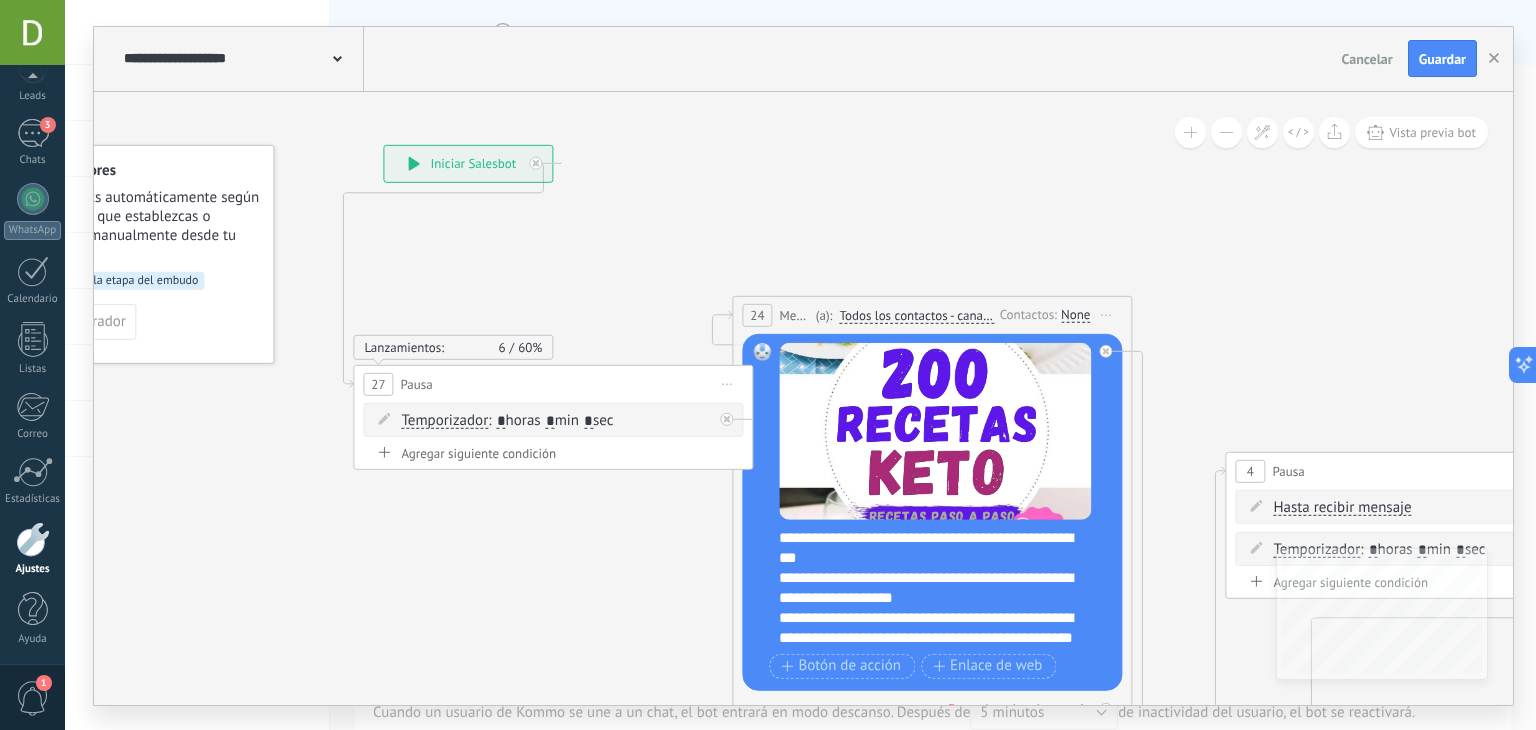 click 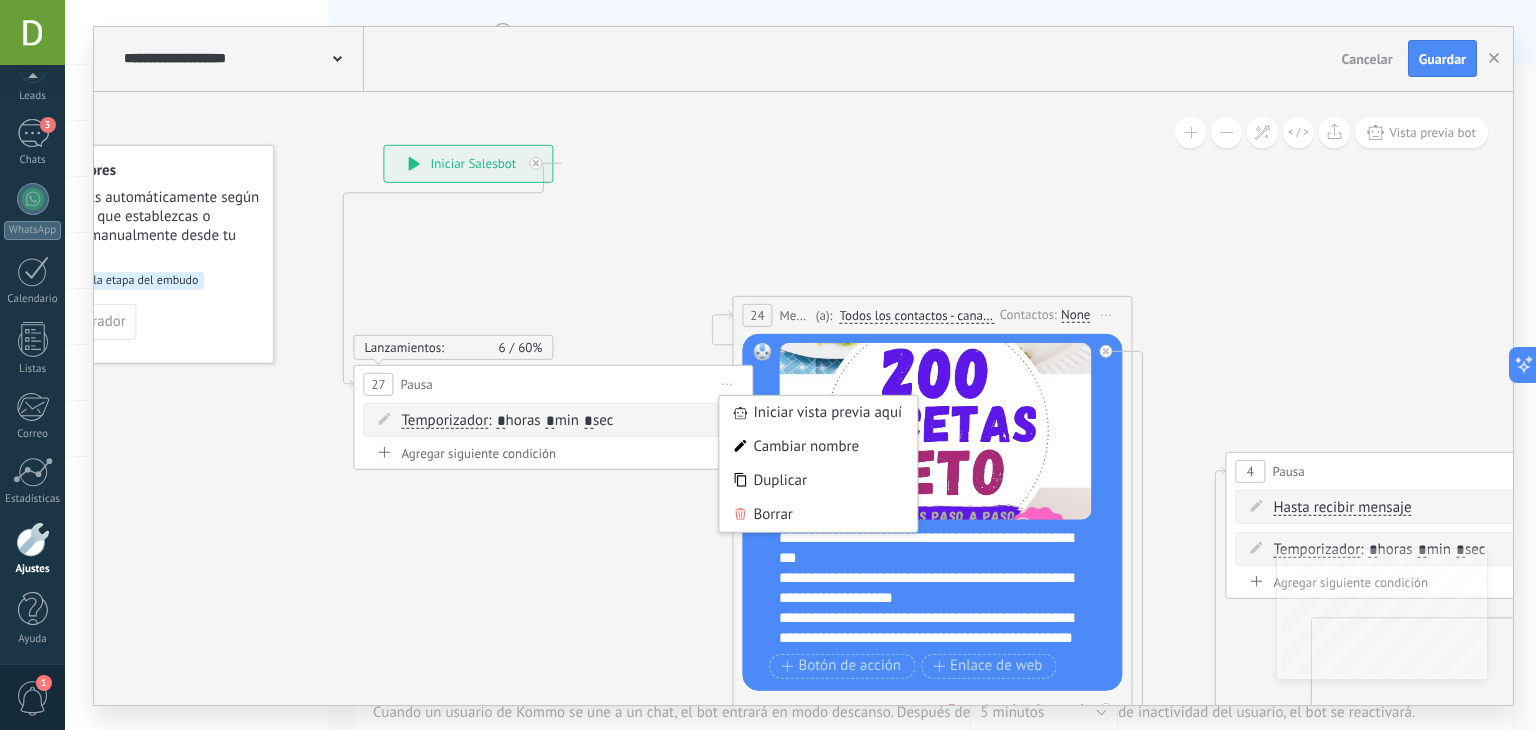 click 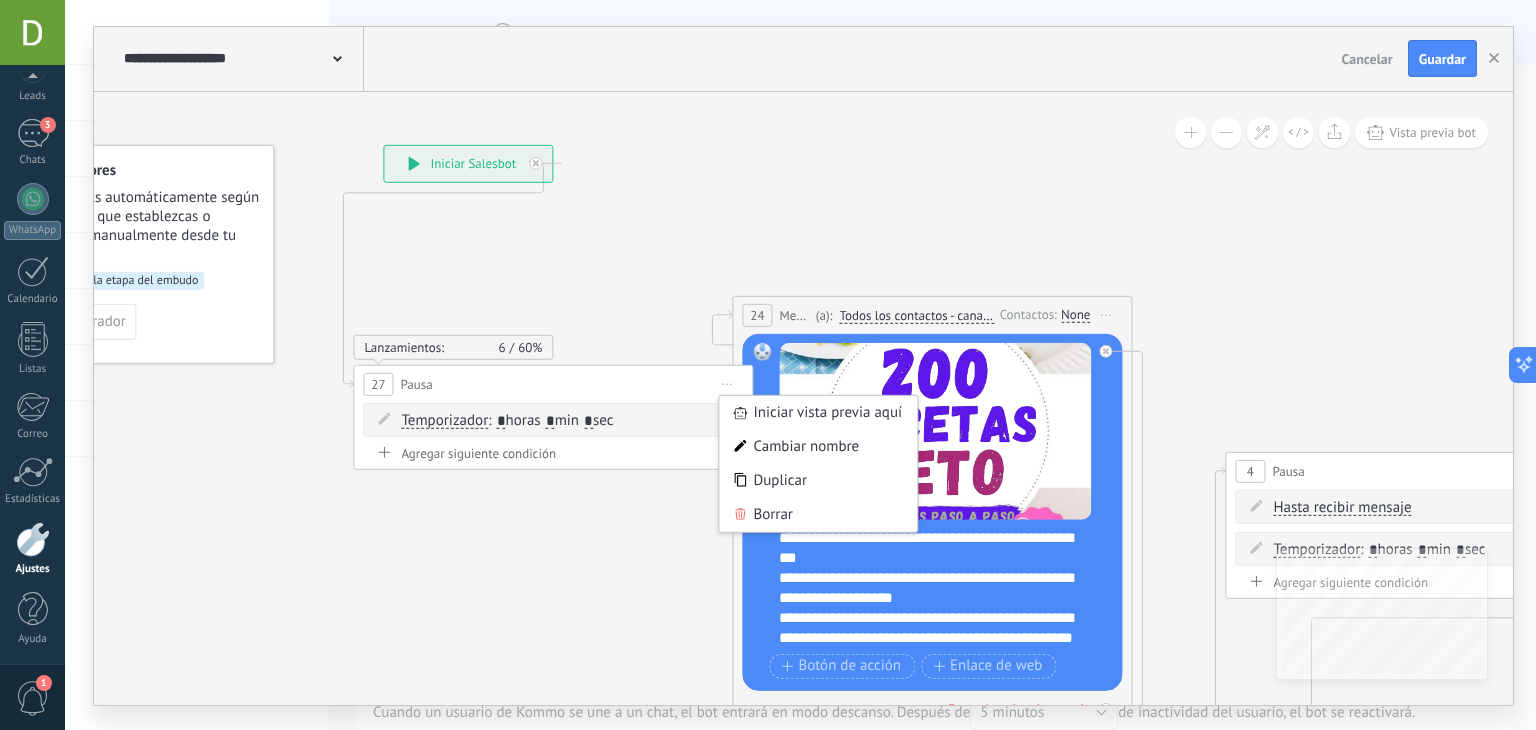 click 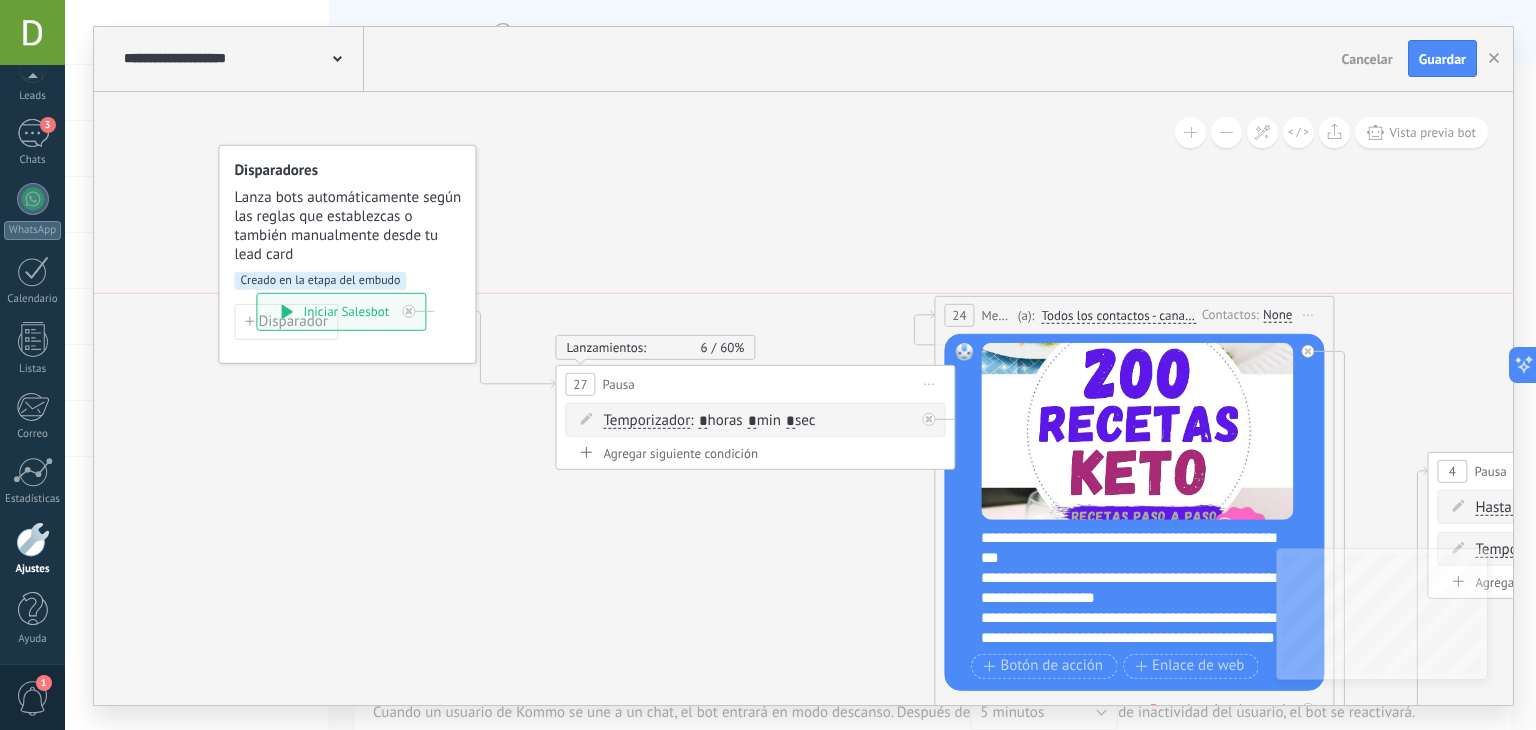 drag, startPoint x: 640, startPoint y: 166, endPoint x: 309, endPoint y: 310, distance: 360.96677 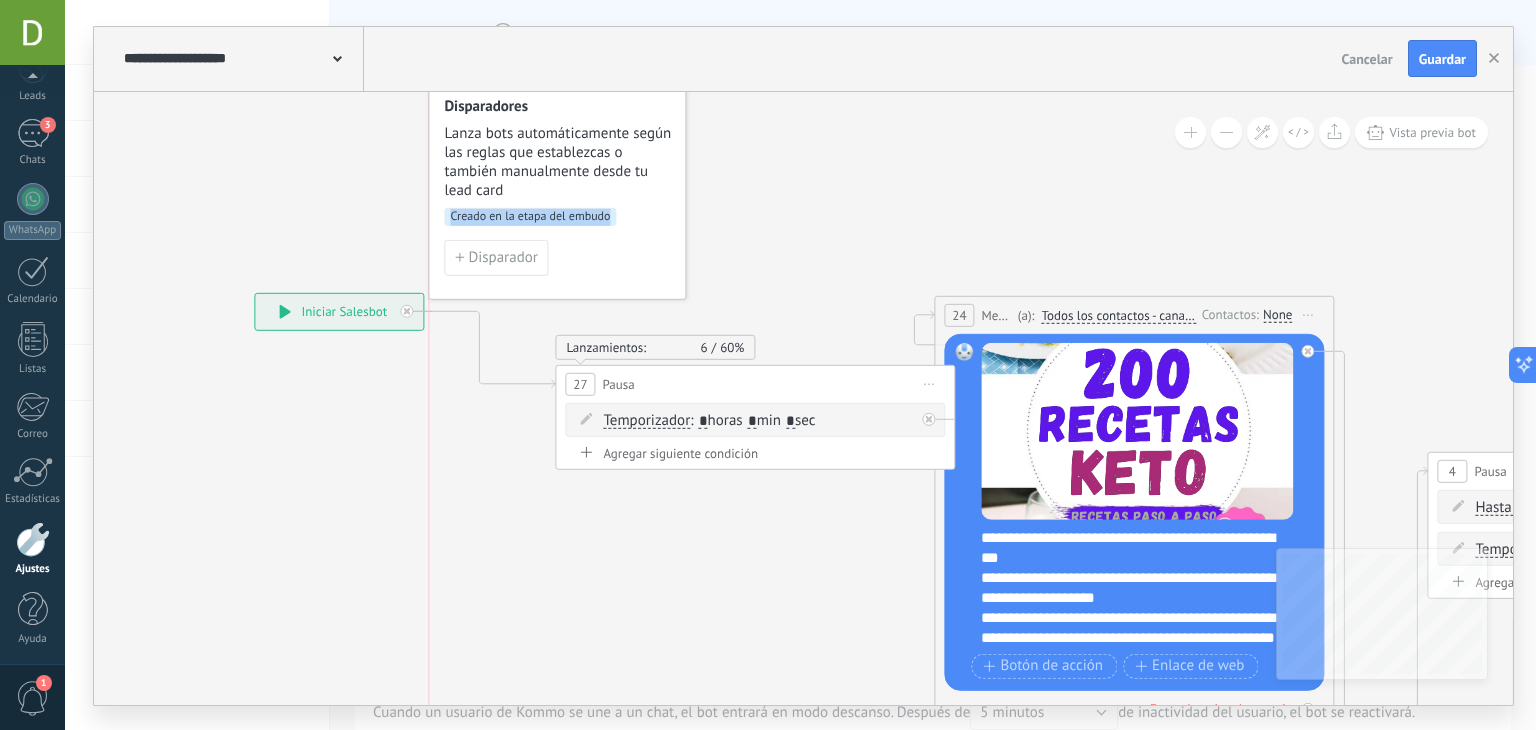 drag, startPoint x: 440, startPoint y: 257, endPoint x: 664, endPoint y: 201, distance: 230.89392 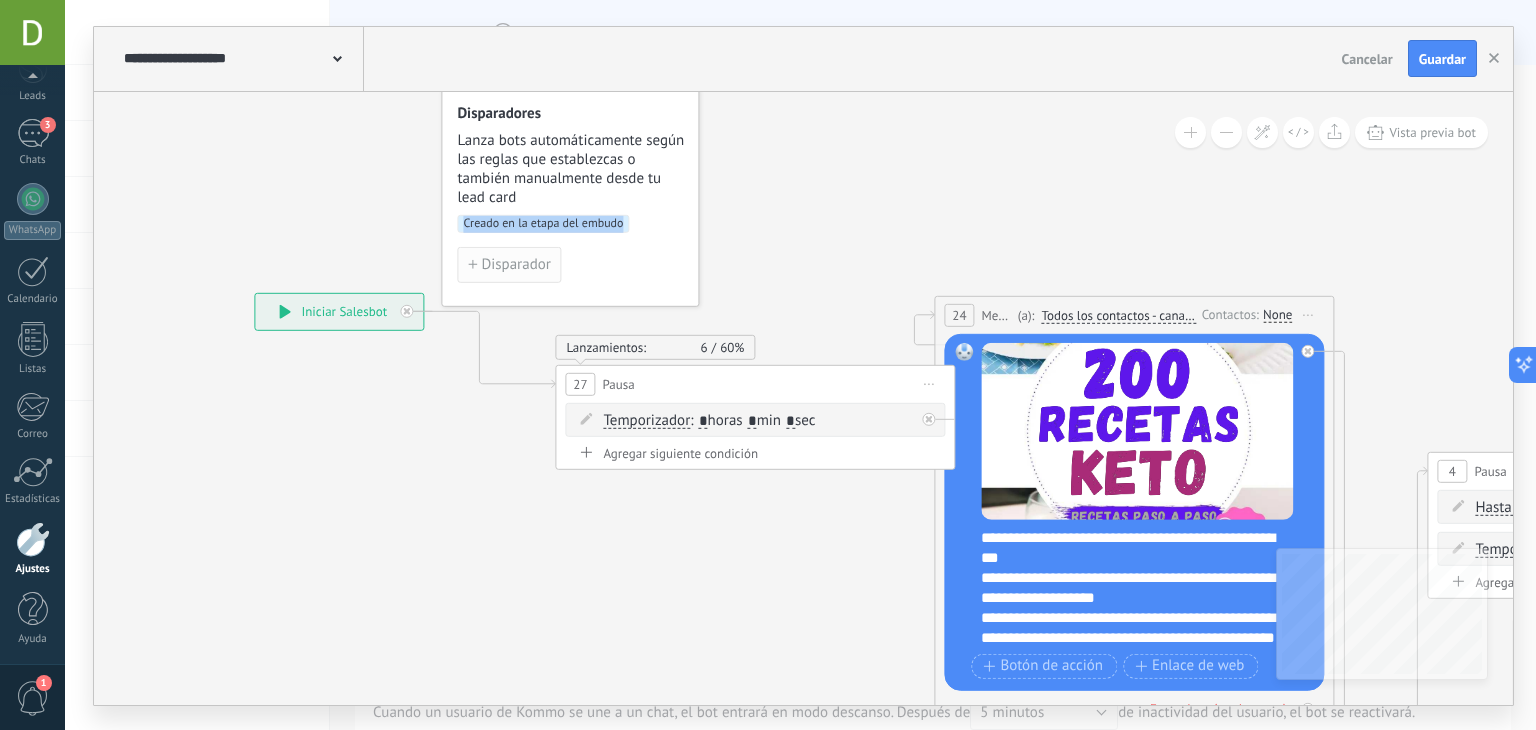 click on "Disparador" at bounding box center (515, 264) 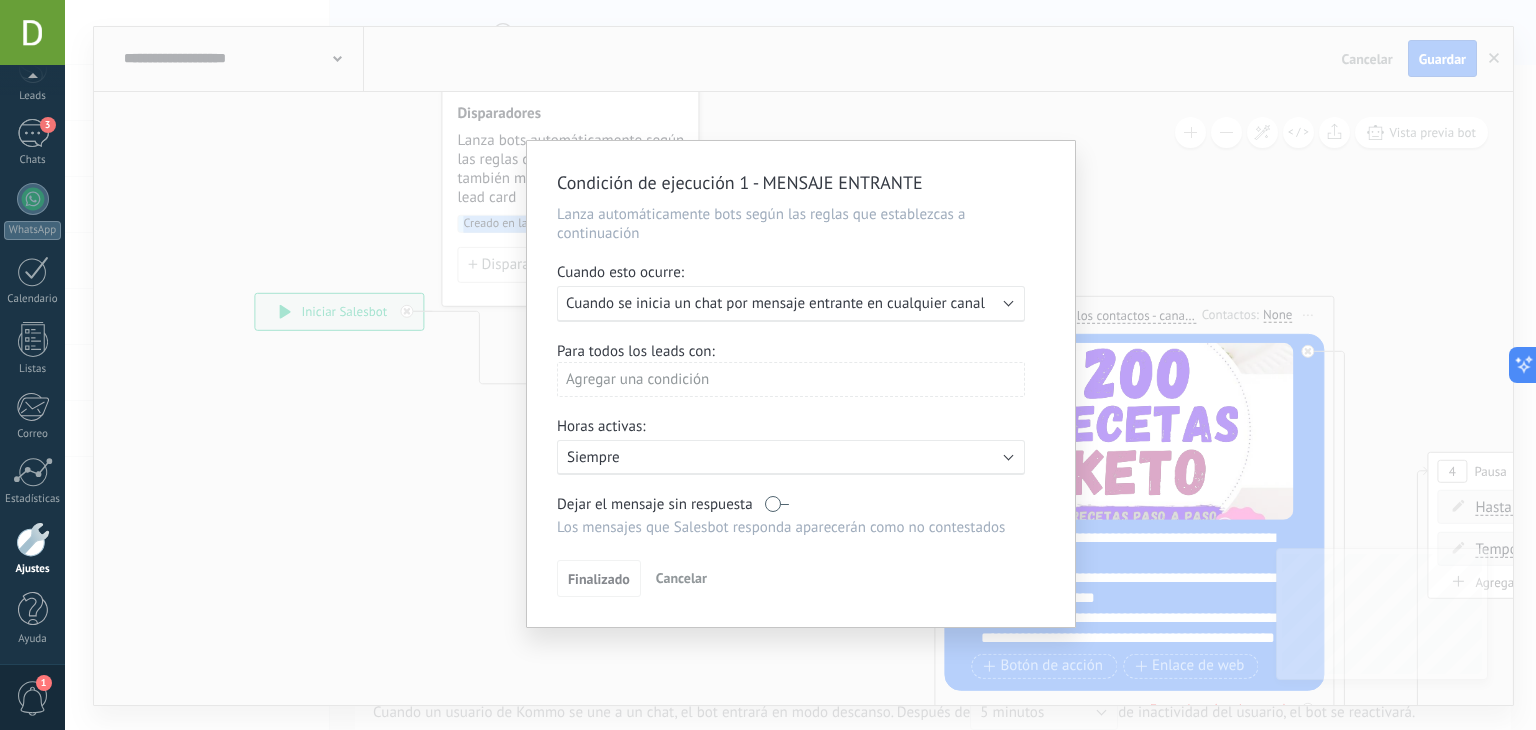 click on "Cancelar" at bounding box center (681, 578) 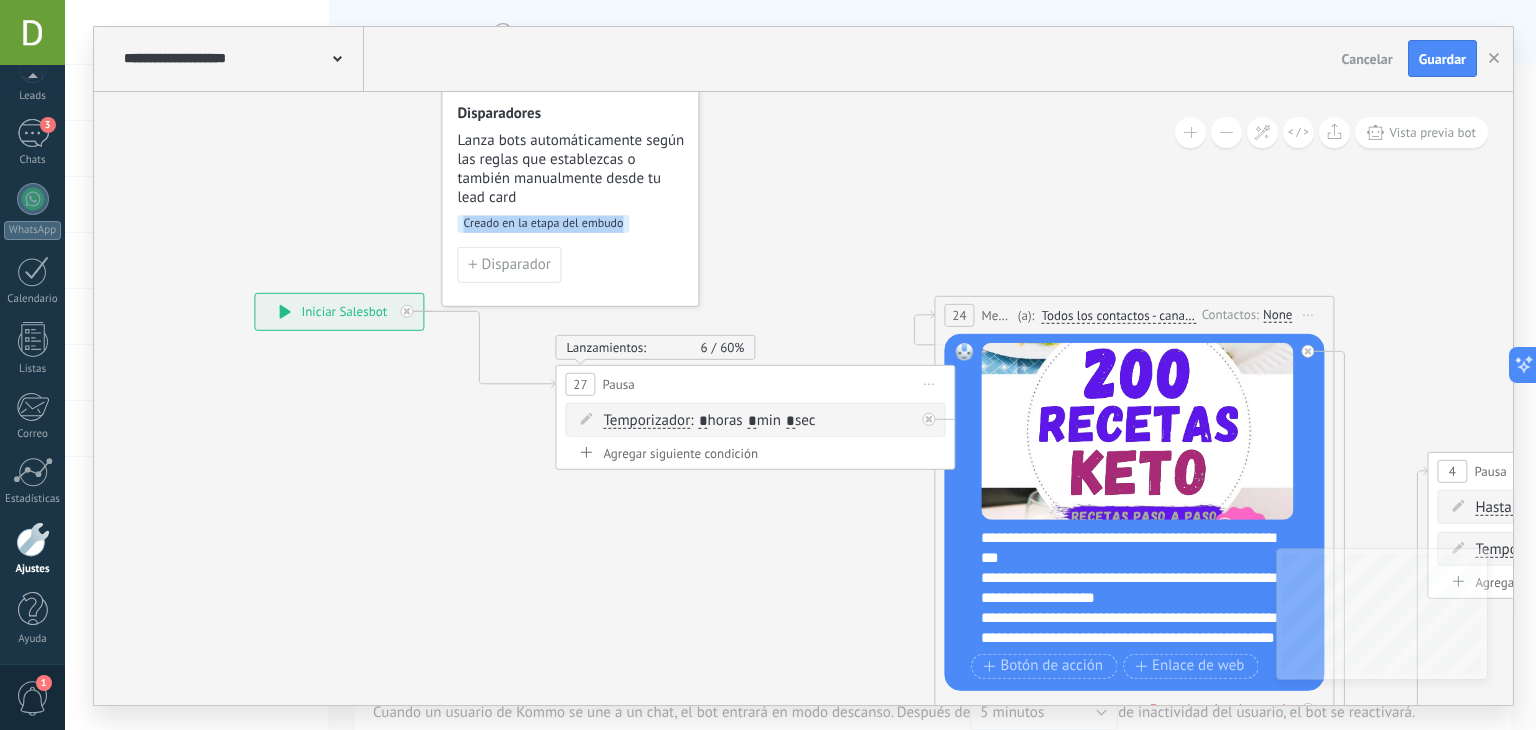 click on "**********" at bounding box center (339, 311) 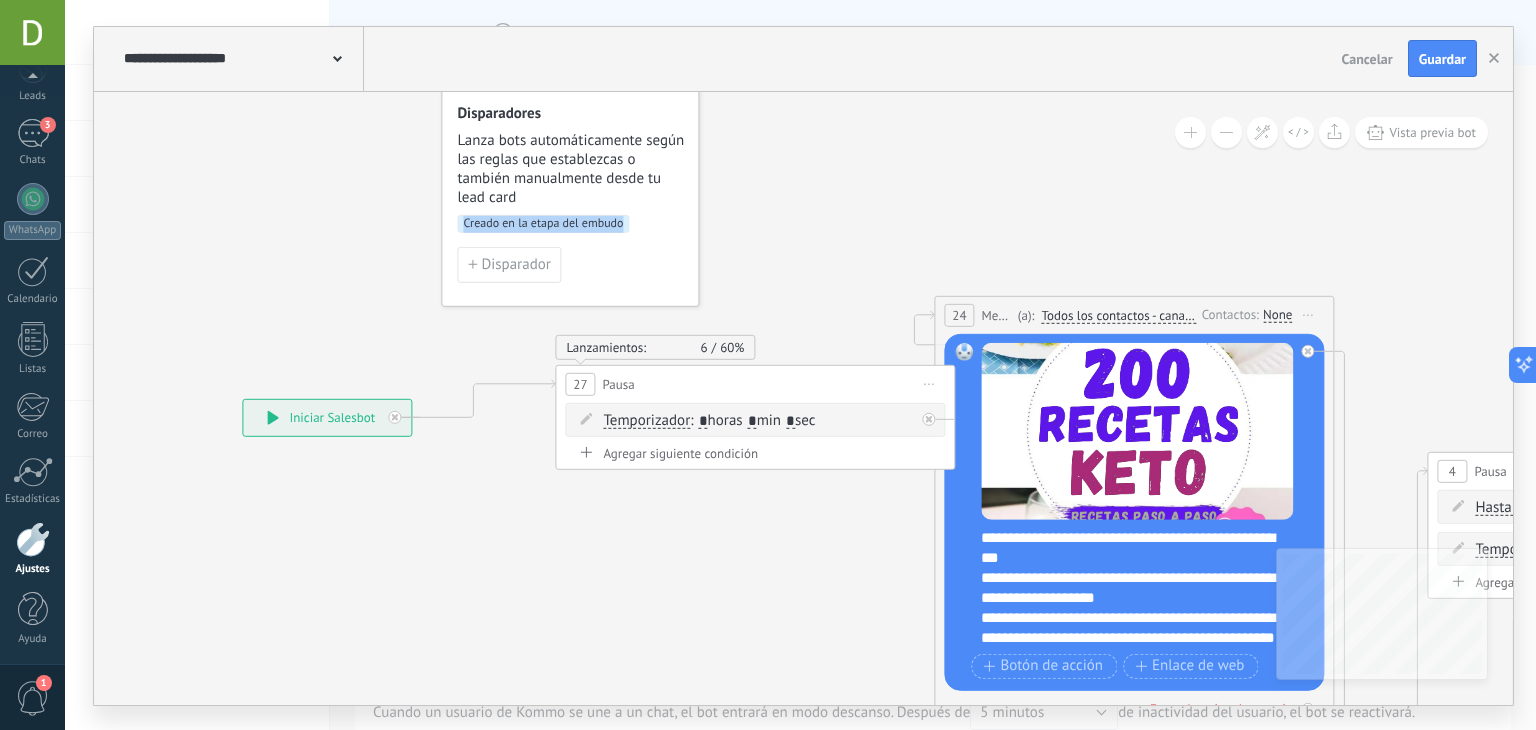 drag, startPoint x: 322, startPoint y: 311, endPoint x: 312, endPoint y: 420, distance: 109.457756 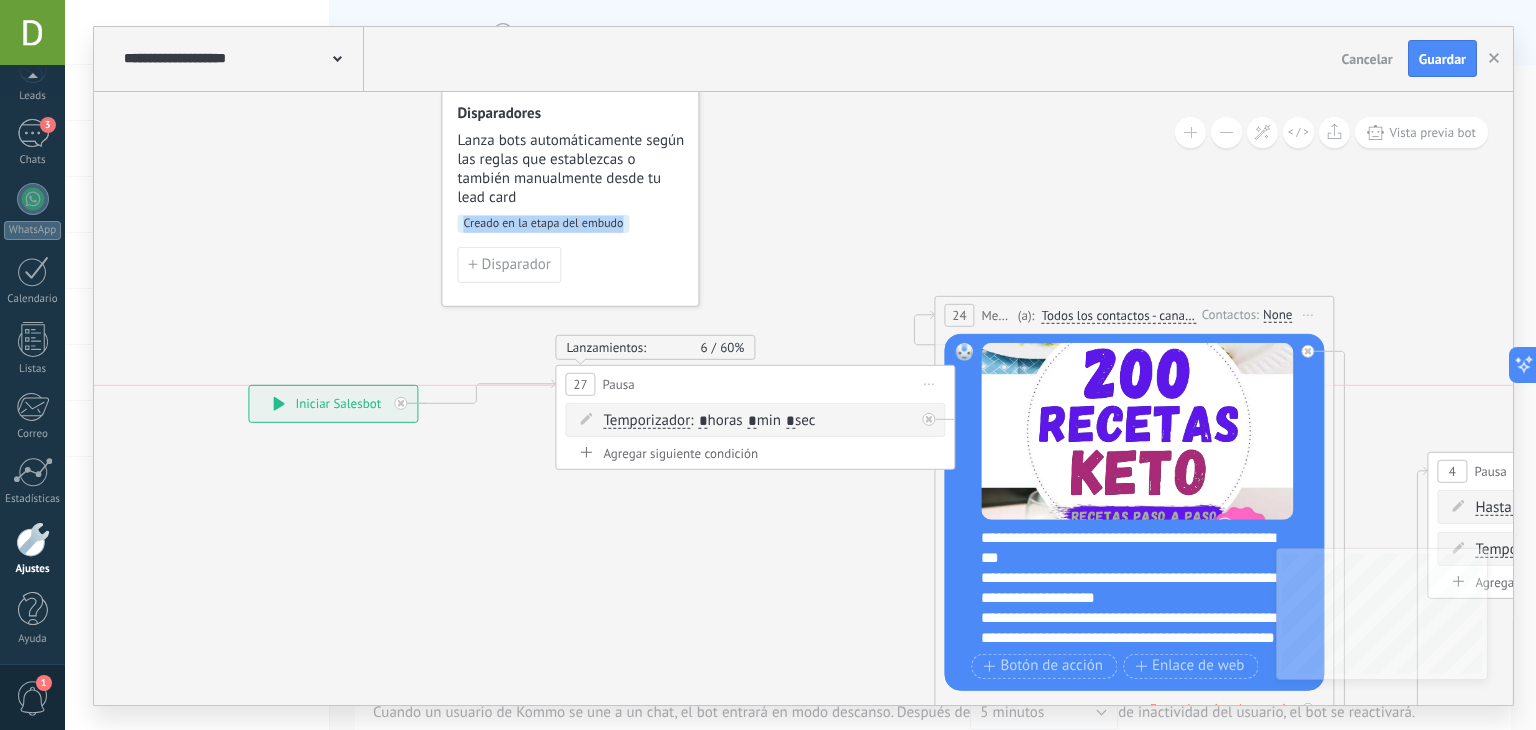 drag, startPoint x: 312, startPoint y: 420, endPoint x: 318, endPoint y: 410, distance: 11.661903 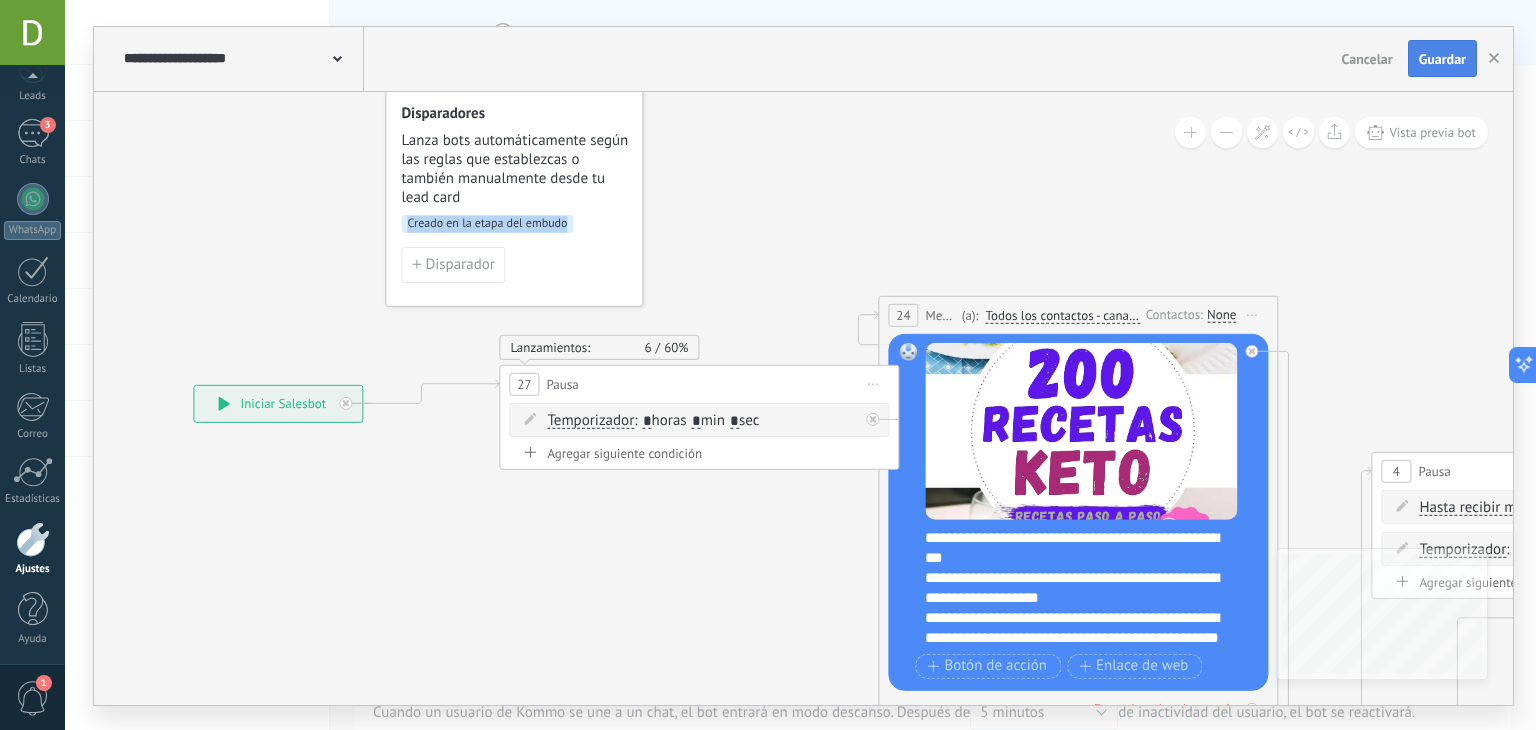 click on "Guardar" at bounding box center [1442, 59] 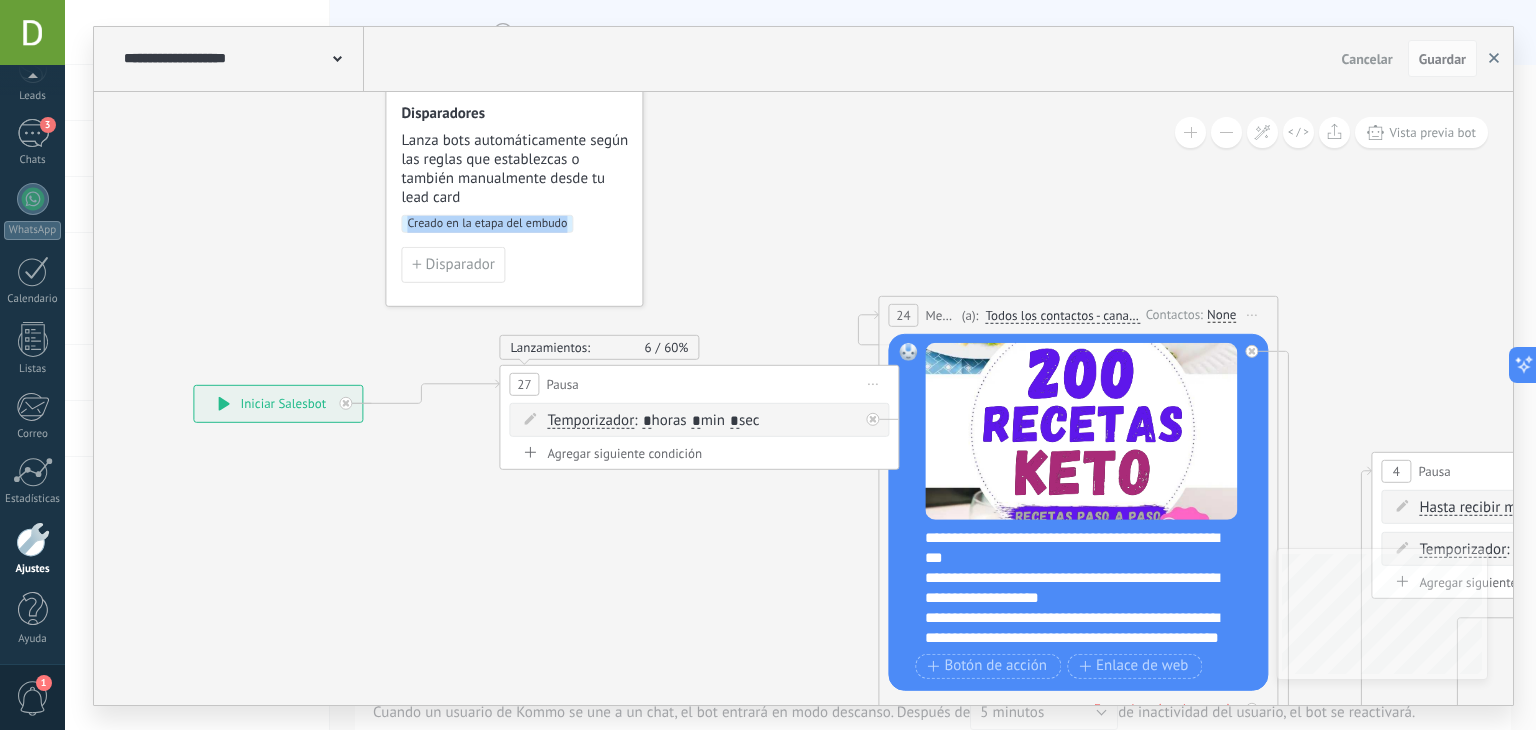 click 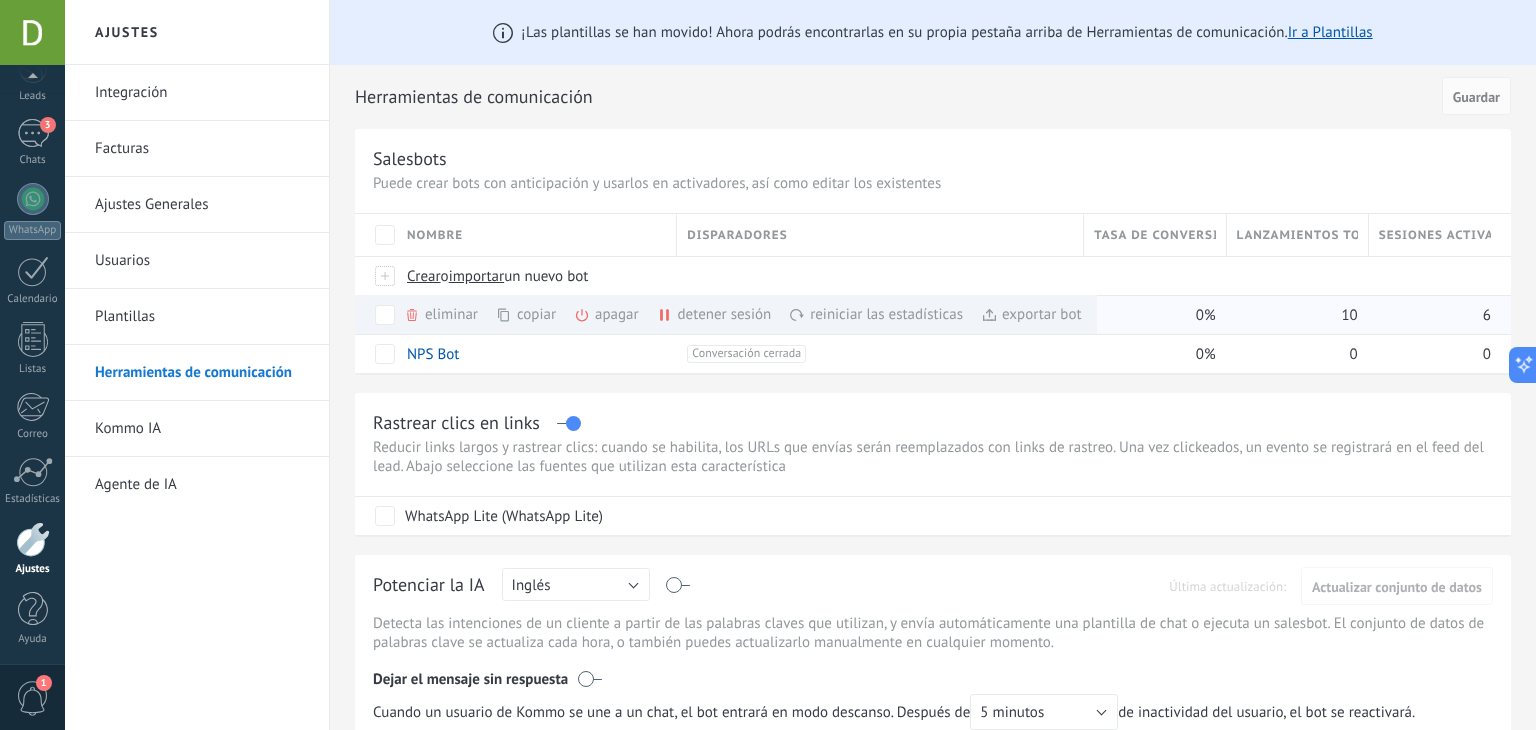click on "reiniciar las estadísticas màs" at bounding box center (910, 314) 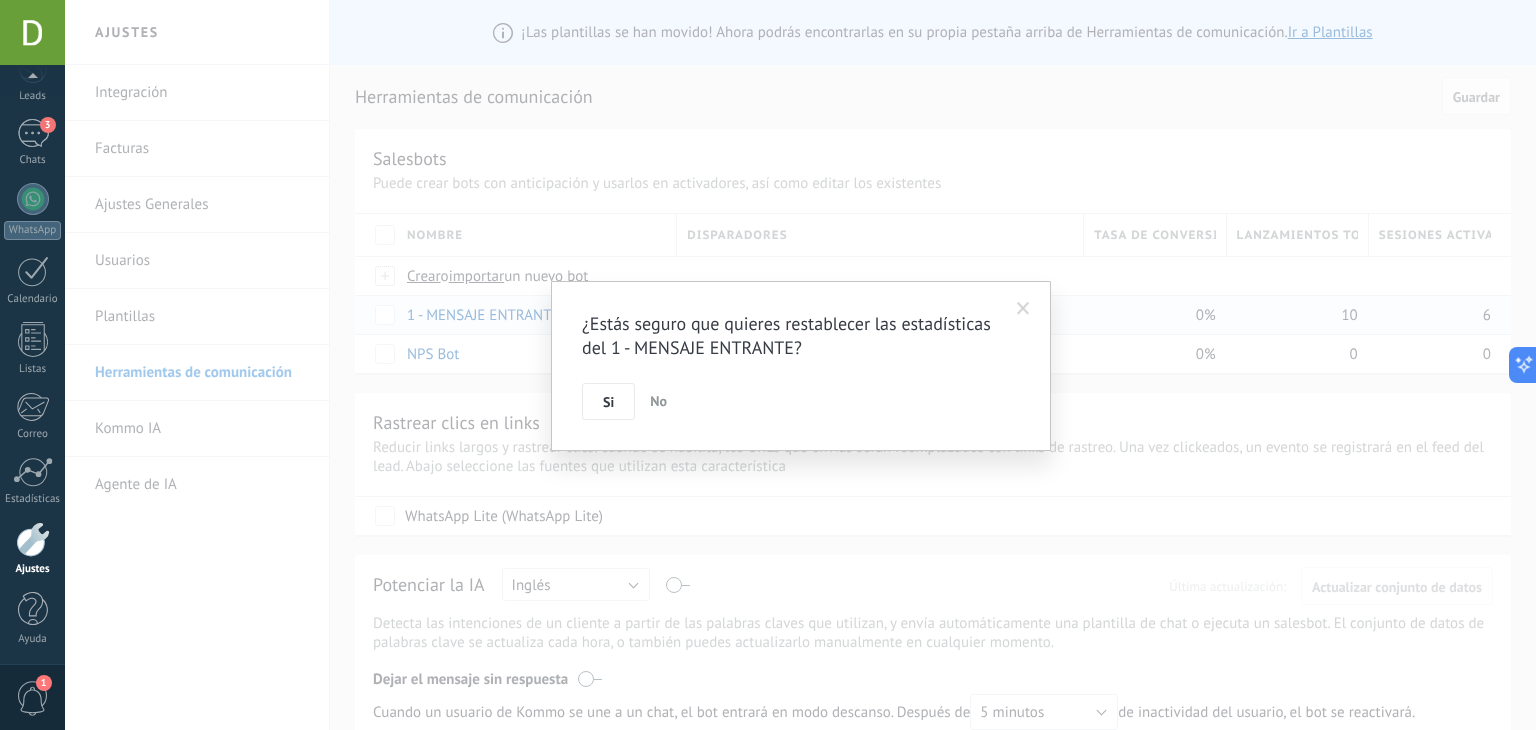 click at bounding box center (1023, 309) 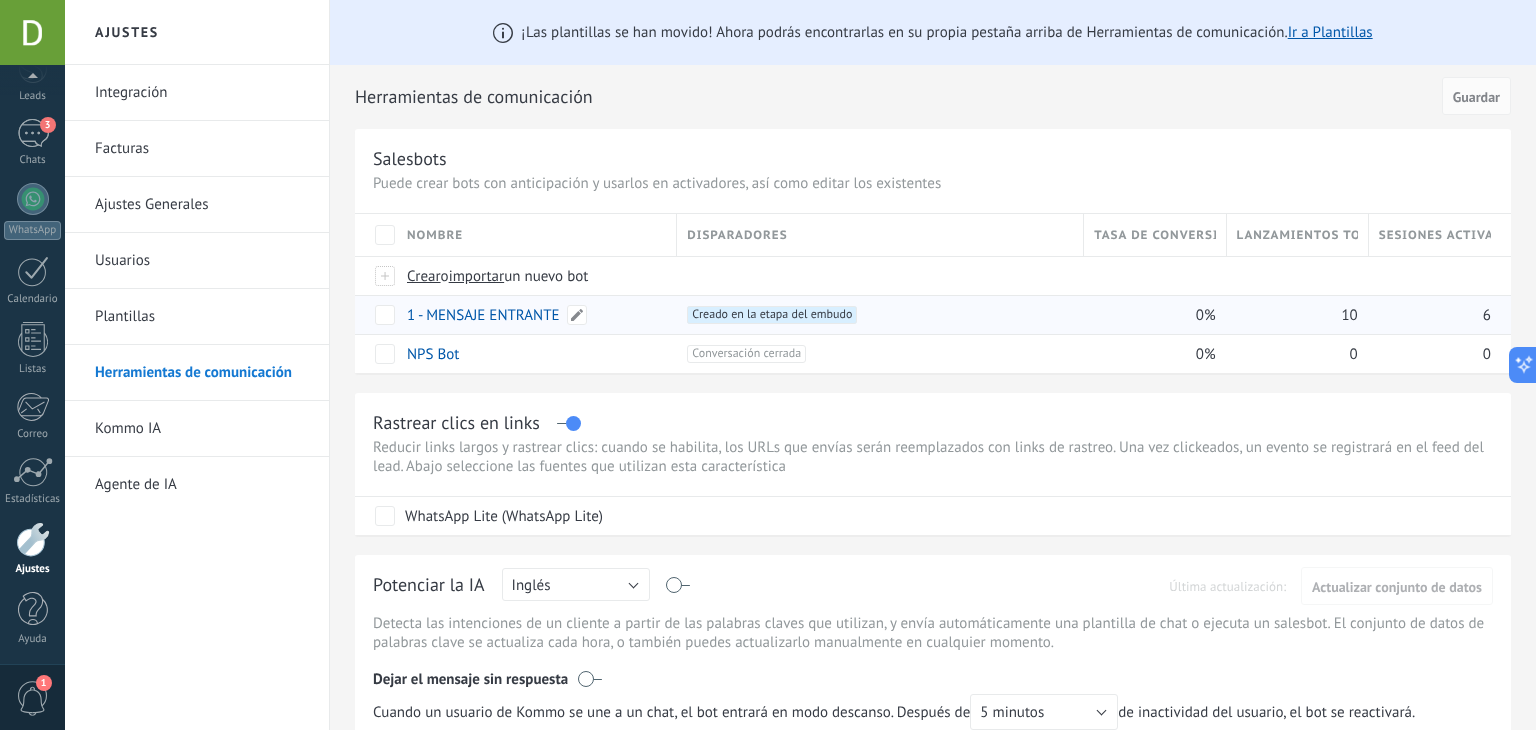 click on "1 - MENSAJE ENTRANTE" at bounding box center [483, 315] 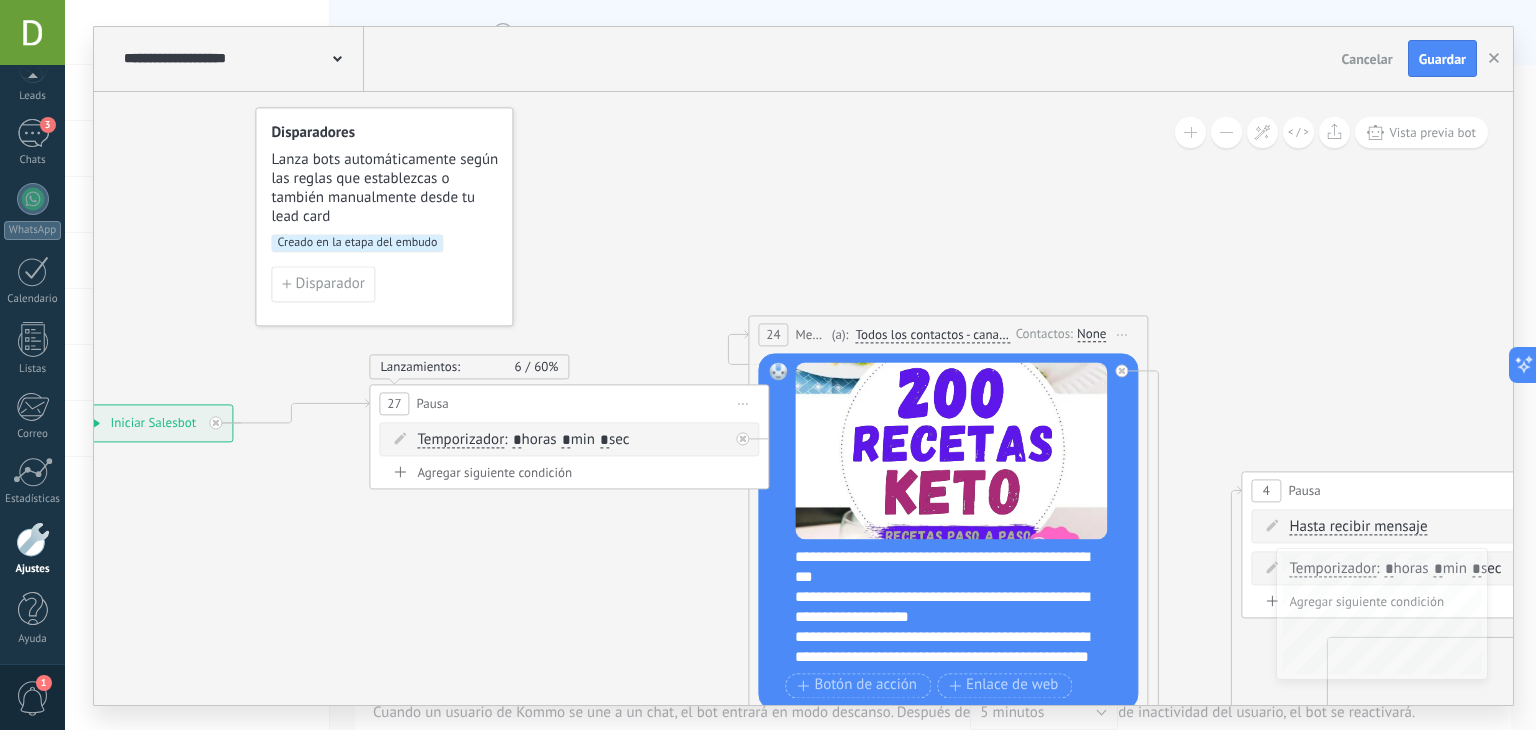 click on "Creado en la etapa del embudo" at bounding box center (357, 243) 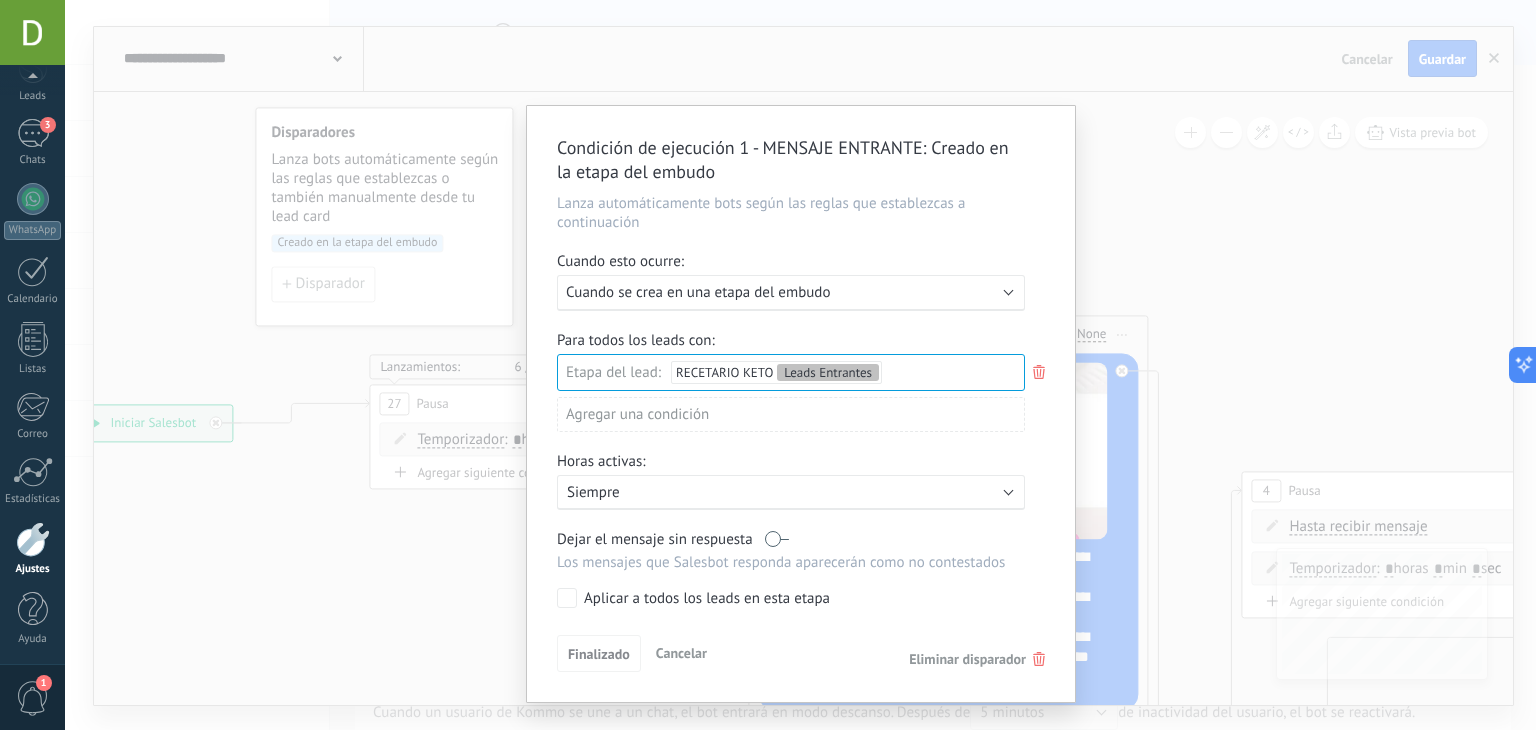 click on "Cancelar" at bounding box center (681, 653) 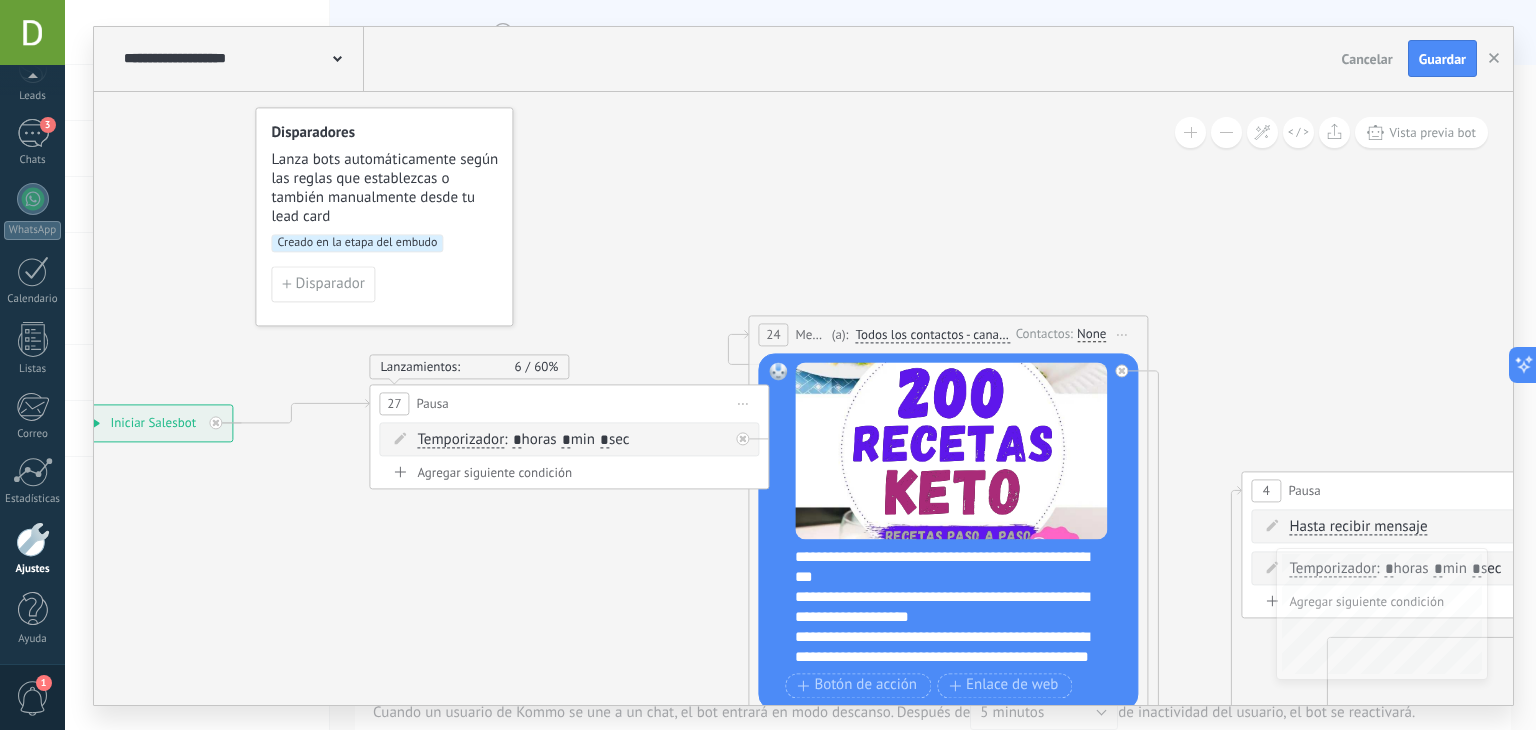 click at bounding box center (33, 539) 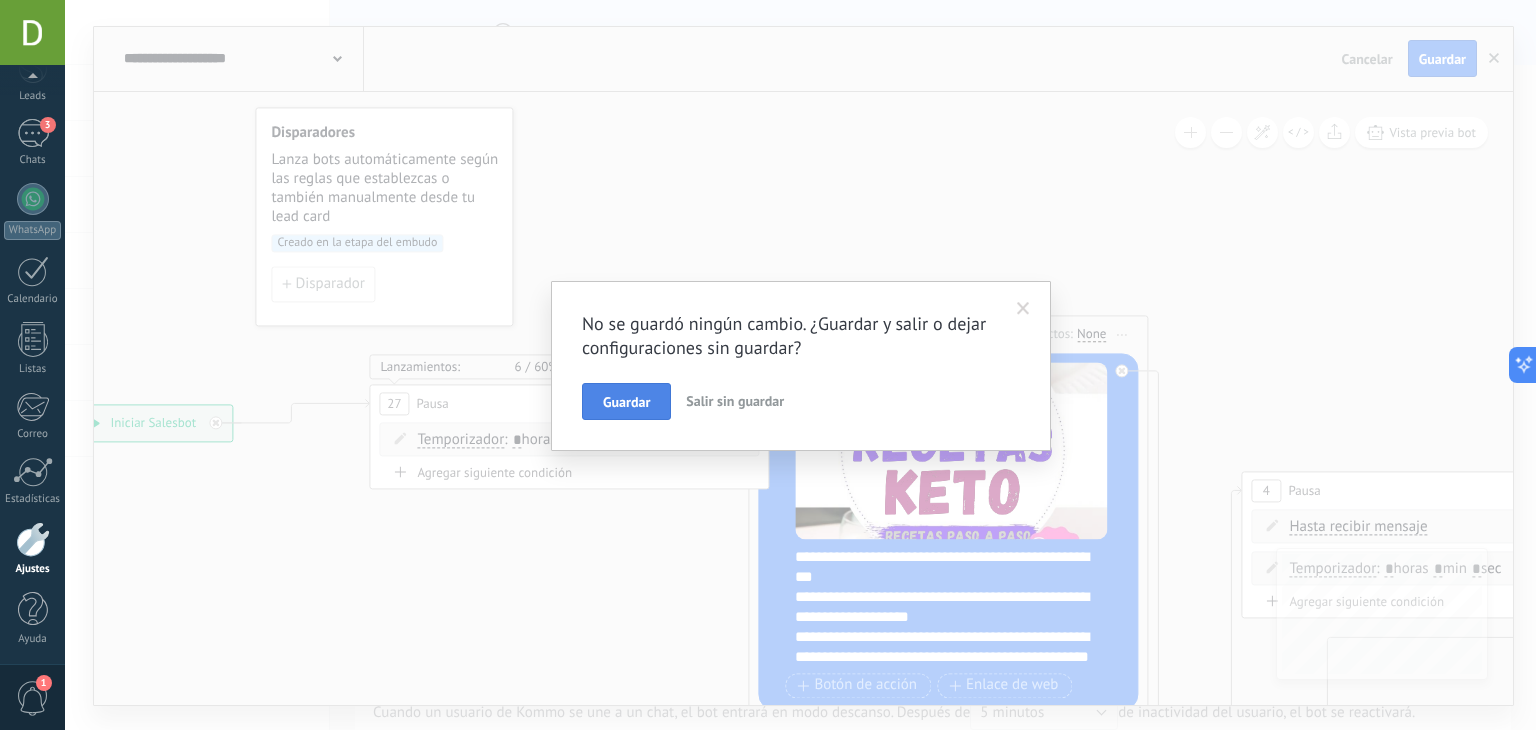 click on "Guardar" at bounding box center [626, 402] 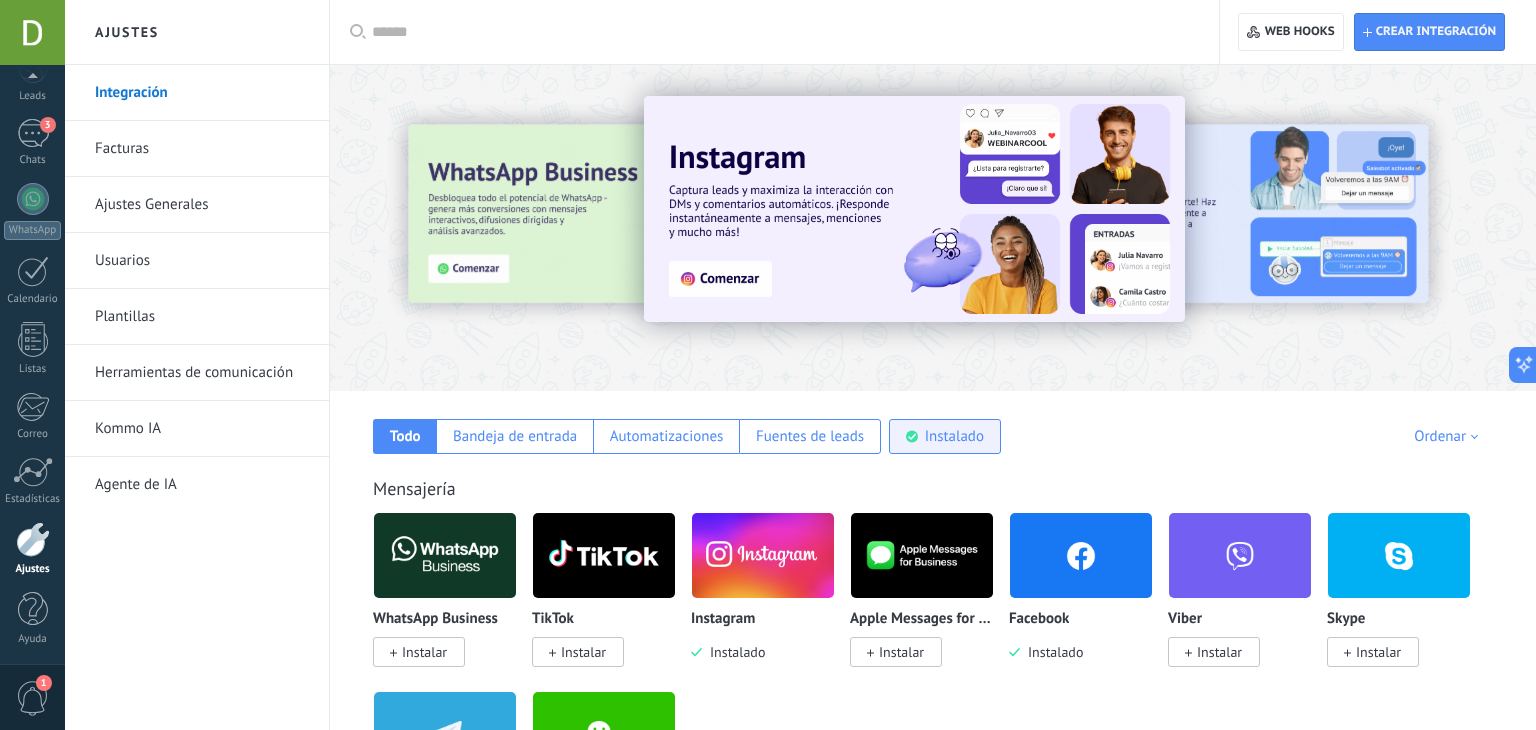 click on "Instalado" at bounding box center [945, 436] 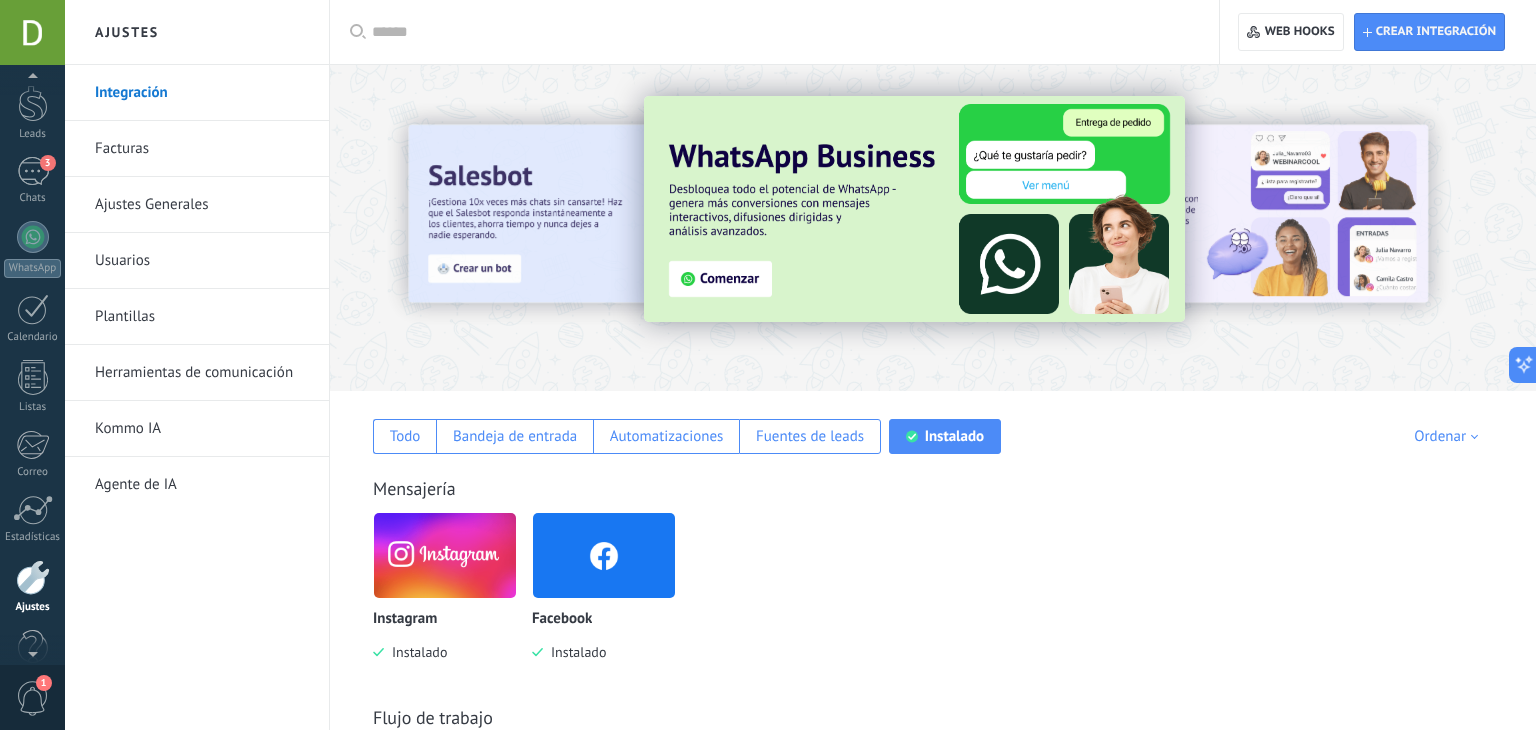 scroll, scrollTop: 0, scrollLeft: 0, axis: both 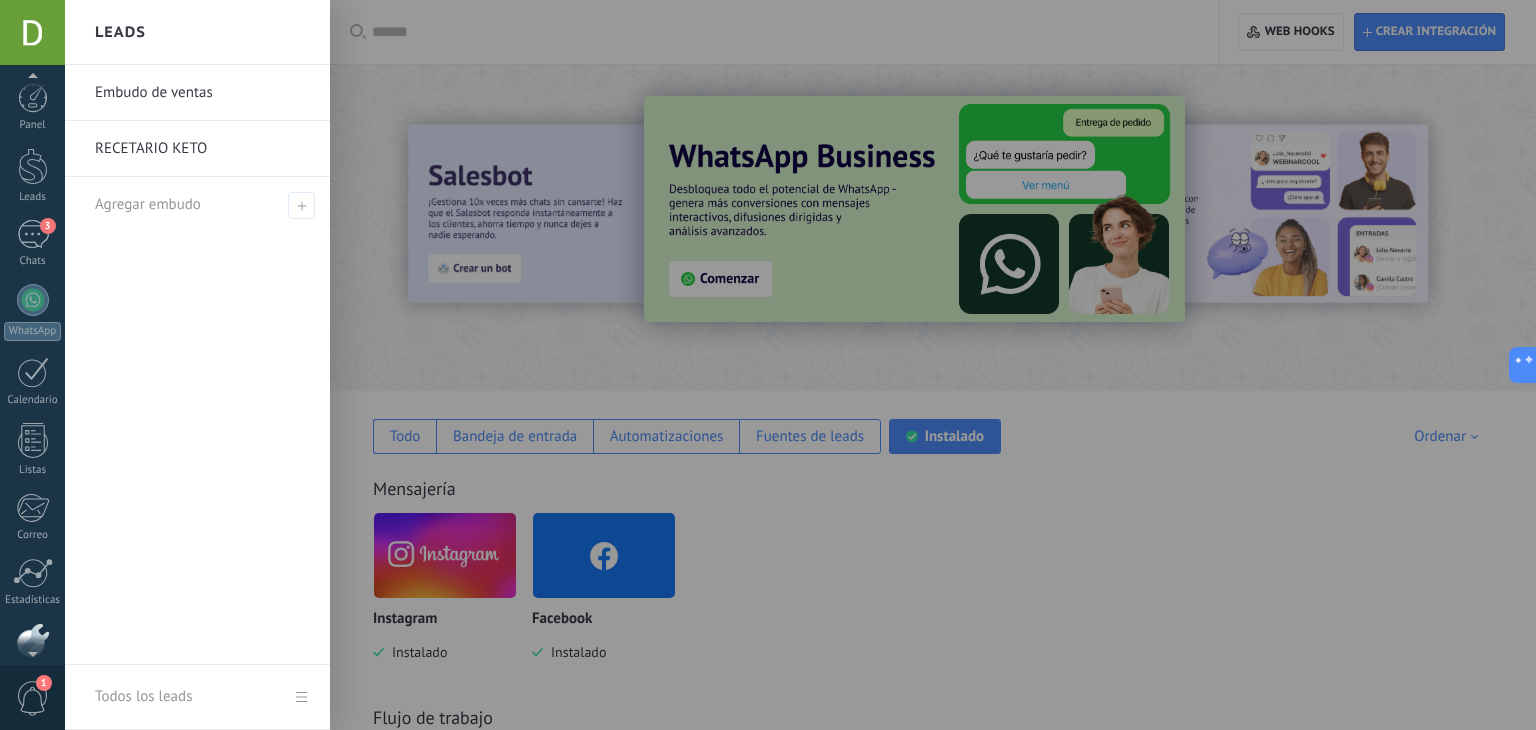 click on "RECETARIO KETO" at bounding box center [202, 149] 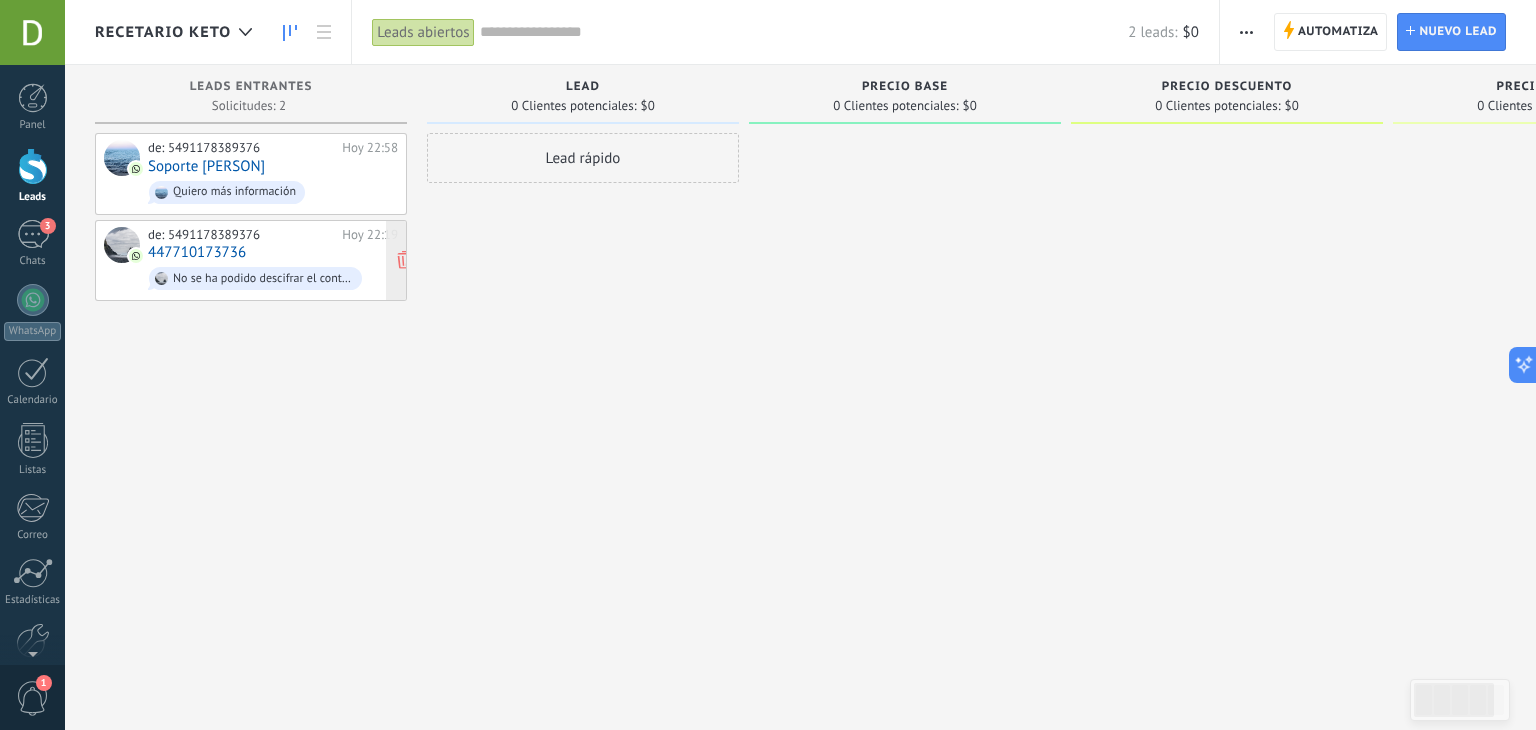 click on "447710173736" at bounding box center (197, 252) 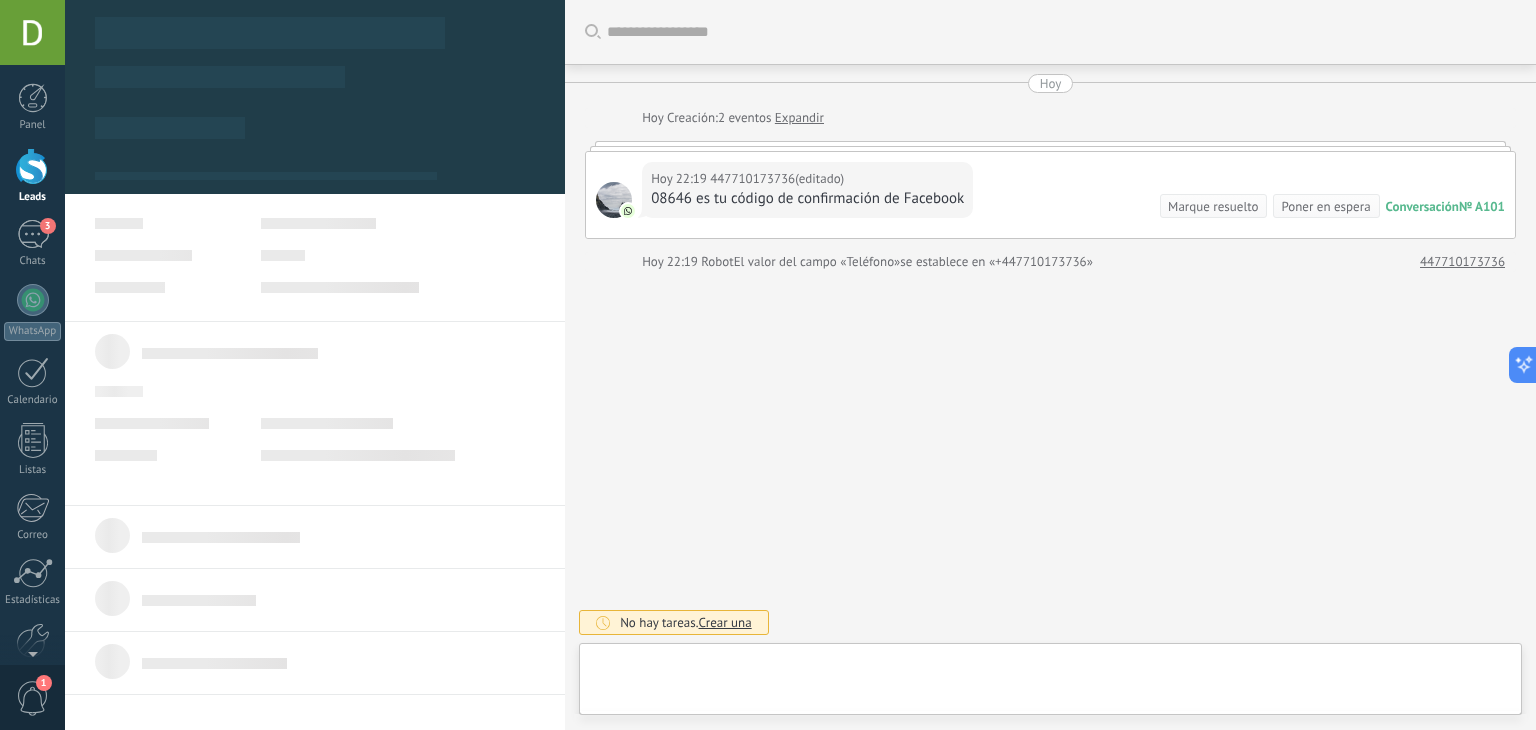 click on ".abccls-1,.abccls-2{fill-rule:evenodd}.abccls-2{fill:#fff} .abfcls-1{fill:none}.abfcls-2{fill:#fff} .abncls-1{isolation:isolate}.abncls-2{opacity:.06}.abncls-2,.abncls-3,.abncls-6{mix-blend-mode:multiply}.abncls-3{opacity:.15}.abncls-4,.abncls-8{fill:#fff}.abncls-5{fill:url(#abnlinear-gradient)}.abncls-6{opacity:.04}.abncls-7{fill:url(#abnlinear-gradient-2)}.abncls-8{fill-rule:evenodd} .abqst0{fill:#ffa200} .abwcls-1{fill:#252525} .cls-1{isolation:isolate} .acicls-1{fill:none} .aclcls-1{fill:#232323} .acnst0{display:none} .addcls-1,.addcls-2{fill:none;stroke-miterlimit:10}.addcls-1{stroke:#dfe0e5}.addcls-2{stroke:#a1a7ab} .adecls-1,.adecls-2{fill:none;stroke-miterlimit:10}.adecls-1{stroke:#dfe0e5}.adecls-2{stroke:#a1a7ab} .adqcls-1{fill:#8591a5;fill-rule:evenodd} .aeccls-1{fill:#5c9f37} .aeecls-1{fill:#f86161} .aejcls-1{fill:#8591a5;fill-rule:evenodd} .aekcls-1{fill-rule:evenodd} .aelcls-1{fill-rule:evenodd;fill:currentColor} .aemcls-1{fill-rule:evenodd;fill:currentColor} .aencls-2{fill:#f86161;opacity:.3}" at bounding box center [768, 365] 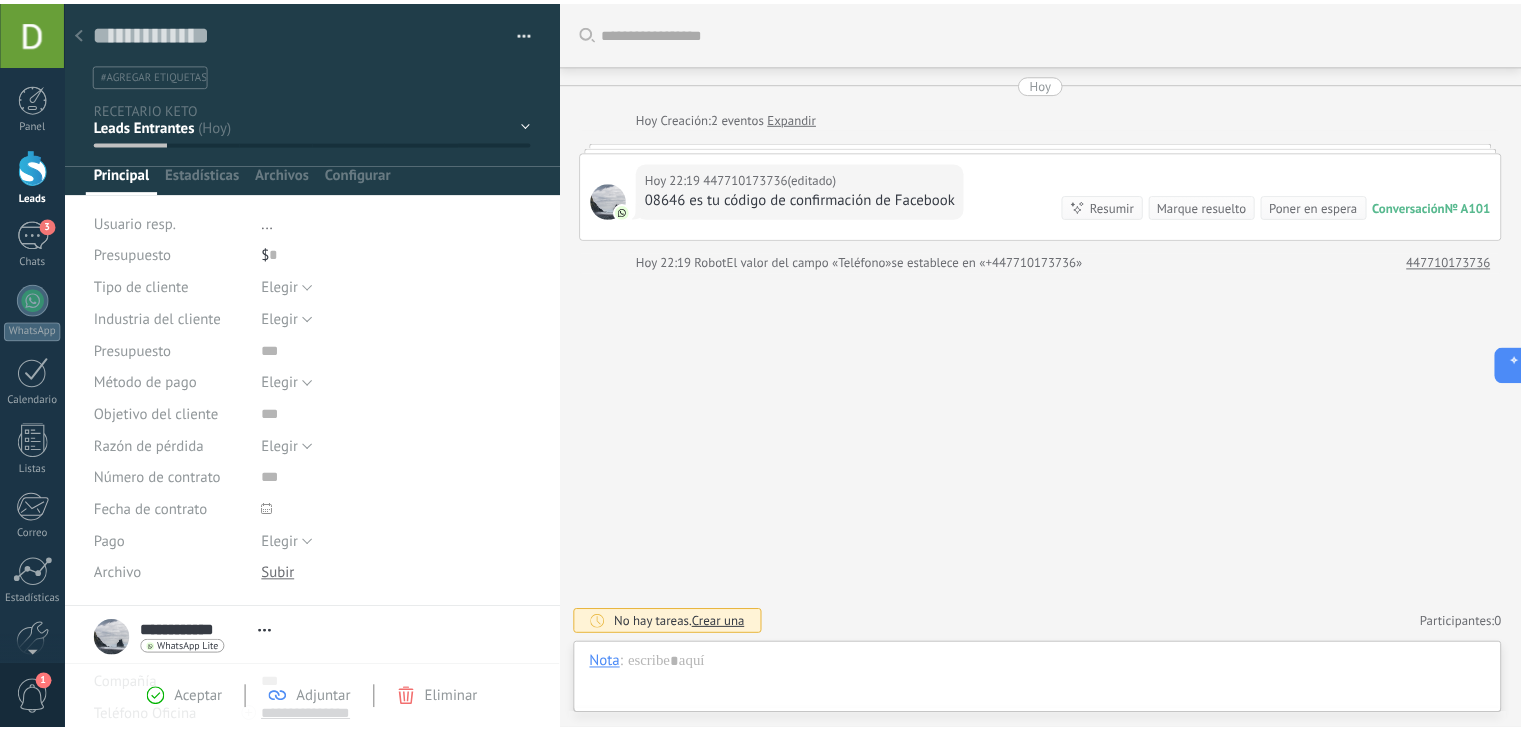 scroll, scrollTop: 29, scrollLeft: 0, axis: vertical 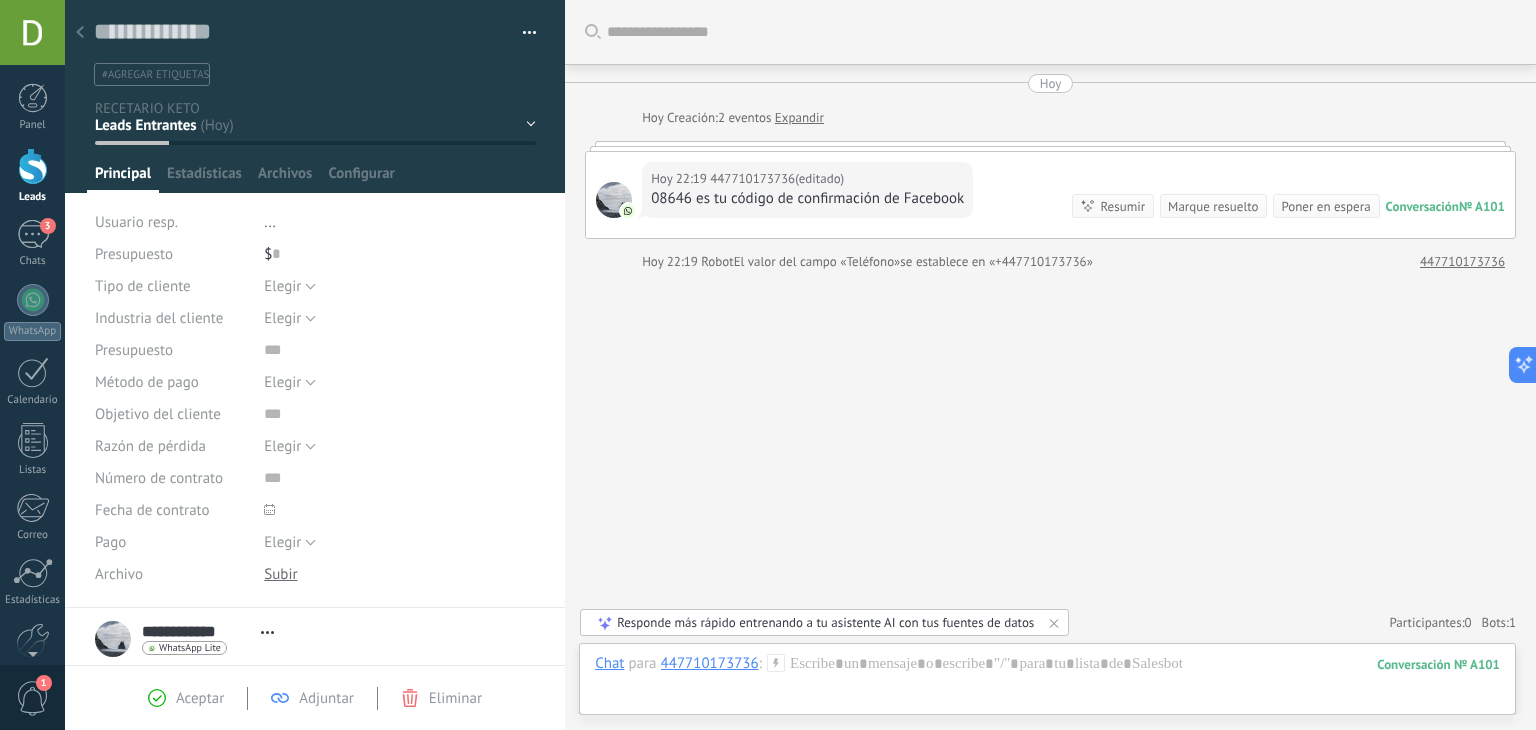 click 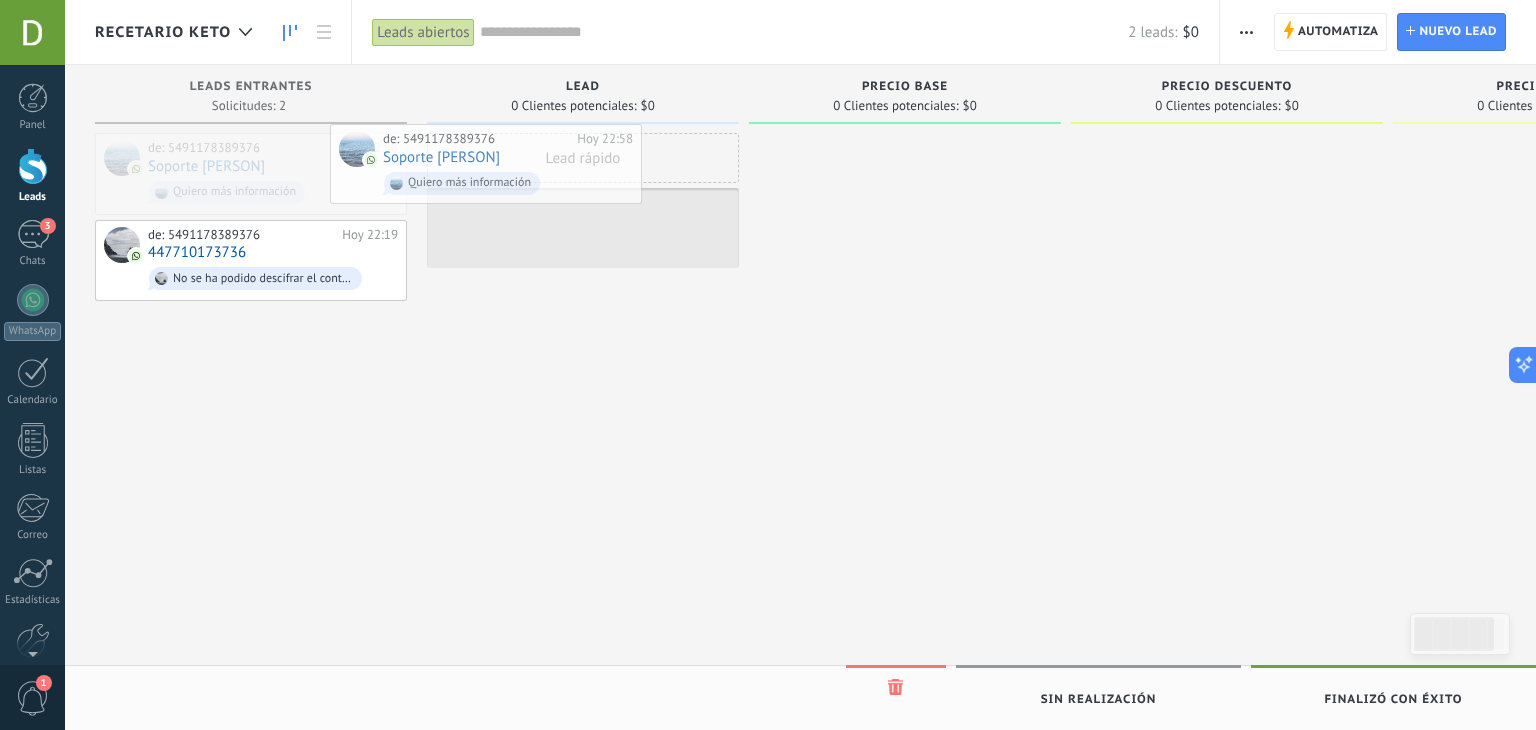 drag, startPoint x: 293, startPoint y: 174, endPoint x: 532, endPoint y: 168, distance: 239.0753 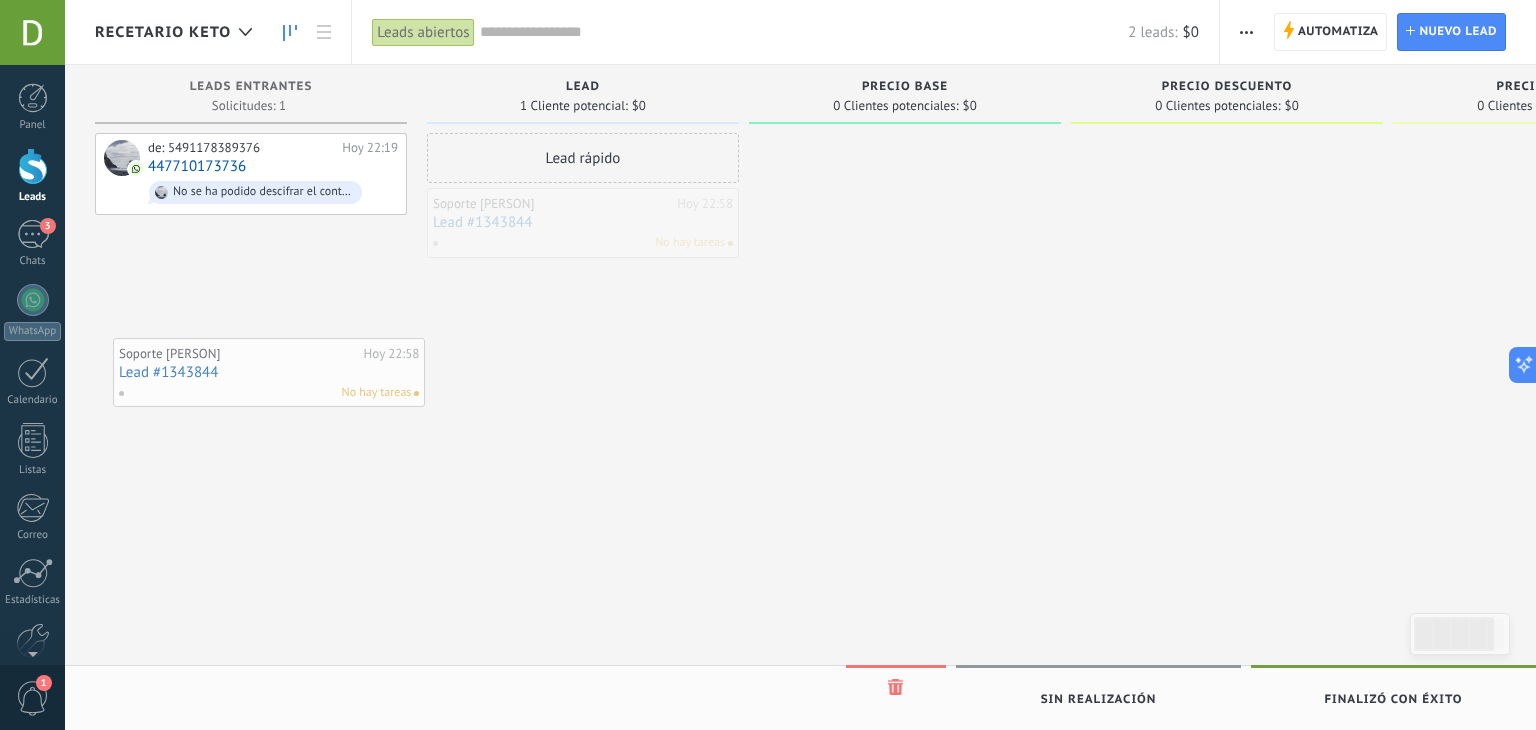 drag, startPoint x: 536, startPoint y: 211, endPoint x: 234, endPoint y: 322, distance: 321.75302 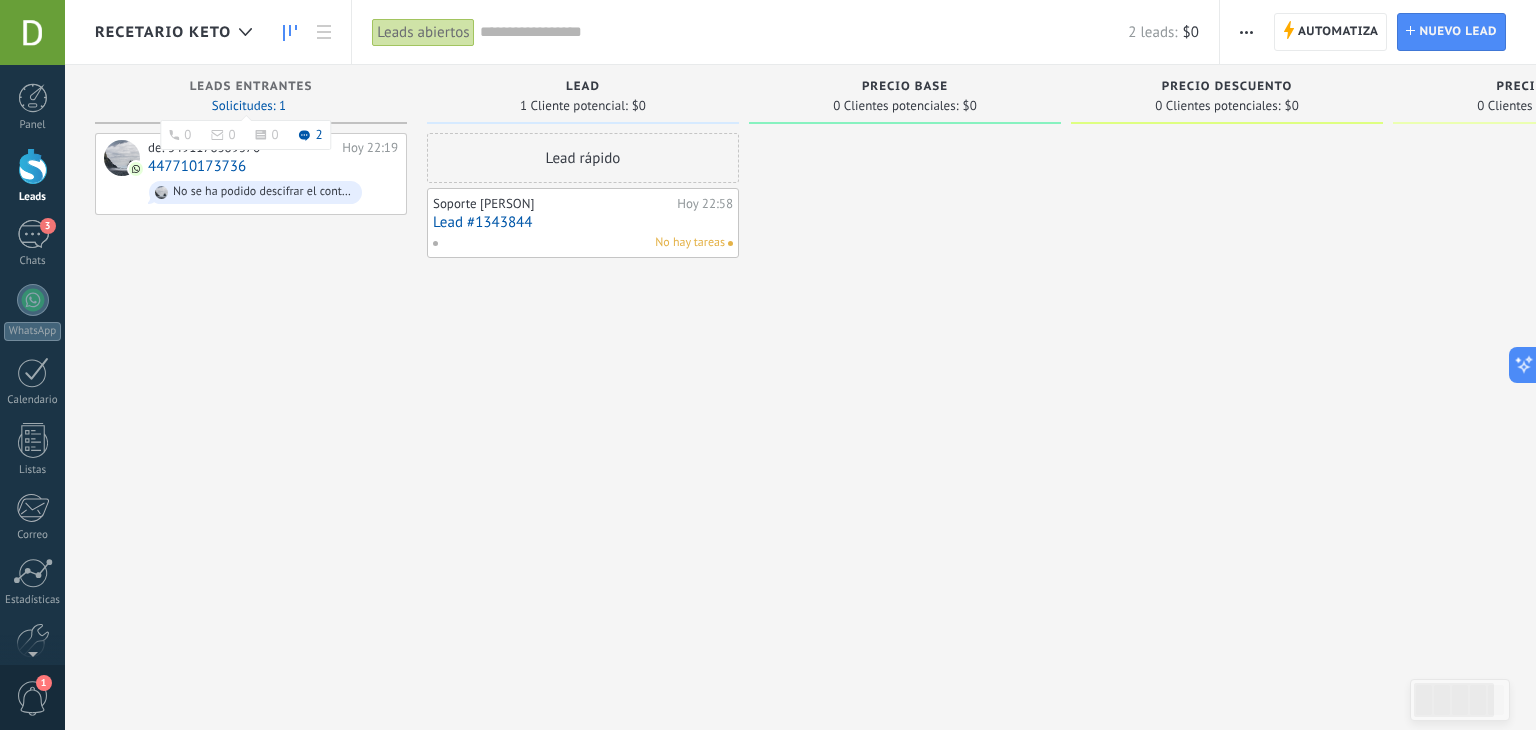click 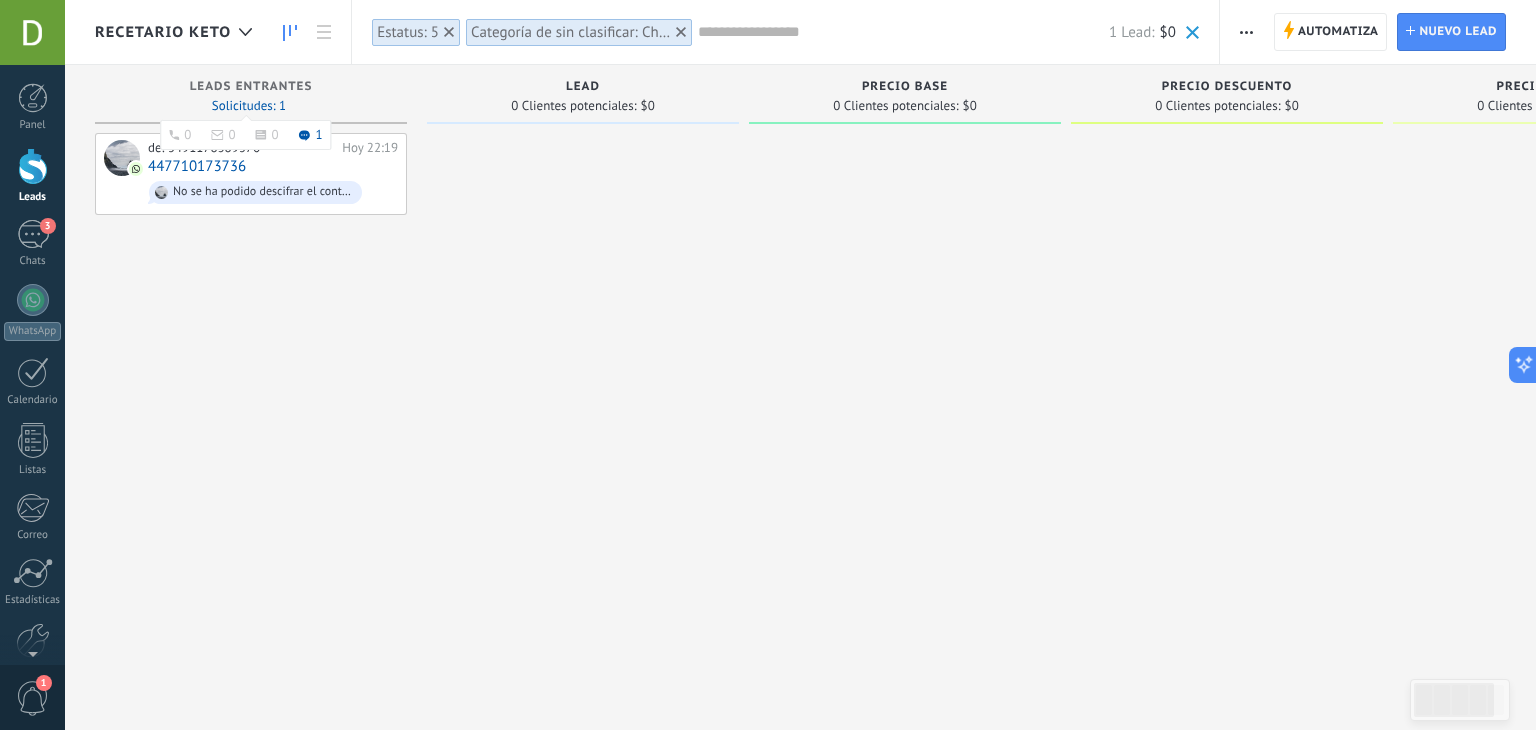 click 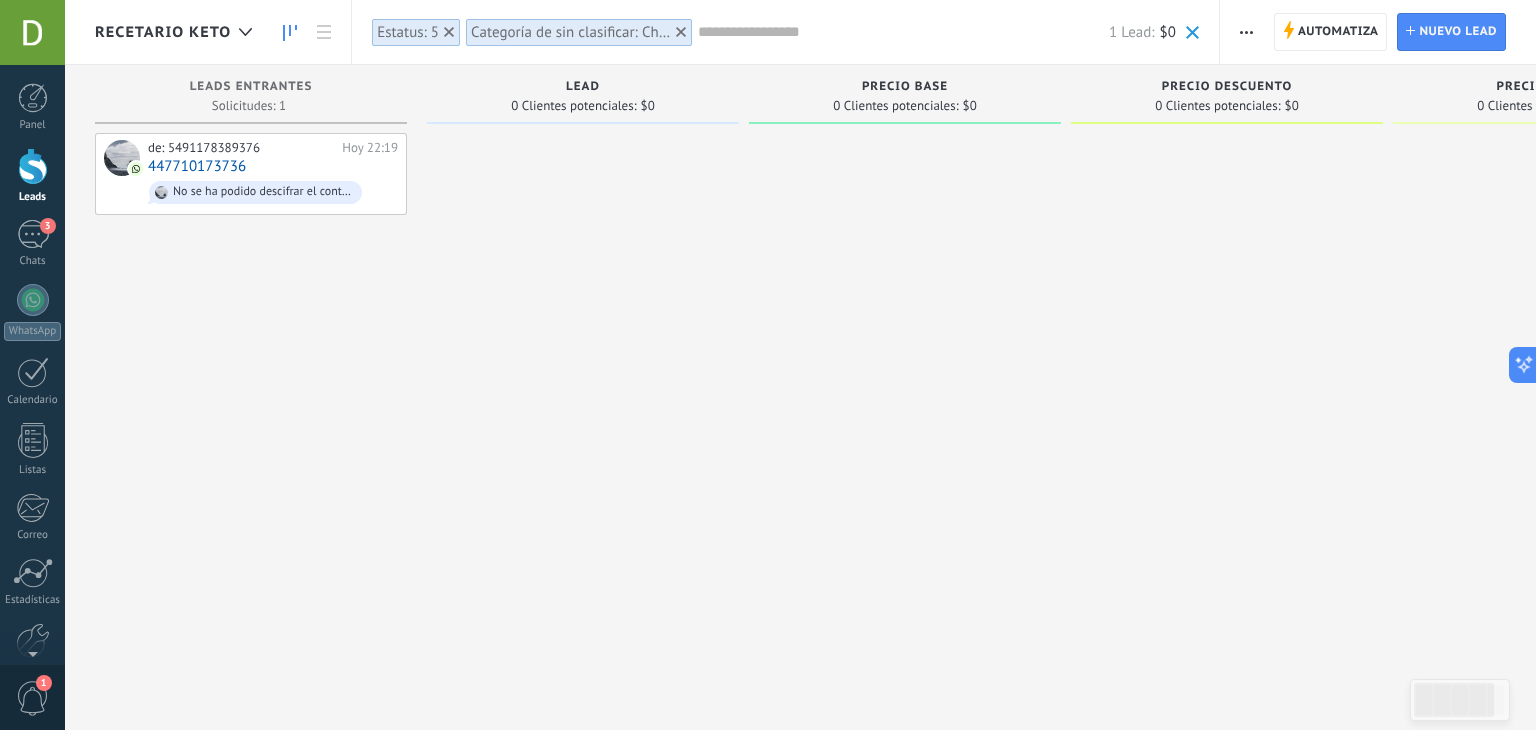 click 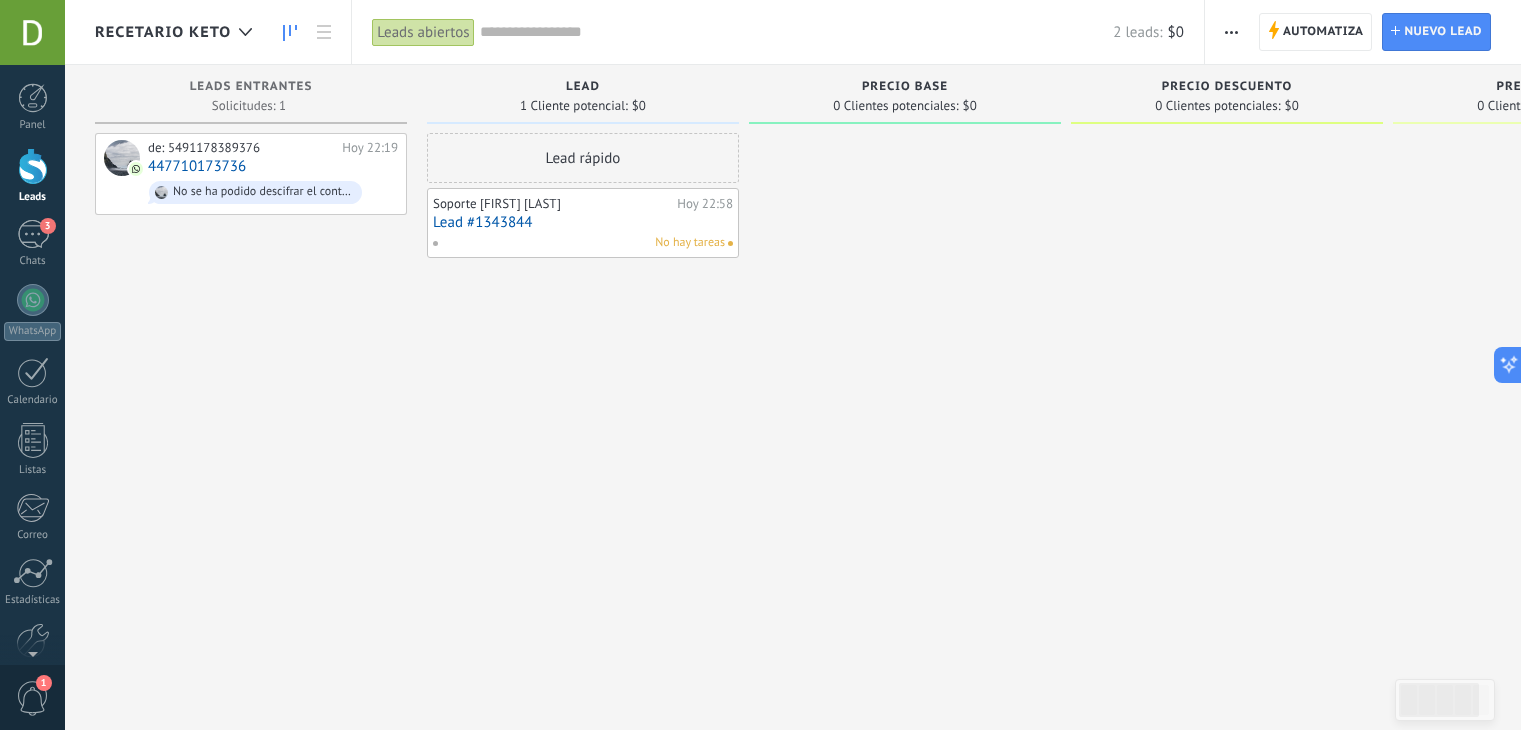 scroll, scrollTop: 0, scrollLeft: 0, axis: both 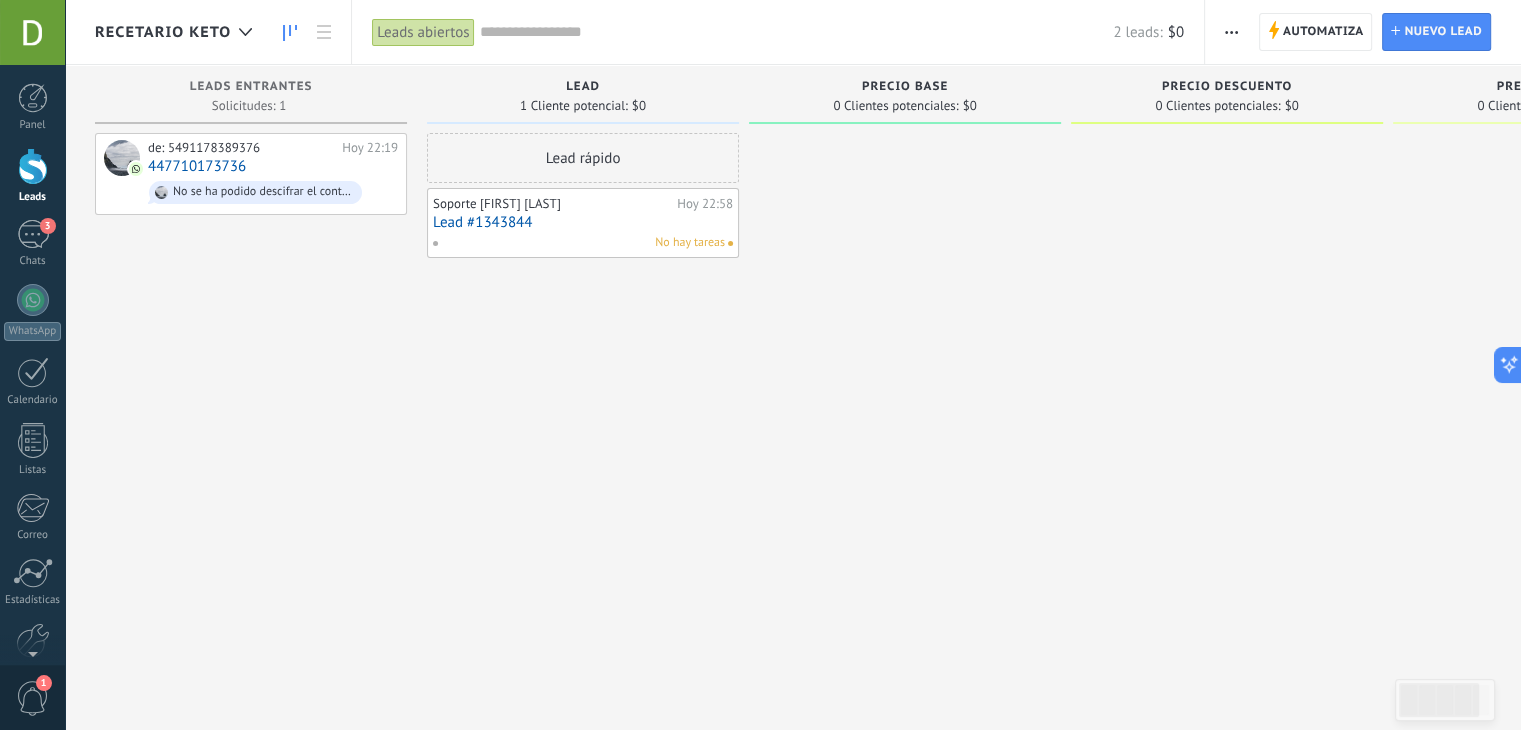 click on "Soporte [FIRST] [LAST] Hoy 22:58 Lead #1343844 No hay tareas" at bounding box center [583, 223] 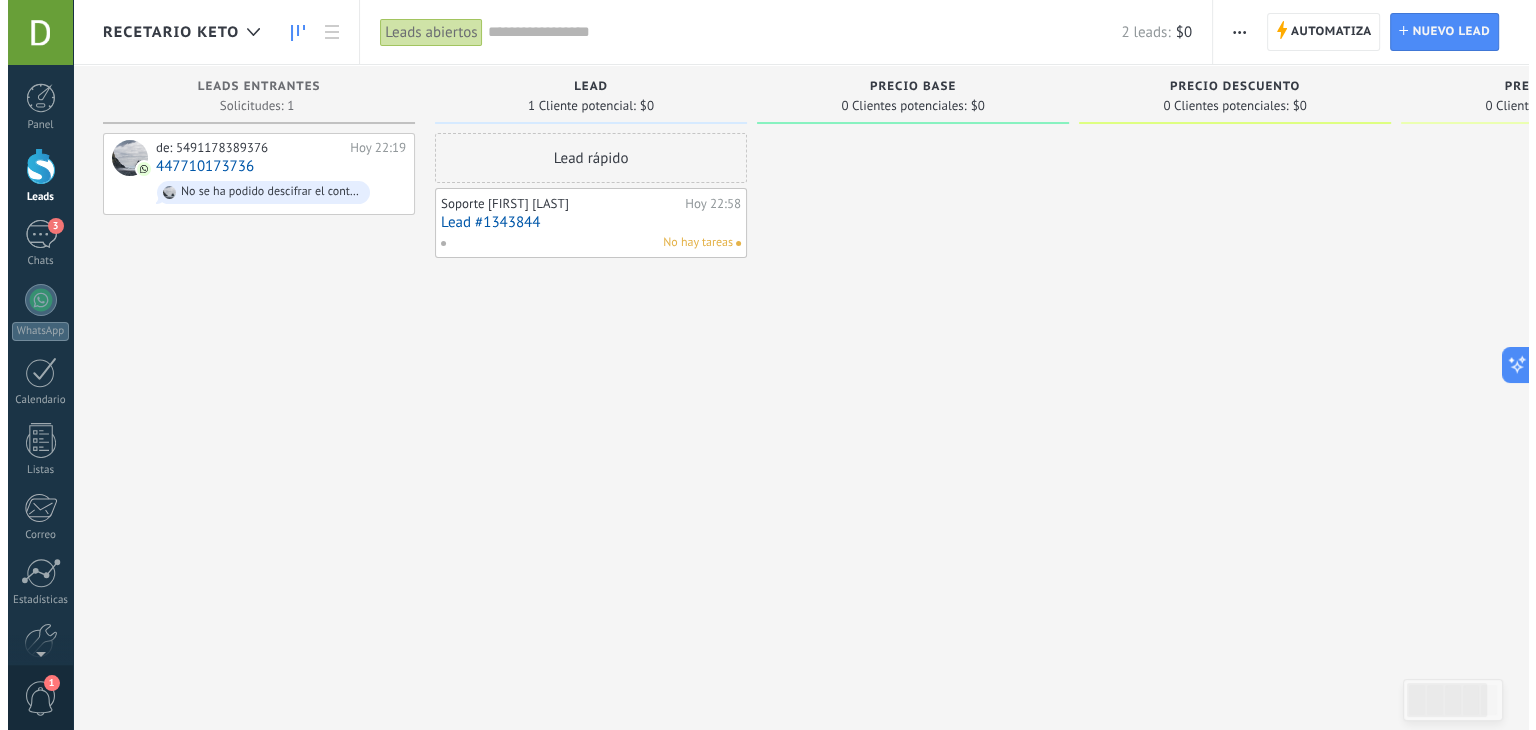 scroll, scrollTop: 0, scrollLeft: 0, axis: both 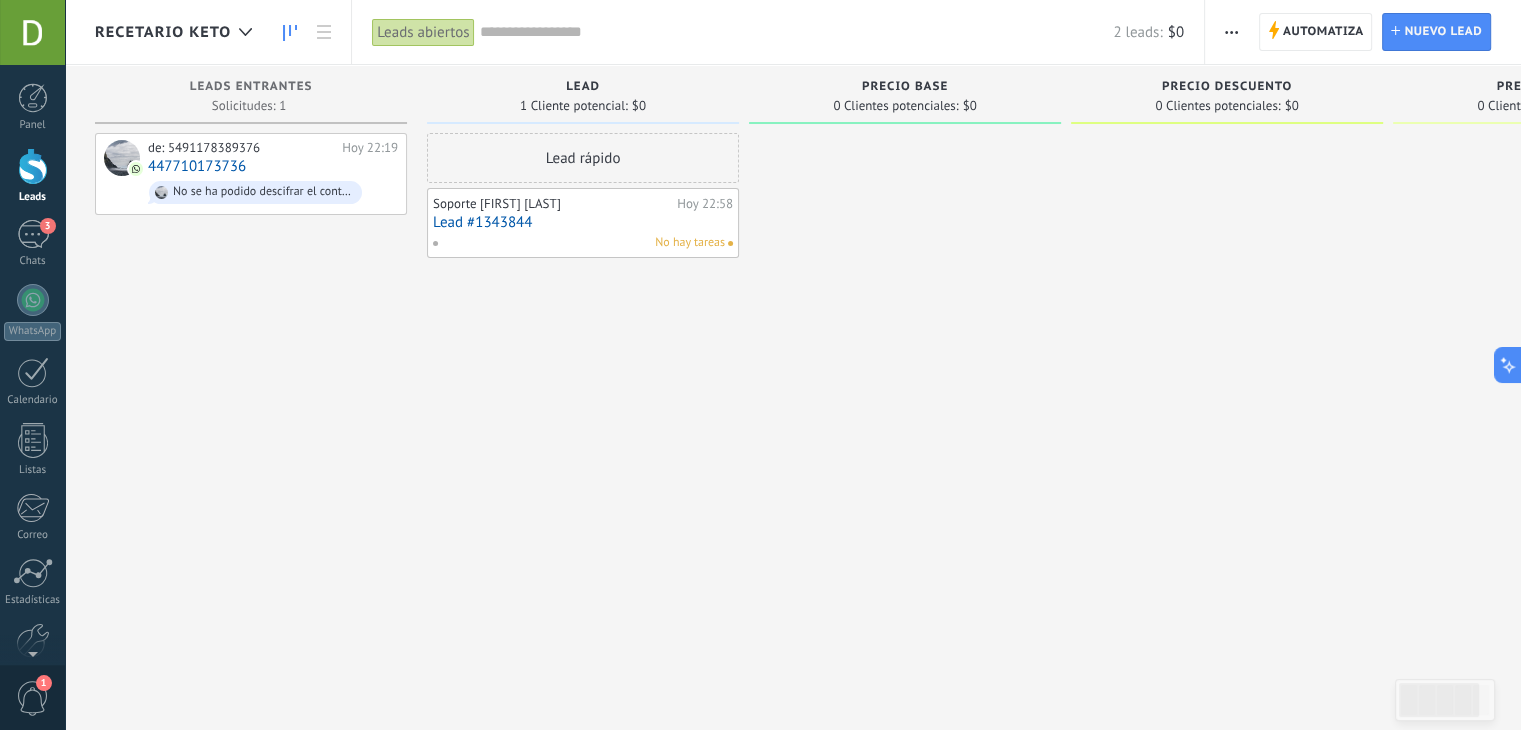 click on "Lead #1343844" at bounding box center [583, 222] 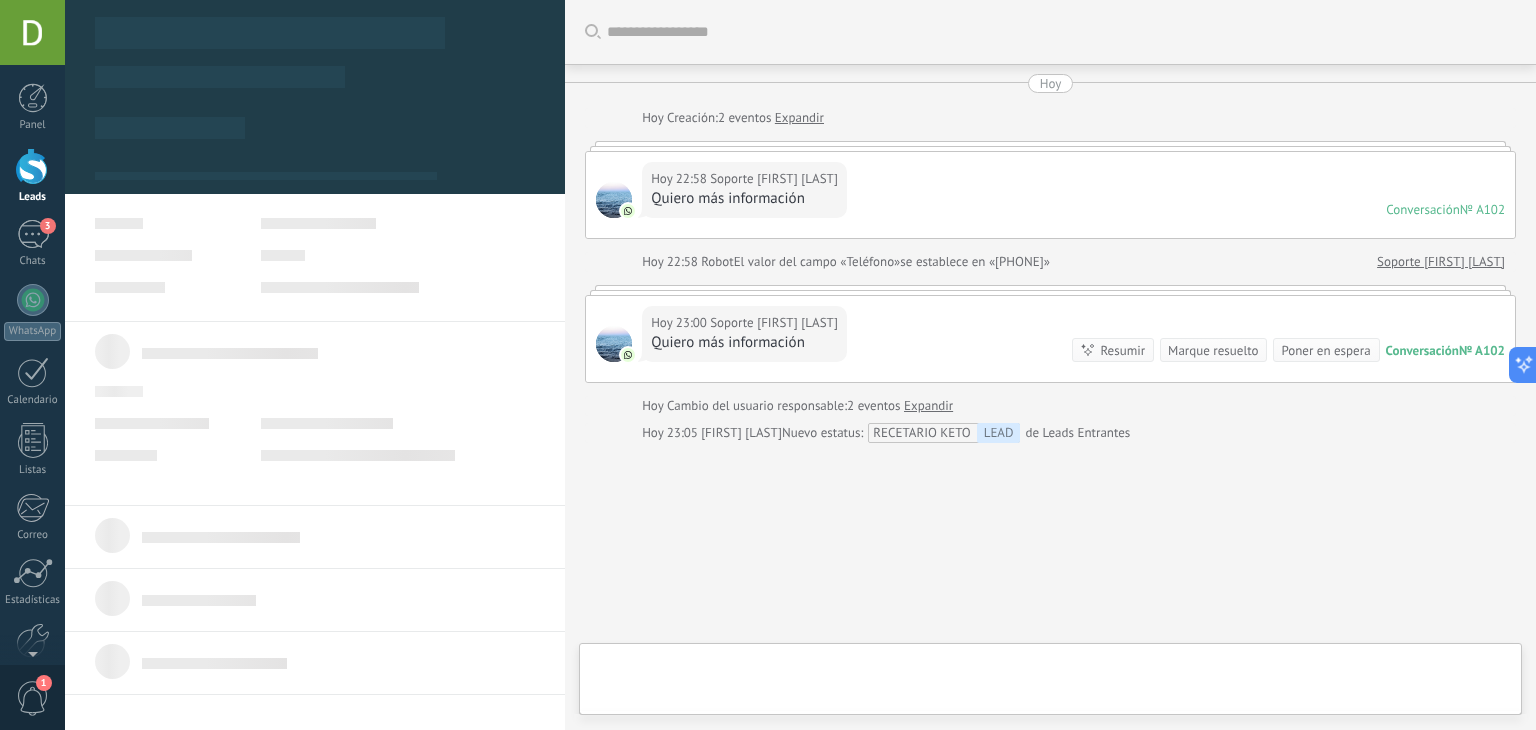 type on "**********" 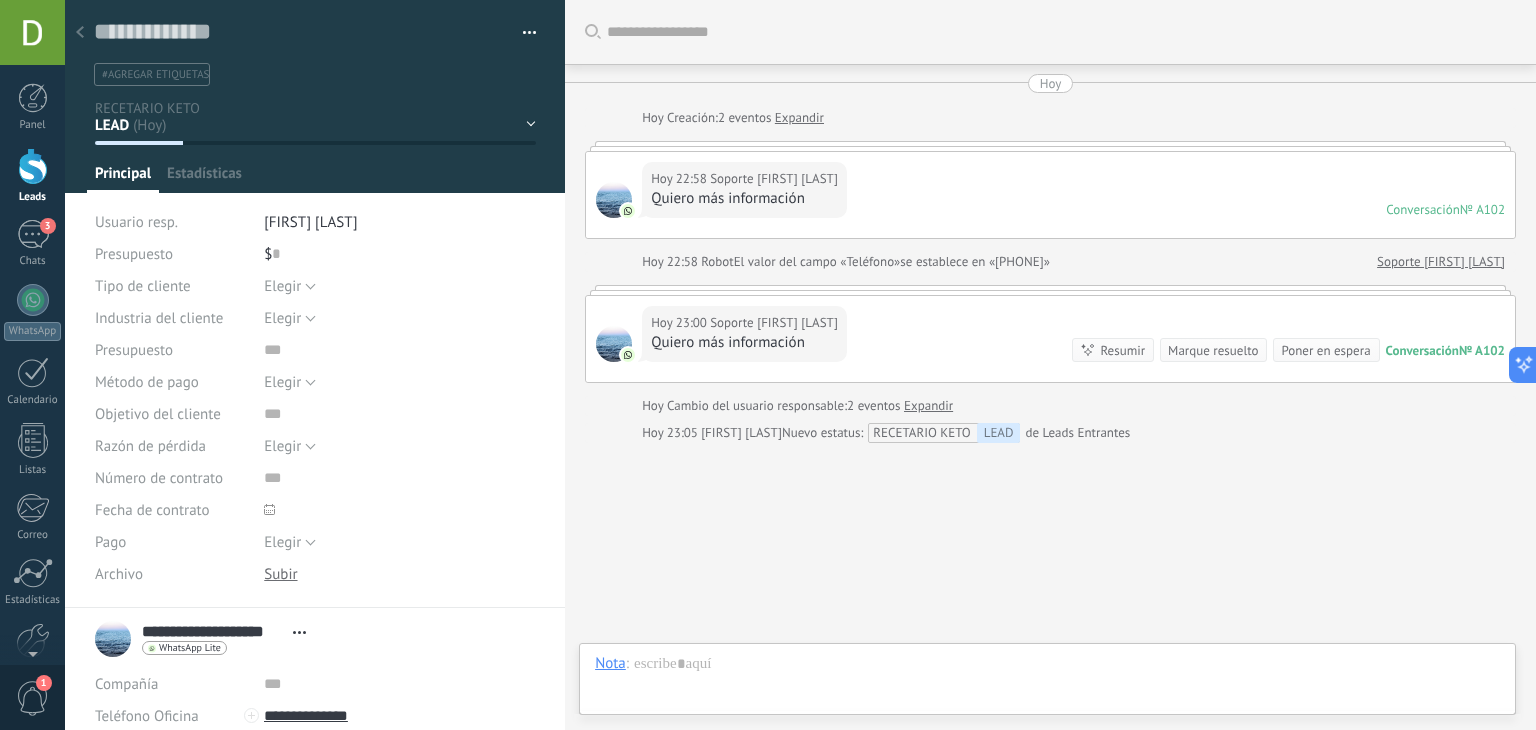scroll, scrollTop: 60, scrollLeft: 0, axis: vertical 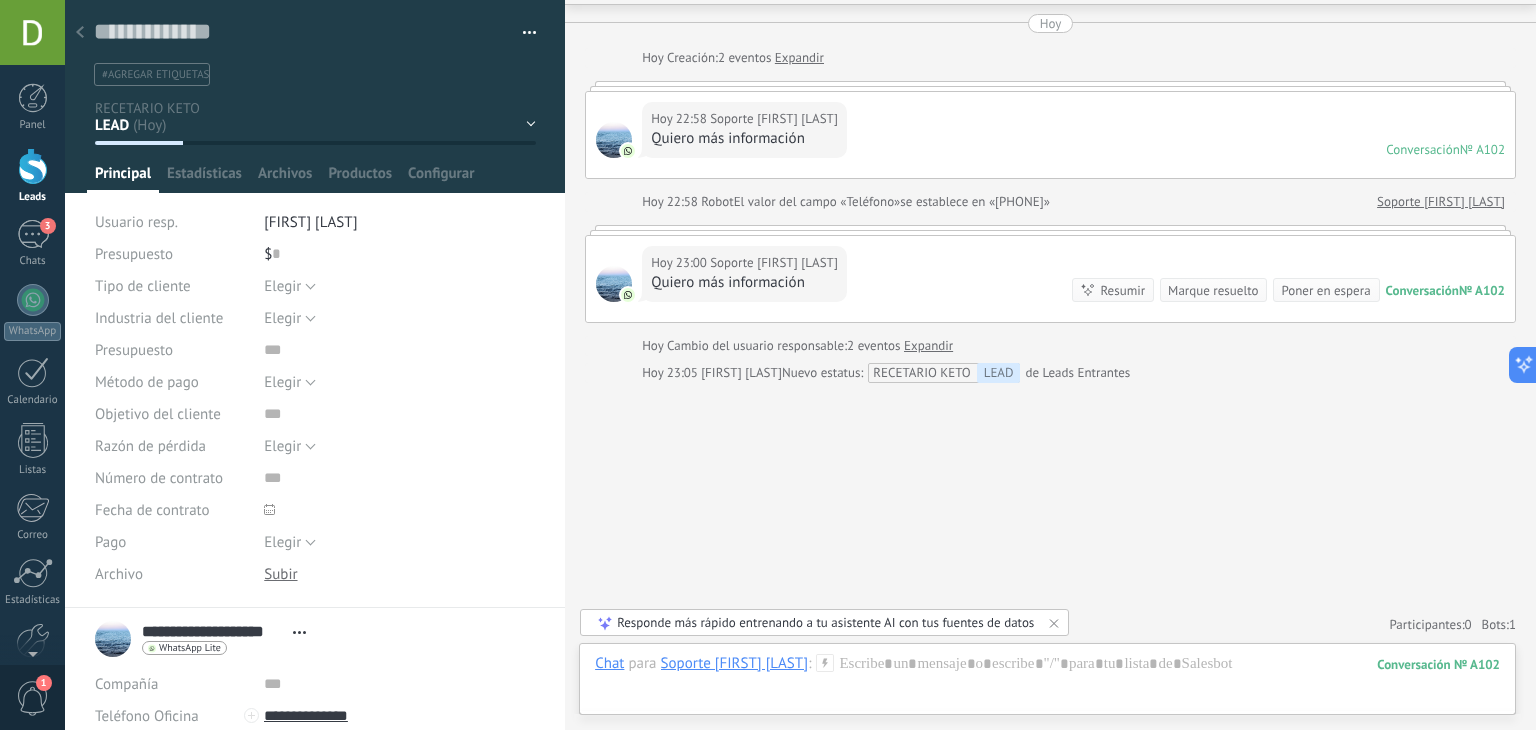 click at bounding box center [522, 33] 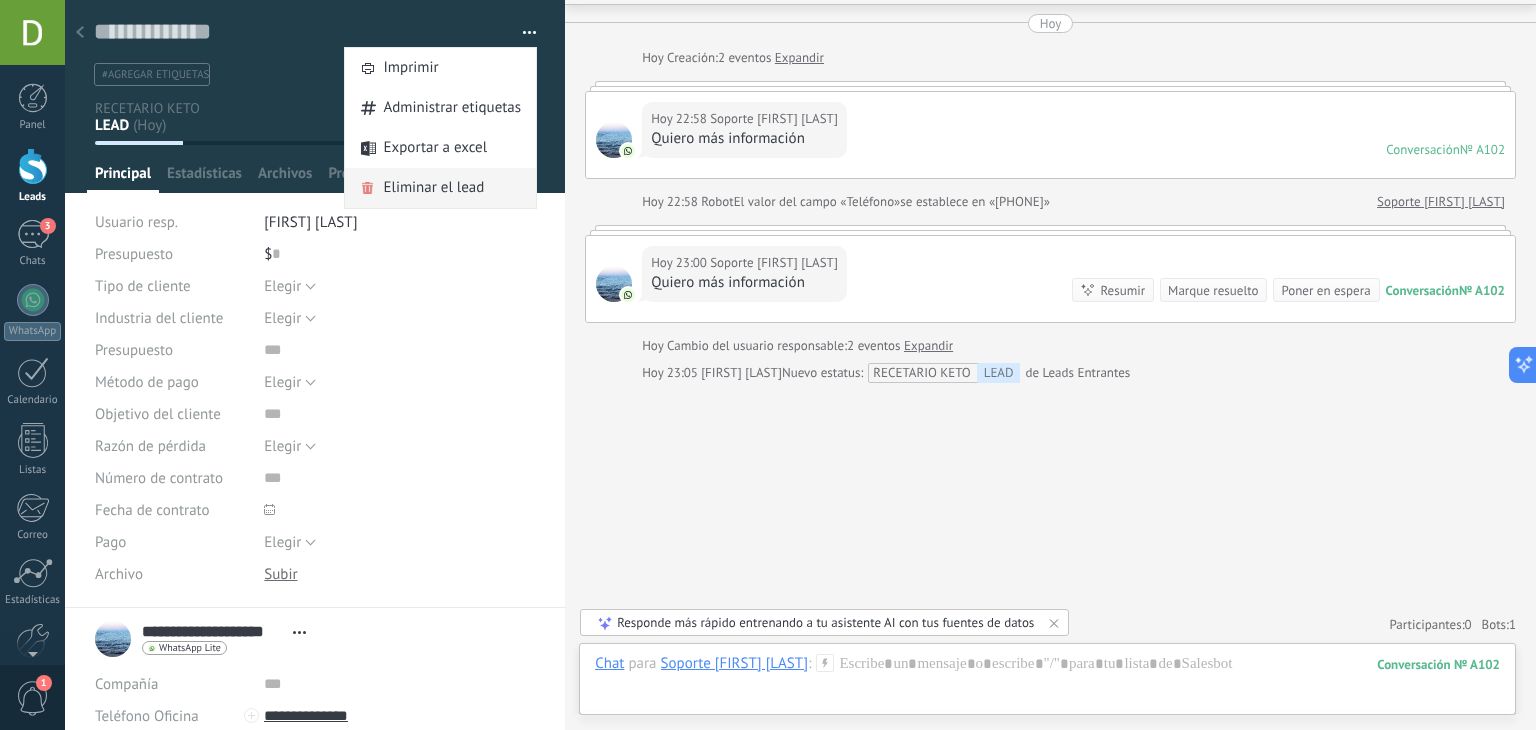 click on "Eliminar el lead" at bounding box center (433, 188) 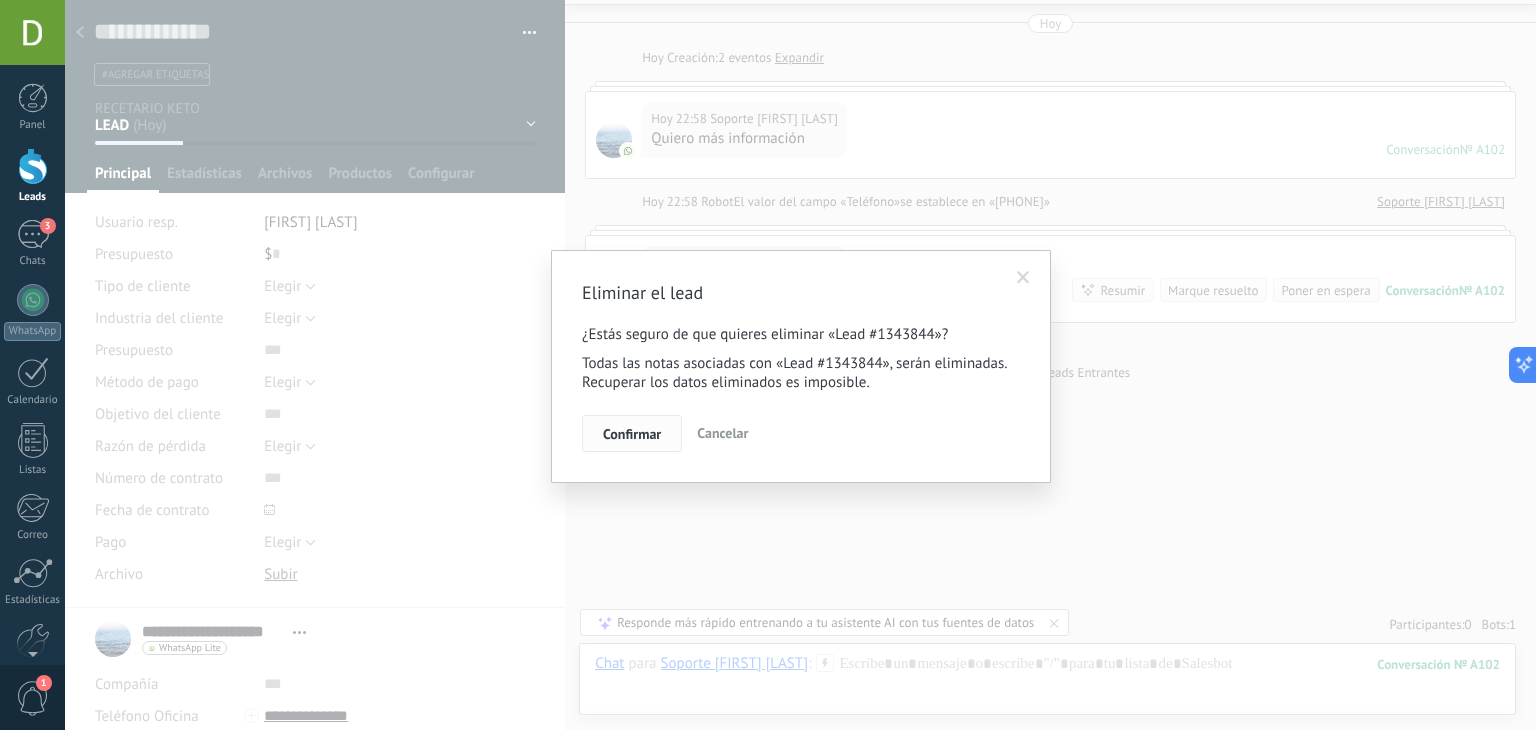 click on "Confirmar" at bounding box center (632, 434) 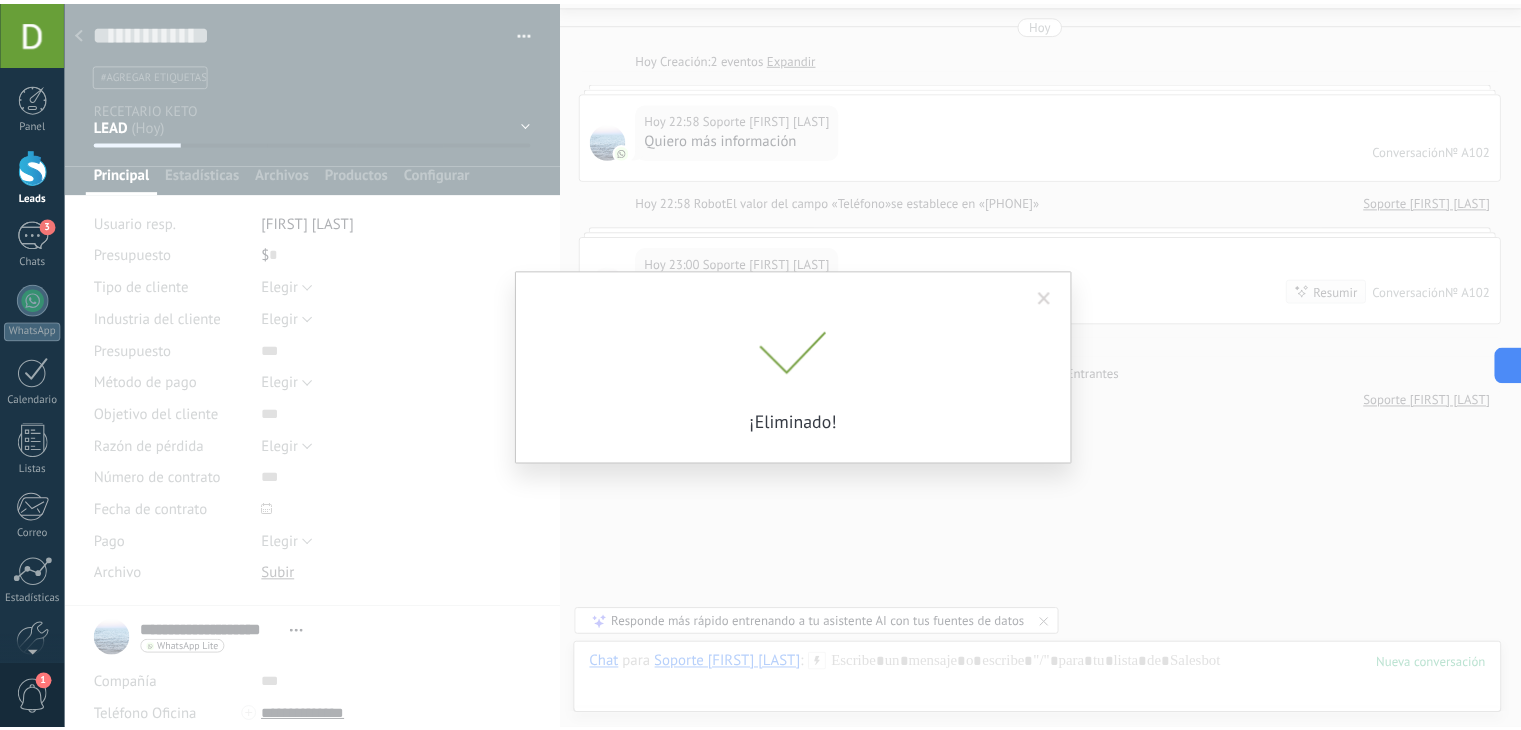 scroll, scrollTop: 88, scrollLeft: 0, axis: vertical 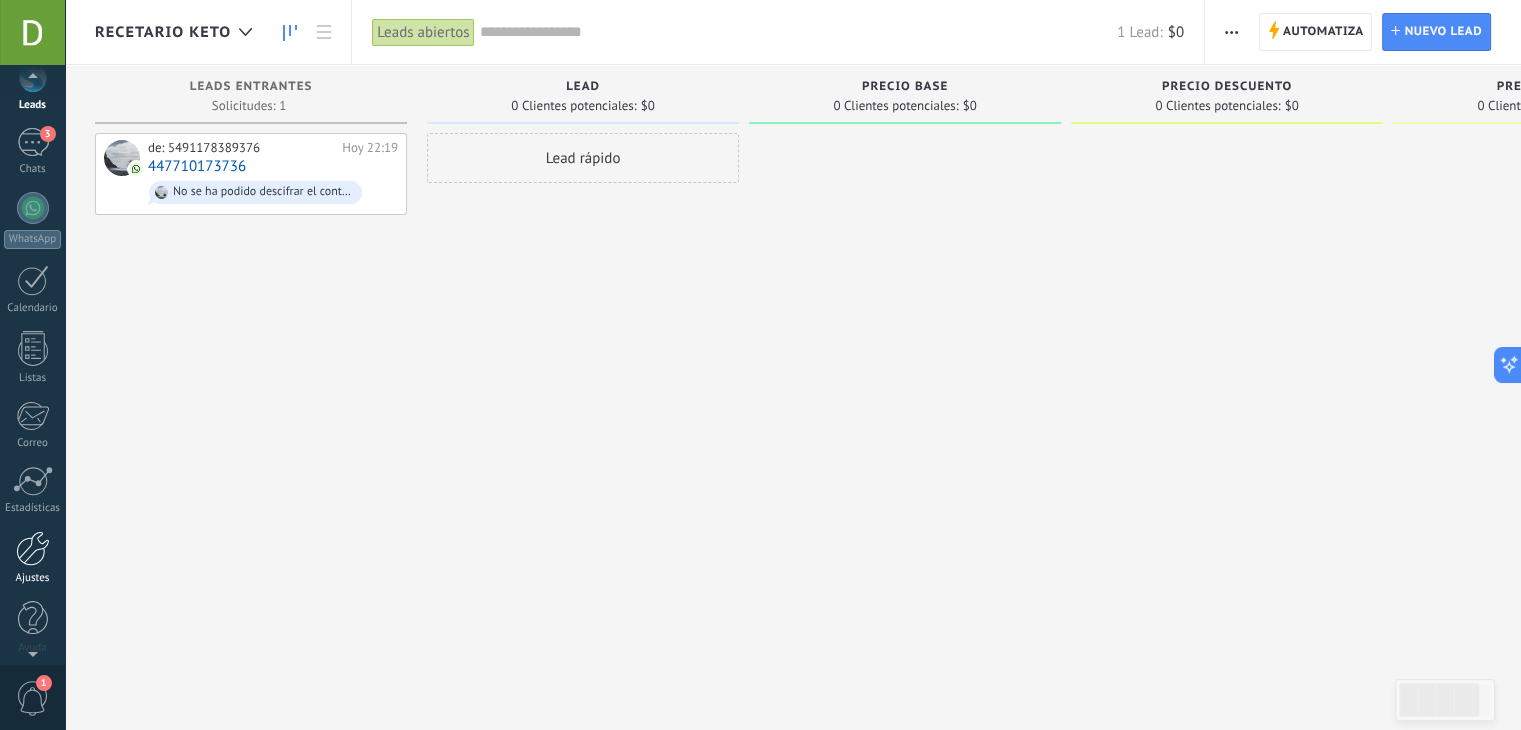 drag, startPoint x: 48, startPoint y: 636, endPoint x: 38, endPoint y: 557, distance: 79.630394 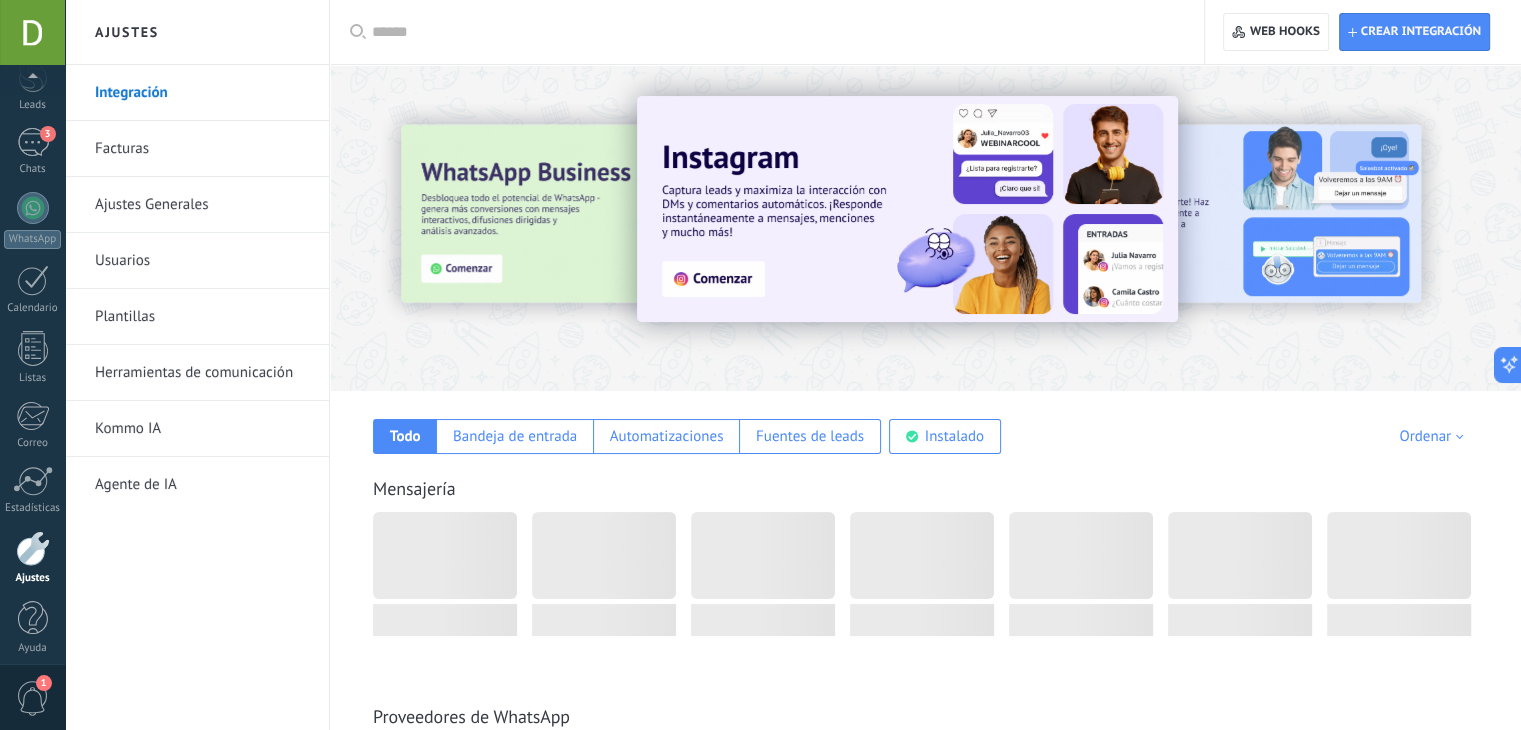 scroll, scrollTop: 101, scrollLeft: 0, axis: vertical 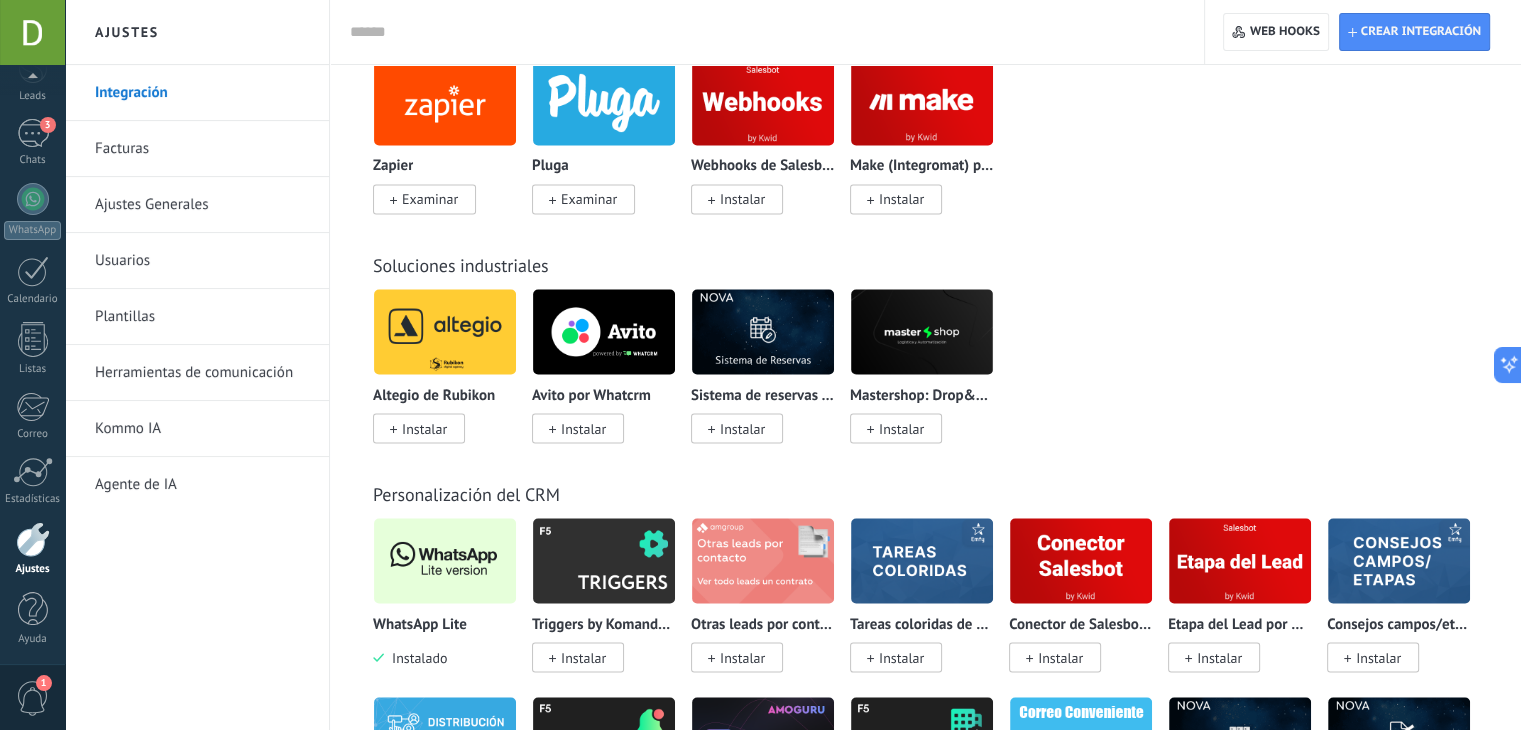 click on "Instalado" at bounding box center (415, 657) 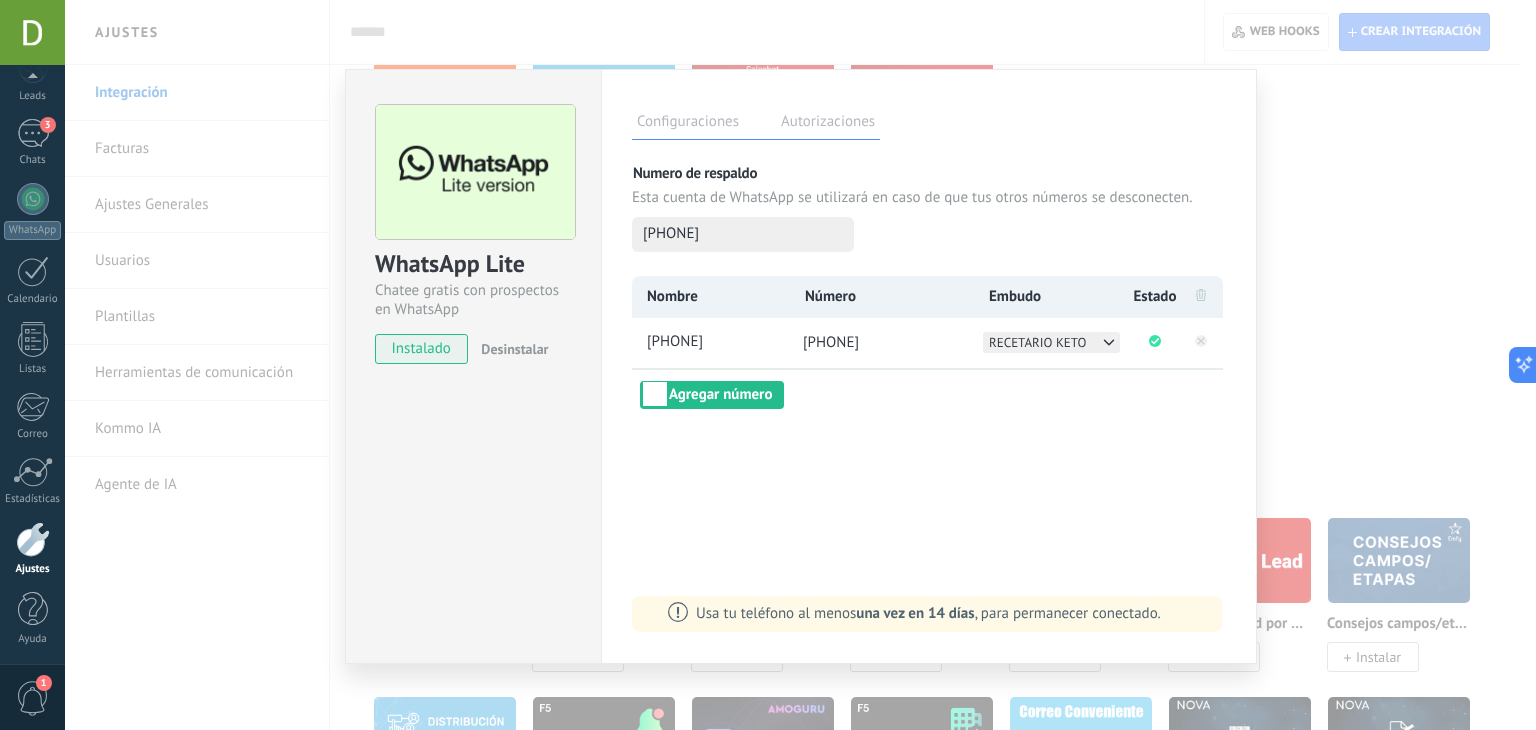 click on "Autorizaciones" at bounding box center [828, 124] 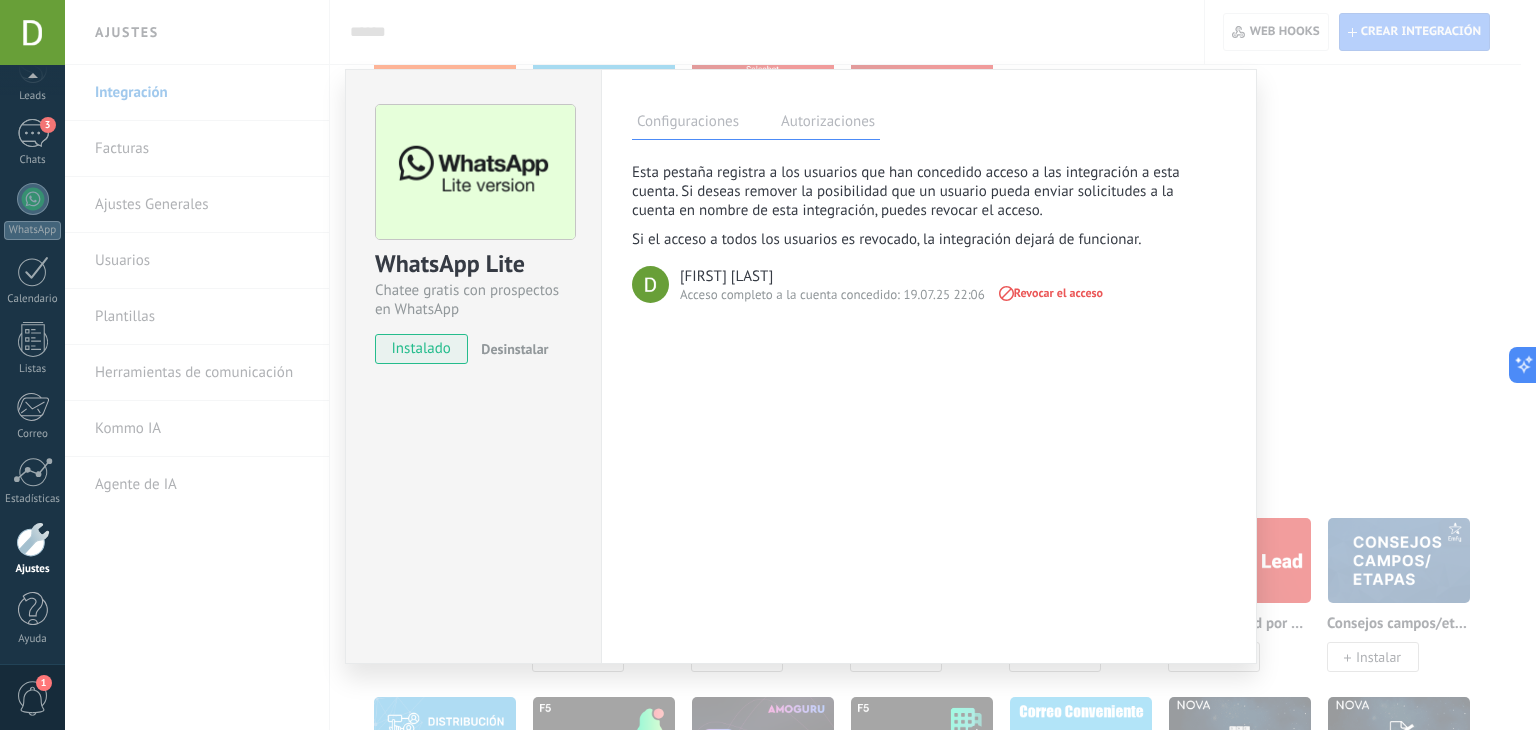 click on "Configuraciones" at bounding box center (688, 124) 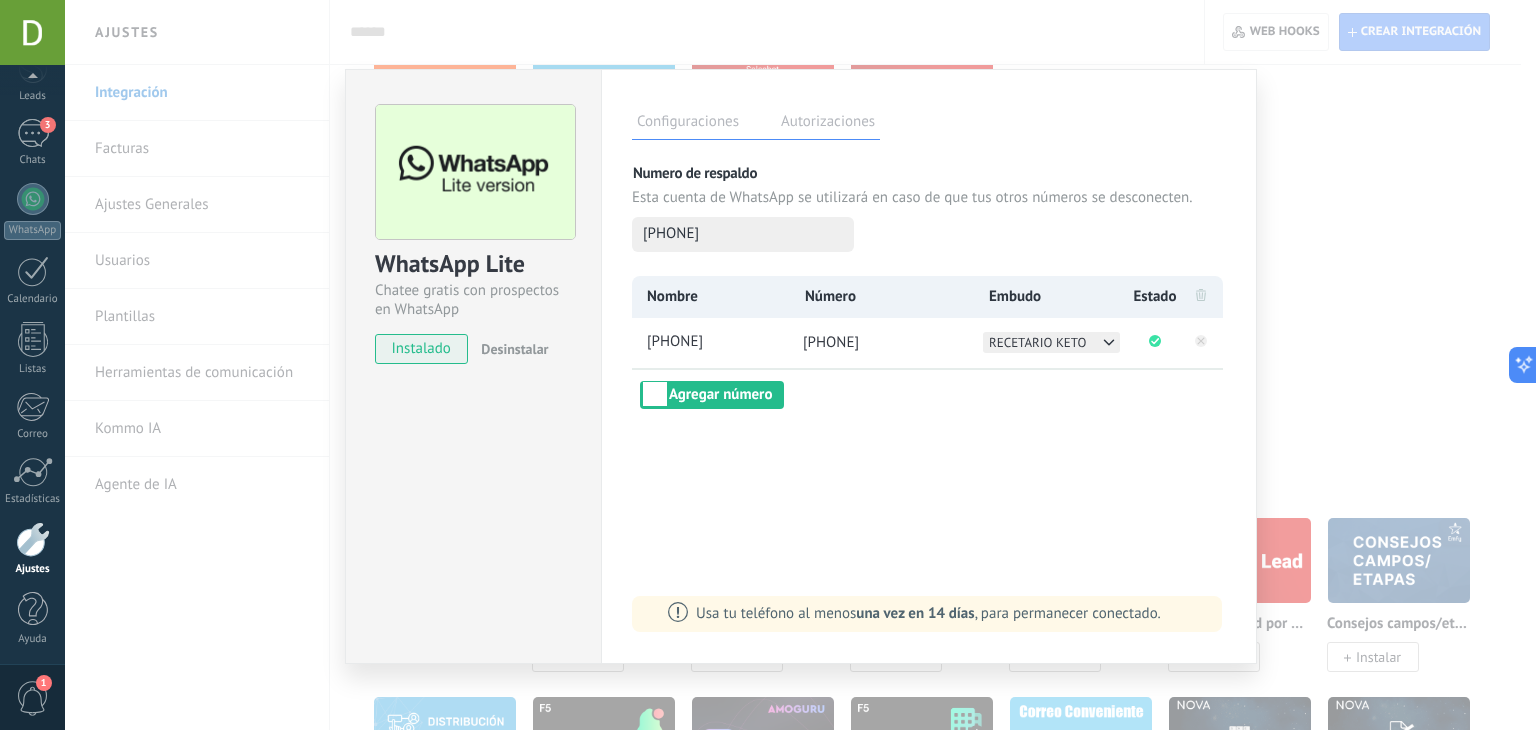 click on "WhatsApp Lite Chatee gratis con prospectos en WhatsApp instalado Desinstalar Configuraciones Autorizaciones Esta pestaña registra a los usuarios que han concedido acceso a las integración a esta cuenta. Si deseas remover la posibilidad que un usuario pueda enviar solicitudes a la cuenta en nombre de esta integración, puedes revocar el acceso. Si el acceso a todos los usuarios es revocado, la integración dejará de funcionar. Esta aplicacion está instalada, pero nadie le ha dado acceso aun. Más de 2 mil millones de personas utilizan activamente WhatsApp para conectarse con amigos, familiares y empresas. Esta integración agrega el chat más popular a tu arsenal de comunicación: captura automáticamente leads desde los mensajes entrantes, comparte el acceso al chat con todo tu equipo y potencia todo con las herramientas integradas de Kommo, como el botón de compromiso y Salesbot. más _:  Guardar Numero de respaldo Esta cuenta de WhatsApp se utilizará en caso de que tus otros números se desconecten." at bounding box center (800, 365) 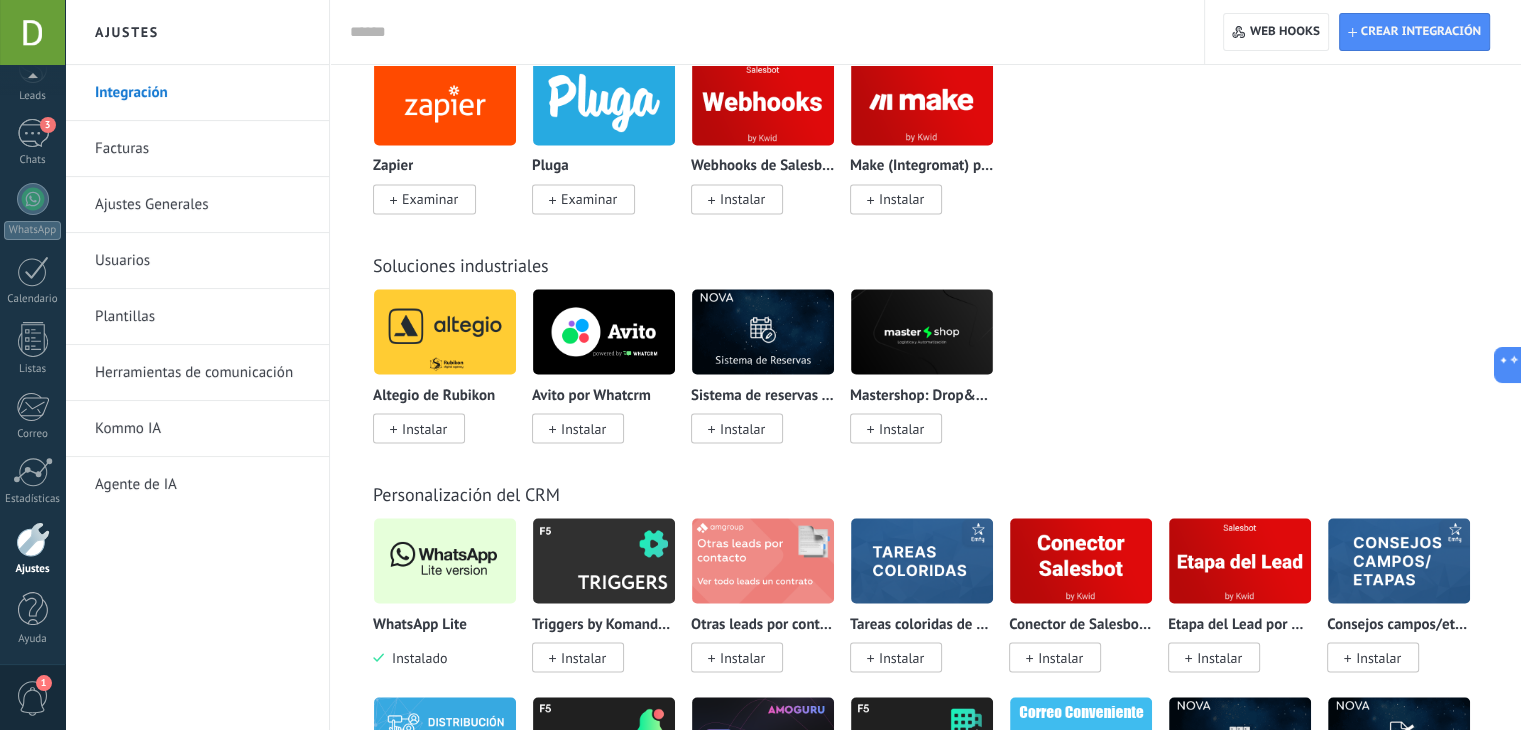 click on "Herramientas de comunicación" at bounding box center [202, 373] 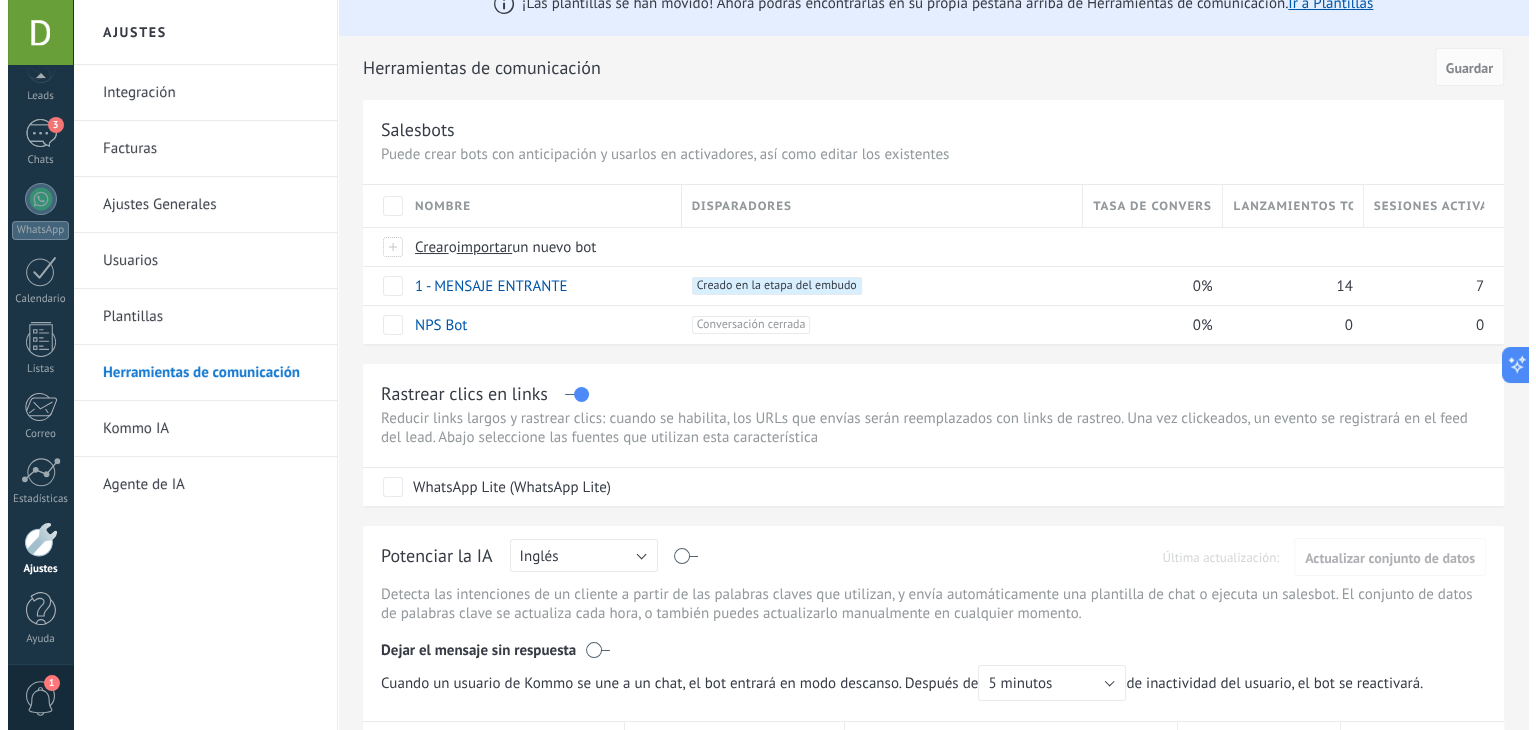 scroll, scrollTop: 27, scrollLeft: 0, axis: vertical 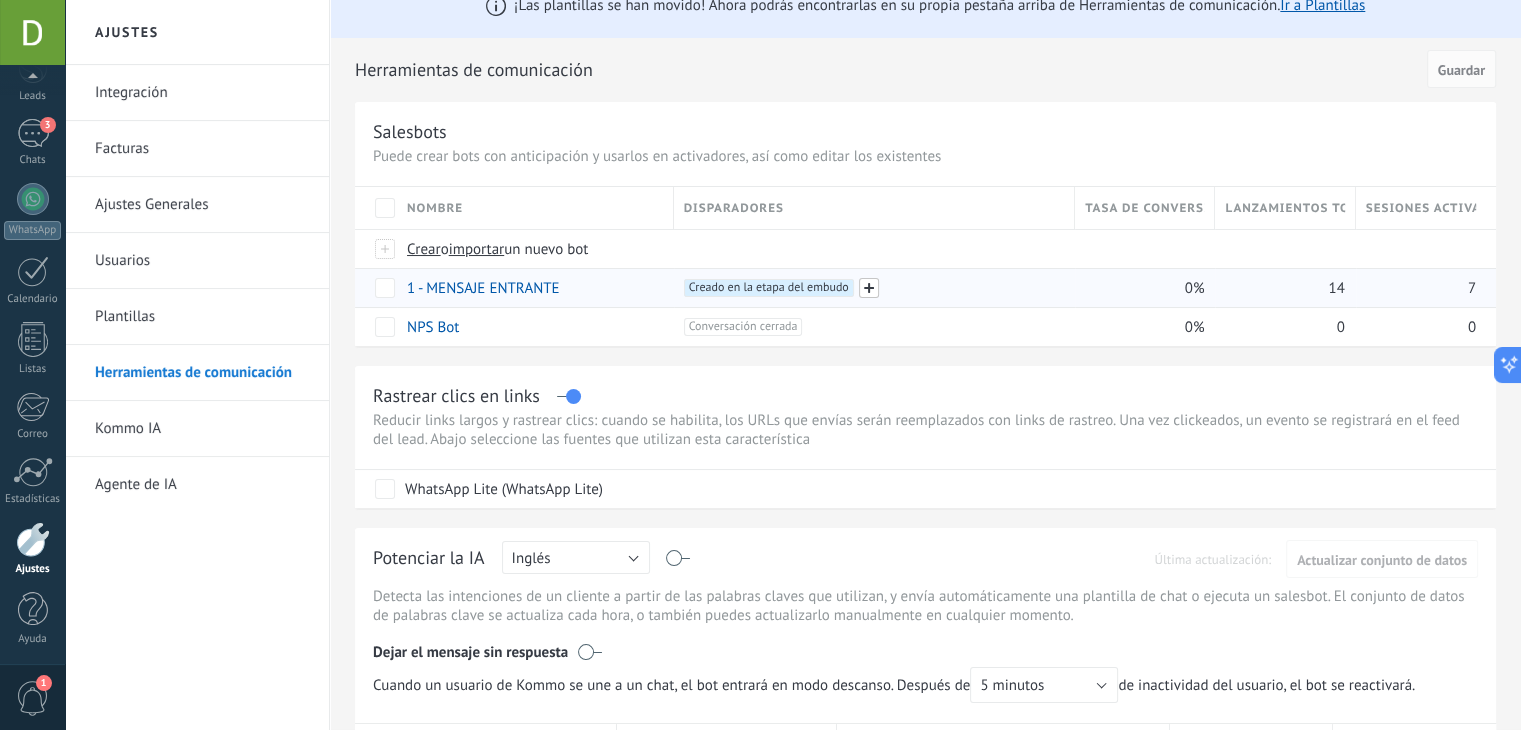 click at bounding box center (869, 288) 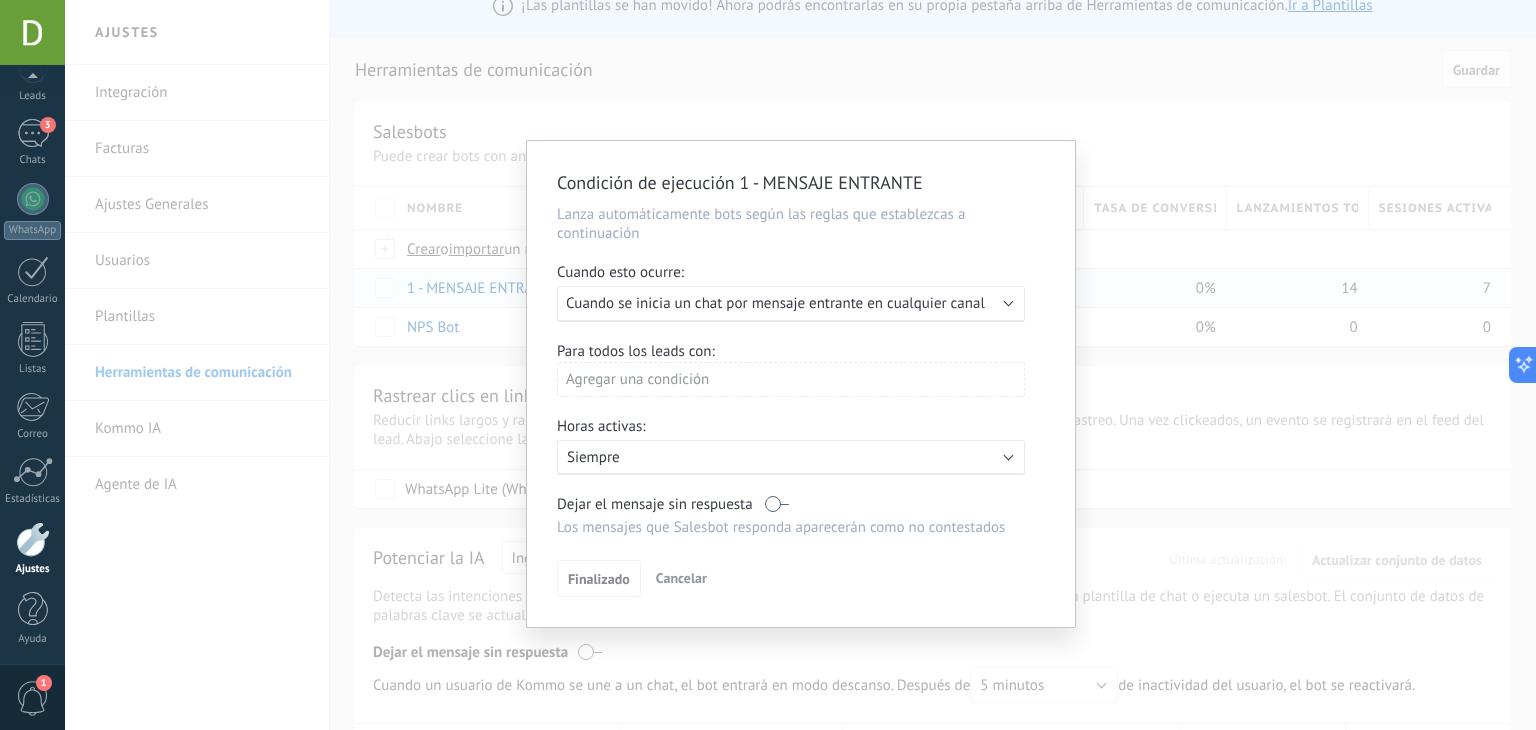click on "Siempre" at bounding box center [742, 457] 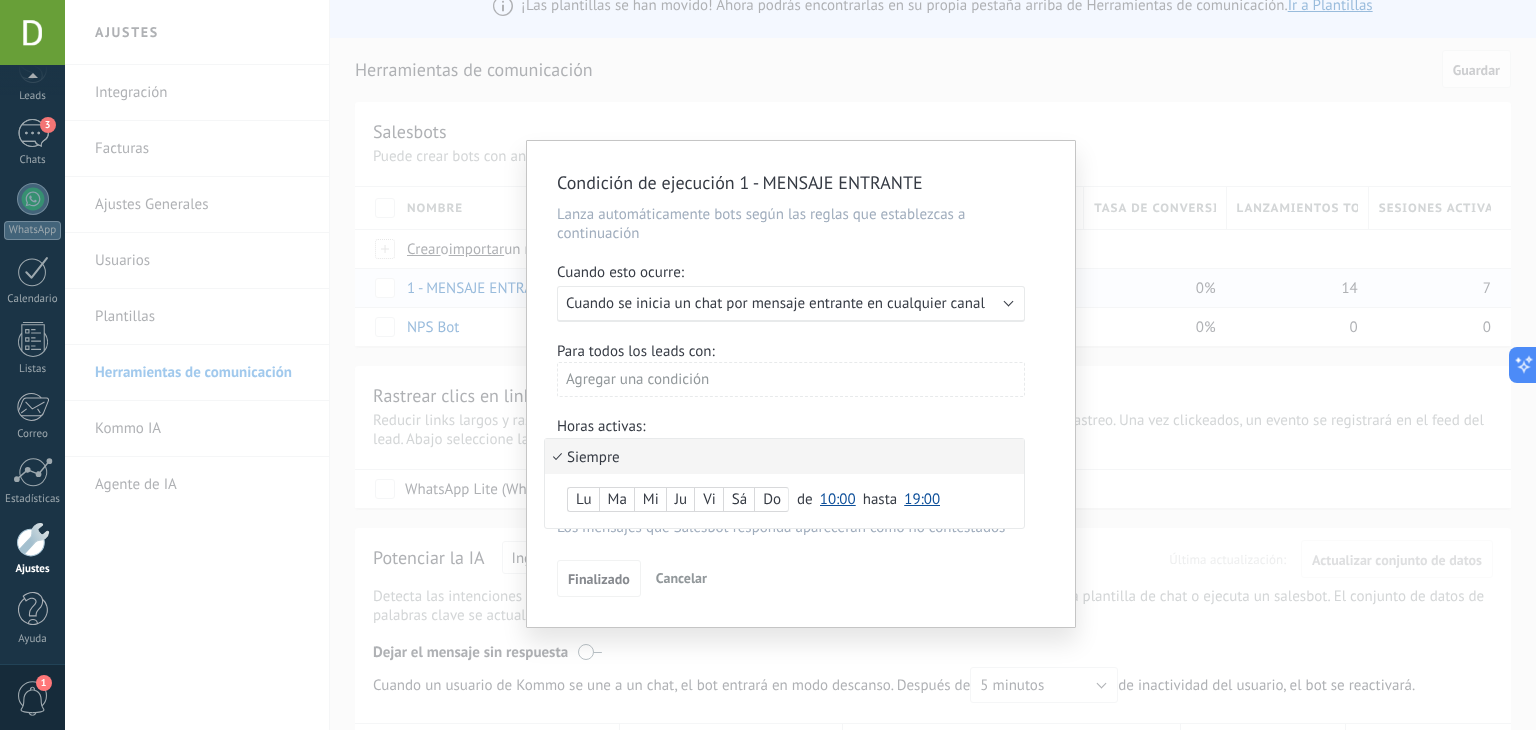 click at bounding box center (801, 384) 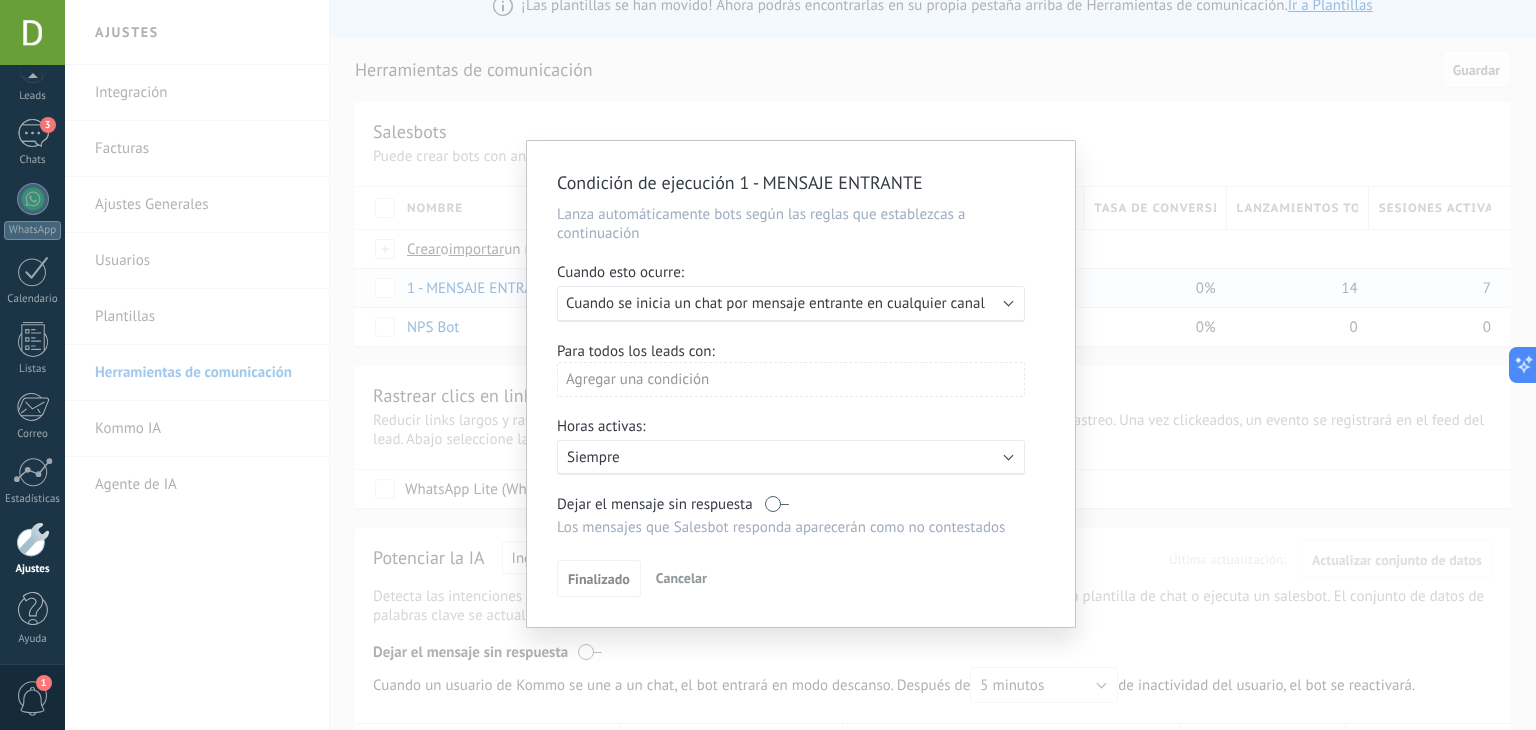 click on "Agregar una condición" at bounding box center (791, 379) 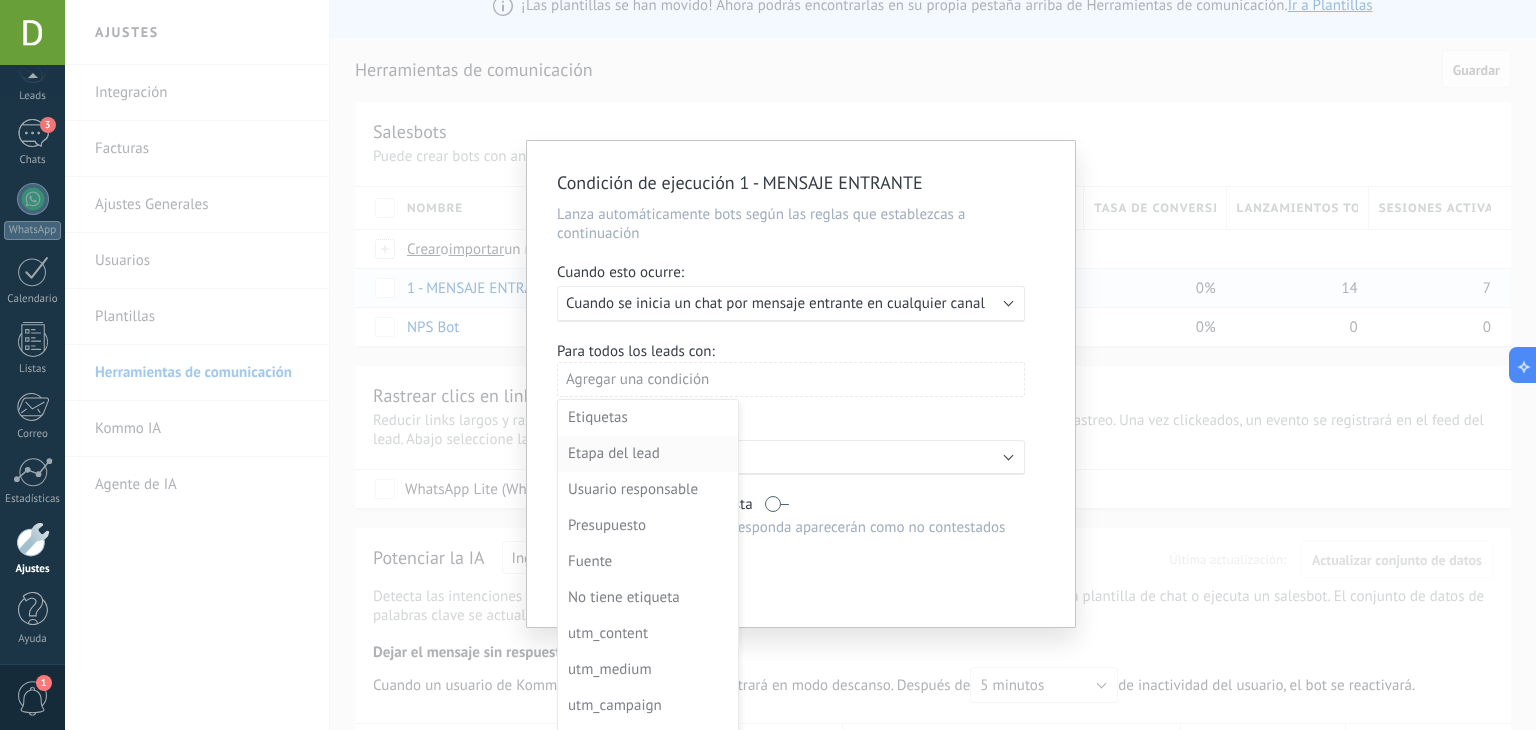 click on "Etapa del lead" at bounding box center (646, 454) 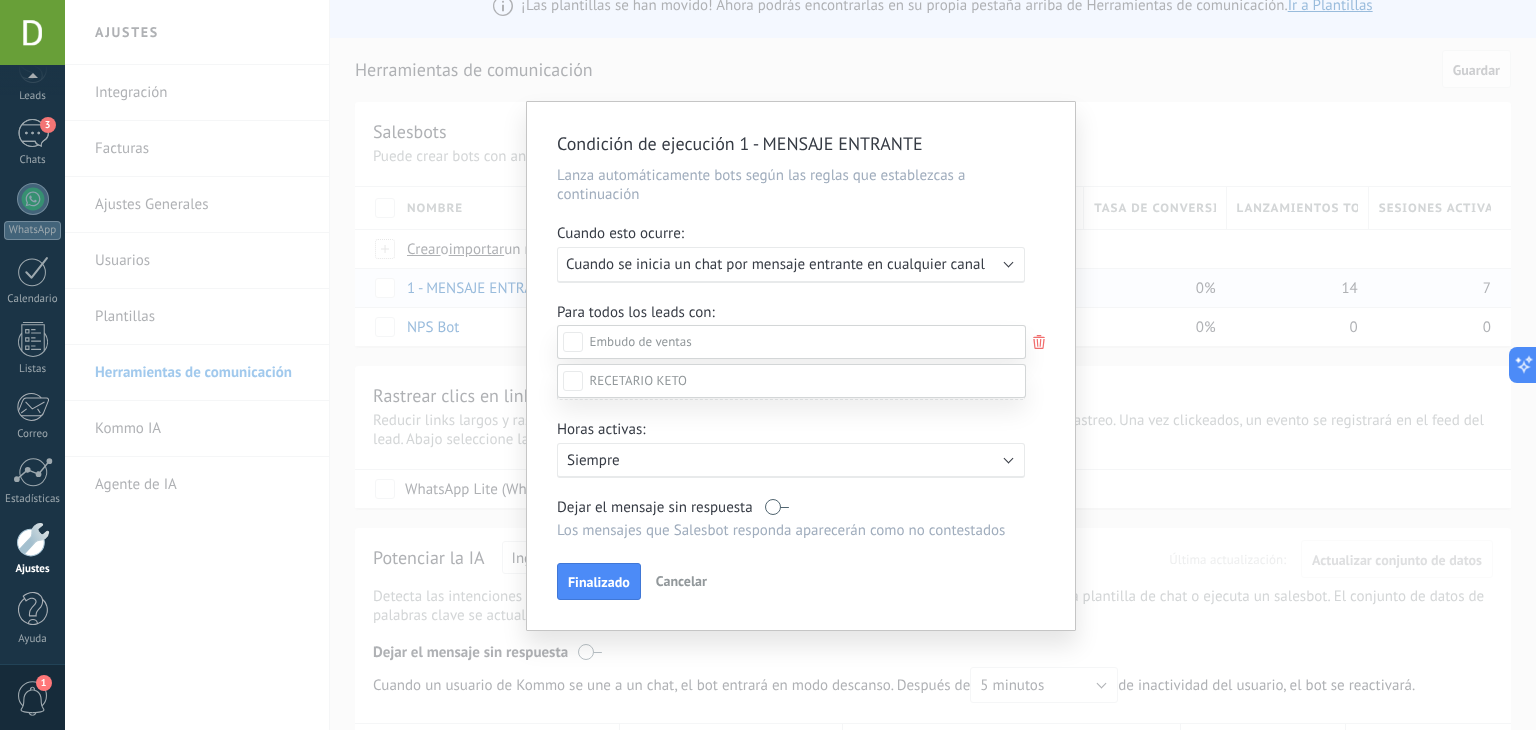 click at bounding box center [638, 380] 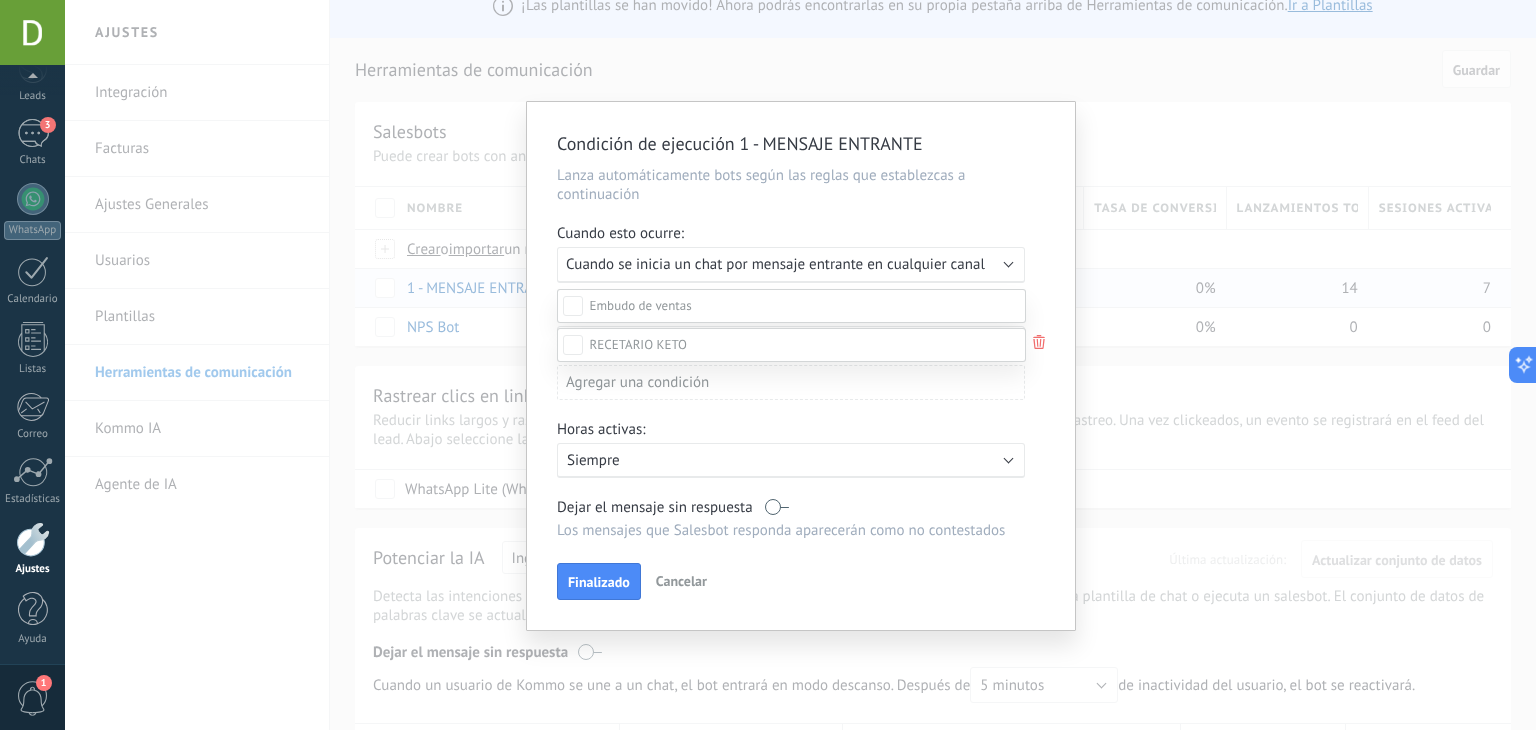 click on "Leads Entrantes" at bounding box center (0, 0) 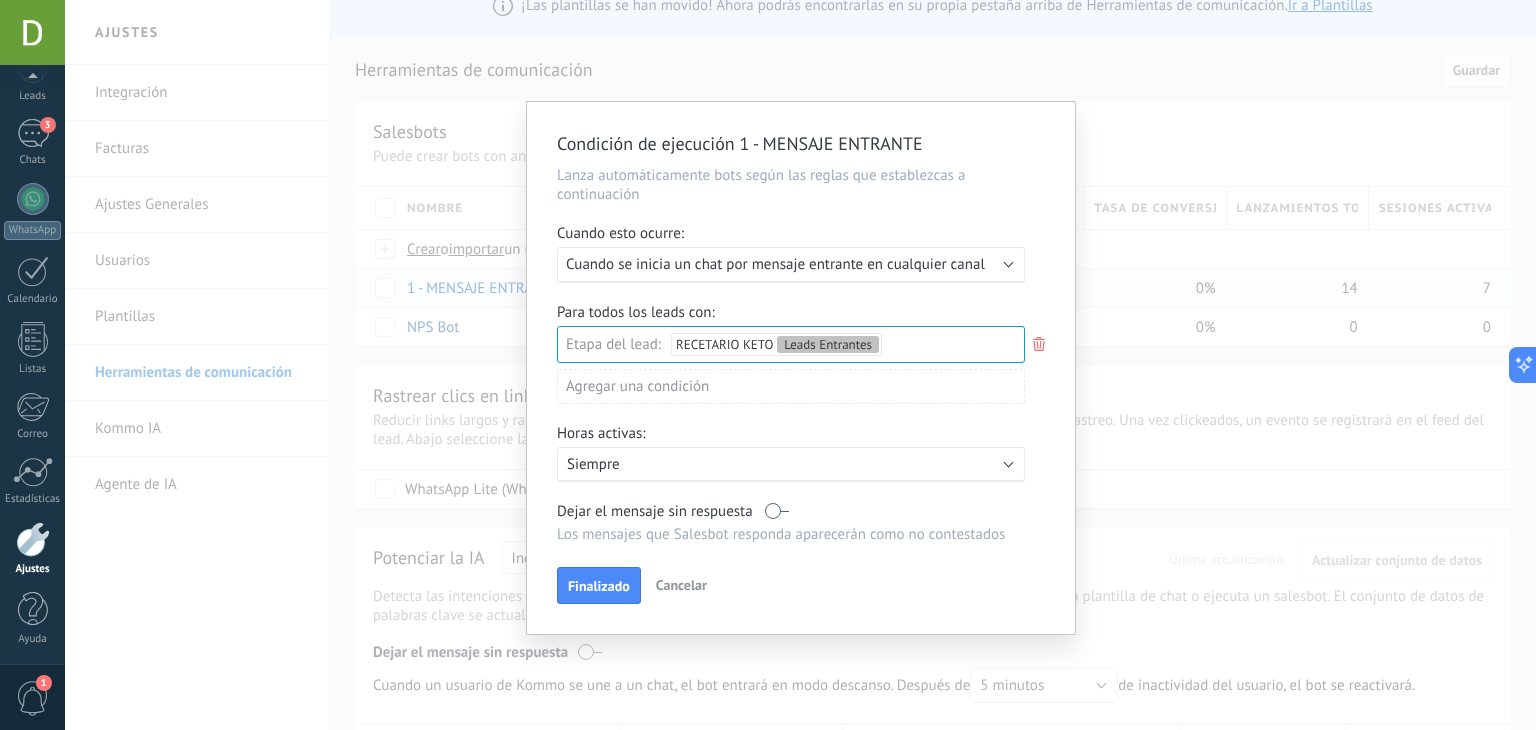 click on "Cancelar" at bounding box center (681, 585) 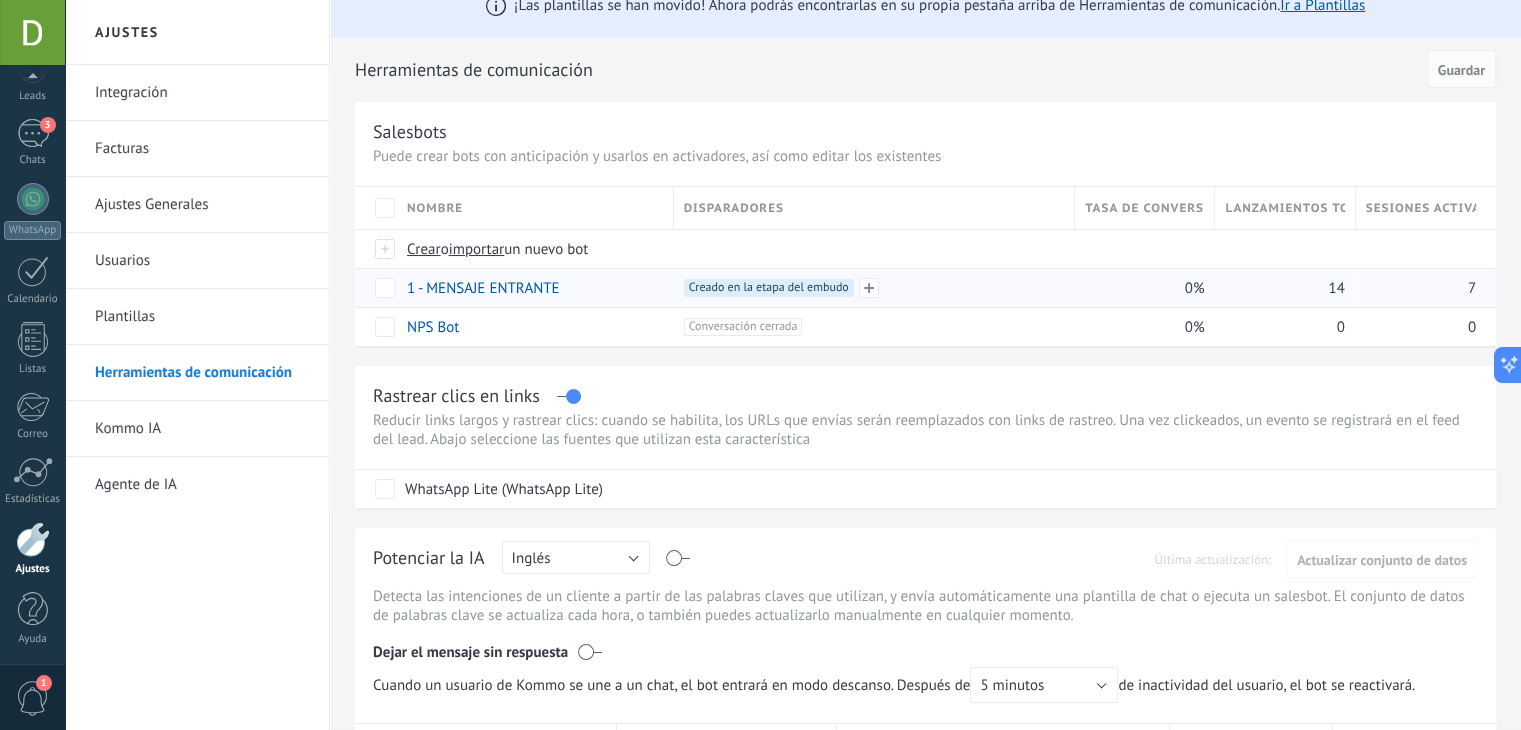 click on "Creado en la etapa del embudo +0" at bounding box center (769, 288) 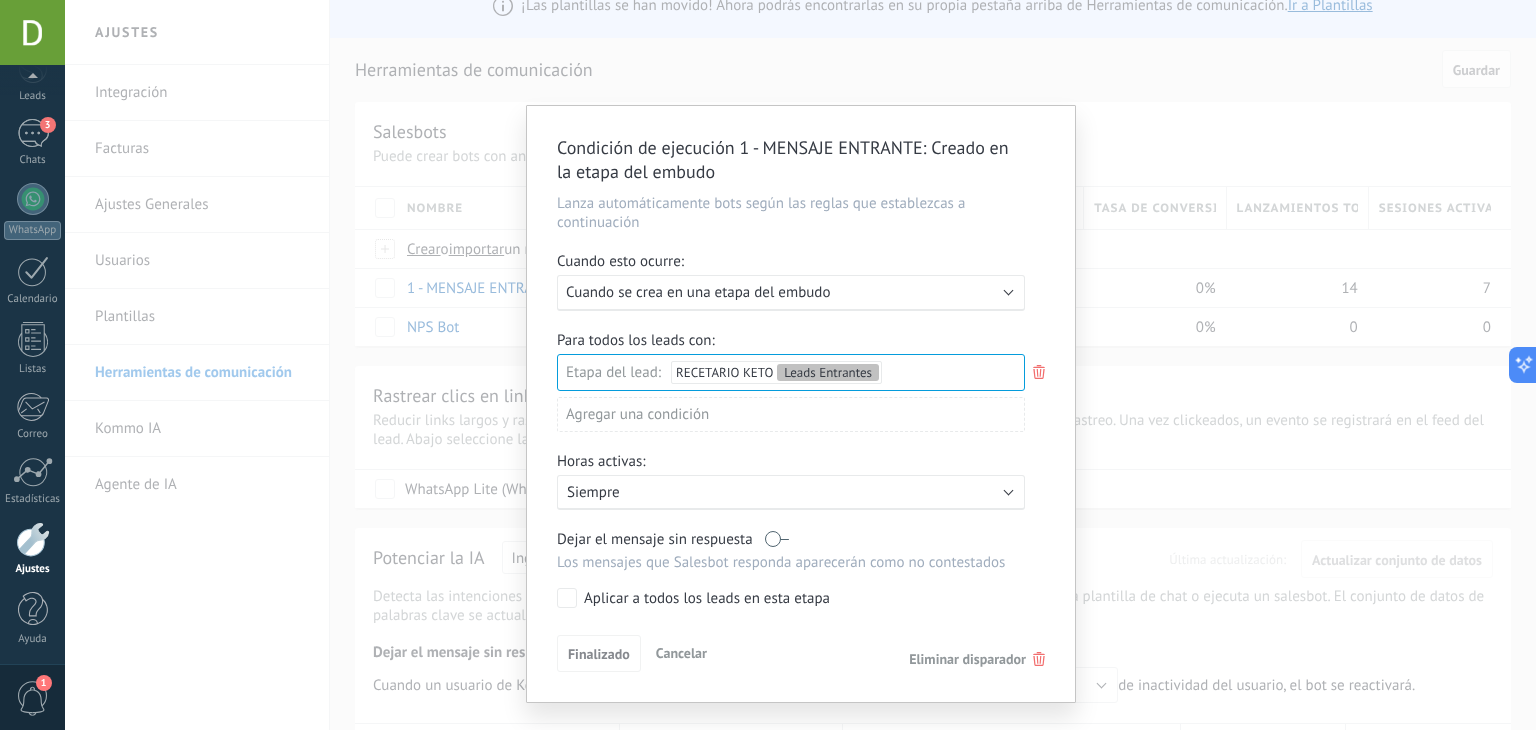click on "Agregar una condición" at bounding box center [791, 414] 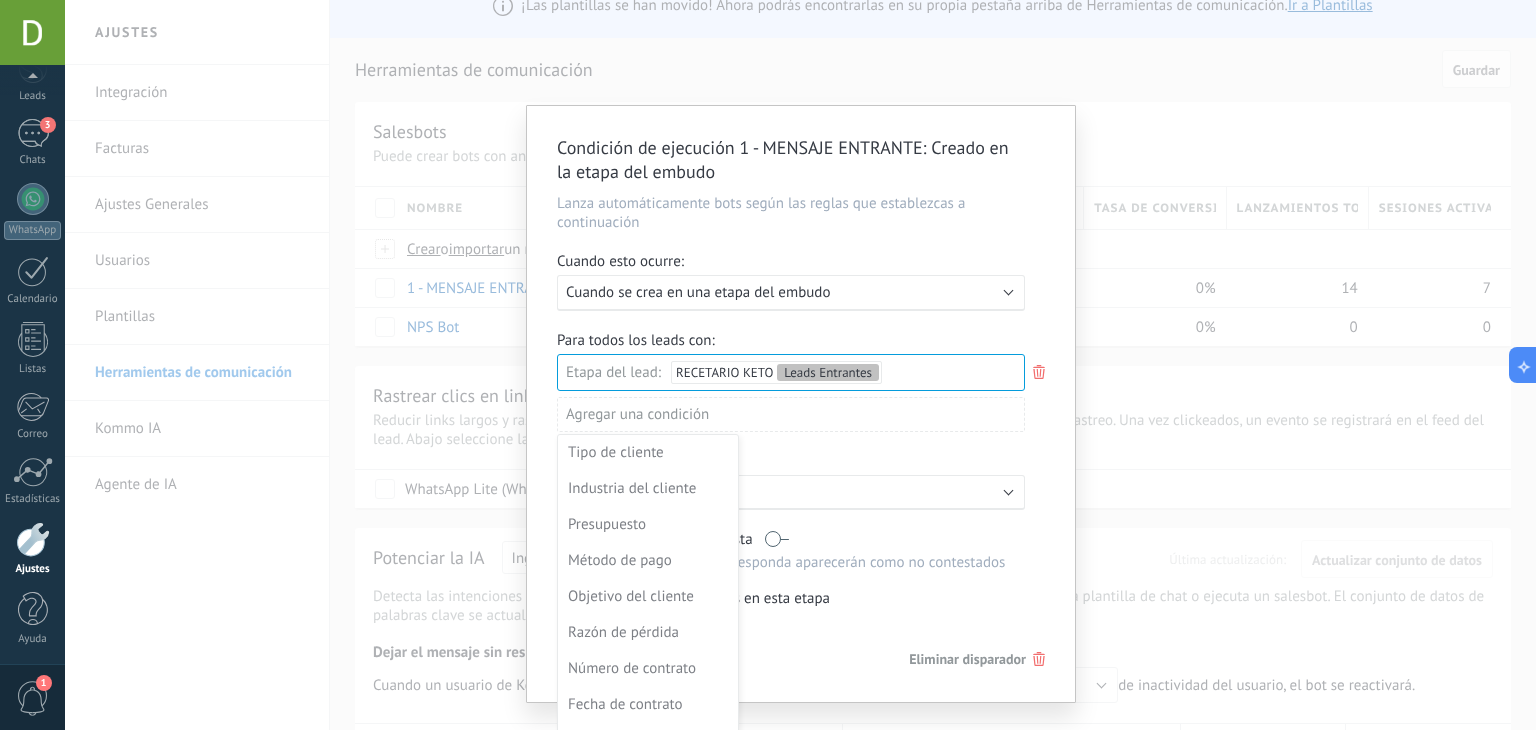 scroll, scrollTop: 0, scrollLeft: 0, axis: both 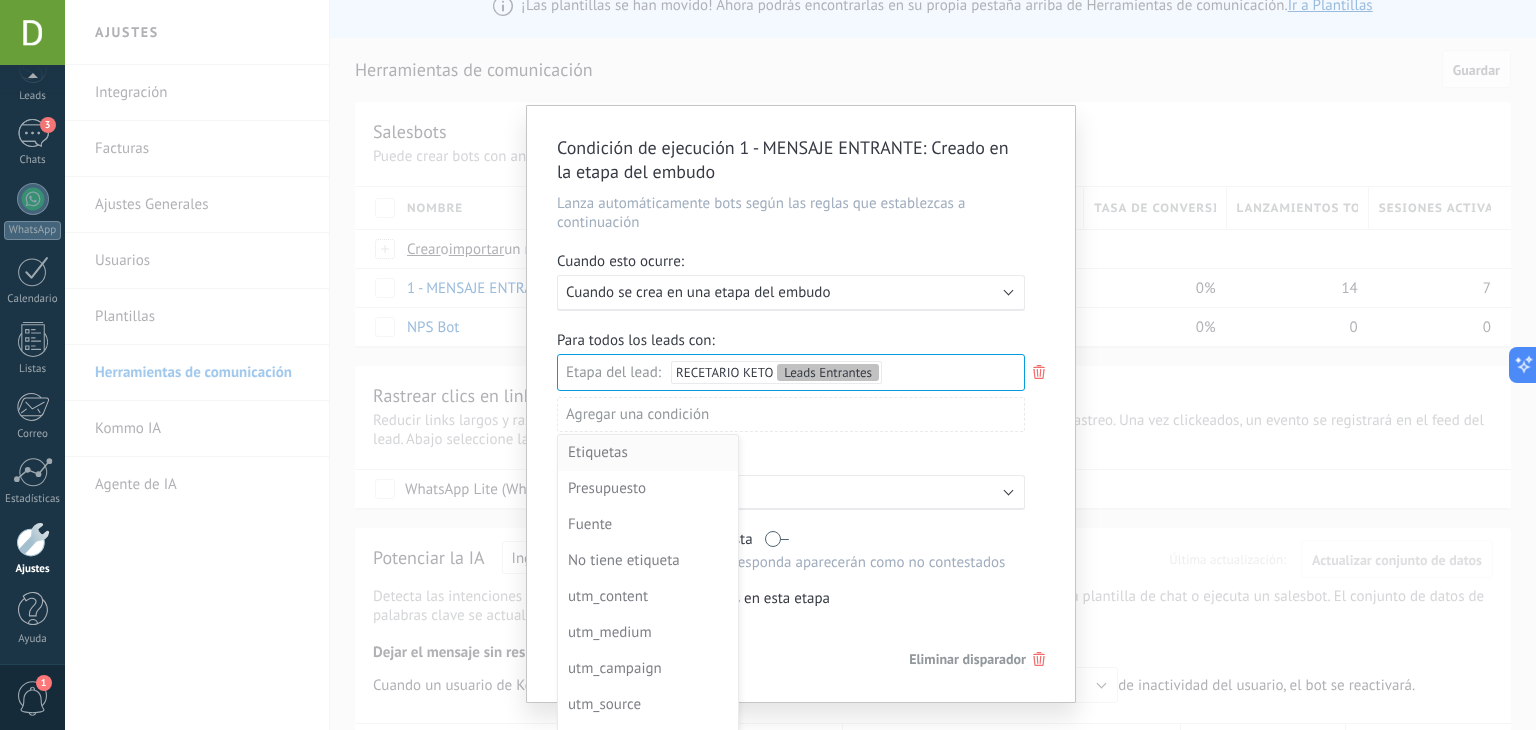 click on "Etiquetas" at bounding box center (646, 453) 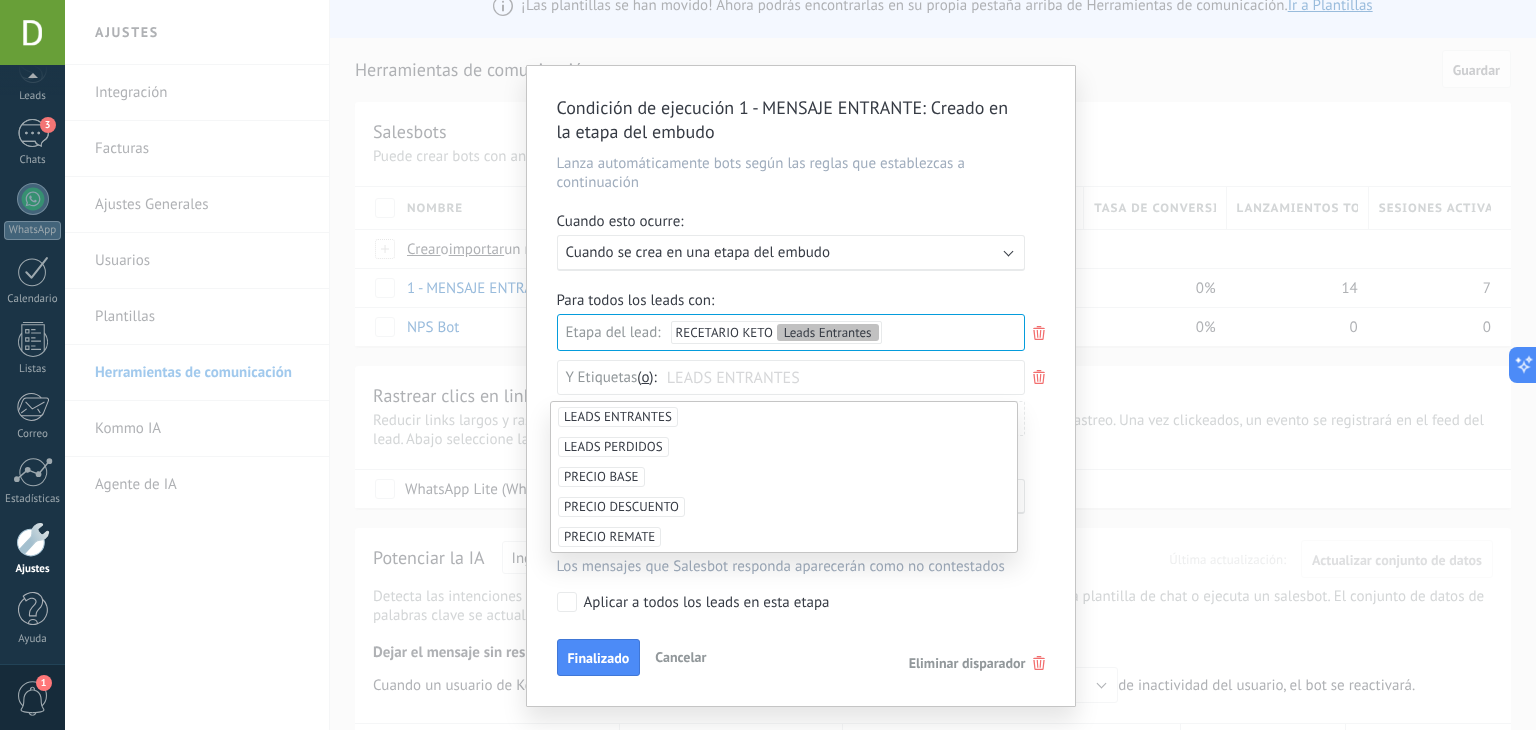 click on "LEADS ENTRANTES" at bounding box center [784, 417] 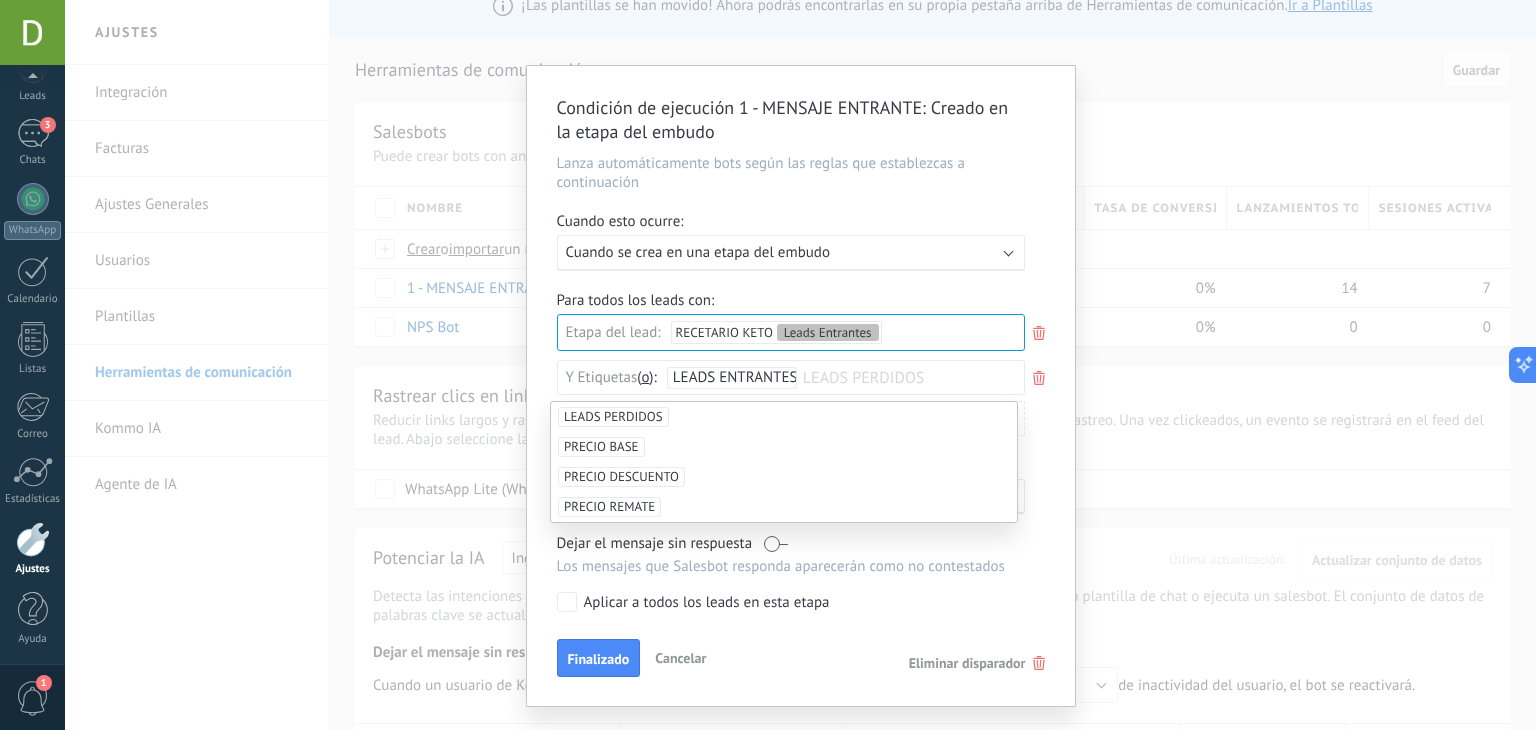 click on "Para todos los leads con: Etapa del lead: RECETARIO KETO Leads Entrantes Leads Entrantes Nueva consulta Cualificado Llamada agendada Propuesta en preparación Propuesta enviada Seguimiento Negociación Factura enviada Leads ganados Leads perdidos Leads Entrantes LEAD PRECIO BASE PRECIO DESCUENTO PRECIO REMATE Logrado con éxito Ventas Perdidos Etiquetas  y o o LEADS ENTRANTES LEADS PERDIDOS Agregar una condición" at bounding box center [801, 371] 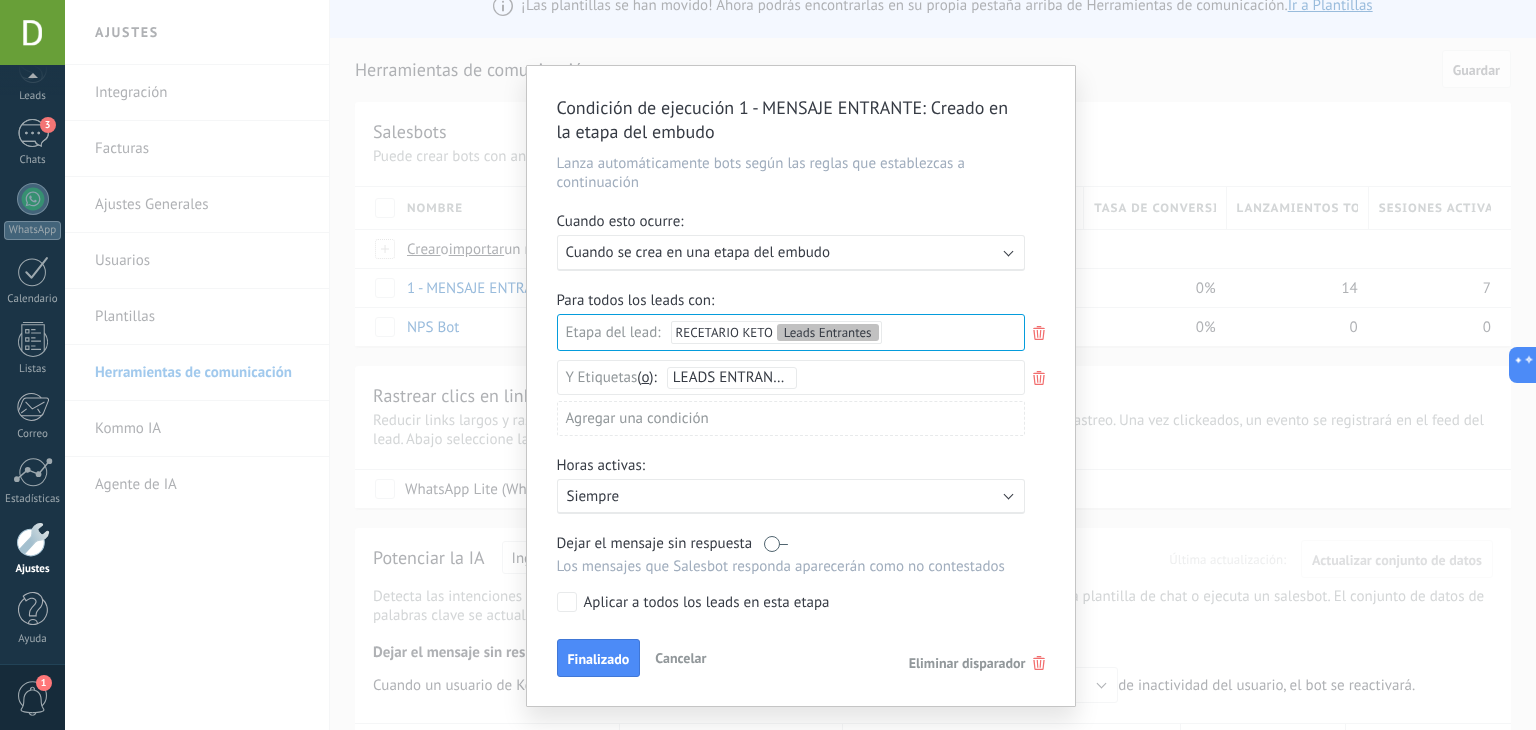 click on "Aplicar a todos los leads en esta etapa" at bounding box center [707, 603] 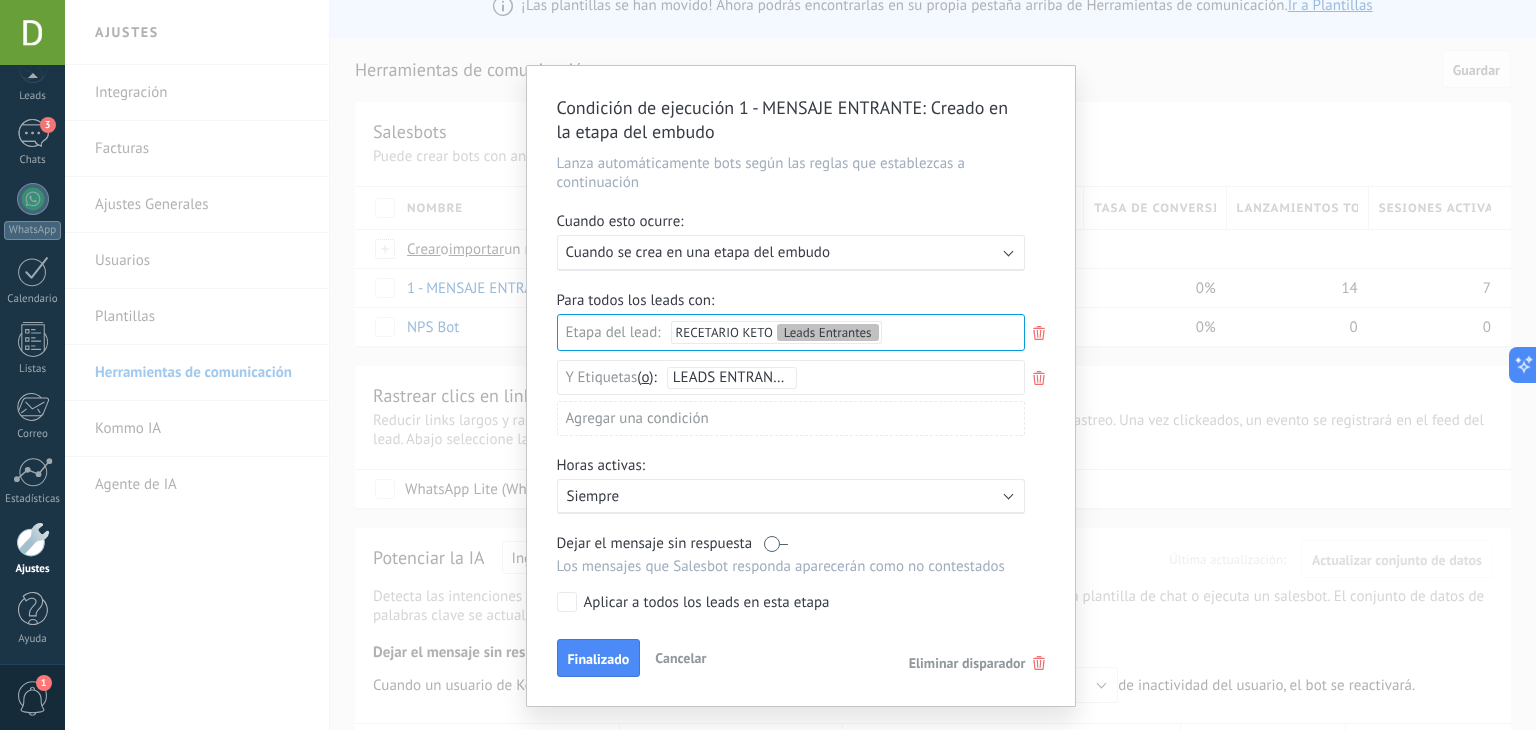 click 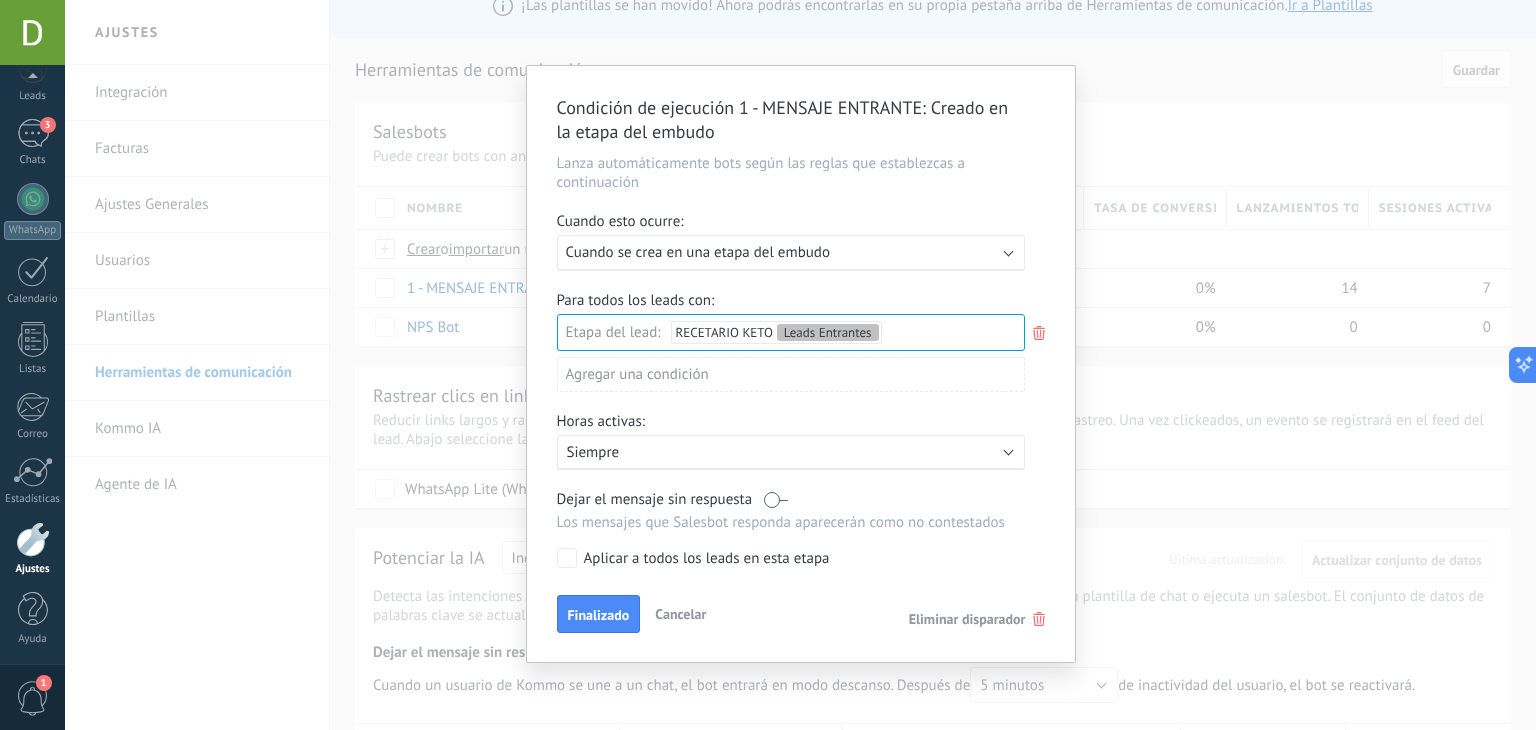 click on "Agregar una condición" at bounding box center (791, 374) 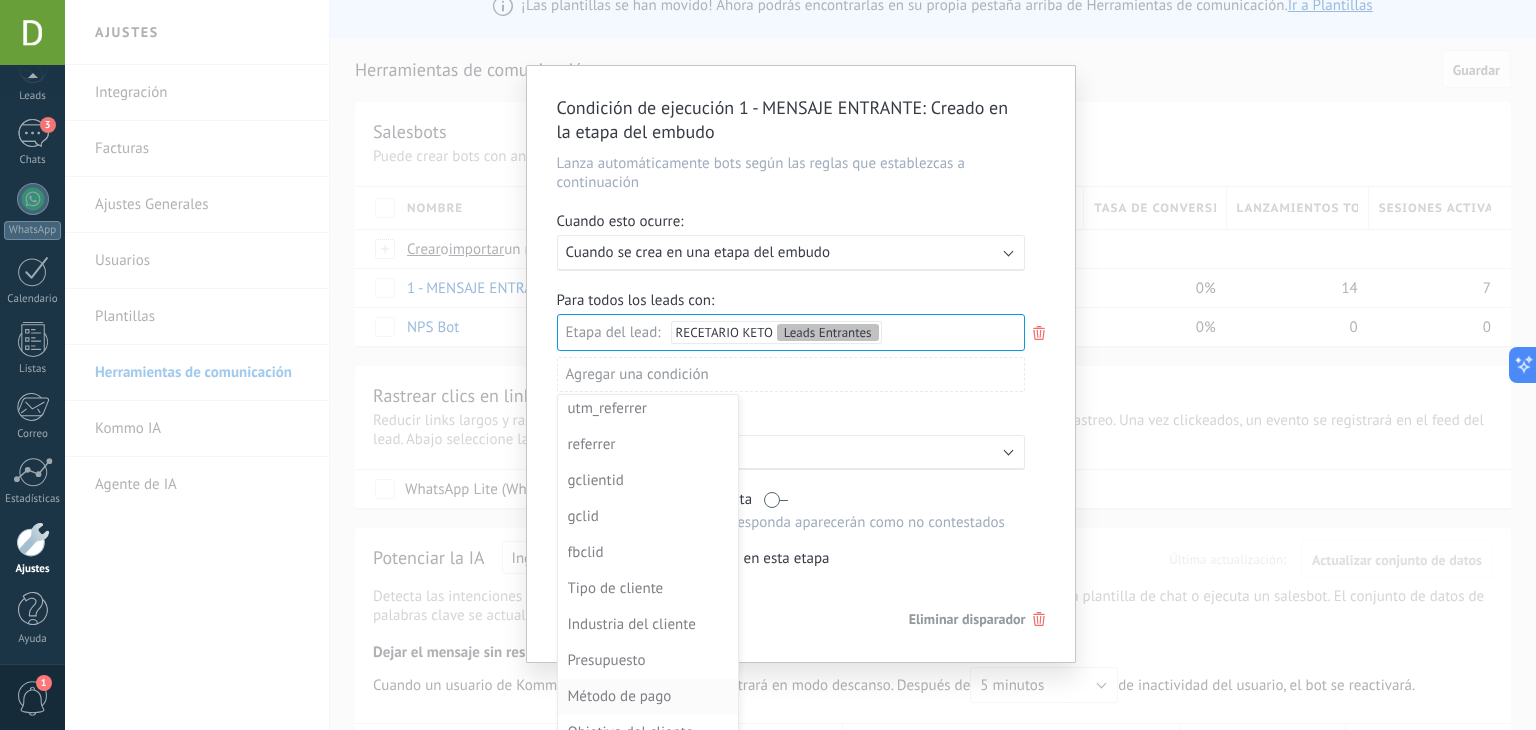 scroll, scrollTop: 0, scrollLeft: 0, axis: both 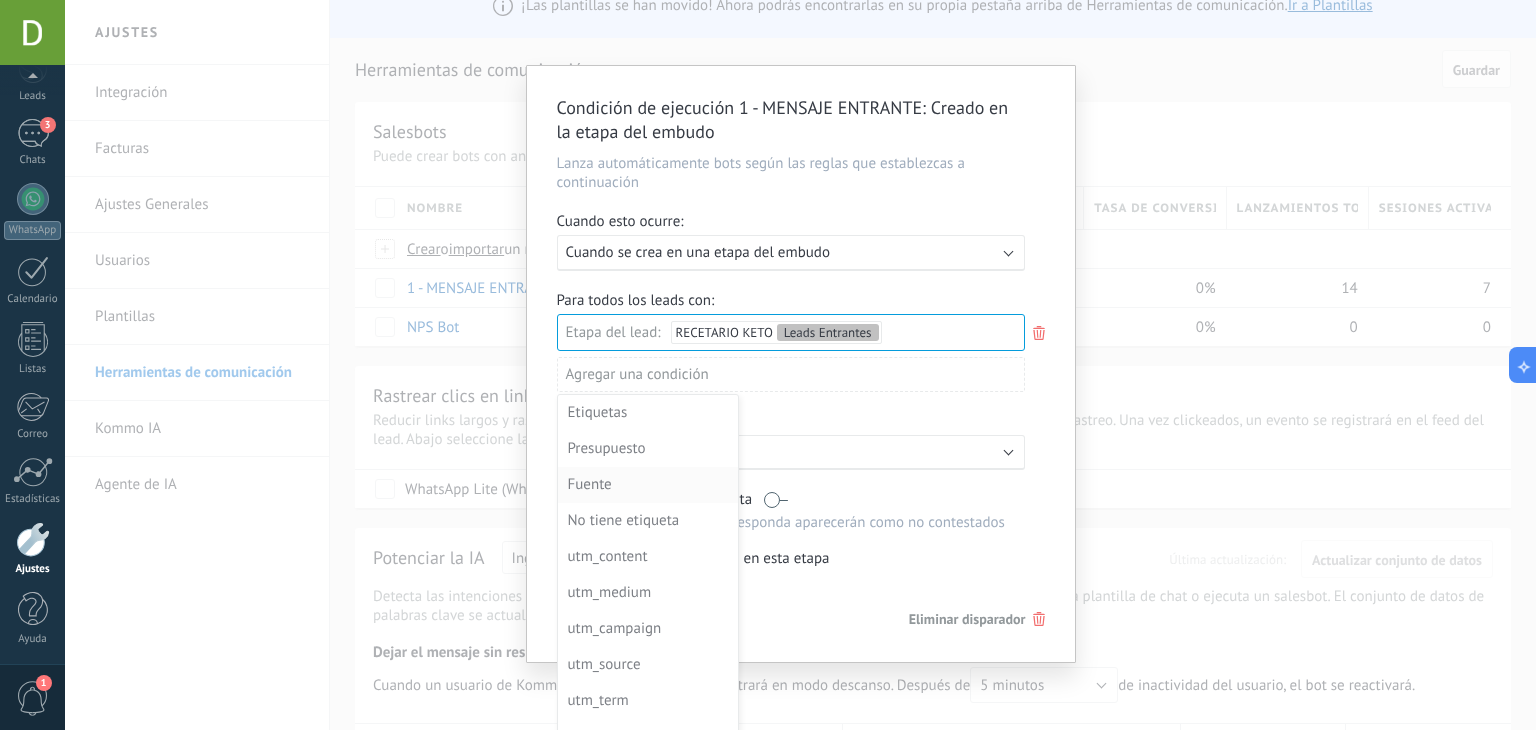 click on "Fuente" at bounding box center (646, 485) 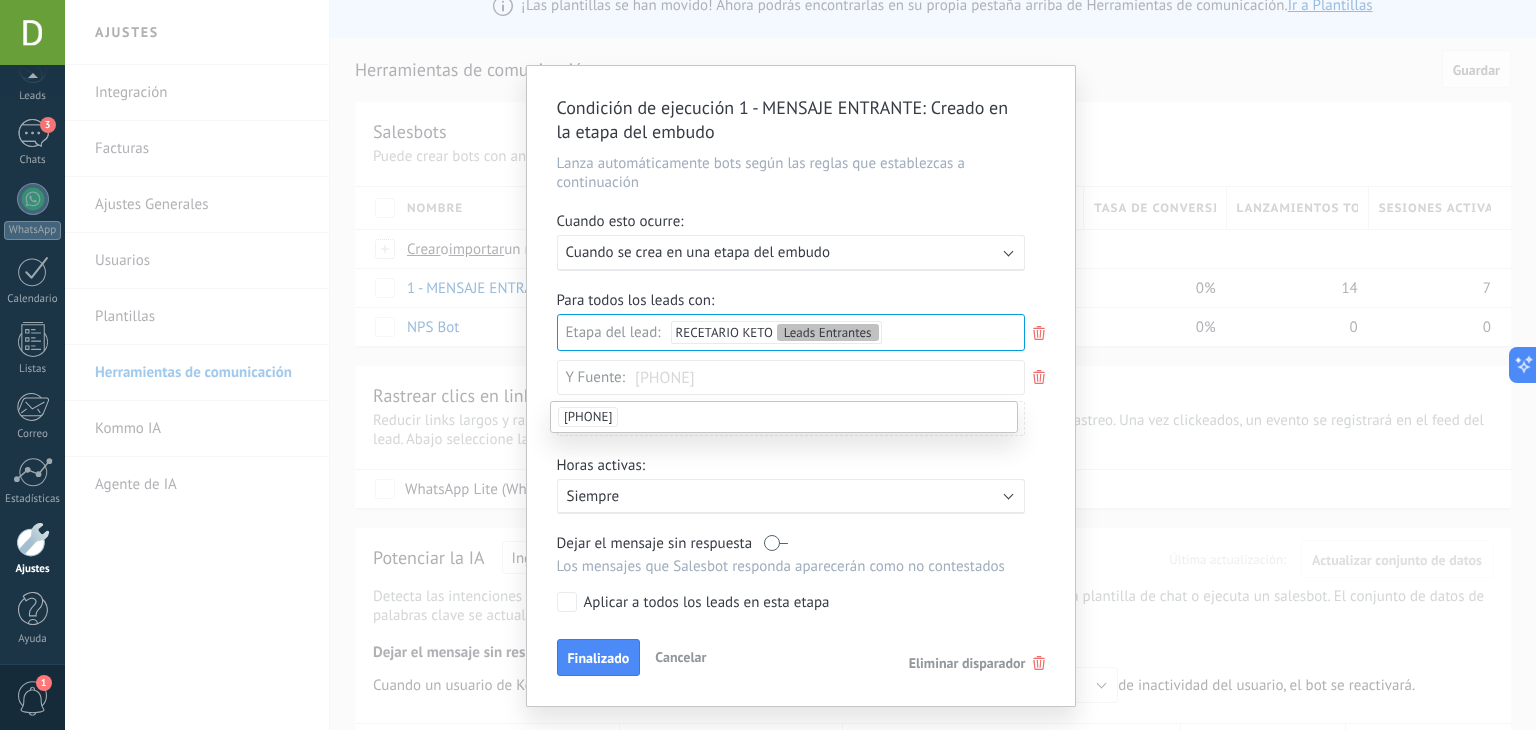 click on "[PHONE]" at bounding box center (784, 417) 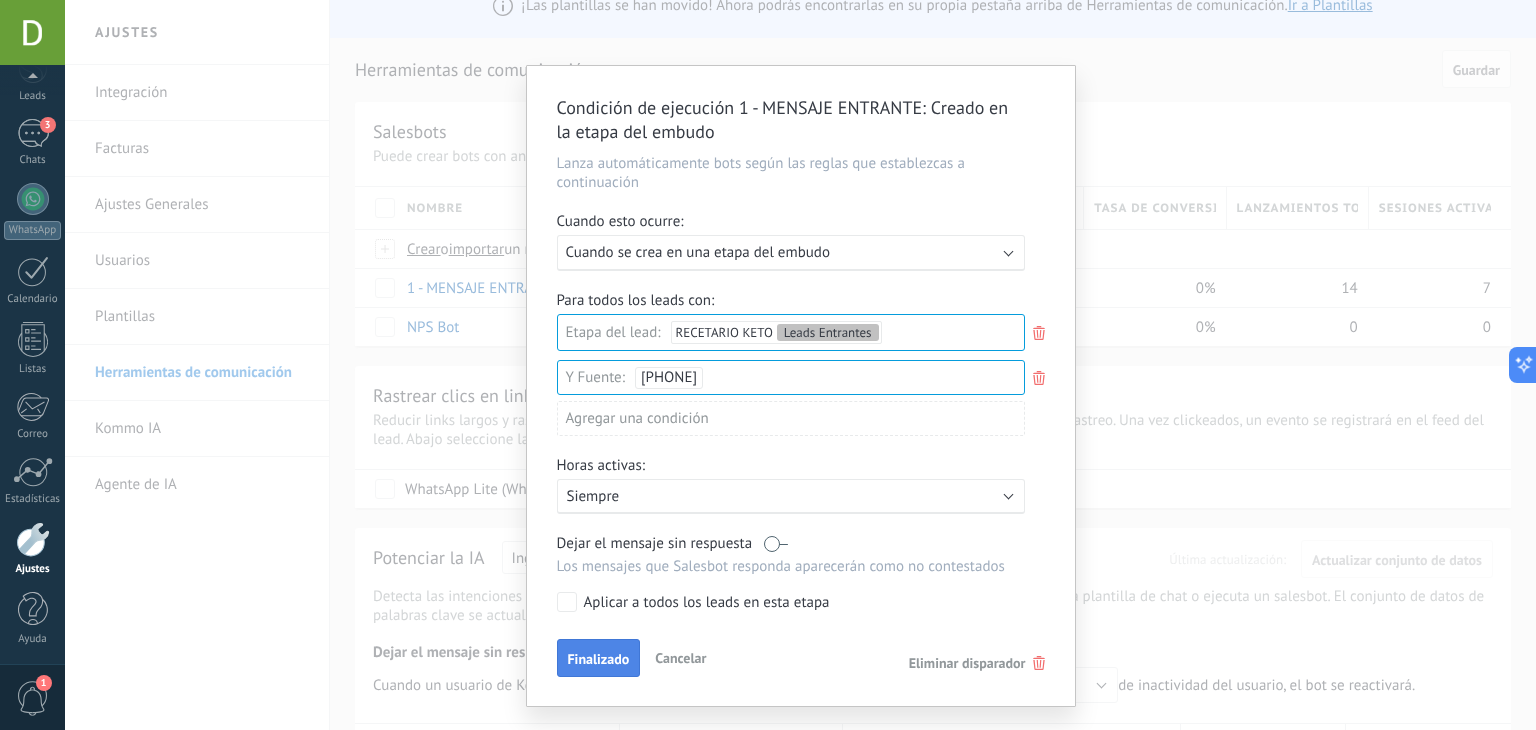 click on "Finalizado" at bounding box center (599, 659) 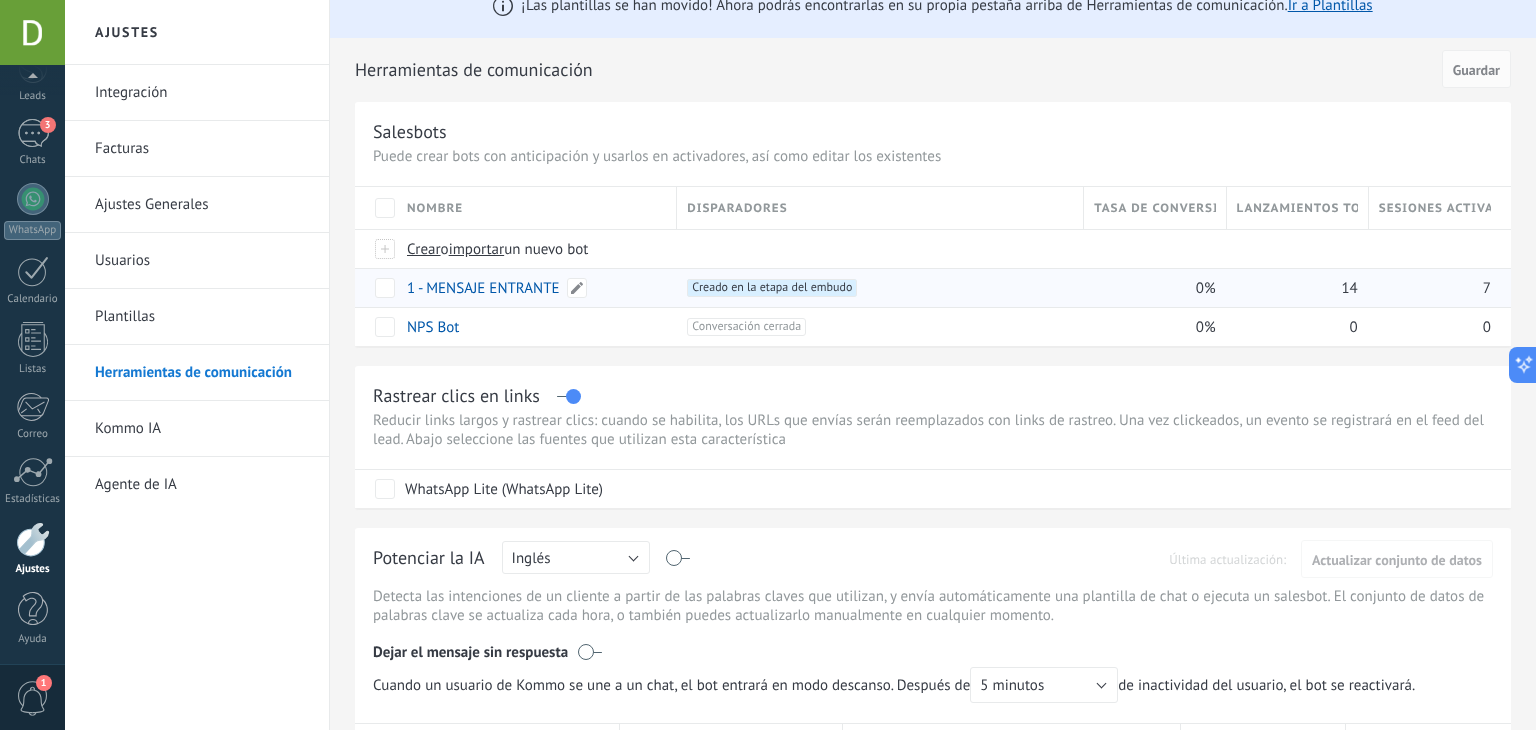 click on "1 - MENSAJE ENTRANTE" at bounding box center (483, 288) 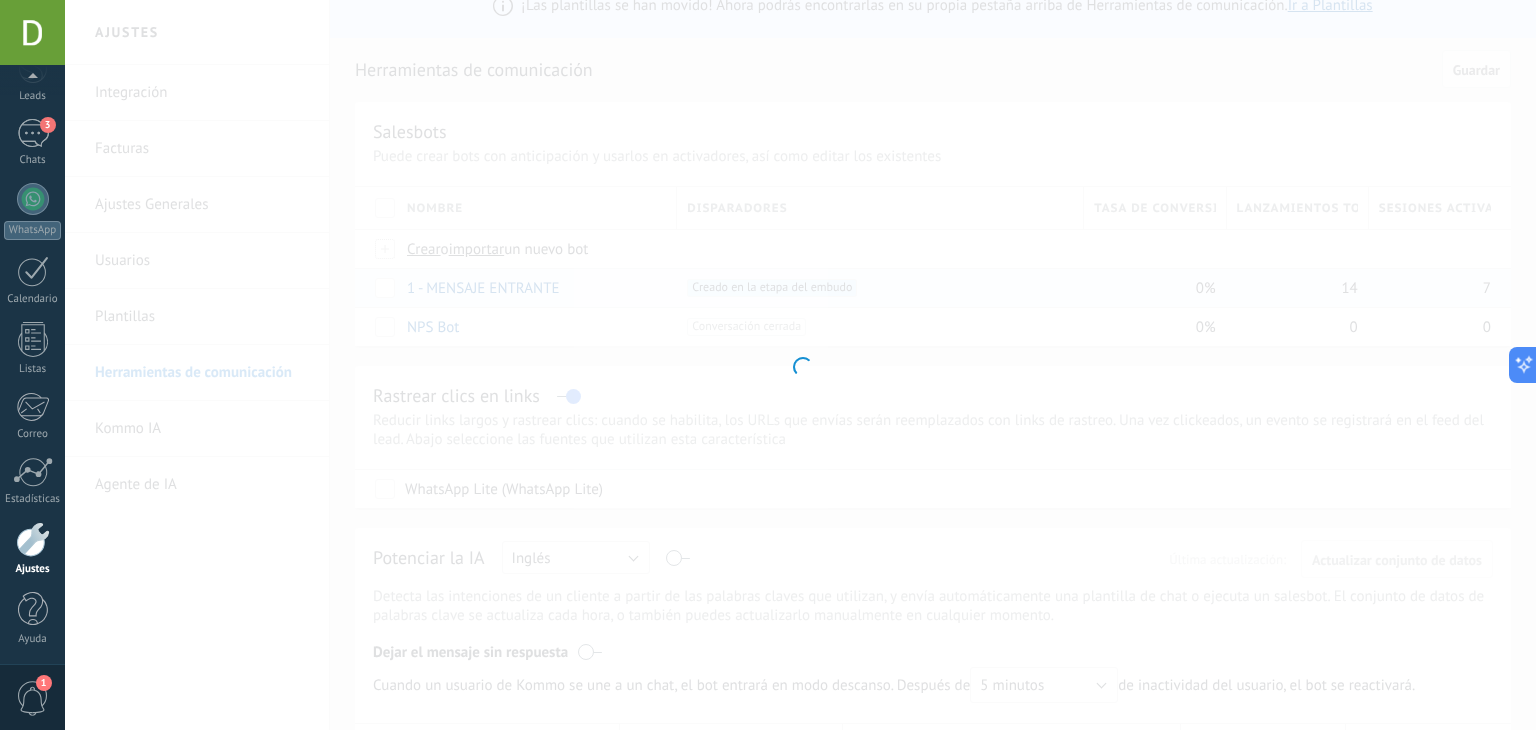 type on "**********" 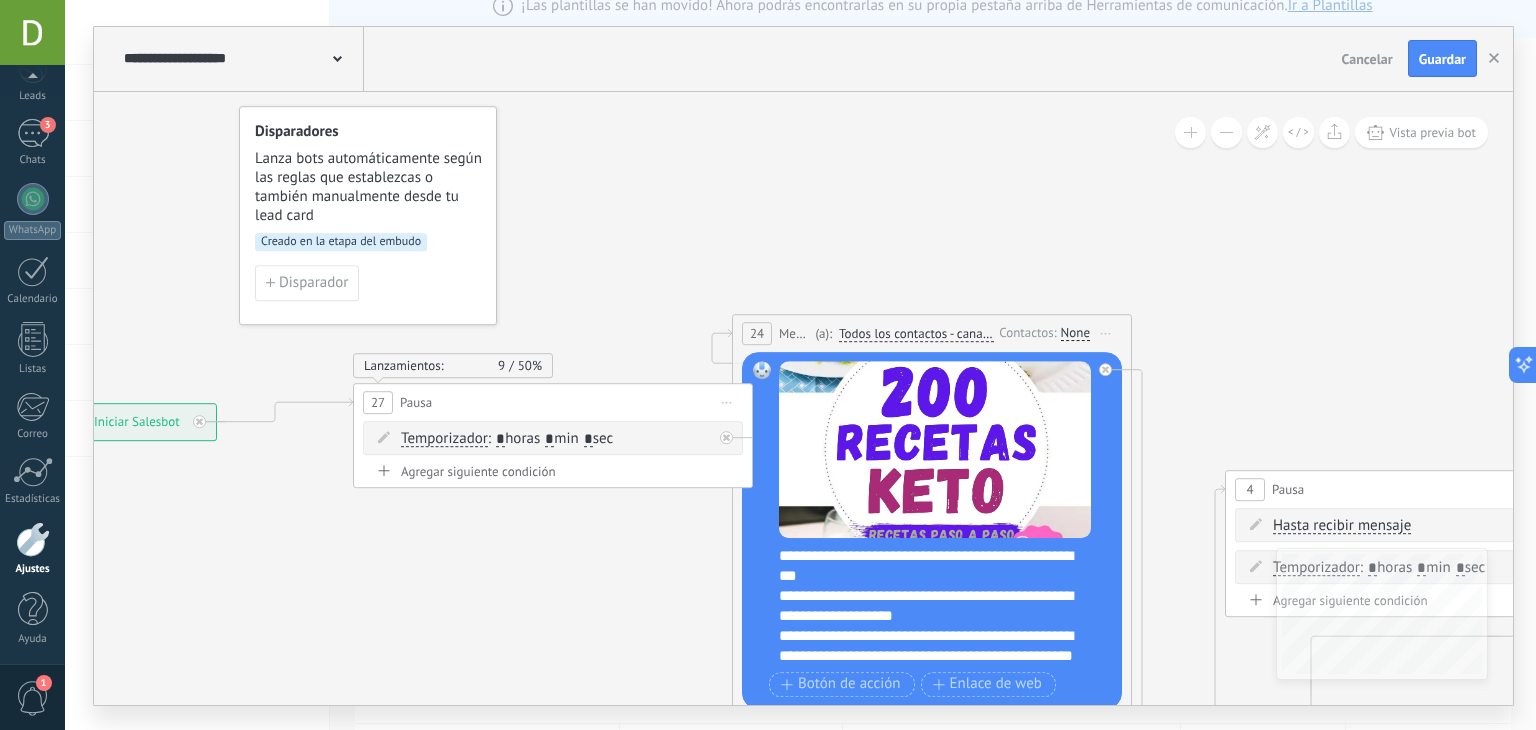 click on "Creado en la etapa del embudo" at bounding box center (341, 242) 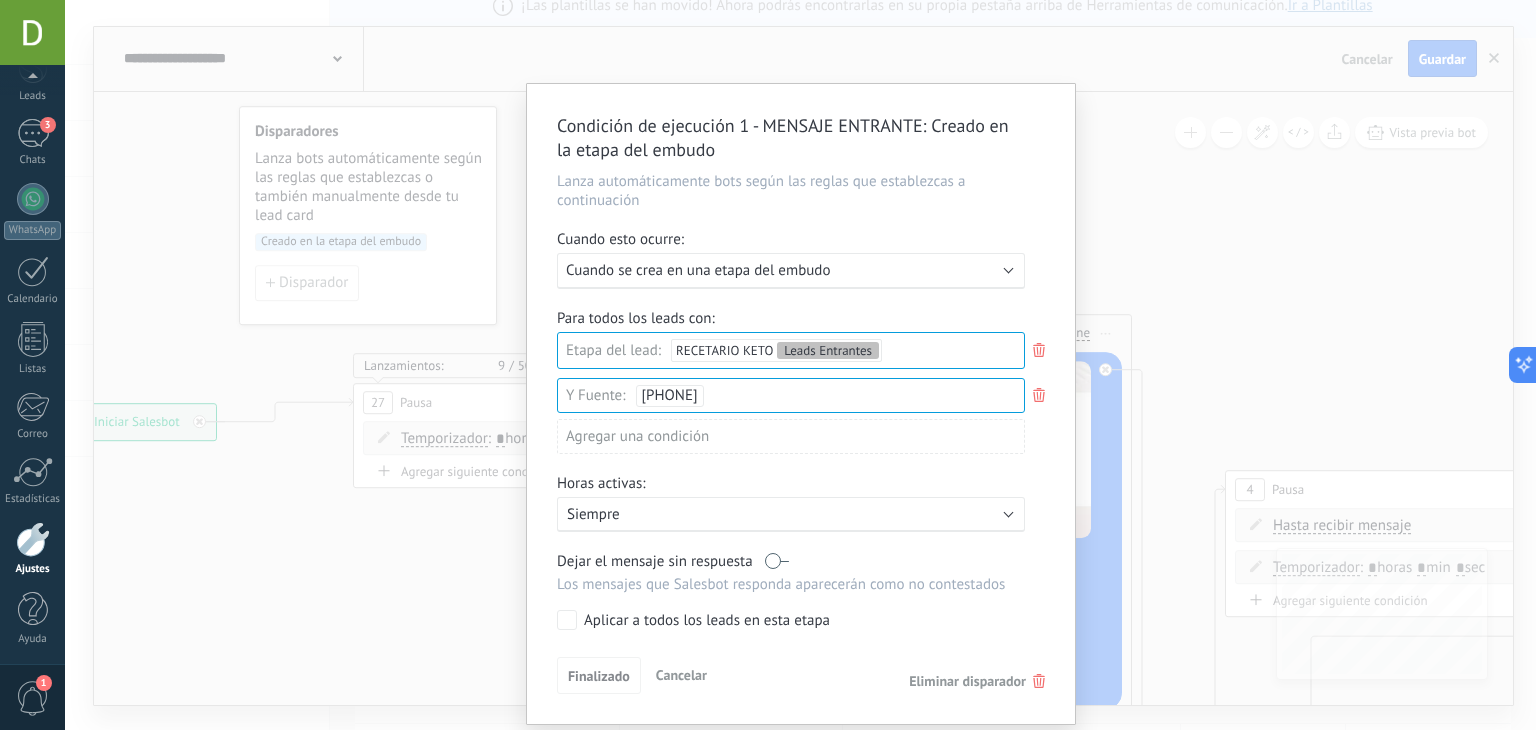 click on "Agregar una condición" at bounding box center [791, 436] 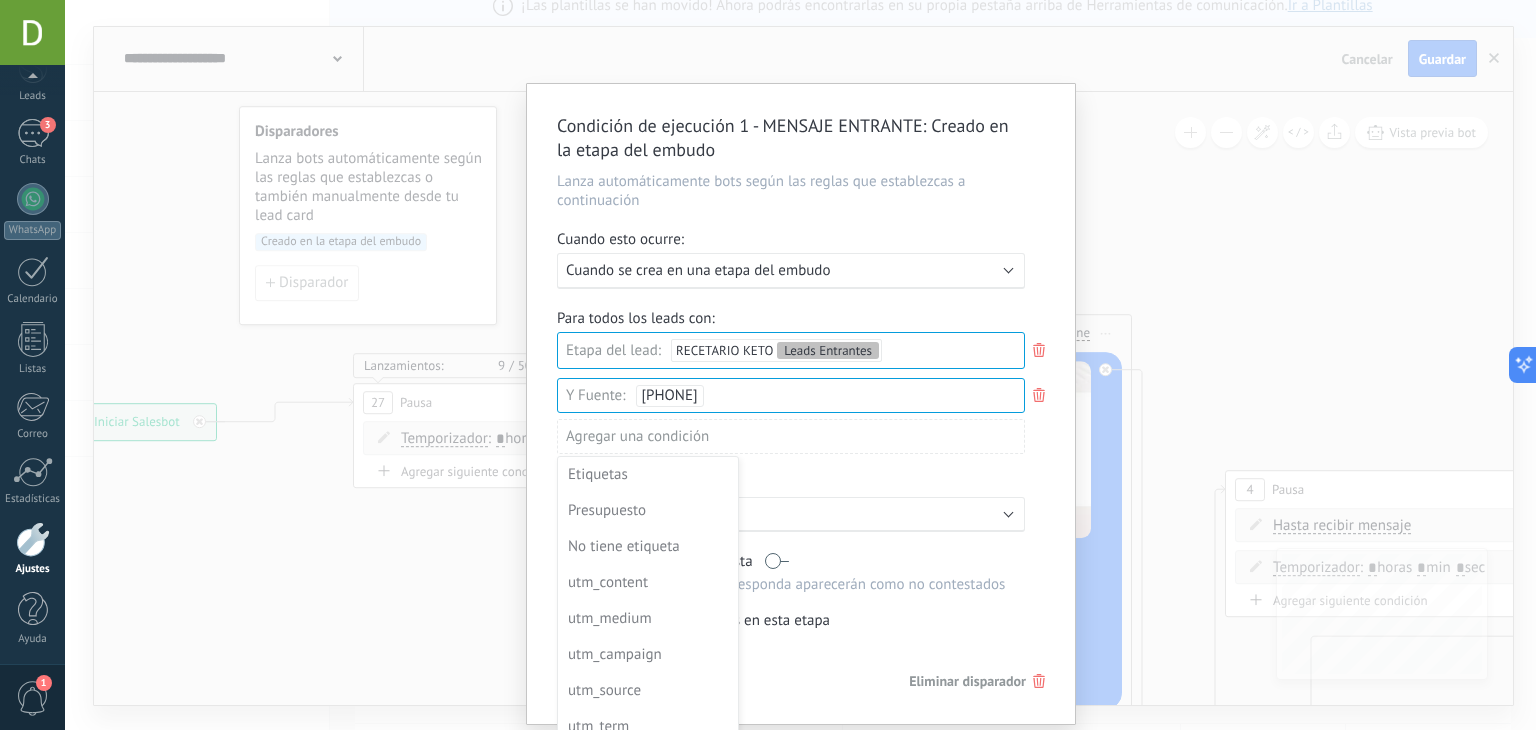 click at bounding box center (801, 403) 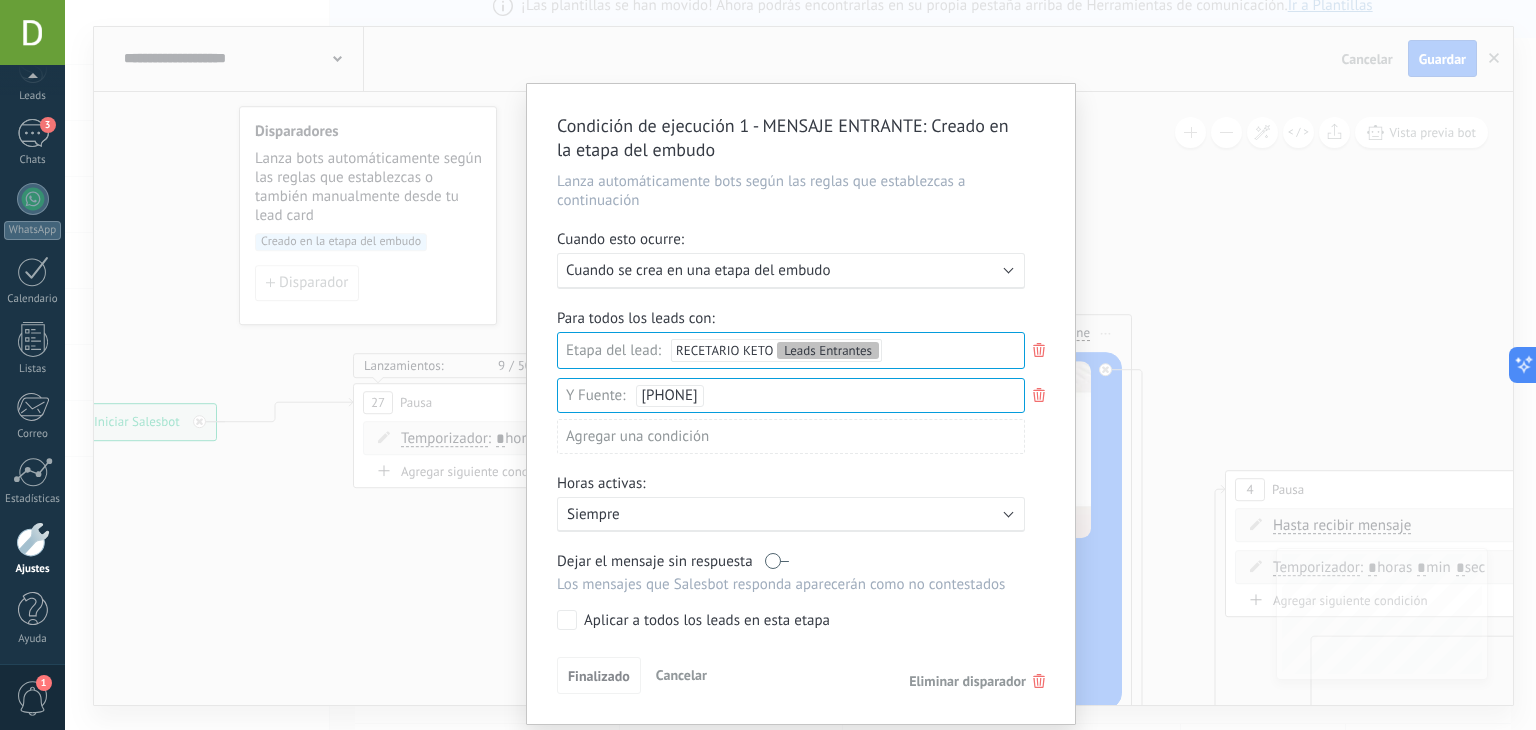 click on "Leads Entrantes Nueva consulta Cualificado Llamada agendada Propuesta en preparación Propuesta enviada Seguimiento Negociación Factura enviada Leads ganados Leads perdidos" at bounding box center (0, 0) 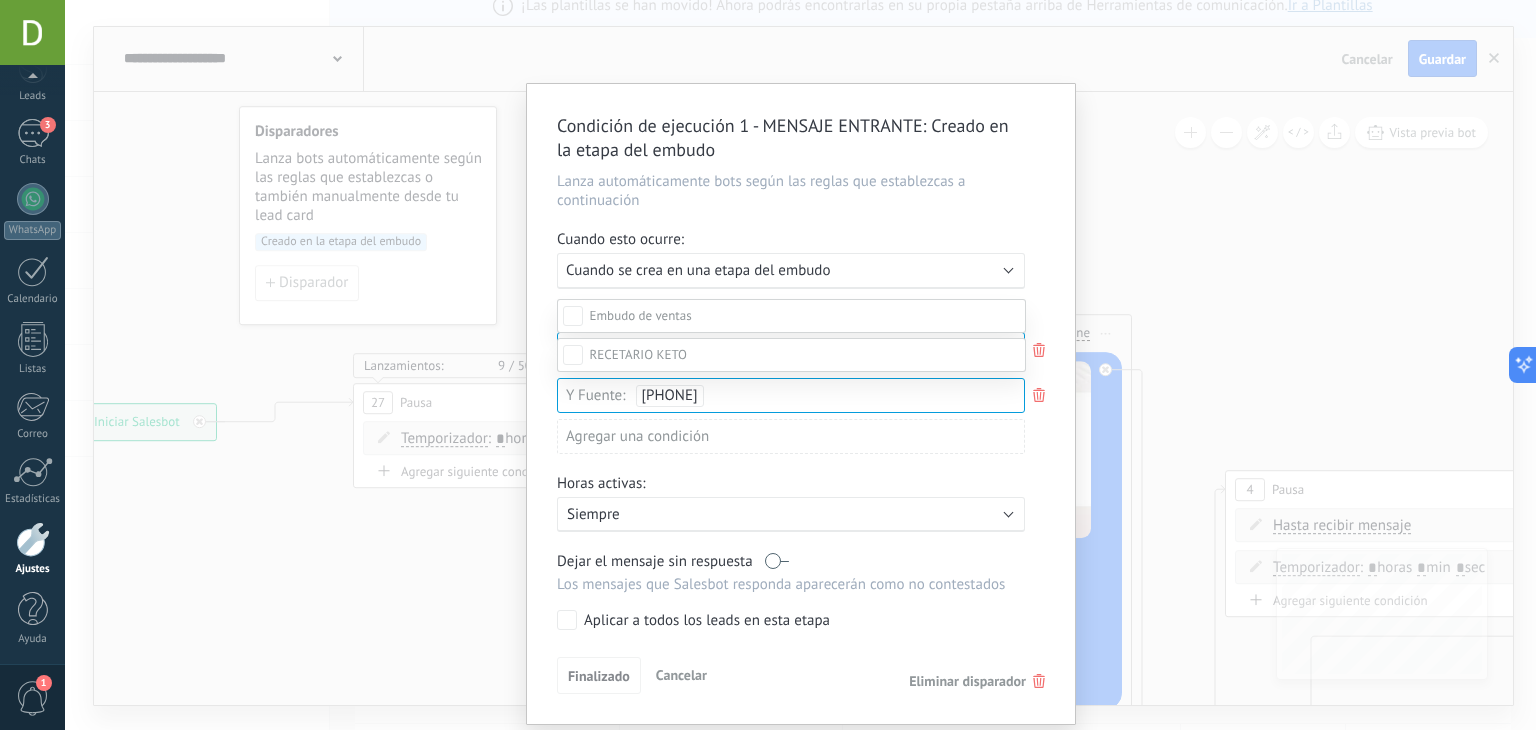 scroll, scrollTop: 184, scrollLeft: 0, axis: vertical 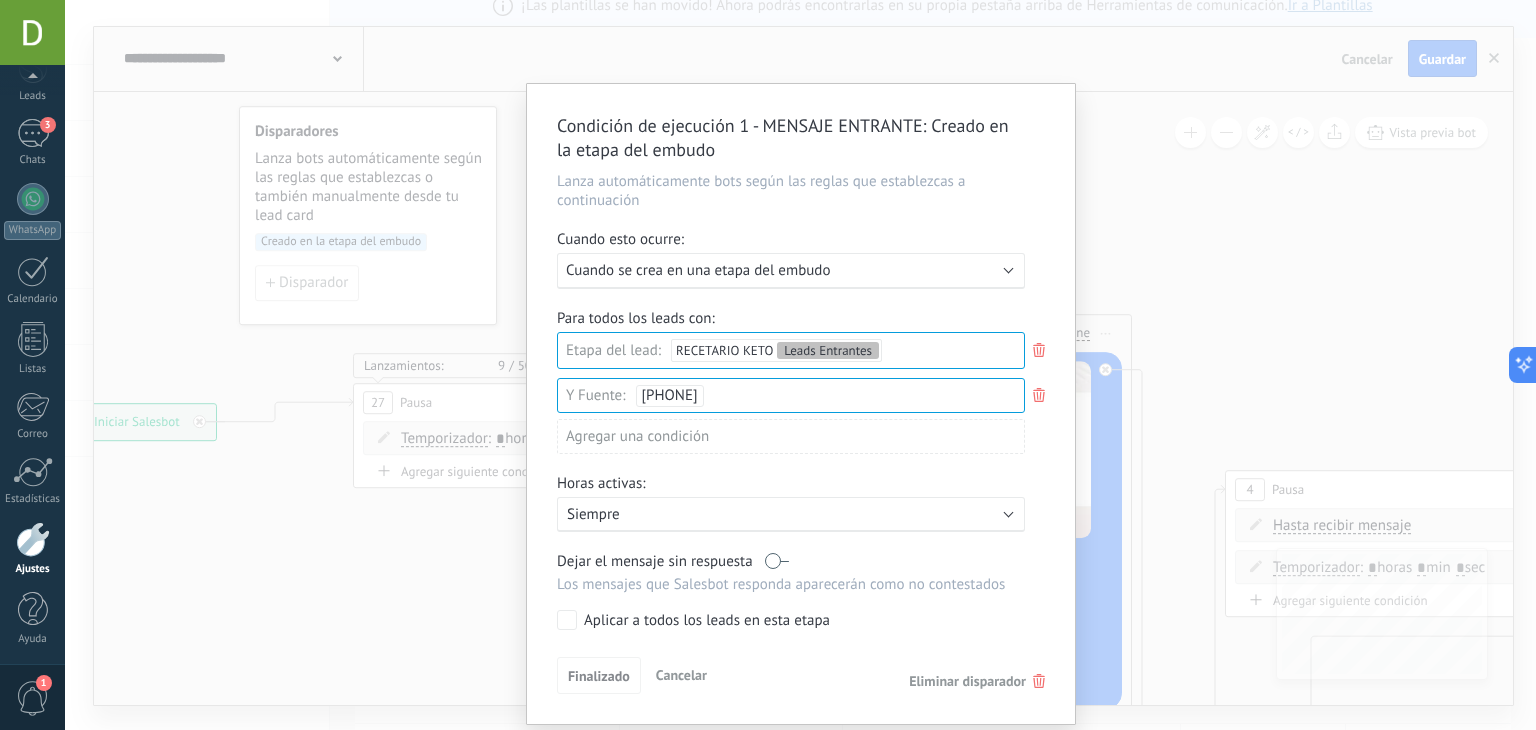 click on "Aplicar a todos los leads en esta etapa" at bounding box center (707, 621) 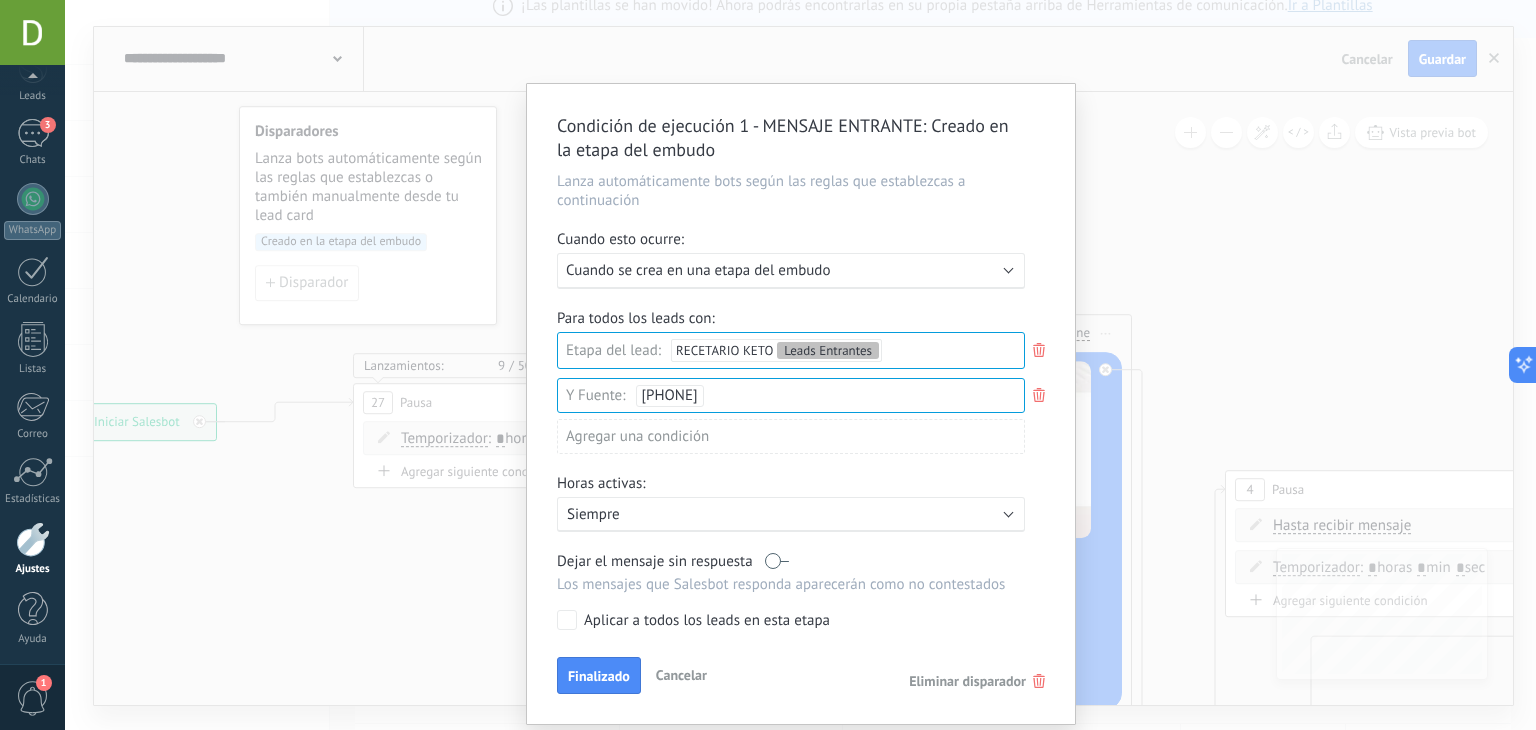 click on "Cuando se crea en una etapa del embudo" at bounding box center (698, 270) 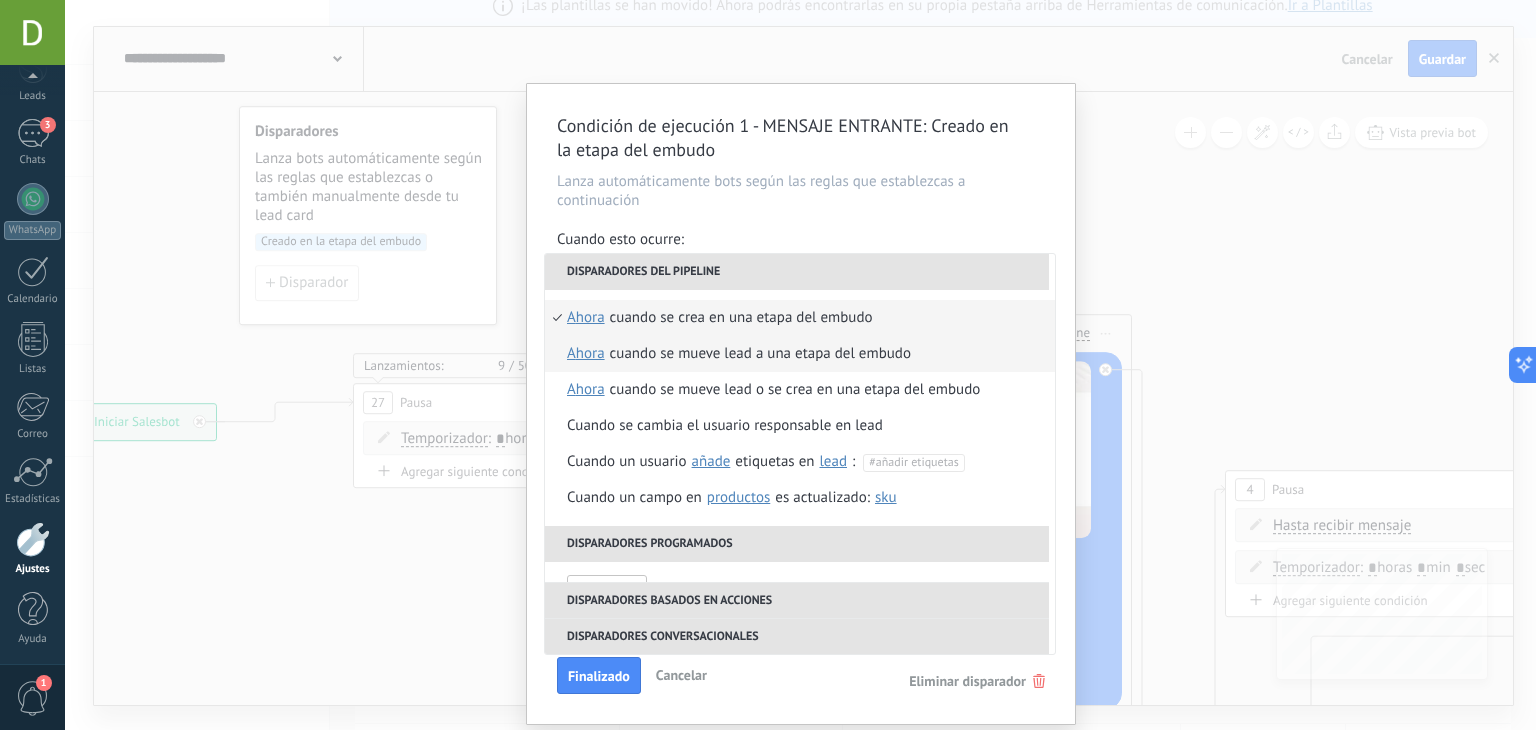 click on "Cuando se mueve lead a una etapa del embudo" at bounding box center (760, 354) 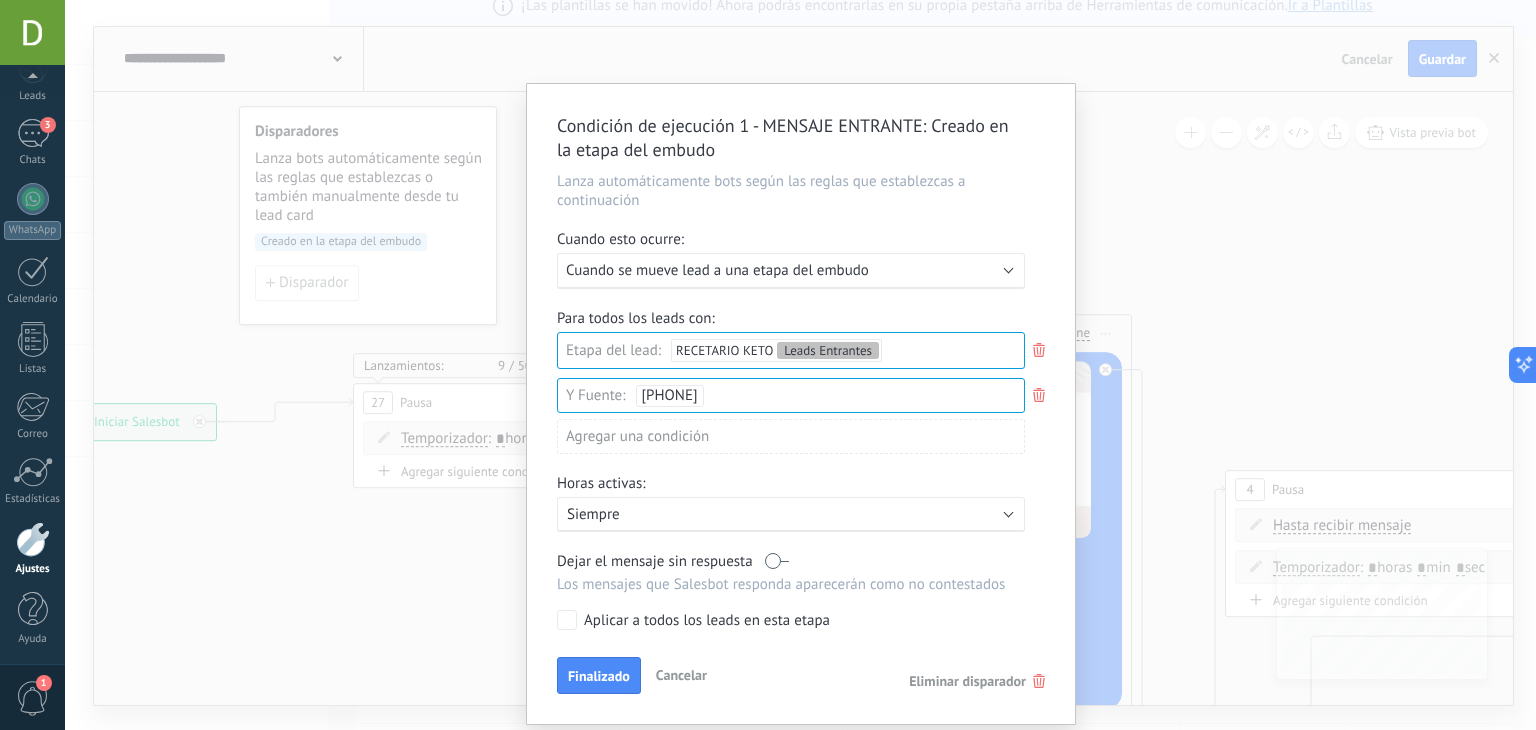 click on "Leads Entrantes Nueva consulta Cualificado Llamada agendada Propuesta en preparación Propuesta enviada Seguimiento Negociación Factura enviada Leads ganados Leads perdidos" at bounding box center [0, 0] 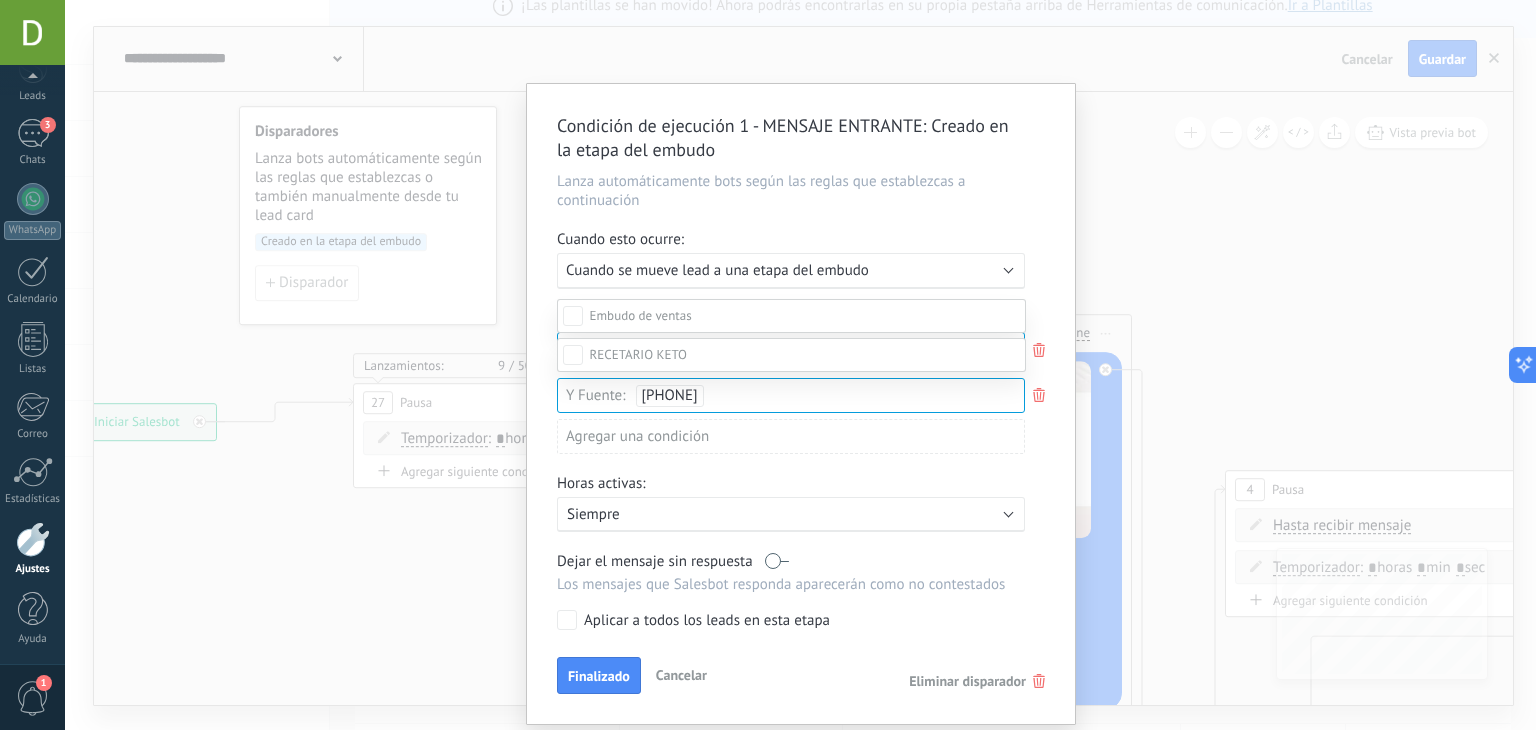 scroll, scrollTop: 288, scrollLeft: 0, axis: vertical 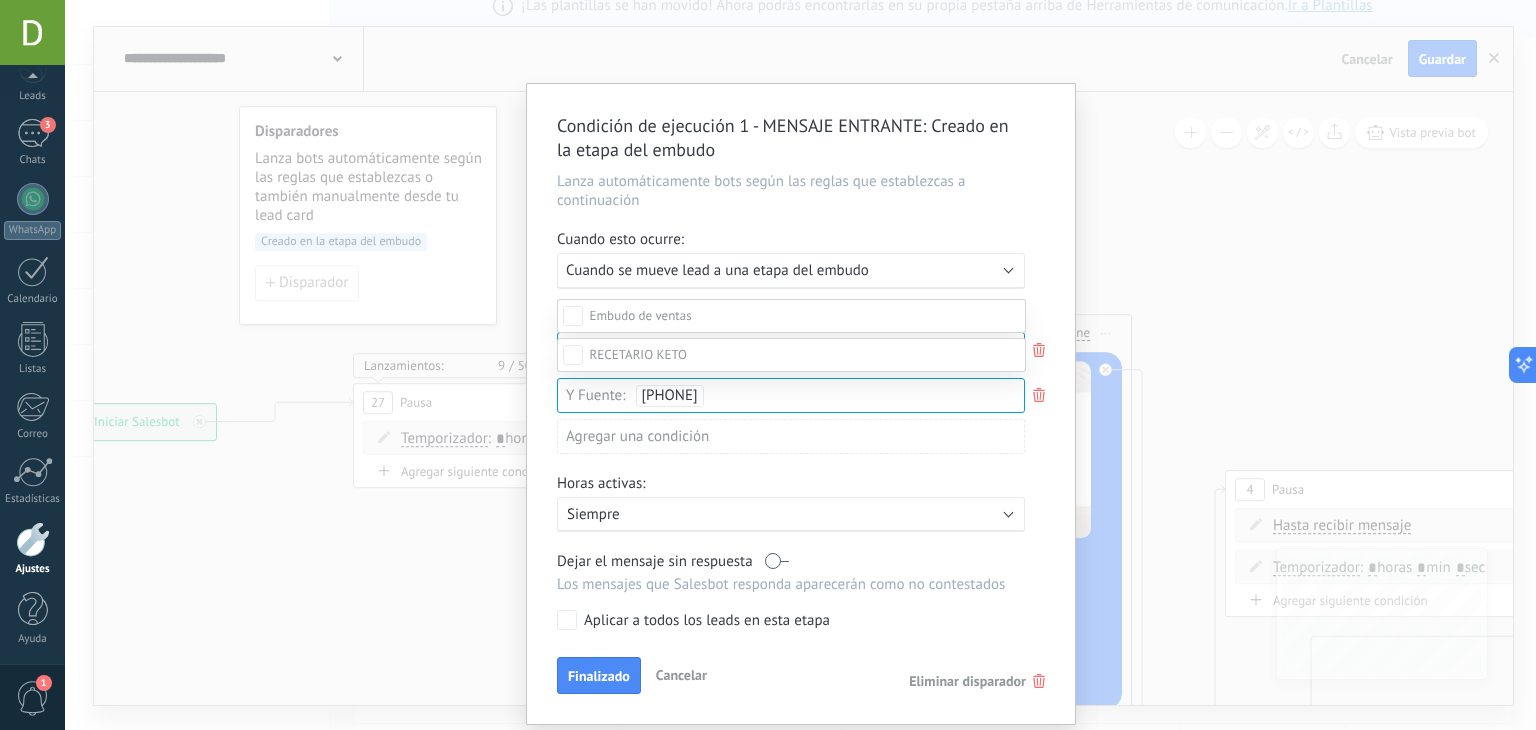 click at bounding box center [638, 354] 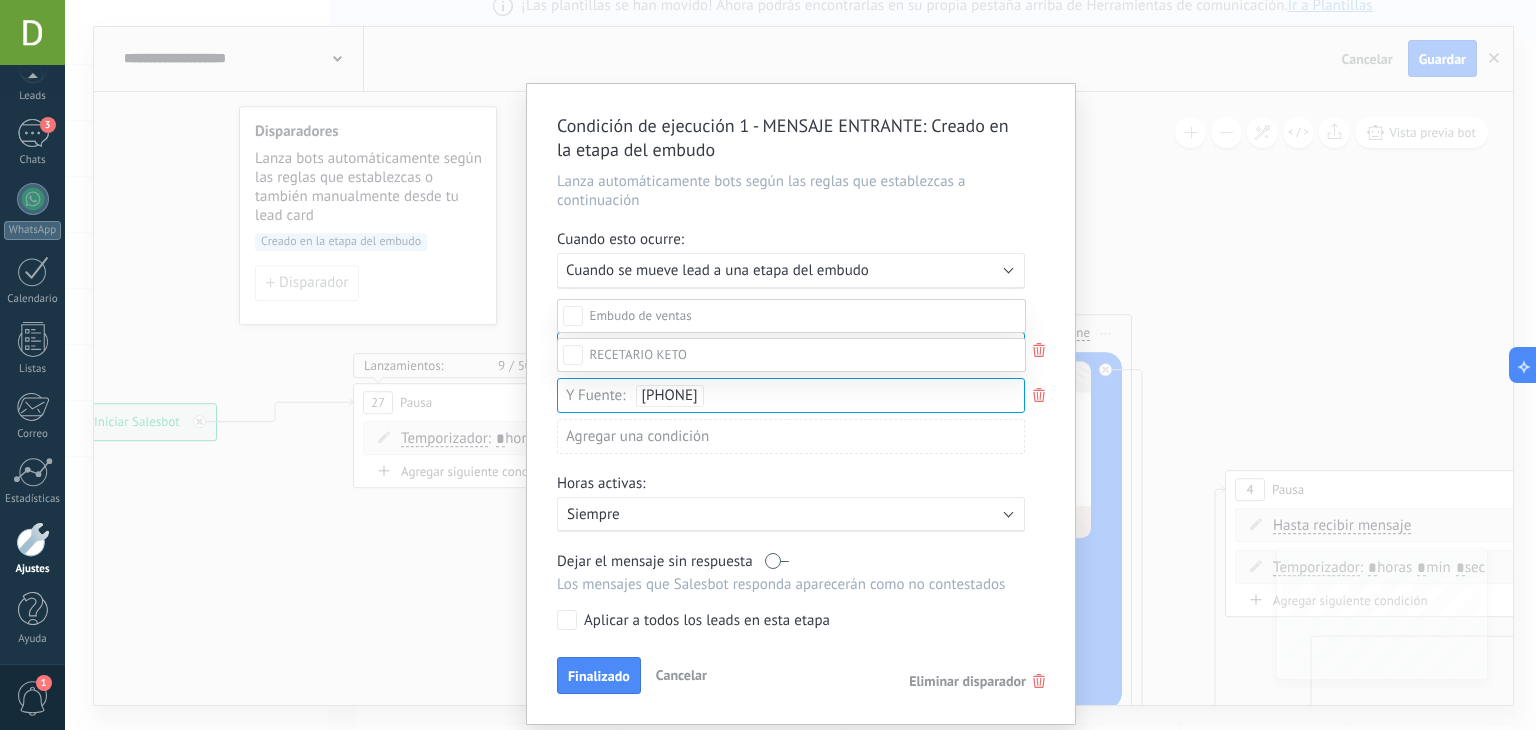 click on "Leads Entrantes Nueva consulta Cualificado Llamada agendada Propuesta en preparación Propuesta enviada Seguimiento Negociación Factura enviada Leads ganados Leads perdidos Leads Entrantes LEAD PRECIO BASE PRECIO DESCUENTO PRECIO REMATE Logrado con éxito Ventas Perdidos" at bounding box center [791, 514] 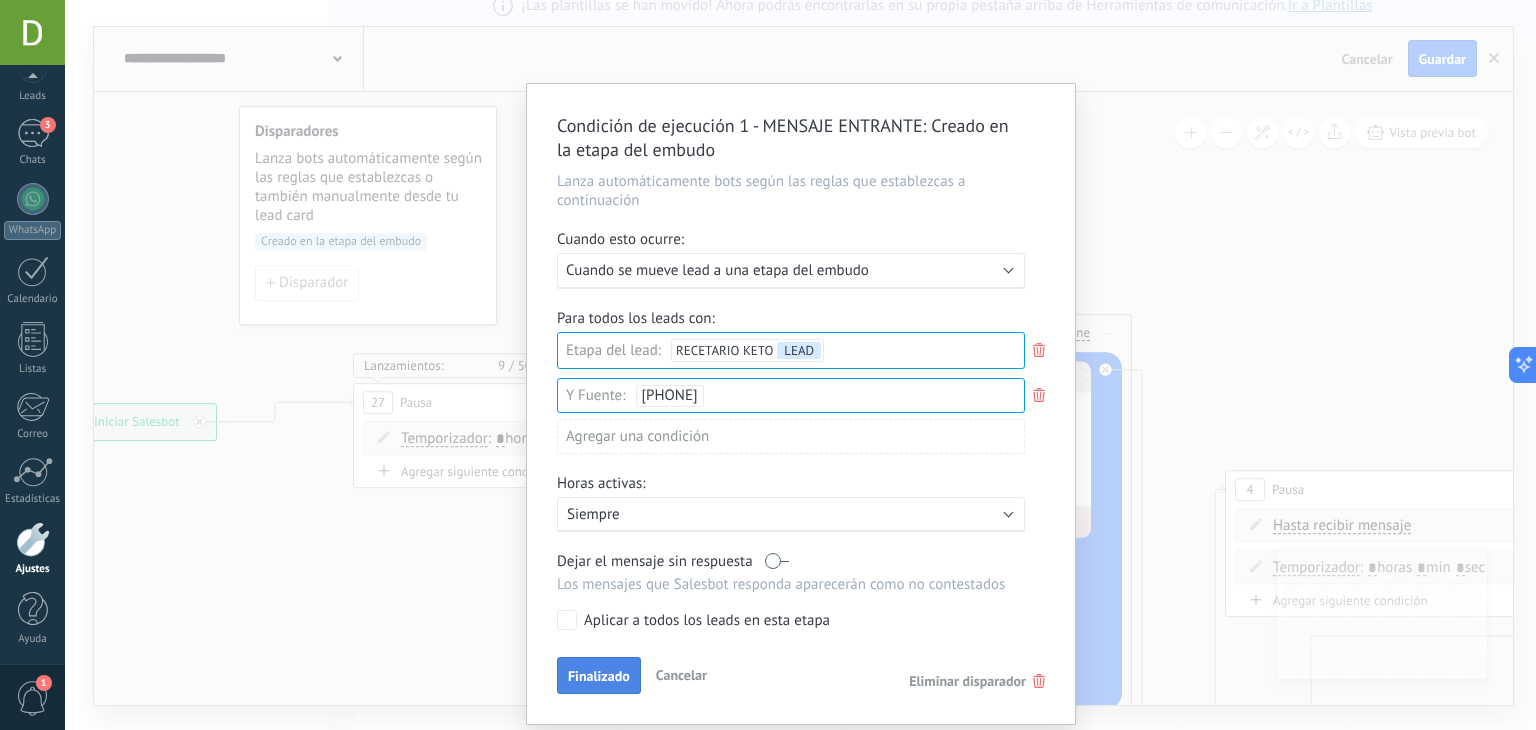 click on "Finalizado" at bounding box center [599, 676] 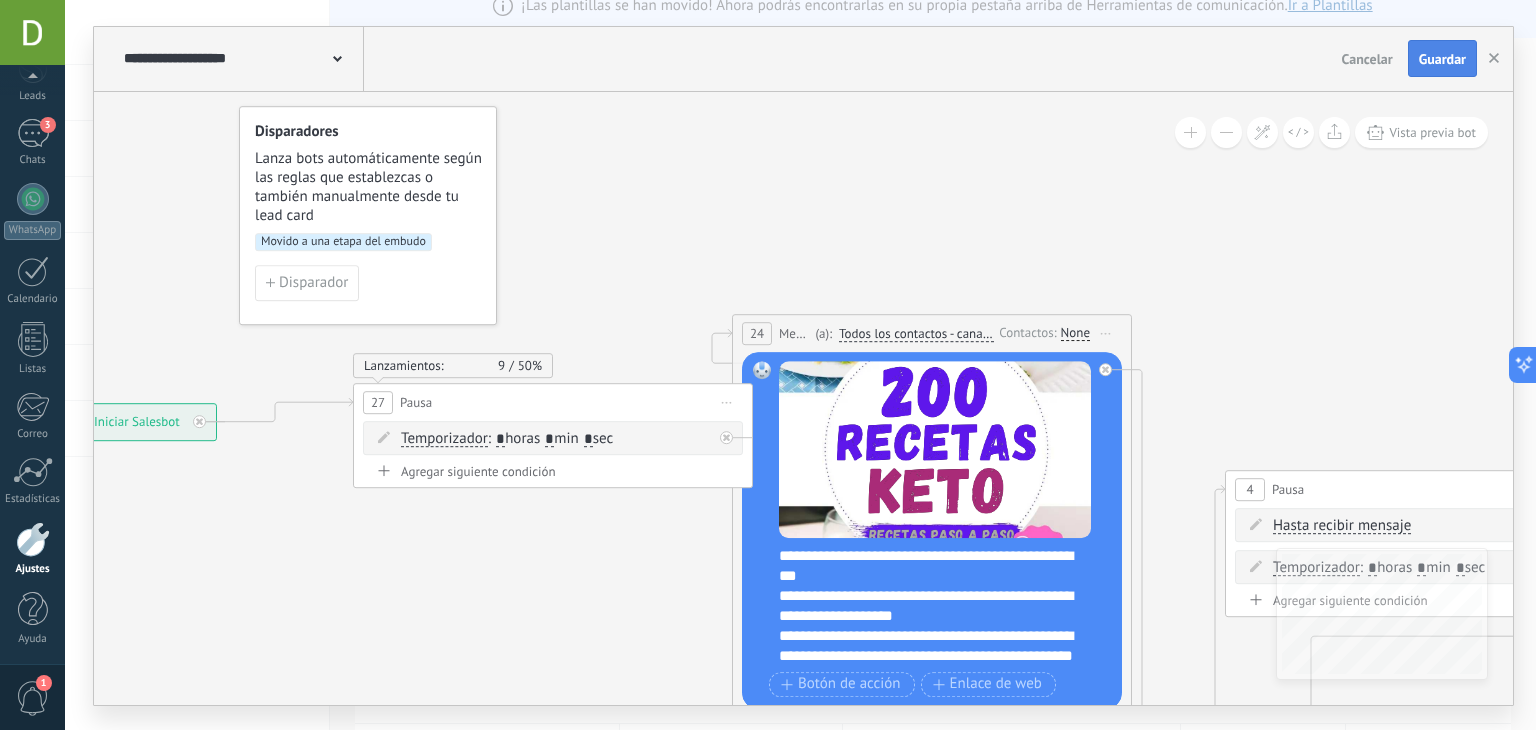 click on "Guardar" at bounding box center [1442, 59] 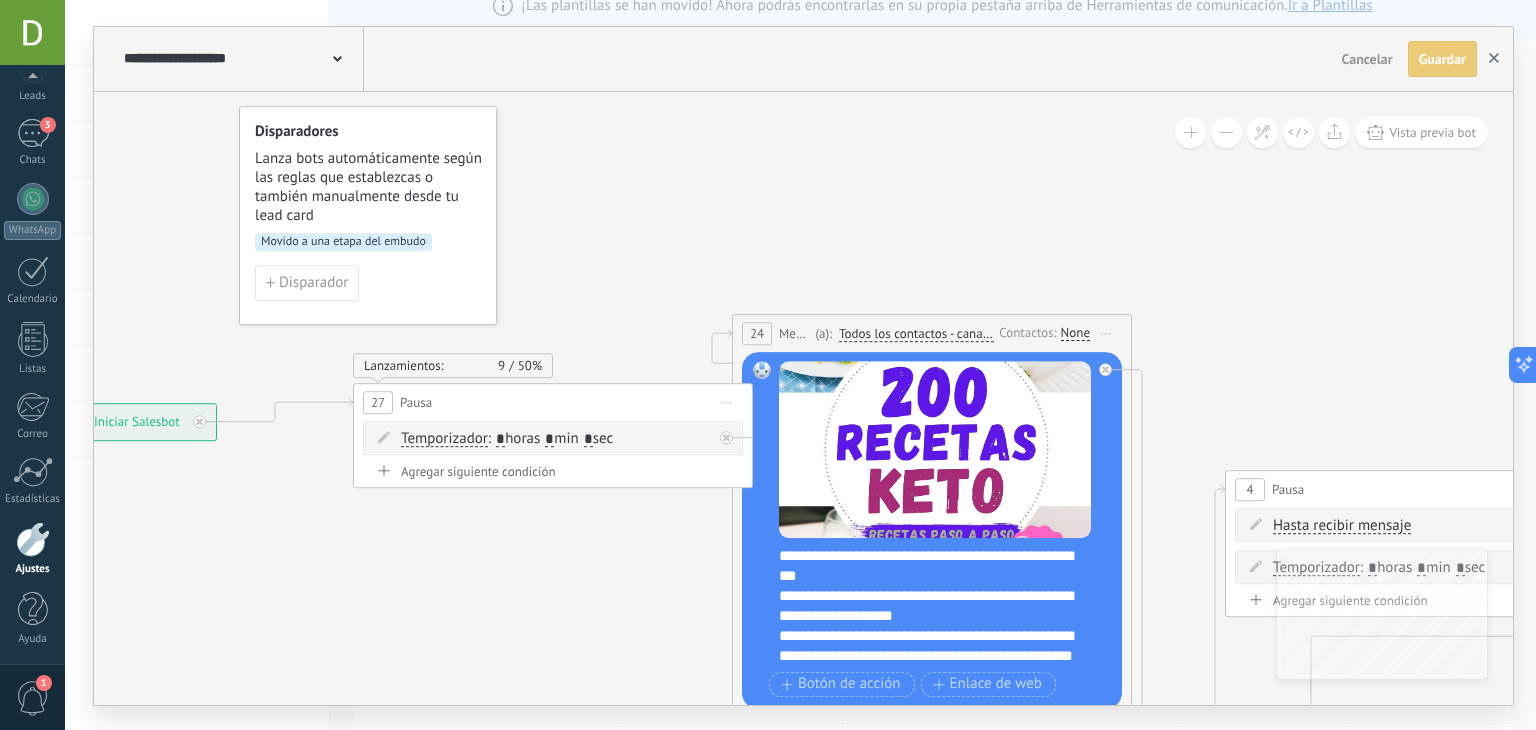 click at bounding box center [1494, 59] 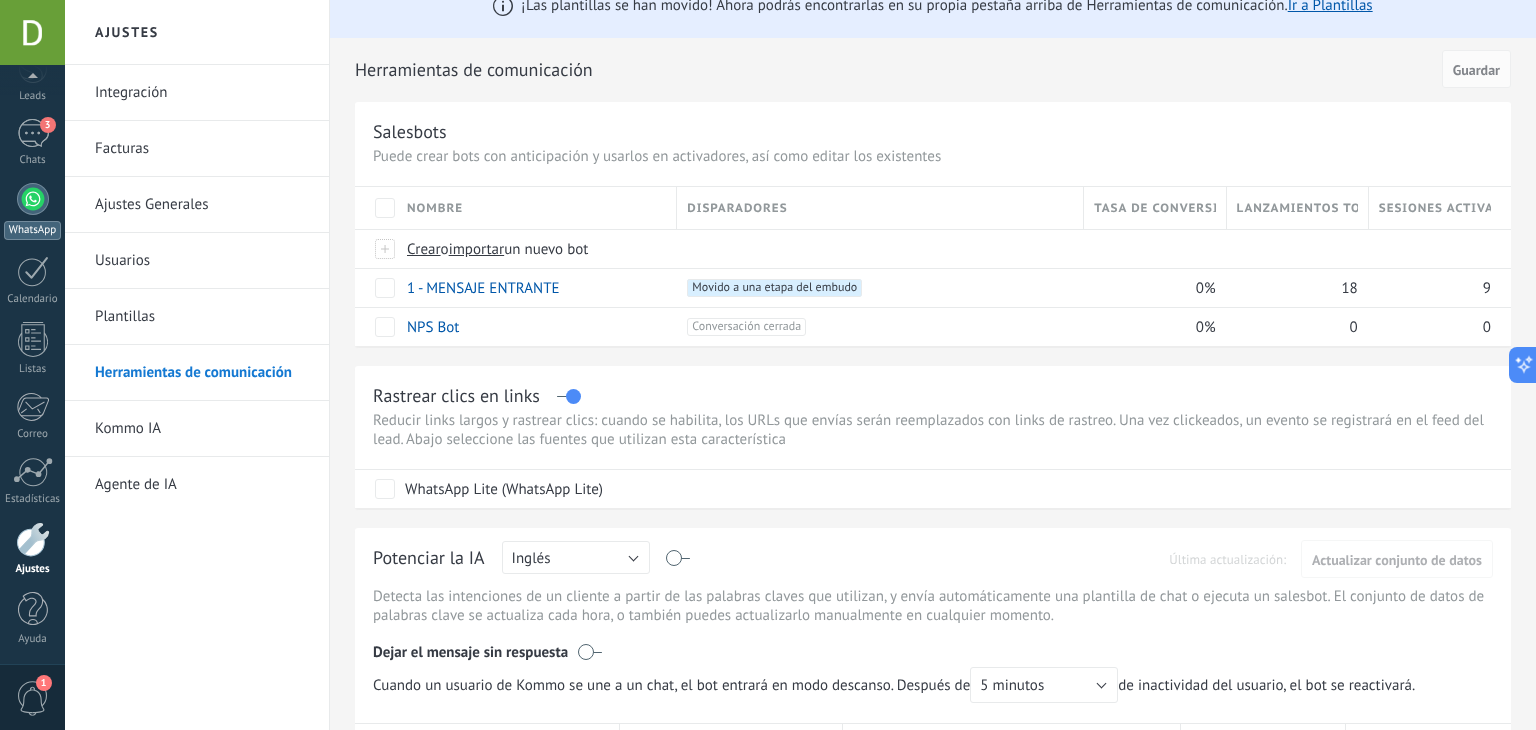 scroll, scrollTop: 0, scrollLeft: 0, axis: both 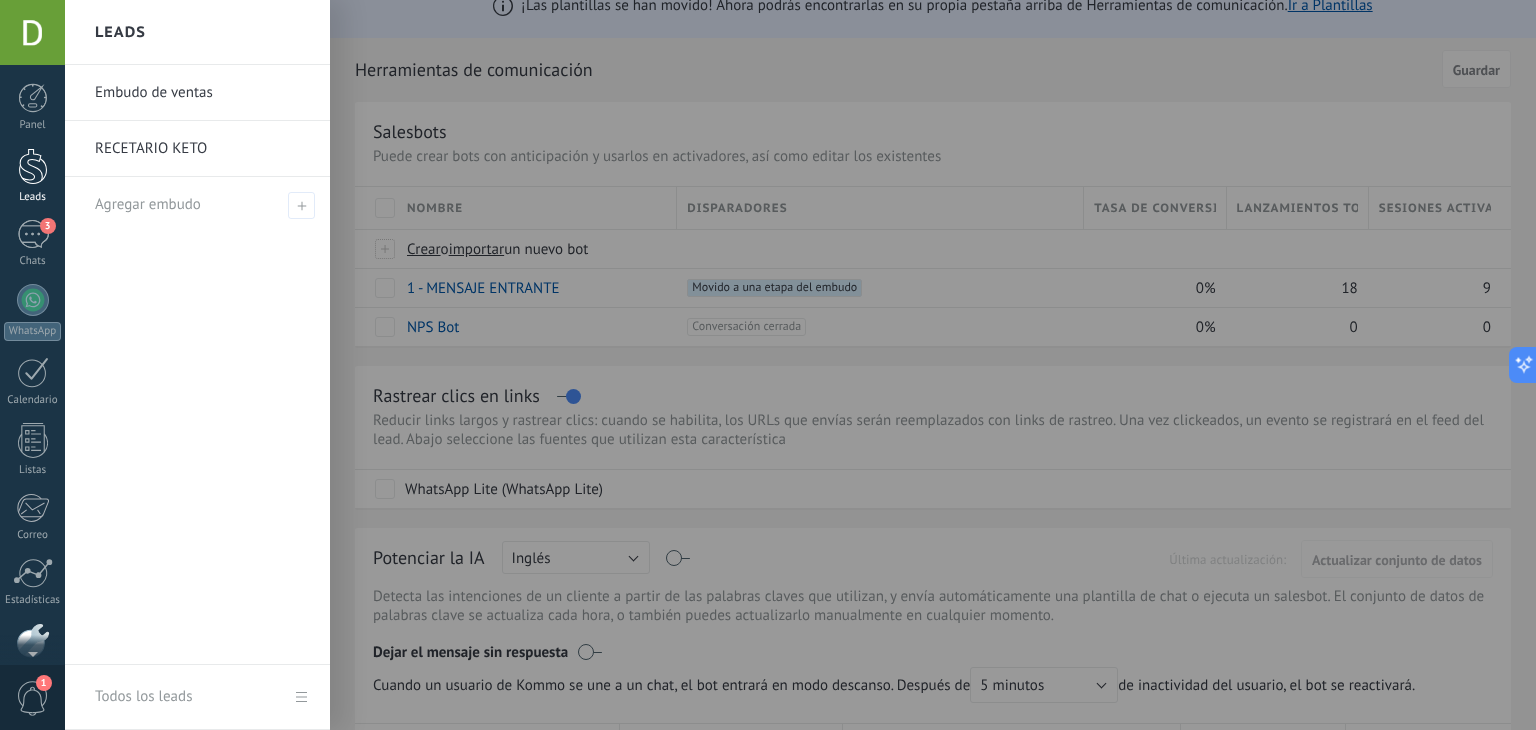 click on "Leads" at bounding box center [32, 176] 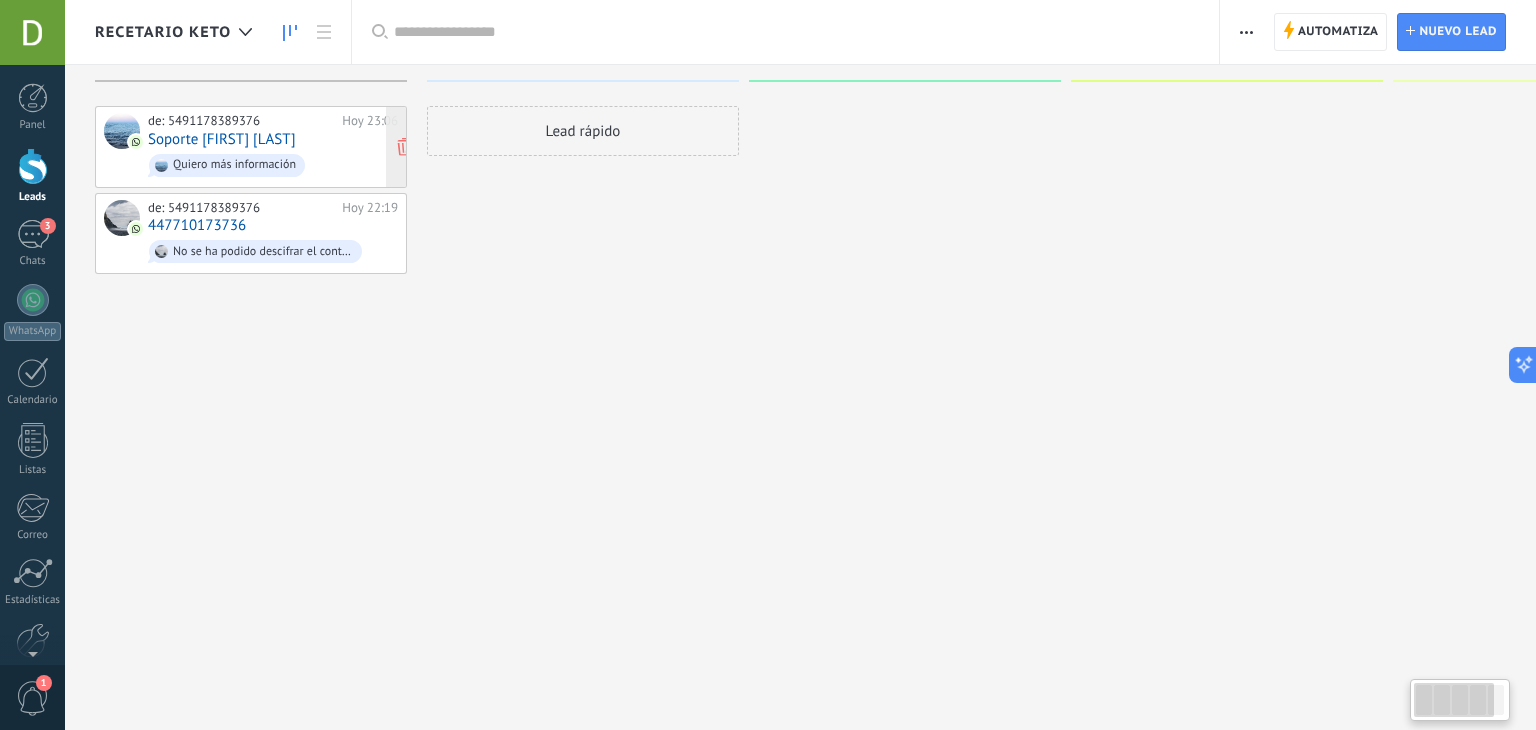 scroll, scrollTop: 0, scrollLeft: 0, axis: both 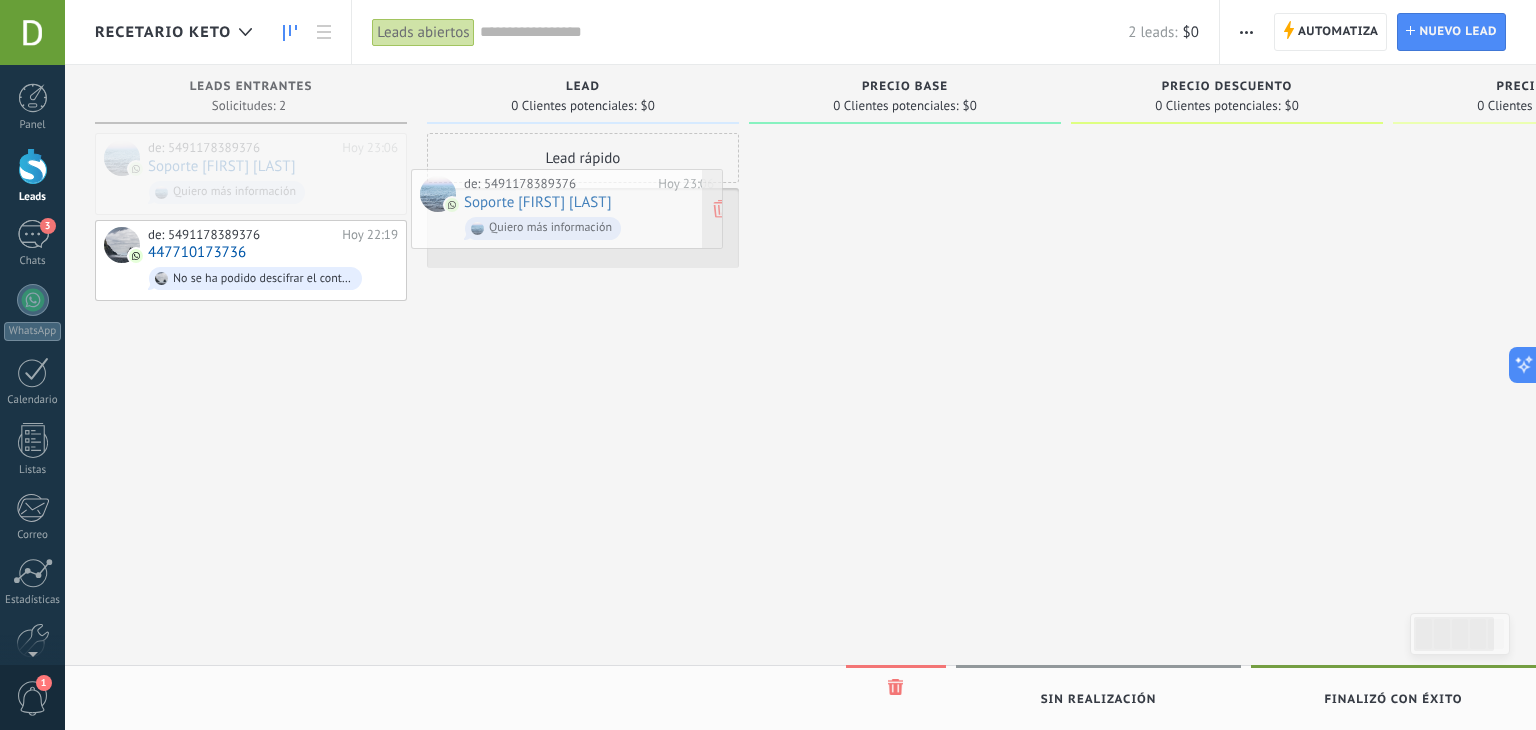drag, startPoint x: 260, startPoint y: 159, endPoint x: 579, endPoint y: 197, distance: 321.25534 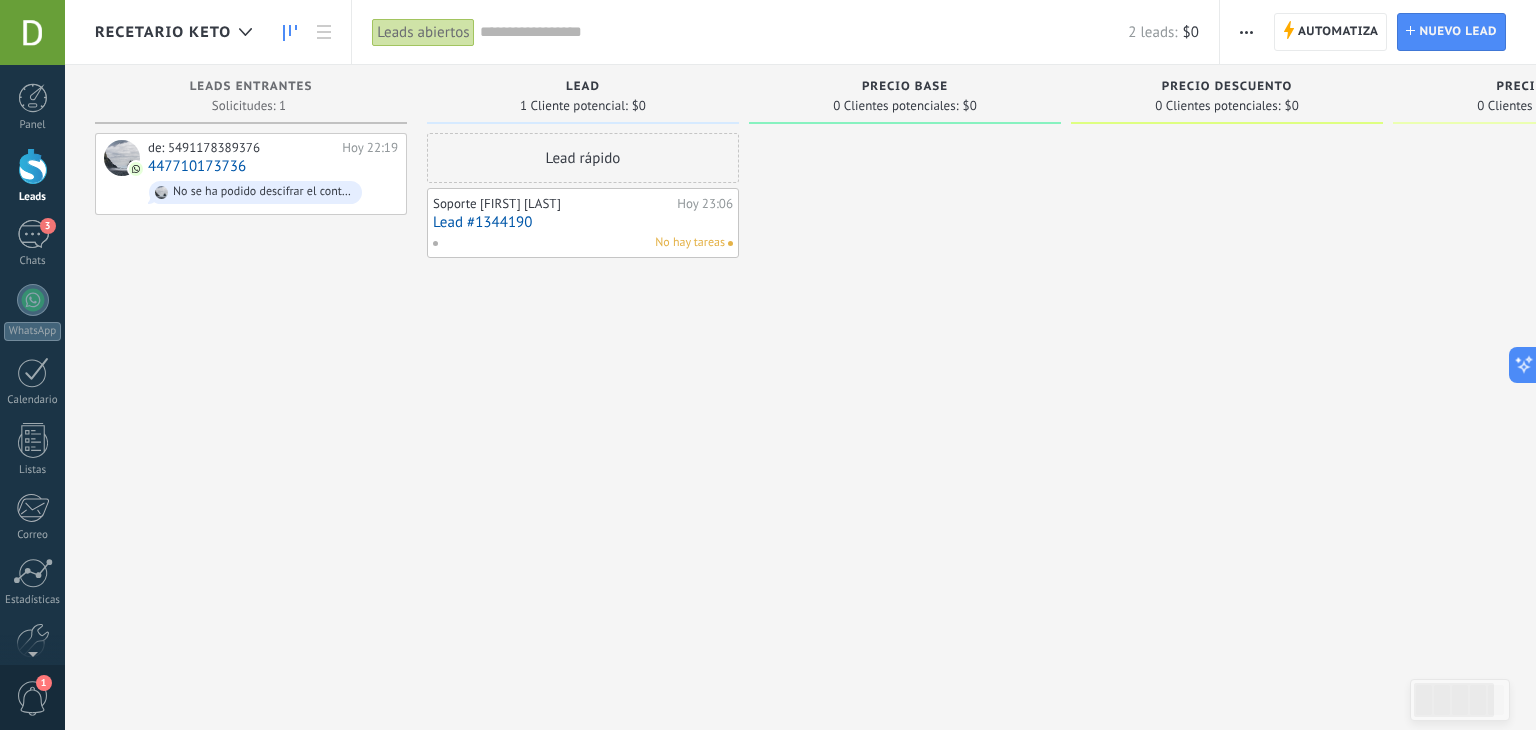 drag, startPoint x: 579, startPoint y: 197, endPoint x: 368, endPoint y: 504, distance: 372.51846 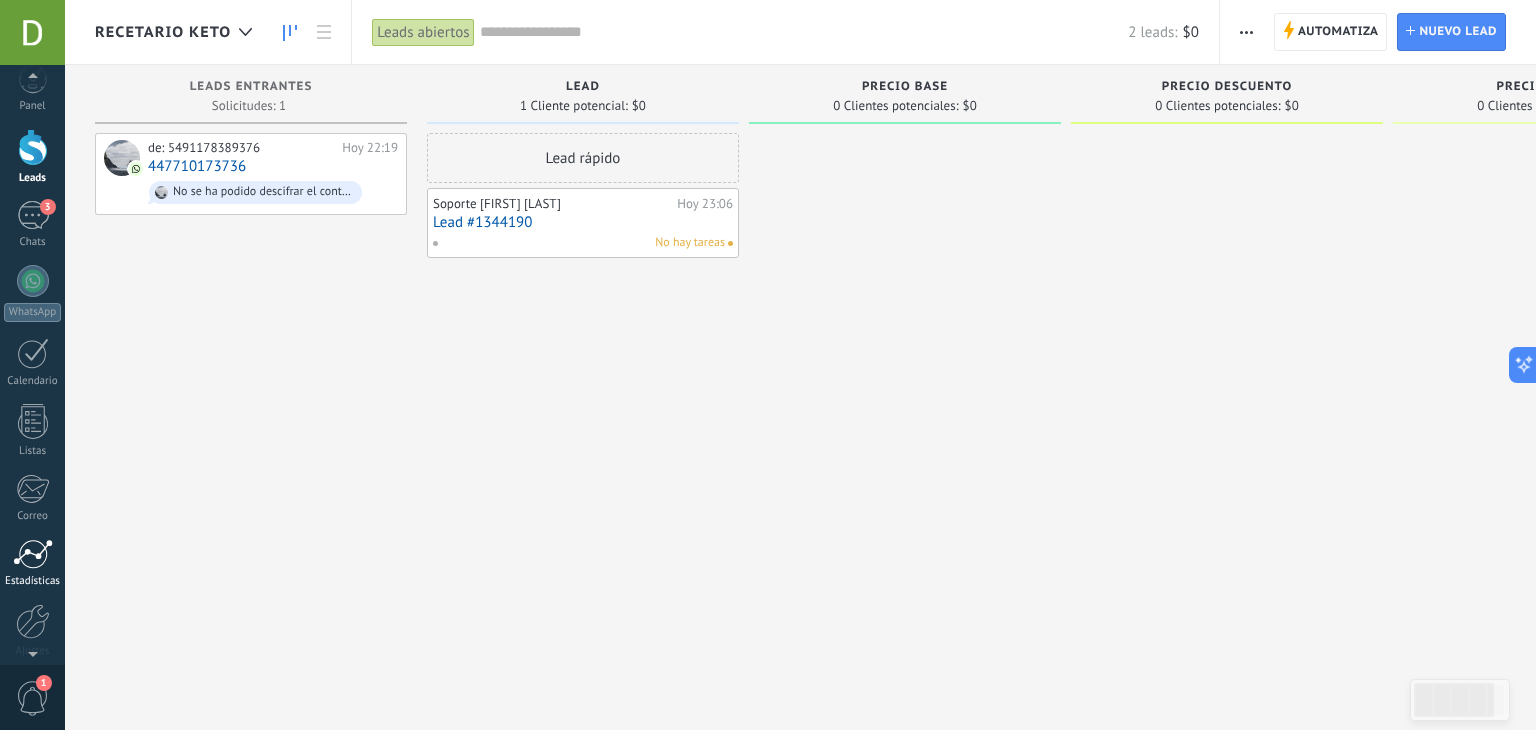 scroll, scrollTop: 101, scrollLeft: 0, axis: vertical 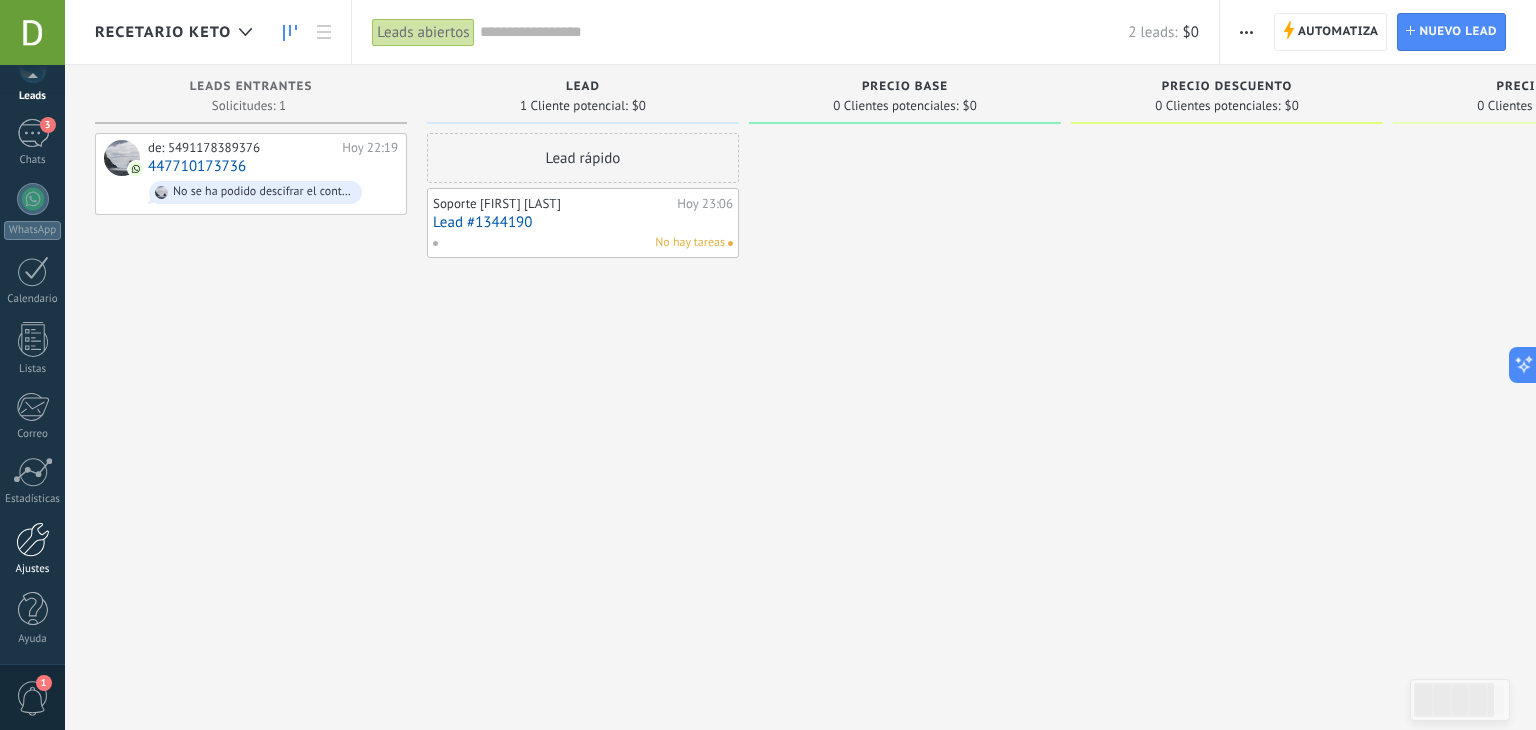 click at bounding box center (33, 539) 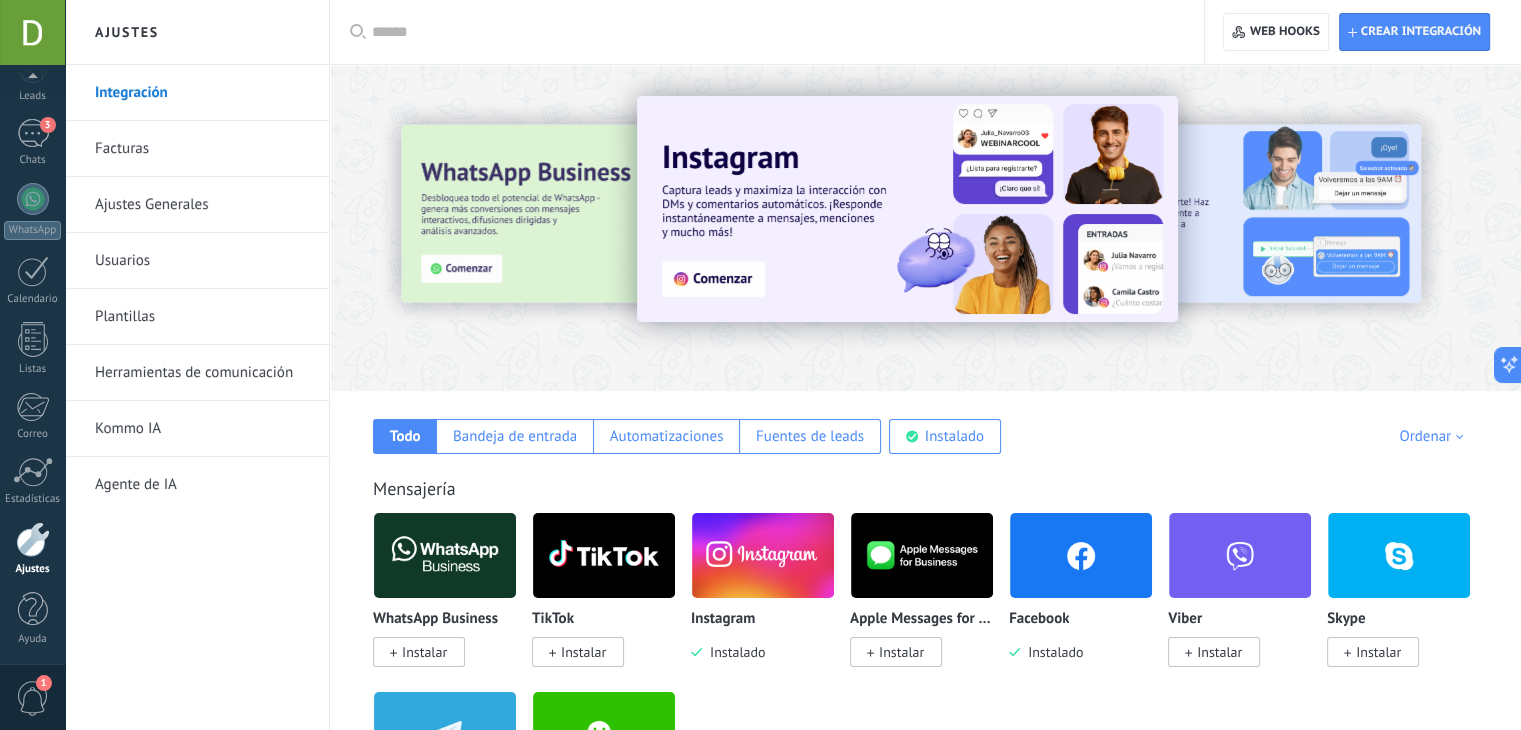 click on "Herramientas de comunicación" at bounding box center (202, 373) 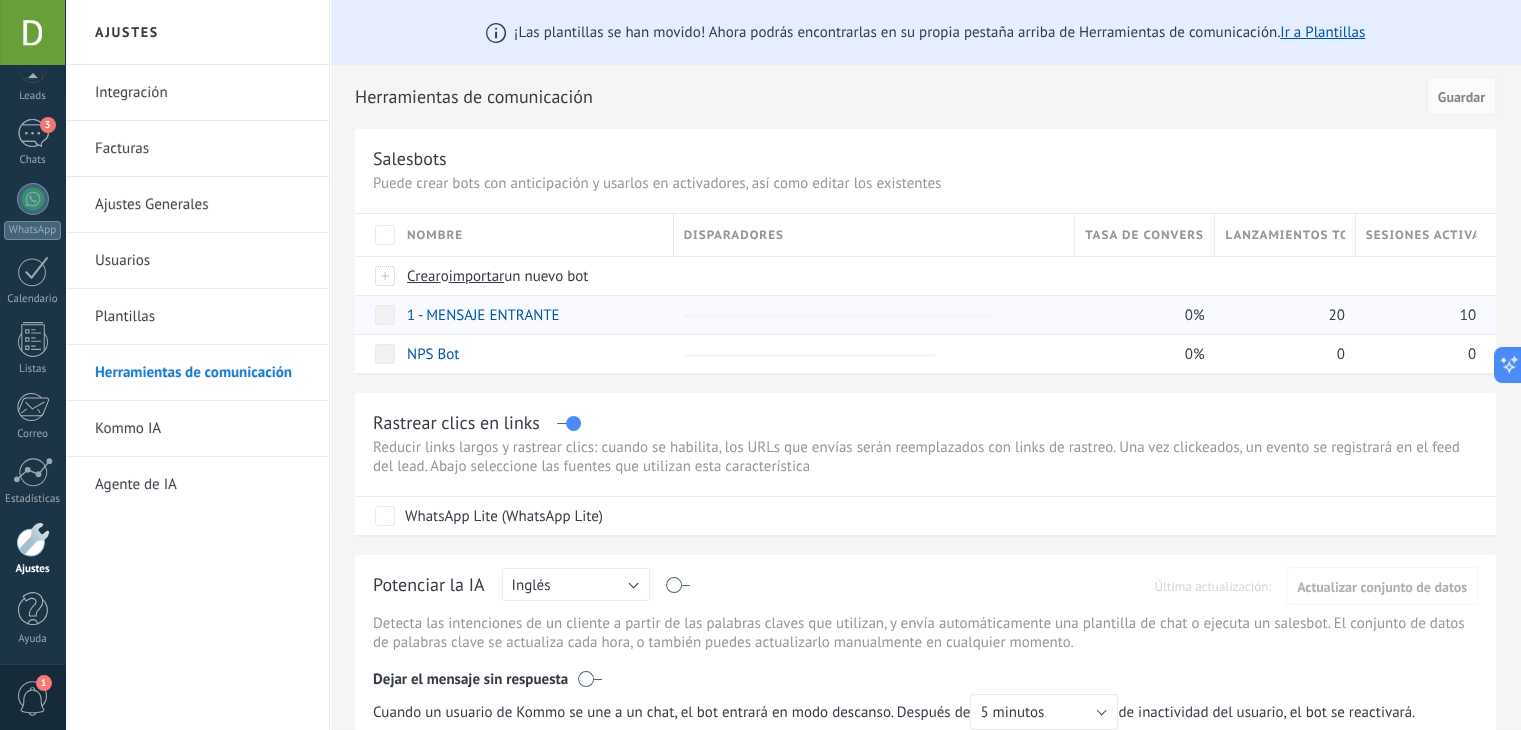 click on "1 - MENSAJE ENTRANTE" at bounding box center (530, 315) 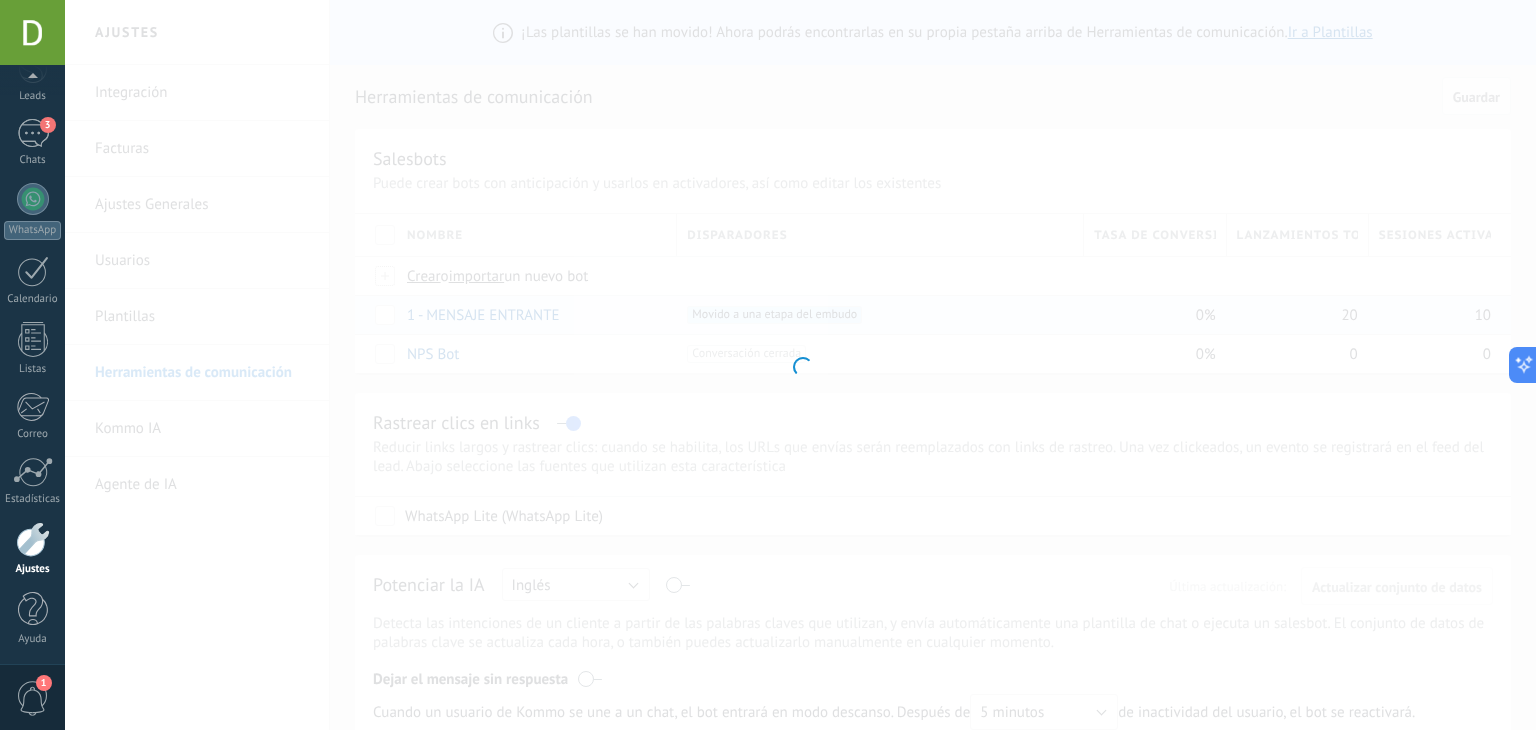 type on "**********" 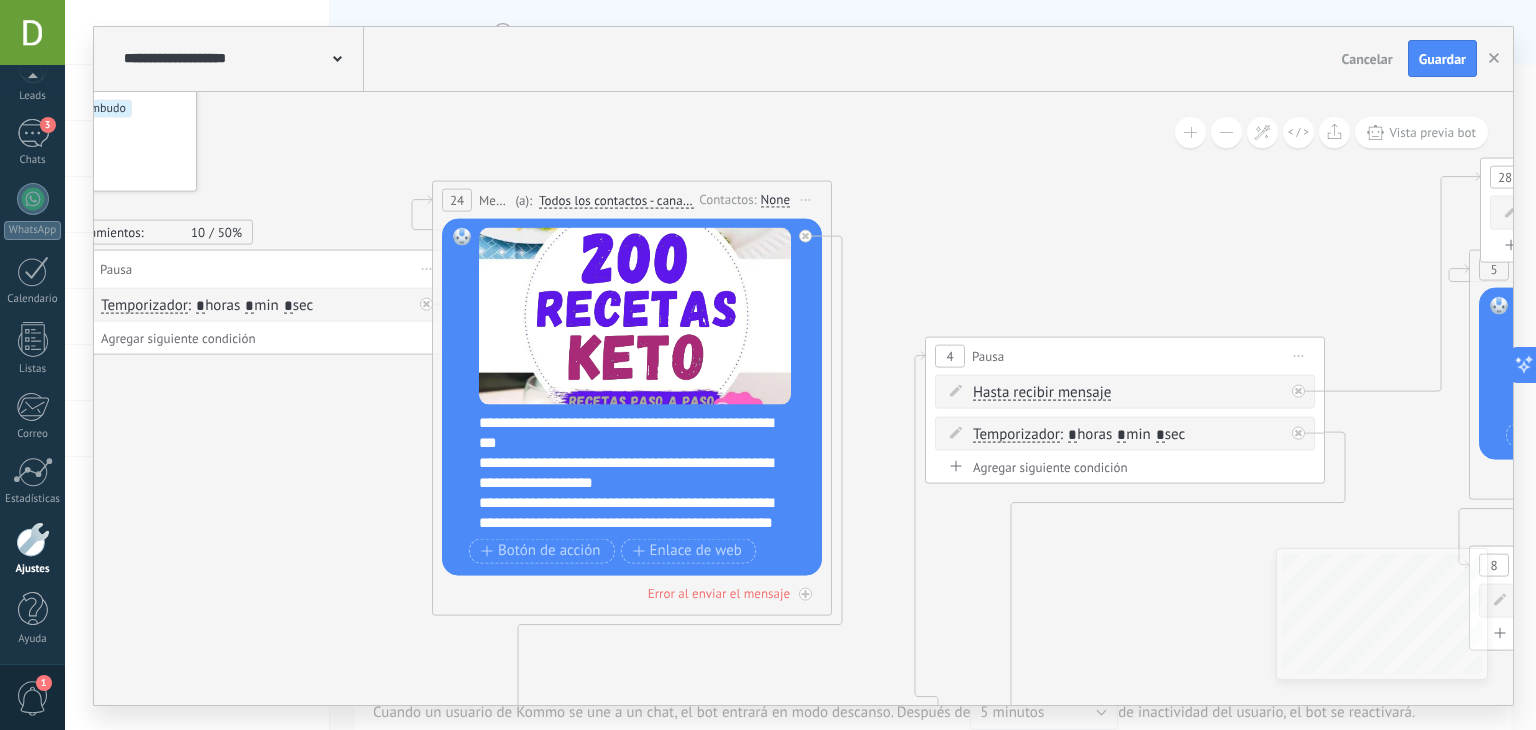 click on "Todos los contactos - canales seleccionados" at bounding box center (616, 200) 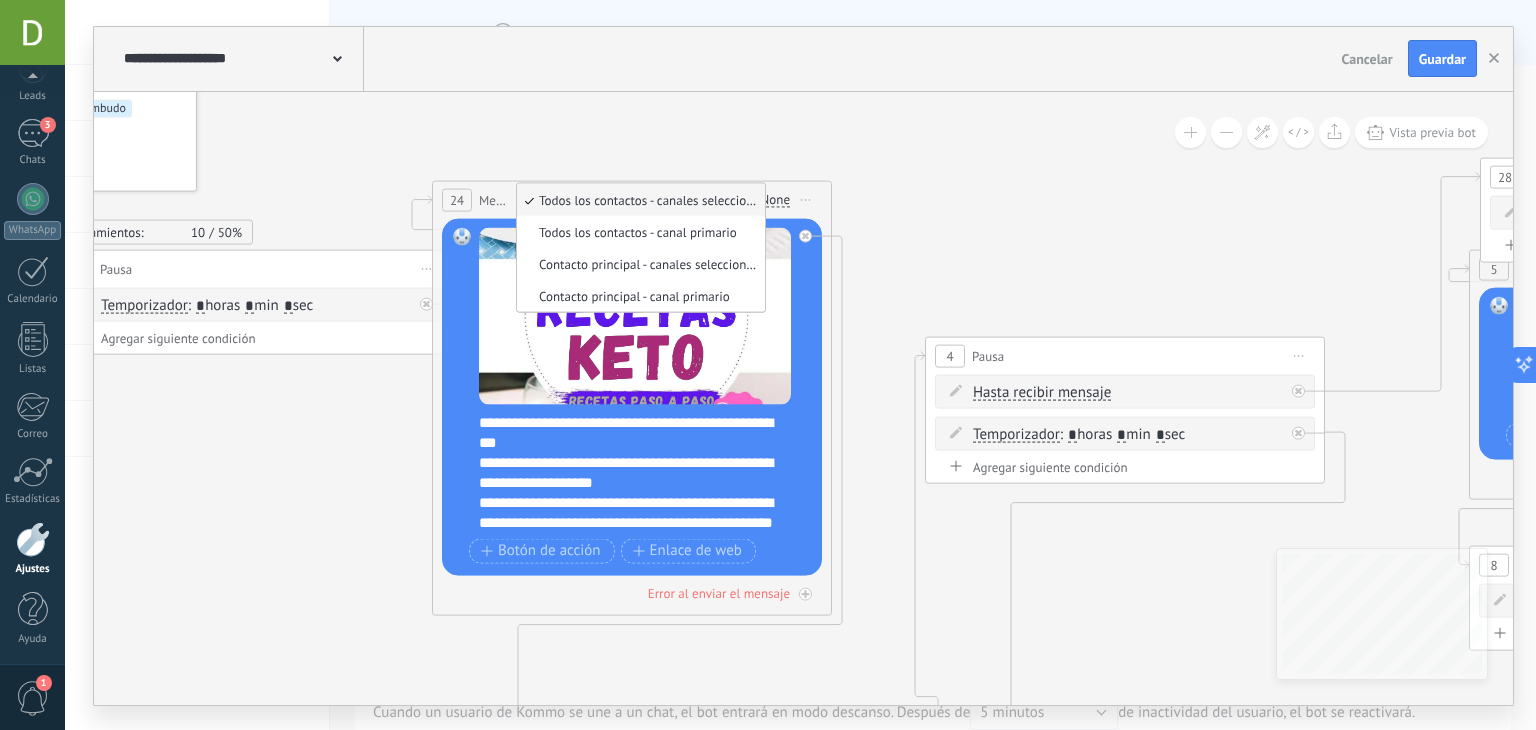 click on "Todos los contactos - canales seleccionados" at bounding box center [638, 199] 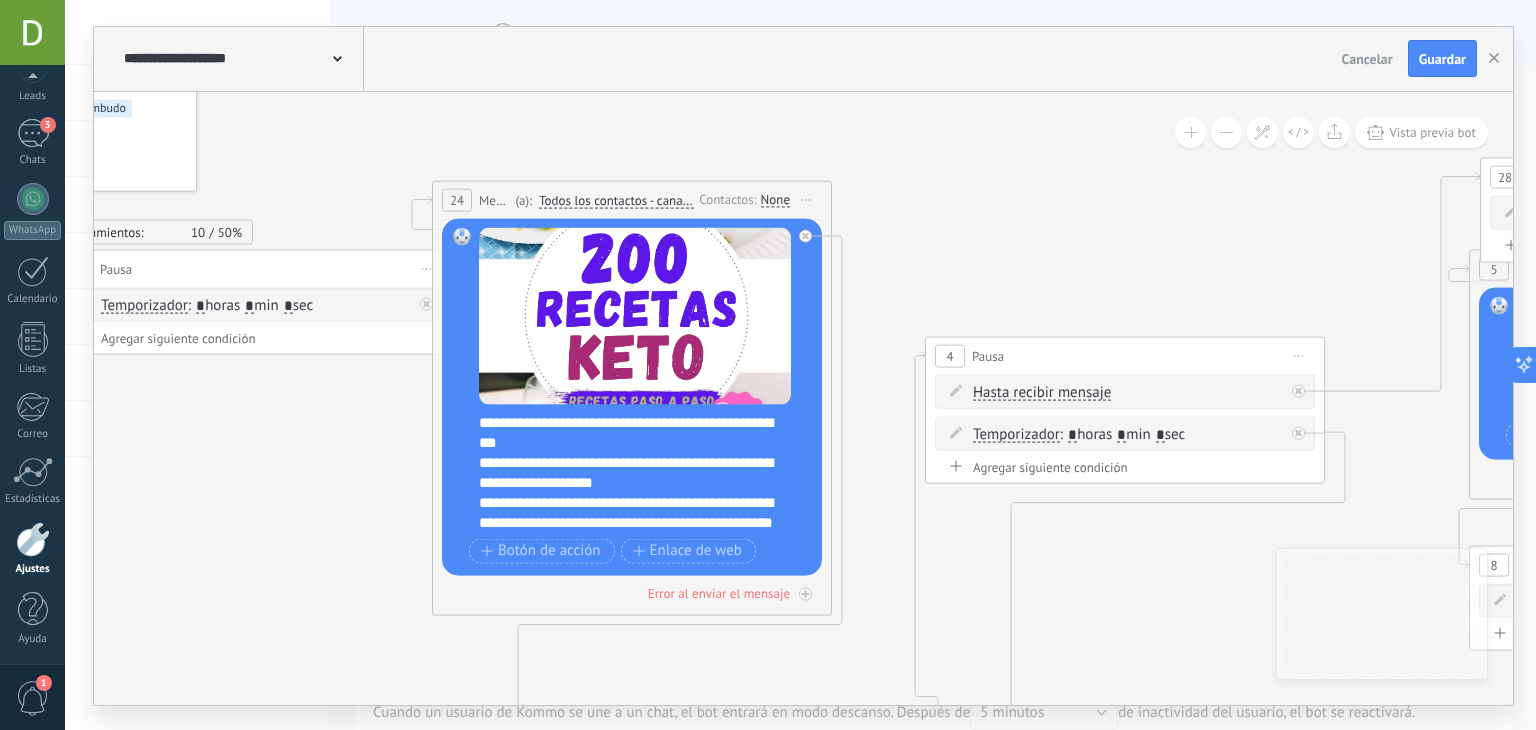 click on "None" at bounding box center (775, 200) 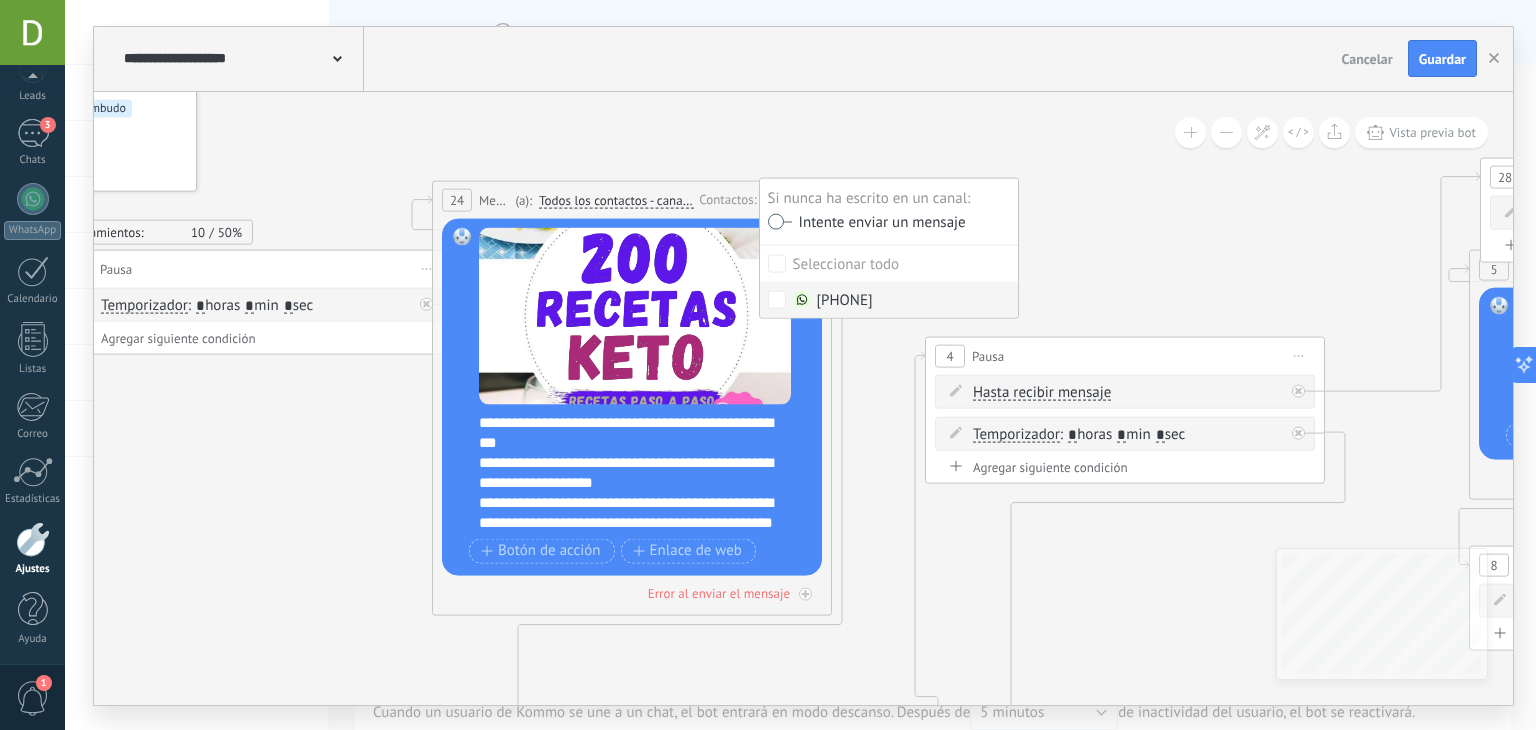 click on "[PHONE]" at bounding box center [833, 301] 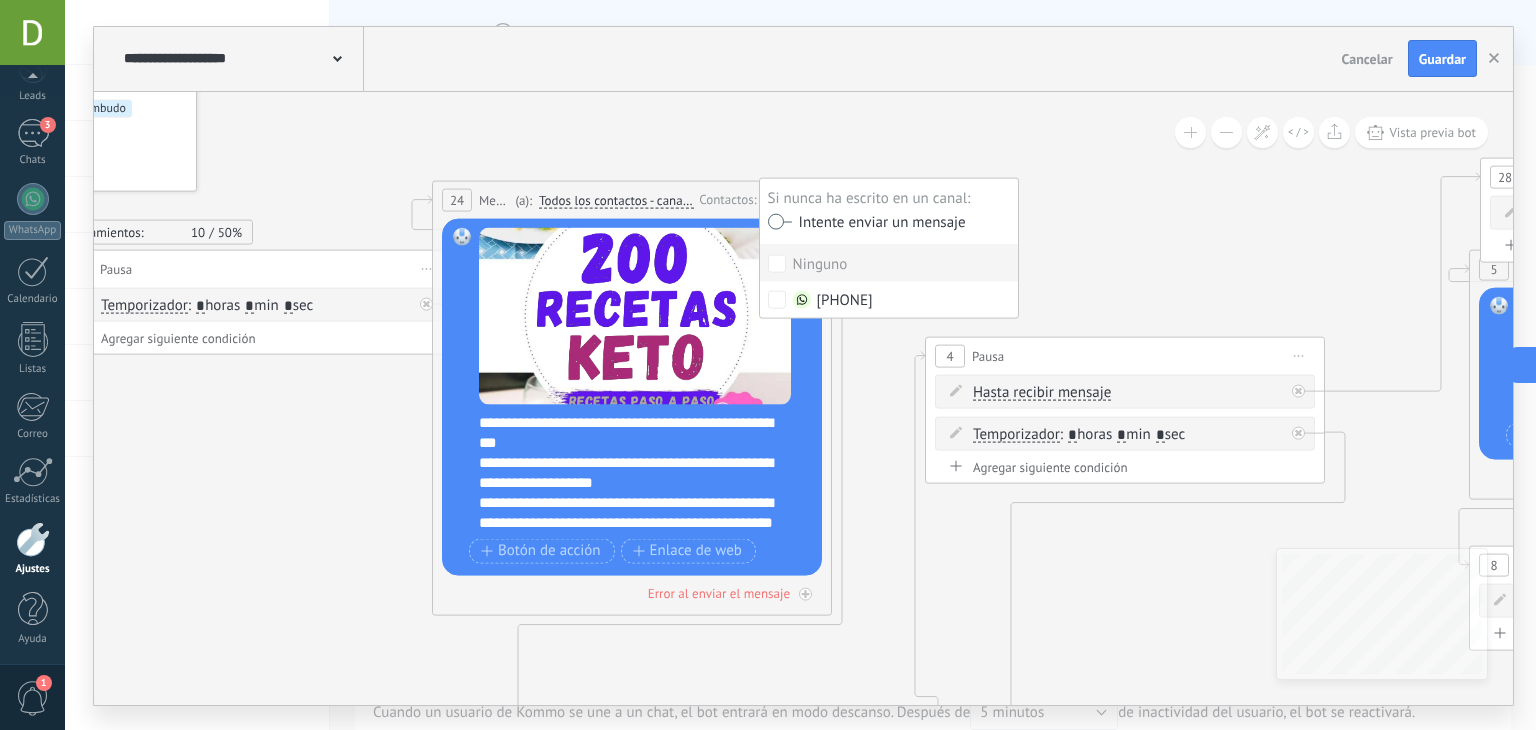 click on "Ninguno" at bounding box center [889, 264] 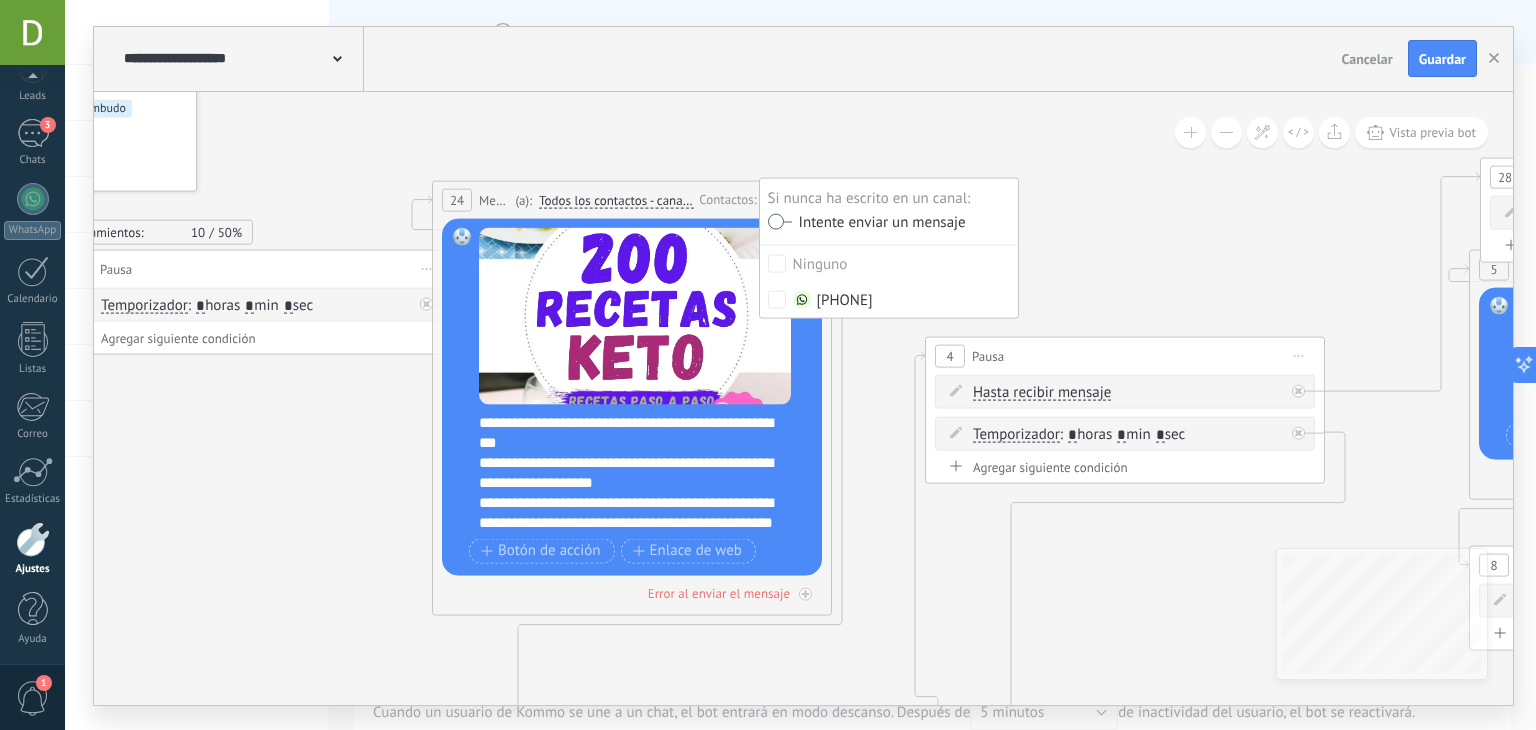 click 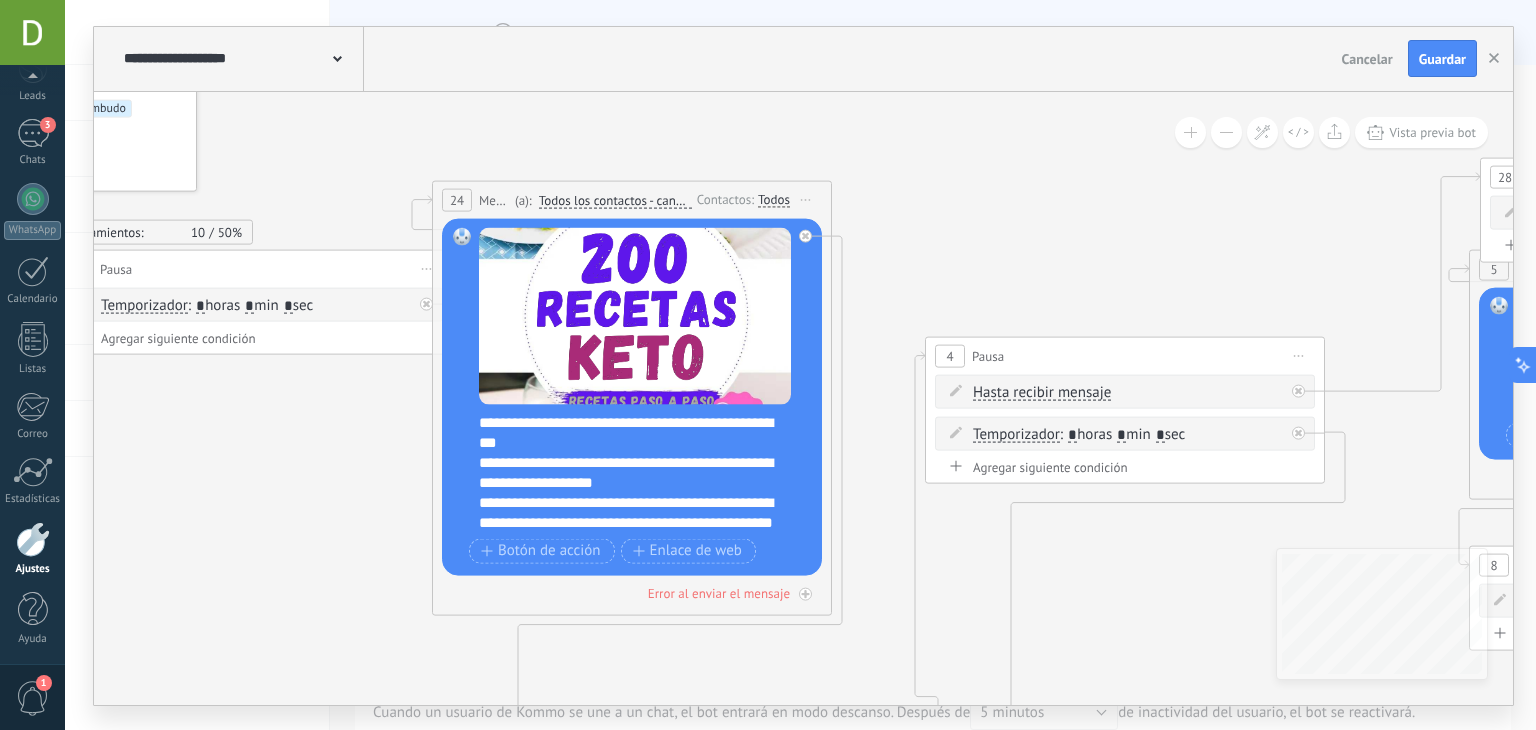 click on "Todos los contactos - canales seleccionados" at bounding box center [615, 200] 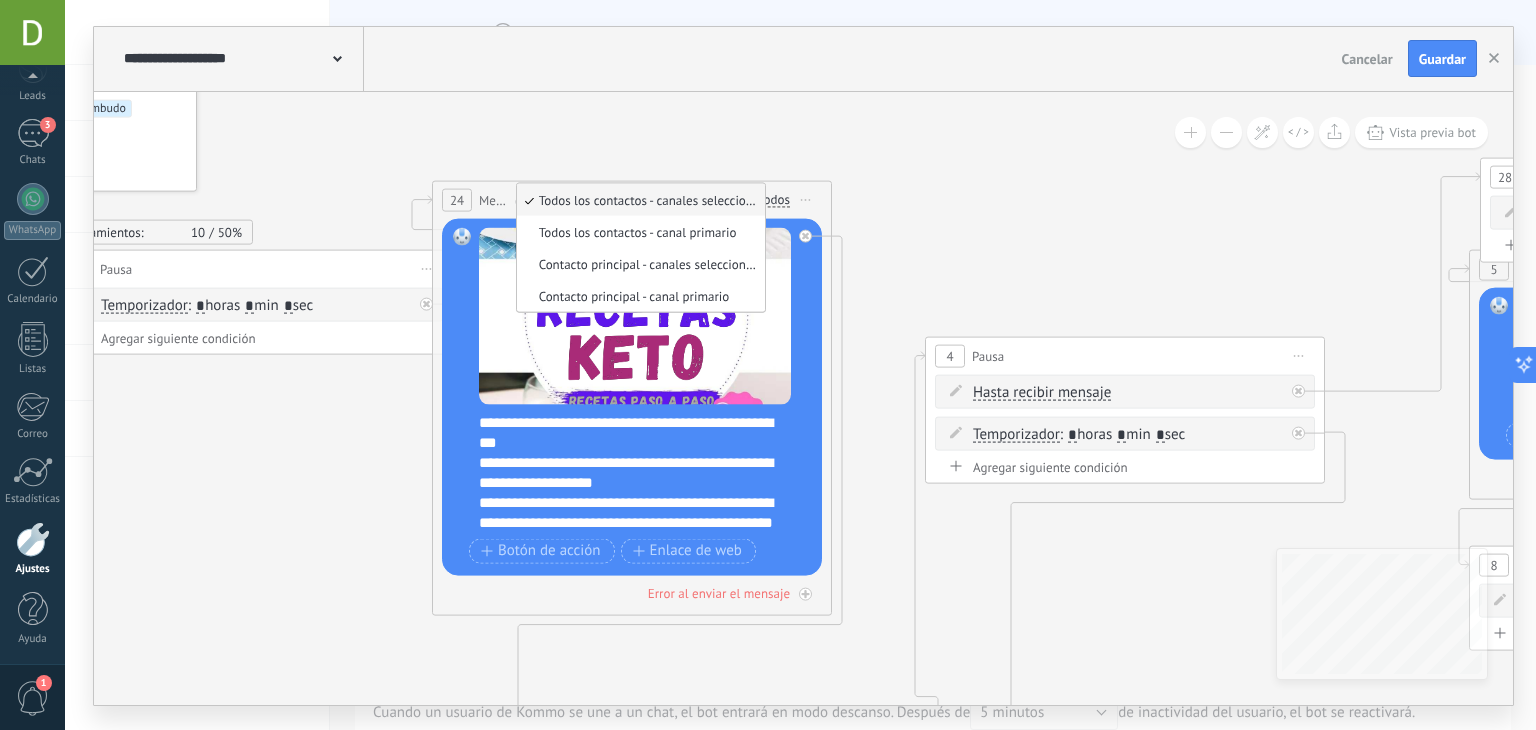 click 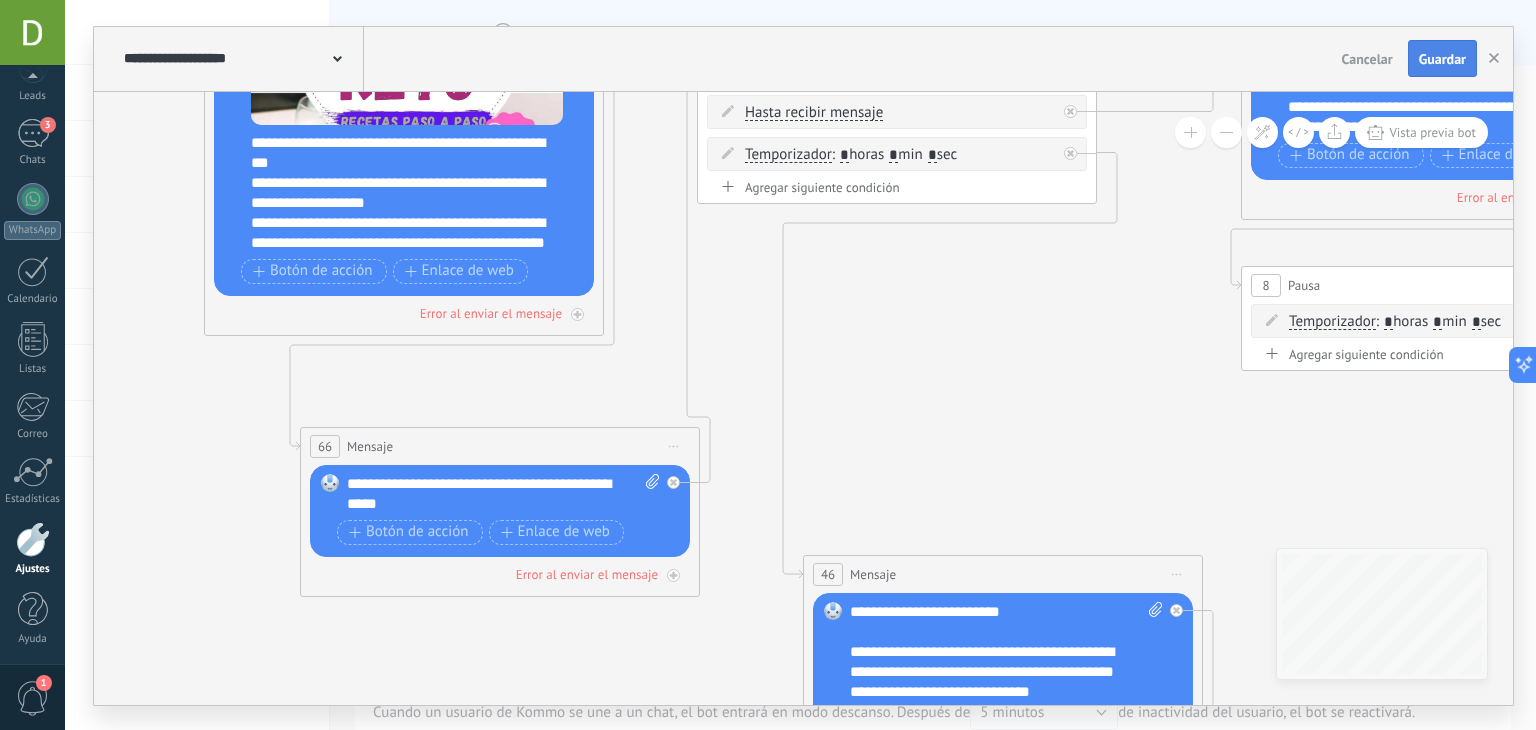 click on "Guardar" at bounding box center (1442, 59) 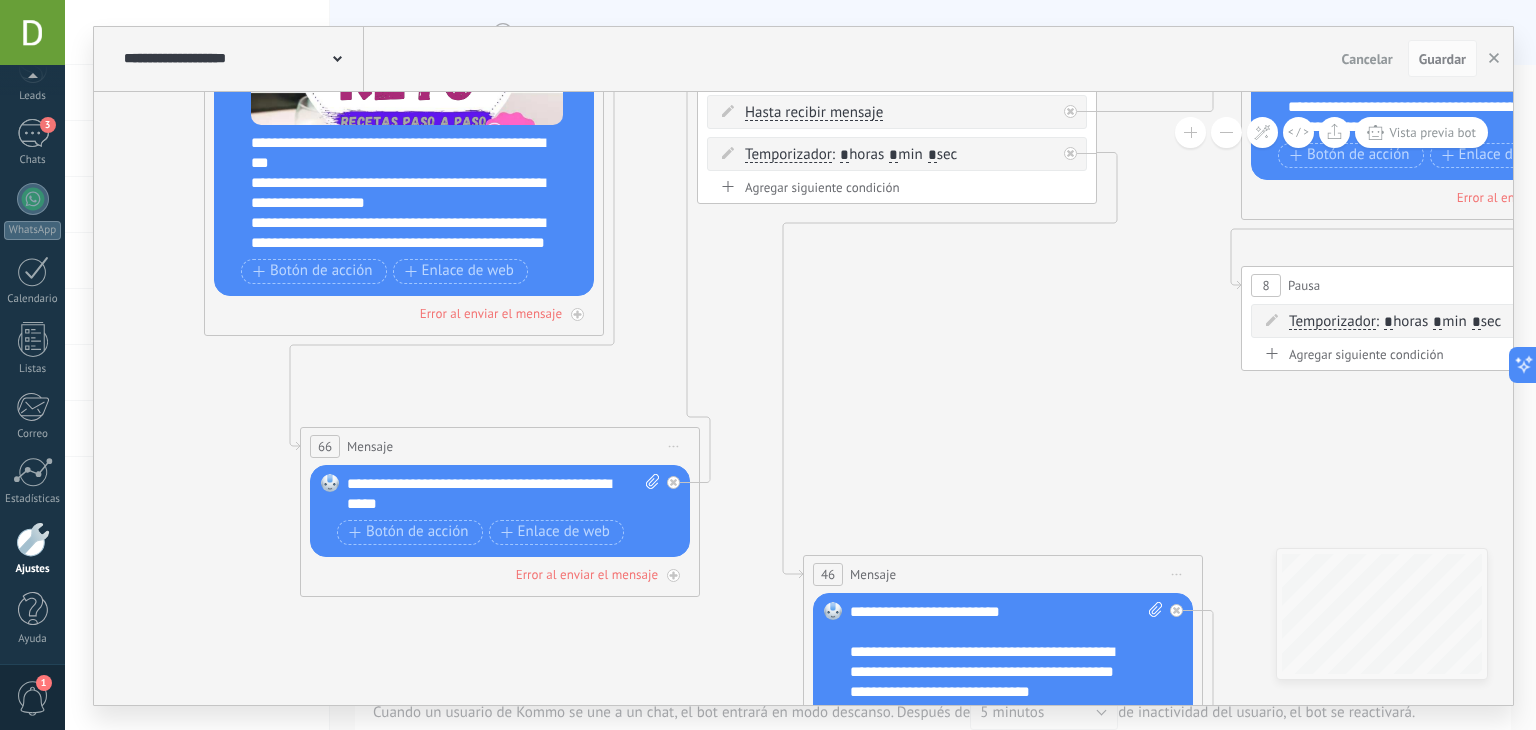 click at bounding box center (33, 539) 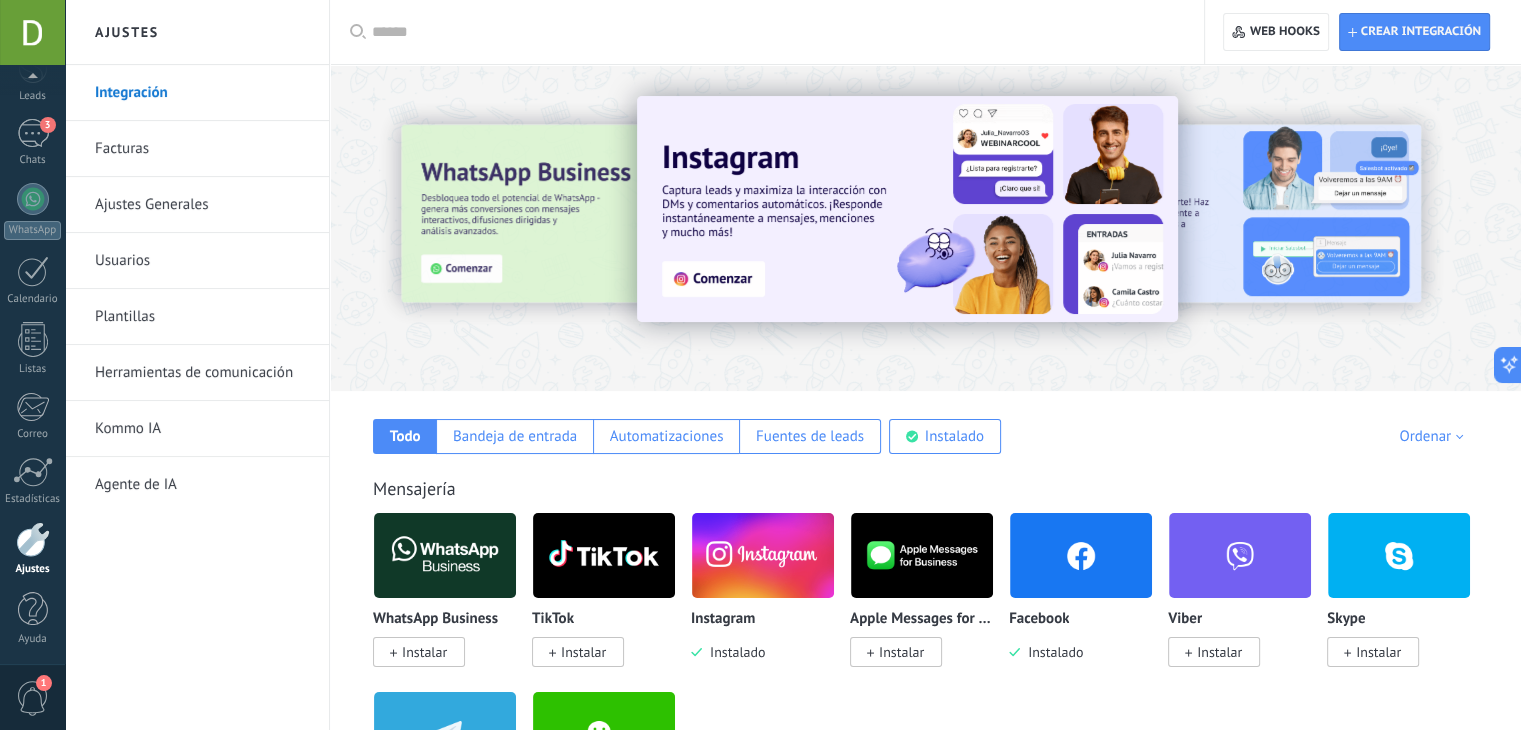 click on "Herramientas de comunicación" at bounding box center (202, 373) 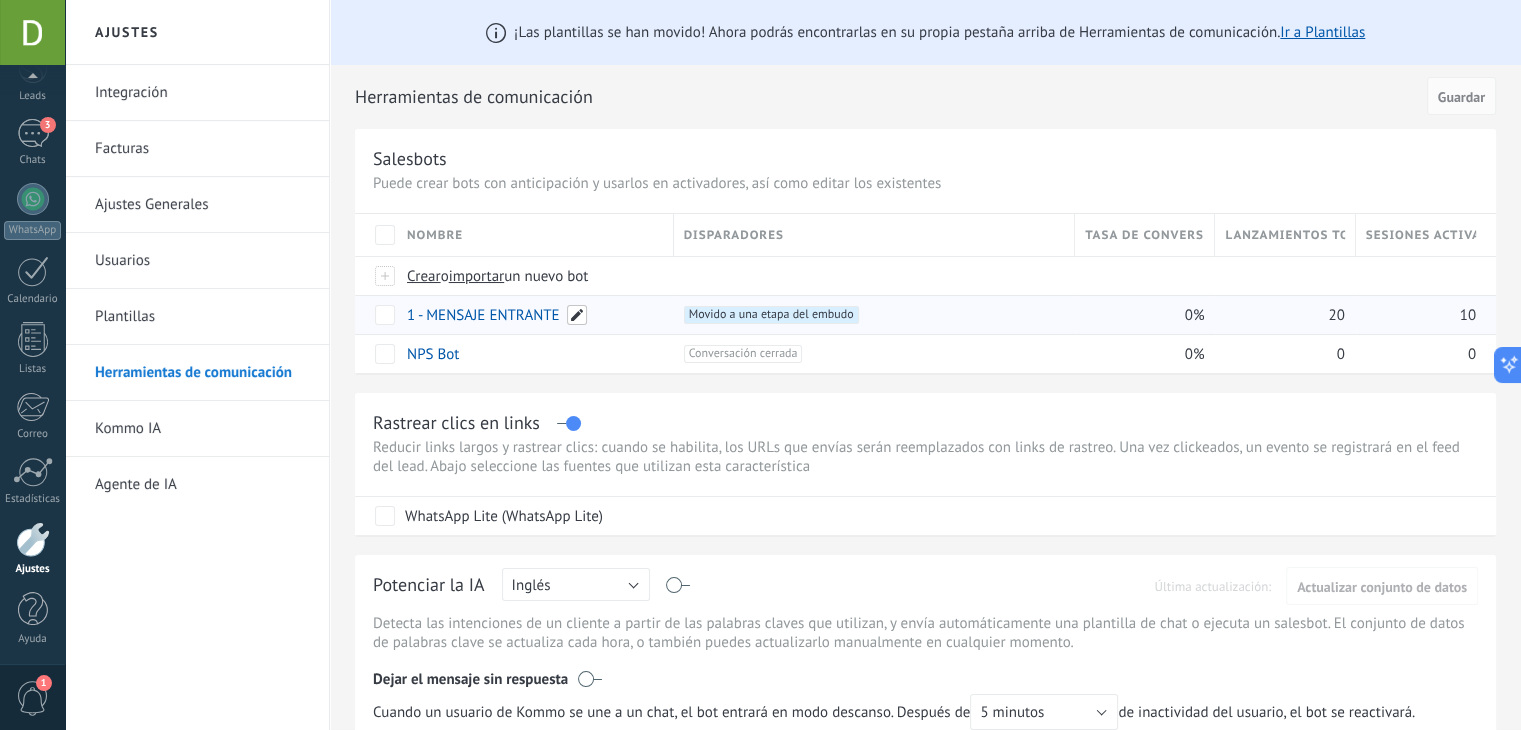 click at bounding box center [577, 315] 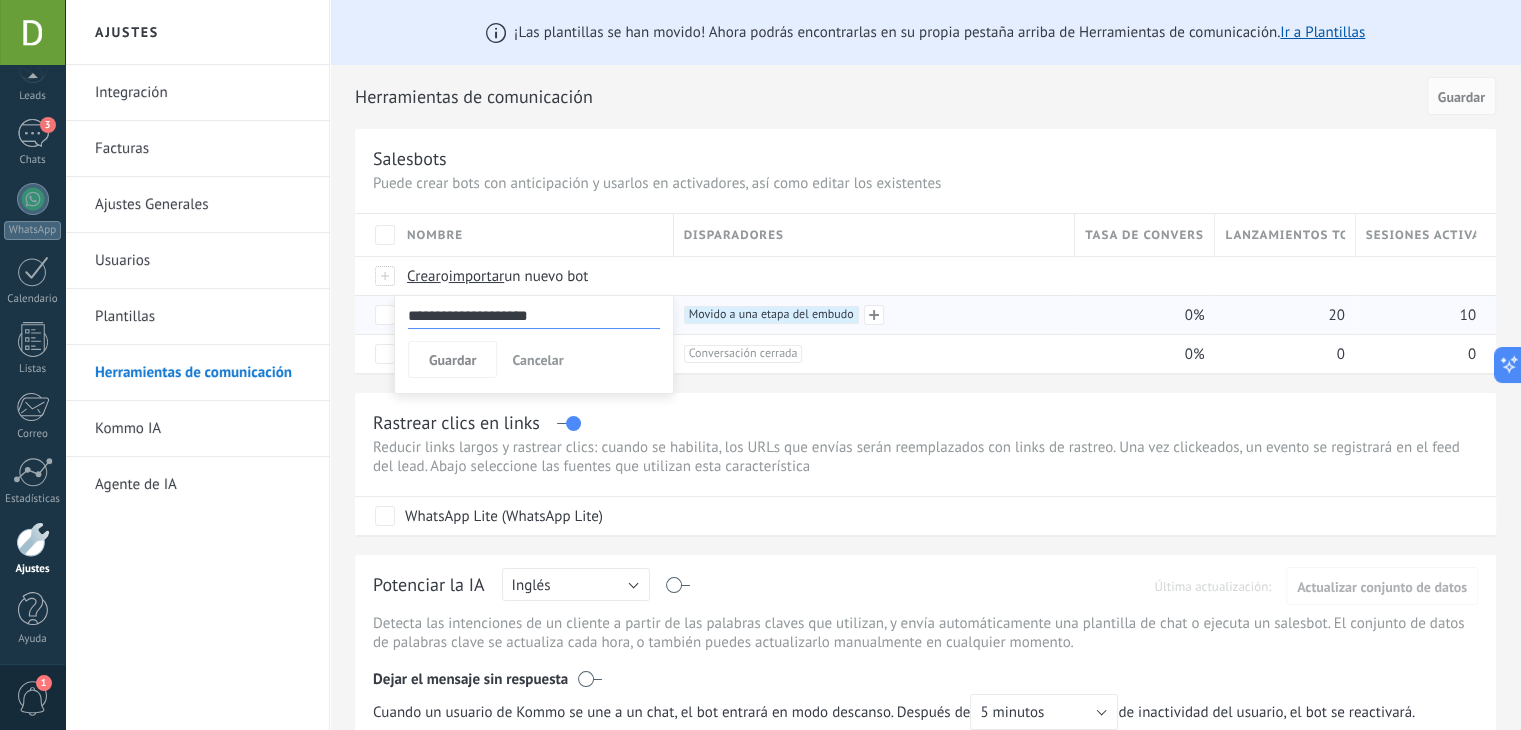 click on "Movido a una etapa del embudo +0" at bounding box center [771, 315] 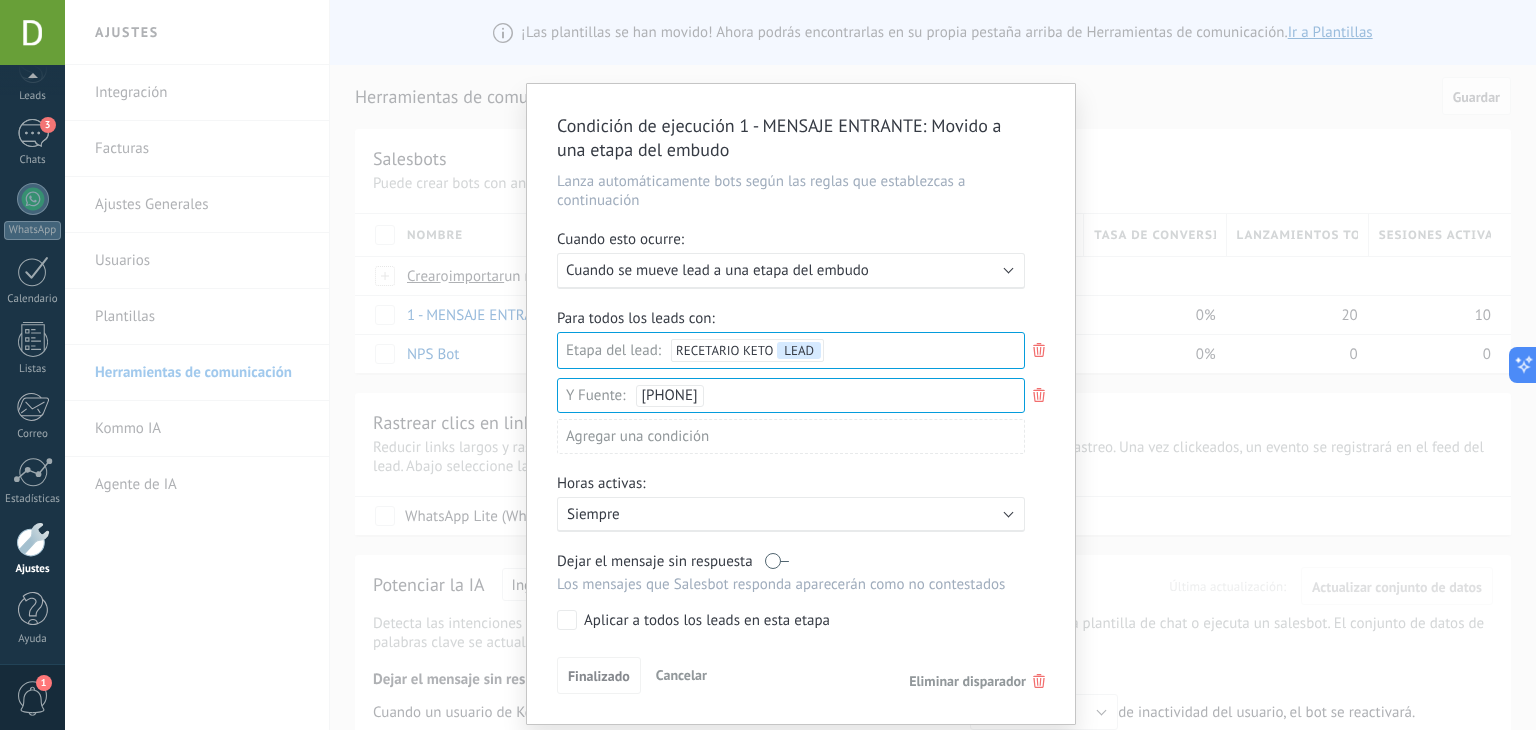 click on "Leads Entrantes Nueva consulta Cualificado Llamada agendada Propuesta en preparación Propuesta enviada Seguimiento Negociación Factura enviada Leads ganados Leads perdidos" at bounding box center (0, 0) 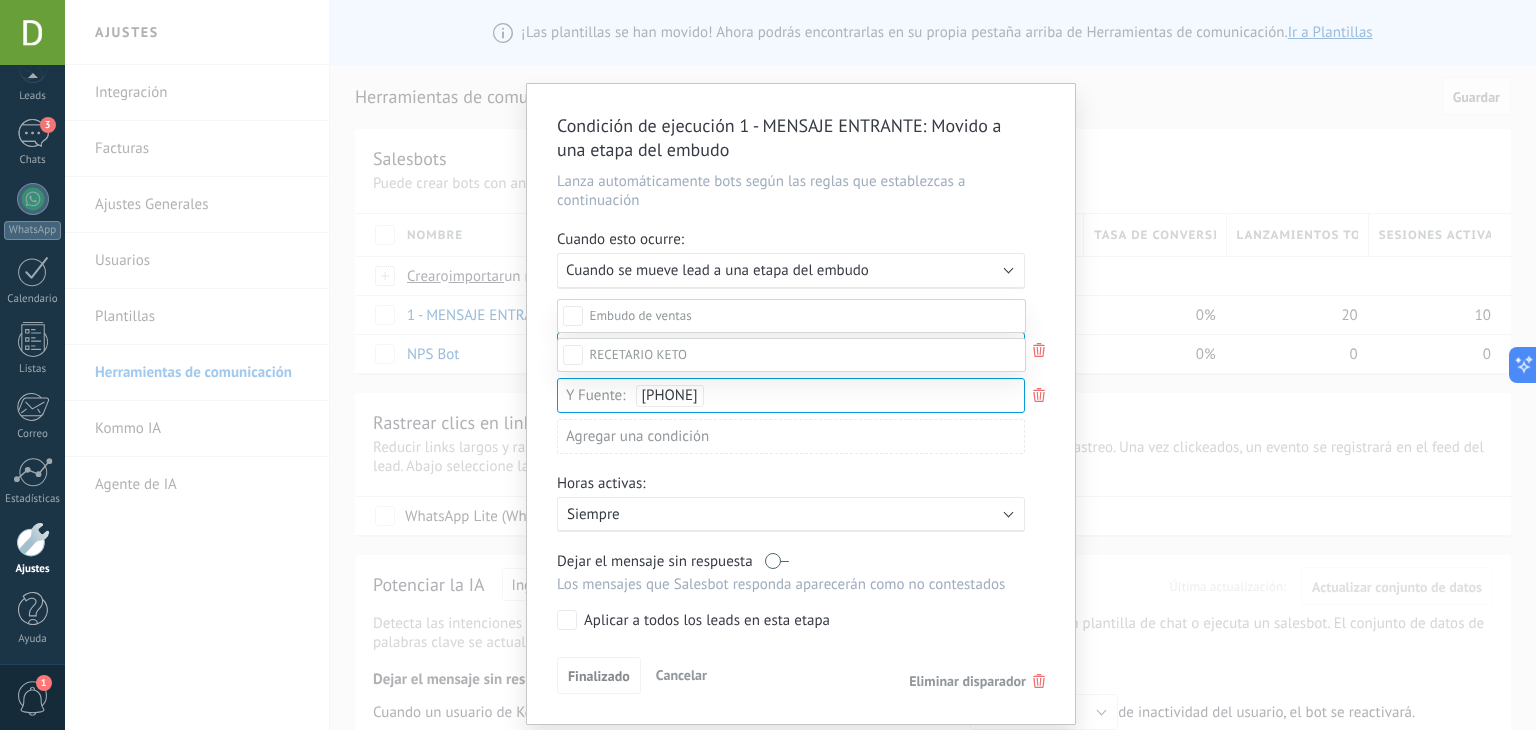 scroll, scrollTop: 207, scrollLeft: 0, axis: vertical 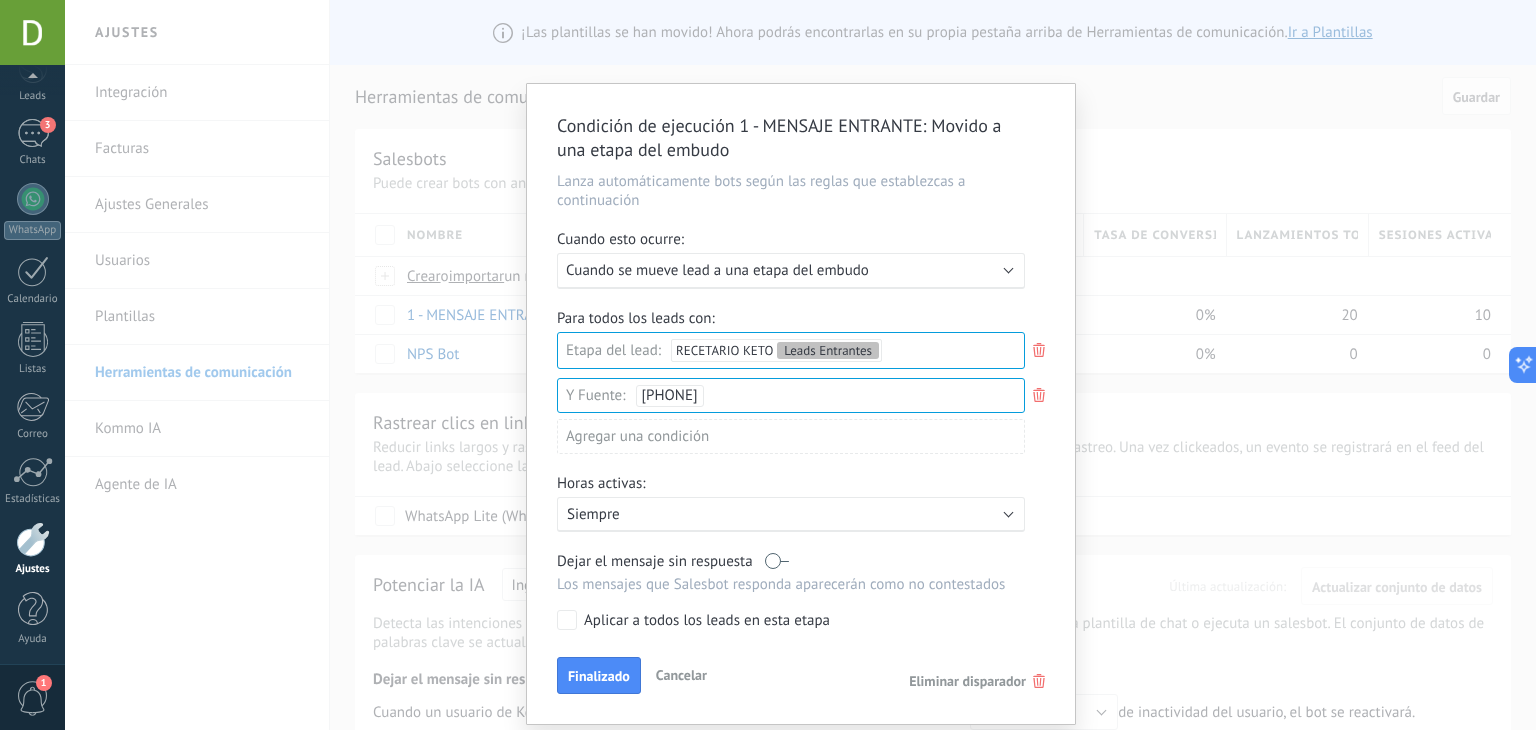 click on "Condición de ejecución 1 - MENSAJE ENTRANTE : Movido a una etapa del embudo Lanza automáticamente bots según las reglas que establezcas a continuación Cuando esto ocurre: Ejecutar:  Cuando se mueve lead a una etapa del embudo Para todos los leads con: Etapa del lead: RECETARIO KETO Leads Entrantes Leads Entrantes Nueva consulta Cualificado Llamada agendada Propuesta en preparación Propuesta enviada Seguimiento Negociación Factura enviada Leads ganados Leads perdidos Leads Entrantes LEAD PRECIO BASE PRECIO DESCUENTO PRECIO REMATE Logrado con éxito Ventas Perdidos Fuente:  5491178389376 Agregar una condición Horas activas: Activo:  Siempre Dejar el mensaje sin respuesta Los mensajes que Salesbot responda aparecerán como no contestados Aplicar a todos los leads en esta etapa Finalizado Cancelar Eliminar disparador" at bounding box center [801, 404] 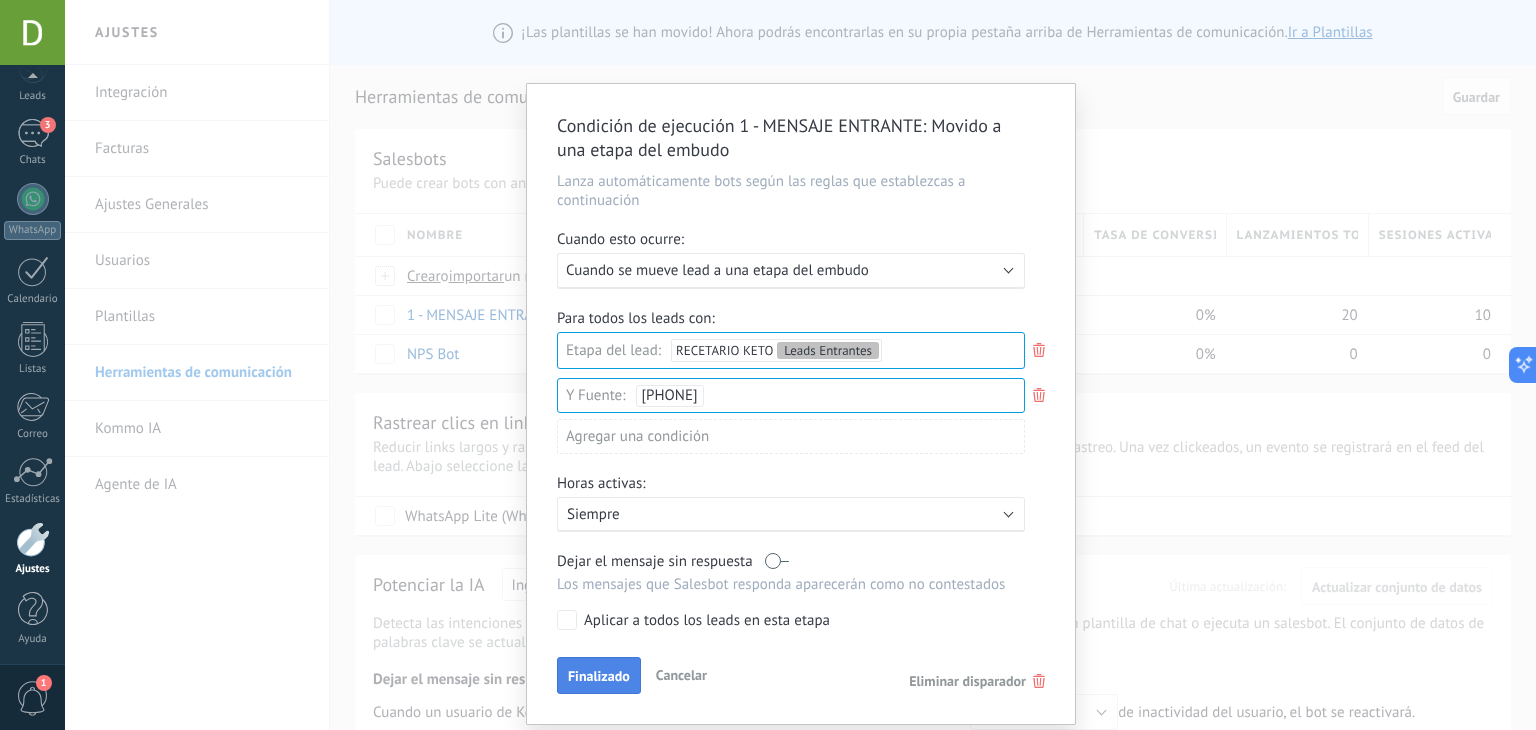 click on "Finalizado" at bounding box center [599, 676] 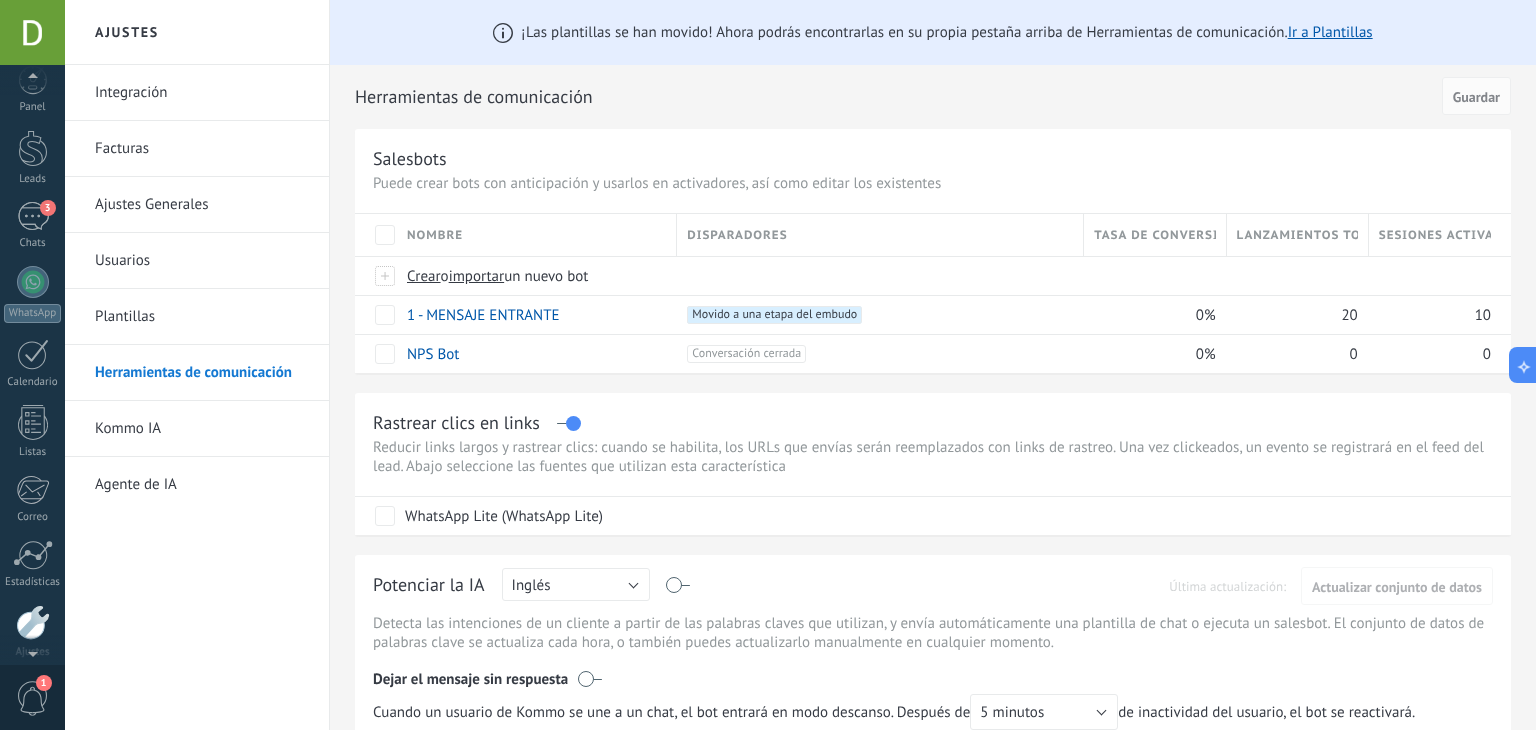 scroll, scrollTop: 0, scrollLeft: 0, axis: both 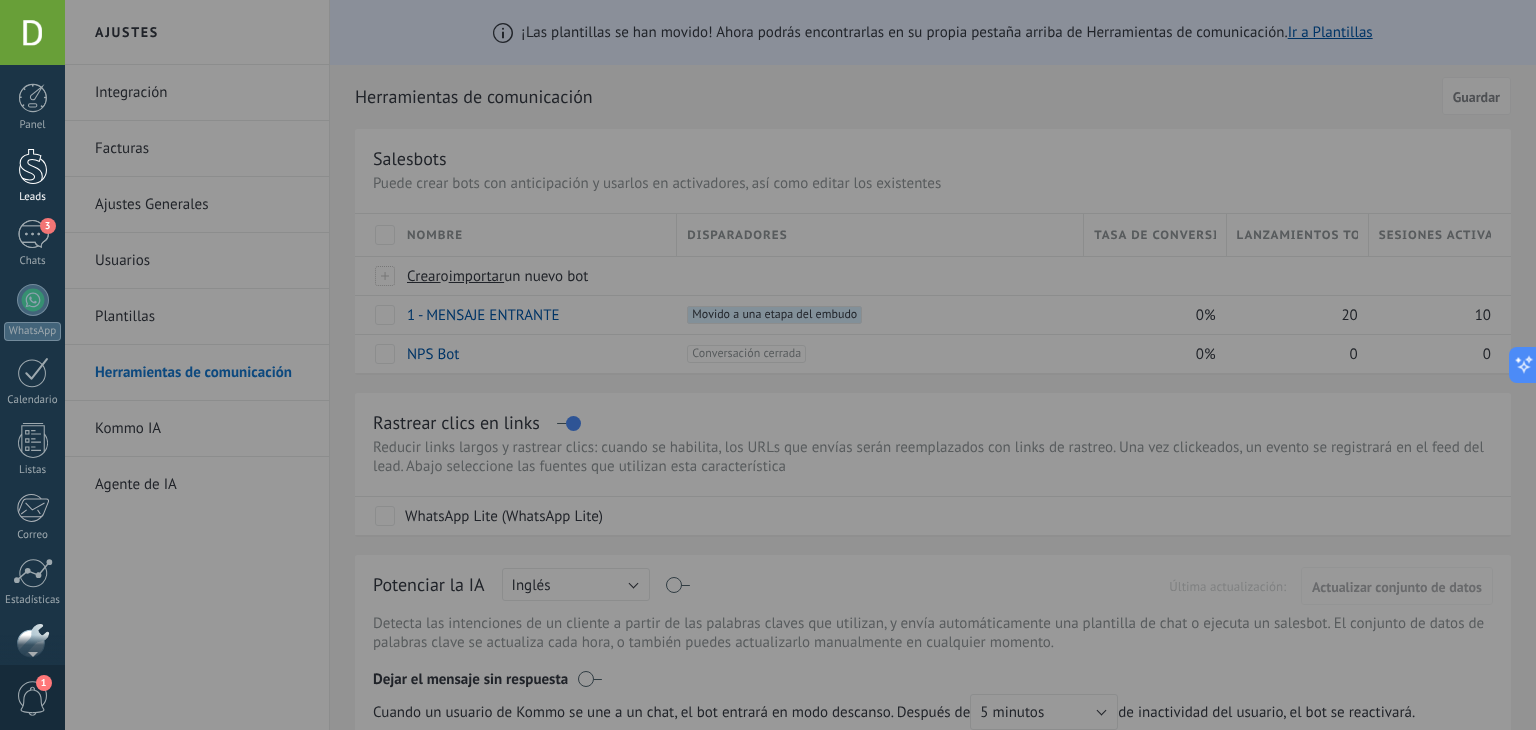 click on "Leads" at bounding box center [32, 176] 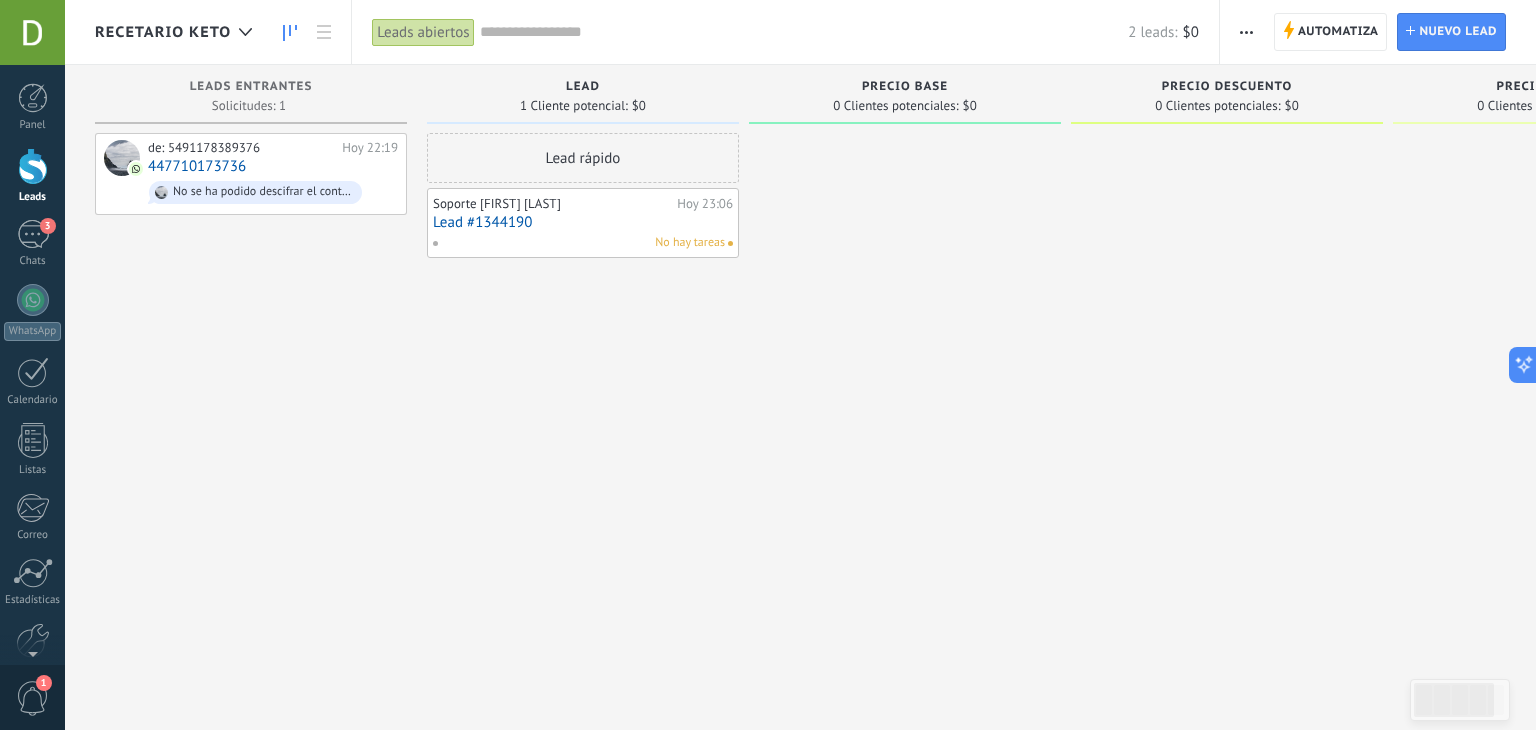 click on "No hay tareas" at bounding box center (690, 243) 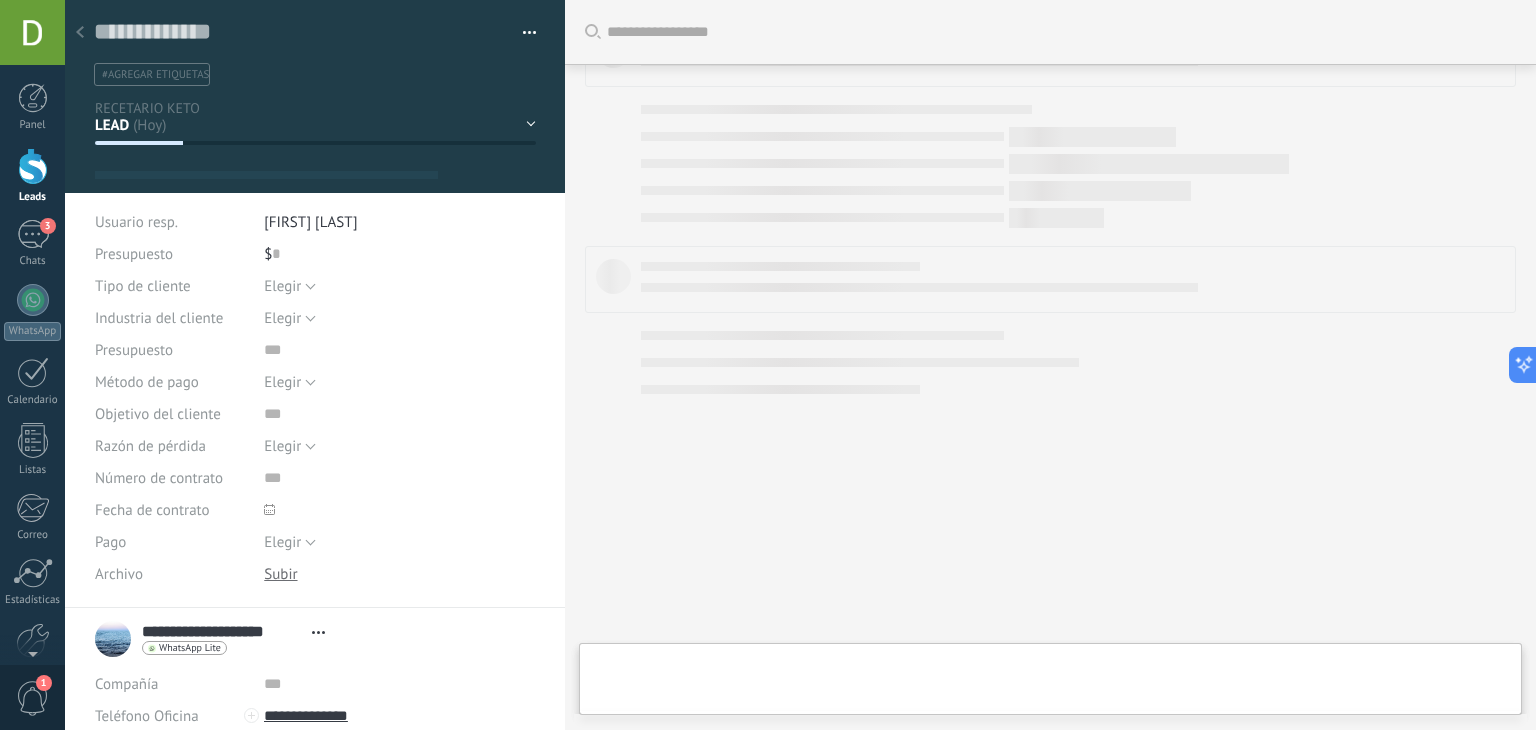 type on "**********" 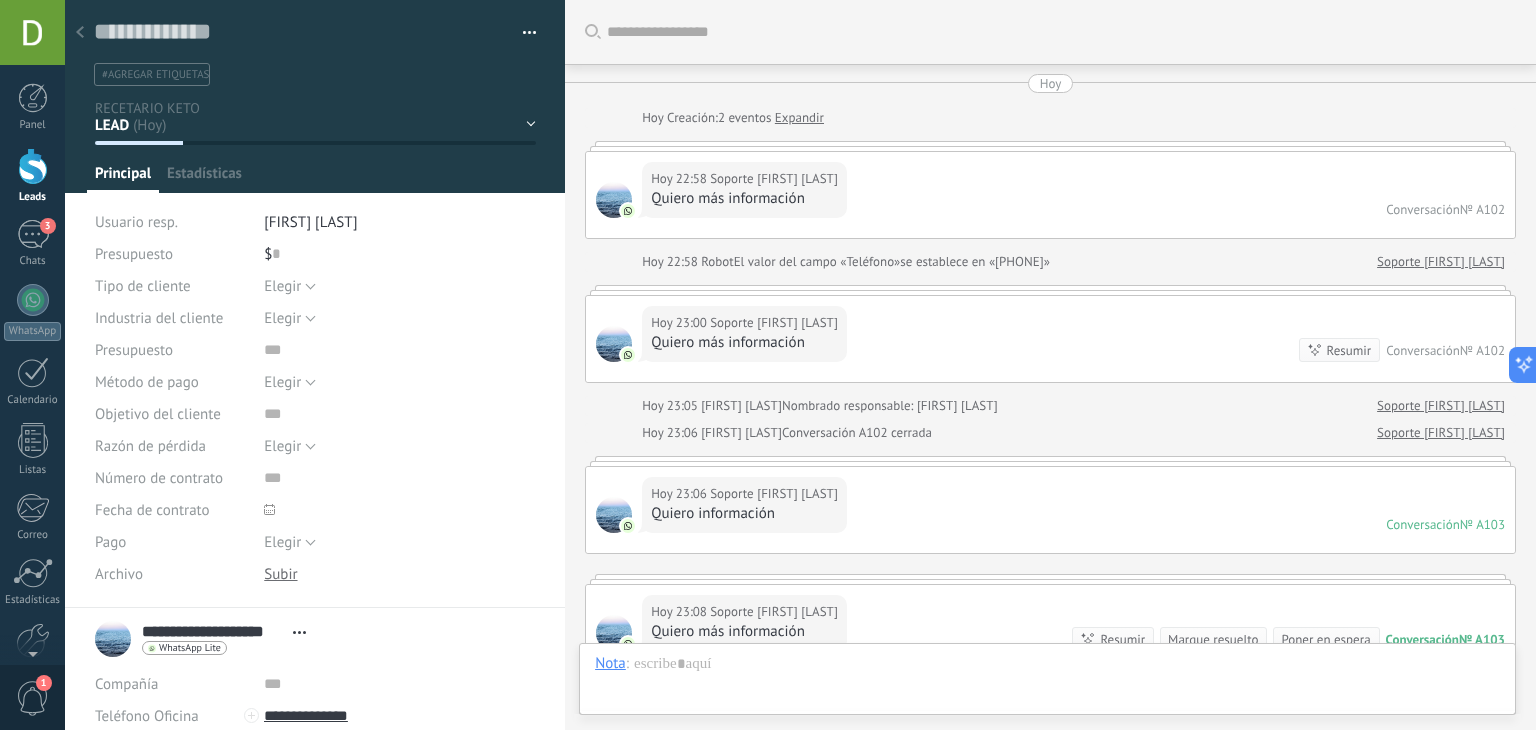 scroll, scrollTop: 348, scrollLeft: 0, axis: vertical 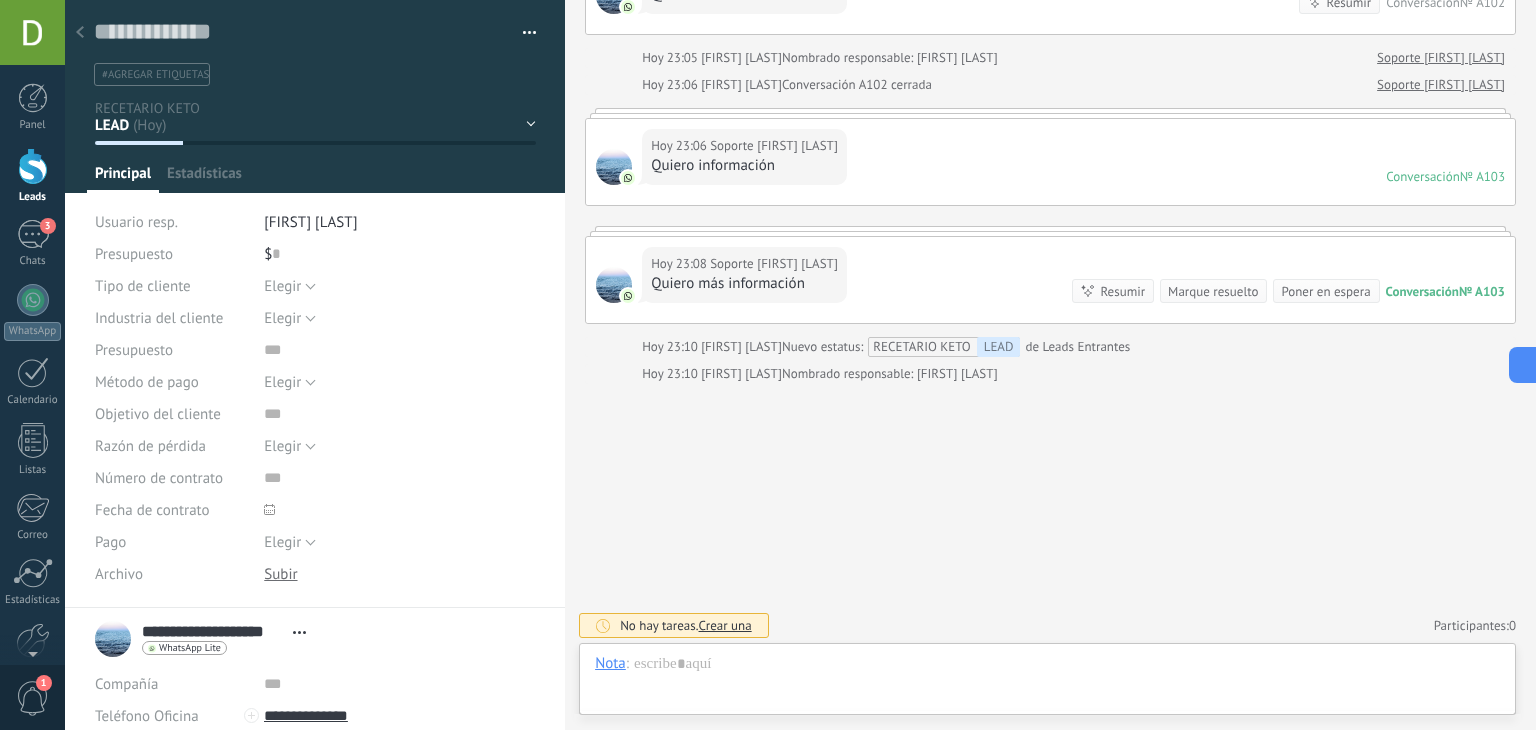 click at bounding box center (522, 33) 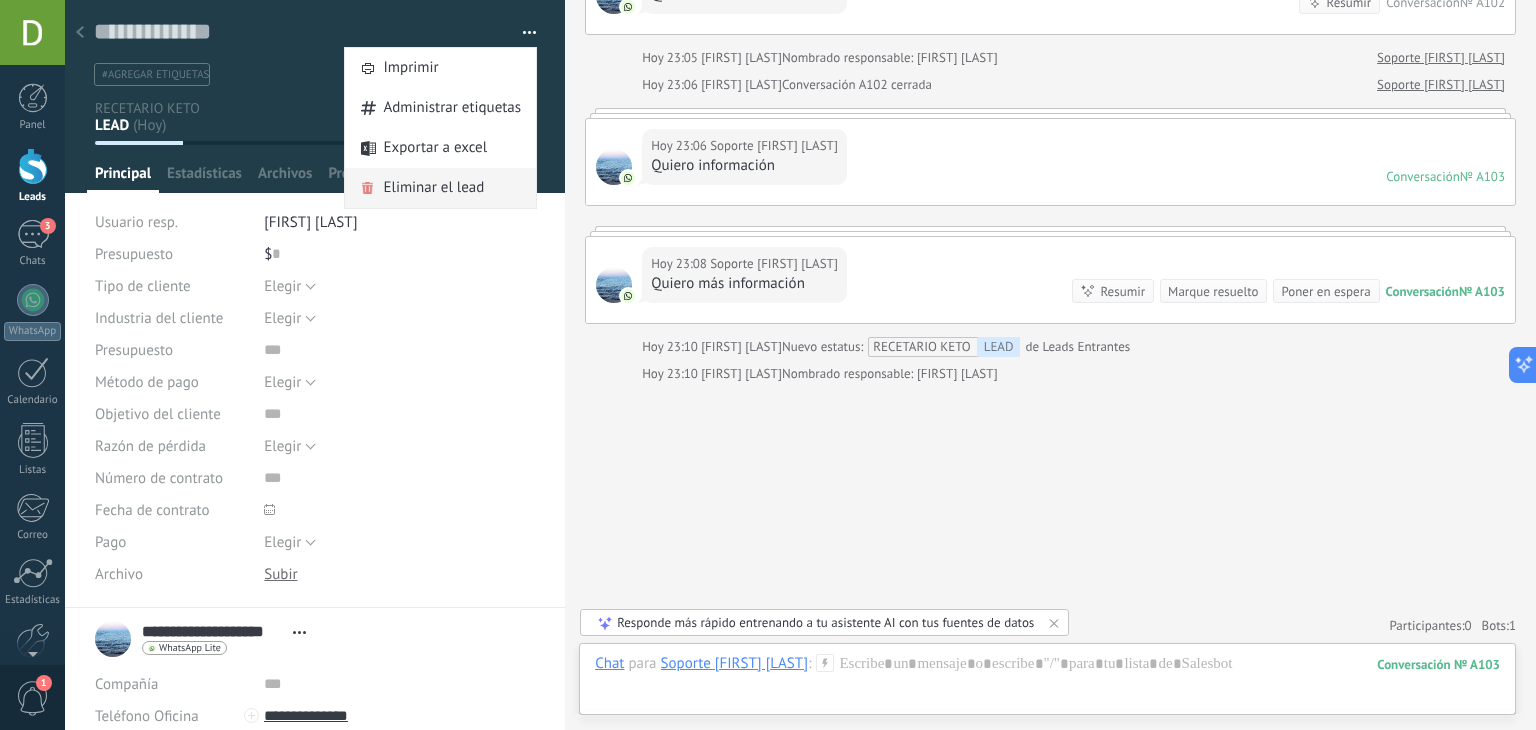 click on "Eliminar el lead" at bounding box center (433, 188) 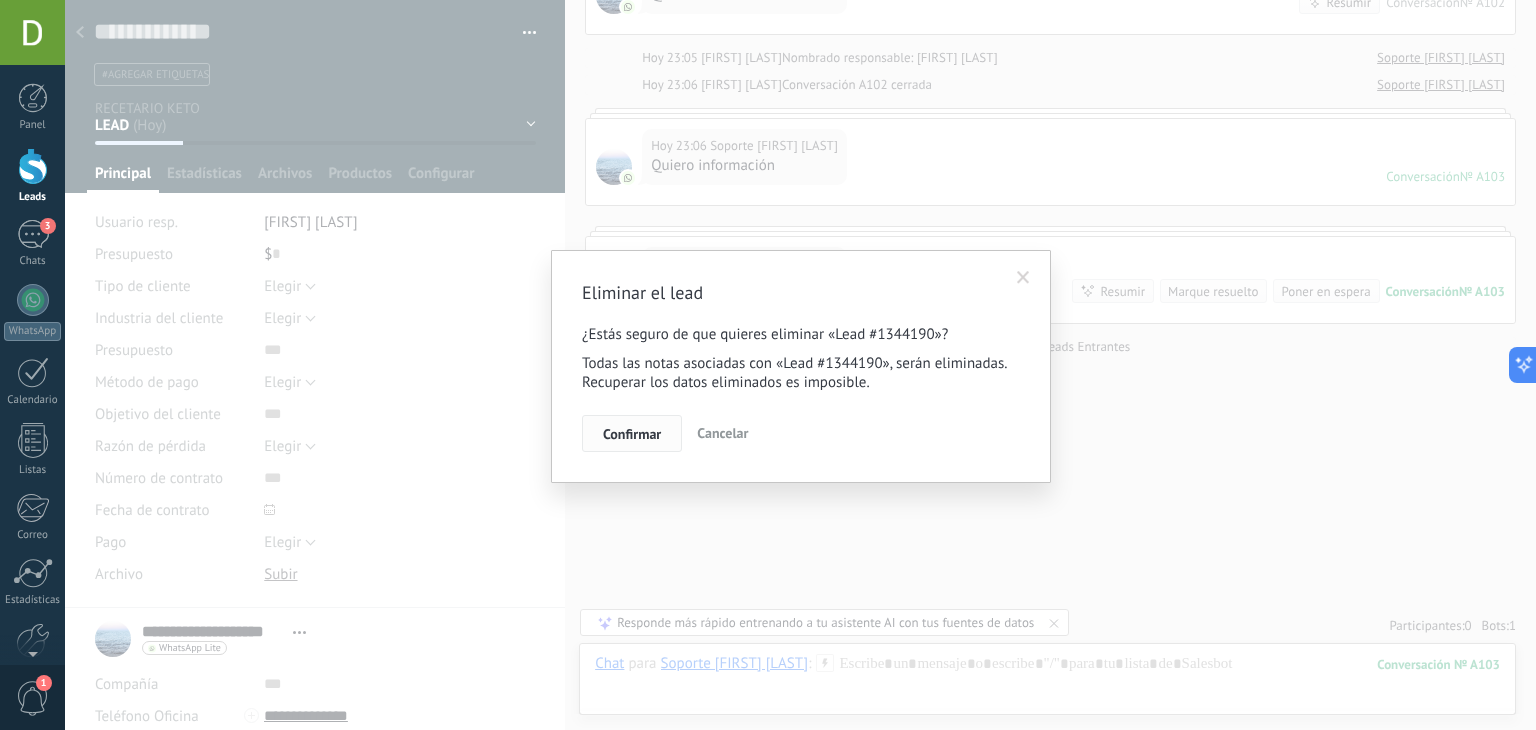 click on "Confirmar" at bounding box center (632, 434) 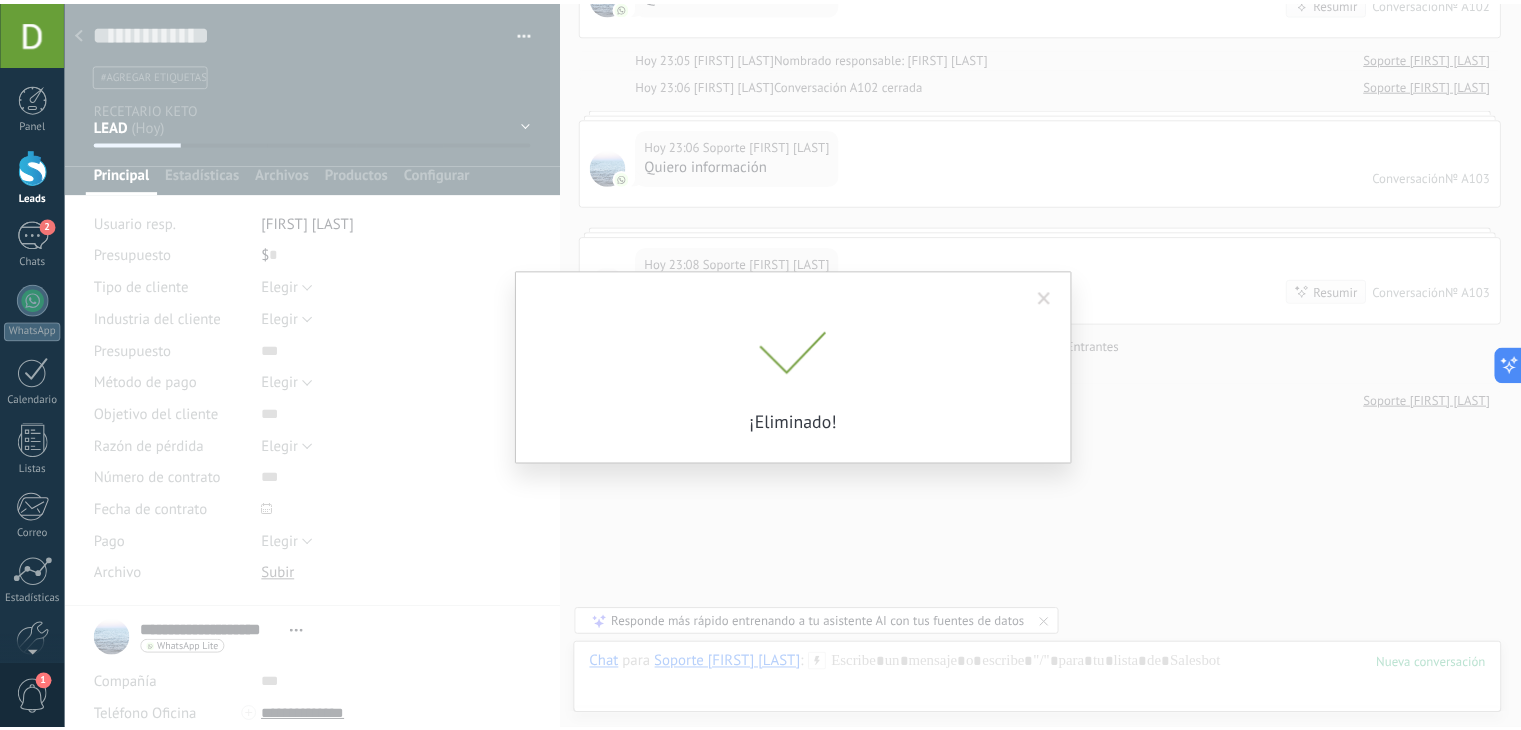 scroll, scrollTop: 375, scrollLeft: 0, axis: vertical 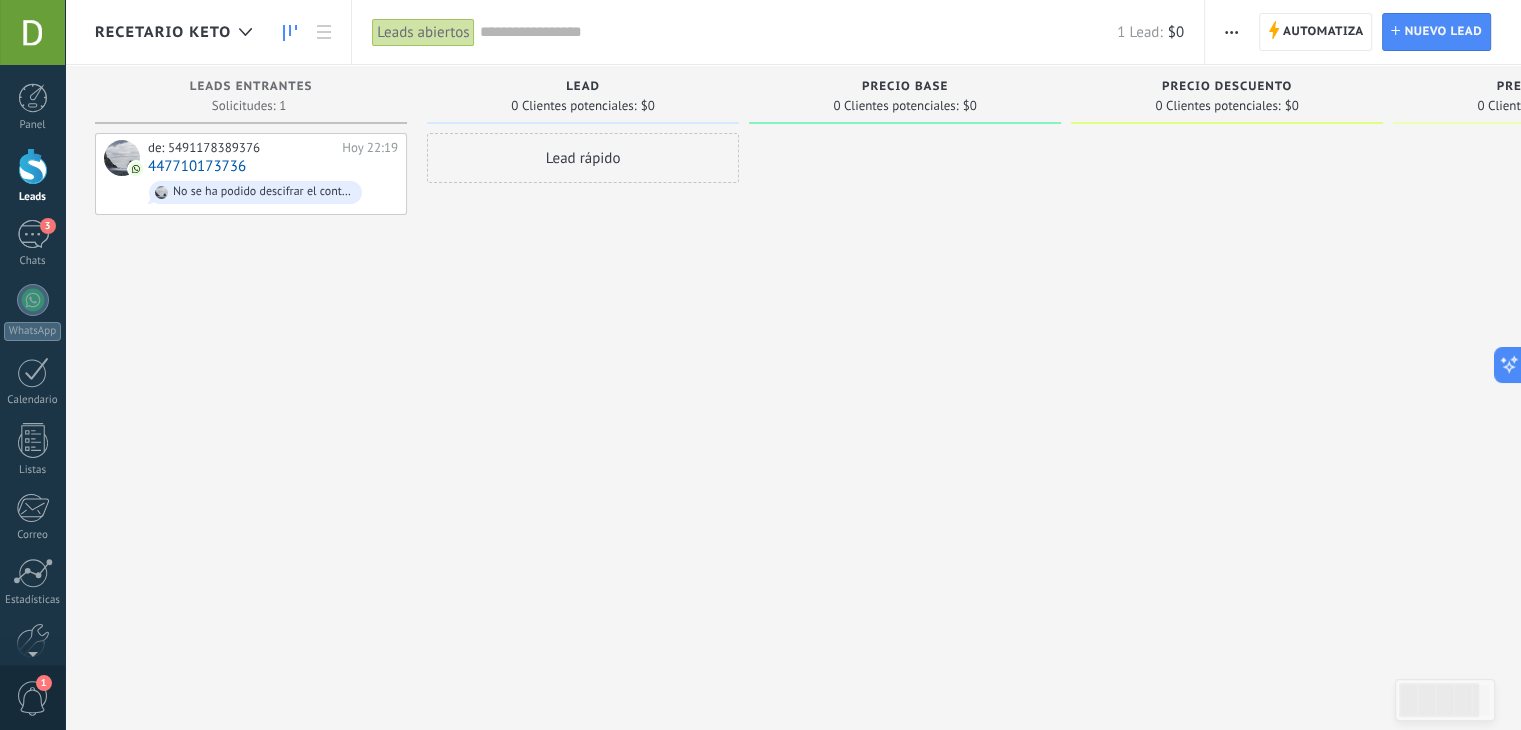 click on "RECETARIO KETO" at bounding box center [163, 32] 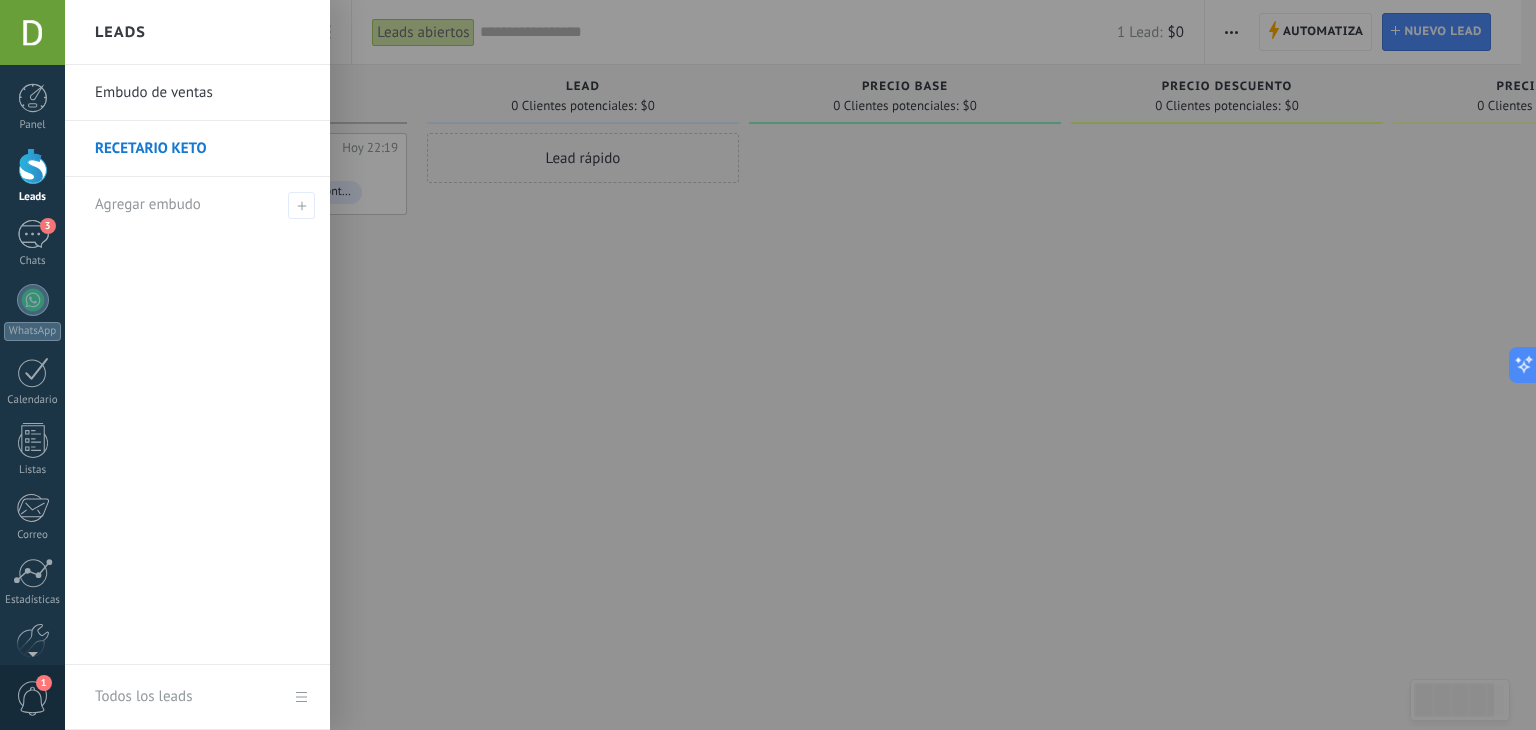 click on "Embudo de ventas" at bounding box center [202, 93] 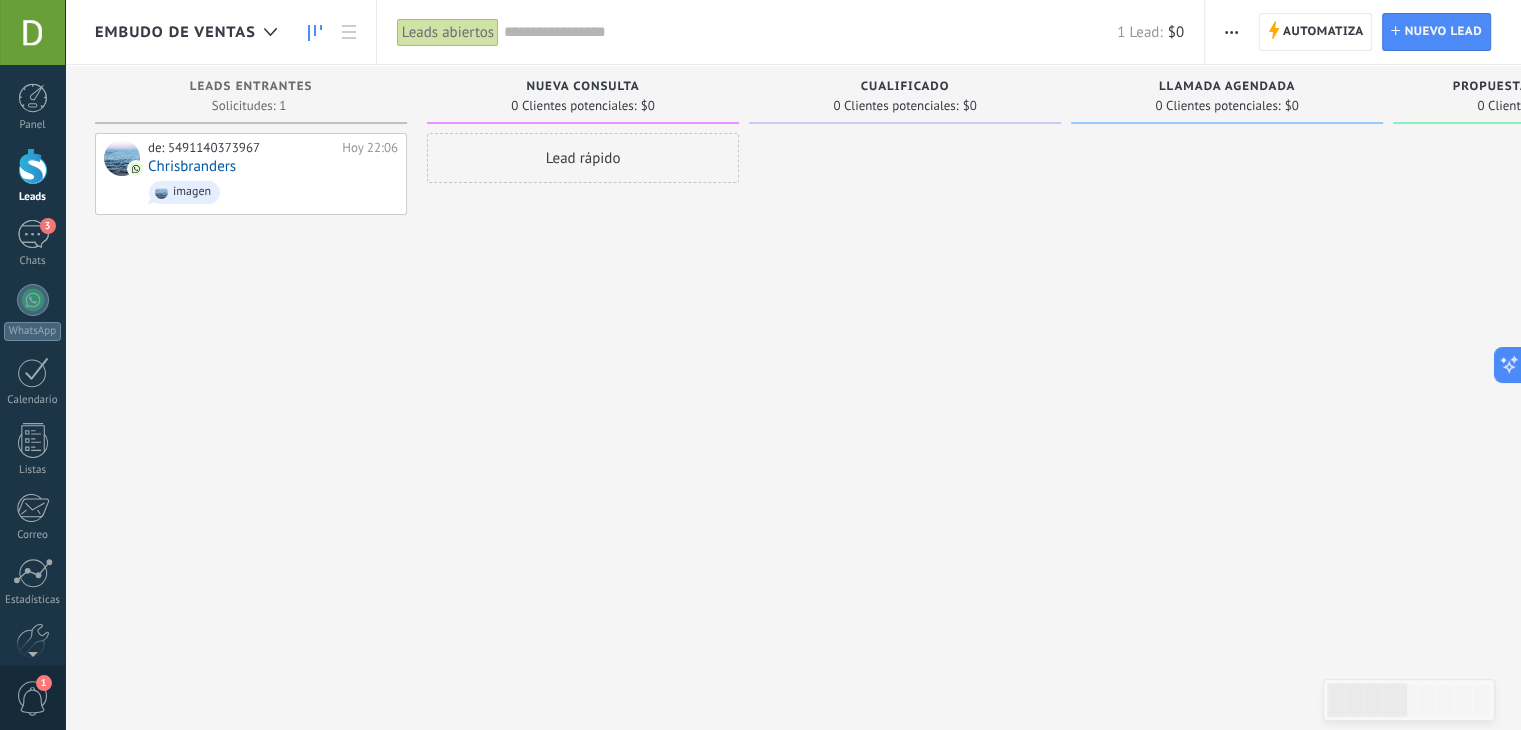 click on "Embudo de ventas" at bounding box center (175, 32) 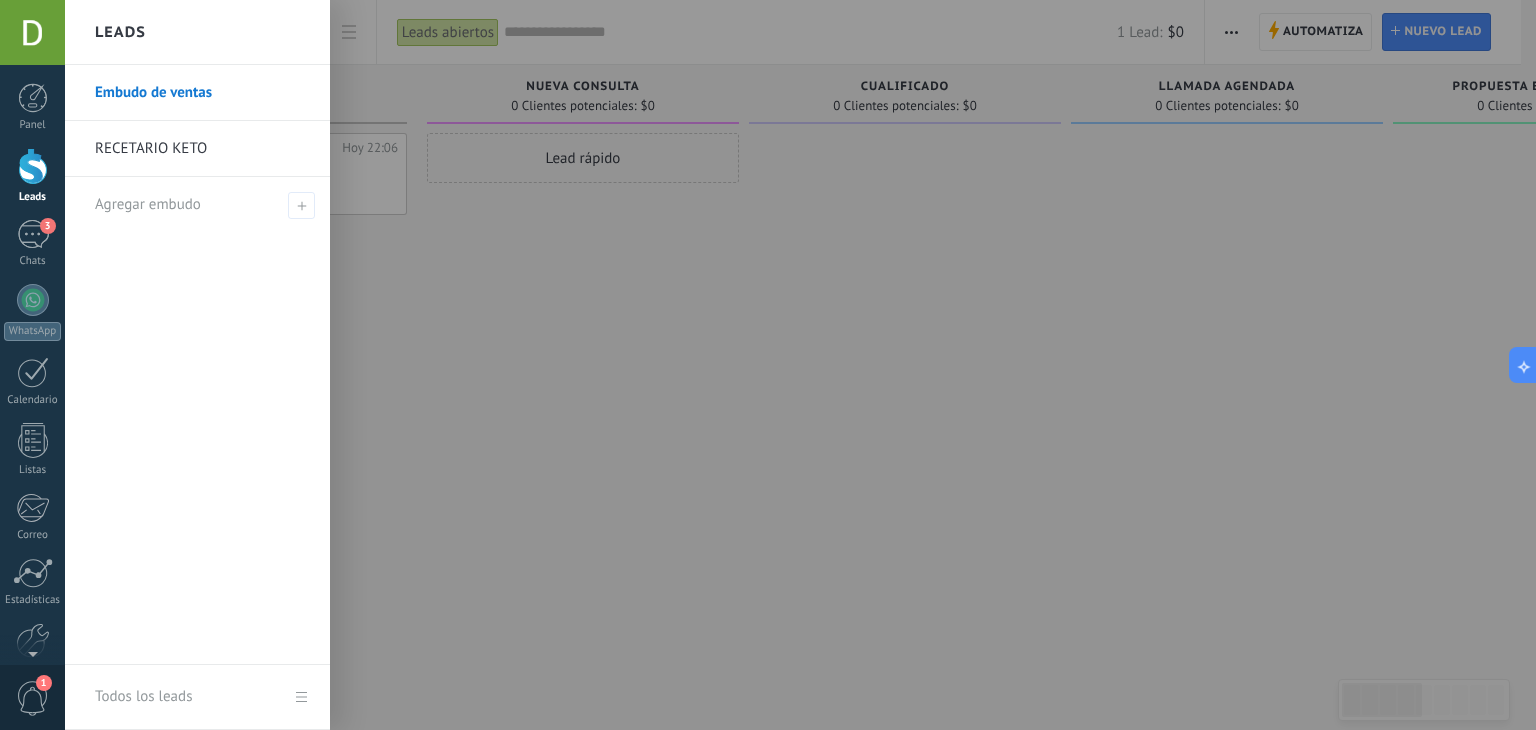 click on "RECETARIO KETO" at bounding box center (202, 149) 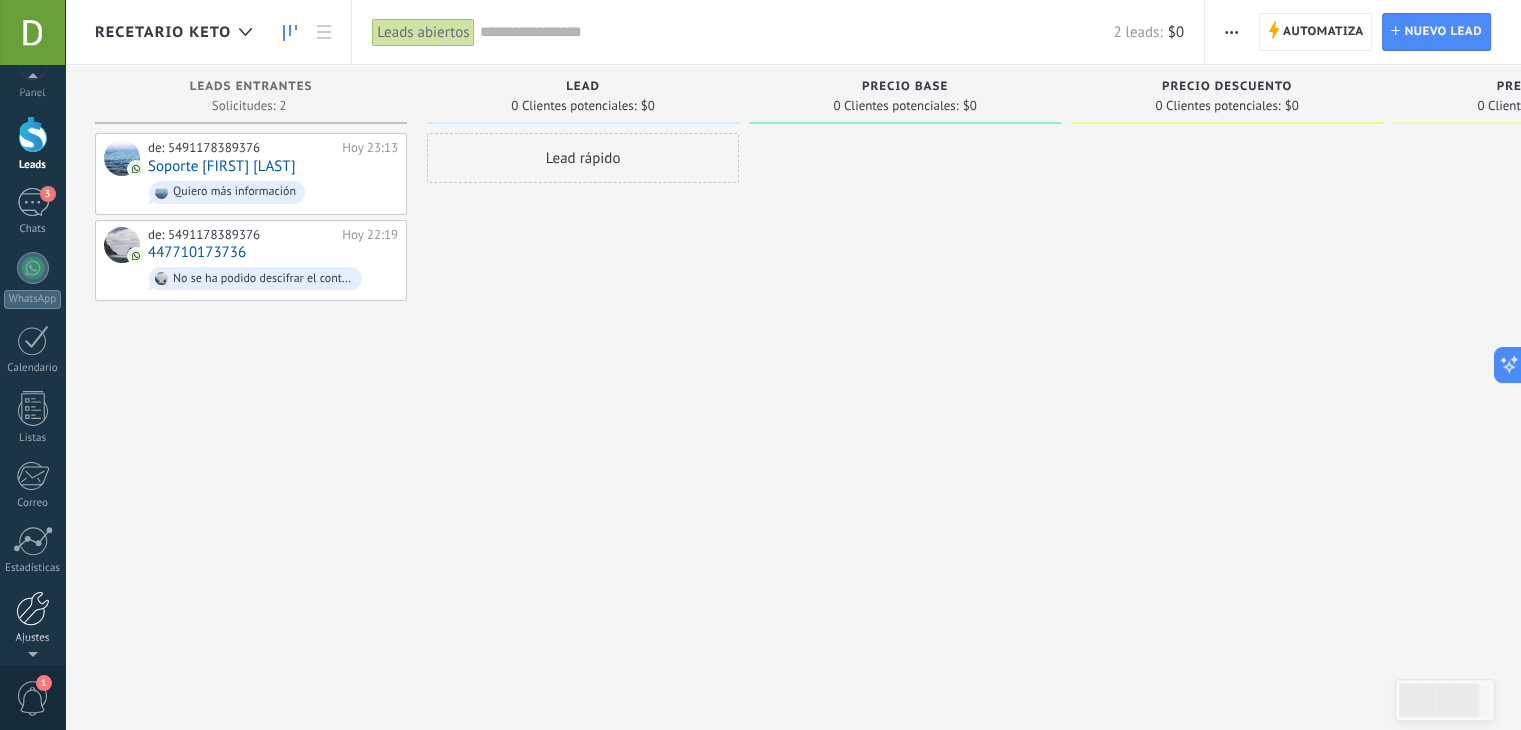 scroll, scrollTop: 44, scrollLeft: 0, axis: vertical 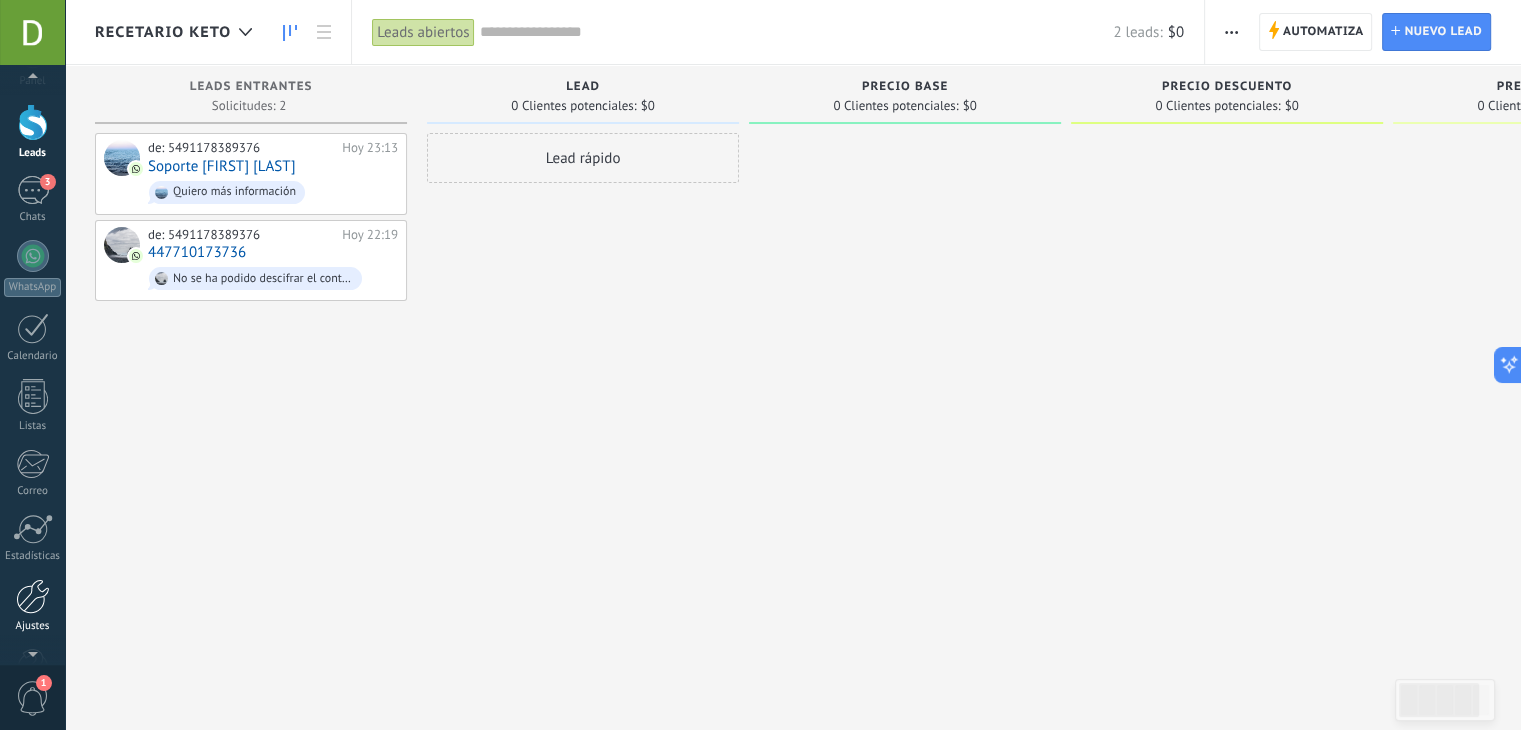 click at bounding box center [33, 596] 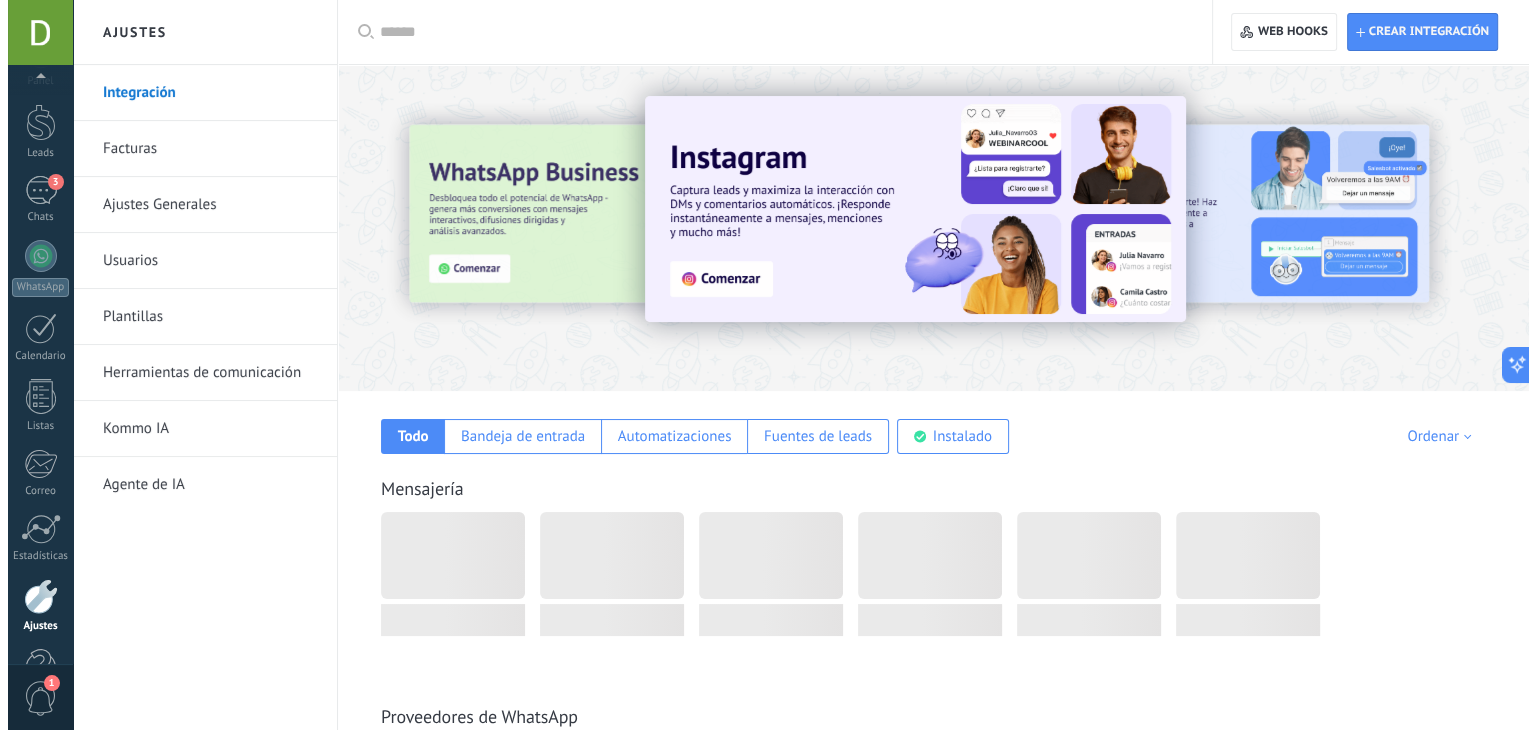 scroll, scrollTop: 101, scrollLeft: 0, axis: vertical 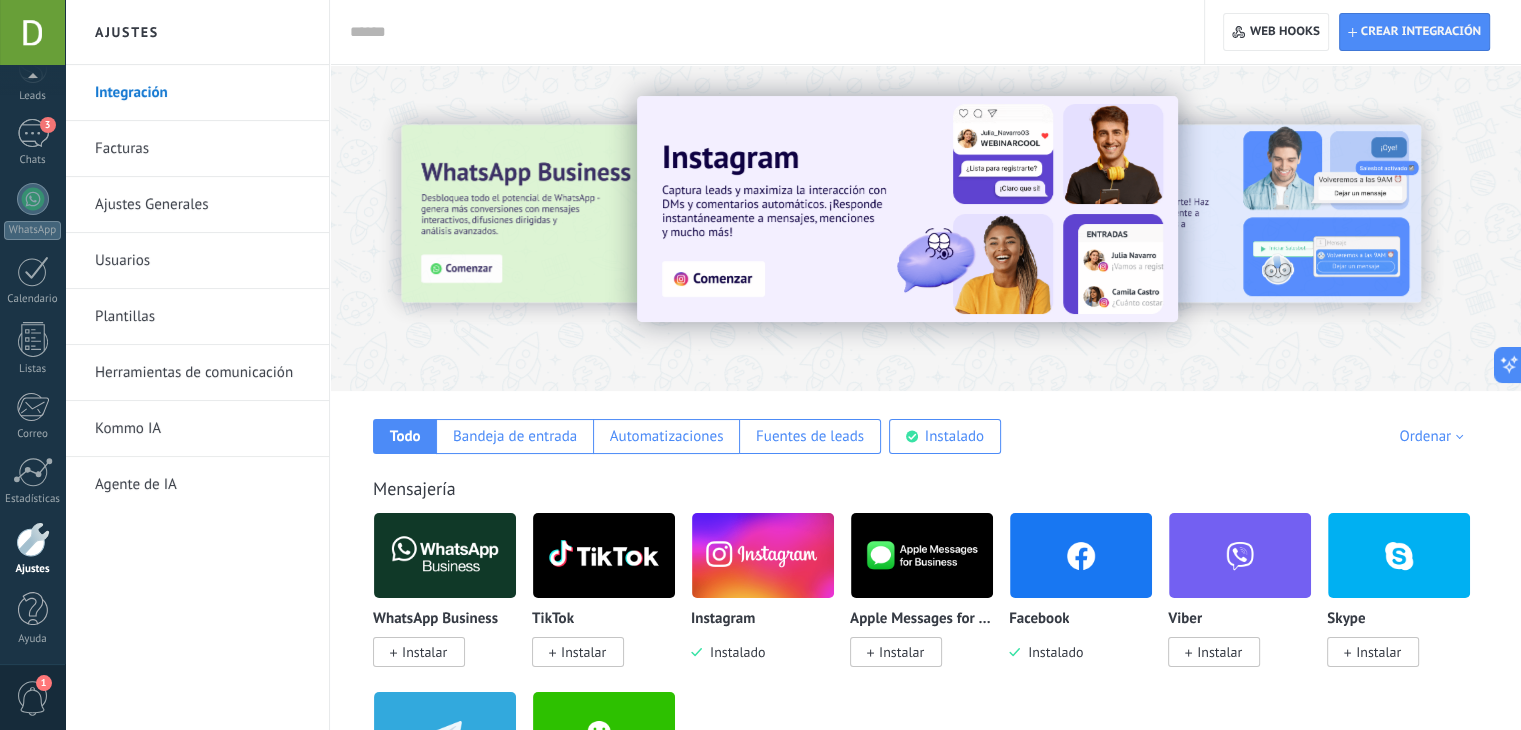 click on "Herramientas de comunicación" at bounding box center (202, 373) 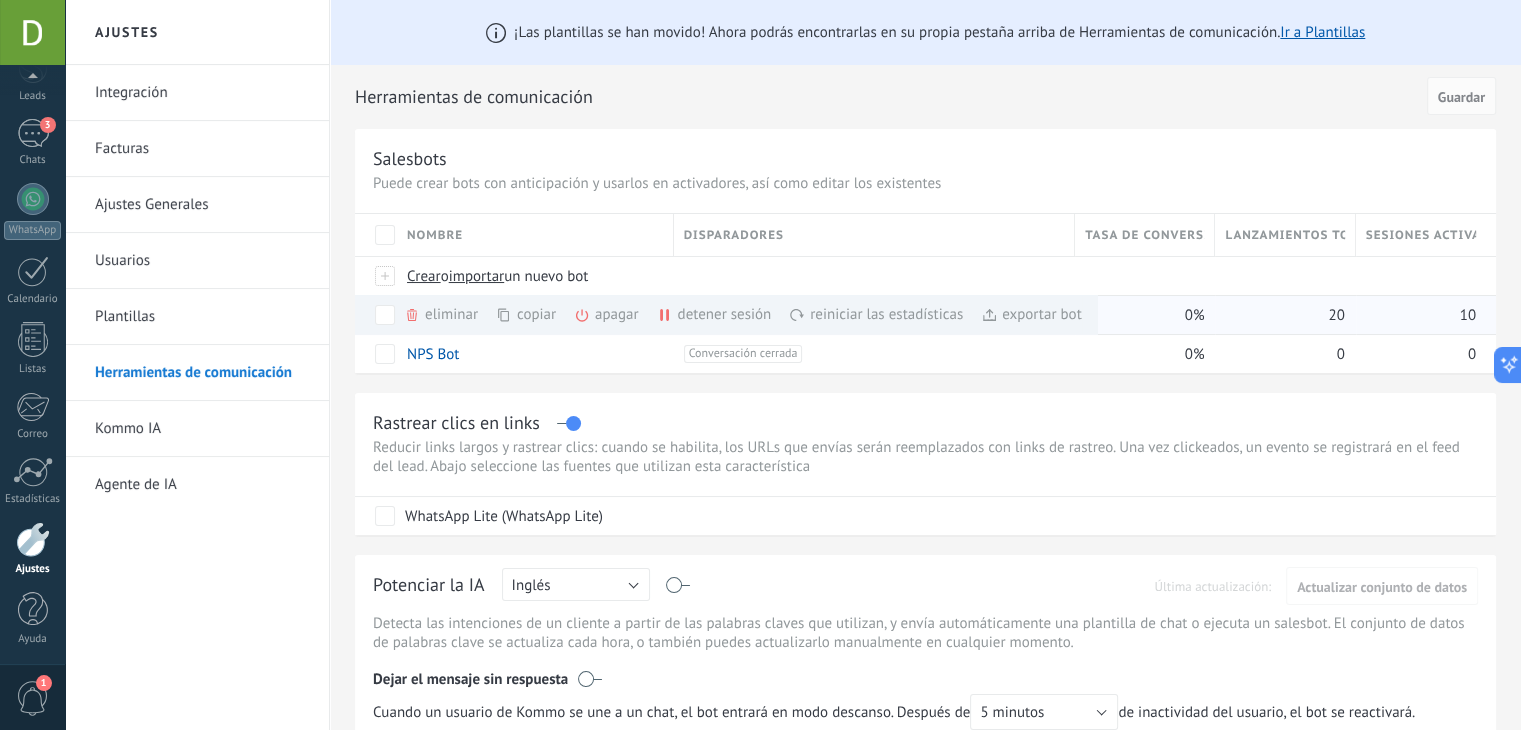 click on "apagar màs" at bounding box center [640, 314] 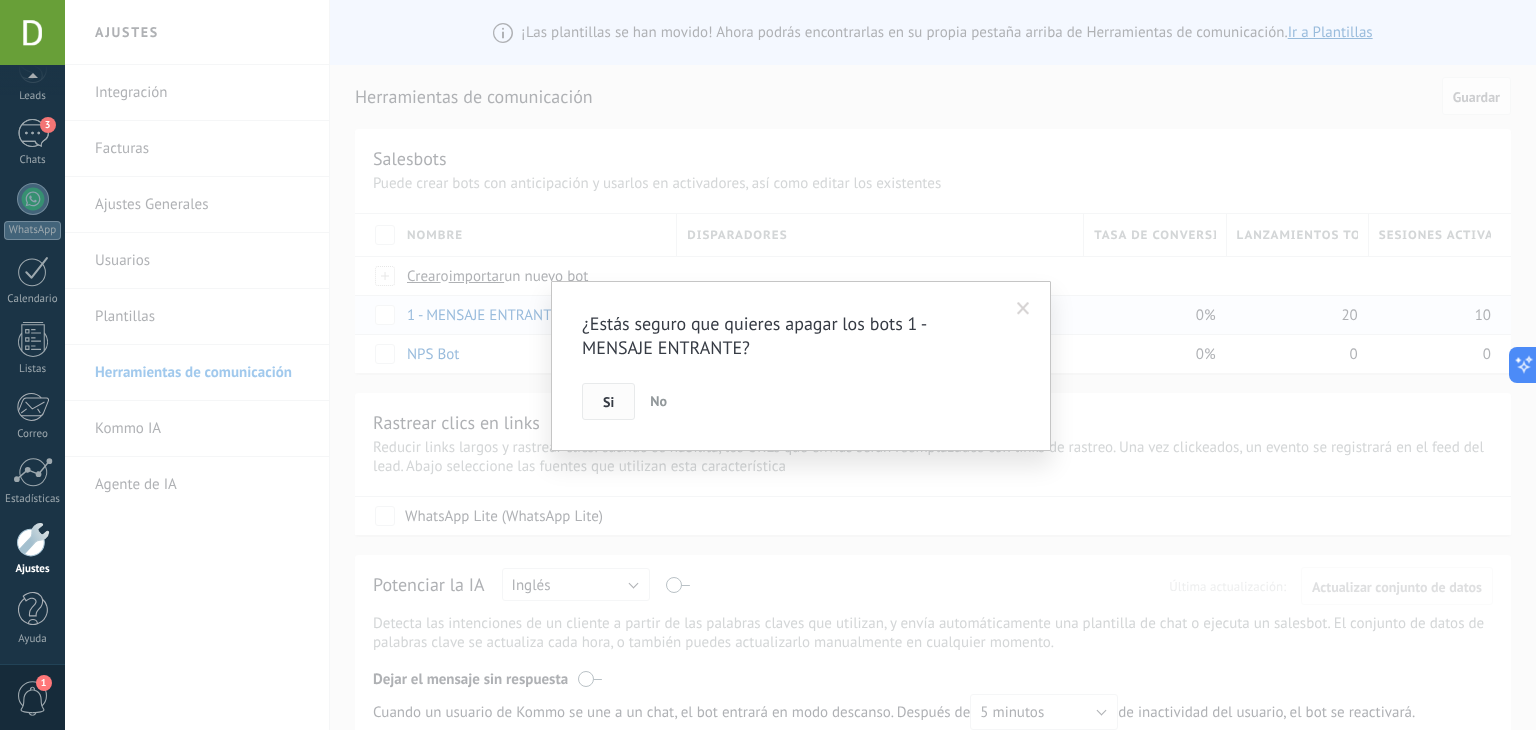 click on "Si" at bounding box center (608, 402) 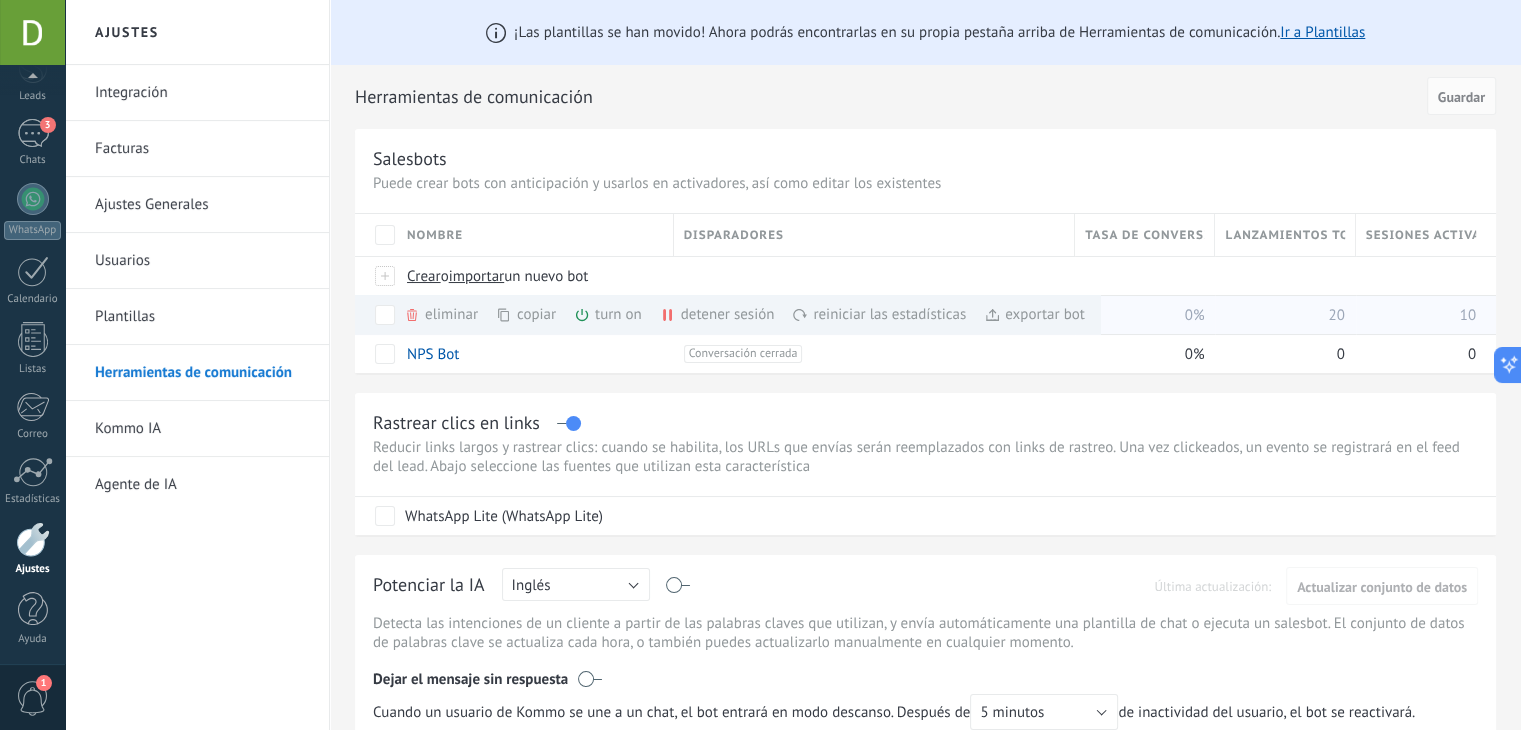 click on "turn on màs" at bounding box center [642, 314] 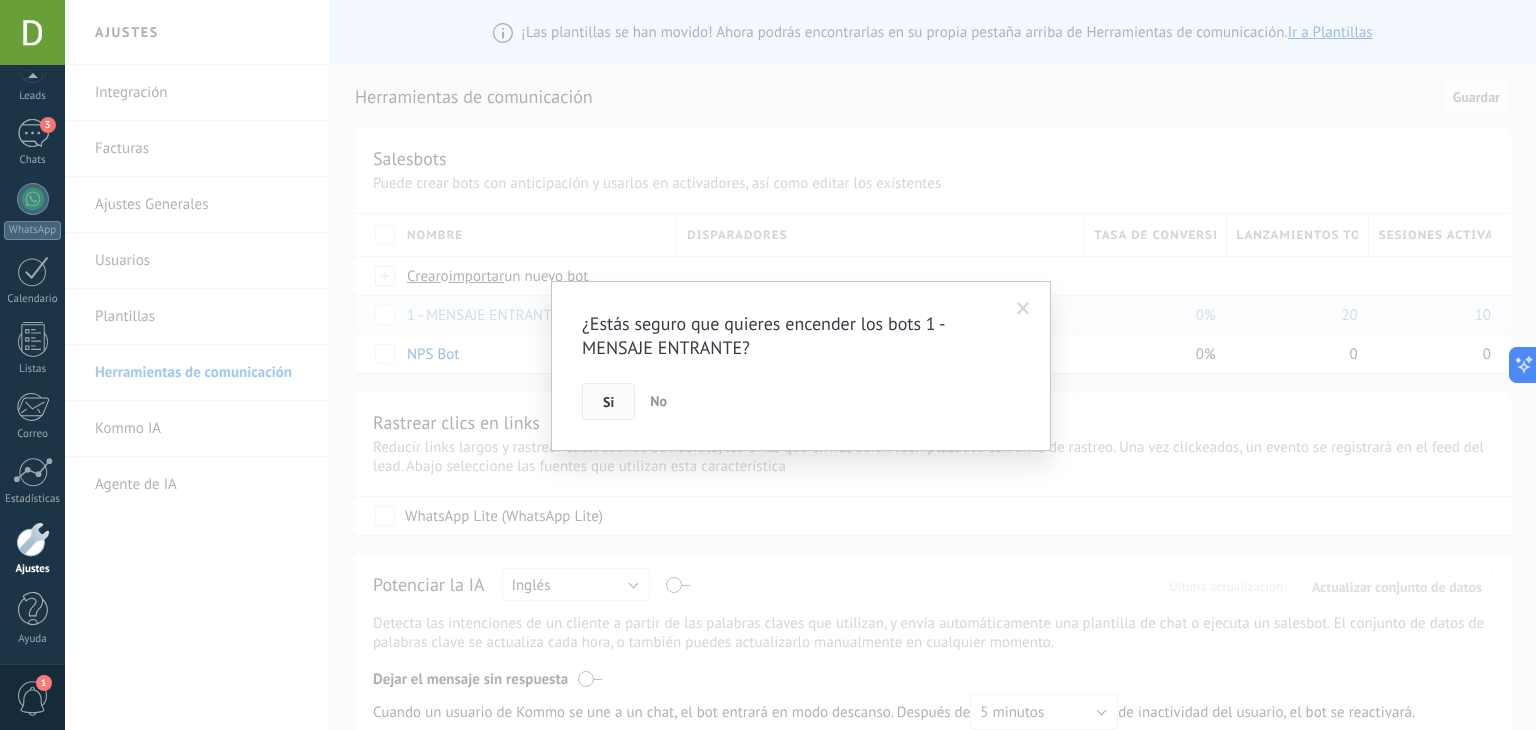 click on "Si" at bounding box center [608, 402] 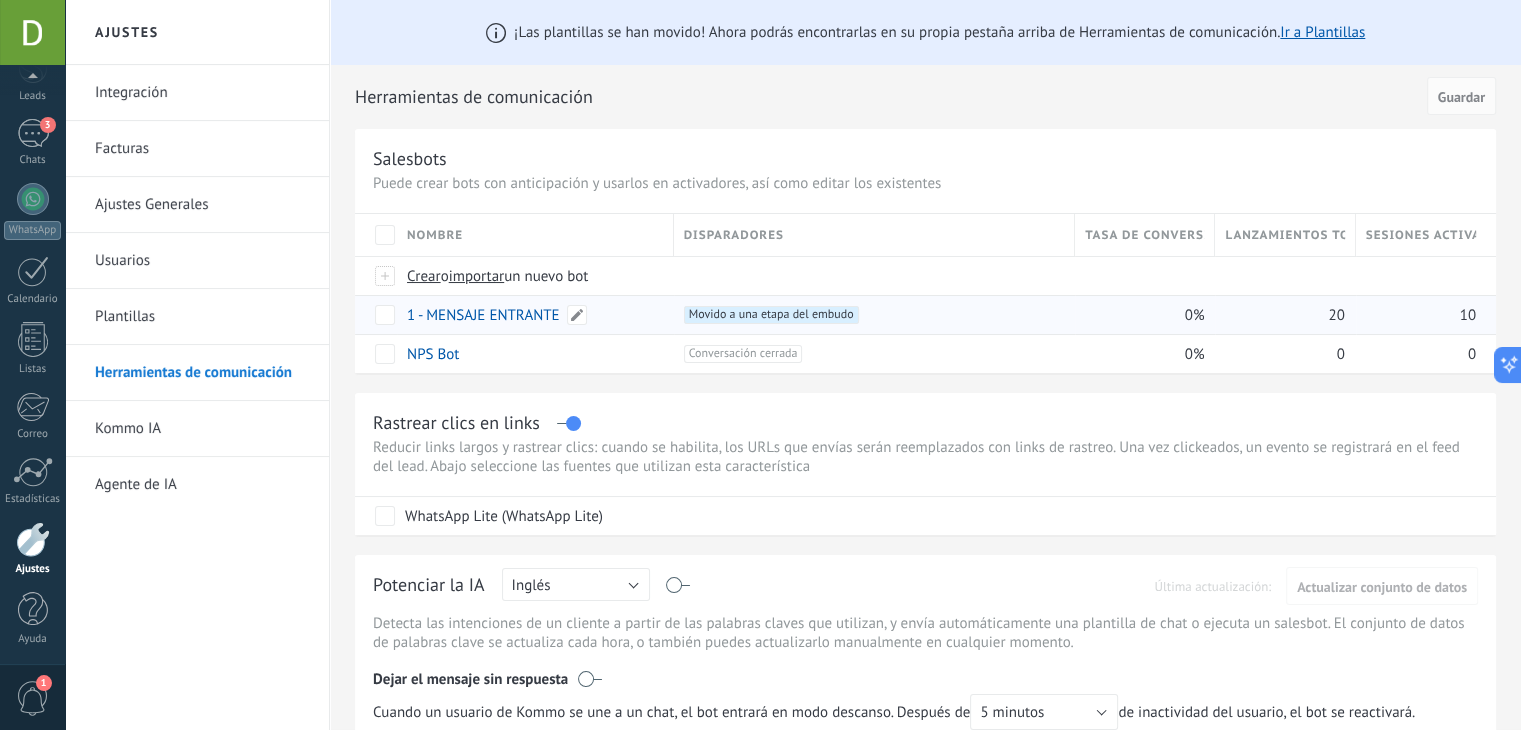 click on "1 - MENSAJE ENTRANTE" at bounding box center [483, 315] 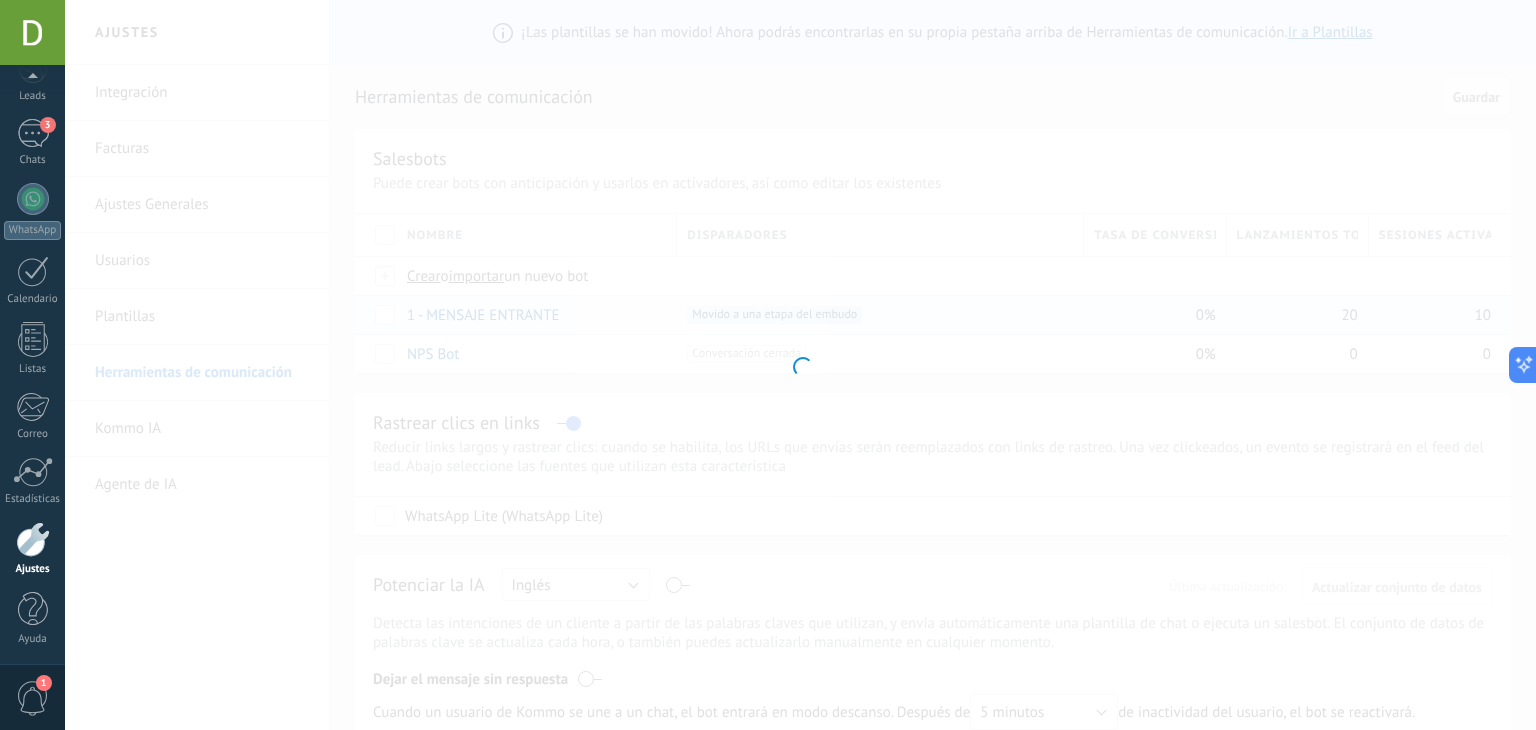 type on "**********" 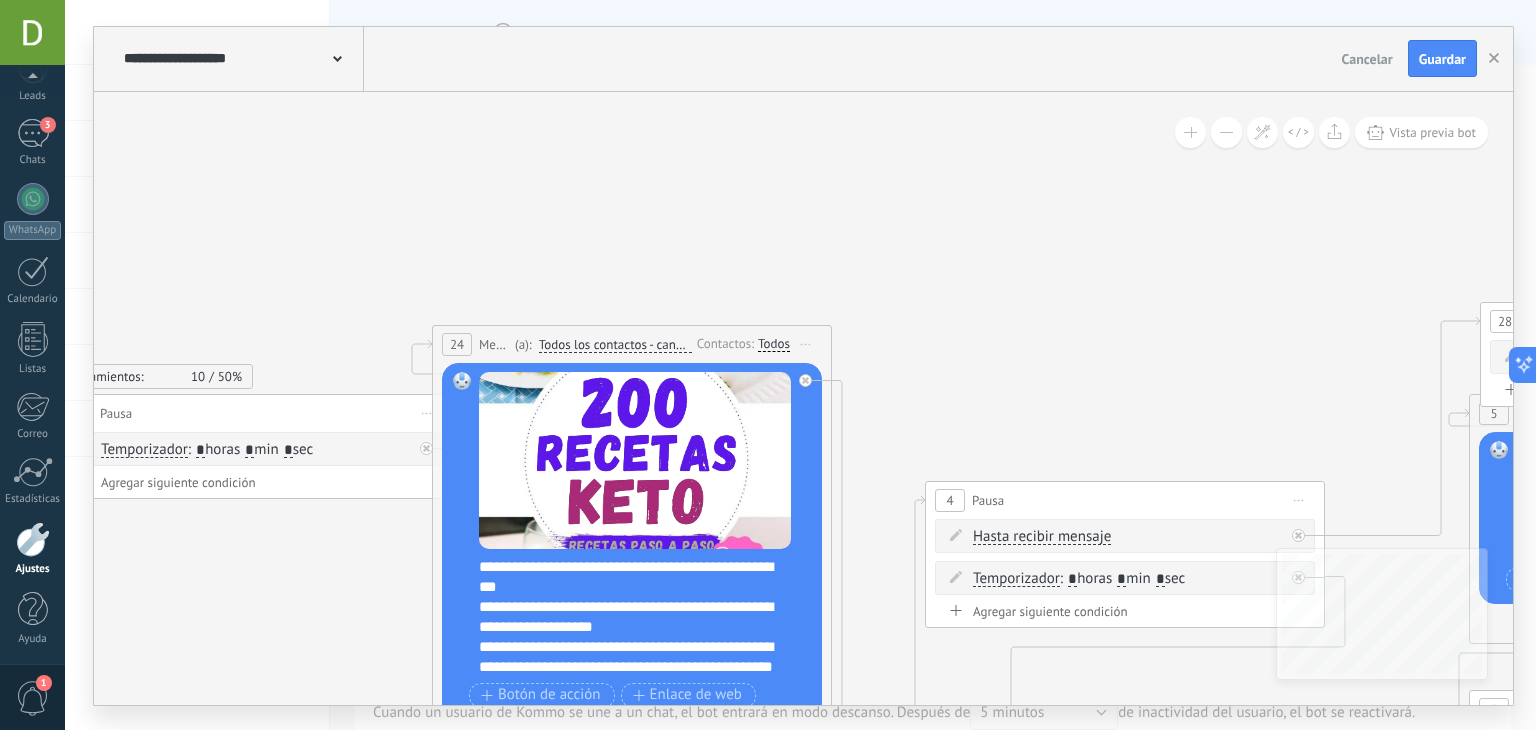 click on "Mensaje" at bounding box center (494, 344) 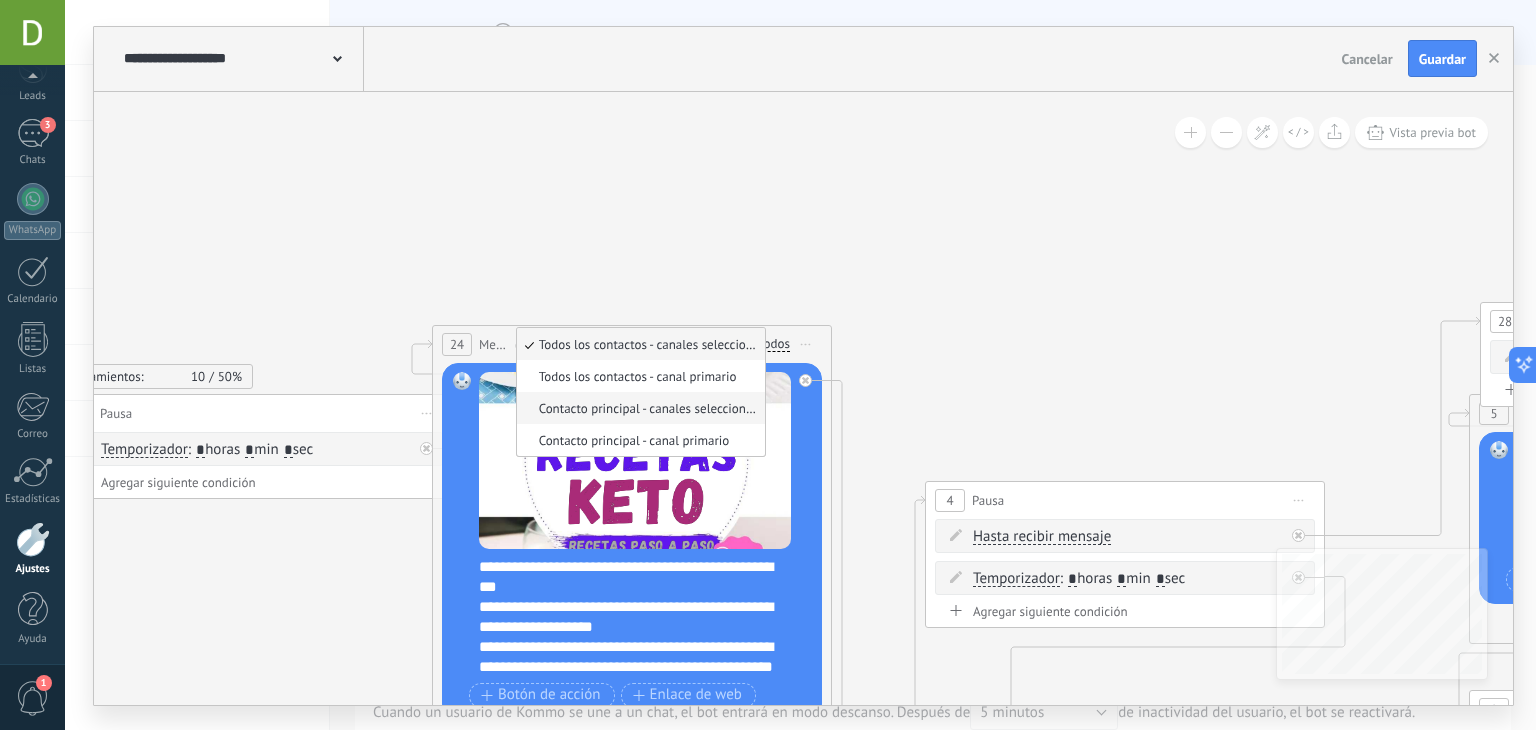 click on "Contacto principal - canales seleccionados" at bounding box center [638, 408] 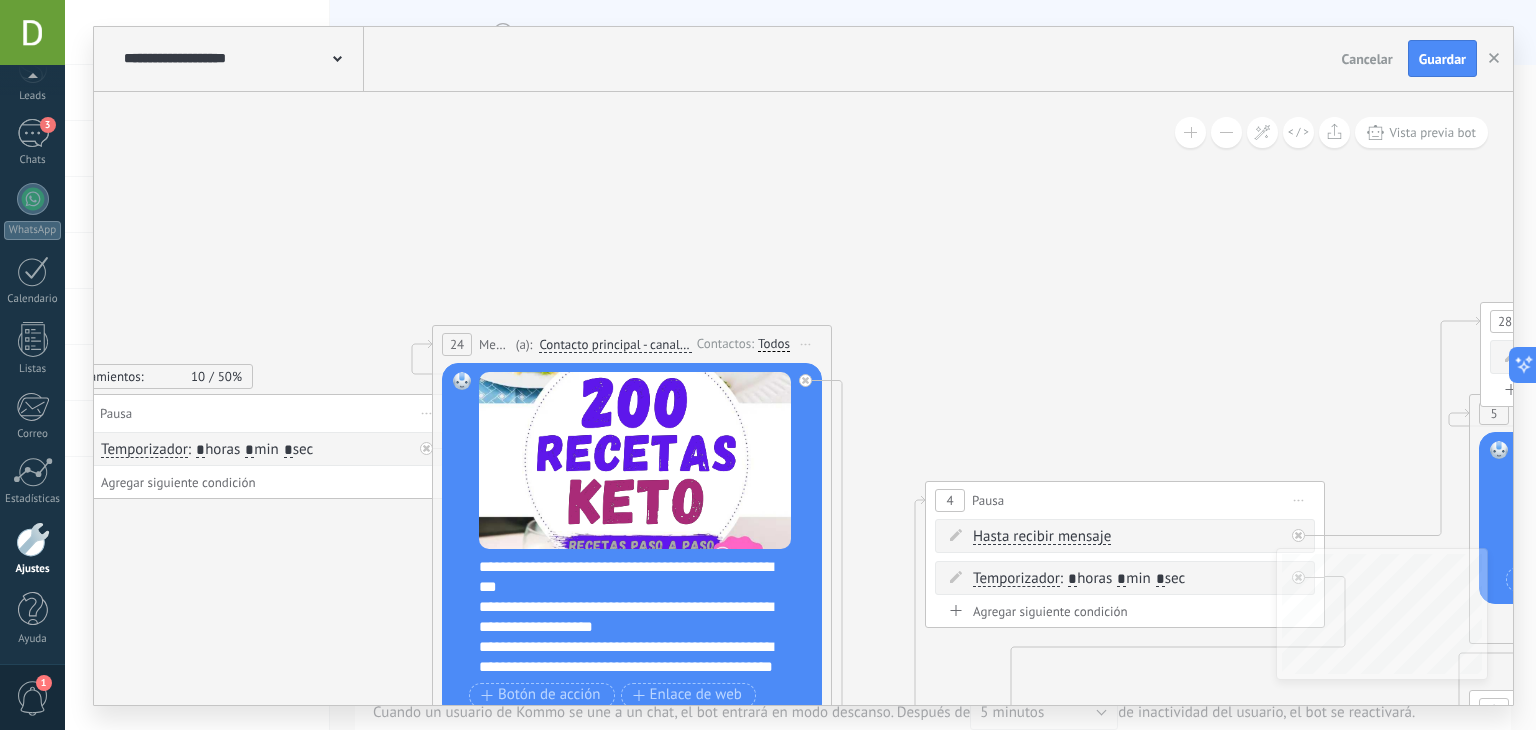 click on "Contacto principal - canales seleccionados" at bounding box center (615, 345) 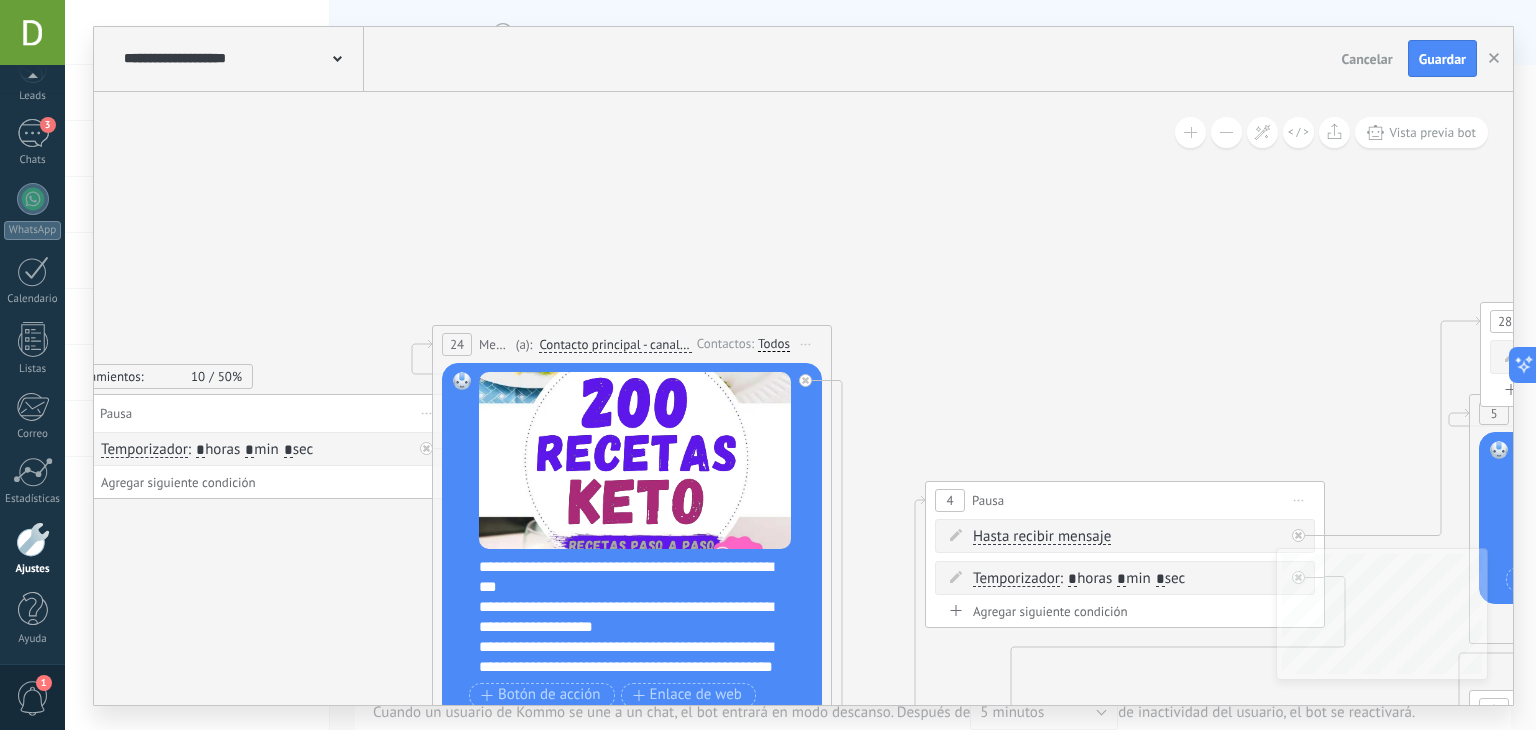 click on "Contacto principal - canales seleccionados" at bounding box center [654, 345] 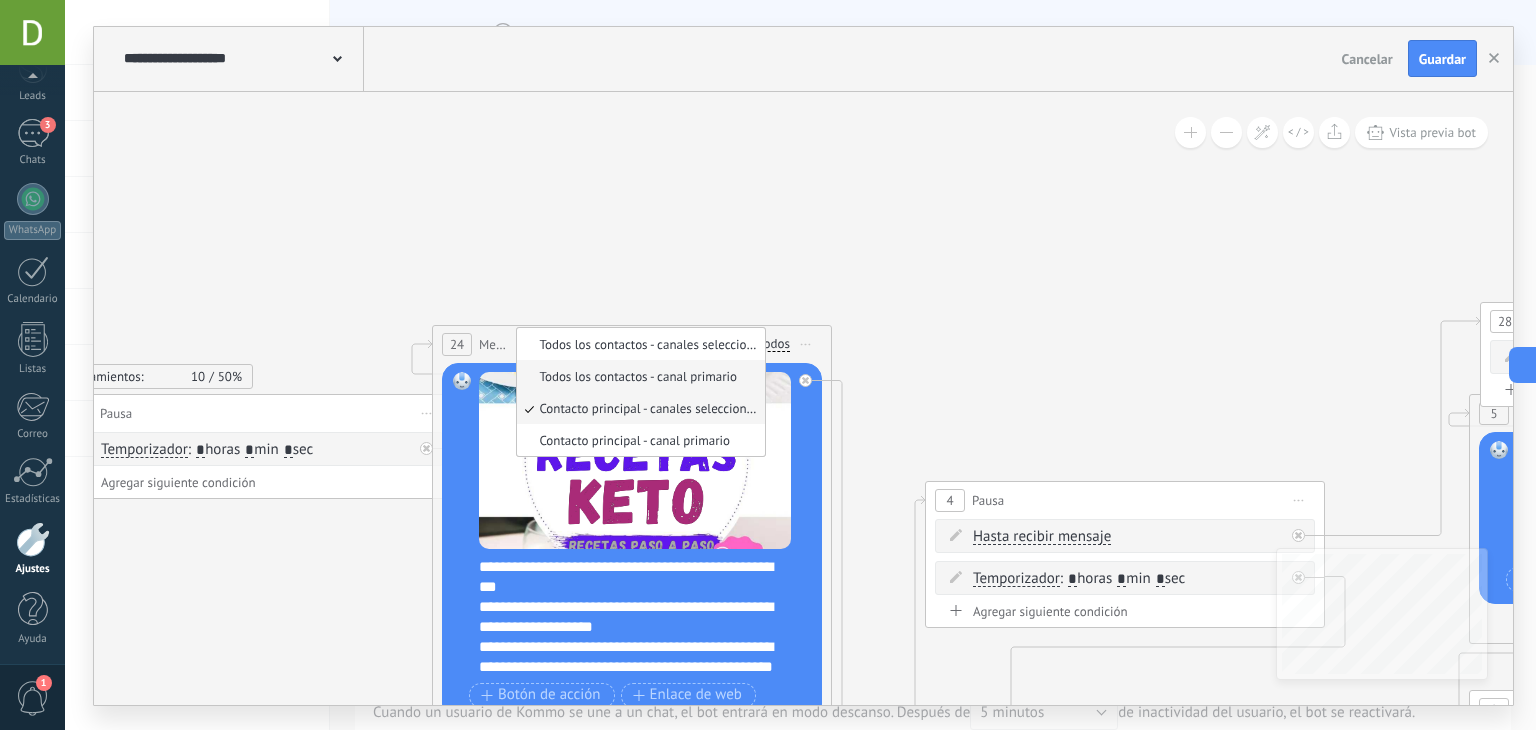 click on "Todos los contactos - canal primario" at bounding box center (638, 376) 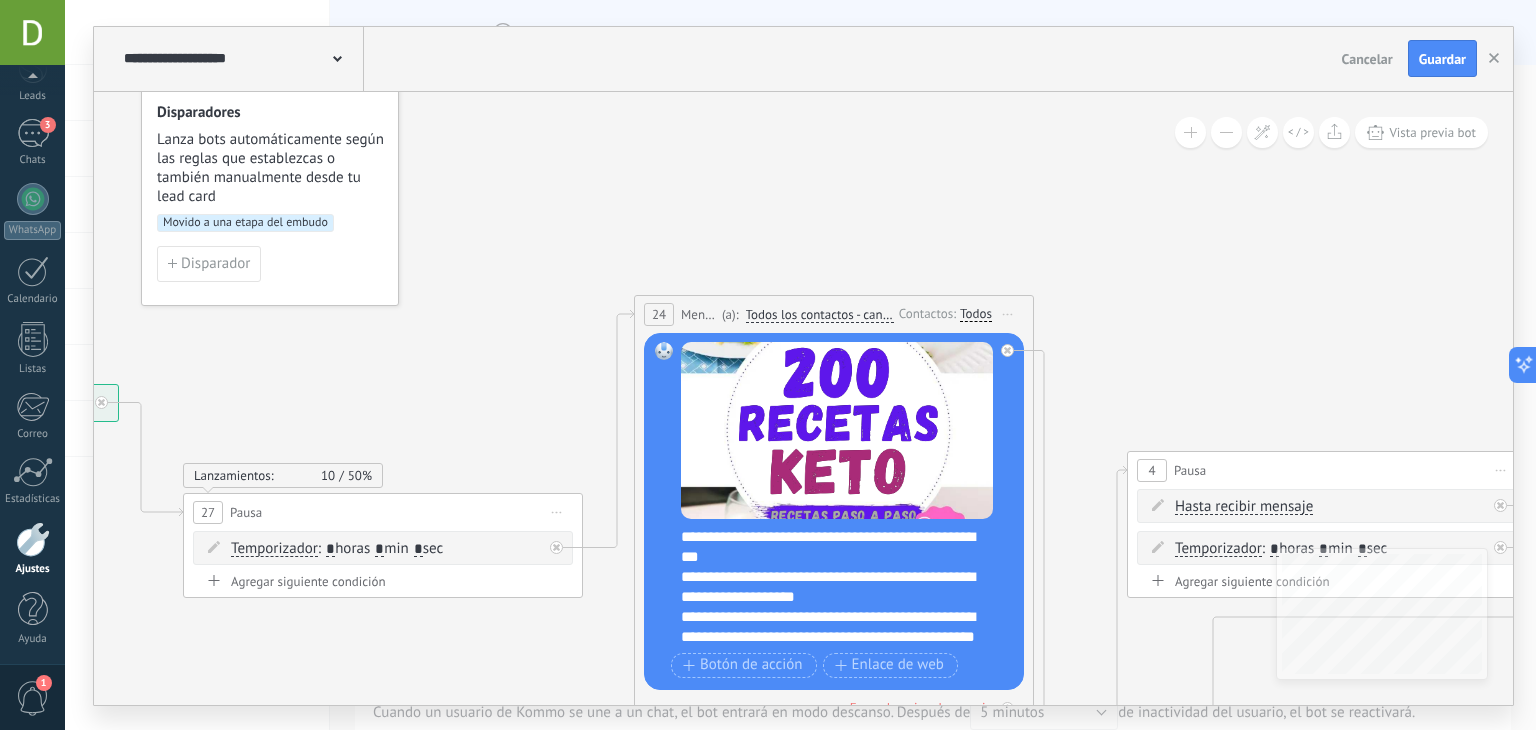 drag, startPoint x: 510, startPoint y: 387, endPoint x: 439, endPoint y: 517, distance: 148.12495 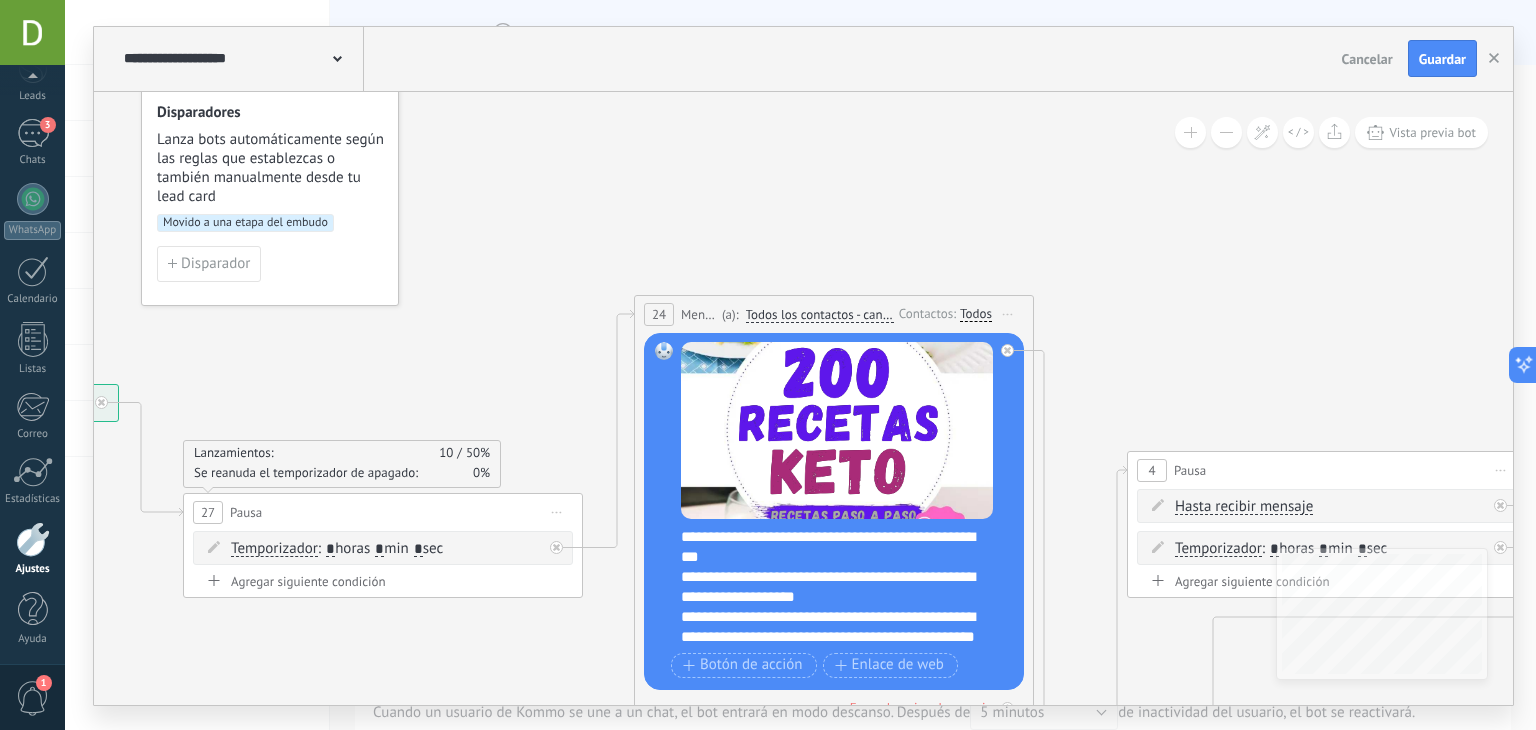 click on "Agregar siguiente condición" at bounding box center [383, 581] 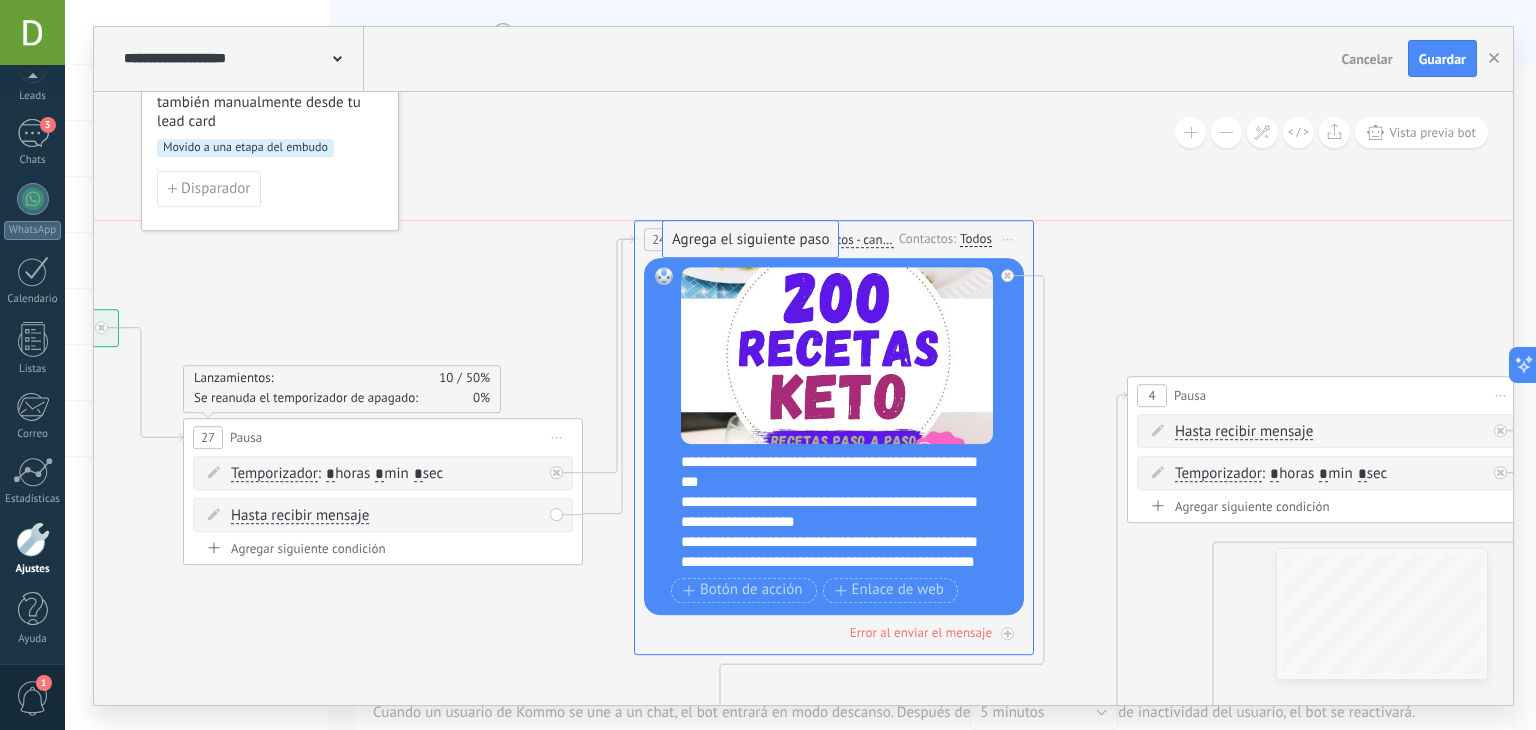 drag, startPoint x: 711, startPoint y: 683, endPoint x: 729, endPoint y: 237, distance: 446.36307 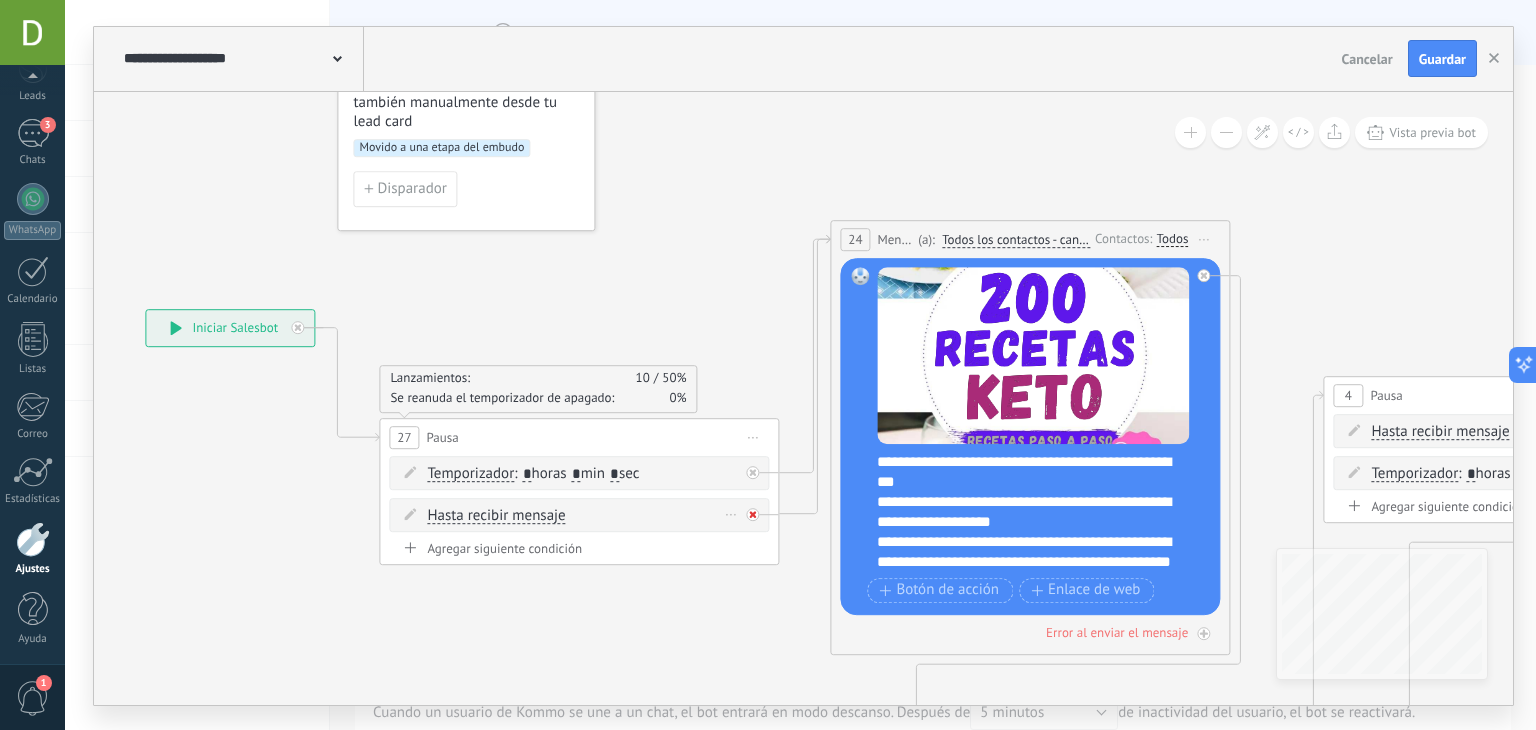 click at bounding box center [752, 514] 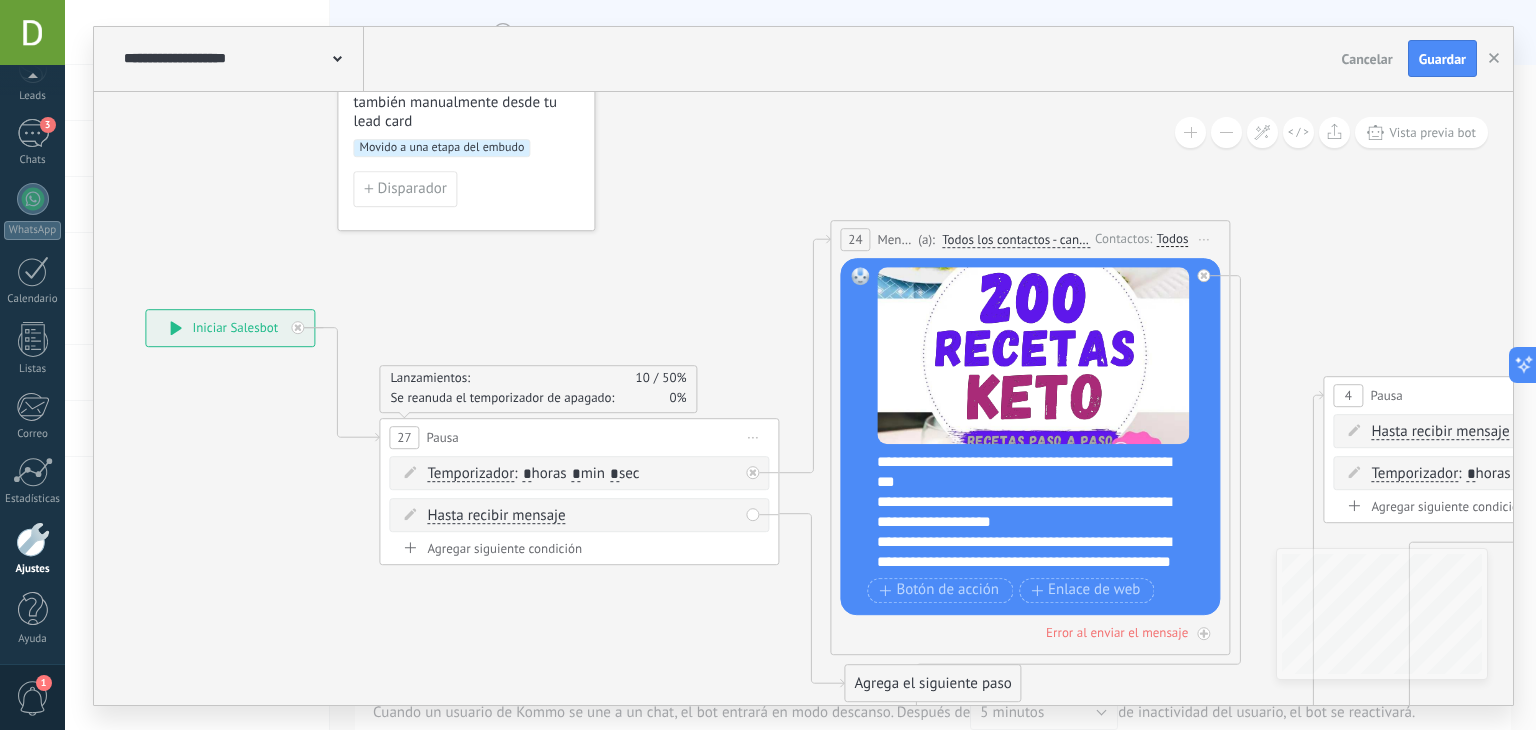 click on "**********" at bounding box center [230, 328] 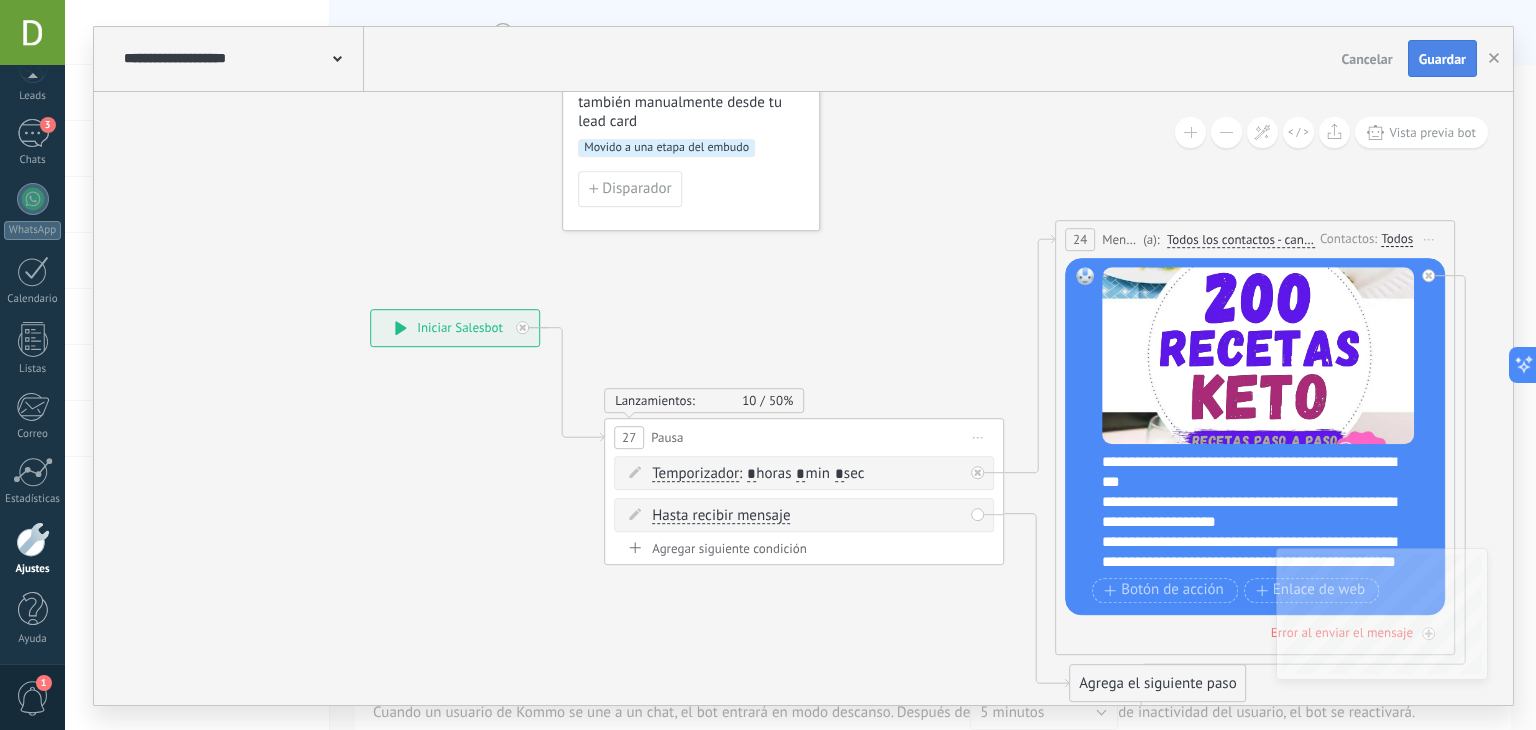 click on "Guardar" at bounding box center [1442, 59] 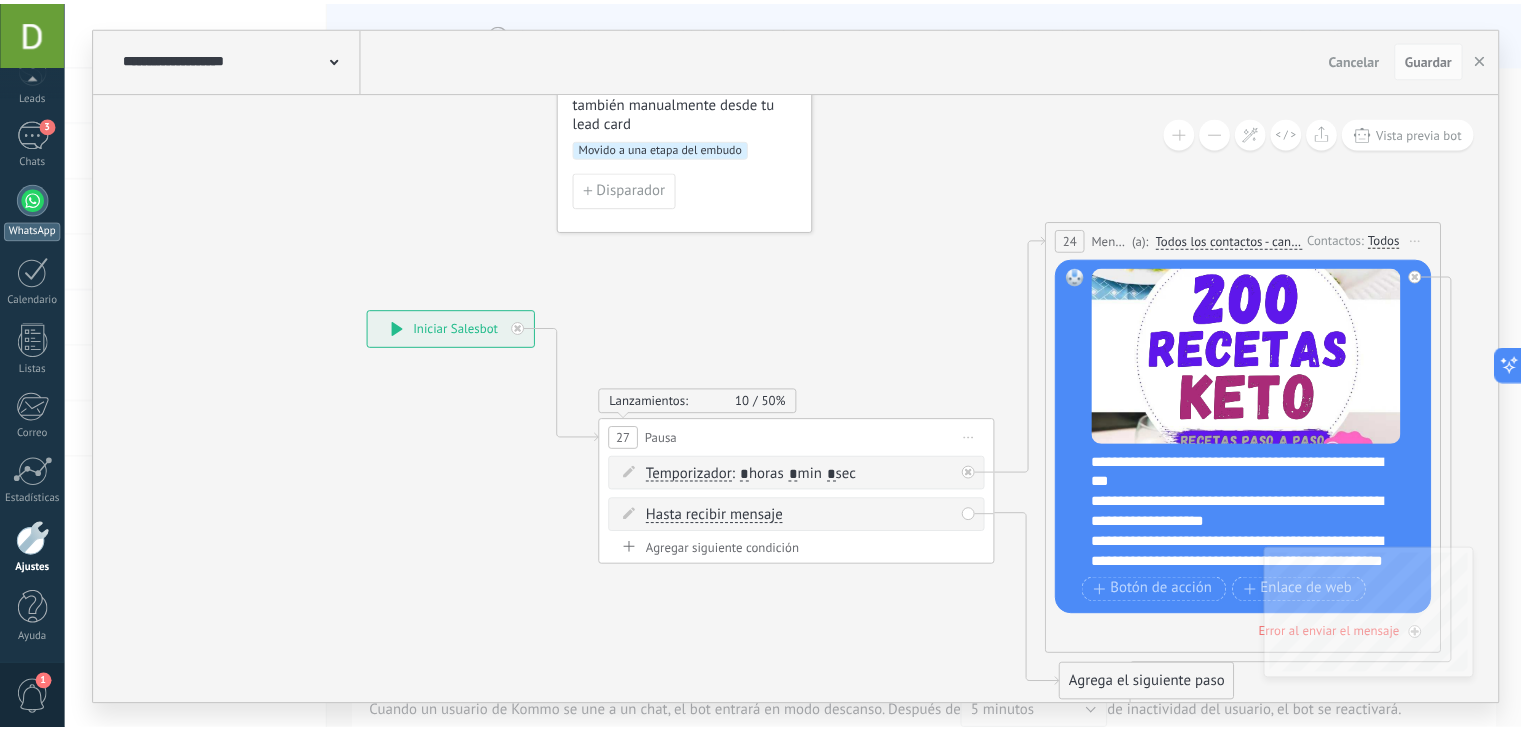scroll, scrollTop: 0, scrollLeft: 0, axis: both 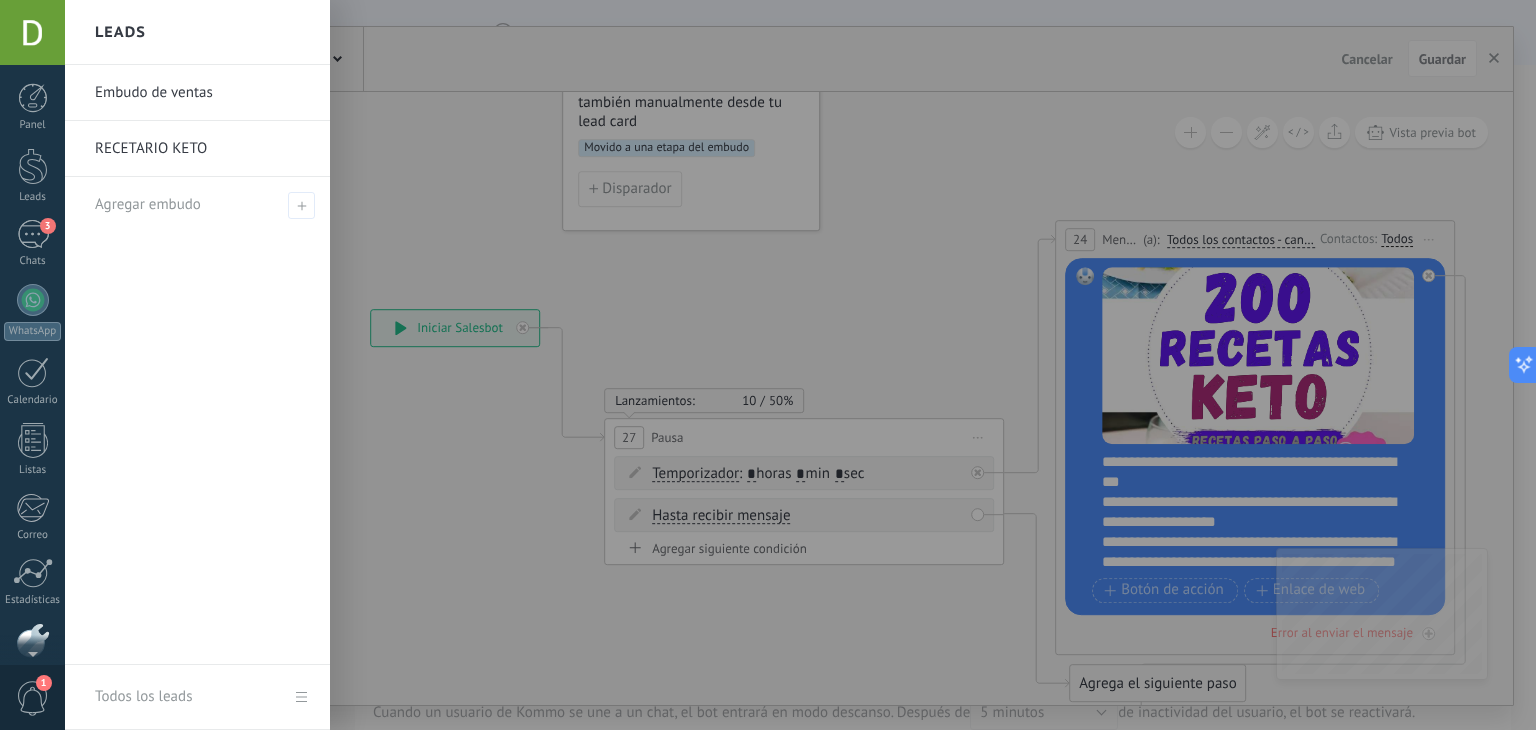click on "RECETARIO KETO" at bounding box center (202, 149) 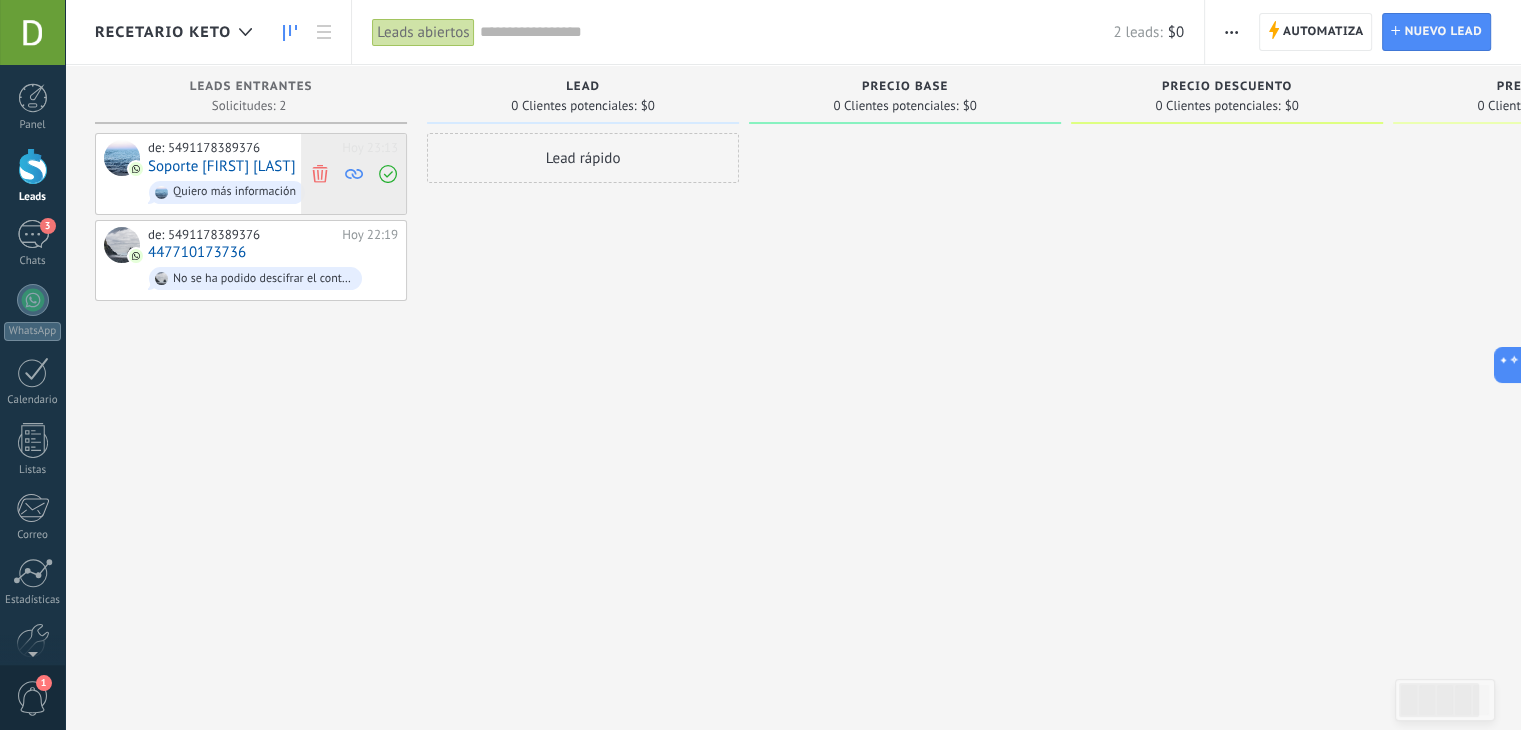 click 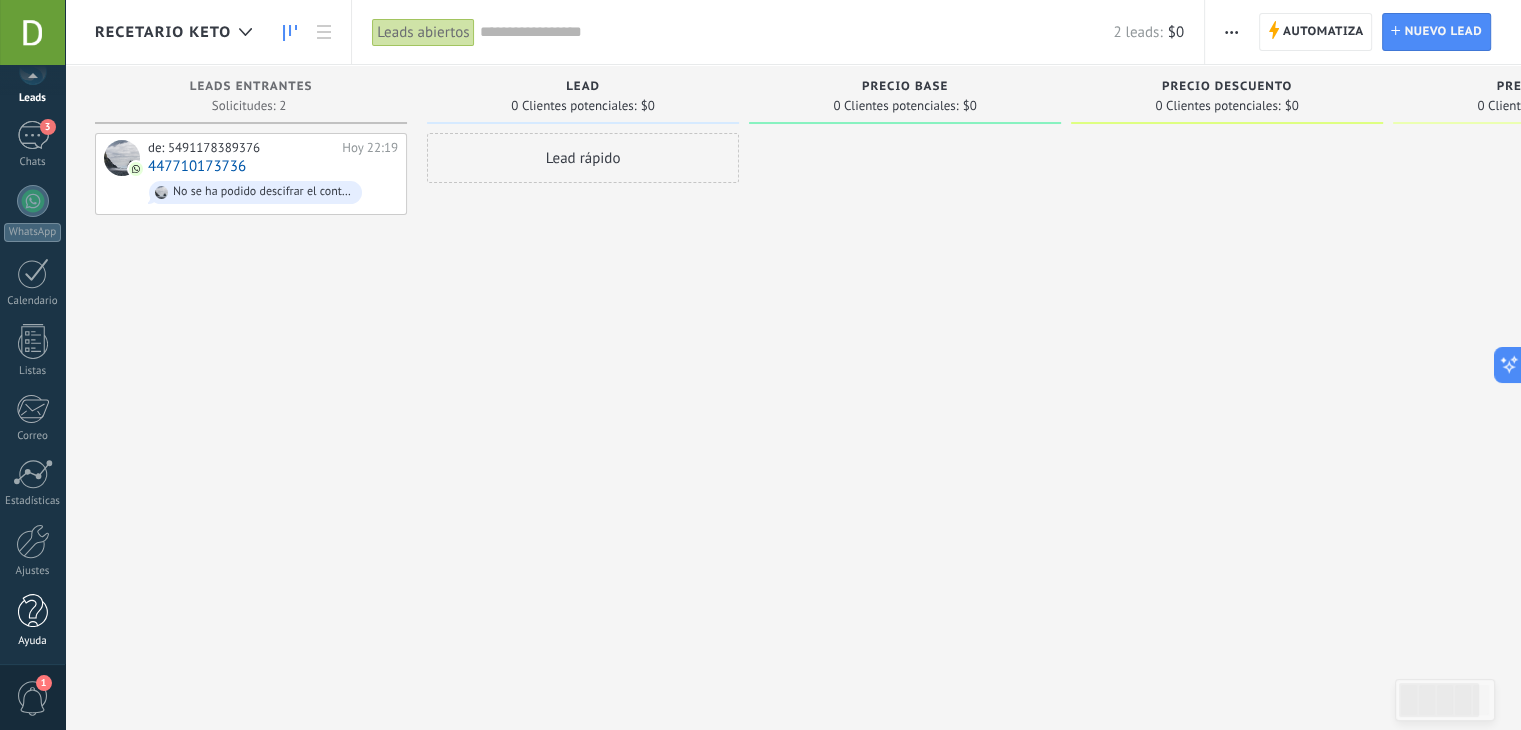 scroll, scrollTop: 100, scrollLeft: 0, axis: vertical 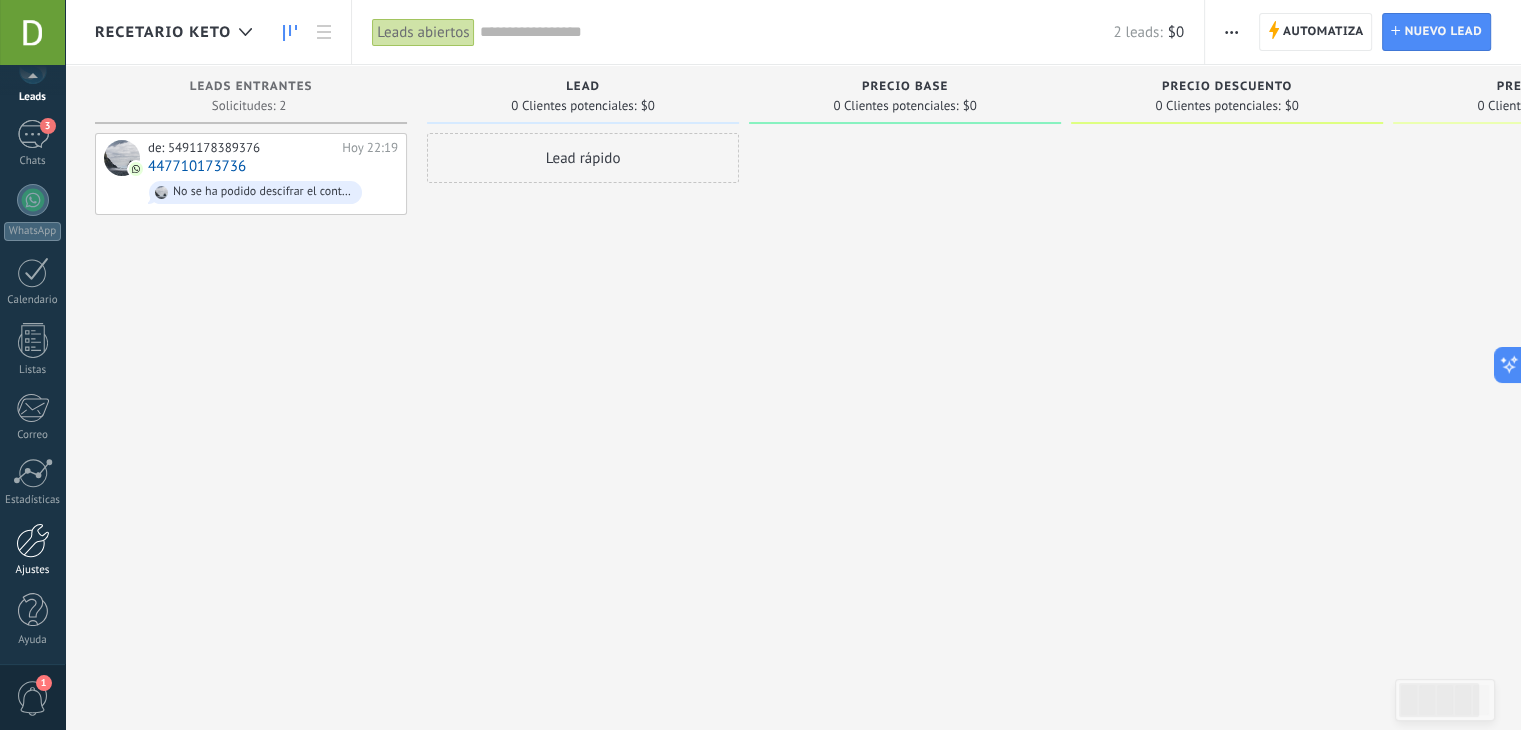 click at bounding box center [33, 540] 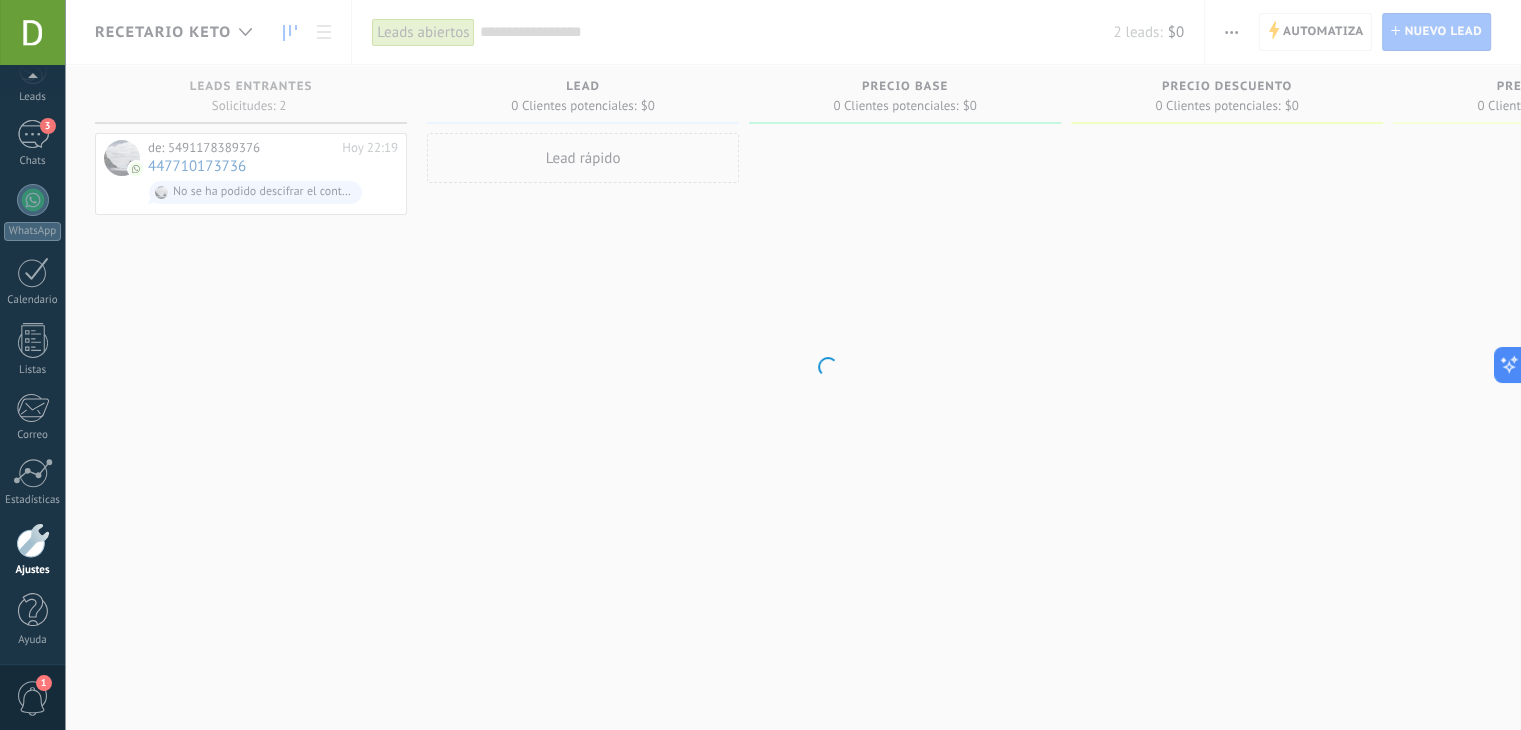 scroll, scrollTop: 101, scrollLeft: 0, axis: vertical 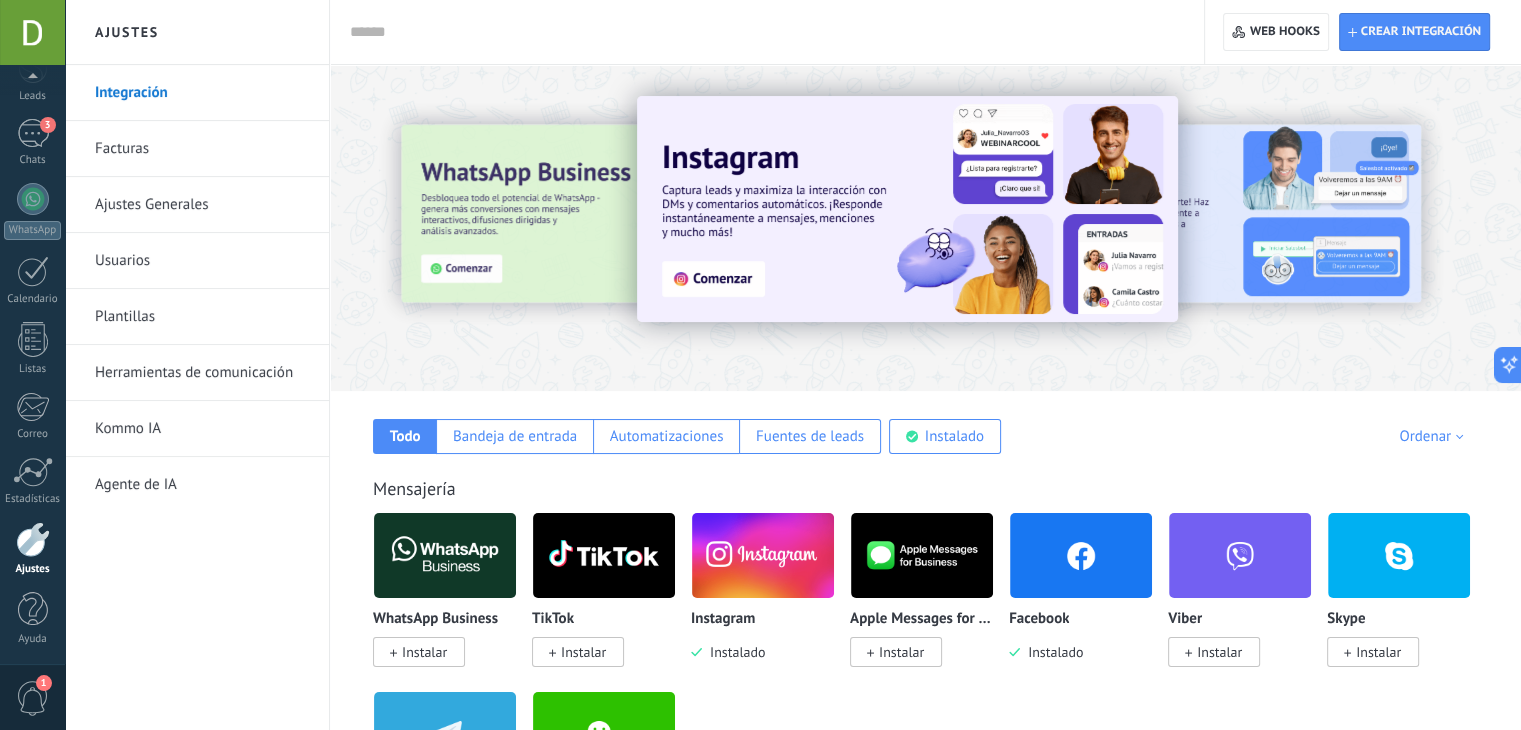 click on "Herramientas de comunicación" at bounding box center [202, 373] 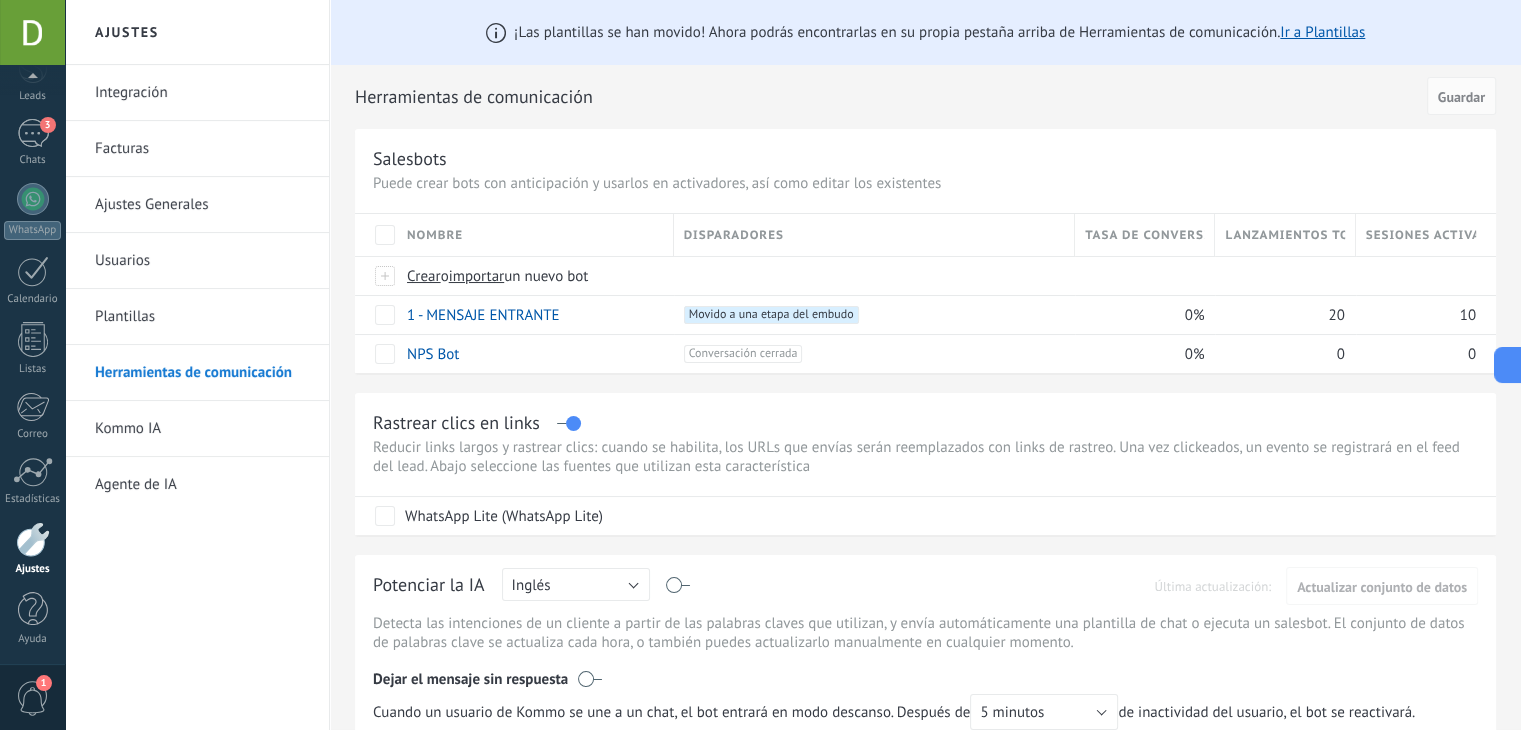 click on "Facturas" at bounding box center [202, 149] 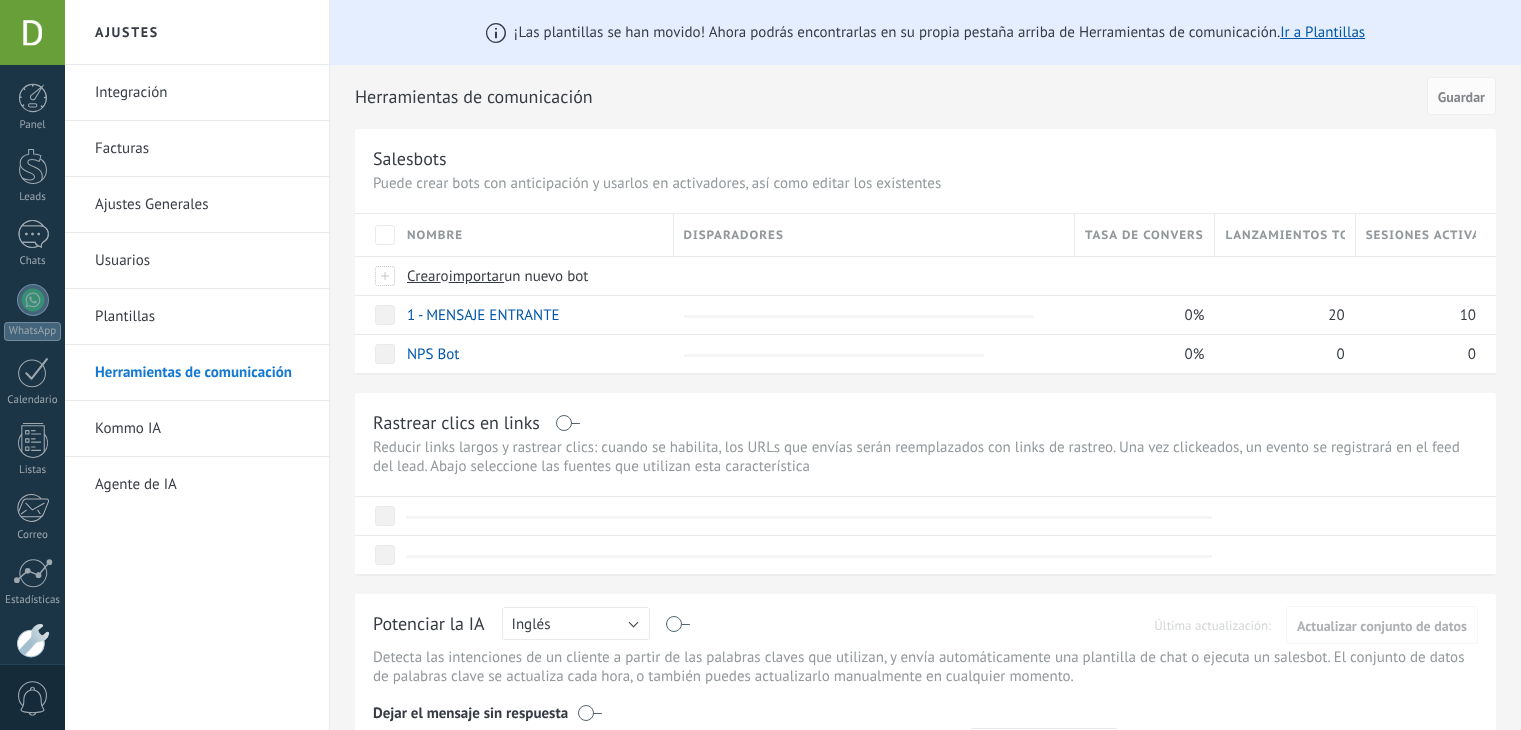 scroll, scrollTop: 0, scrollLeft: 0, axis: both 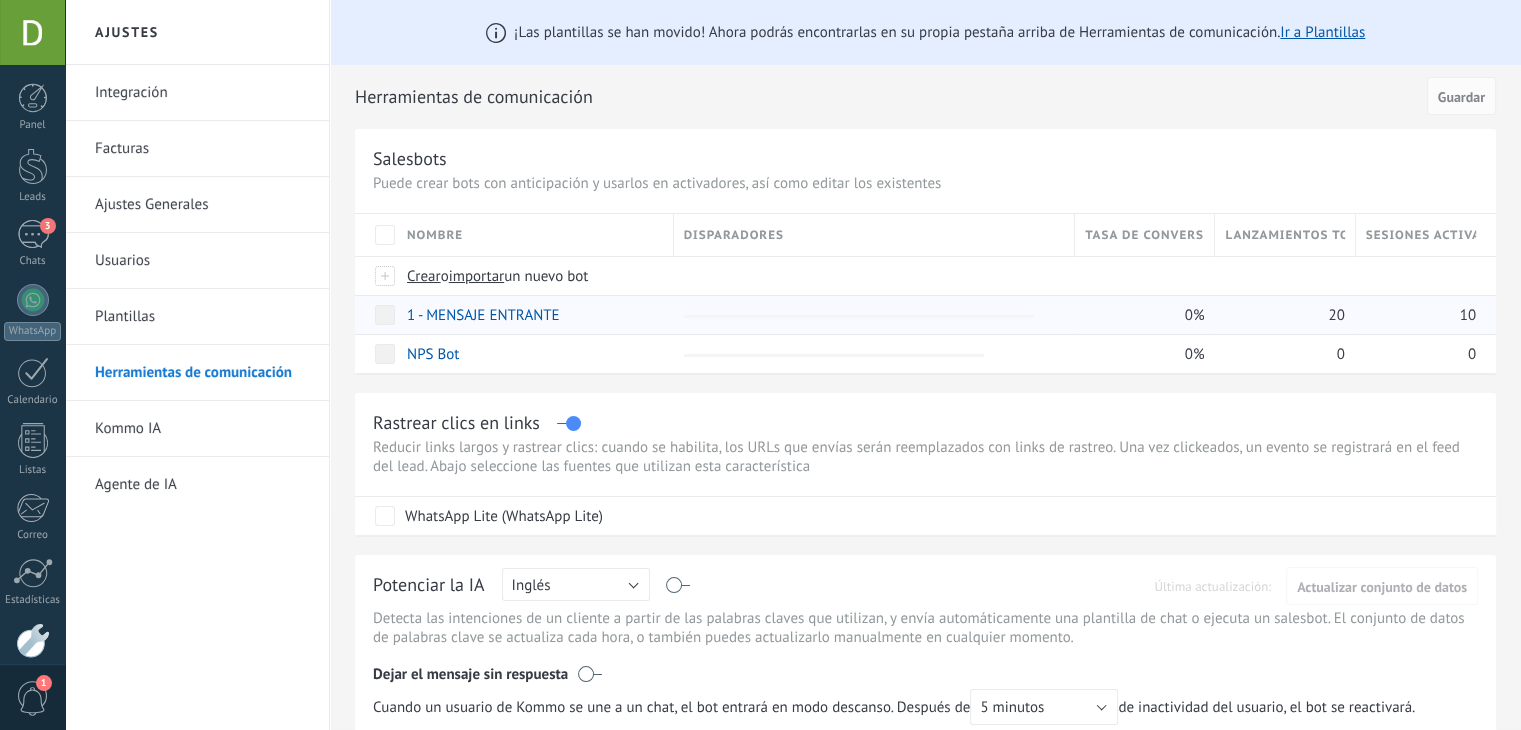 click on "1 - MENSAJE ENTRANTE" at bounding box center [483, 315] 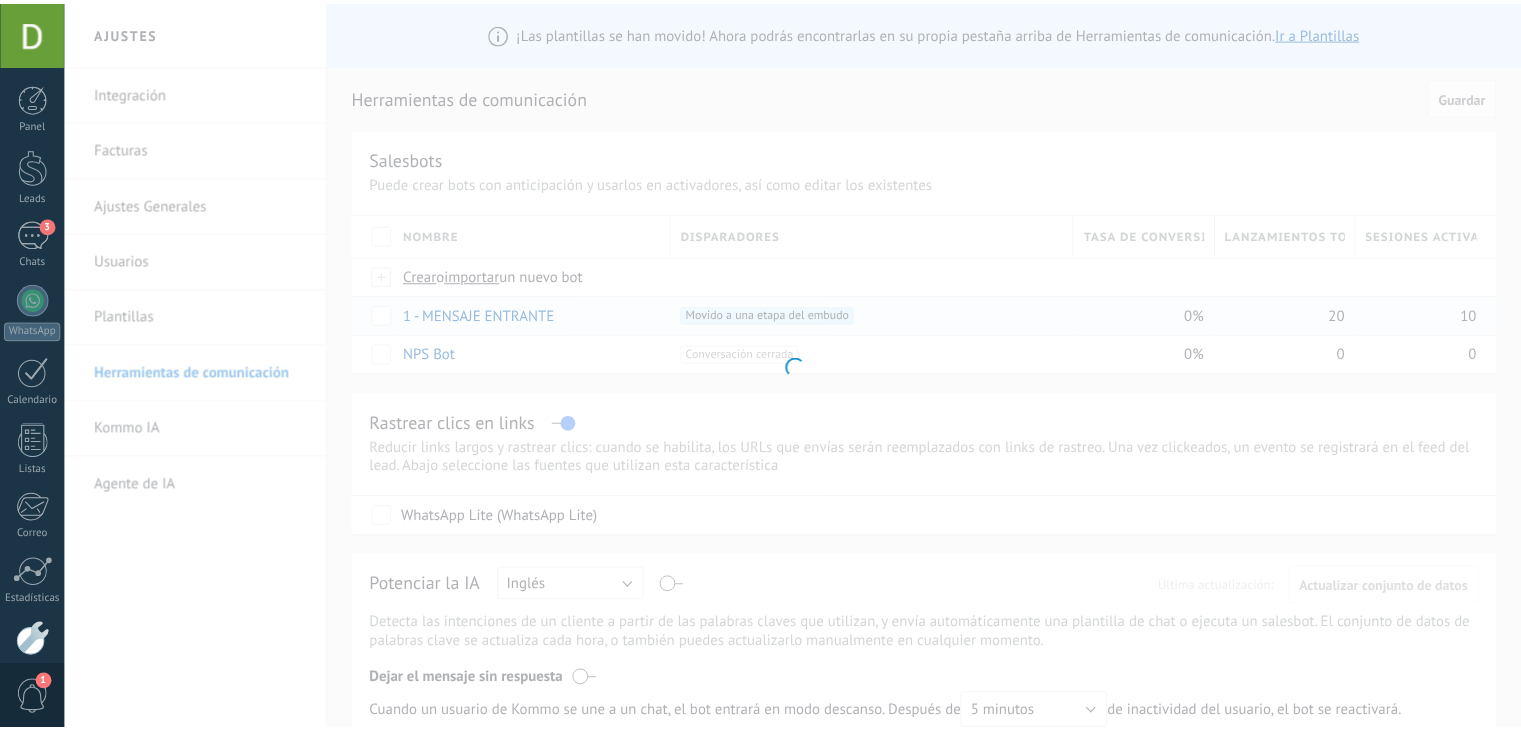scroll, scrollTop: 0, scrollLeft: 0, axis: both 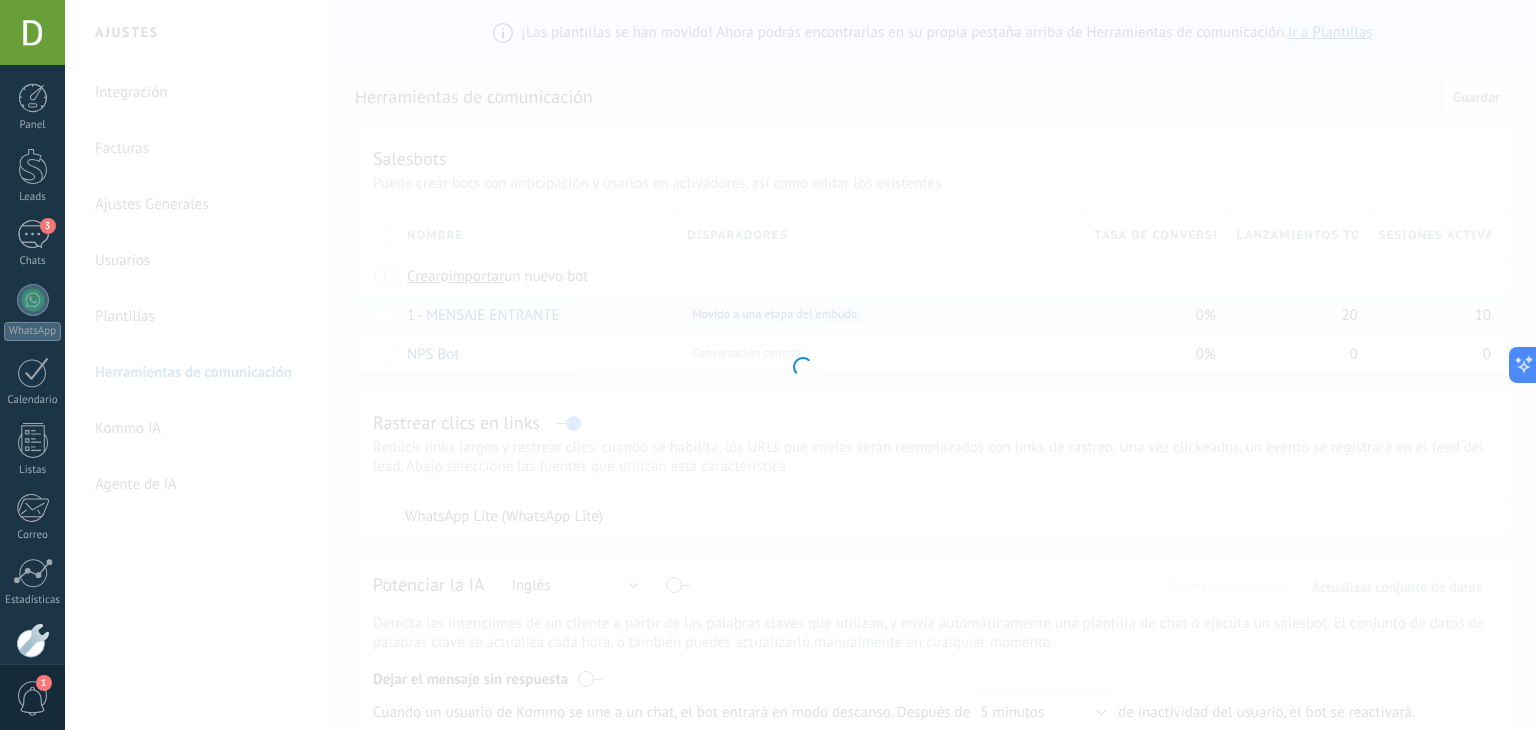 type on "**********" 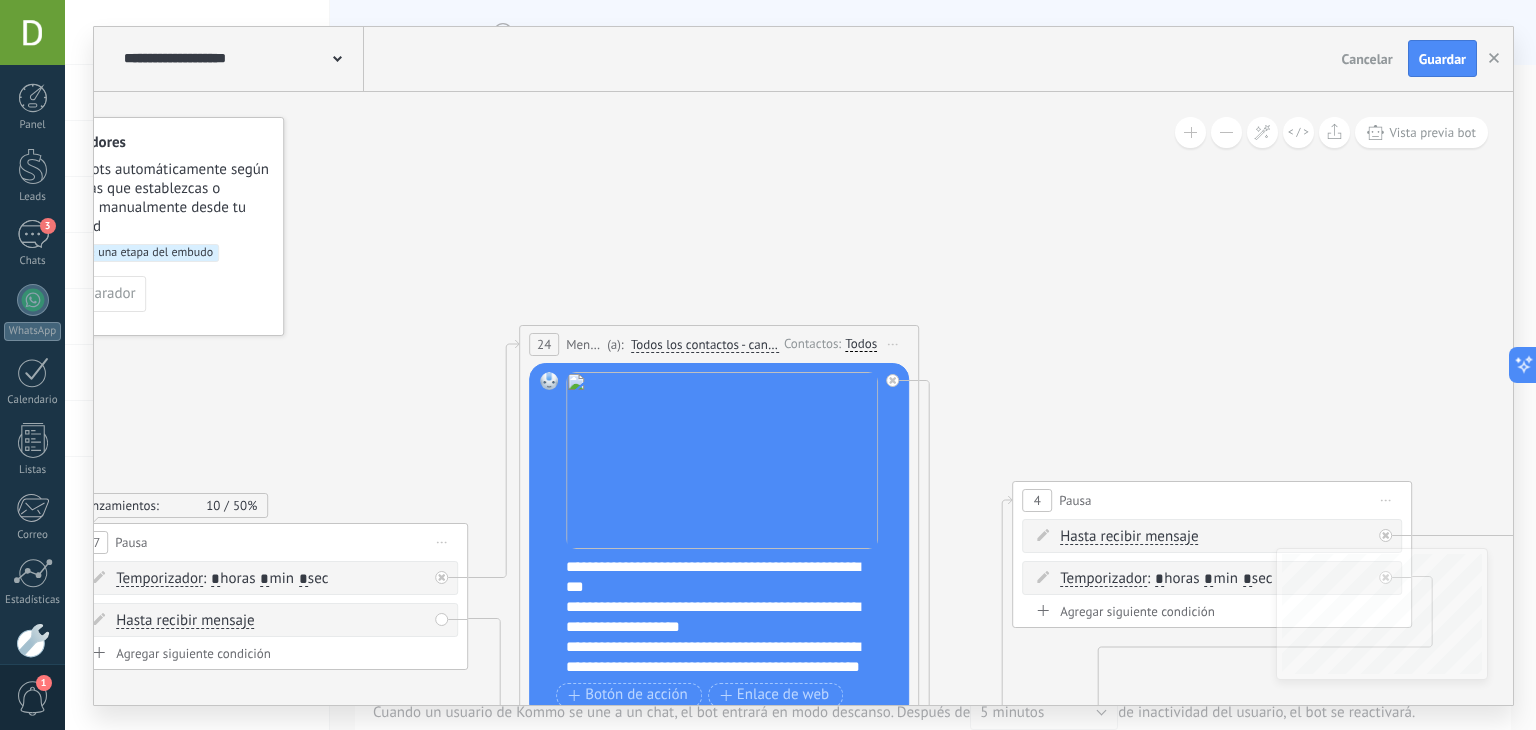 click on "Si nunca ha escrito en un canal: Intente enviar un mensaje Ninguno [PHONE] Todos" at bounding box center [861, 344] 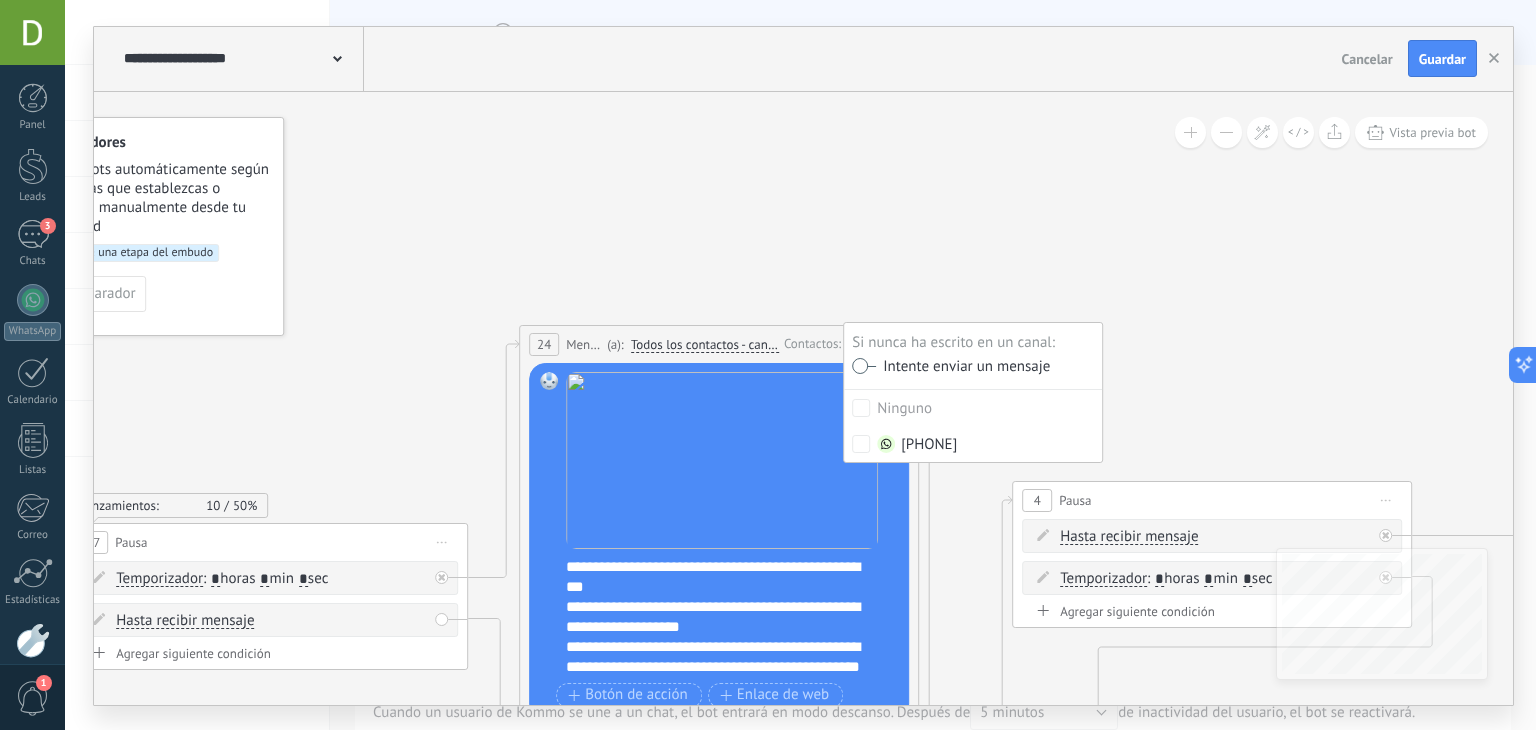 click 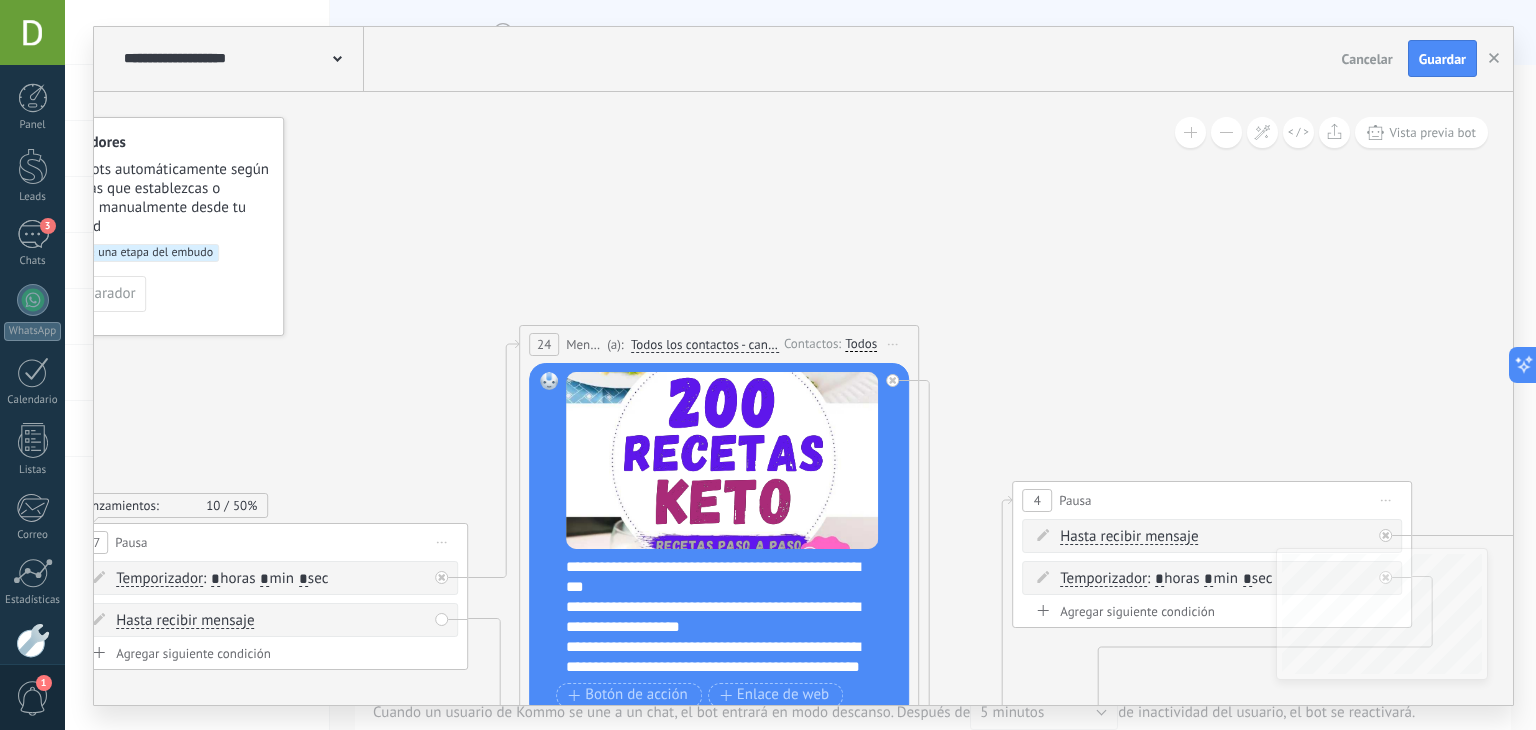 click on "Iniciar vista previa aquí
Cambiar nombre
Duplicar
Borrar" at bounding box center [893, 344] 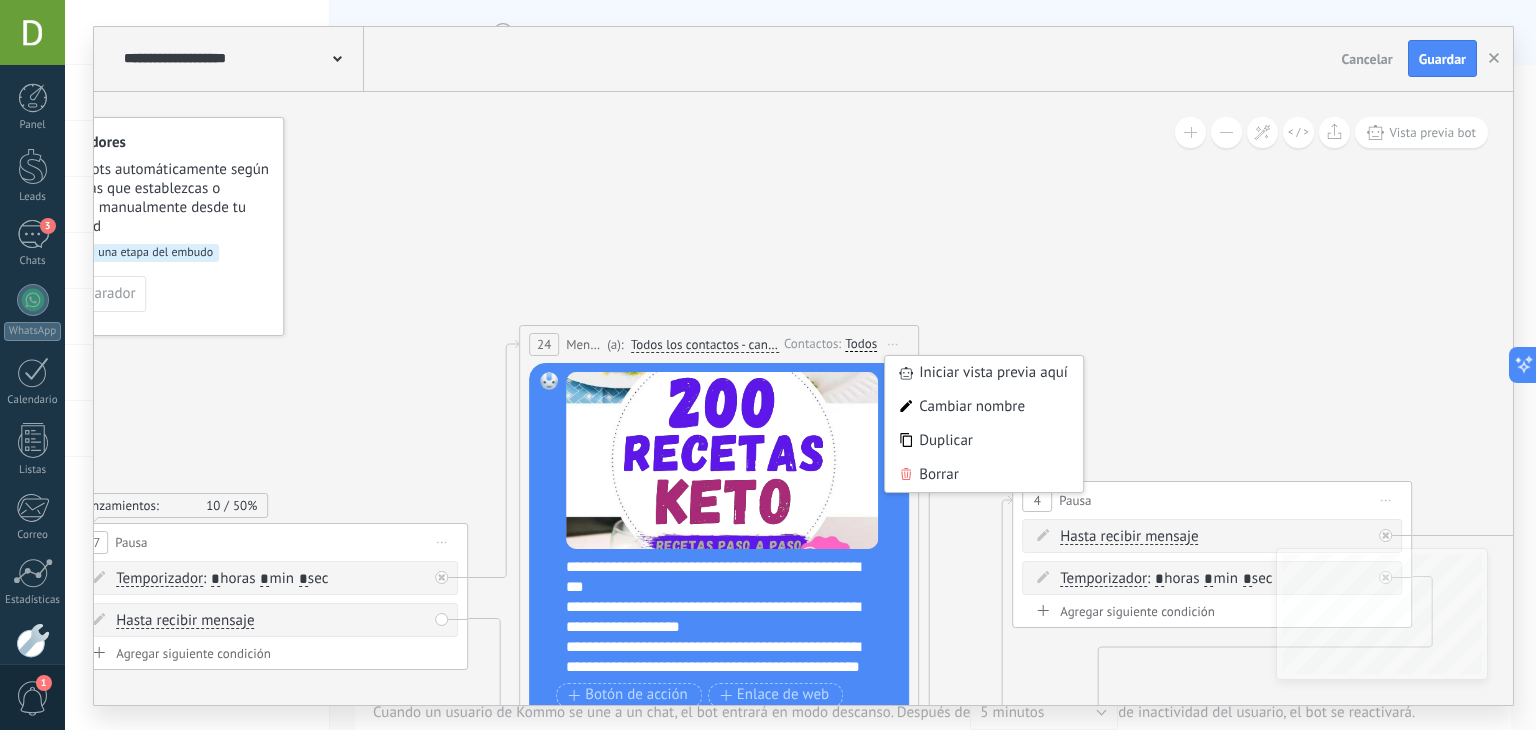 click 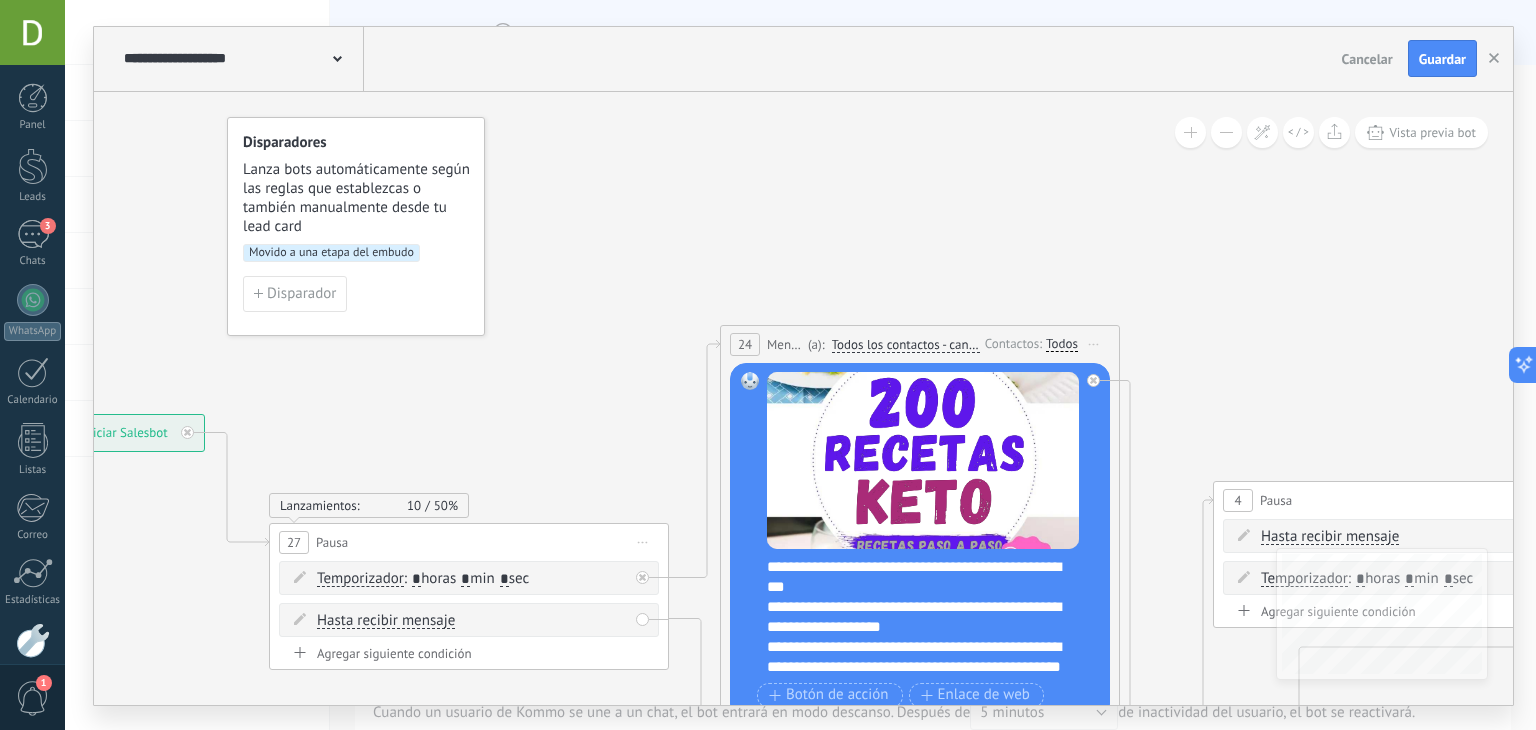 click on "Movido a una etapa del embudo" at bounding box center [331, 253] 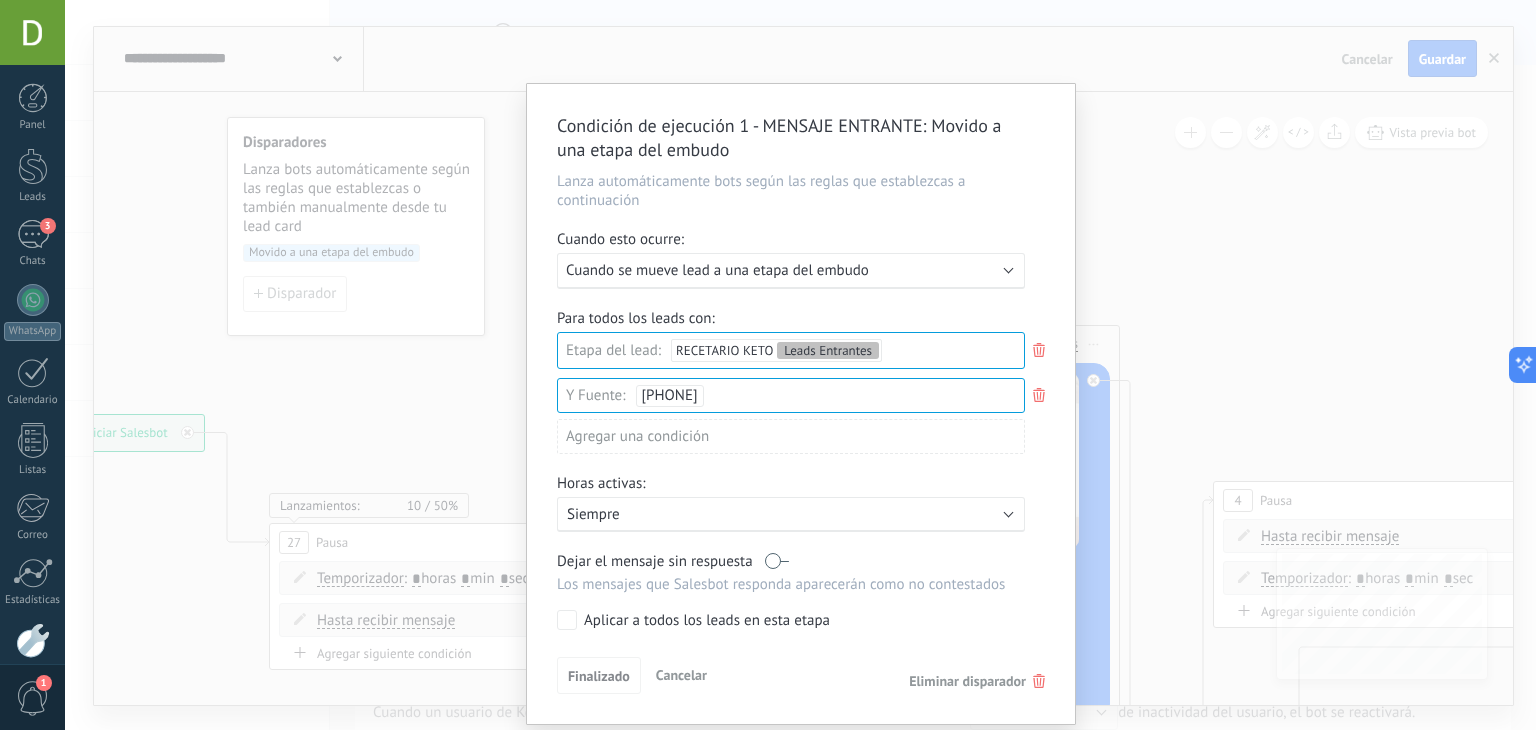 click on "Aplicar a todos los leads en esta etapa" at bounding box center (707, 621) 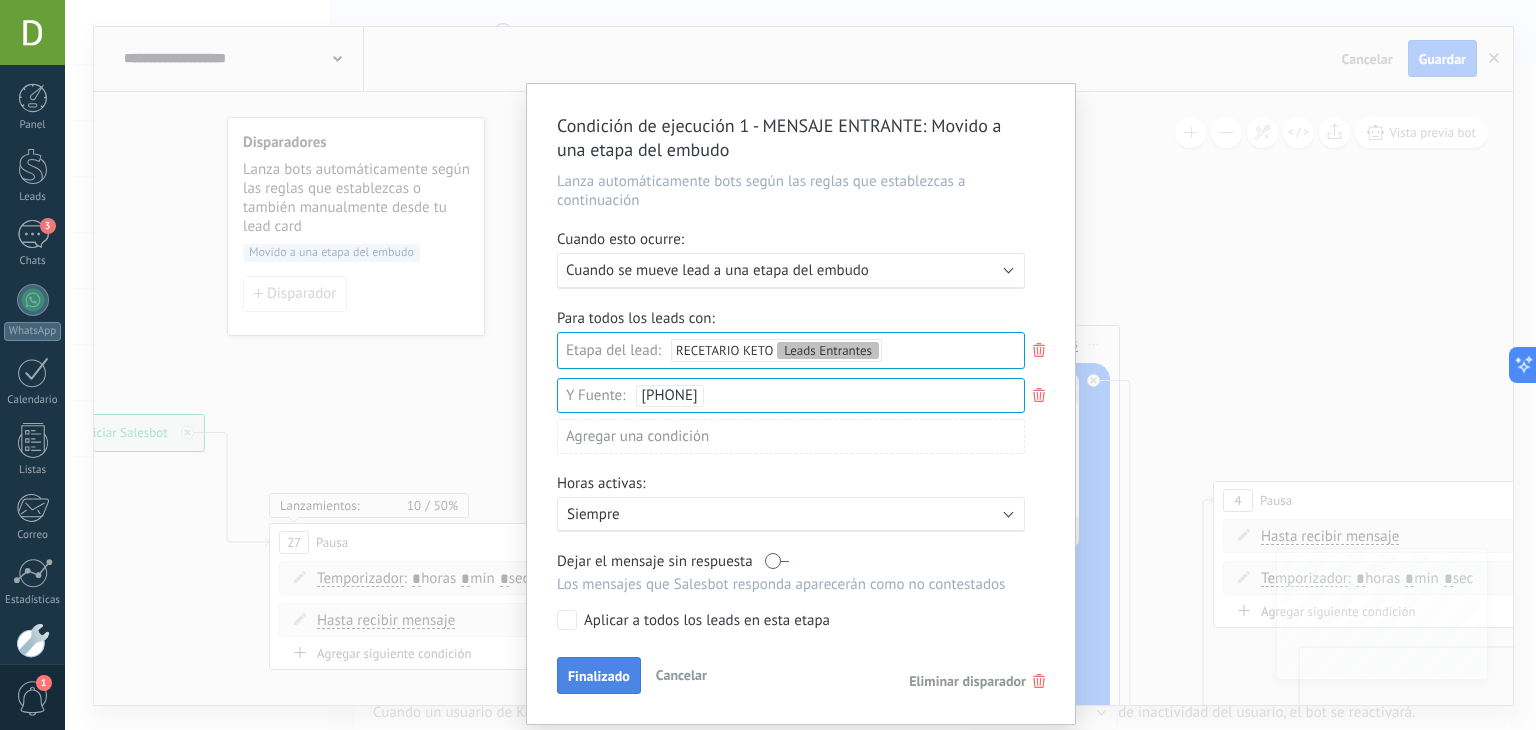 click on "Finalizado" at bounding box center (599, 676) 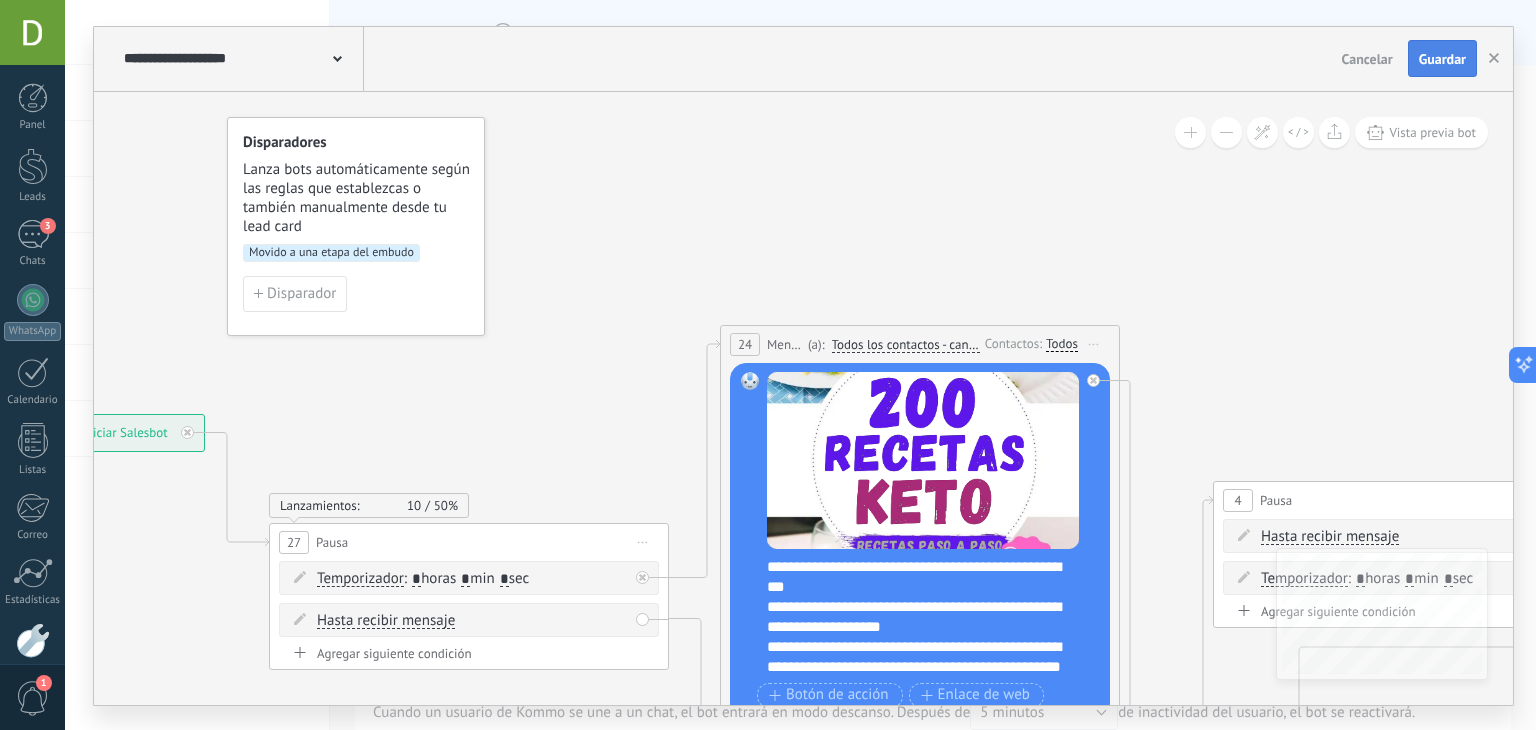 click on "Guardar" at bounding box center (1442, 59) 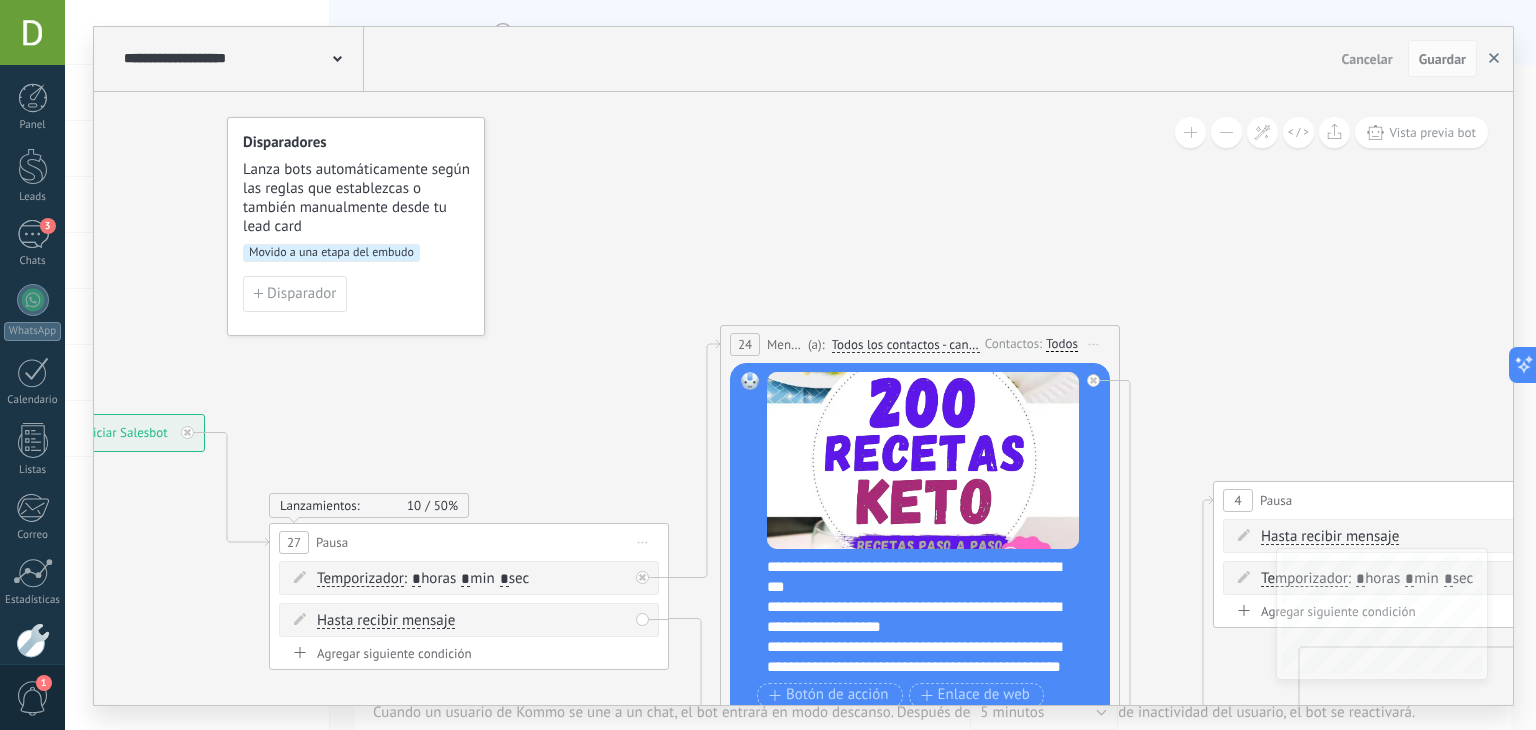 click 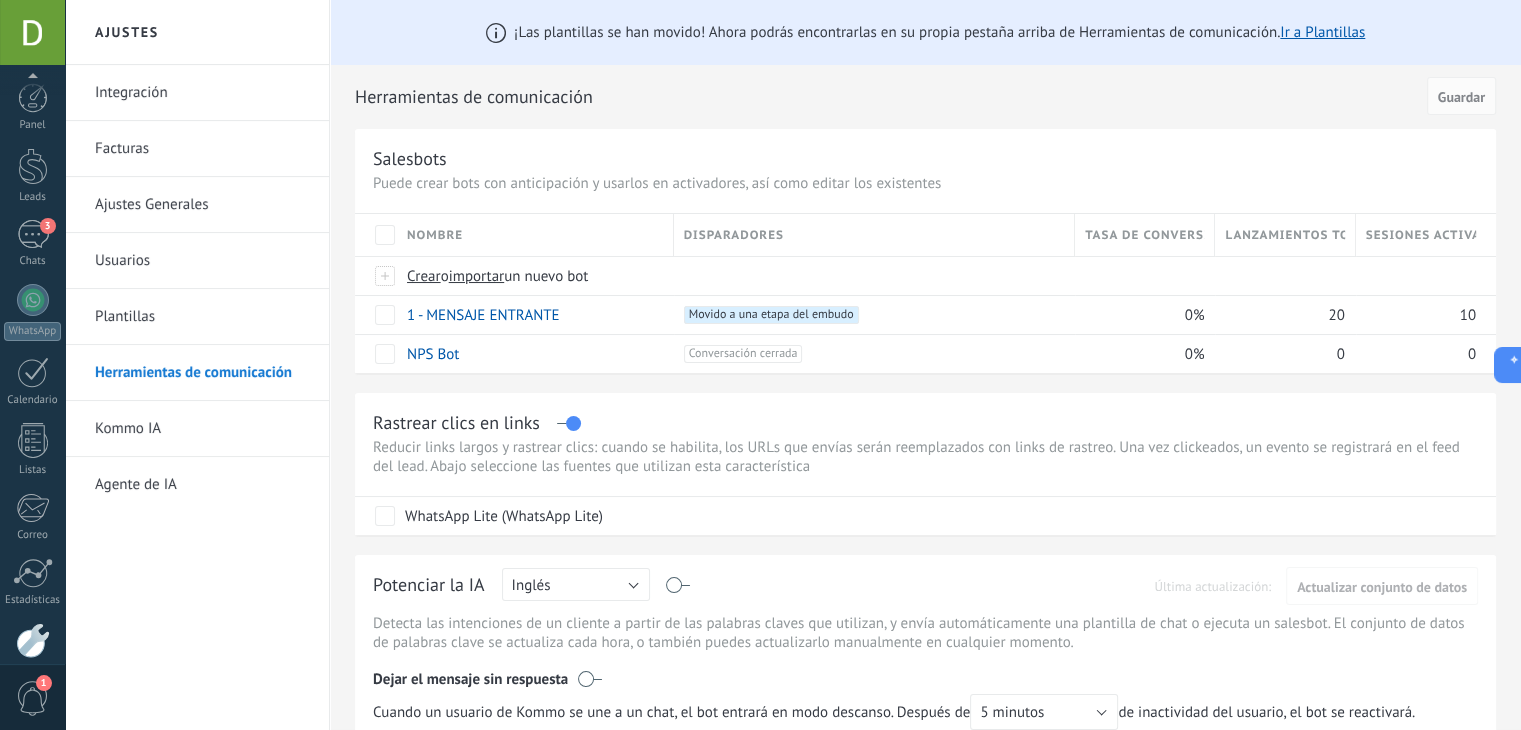 scroll, scrollTop: 101, scrollLeft: 0, axis: vertical 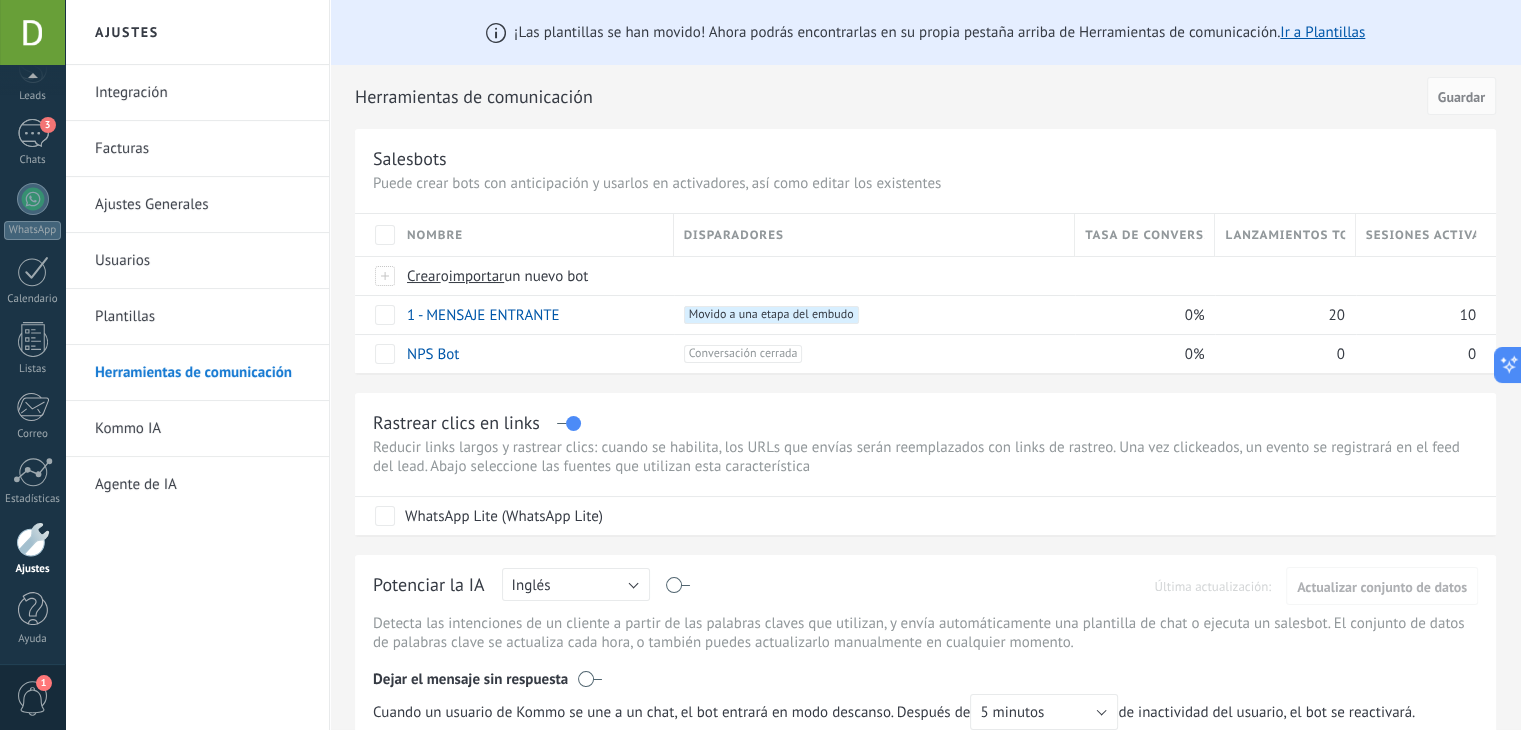 click on "Plantillas" at bounding box center (202, 317) 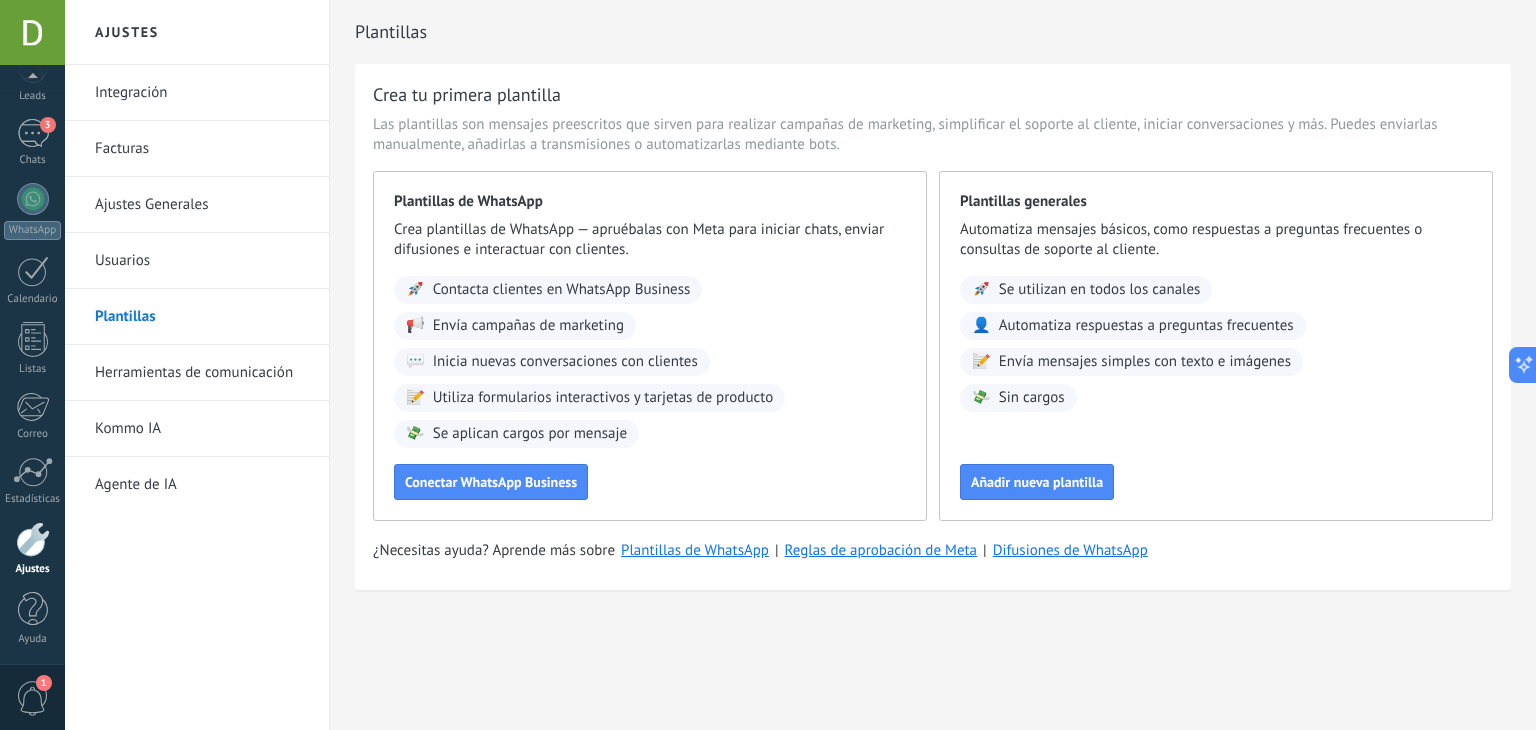 click on "Ajustes Generales" at bounding box center (202, 205) 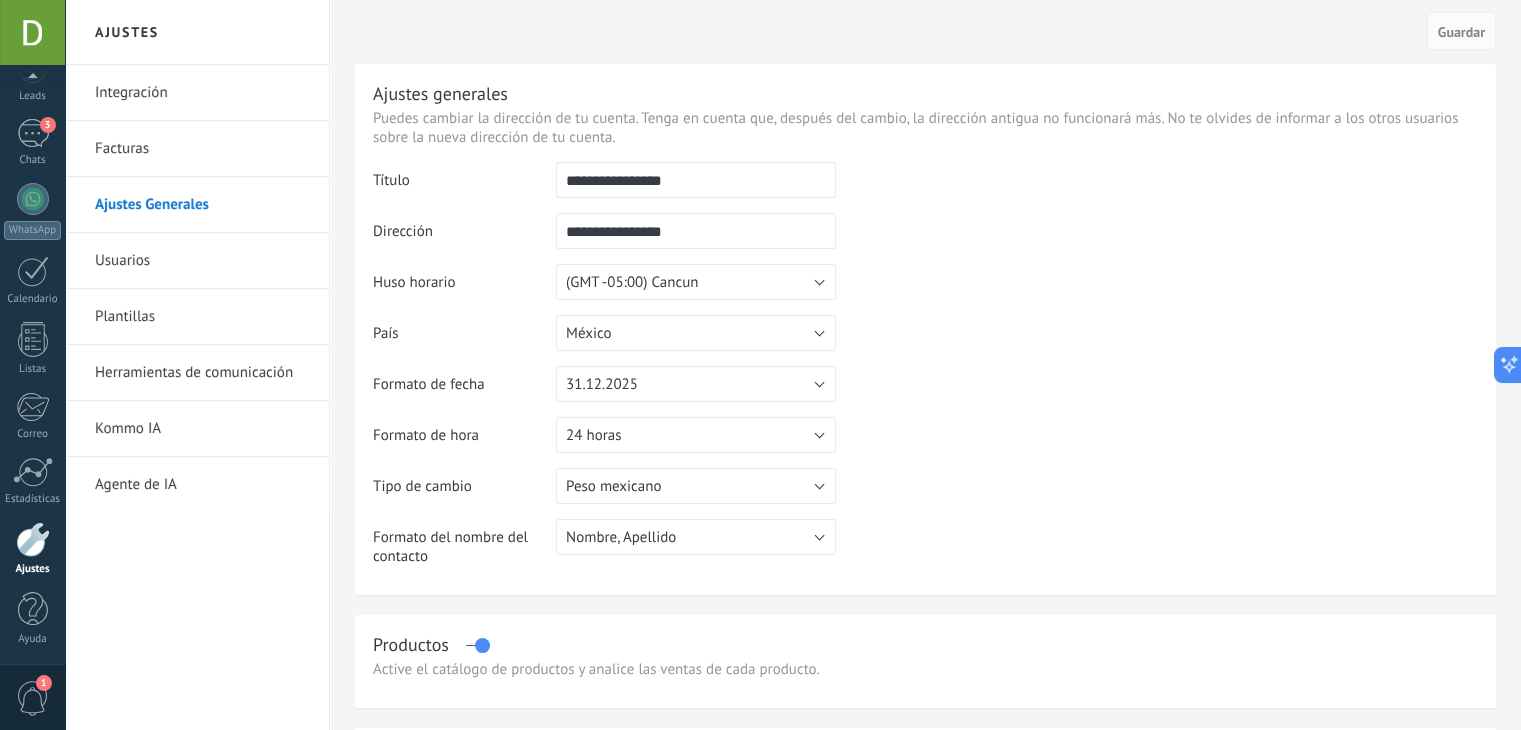 click on "Herramientas de comunicación" at bounding box center (202, 373) 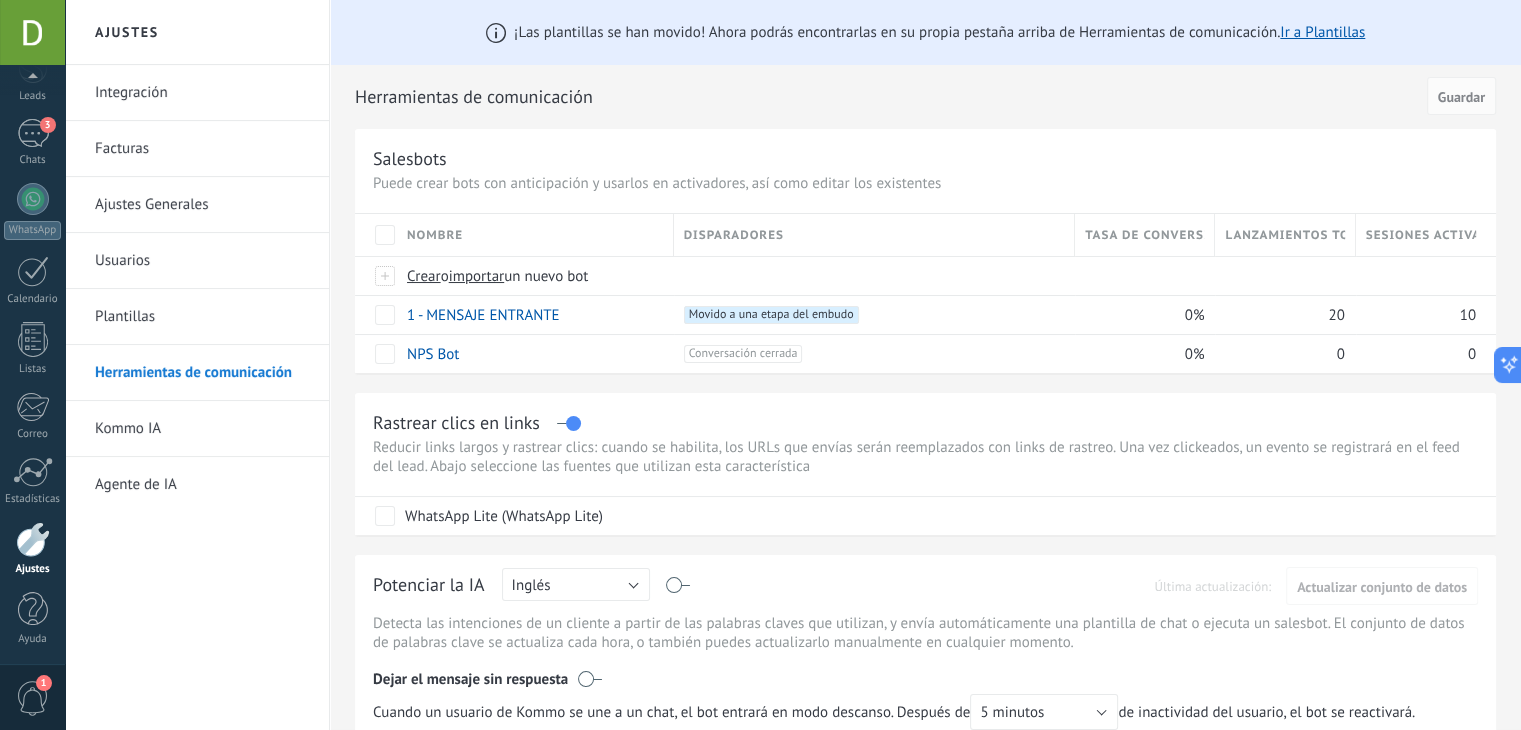 click on "Integración" at bounding box center [202, 93] 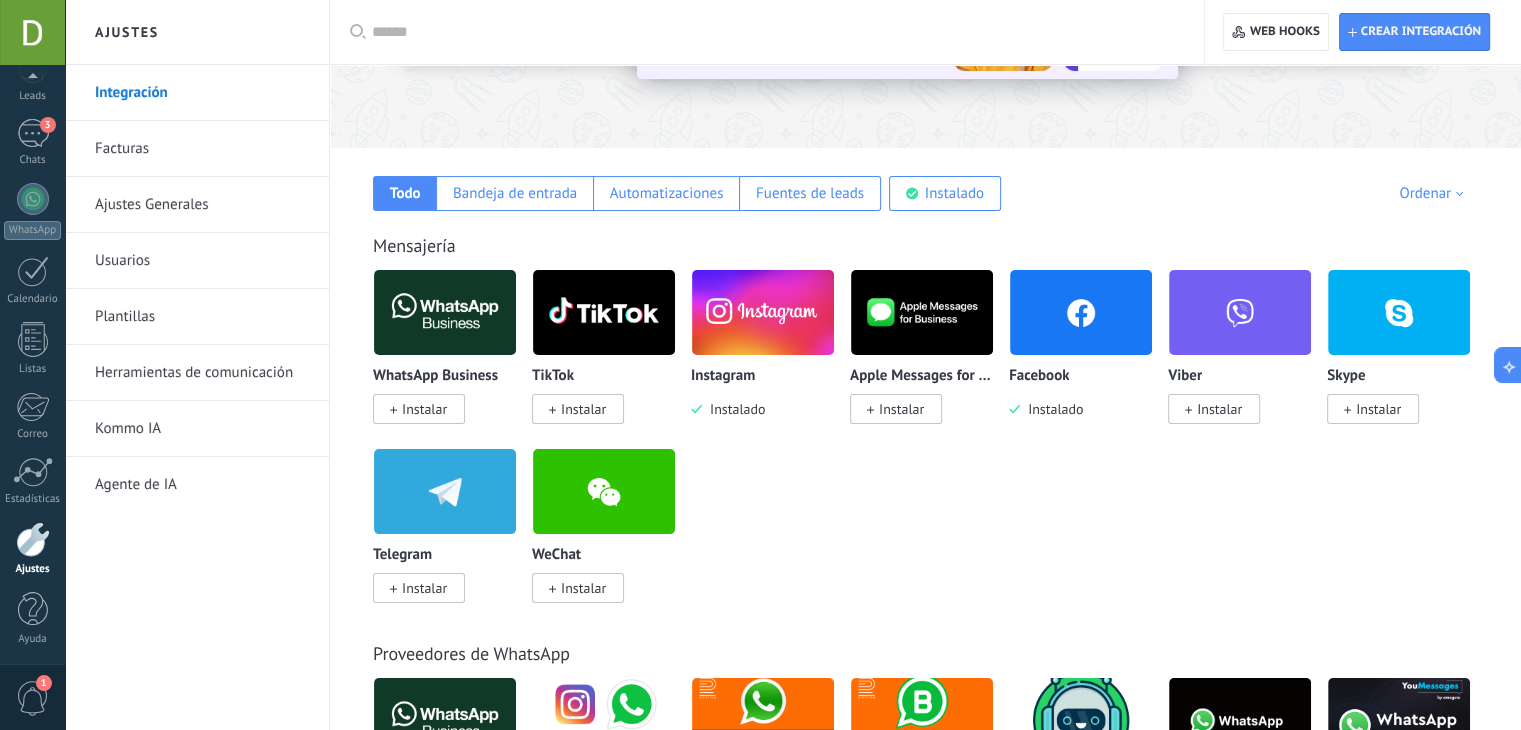 scroll, scrollTop: 232, scrollLeft: 0, axis: vertical 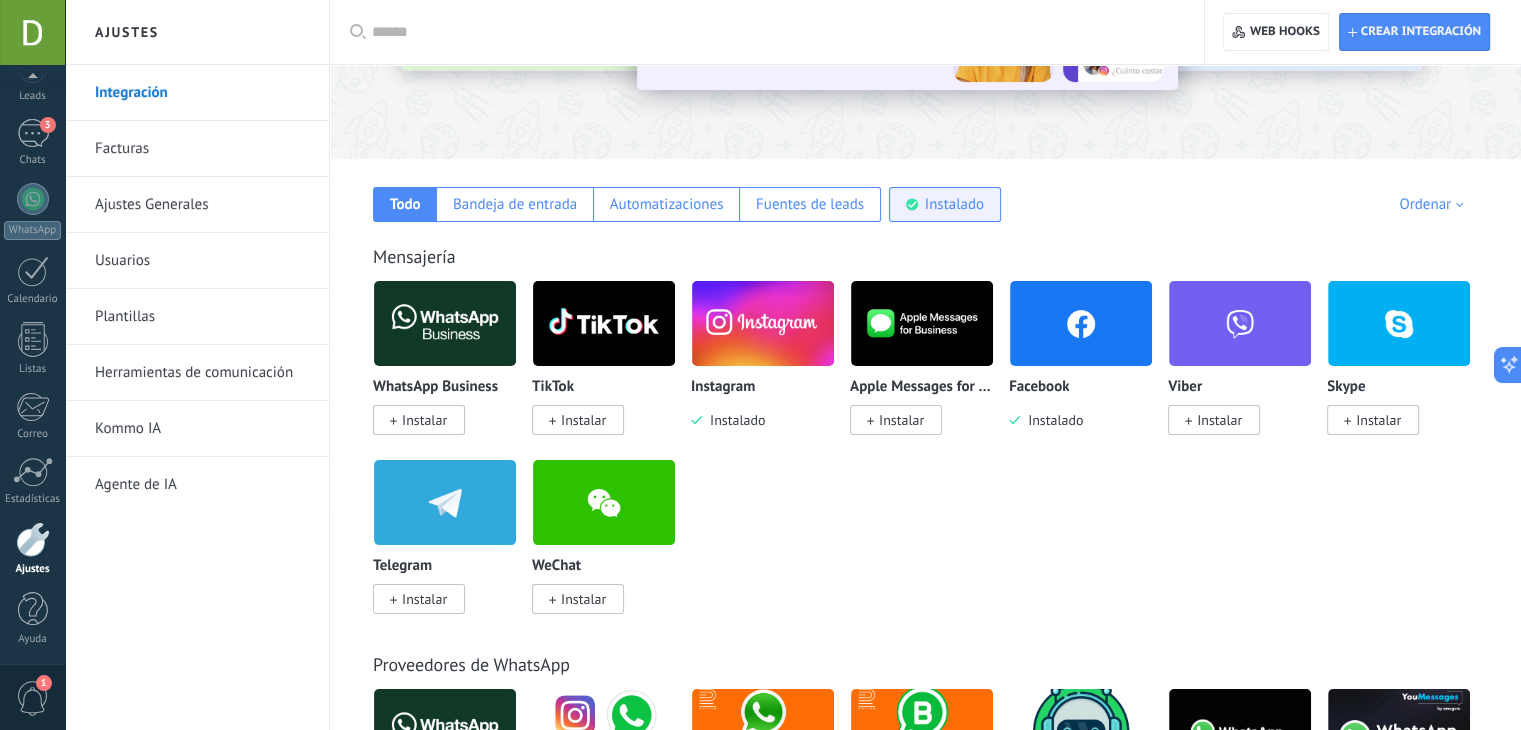 drag, startPoint x: 964, startPoint y: 182, endPoint x: 962, endPoint y: 192, distance: 10.198039 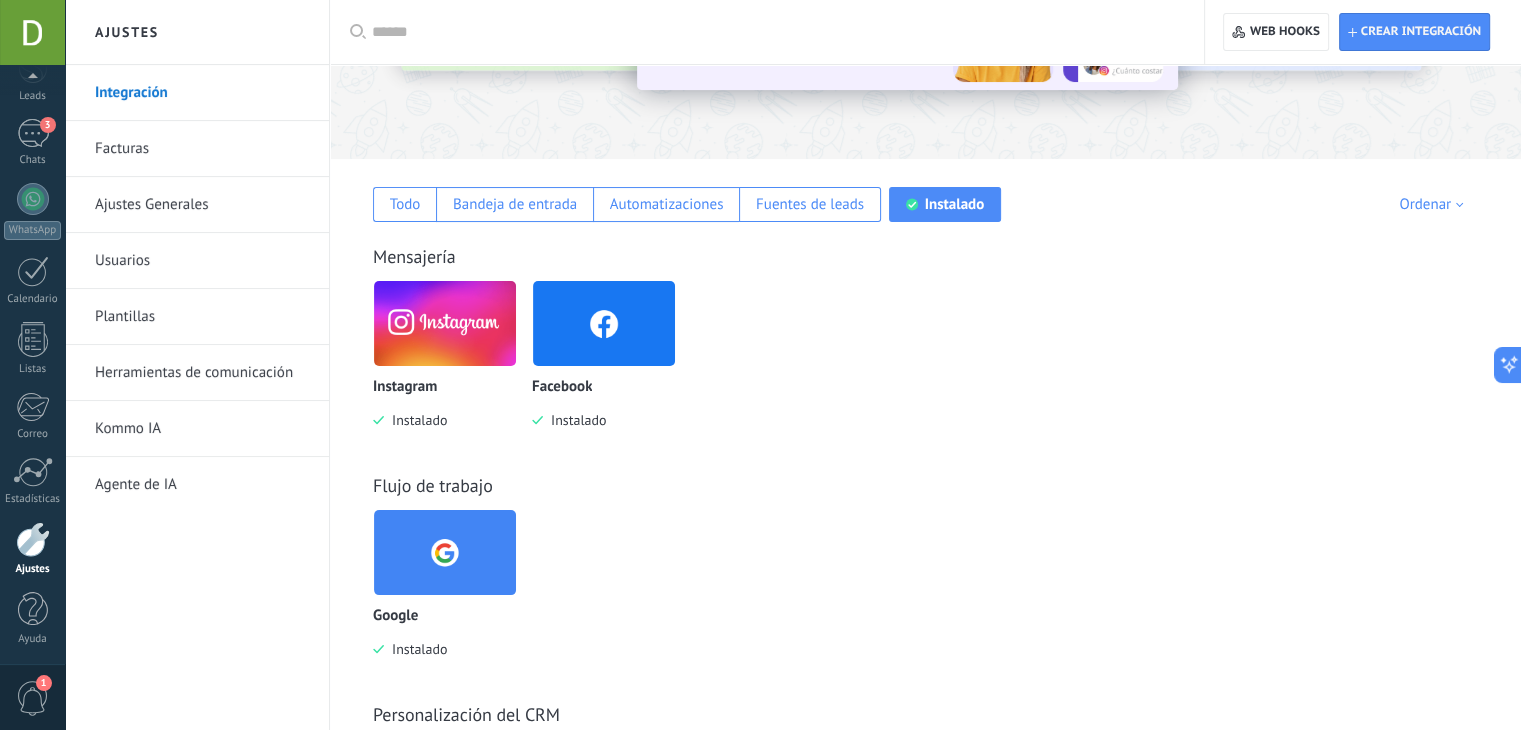 scroll, scrollTop: 446, scrollLeft: 0, axis: vertical 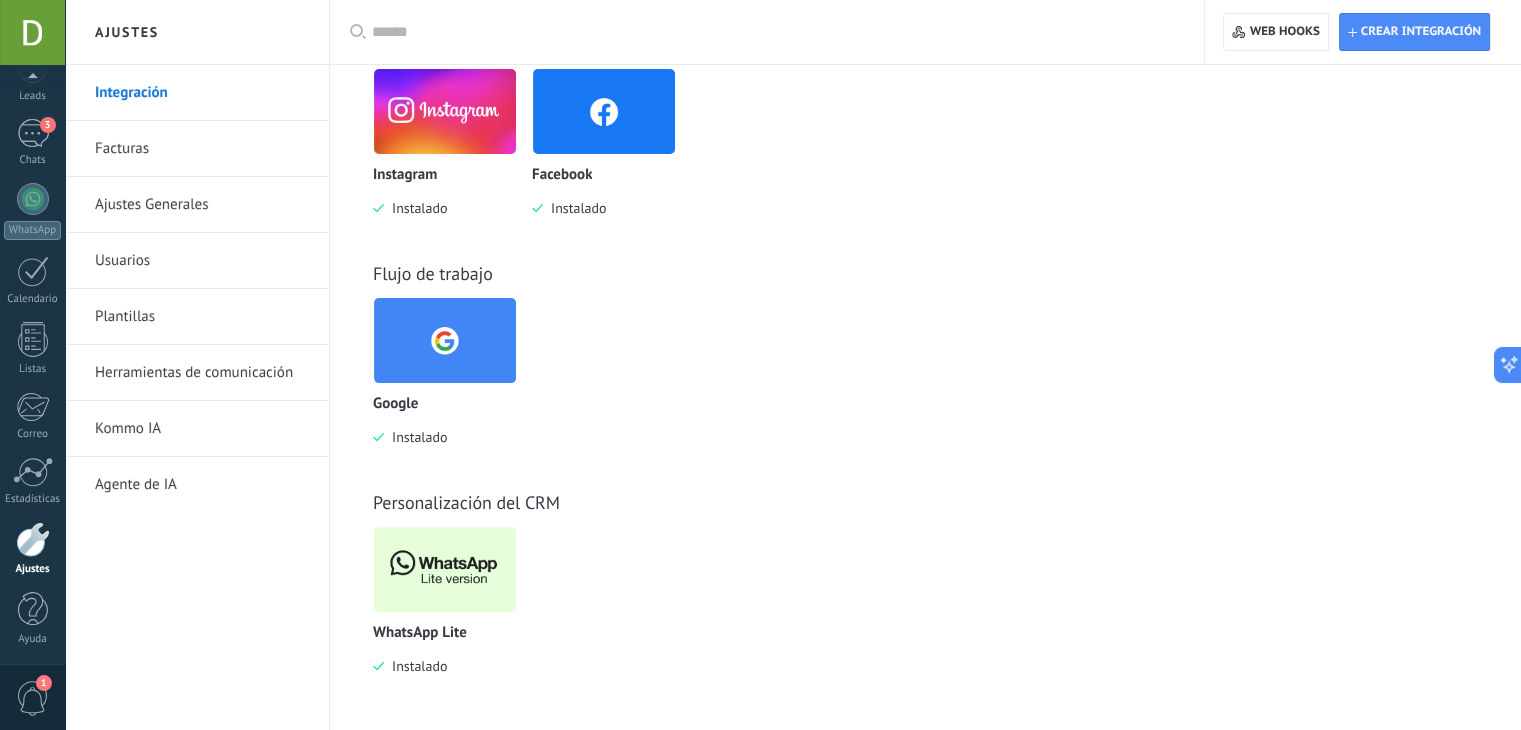 click on "Instalado" at bounding box center [415, 666] 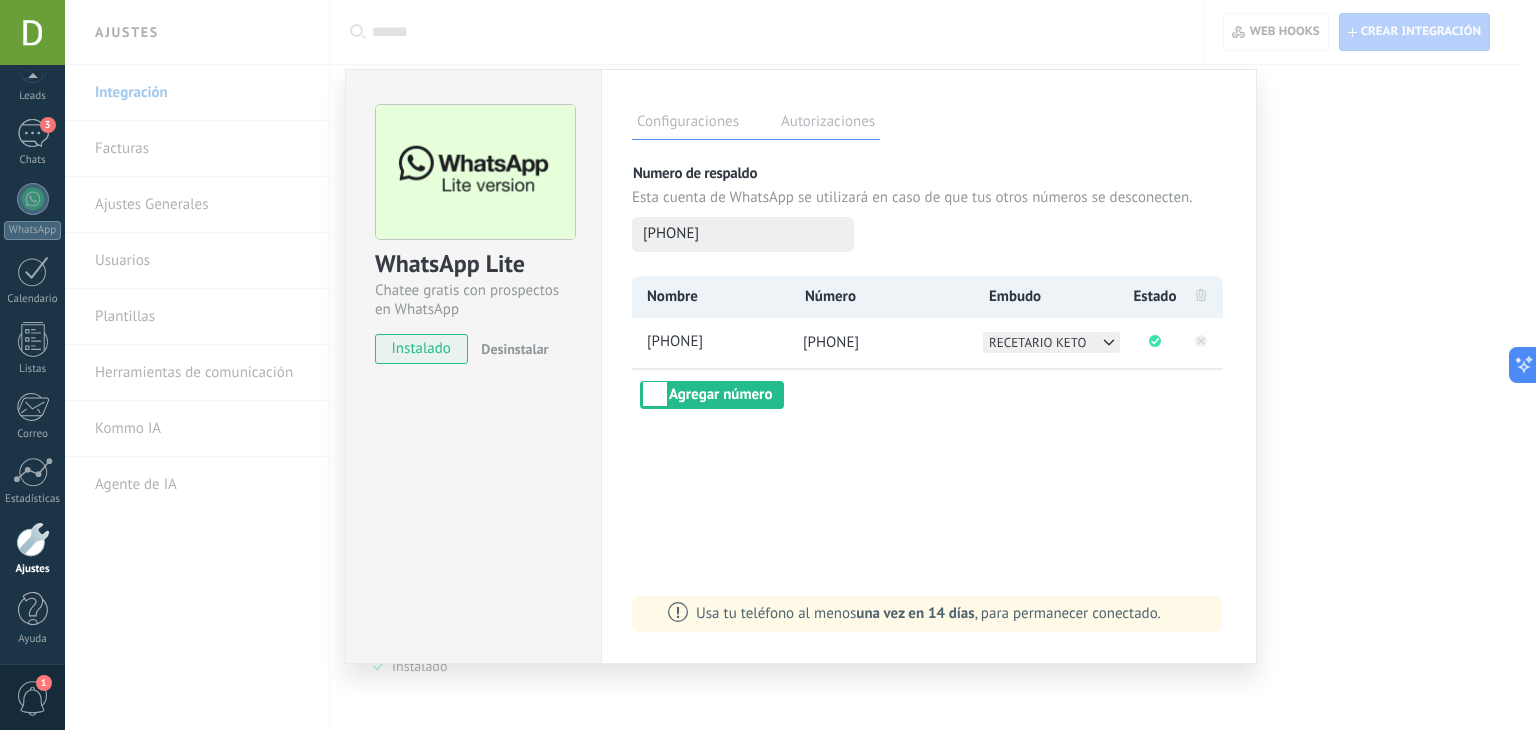 click on "WhatsApp Lite Chatee gratis con prospectos en WhatsApp instalado Desinstalar Configuraciones Autorizaciones Esta pestaña registra a los usuarios que han concedido acceso a las integración a esta cuenta. Si deseas remover la posibilidad que un usuario pueda enviar solicitudes a la cuenta en nombre de esta integración, puedes revocar el acceso. Si el acceso a todos los usuarios es revocado, la integración dejará de funcionar. Esta aplicacion está instalada, pero nadie le ha dado acceso aun. Más de 2 mil millones de personas utilizan activamente WhatsApp para conectarse con amigos, familiares y empresas. Esta integración agrega el chat más popular a tu arsenal de comunicación: captura automáticamente leads desde los mensajes entrantes, comparte el acceso al chat con todo tu equipo y potencia todo con las herramientas integradas de Kommo, como el botón de compromiso y Salesbot. más _:  Guardar Numero de respaldo Esta cuenta de WhatsApp se utilizará en caso de que tus otros números se desconecten." at bounding box center (800, 365) 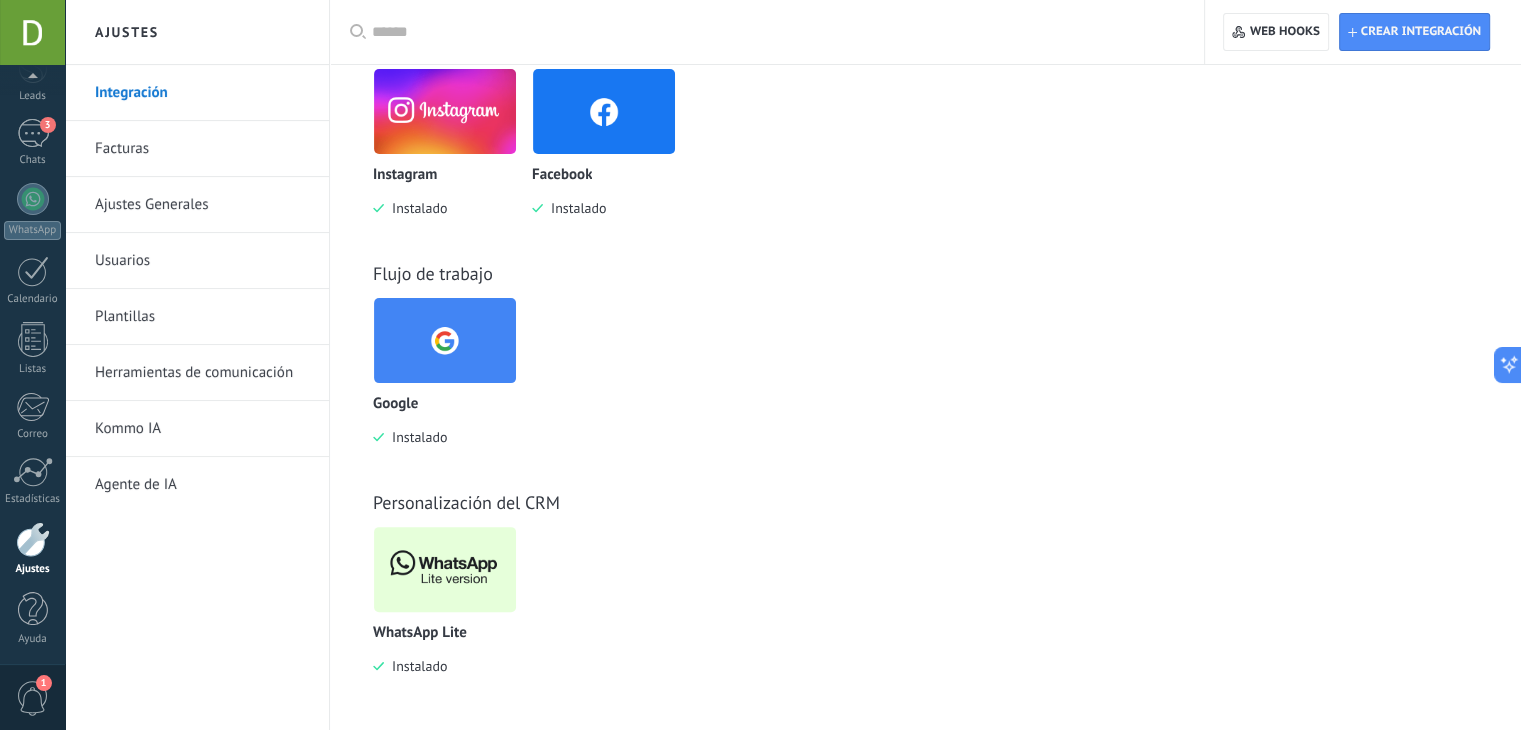 click on "Instalado" at bounding box center [415, 208] 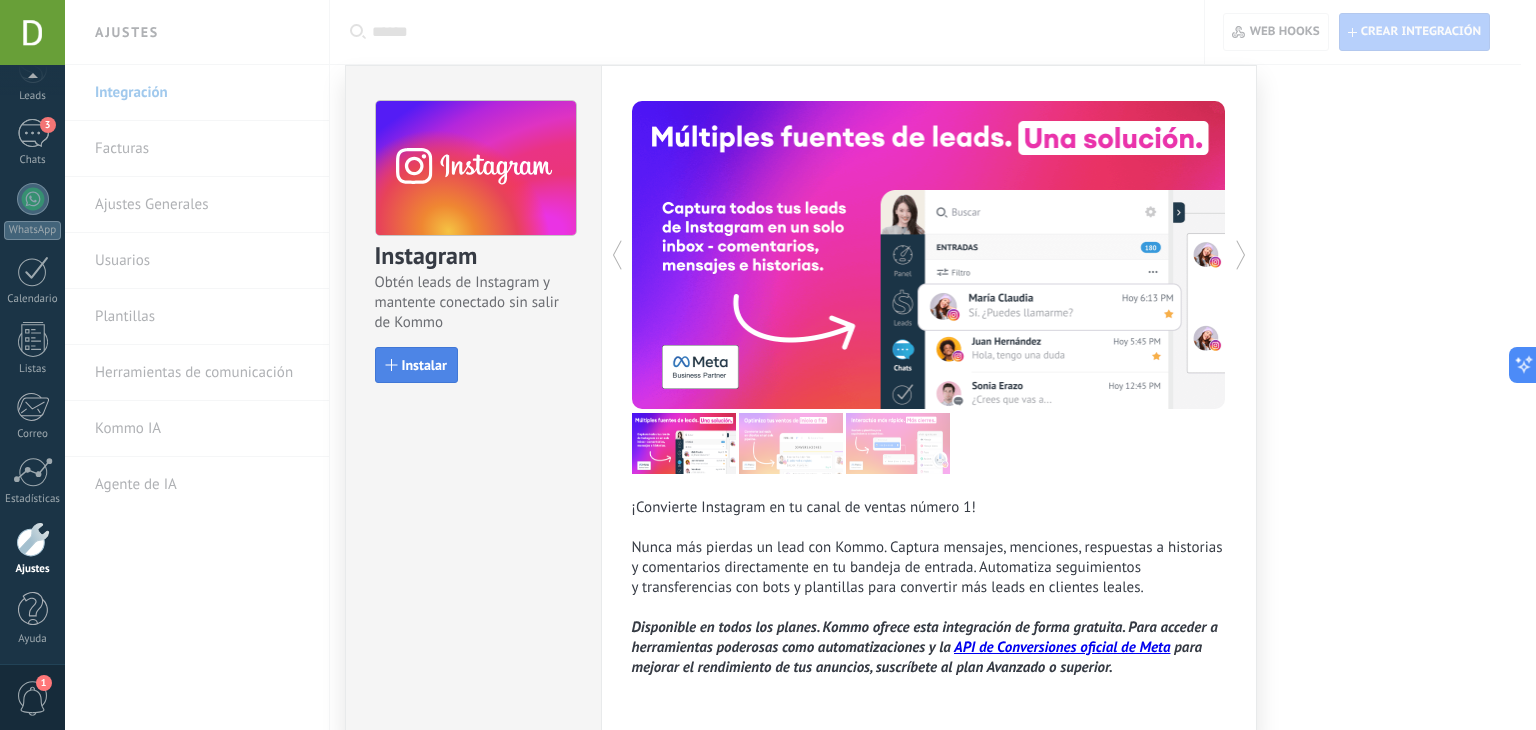 click on "Instalar" at bounding box center [424, 365] 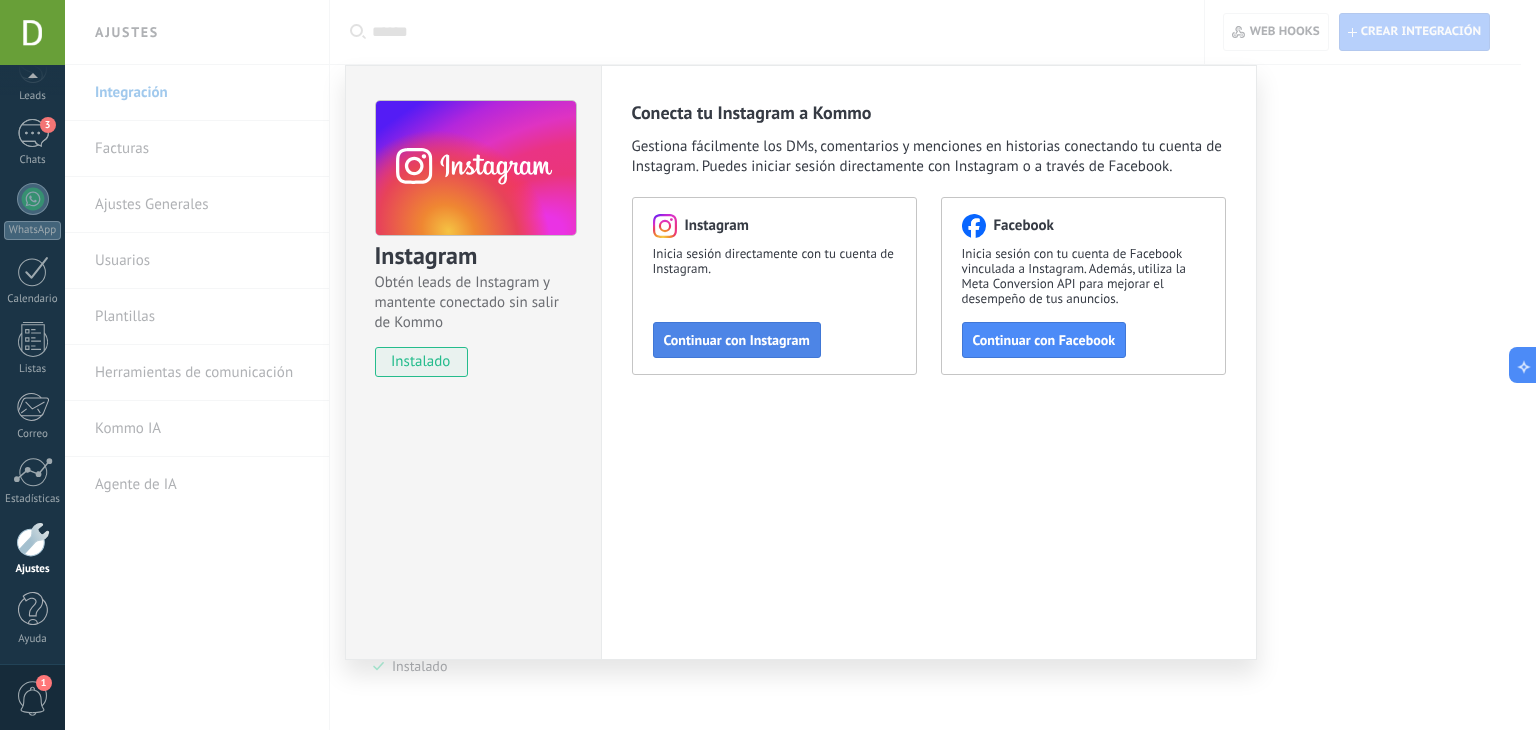 click on "Continuar con Instagram" at bounding box center (737, 340) 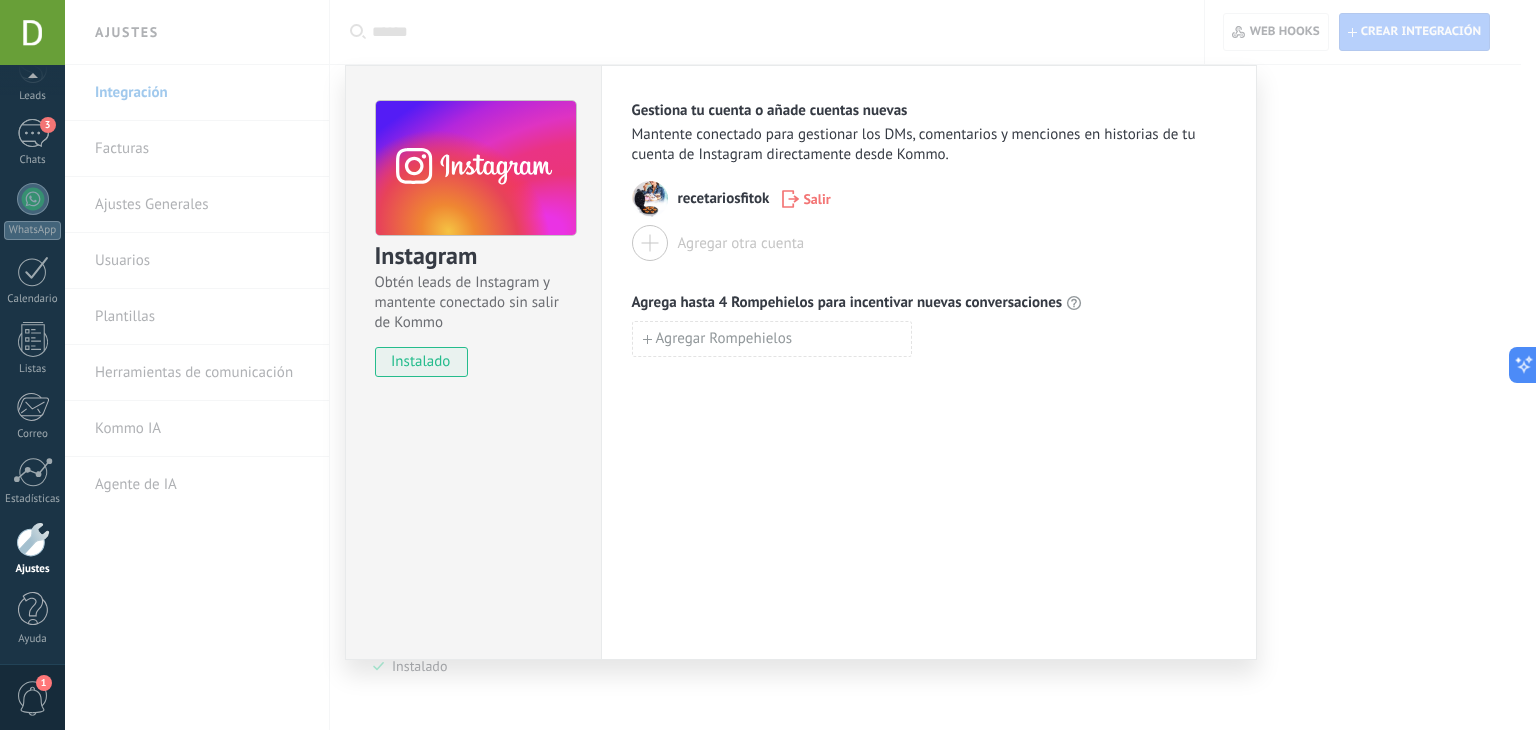 click on "Instagram Obtén leads de Instagram y mantente conectado sin salir de Kommo instalado Gestiona tu cuenta o añade cuentas nuevas Mantente conectado para gestionar los DMs, comentarios y menciones en historias de tu cuenta de Instagram directamente desde Kommo. recetariosfitok Salir Agregar otra cuenta Agrega hasta 4 Rompehielos para incentivar nuevas conversaciones Agregar Rompehielos" at bounding box center (800, 365) 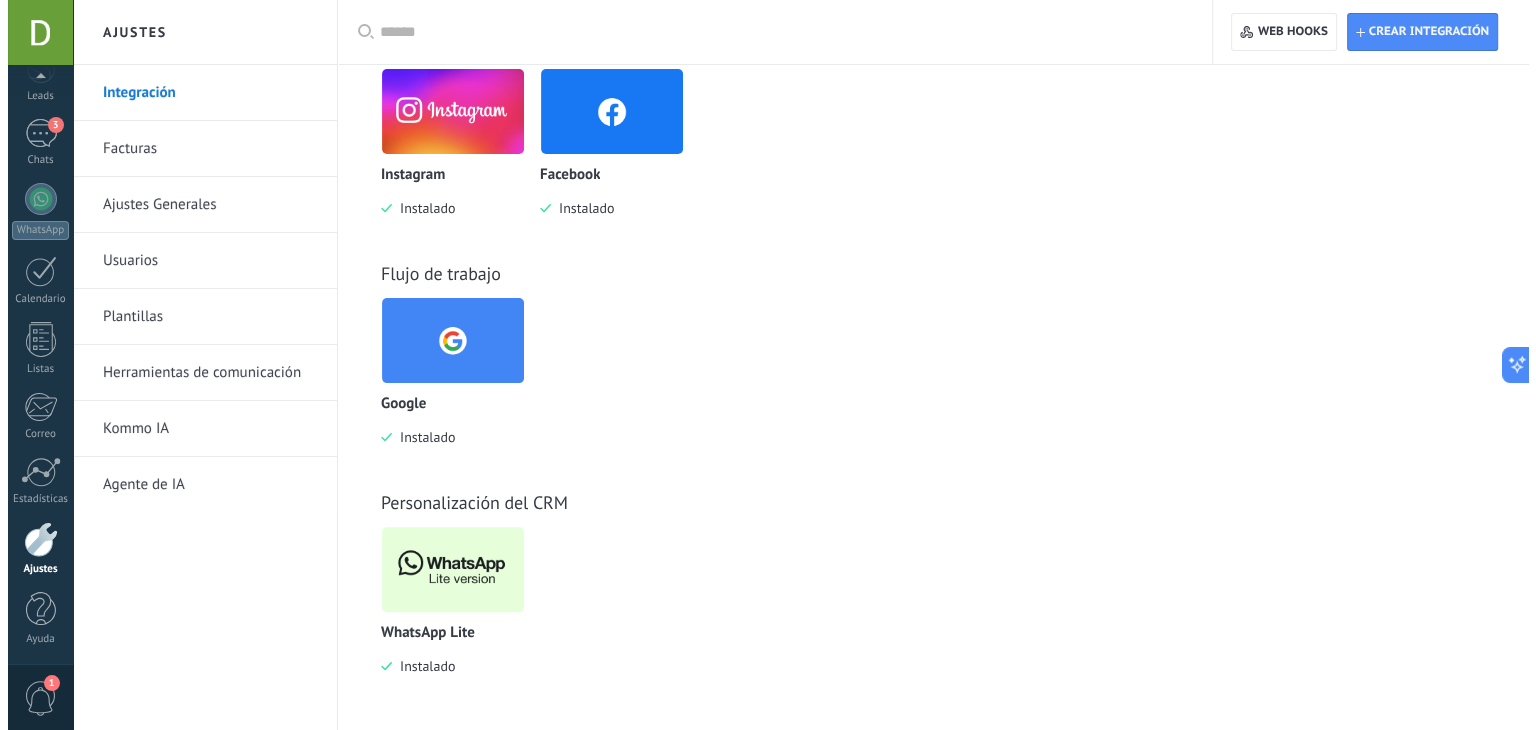 scroll, scrollTop: 292, scrollLeft: 0, axis: vertical 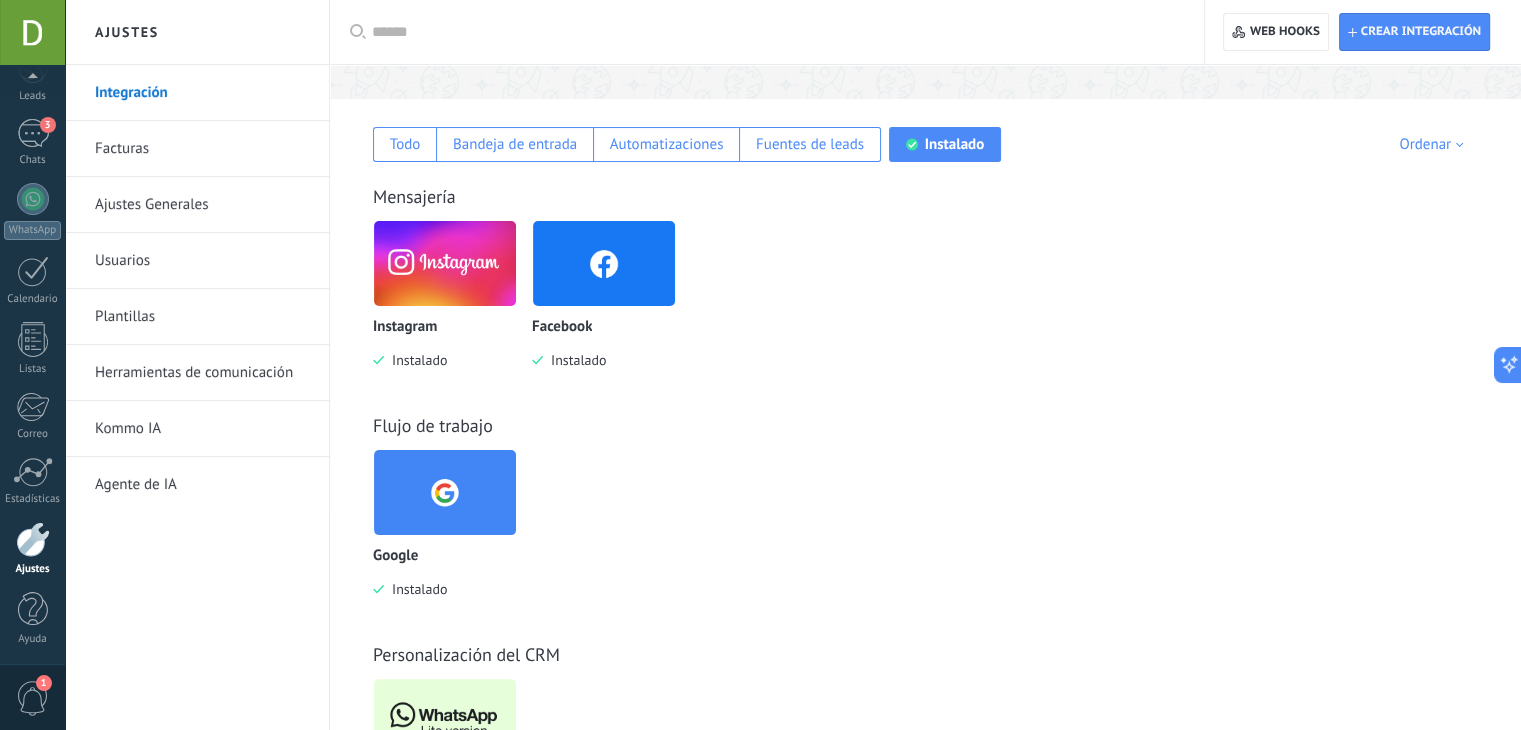 click on "Facebook Instalado" at bounding box center [604, 344] 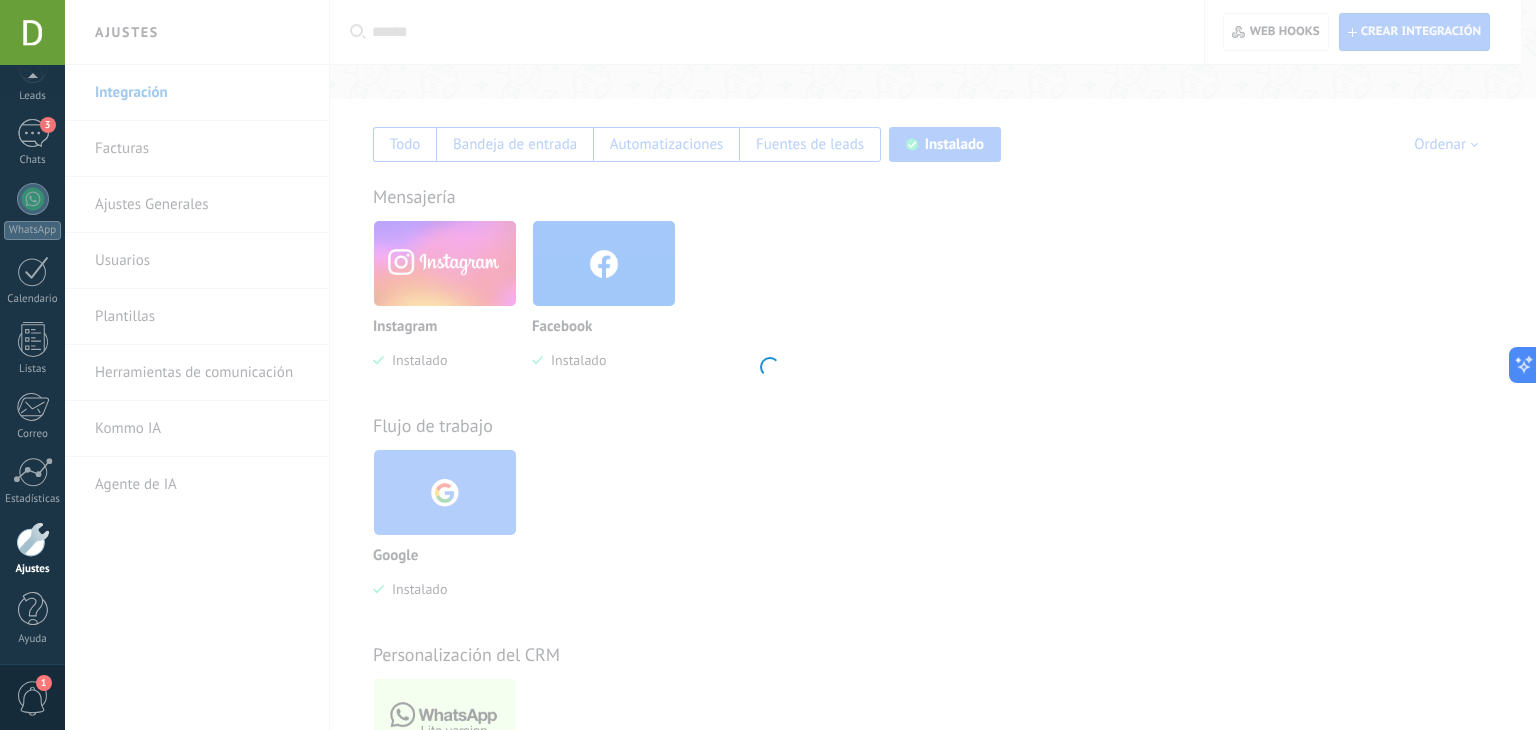 click at bounding box center [768, 365] 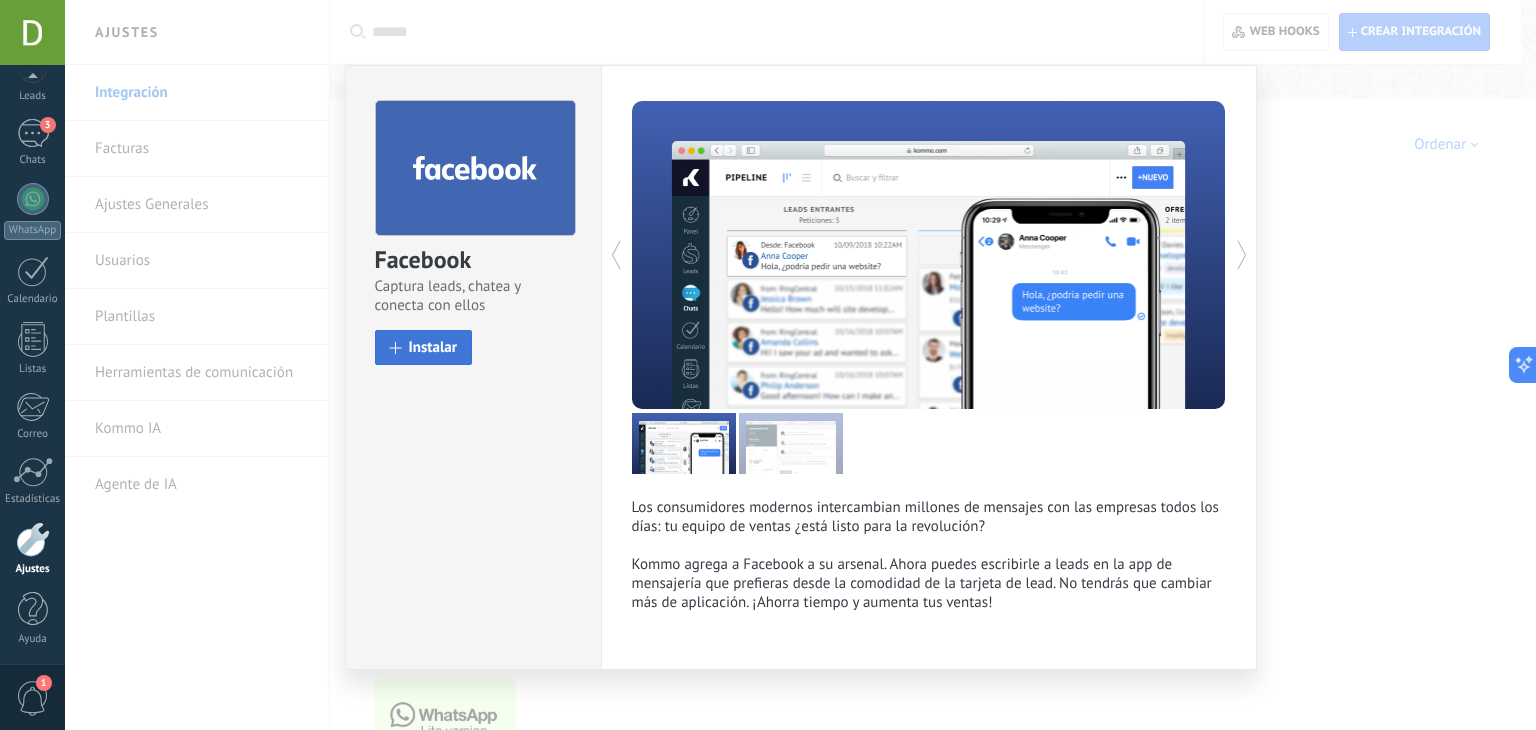 click on "Instalar" at bounding box center (424, 347) 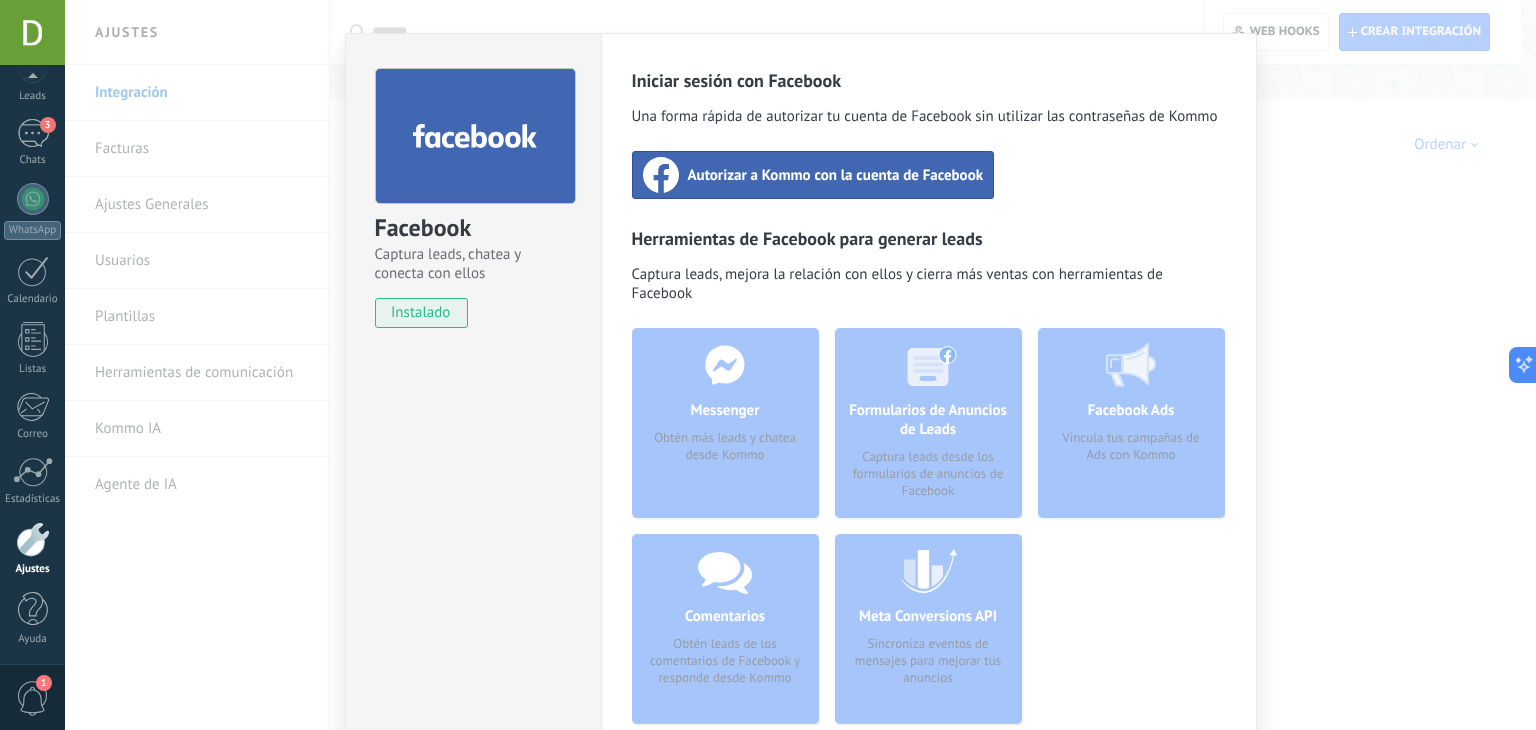 scroll, scrollTop: 28, scrollLeft: 0, axis: vertical 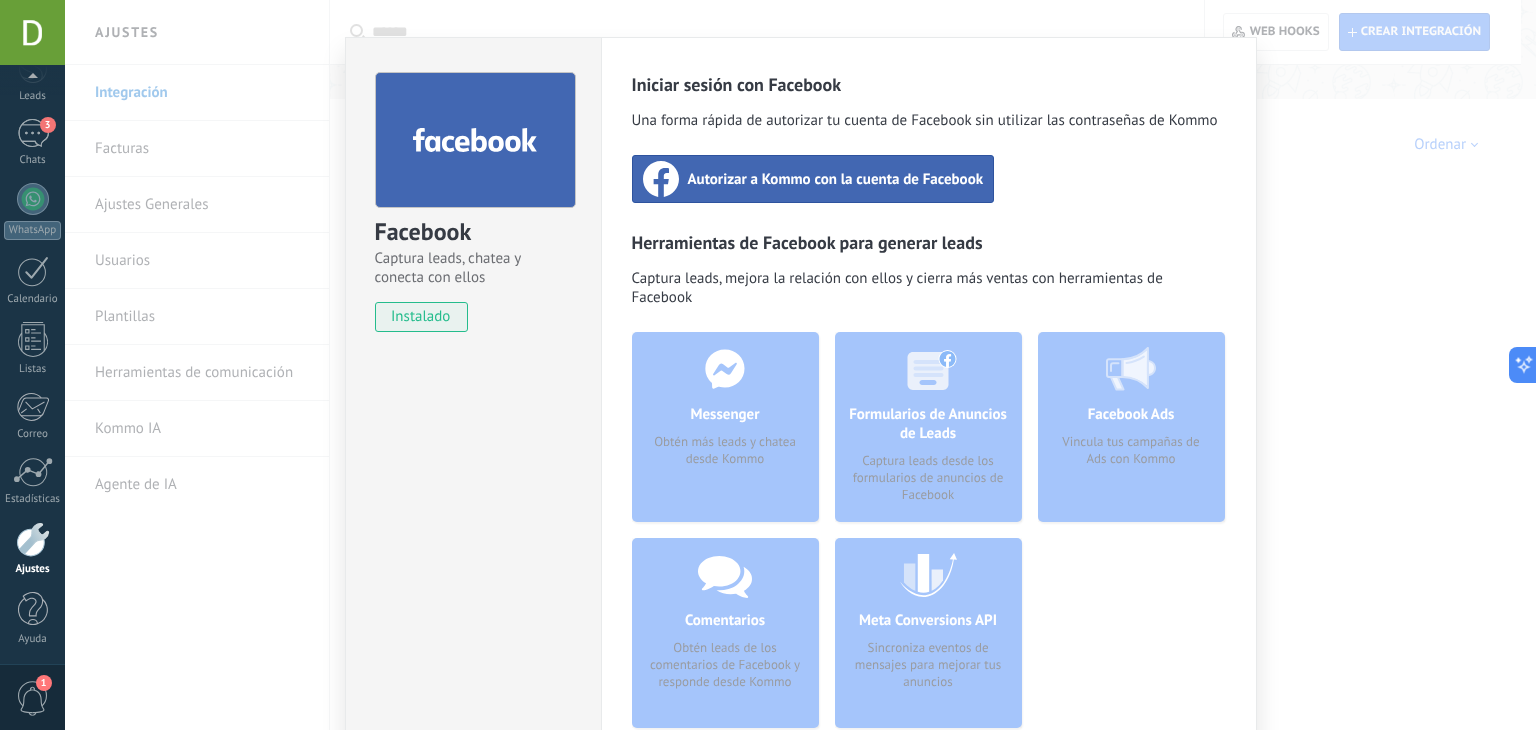 click on "Autorizar a Kommo con la cuenta de Facebook" at bounding box center [836, 179] 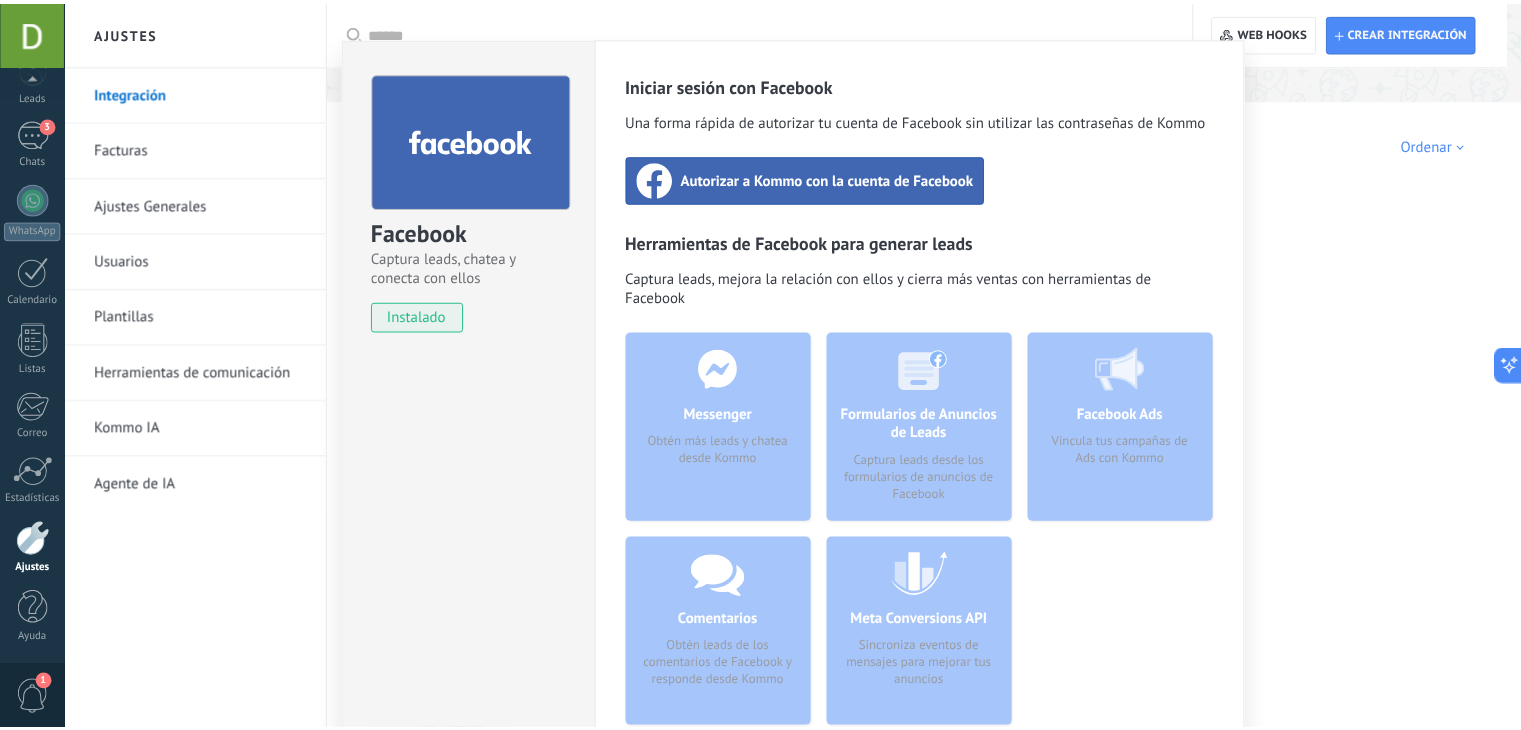 scroll, scrollTop: 0, scrollLeft: 0, axis: both 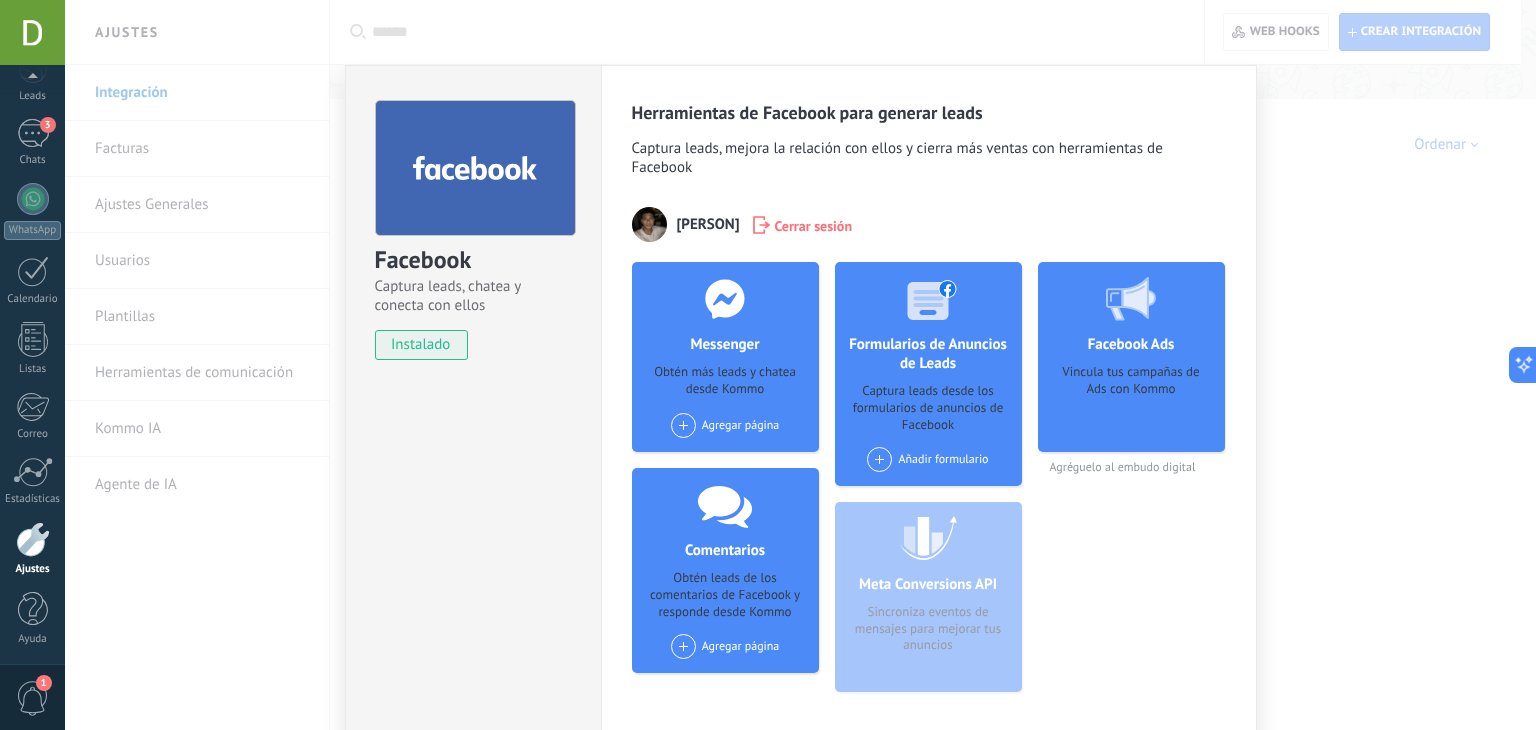 click on "Agregar página" at bounding box center [725, 425] 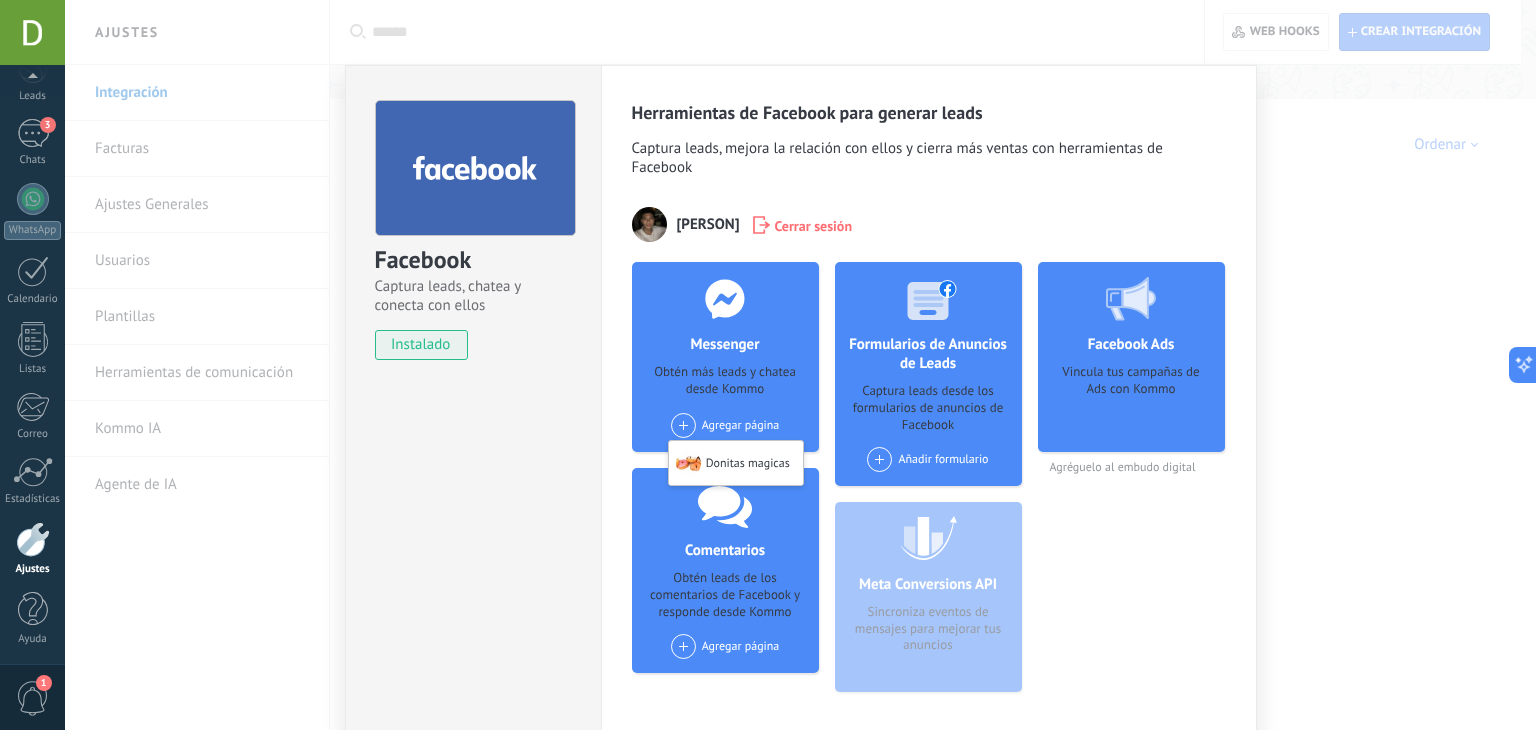 click on "Agregar página" at bounding box center (725, 646) 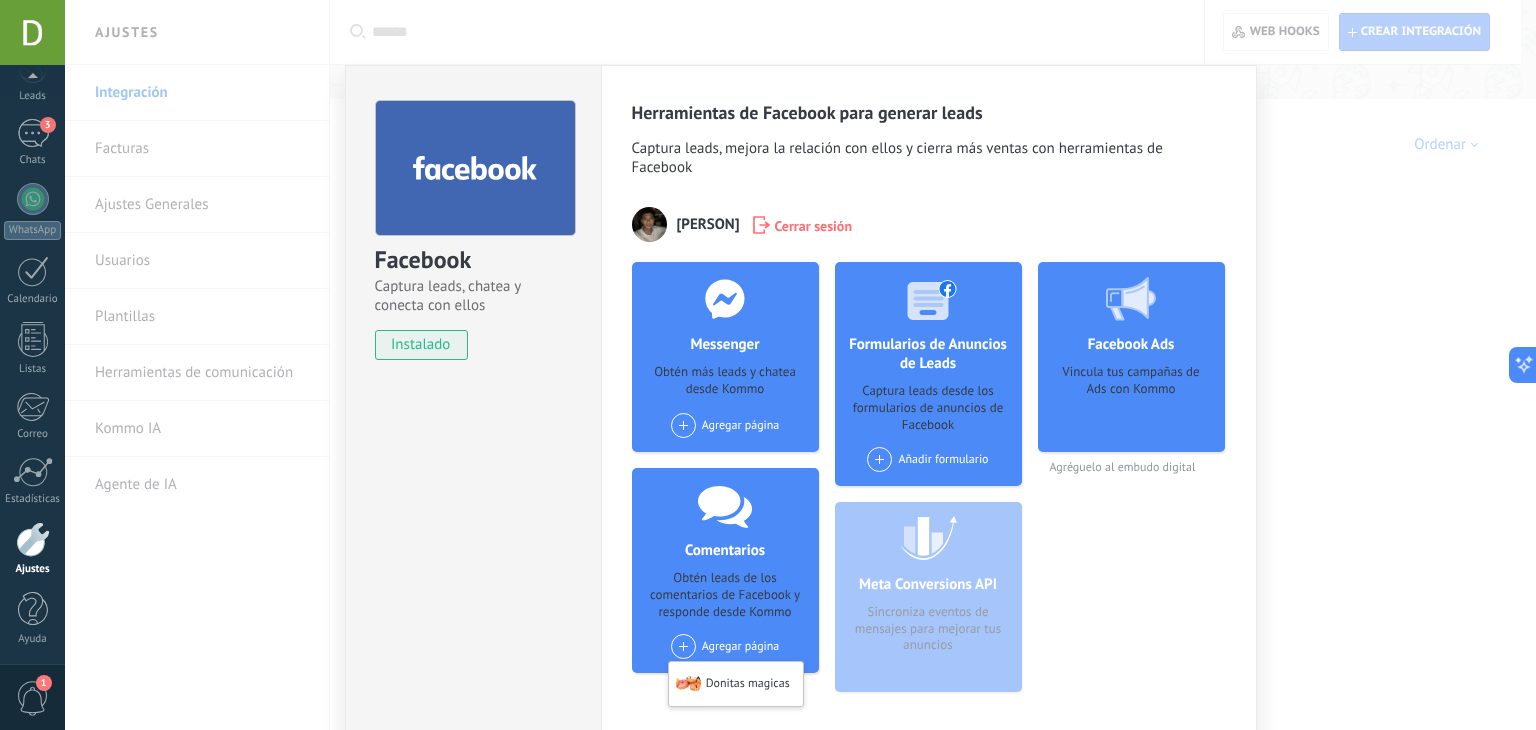 click on "Añadir formulario" at bounding box center (927, 459) 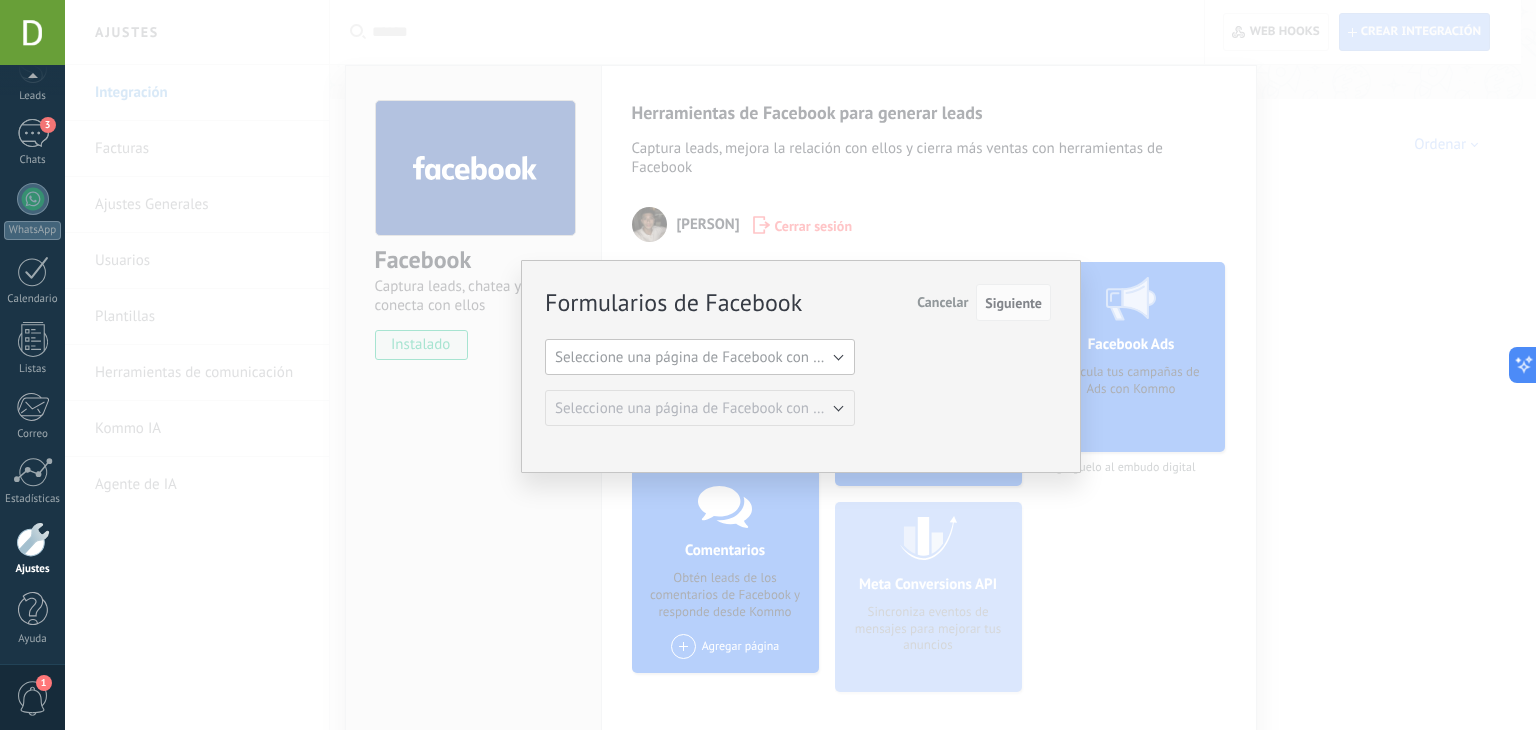 click on "Seleccione una página de Facebook con formas" at bounding box center [706, 357] 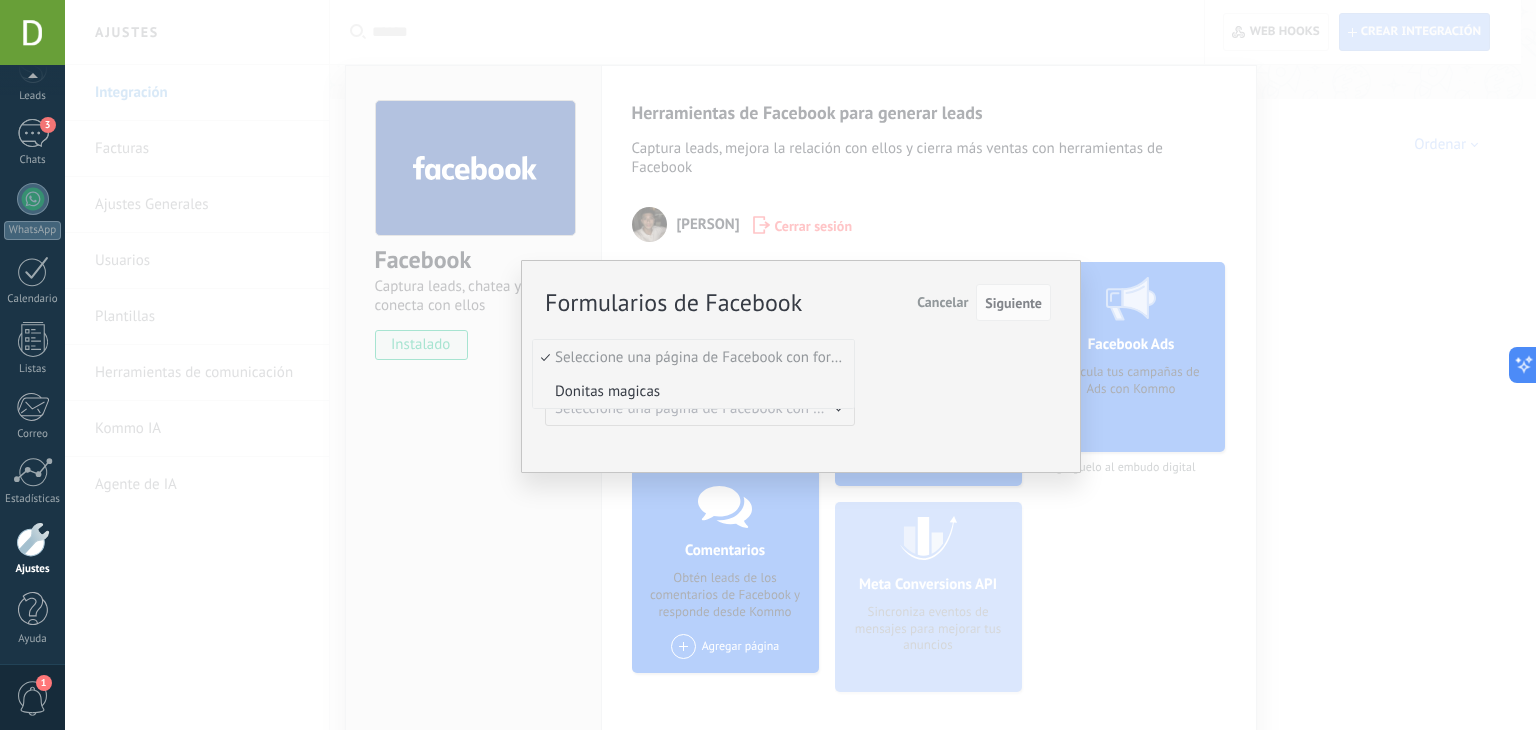 click on "Donitas magicas" at bounding box center (690, 391) 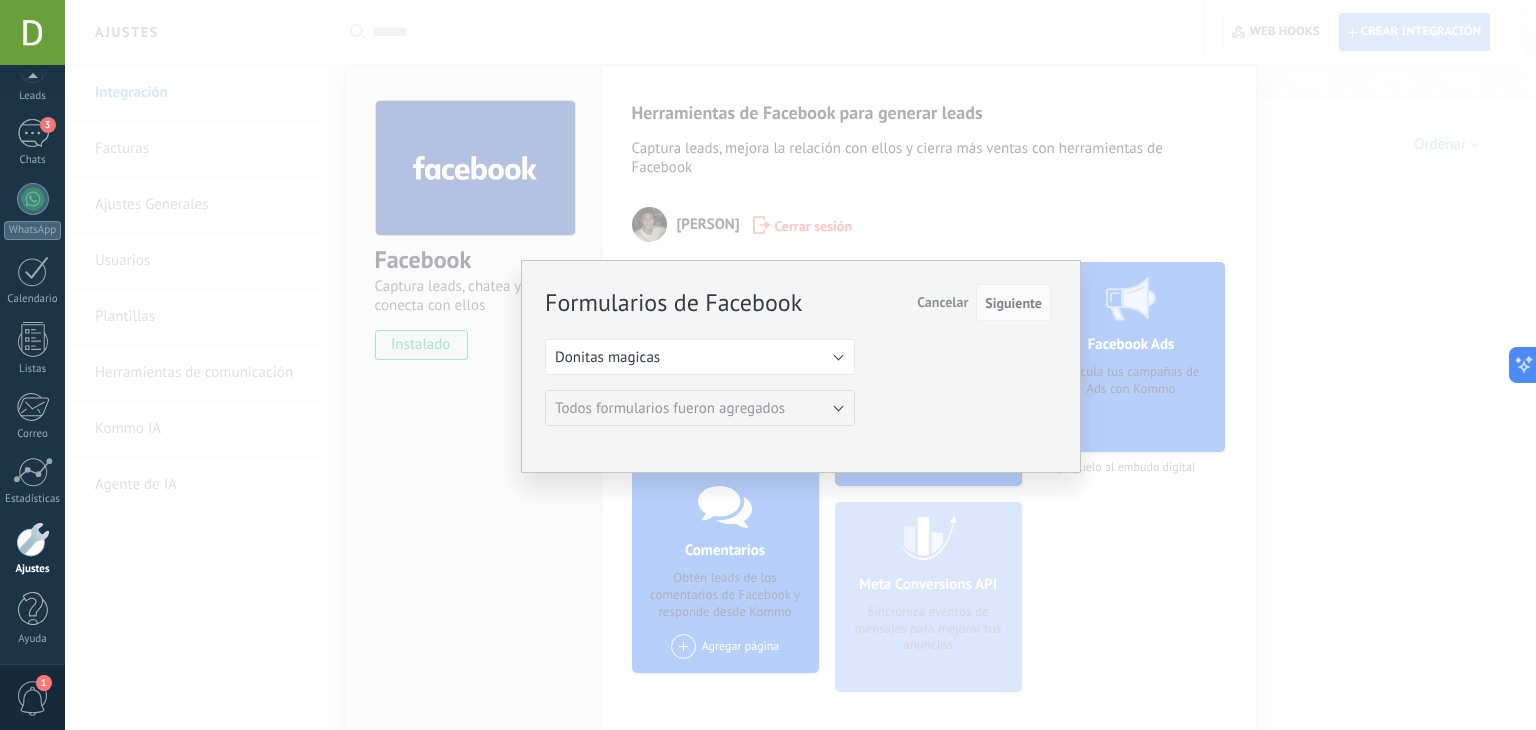 click on "Cancelar" at bounding box center (942, 302) 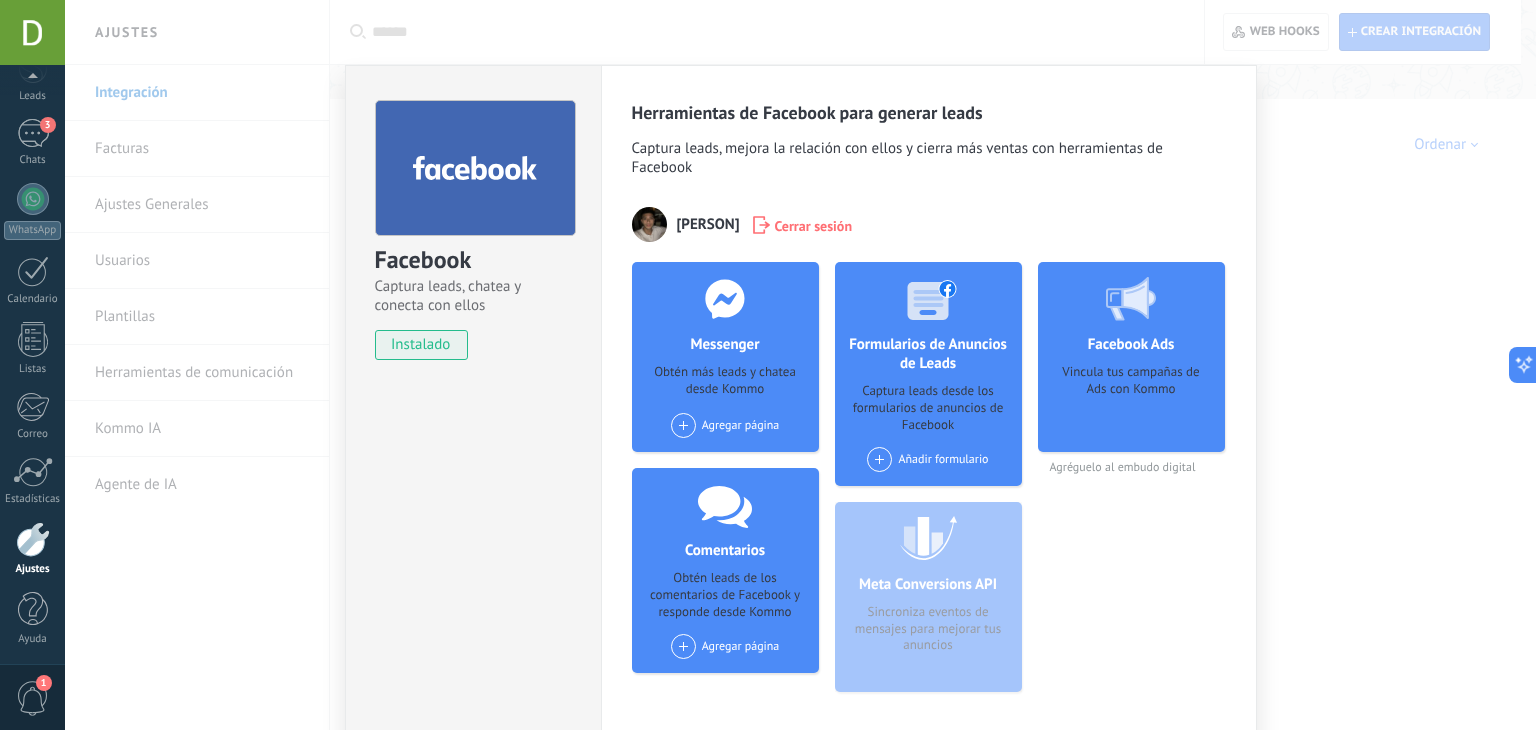click on "Agregar página Donitas magicas" at bounding box center [725, 425] 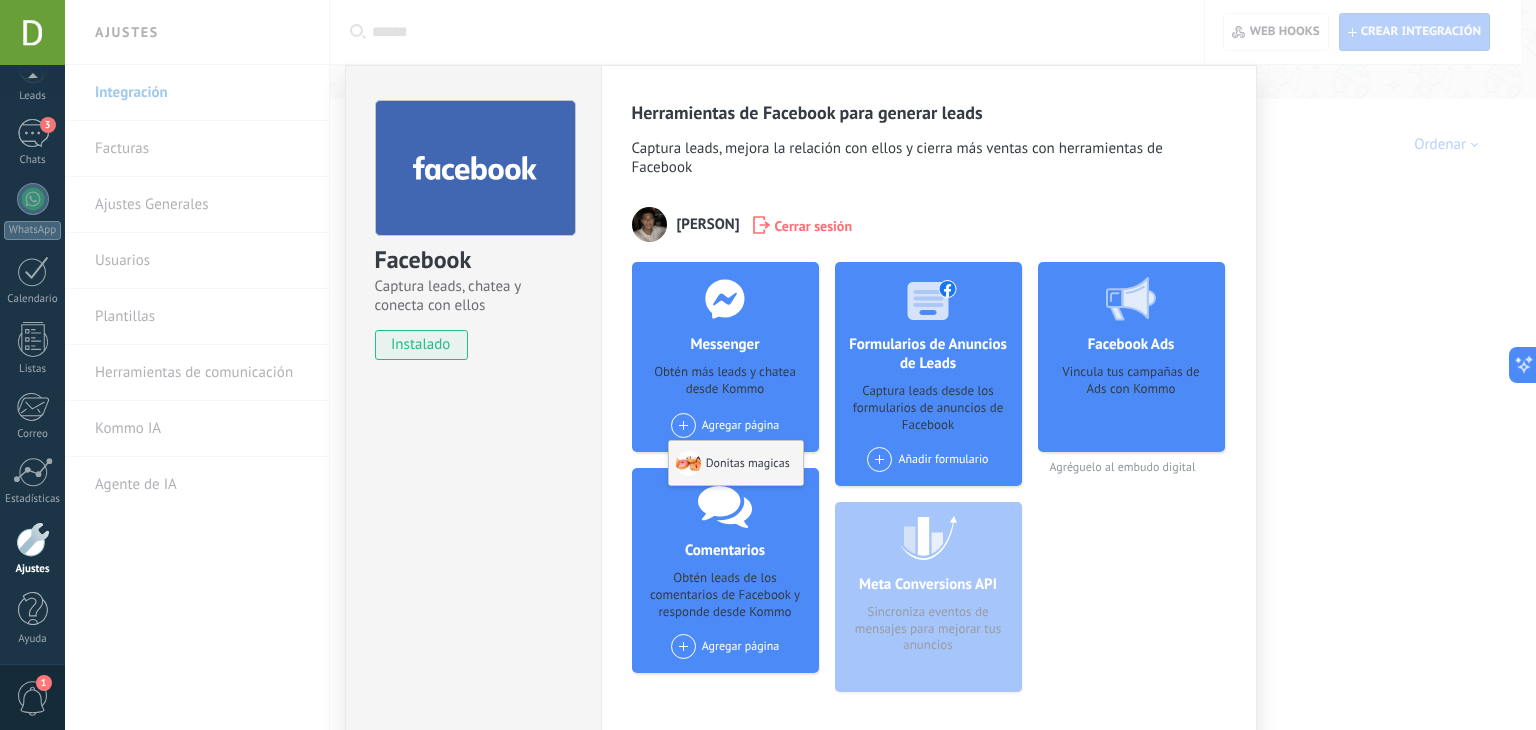 click at bounding box center [691, 463] 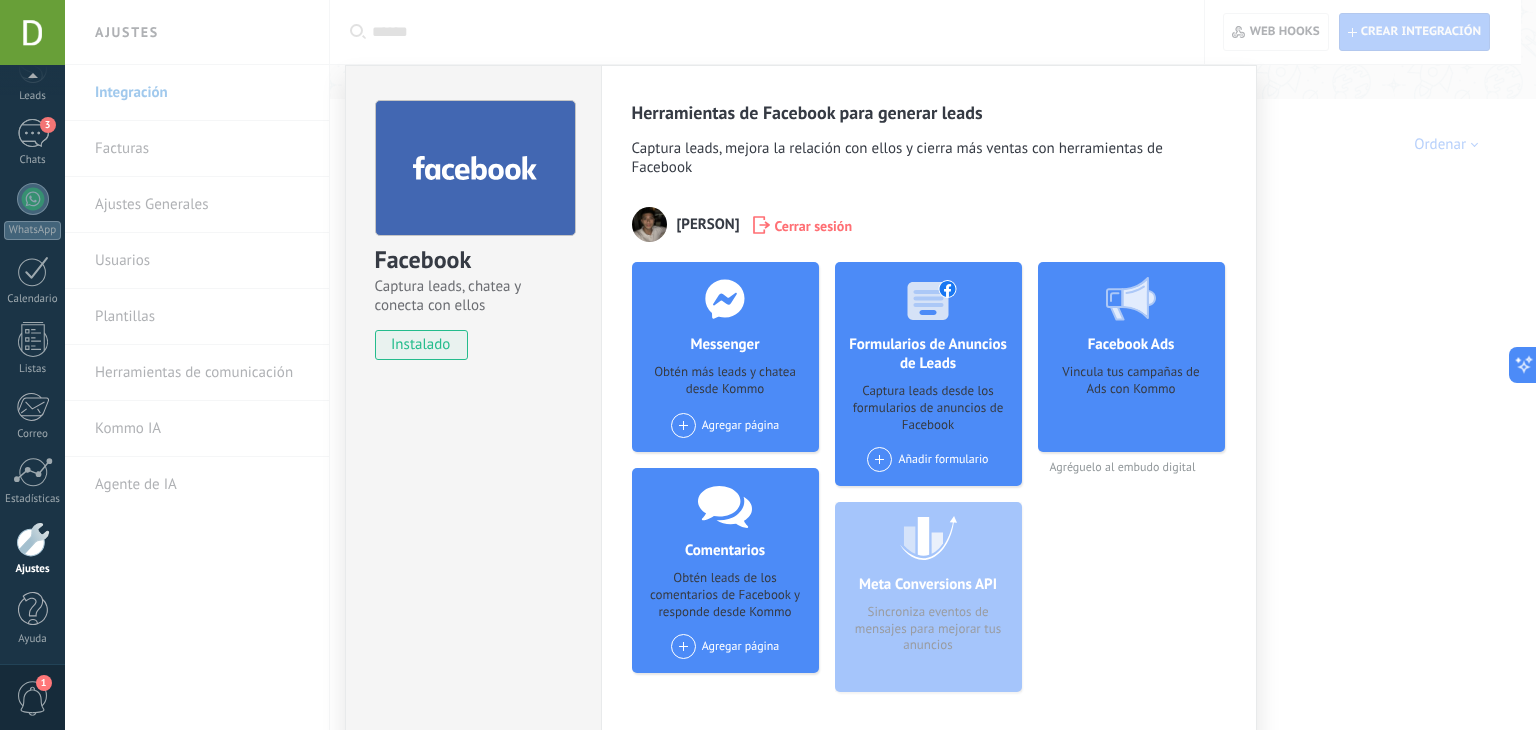 click on "Agregar página Donitas magicas" at bounding box center [725, 646] 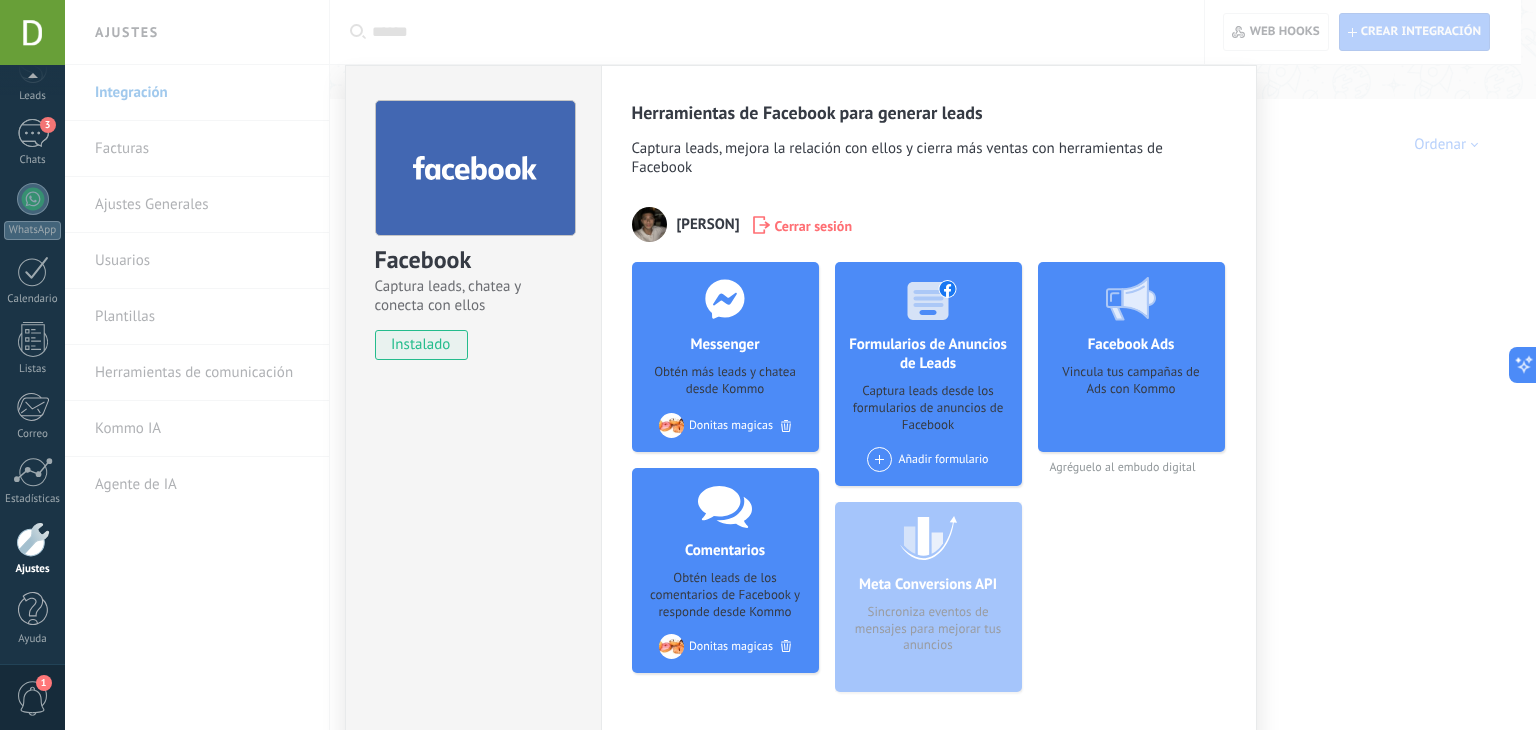 click on "Facebook Captura leads, chatea y conecta con ellos instalado Desinstalar Herramientas de Facebook para generar leads Captura leads, mejora la relación con ellos y cierra más ventas con herramientas de Facebook Frann Busto Cerrar sesión Messenger Obtén más leads y chatea desde Kommo Agregar página Donitas magicas Donitas magicas Comentarios Obtén leads de los comentarios de Facebook y responde desde Kommo Agregar página Donitas magicas Donitas magicas Formularios de Anuncios de Leads Captura leads desde los formularios de anuncios de Facebook Añadir formulario Meta Conversions API Sincroniza eventos de mensajes para mejorar tus anuncios Facebook Ads Vincula tus campañas de Ads con Kommo Agréguelo al embudo digital más" at bounding box center (800, 365) 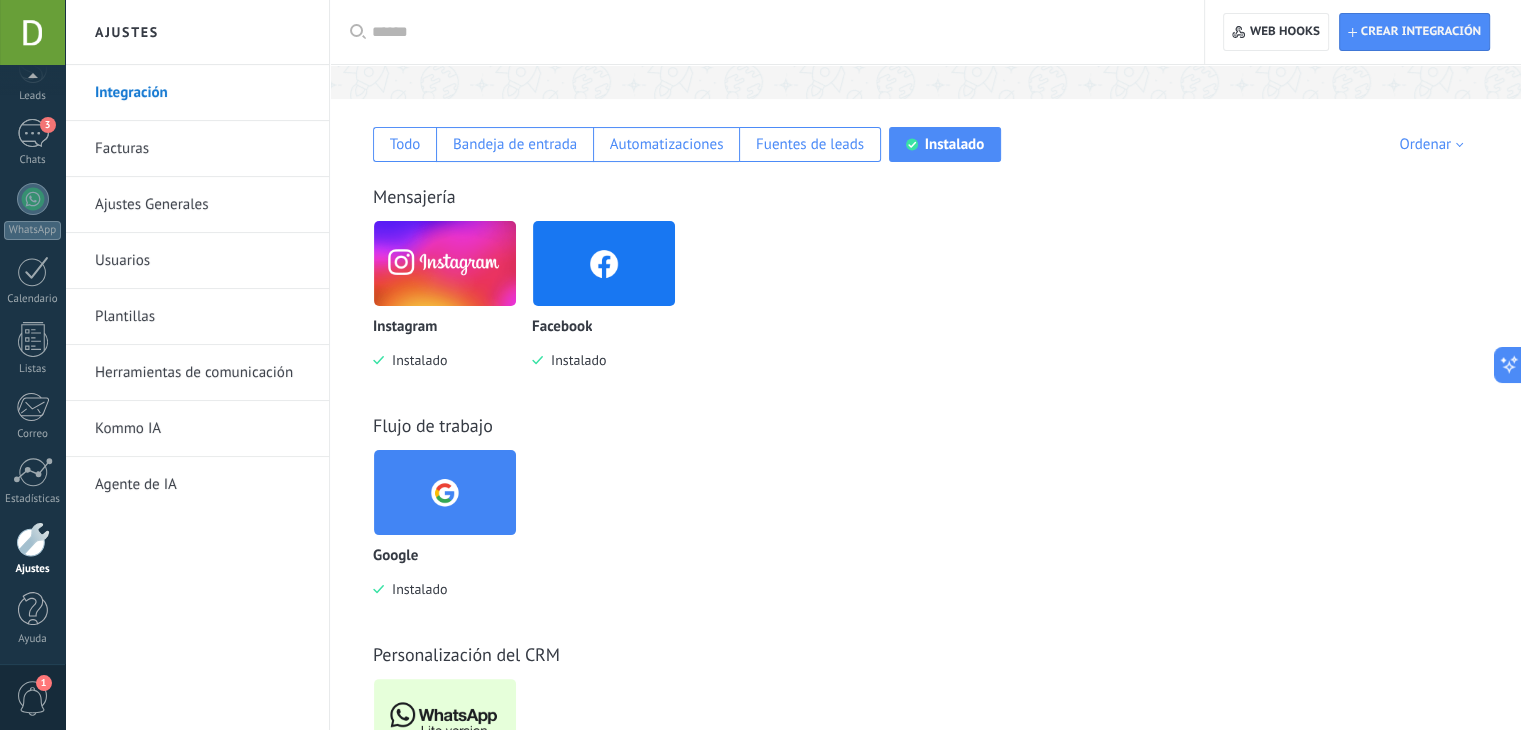 scroll, scrollTop: 446, scrollLeft: 0, axis: vertical 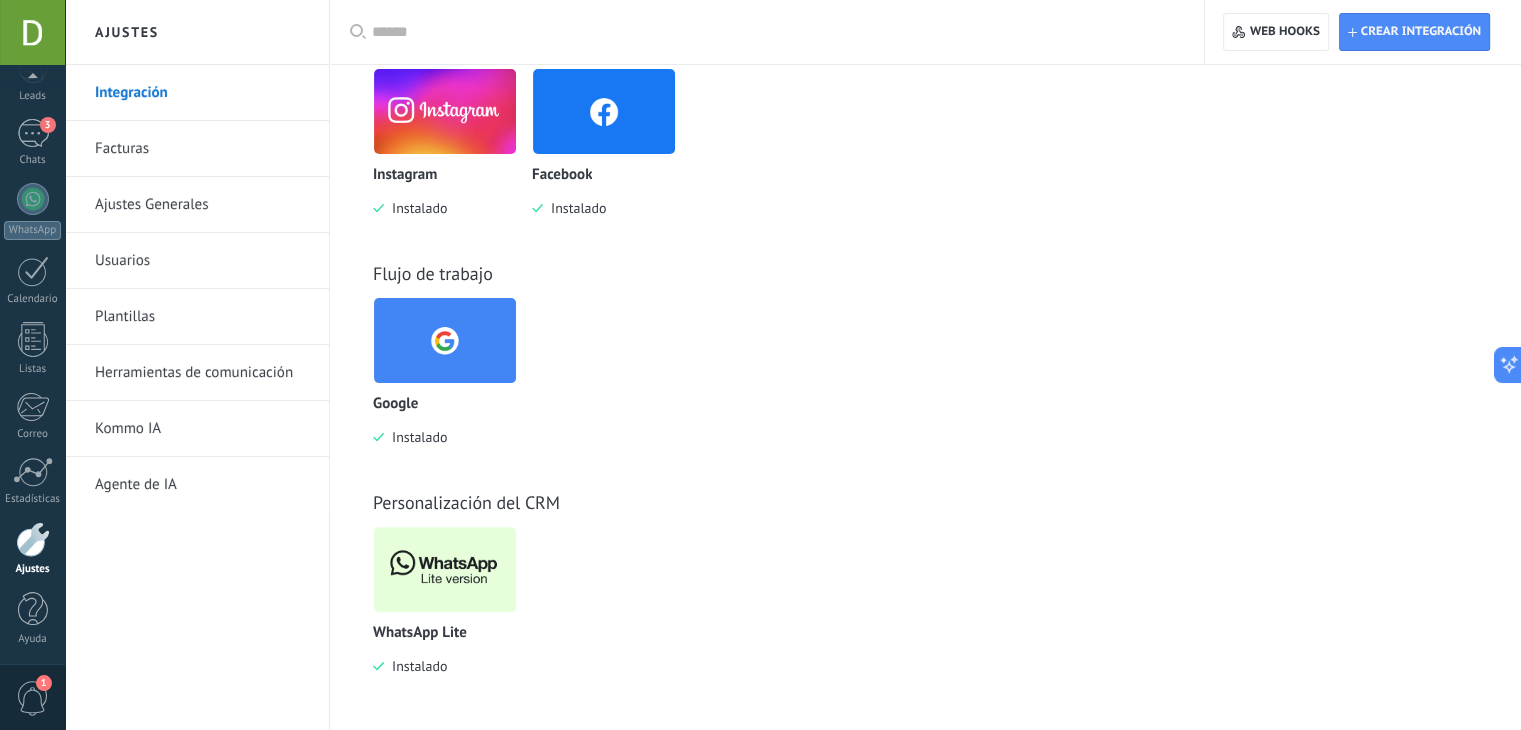 click on "Instalado" at bounding box center (415, 666) 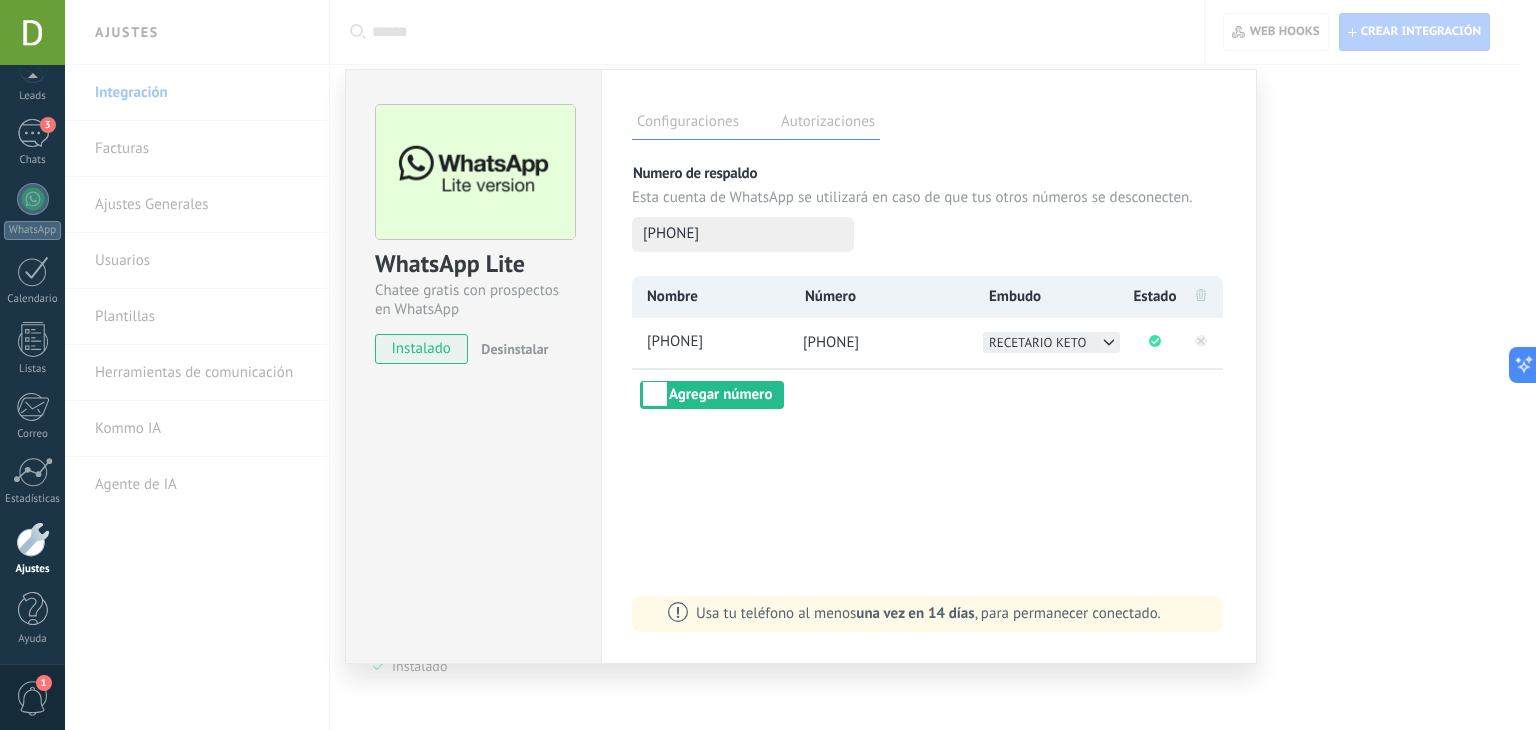 click on "RECETARIO KETO" at bounding box center [1037, 342] 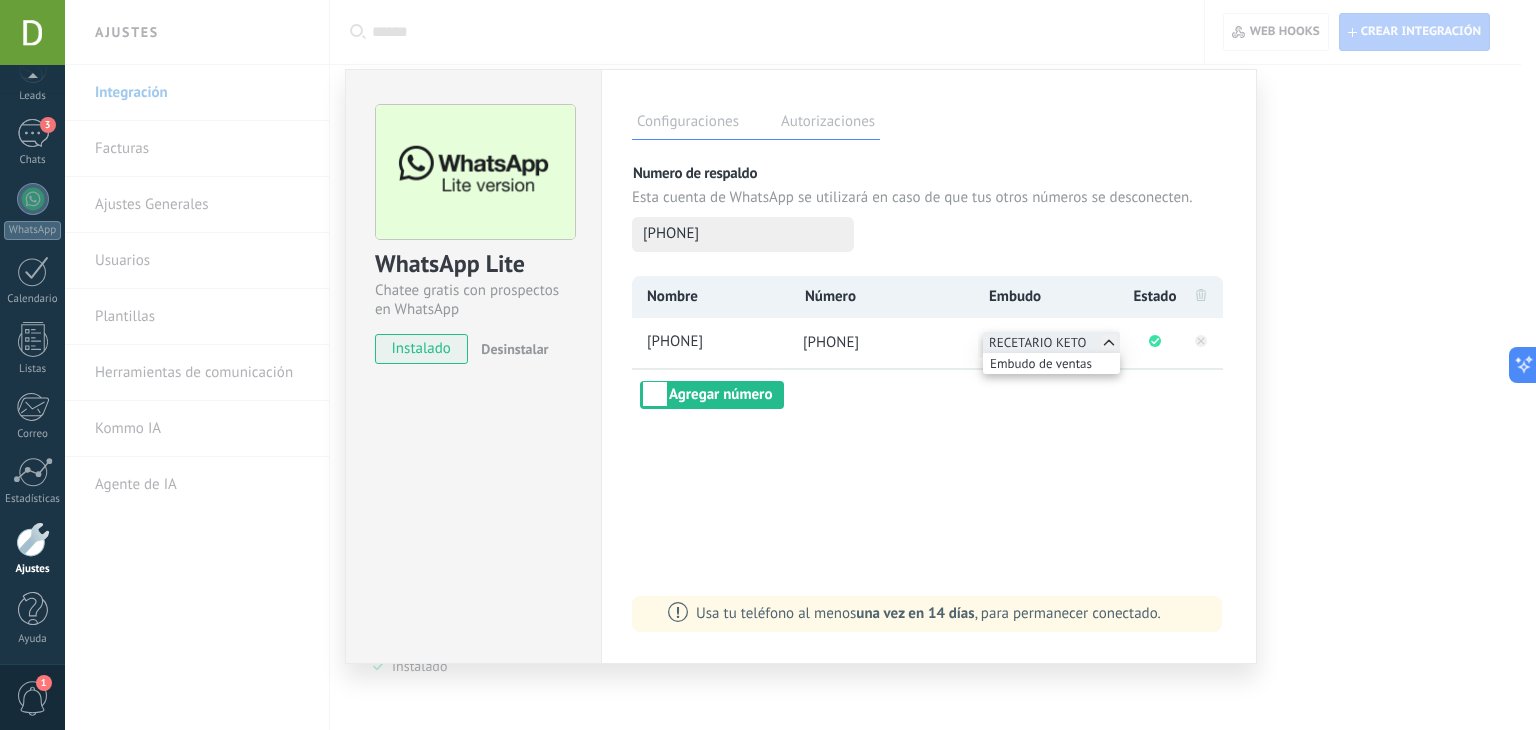 click on "Embudo de ventas" at bounding box center [1051, 342] 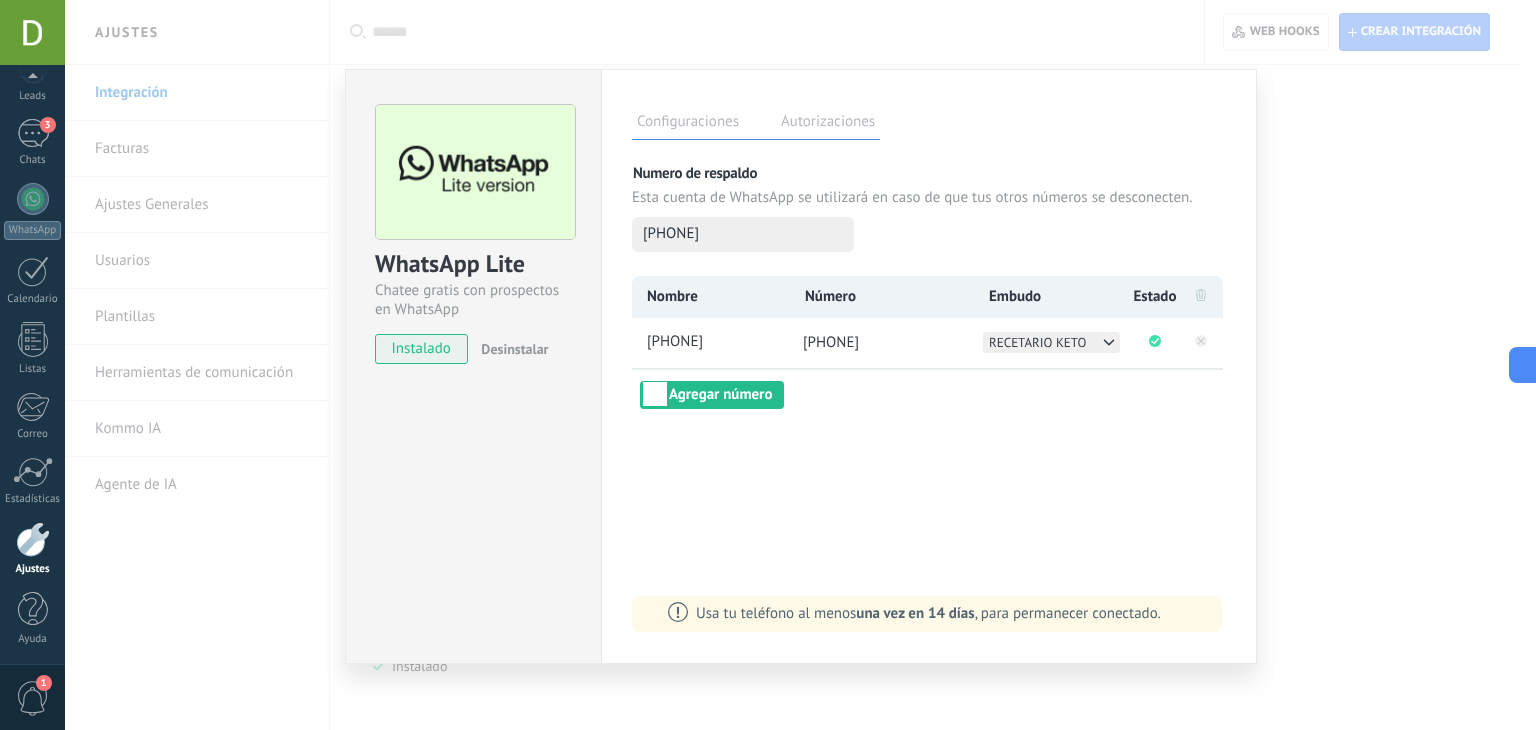 click on "WhatsApp Lite Chatee gratis con prospectos en WhatsApp instalado Desinstalar Configuraciones Autorizaciones Esta pestaña registra a los usuarios que han concedido acceso a las integración a esta cuenta. Si deseas remover la posibilidad que un usuario pueda enviar solicitudes a la cuenta en nombre de esta integración, puedes revocar el acceso. Si el acceso a todos los usuarios es revocado, la integración dejará de funcionar. Esta aplicacion está instalada, pero nadie le ha dado acceso aun. Más de 2 mil millones de personas utilizan activamente WhatsApp para conectarse con amigos, familiares y empresas. Esta integración agrega el chat más popular a tu arsenal de comunicación: captura automáticamente leads desde los mensajes entrantes, comparte el acceso al chat con todo tu equipo y potencia todo con las herramientas integradas de Kommo, como el botón de compromiso y Salesbot. más _:  Guardar Numero de respaldo Esta cuenta de WhatsApp se utilizará en caso de que tus otros números se desconecten." at bounding box center [800, 365] 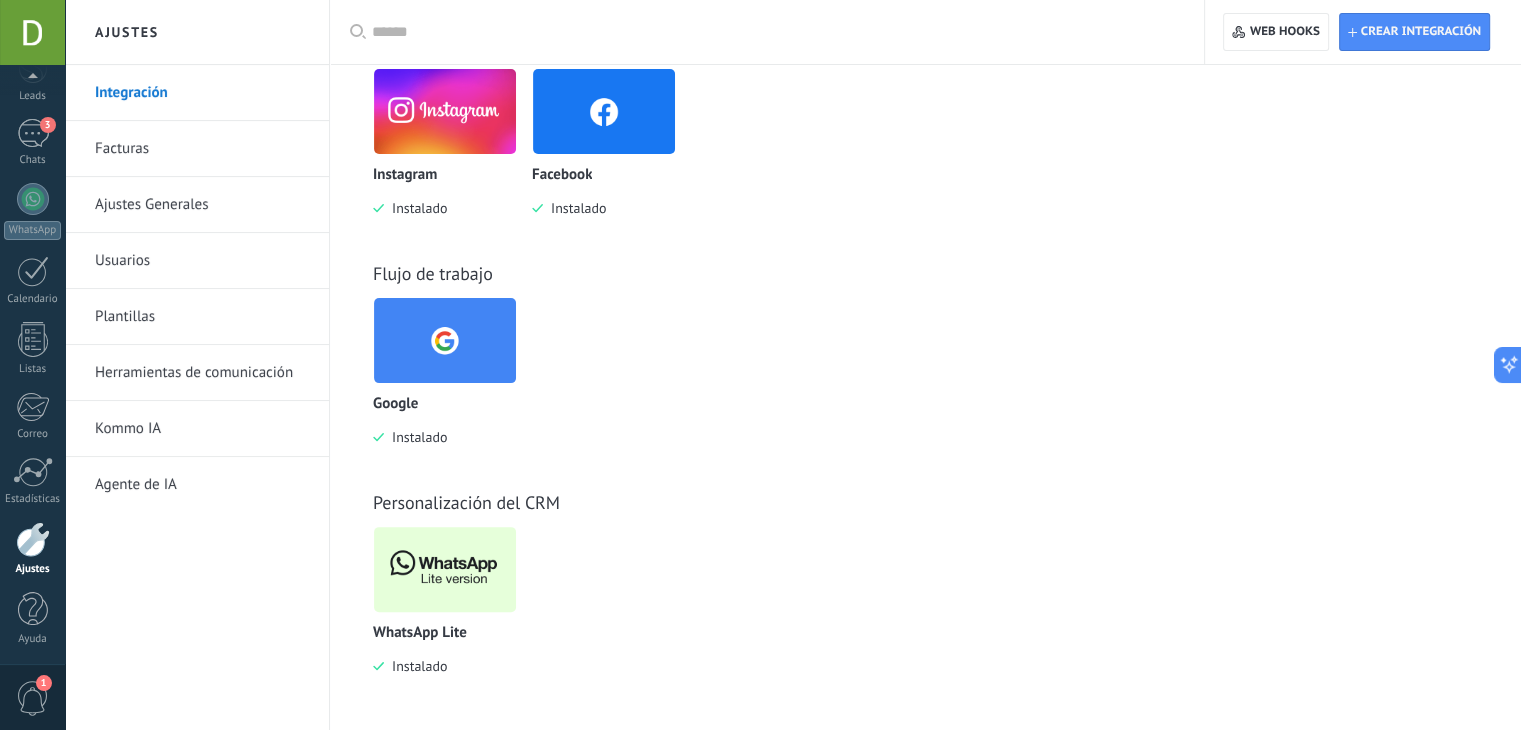 click on "Herramientas de comunicación" at bounding box center [202, 373] 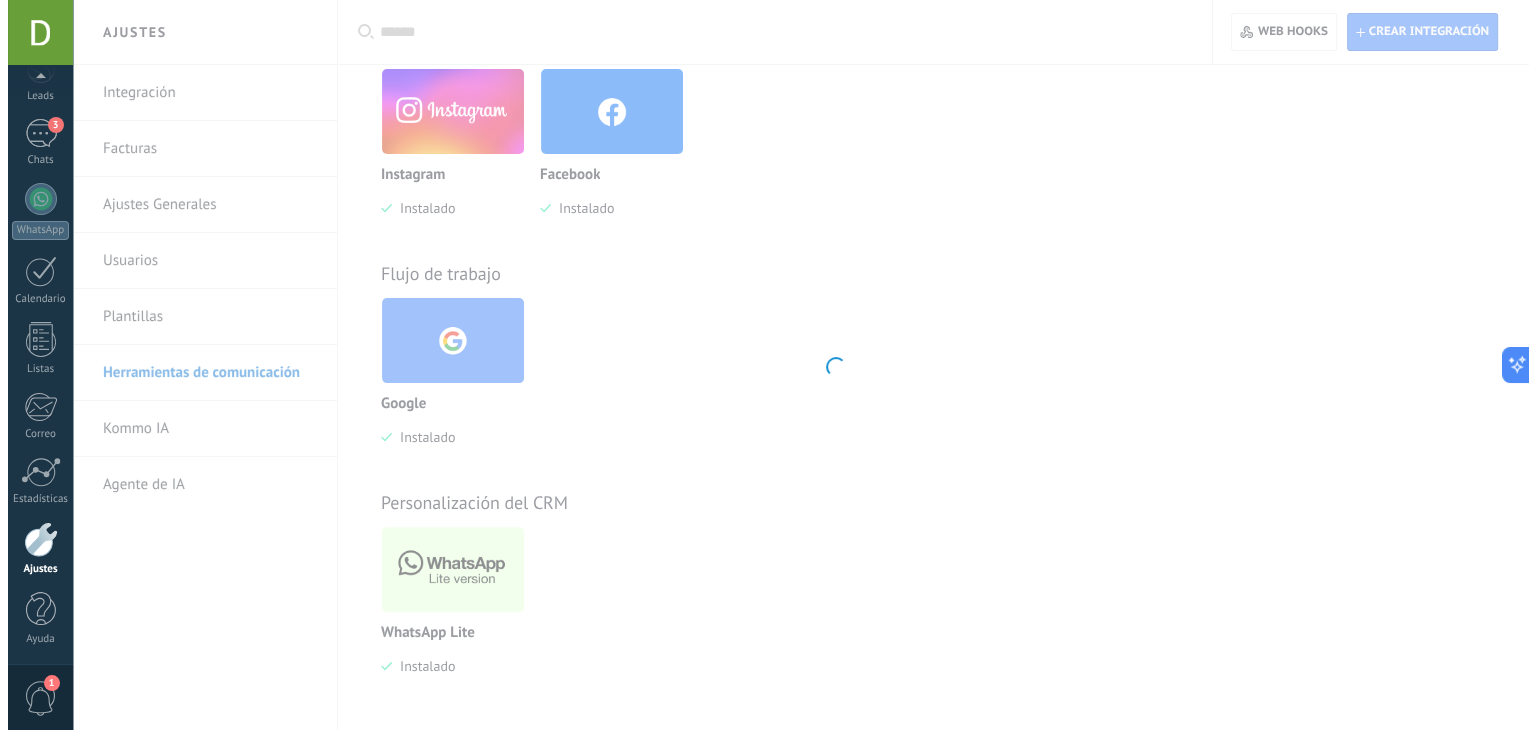 scroll, scrollTop: 0, scrollLeft: 0, axis: both 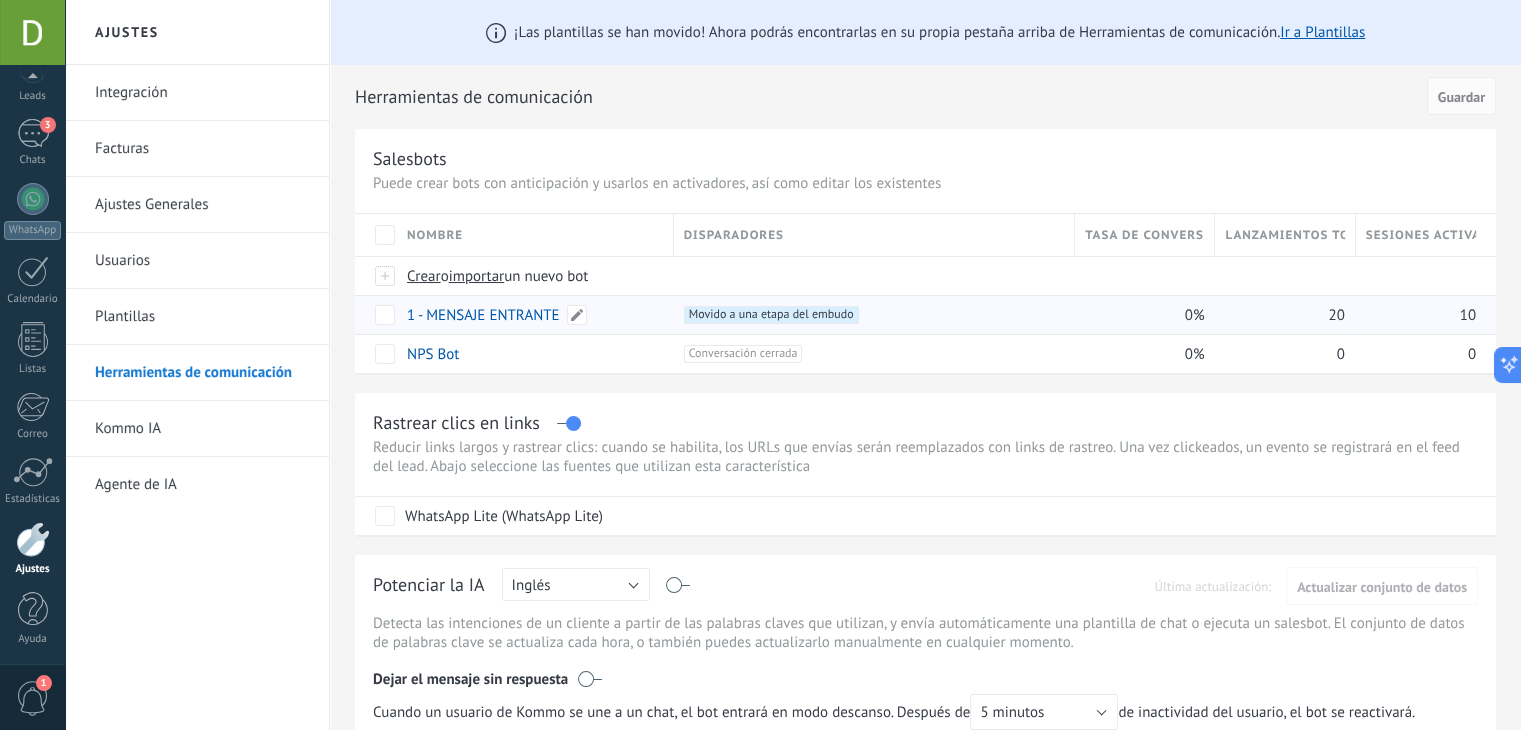 click on "1 - MENSAJE ENTRANTE" at bounding box center [483, 315] 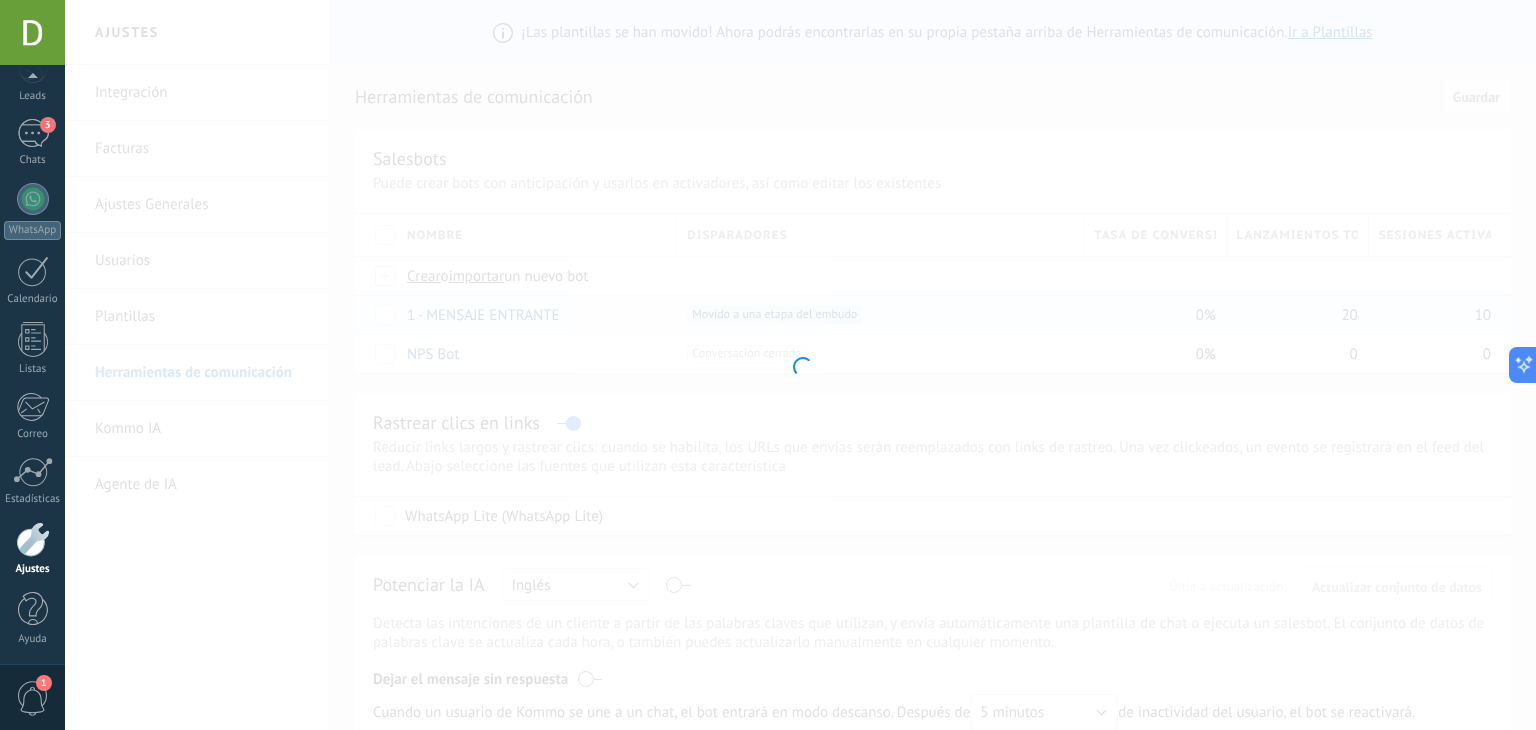 type on "**********" 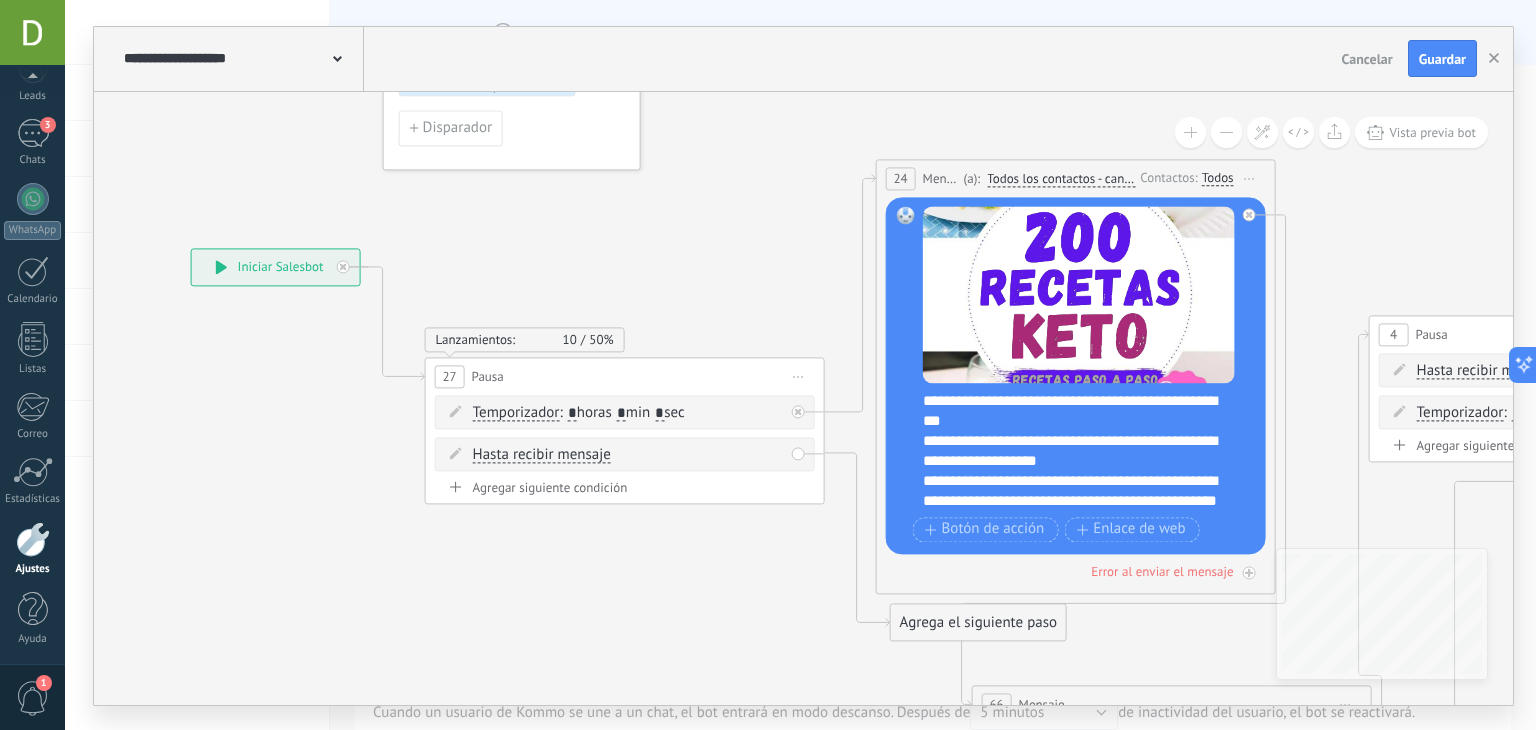 click on "**********" at bounding box center (276, 267) 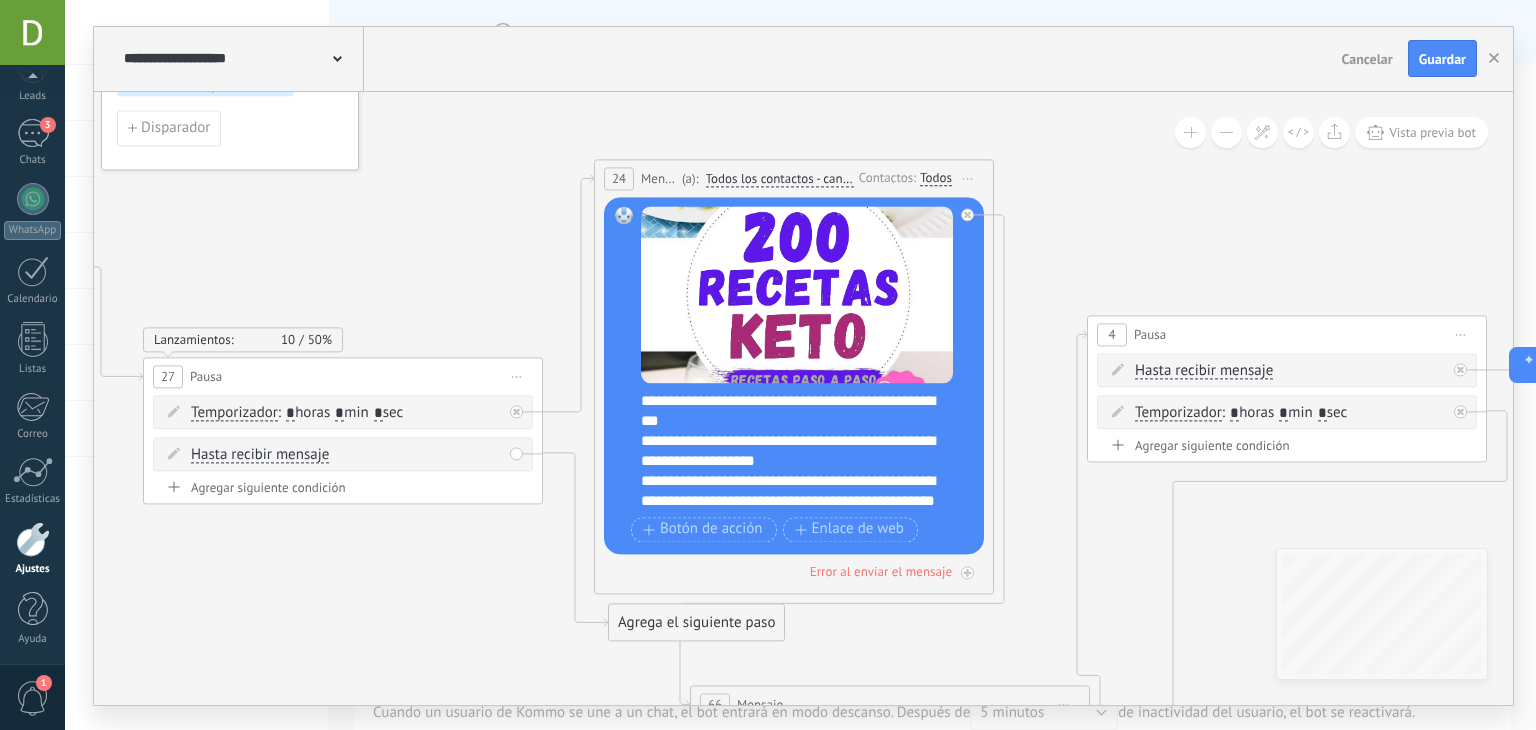 click on "Todos los contactos - canal primario" at bounding box center (780, 179) 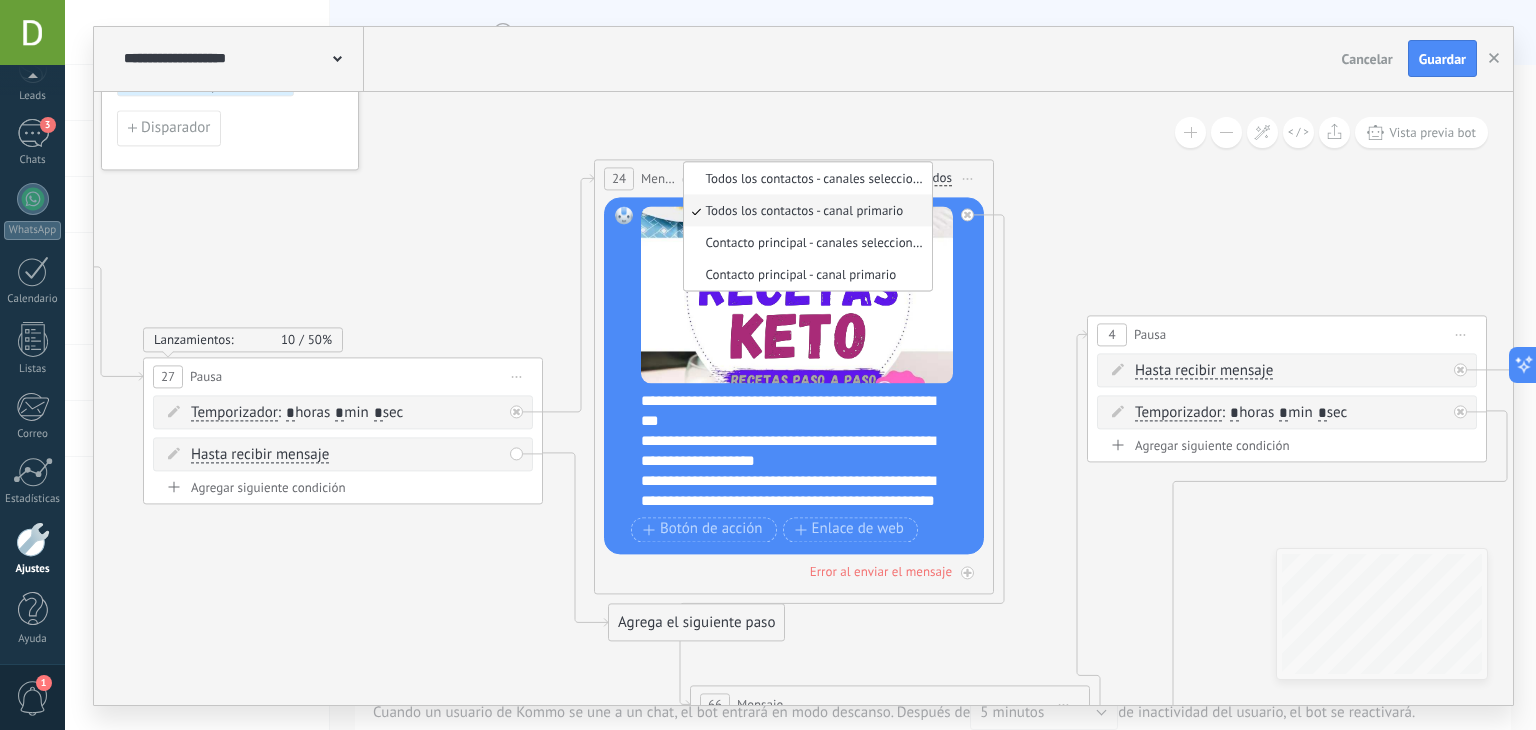 click on "Todos" at bounding box center (936, 179) 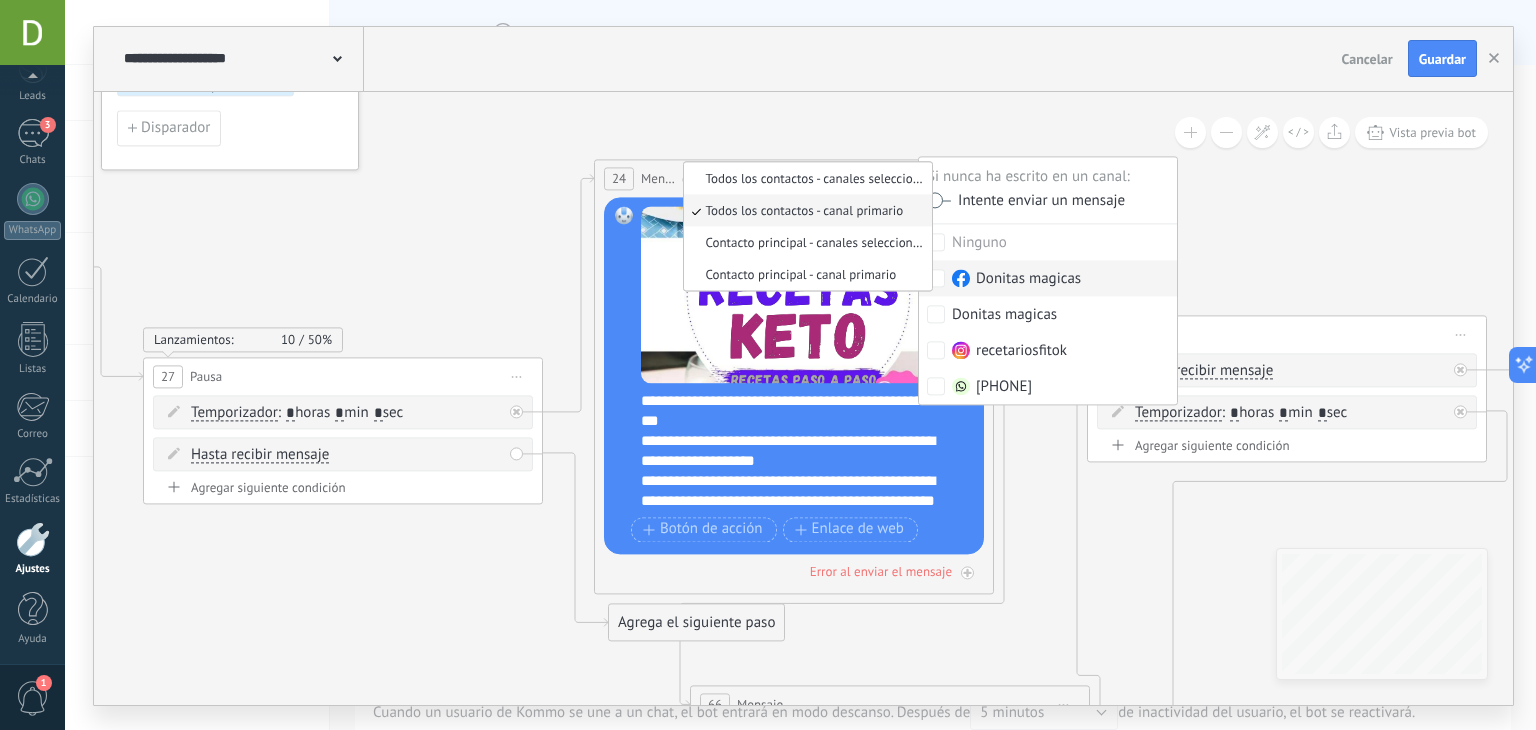 click on "Donitas magicas" at bounding box center [1016, 280] 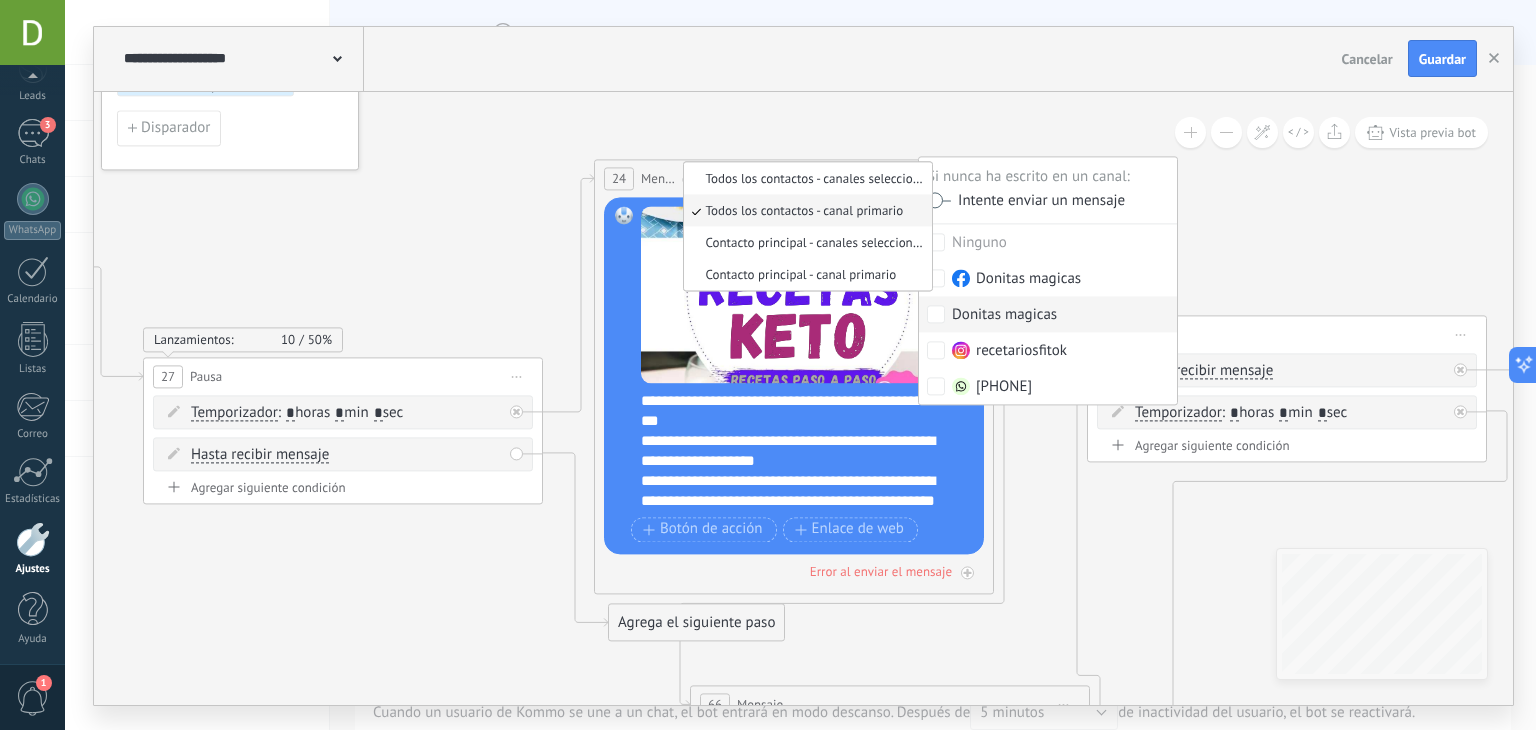 click on "Donitas magicas" at bounding box center (1004, 316) 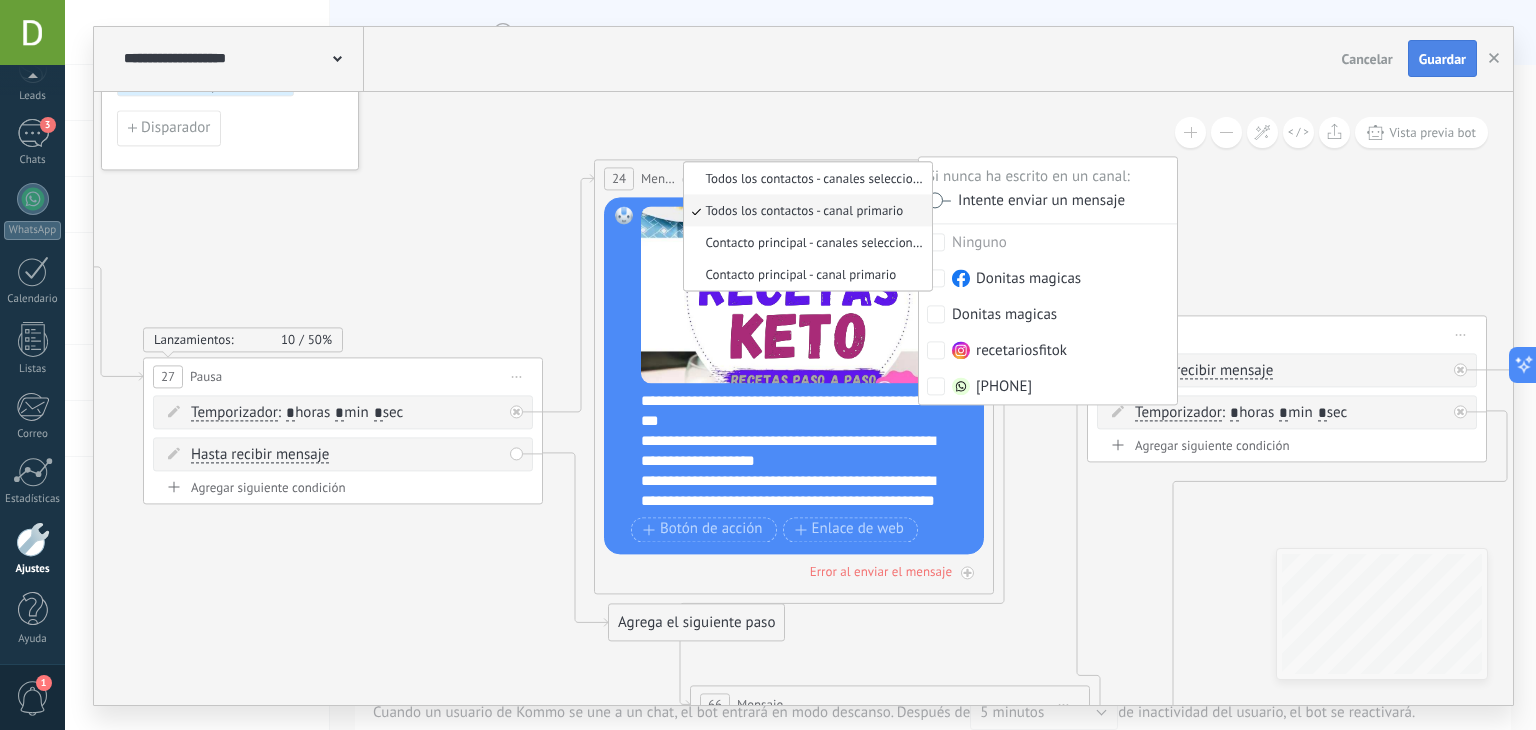 click on "Guardar" at bounding box center (1442, 59) 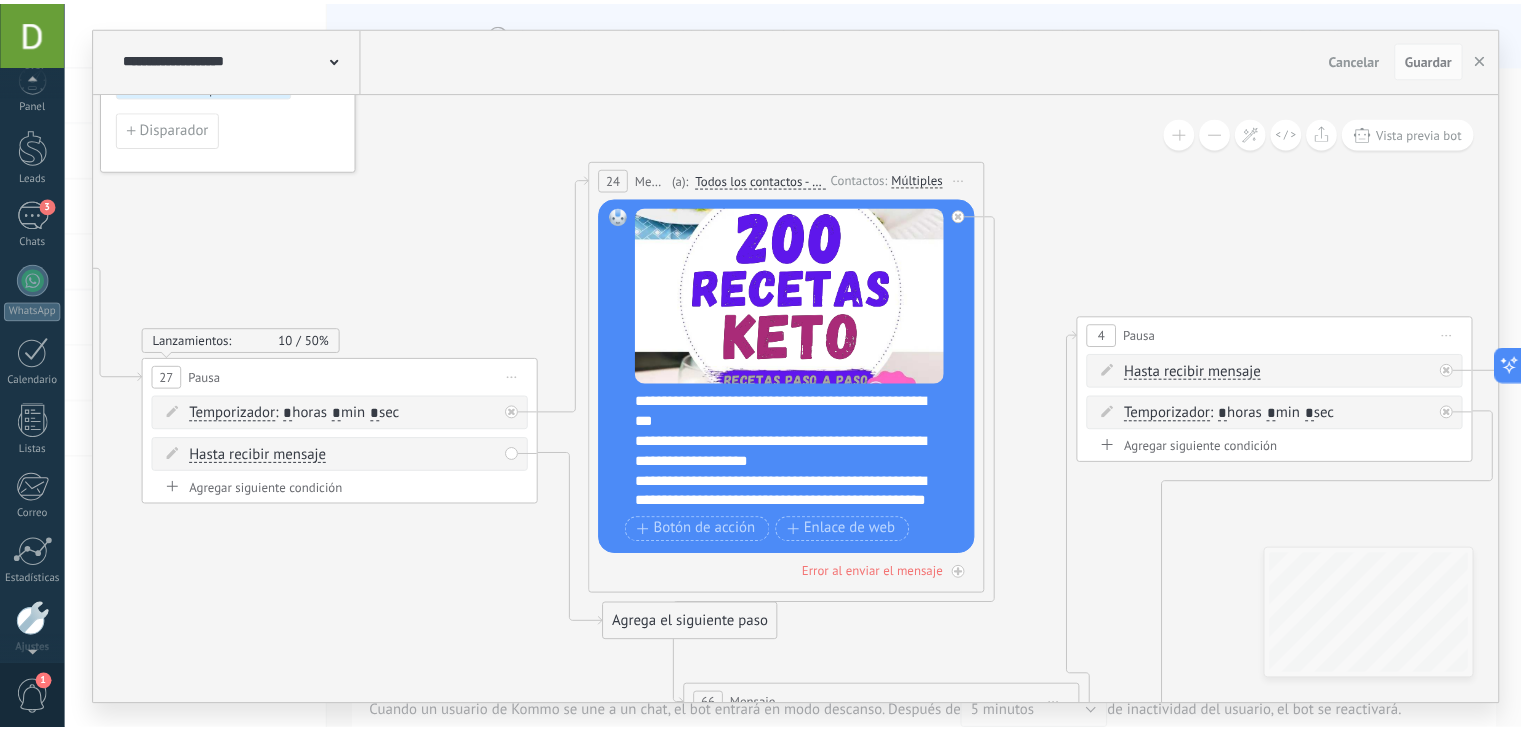 scroll, scrollTop: 0, scrollLeft: 0, axis: both 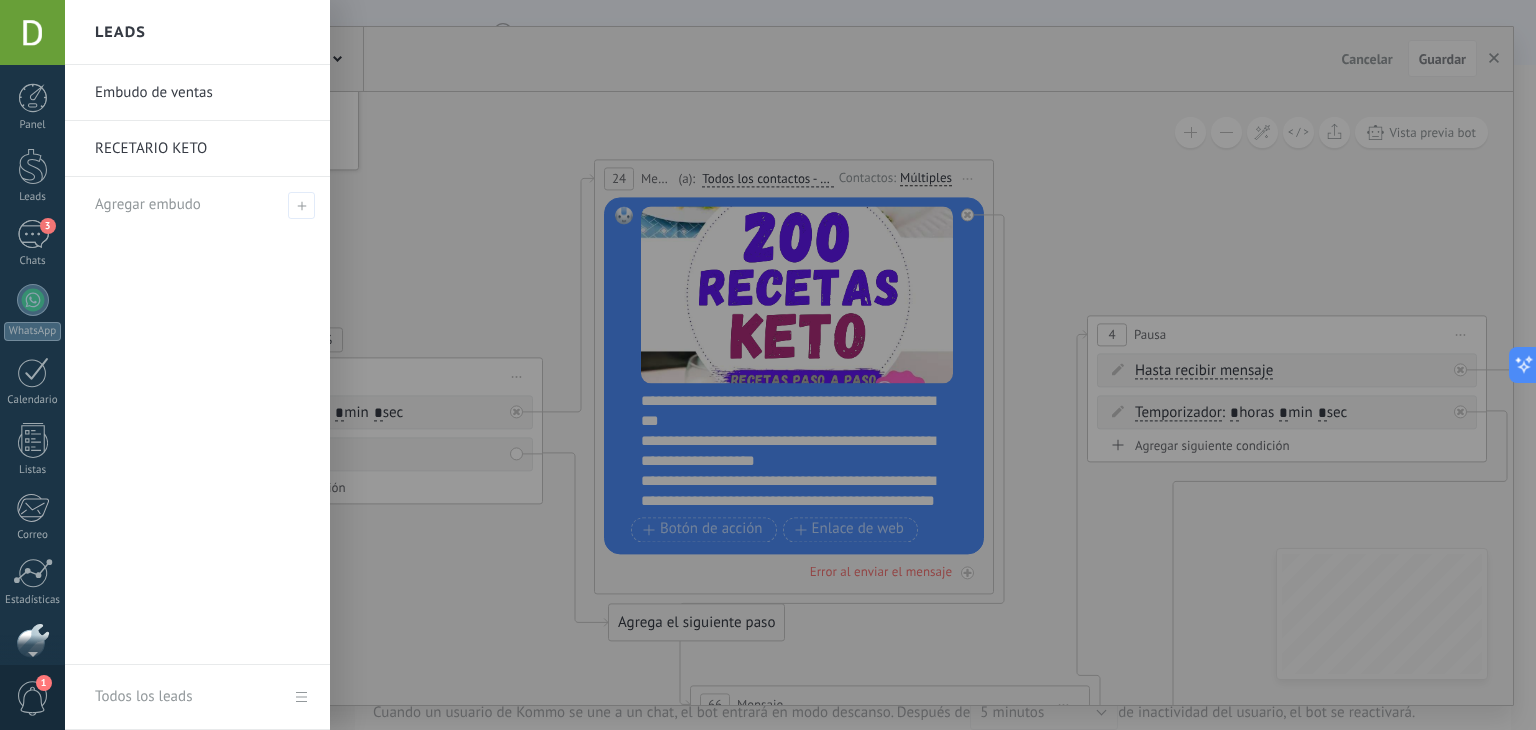 click on "RECETARIO KETO" at bounding box center (202, 149) 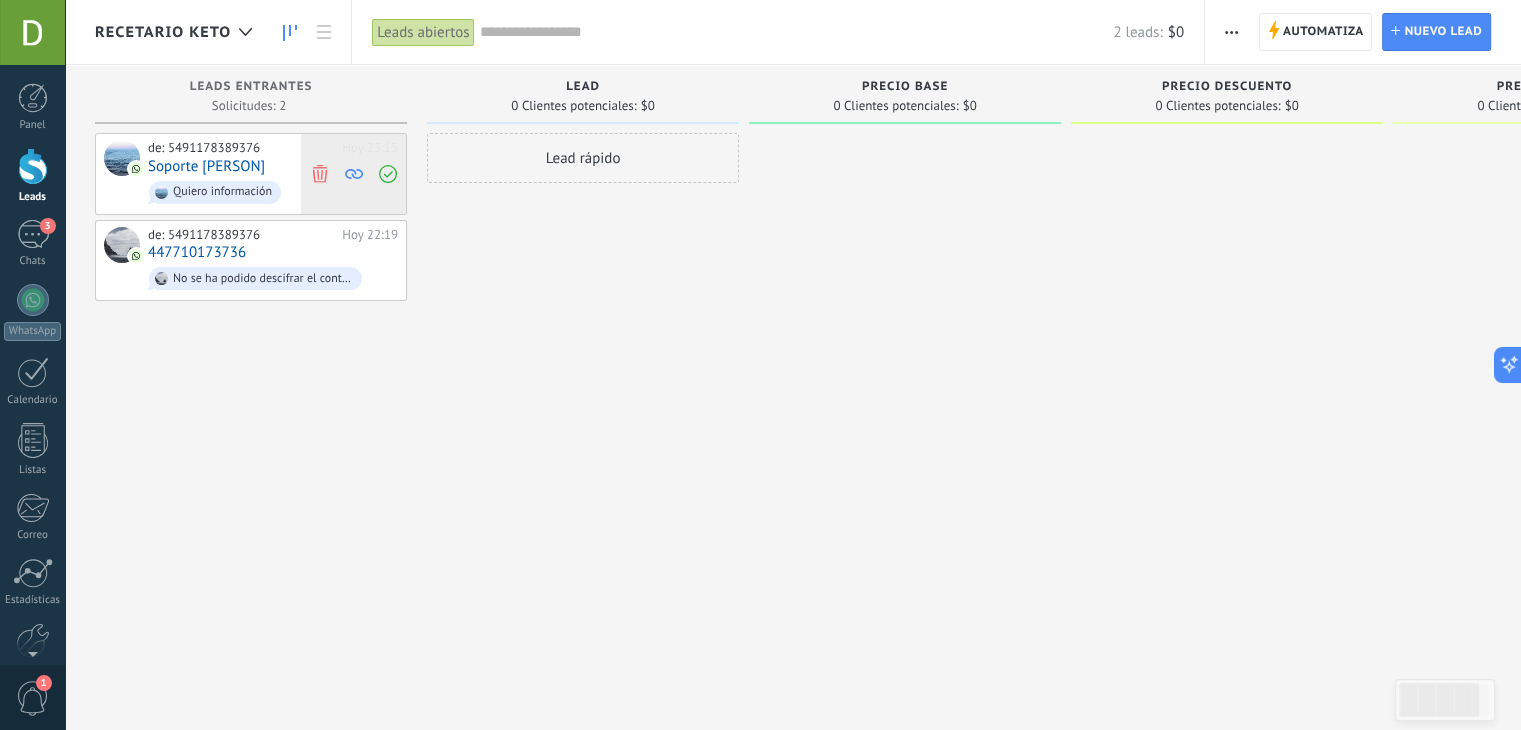 click 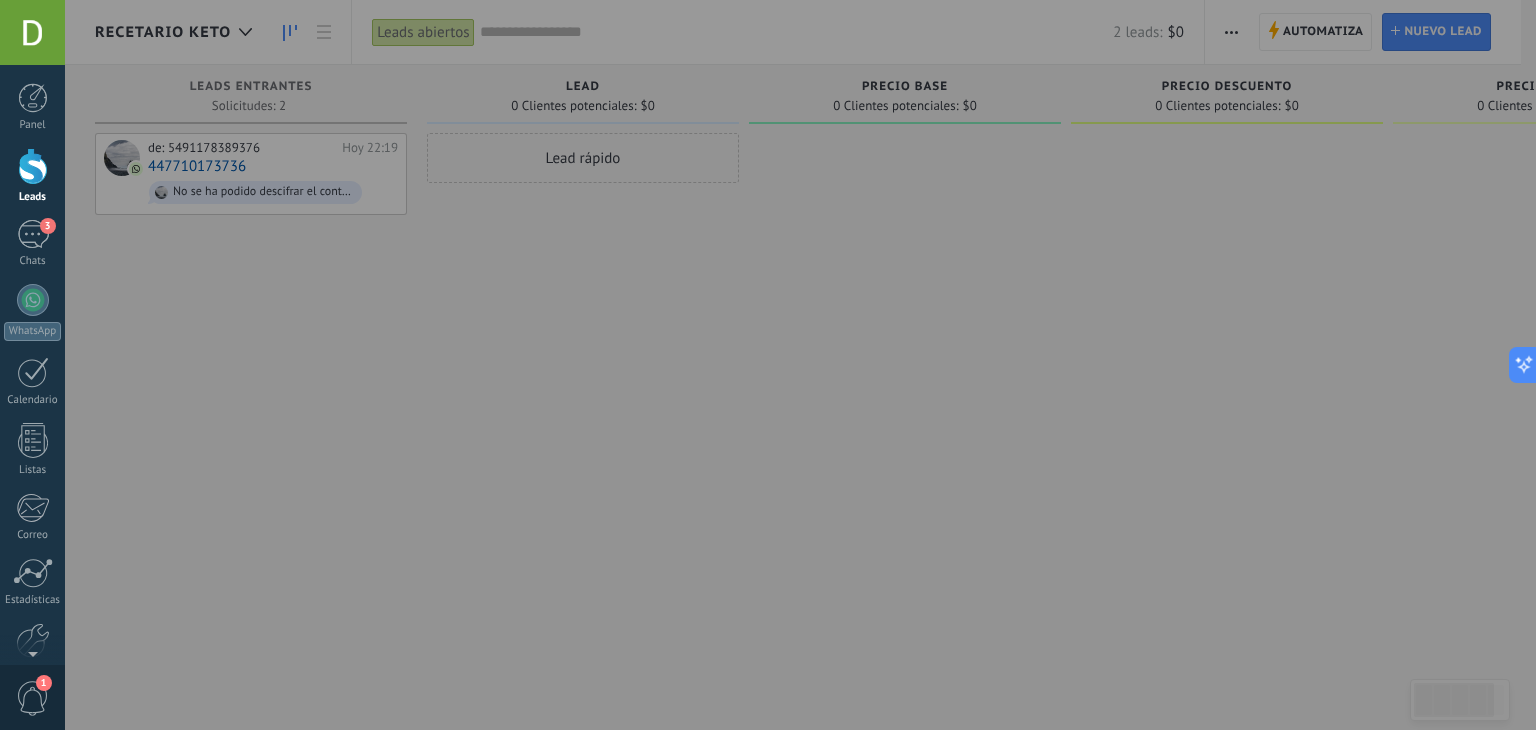 click at bounding box center [833, 365] 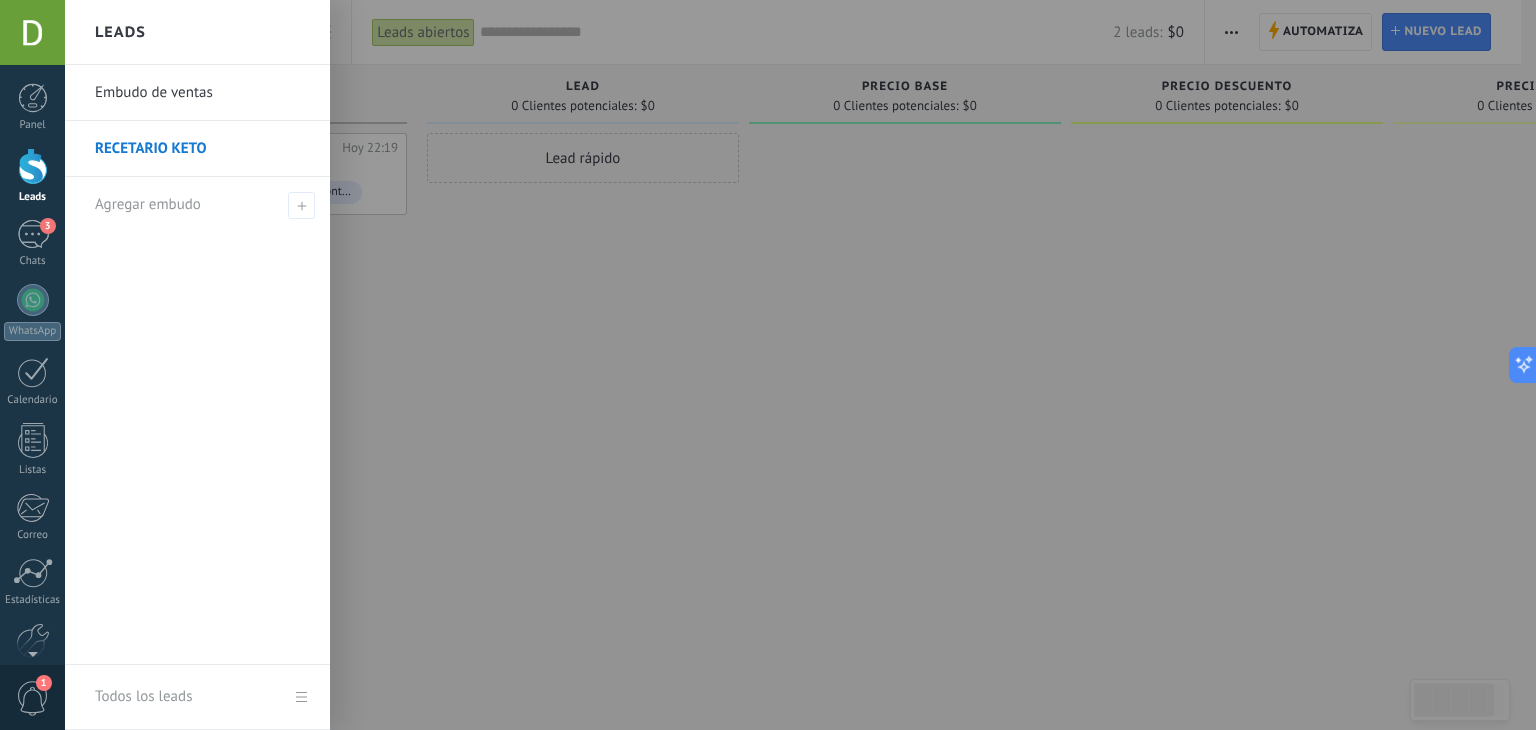 click on "Embudo de ventas" at bounding box center [202, 93] 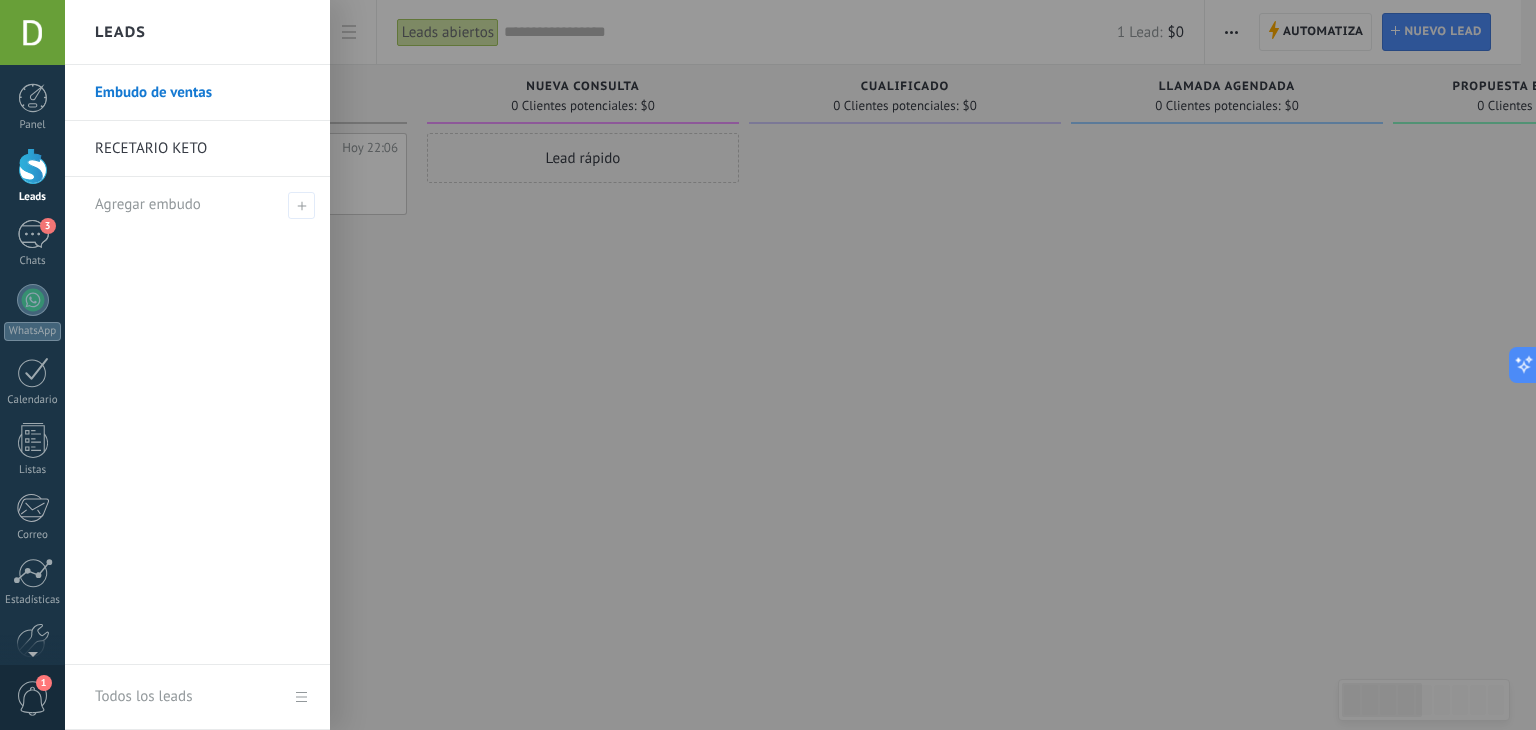 click on "RECETARIO KETO" at bounding box center [202, 149] 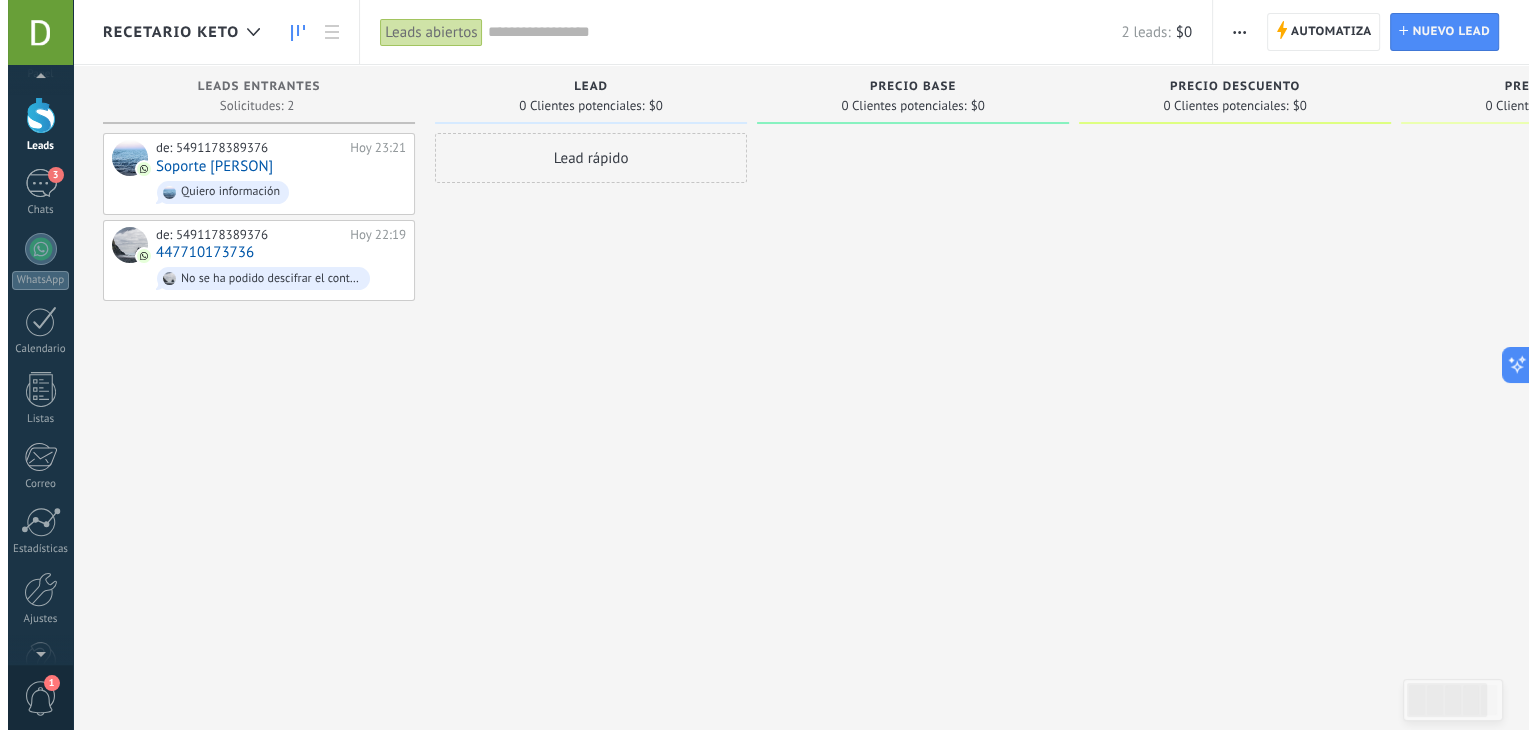 scroll, scrollTop: 101, scrollLeft: 0, axis: vertical 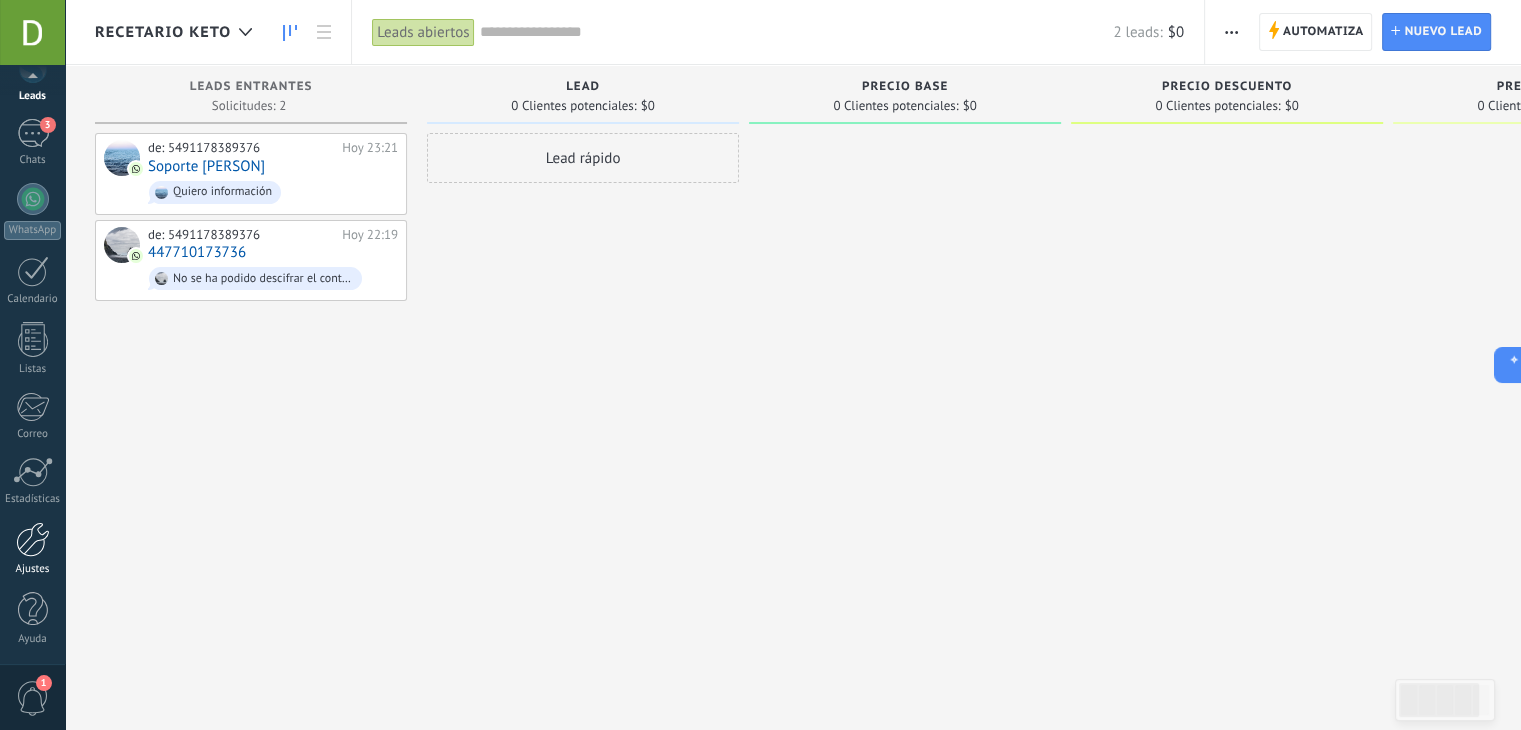 click at bounding box center (33, 539) 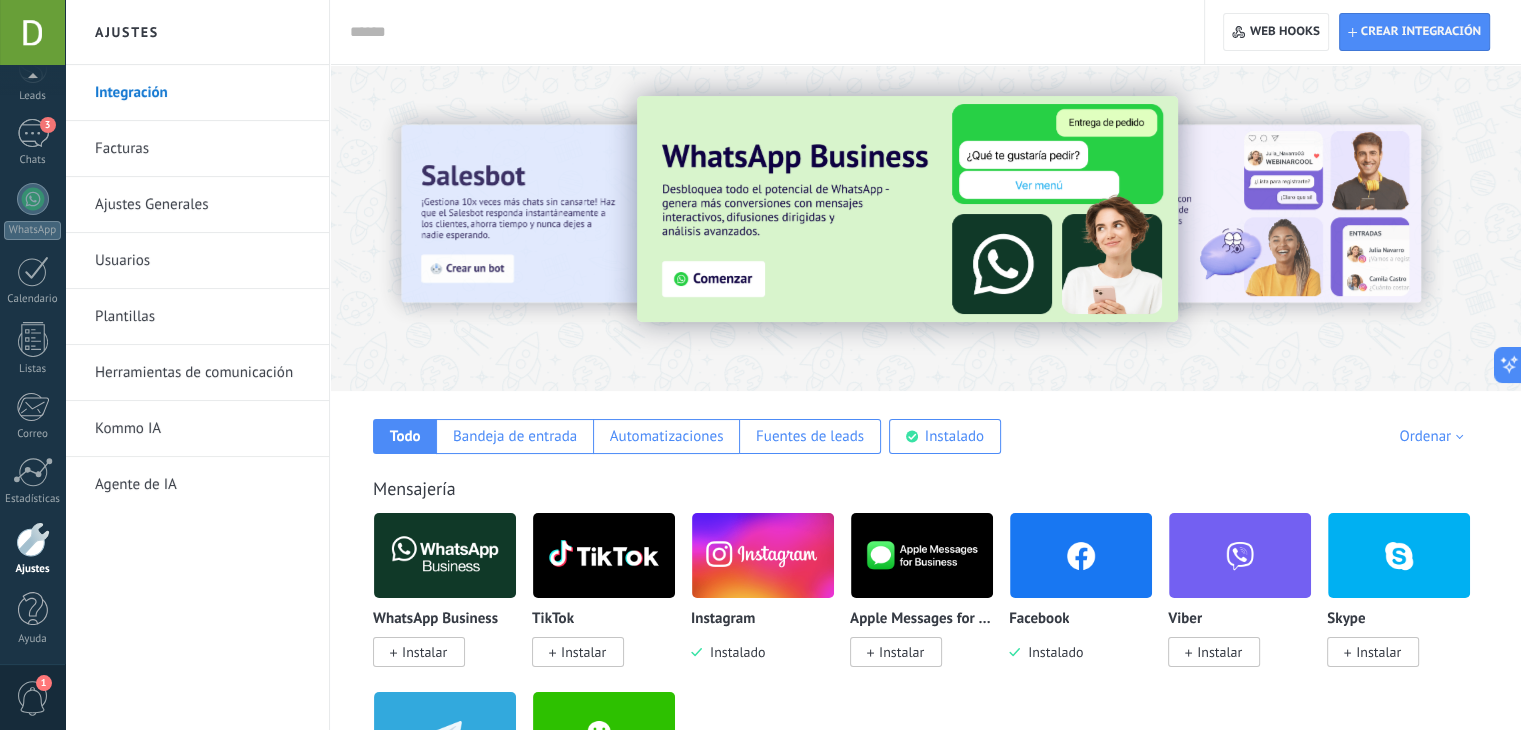 click on "Herramientas de comunicación" at bounding box center [202, 373] 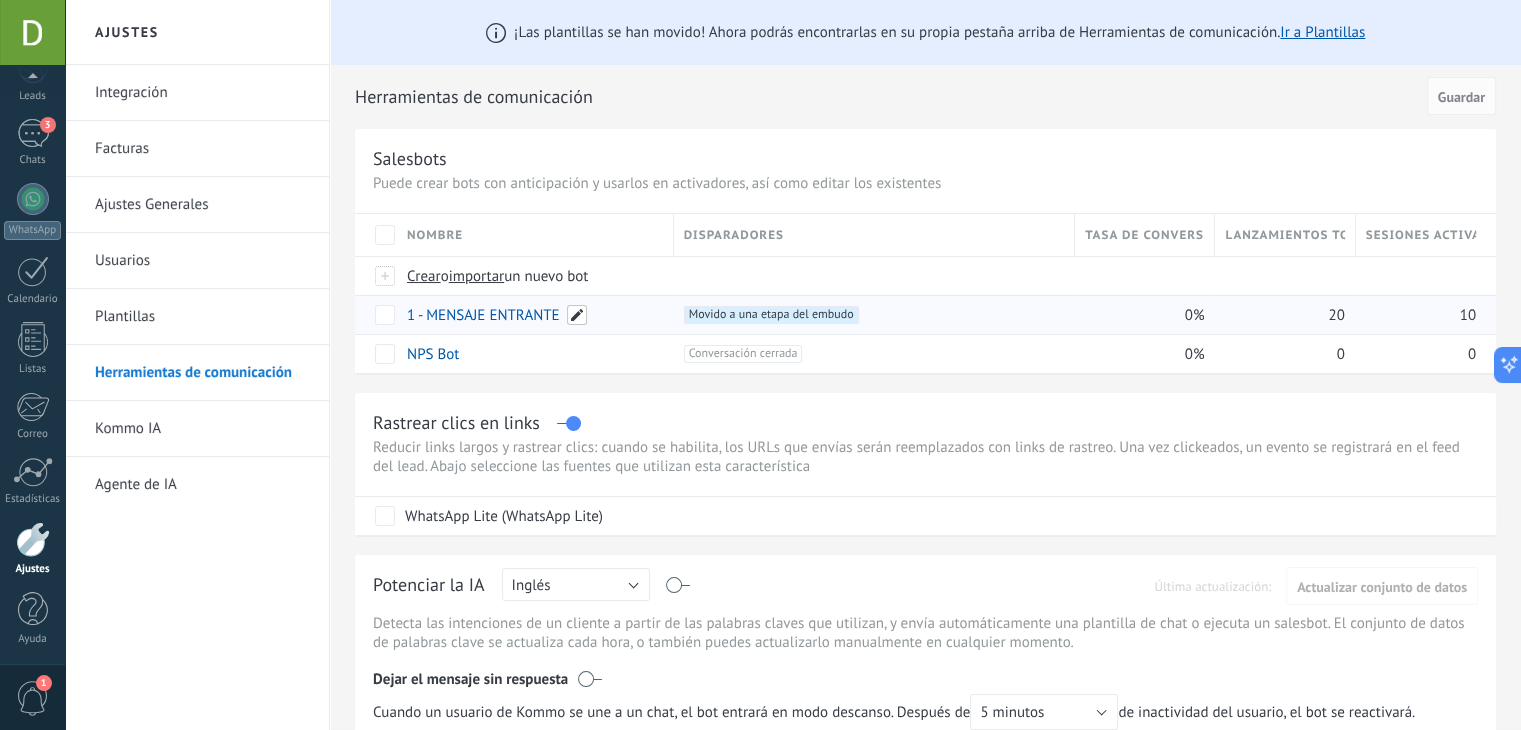 click at bounding box center (577, 315) 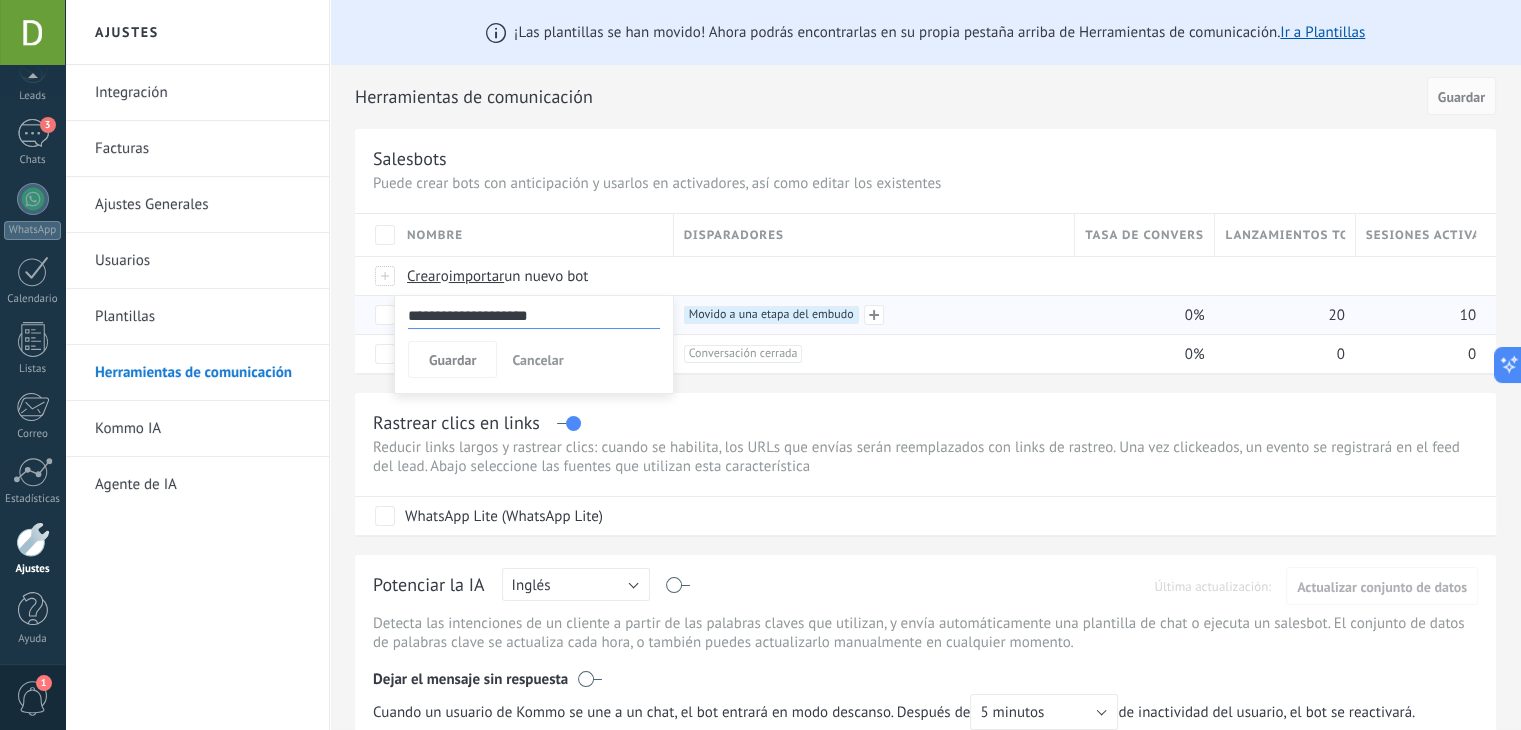 click on "Movido a una etapa del embudo +0" at bounding box center [771, 315] 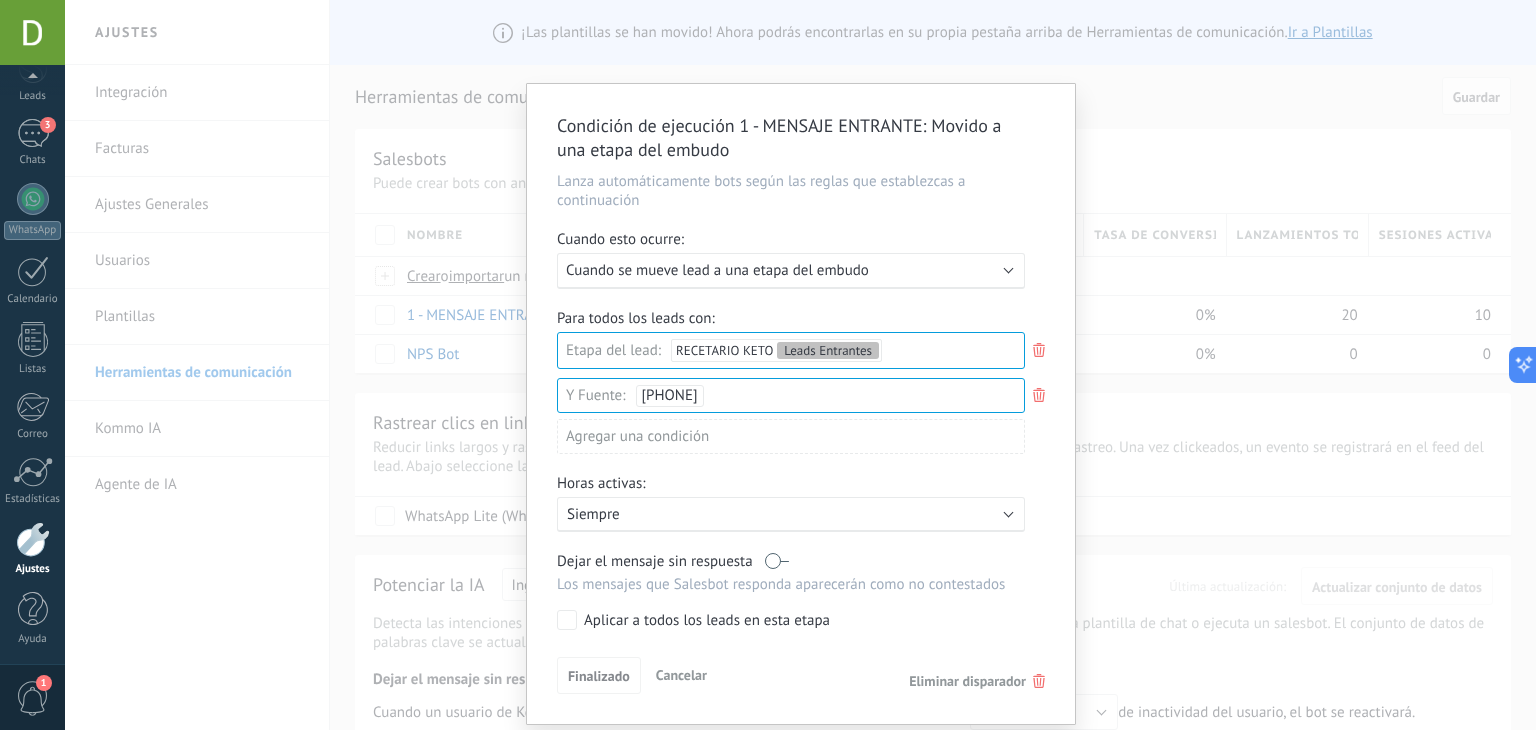 click on "Fuente:  5491178389376" at bounding box center (791, 395) 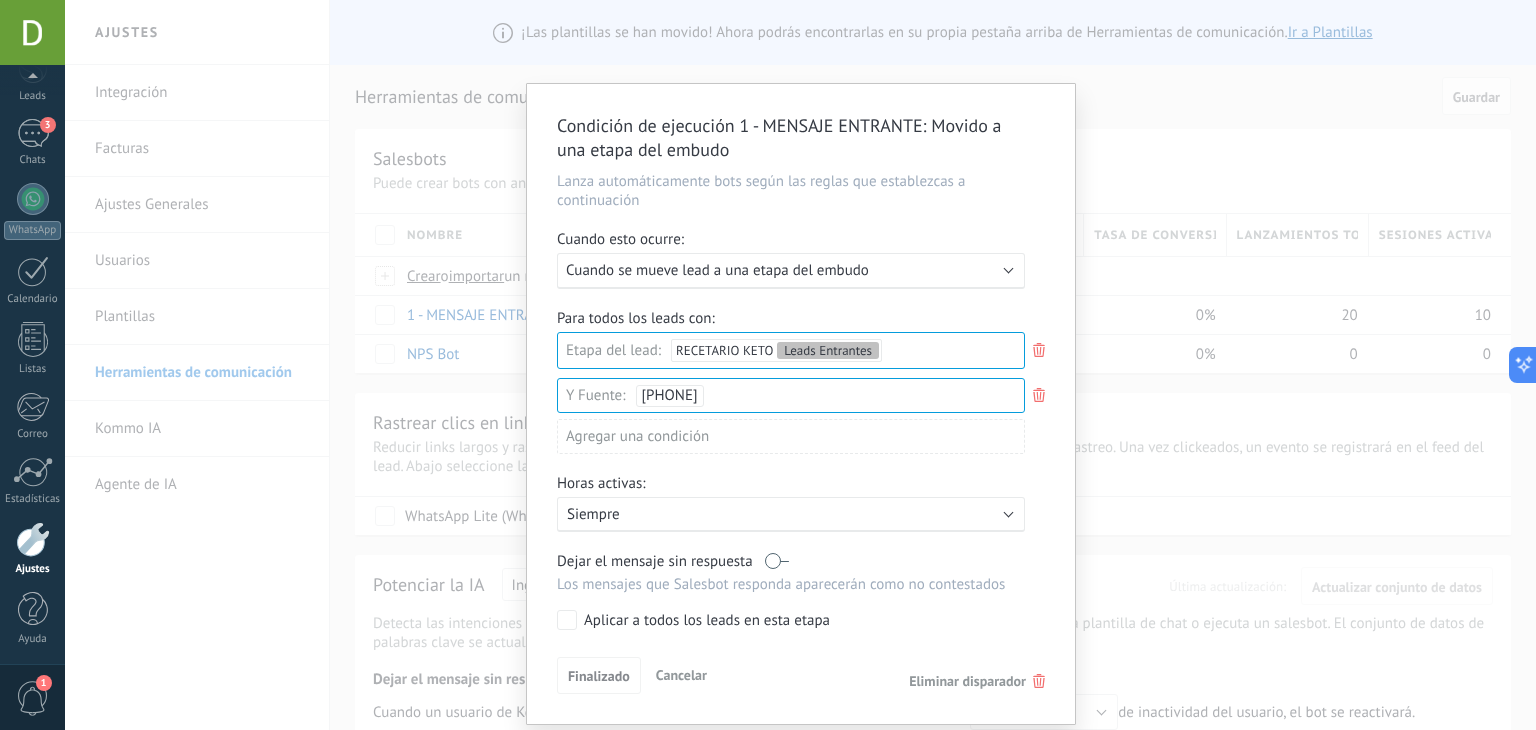 click on "[PHONE]" at bounding box center [670, 396] 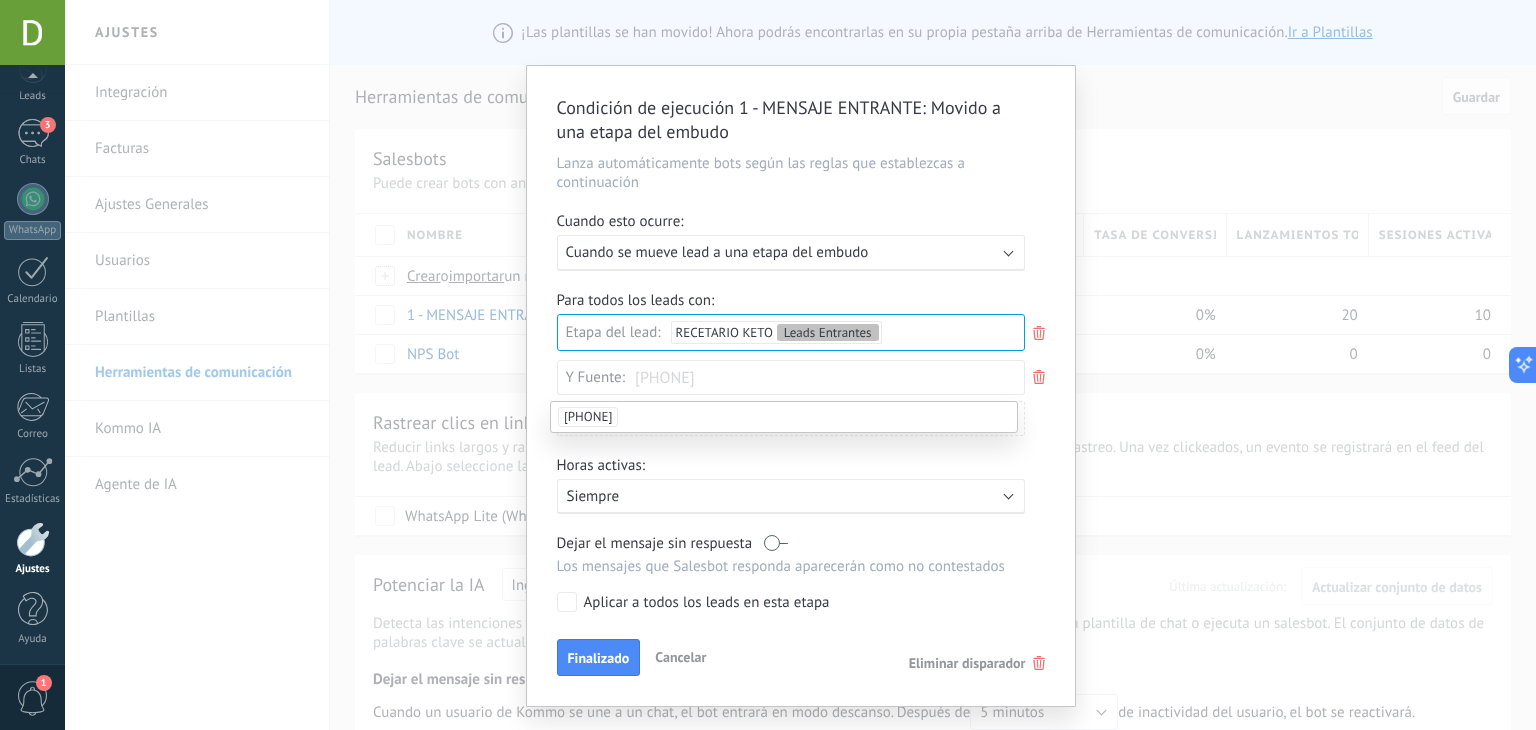 click on "[PHONE]" at bounding box center (784, 417) 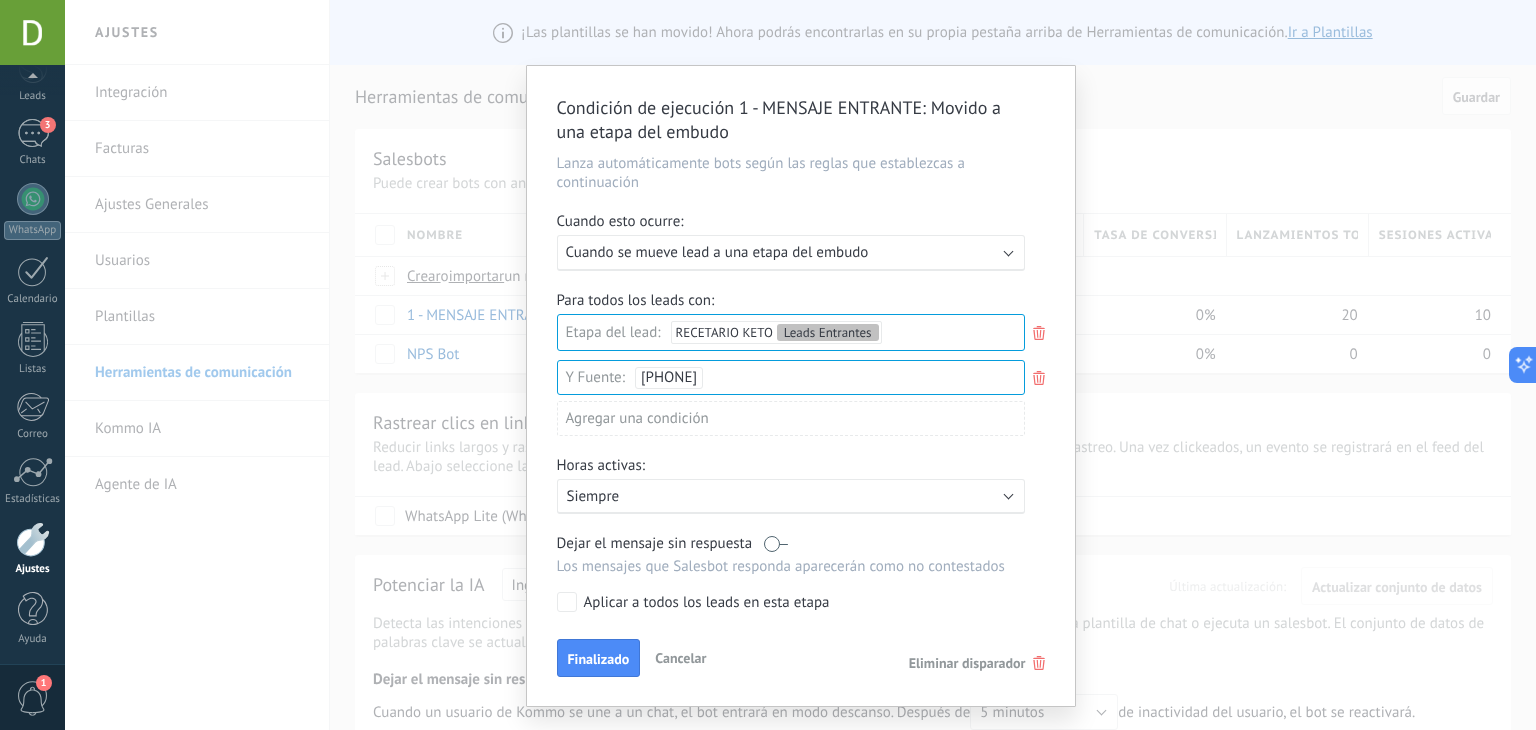 click on "Agregar una condición" at bounding box center [791, 418] 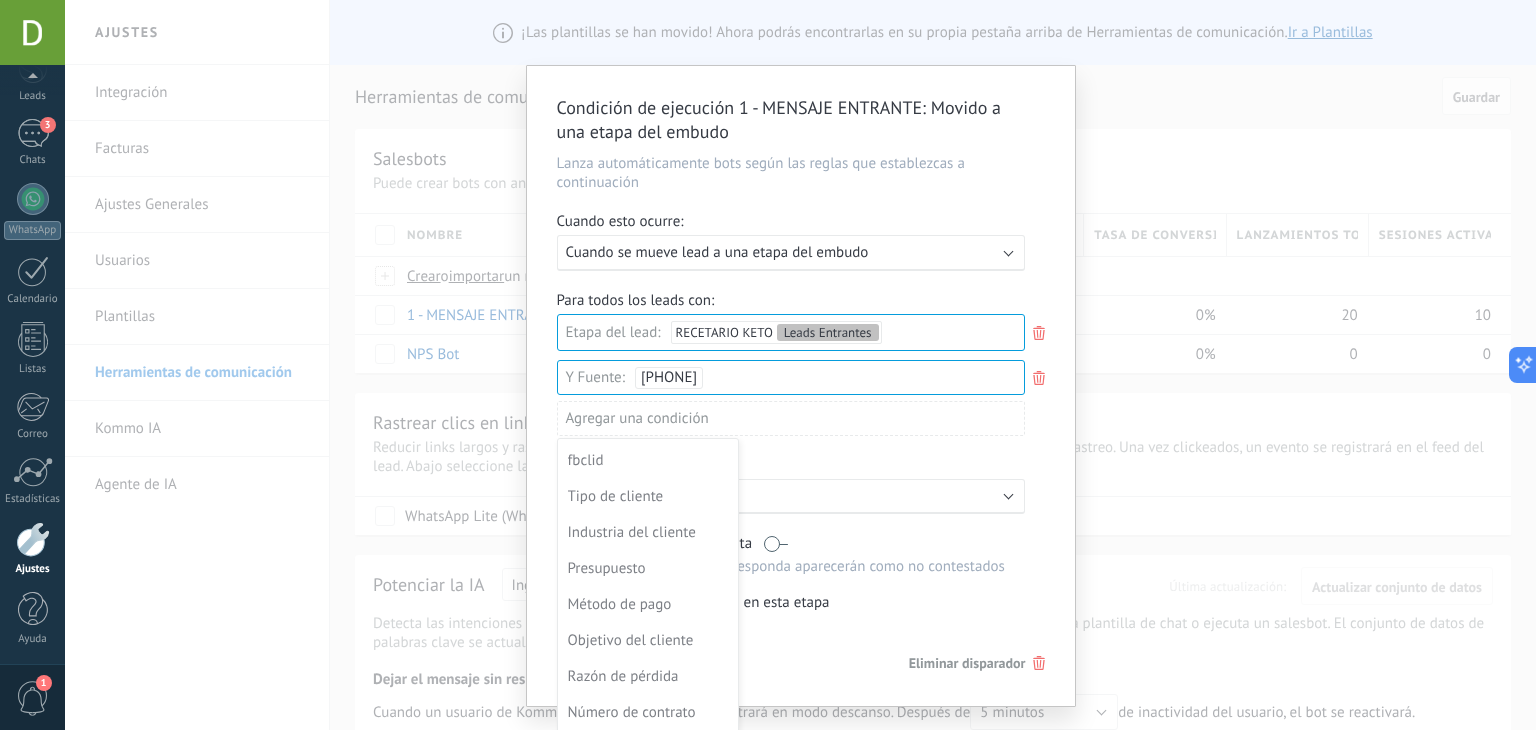 scroll, scrollTop: 468, scrollLeft: 0, axis: vertical 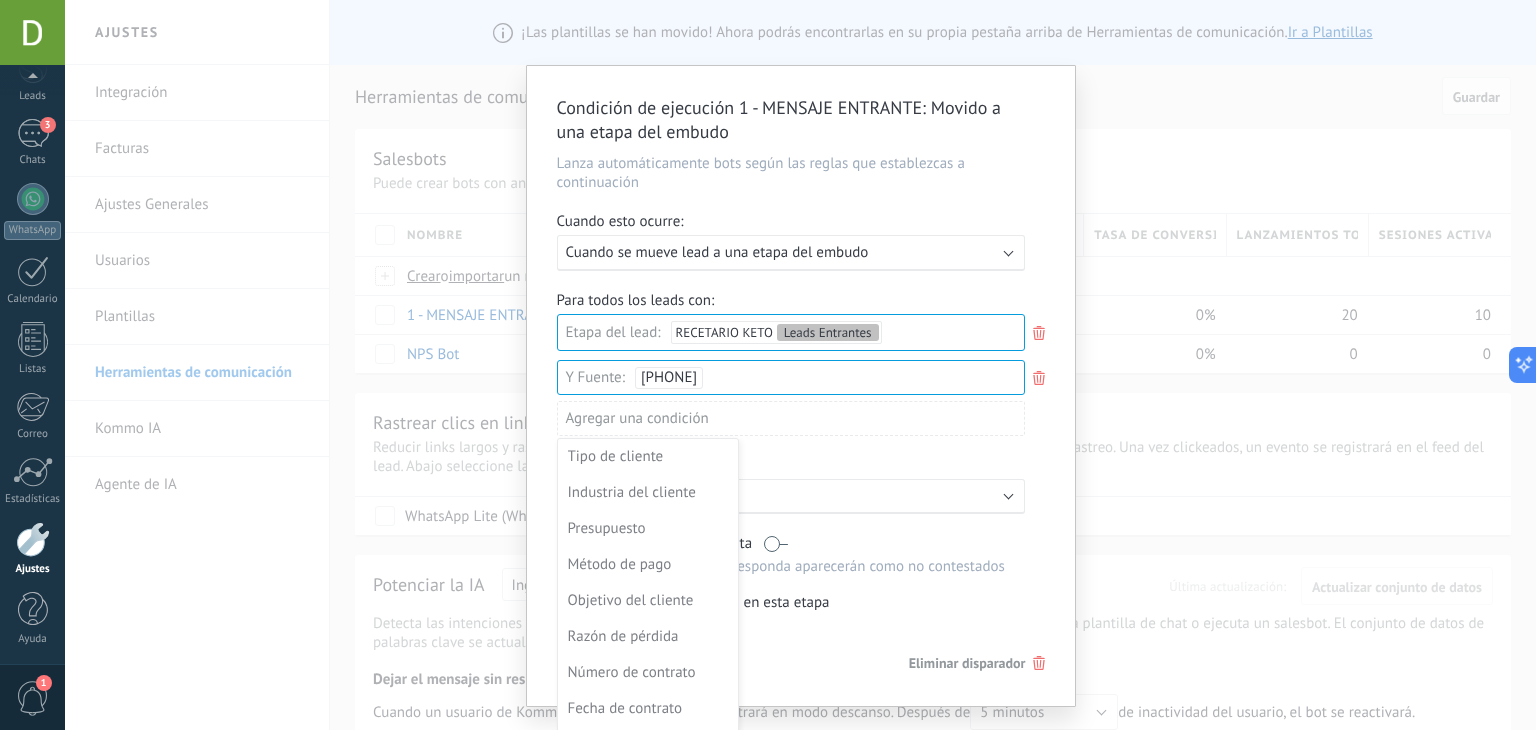 click at bounding box center [801, 385] 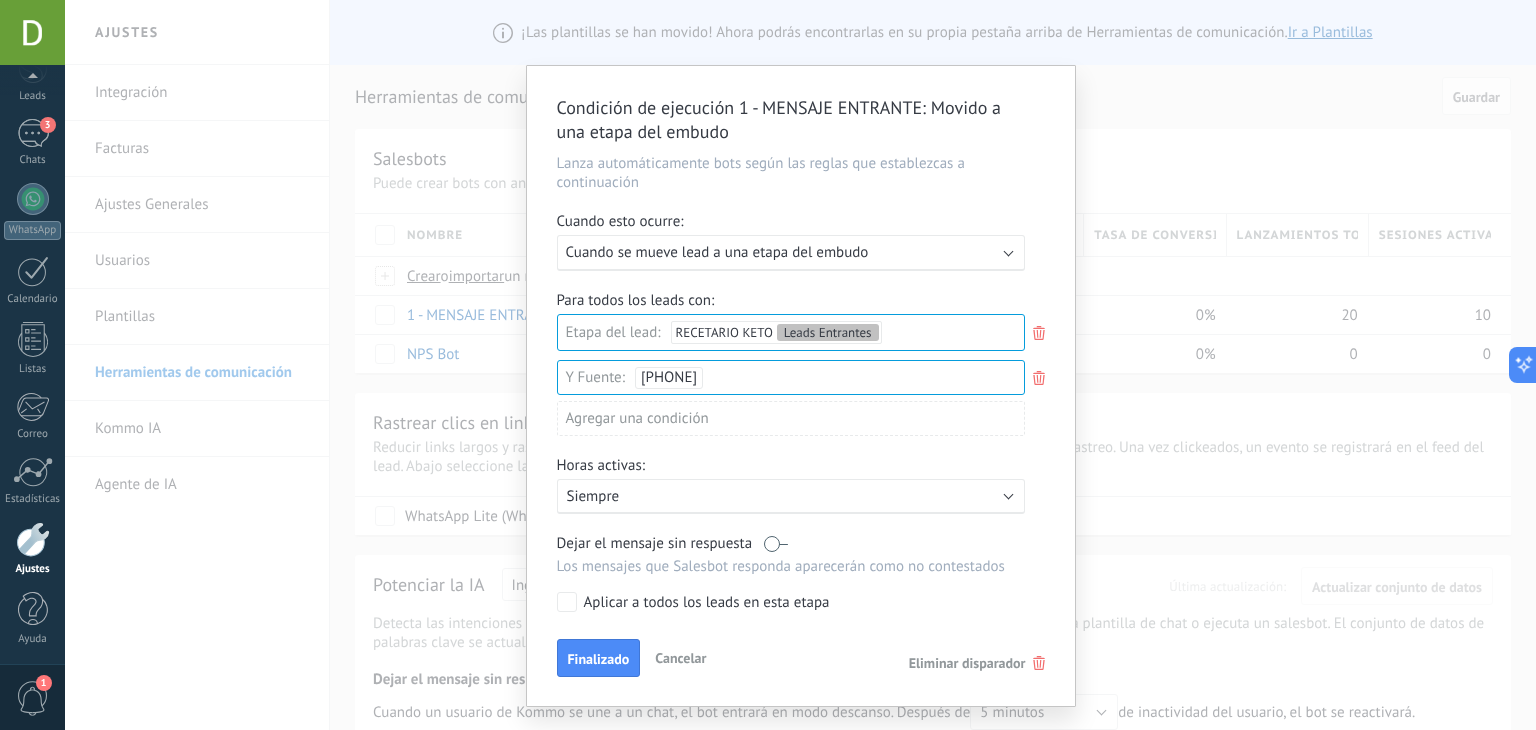 click on "Ejecutar:  Cuando se mueve lead a una etapa del embudo" at bounding box center (791, 253) 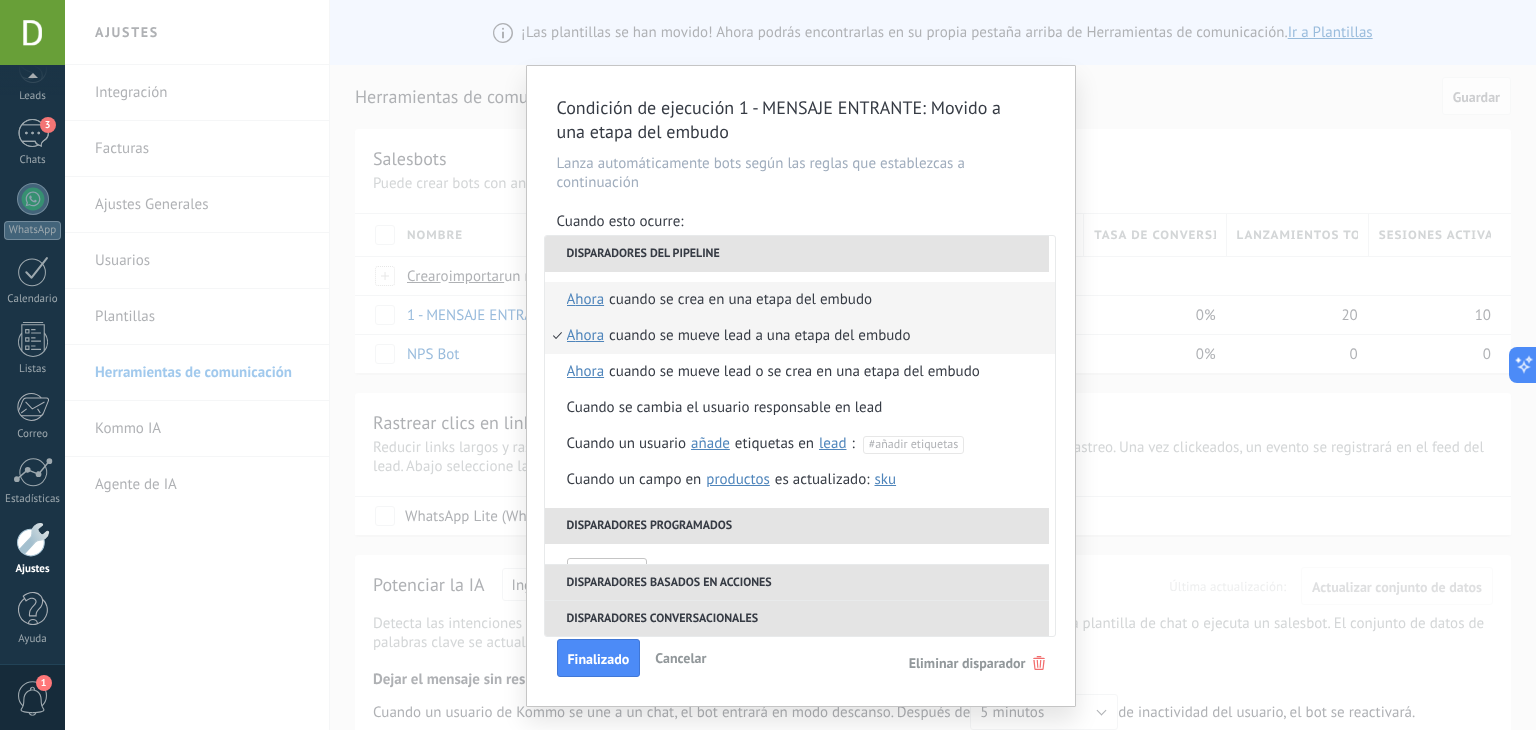 click on "Cuando se crea en una etapa del embudo" at bounding box center (740, 300) 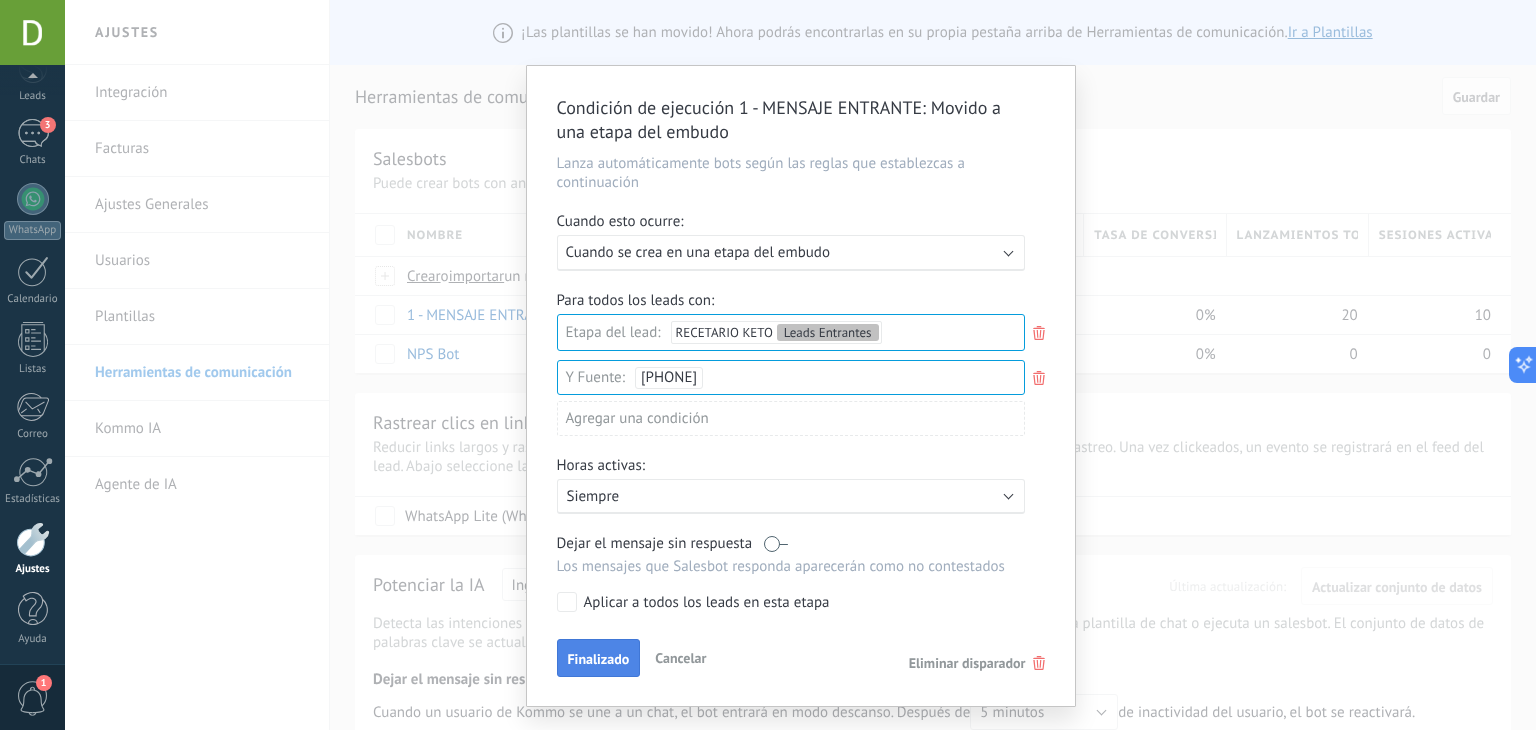 click on "Finalizado" at bounding box center (599, 659) 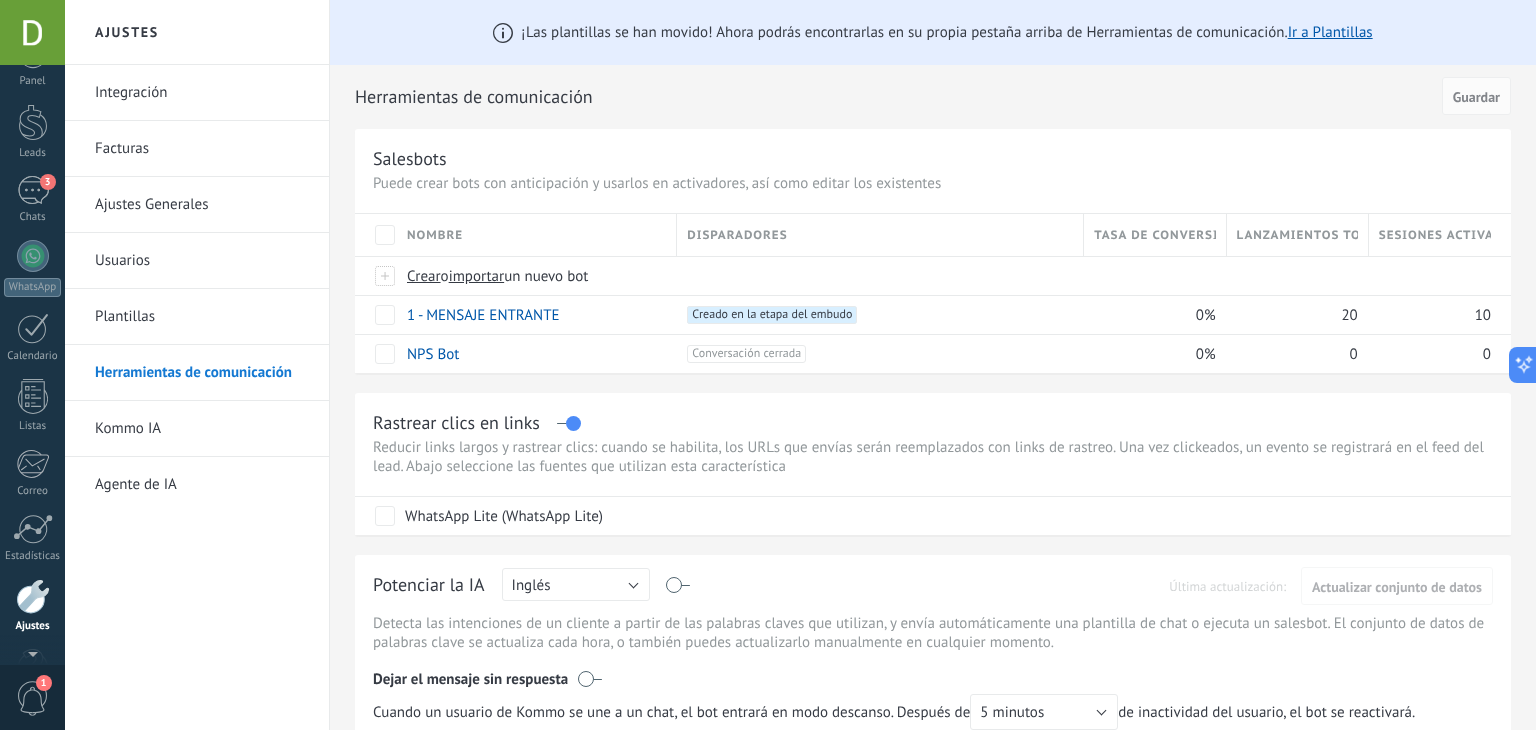 scroll, scrollTop: 0, scrollLeft: 0, axis: both 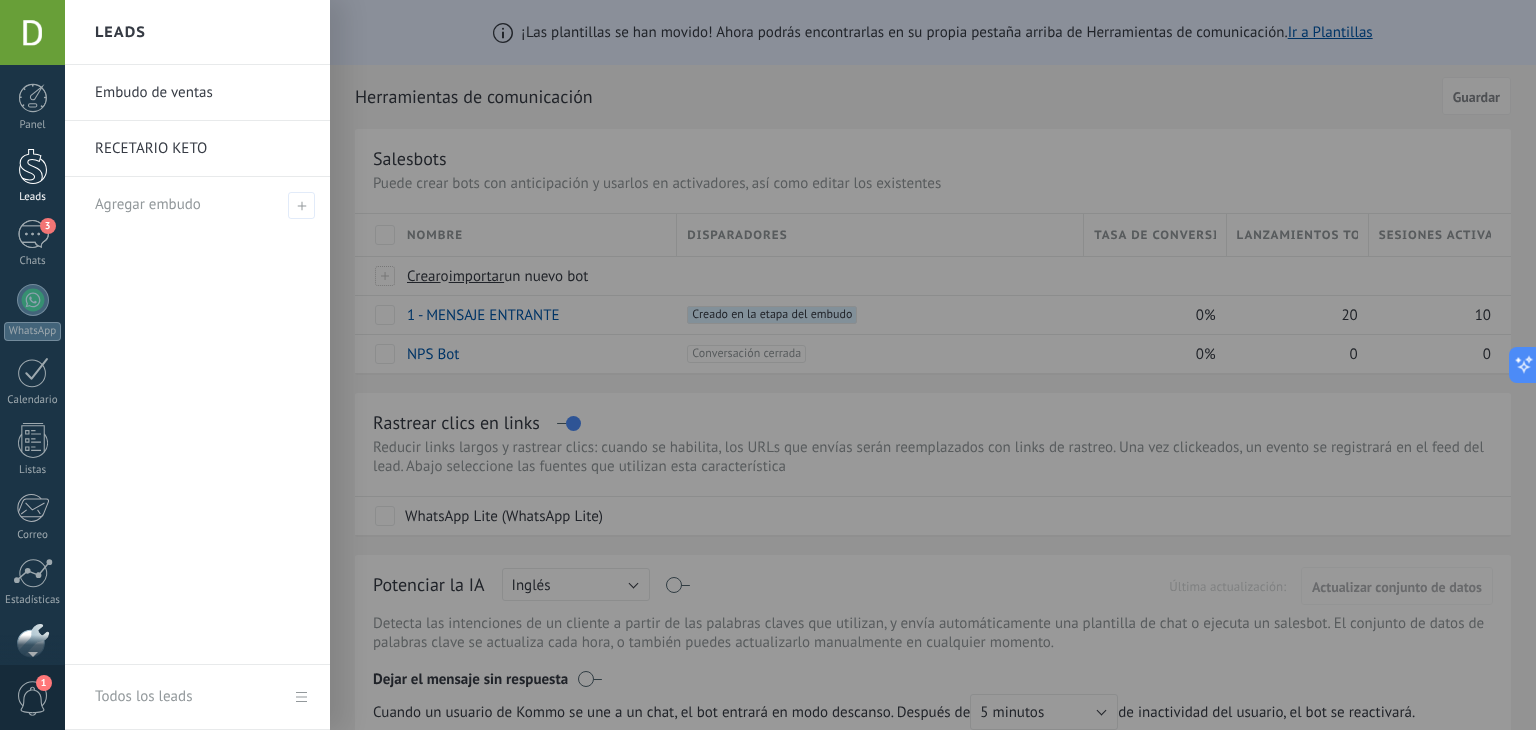 click at bounding box center (33, 166) 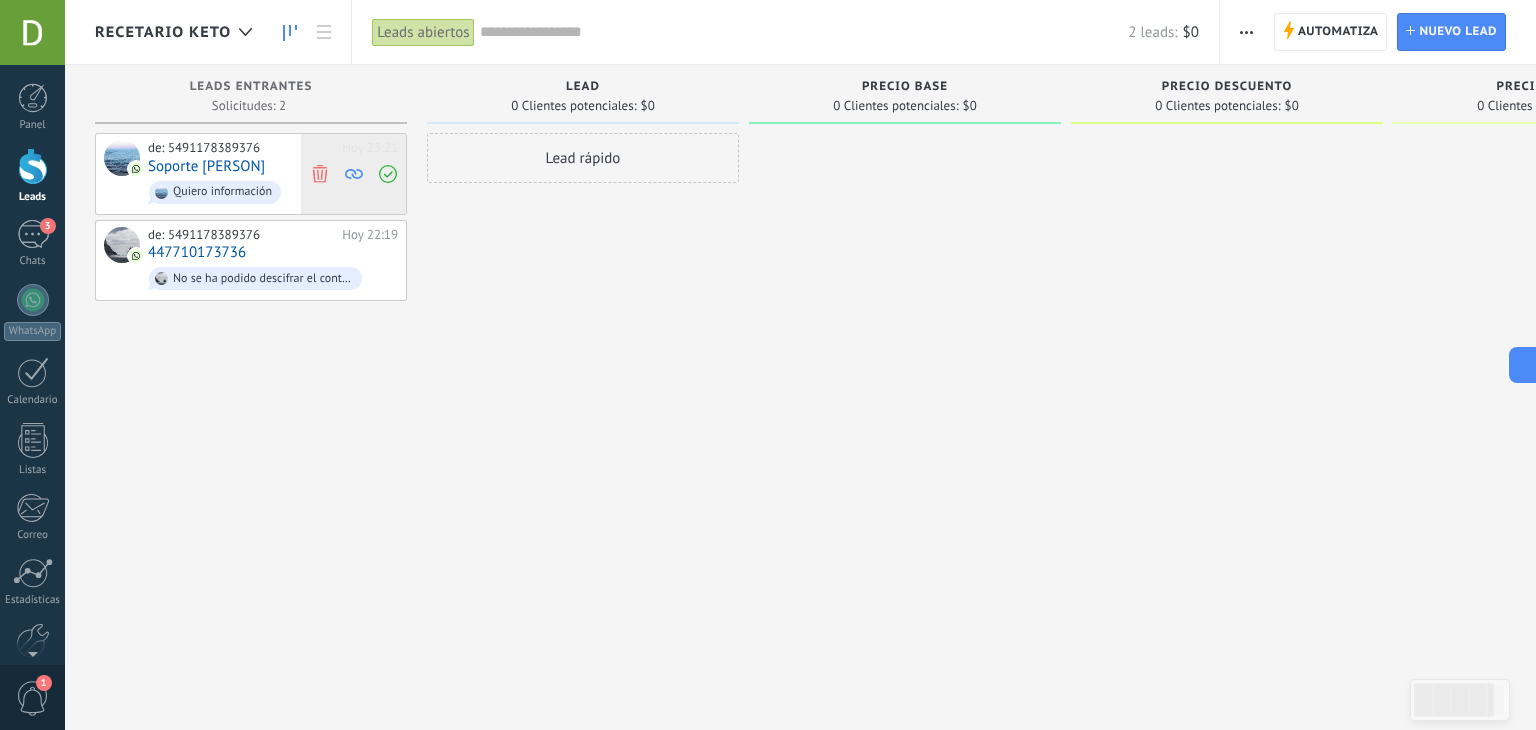 click 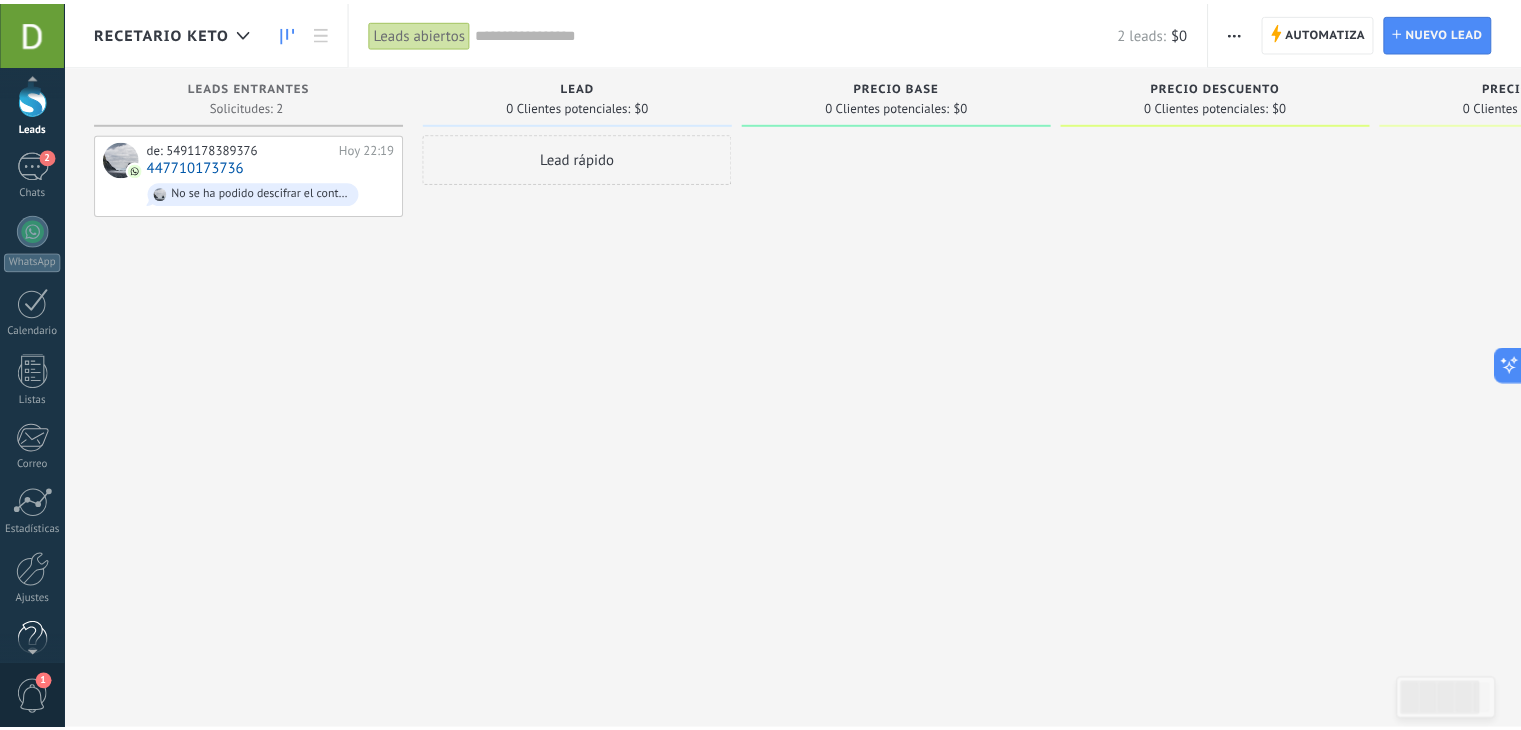 scroll, scrollTop: 99, scrollLeft: 0, axis: vertical 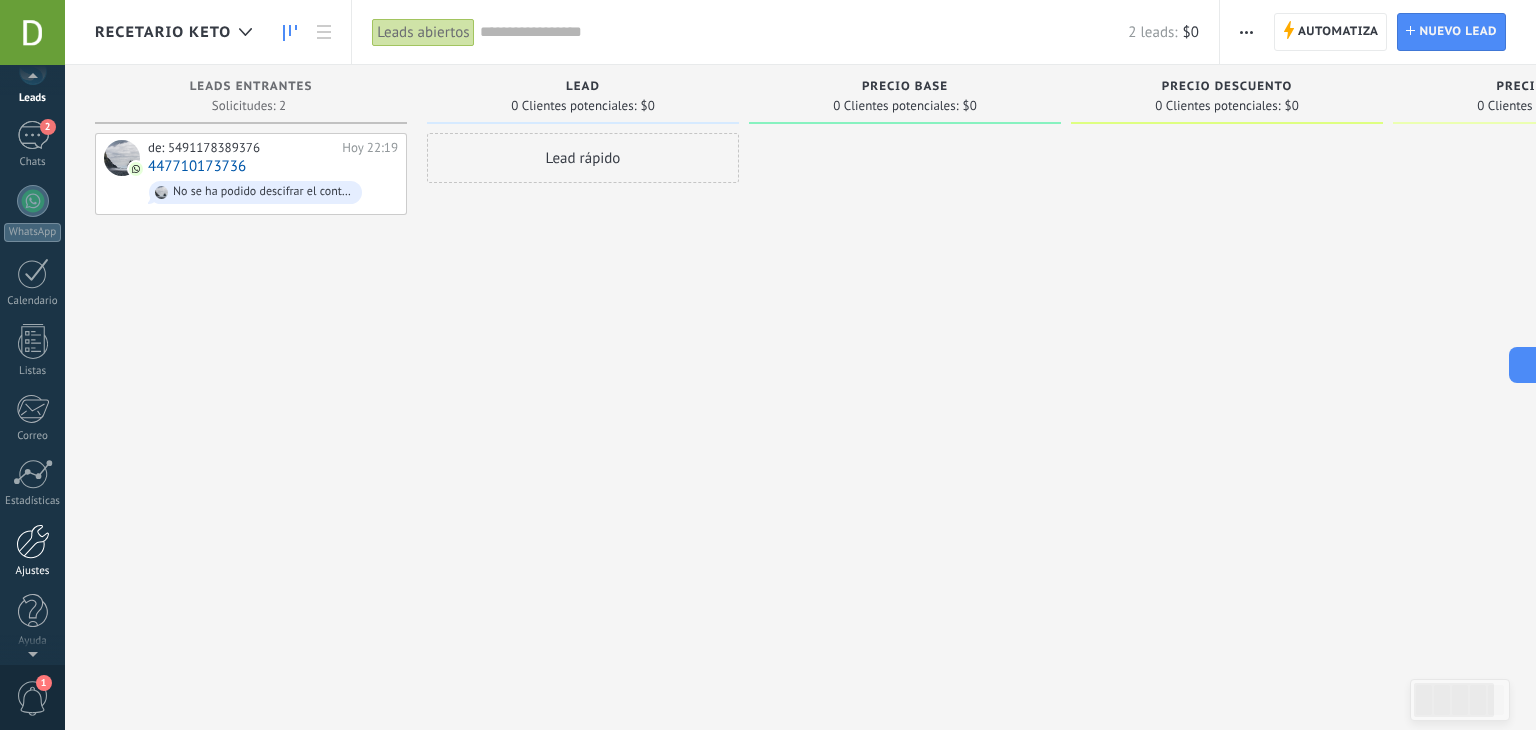 click at bounding box center (33, 541) 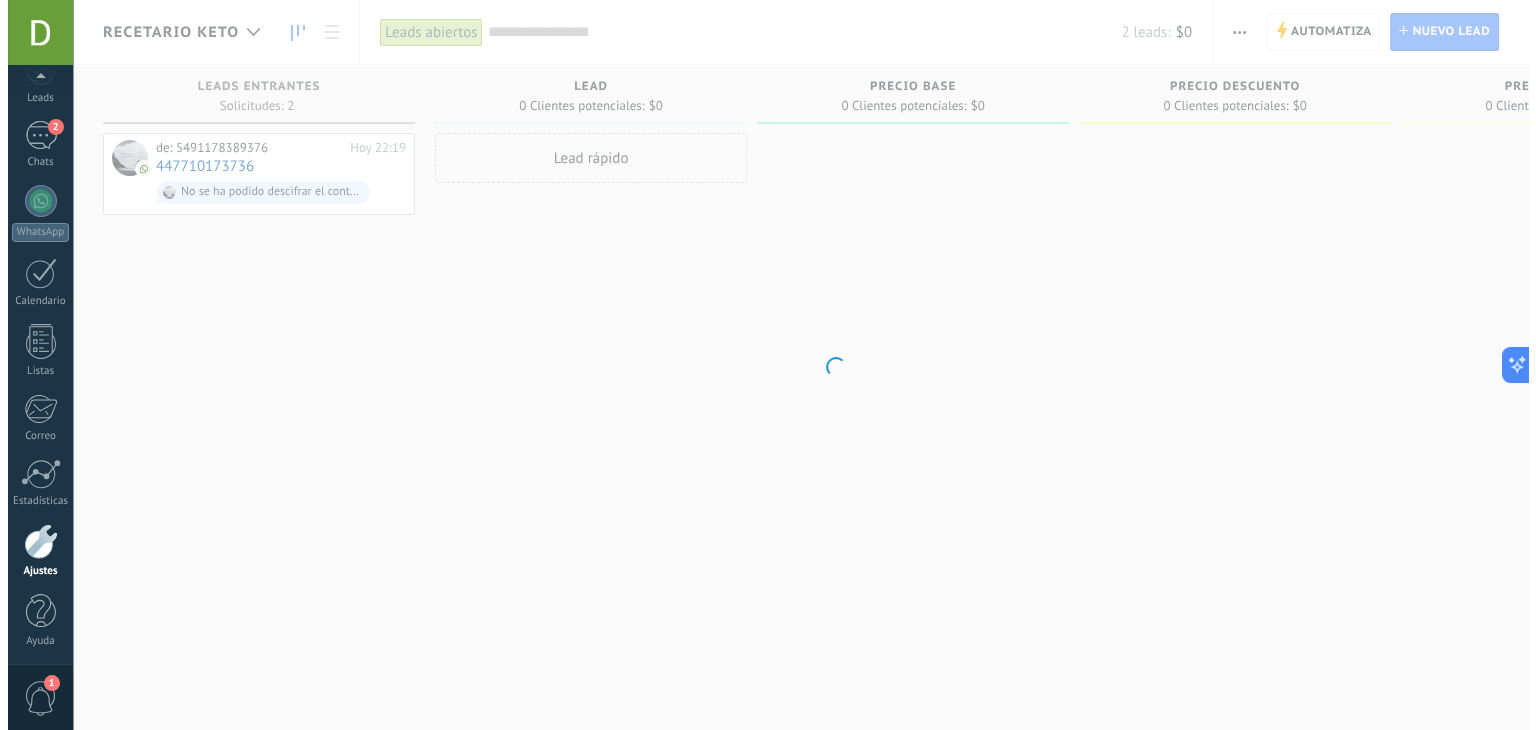 scroll, scrollTop: 101, scrollLeft: 0, axis: vertical 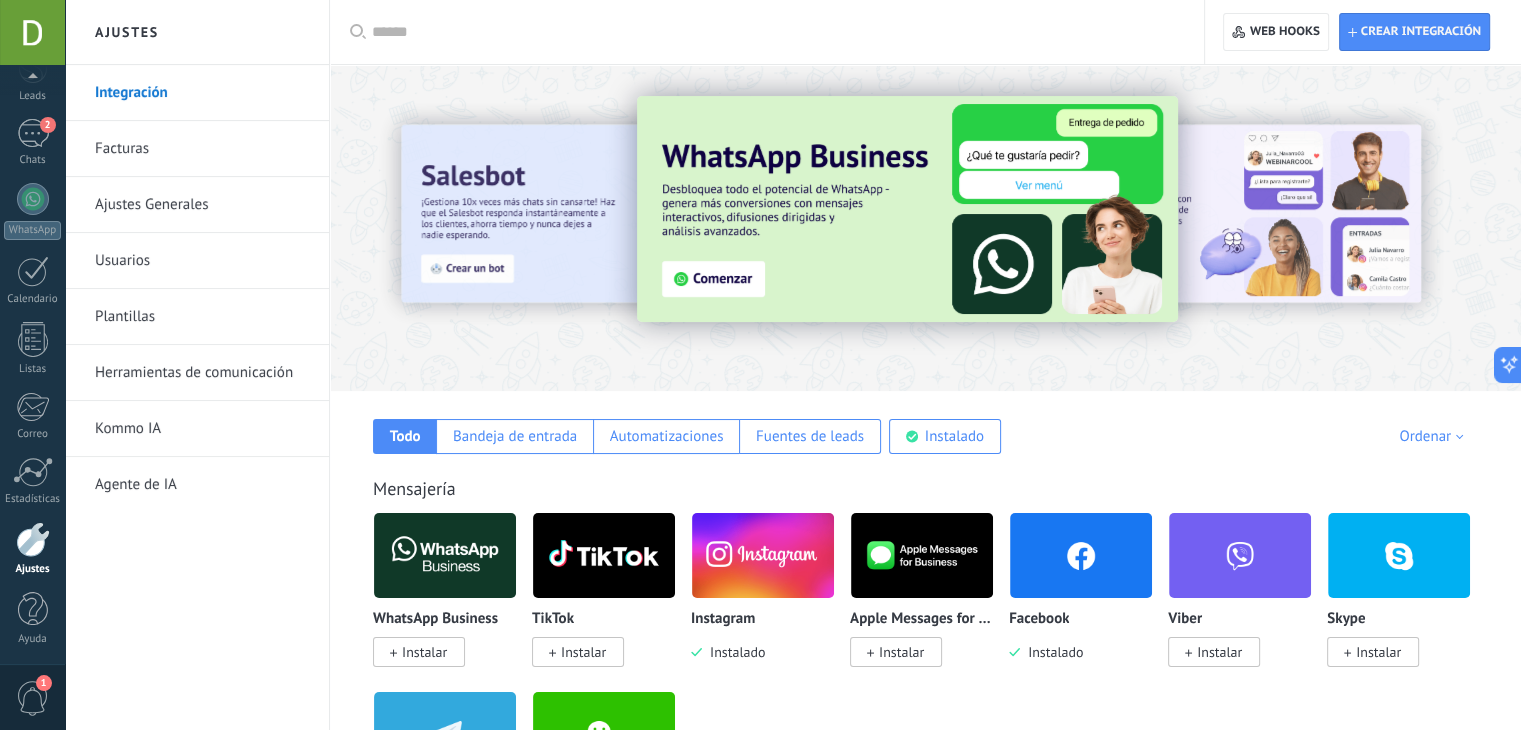 click on "Herramientas de comunicación" at bounding box center (202, 373) 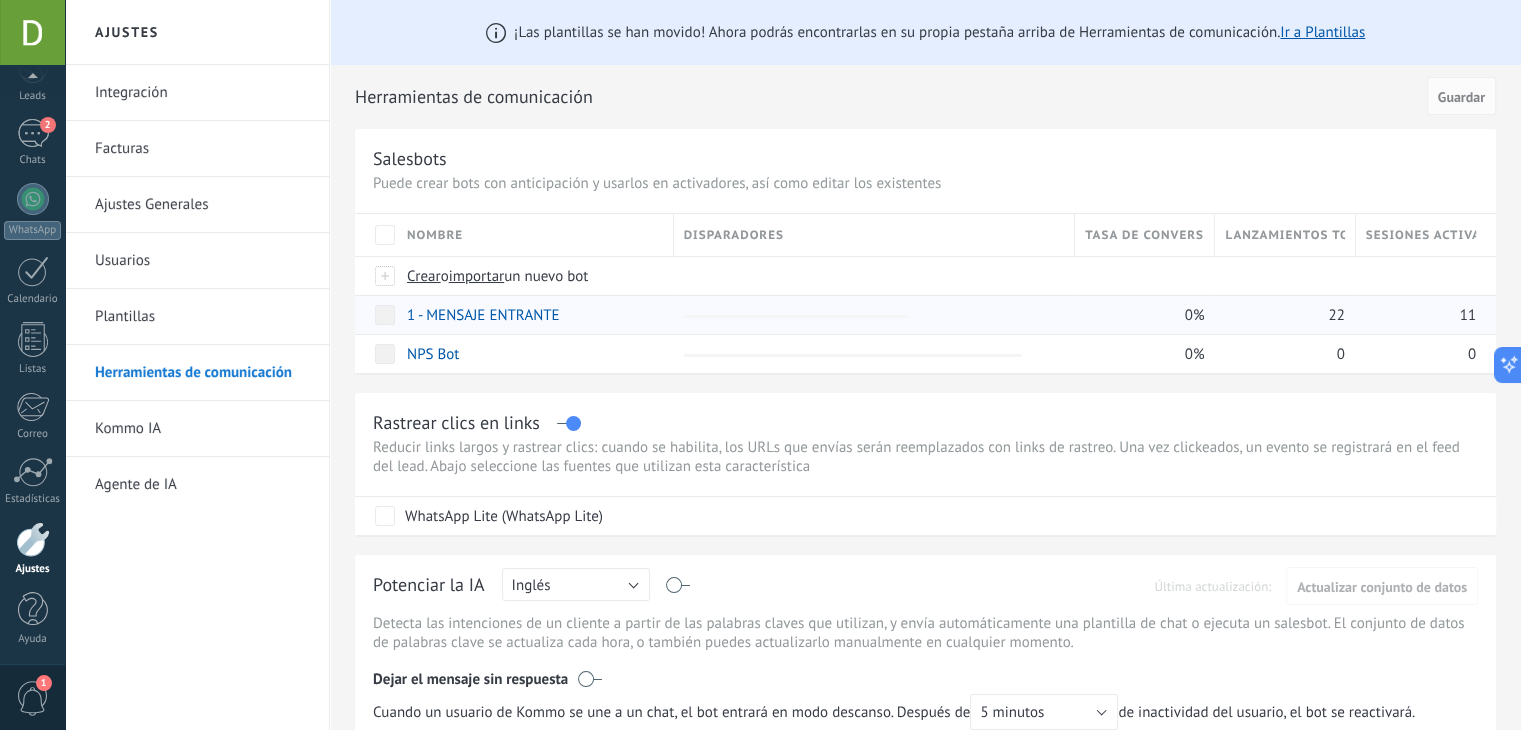 click on "1 - MENSAJE ENTRANTE" at bounding box center (483, 315) 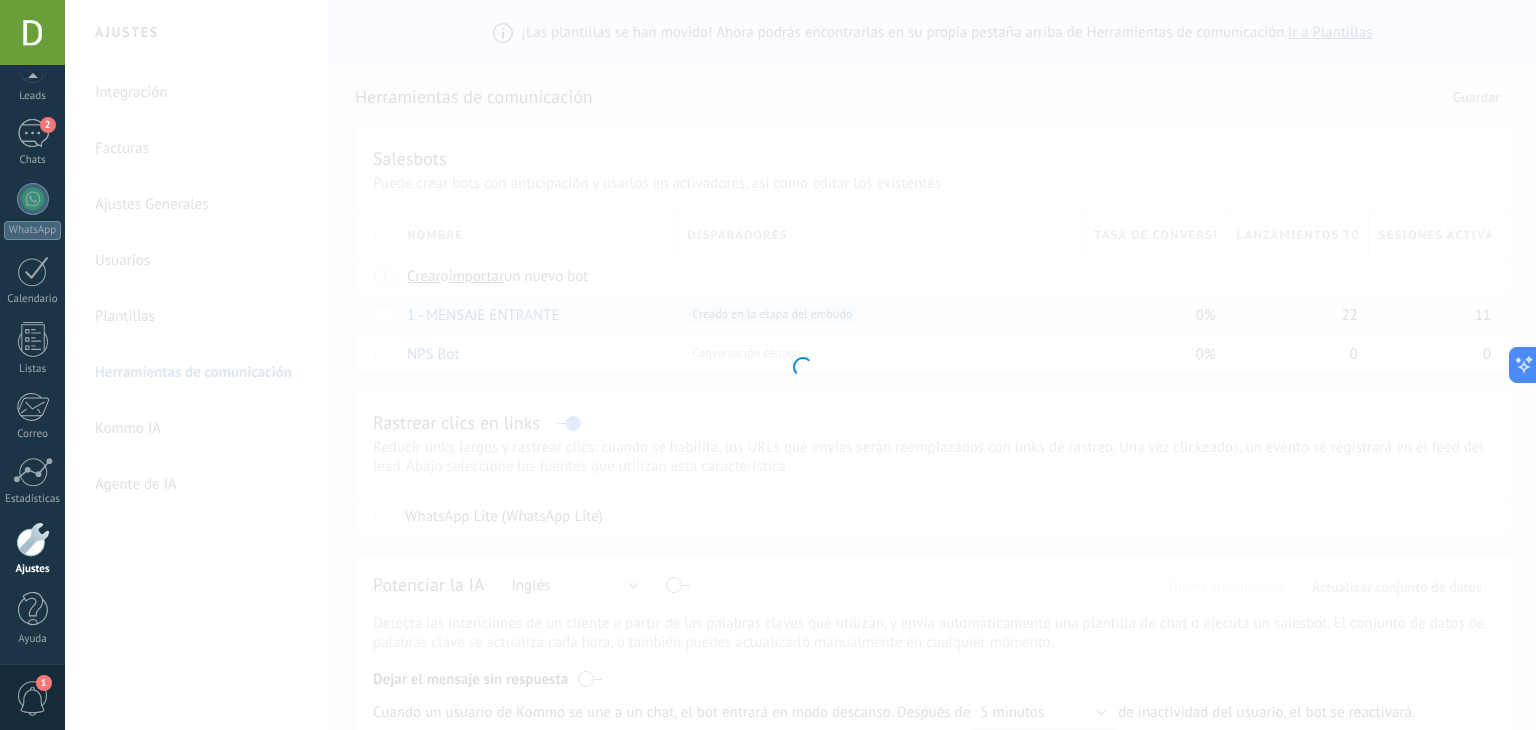 type on "**********" 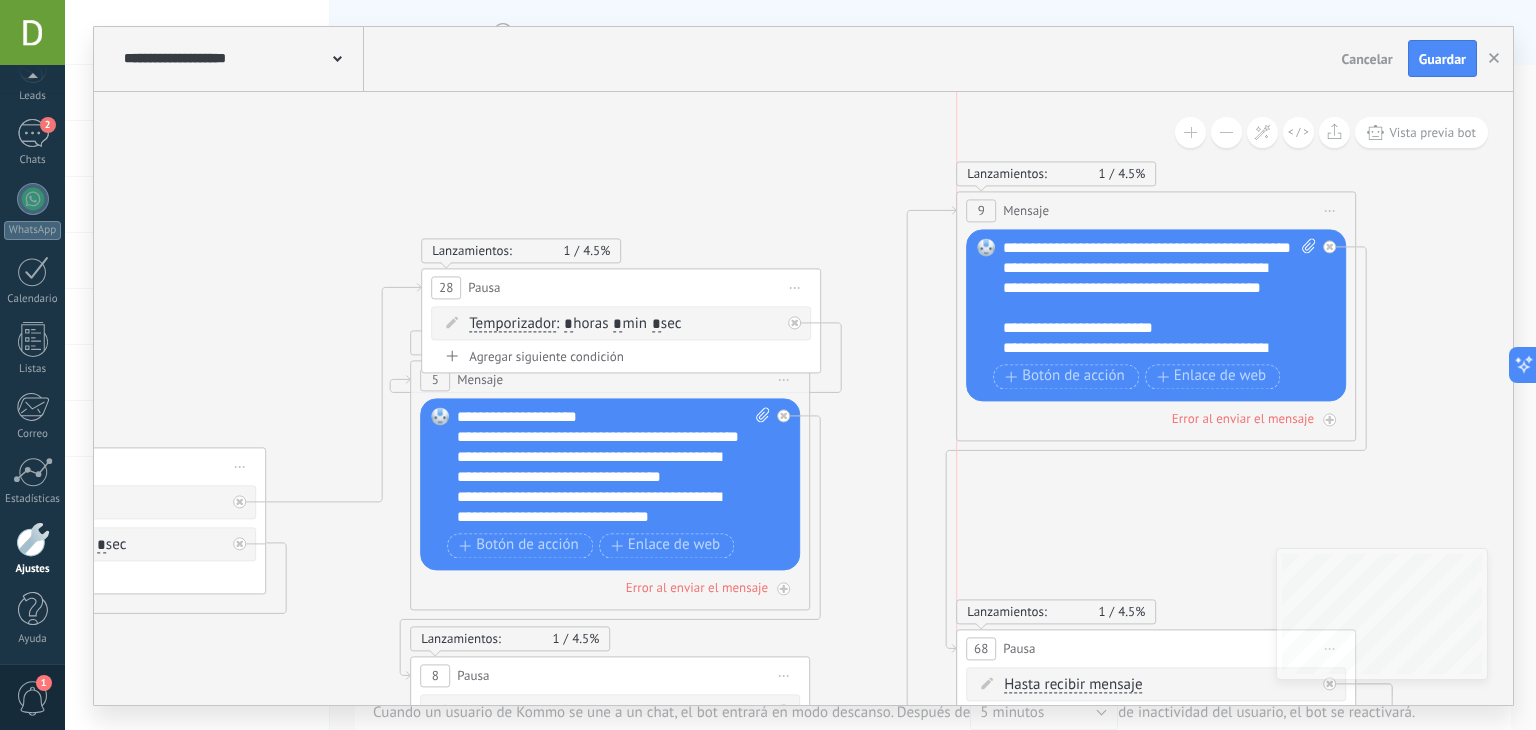 drag, startPoint x: 1003, startPoint y: 382, endPoint x: 1093, endPoint y: 210, distance: 194.12367 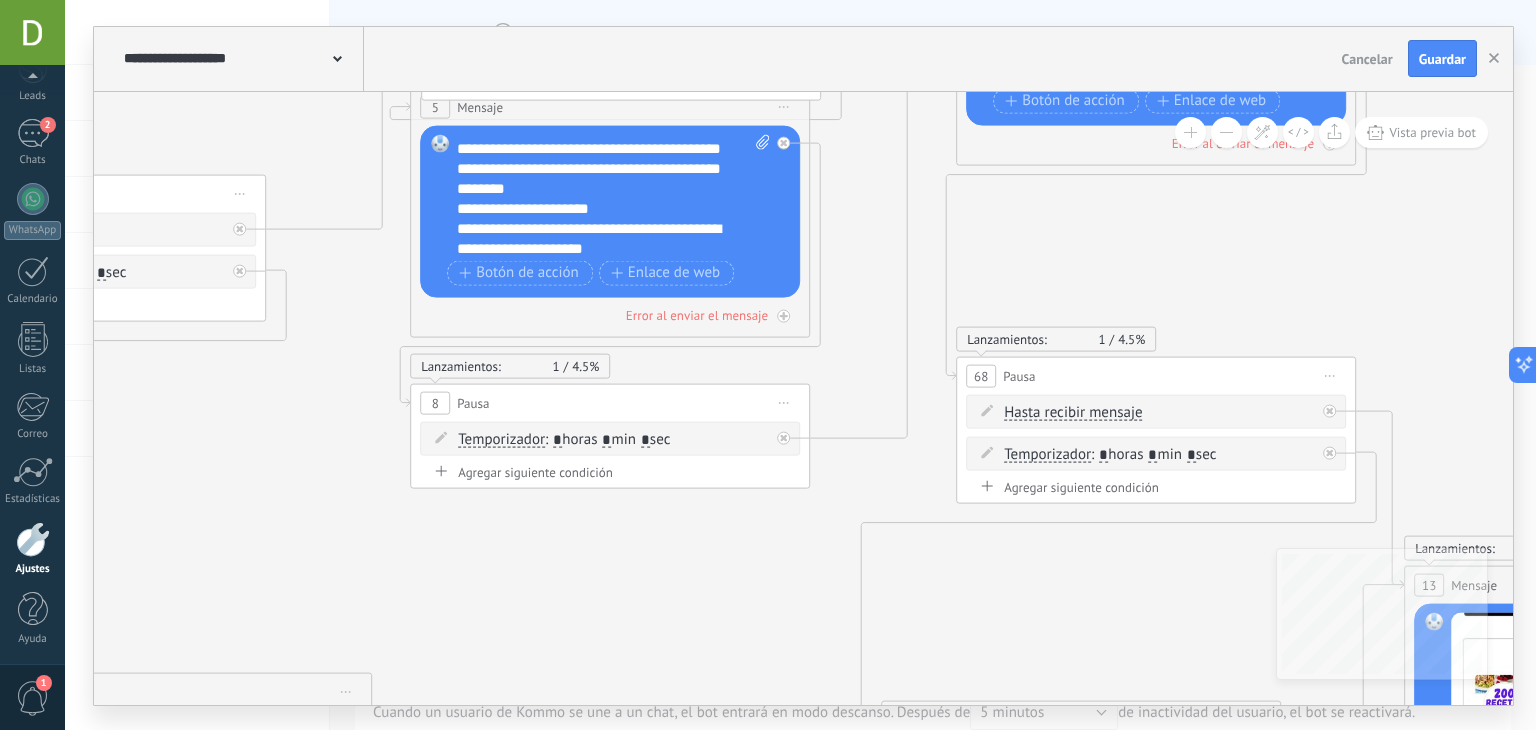 scroll, scrollTop: 440, scrollLeft: 0, axis: vertical 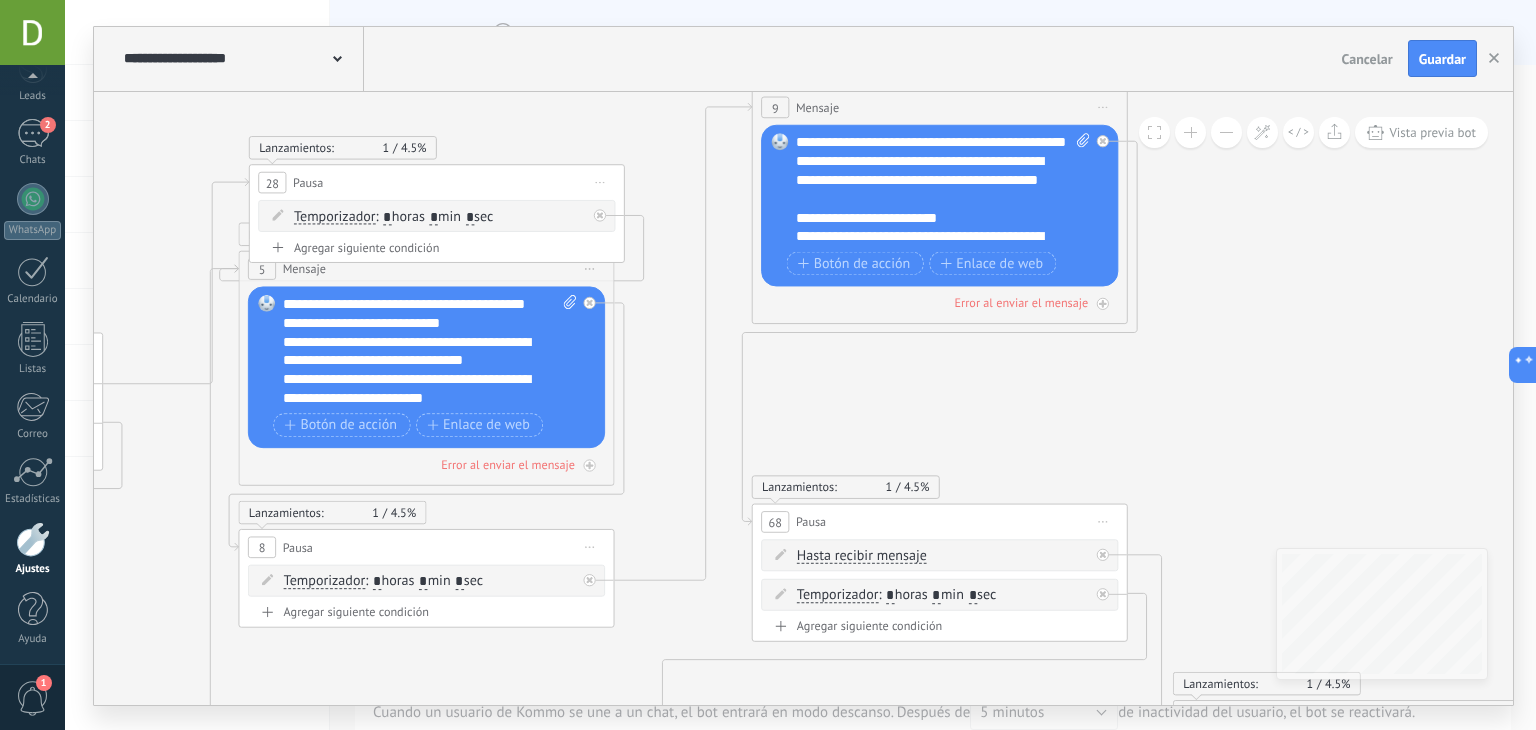 click on "**********" at bounding box center (943, 189) 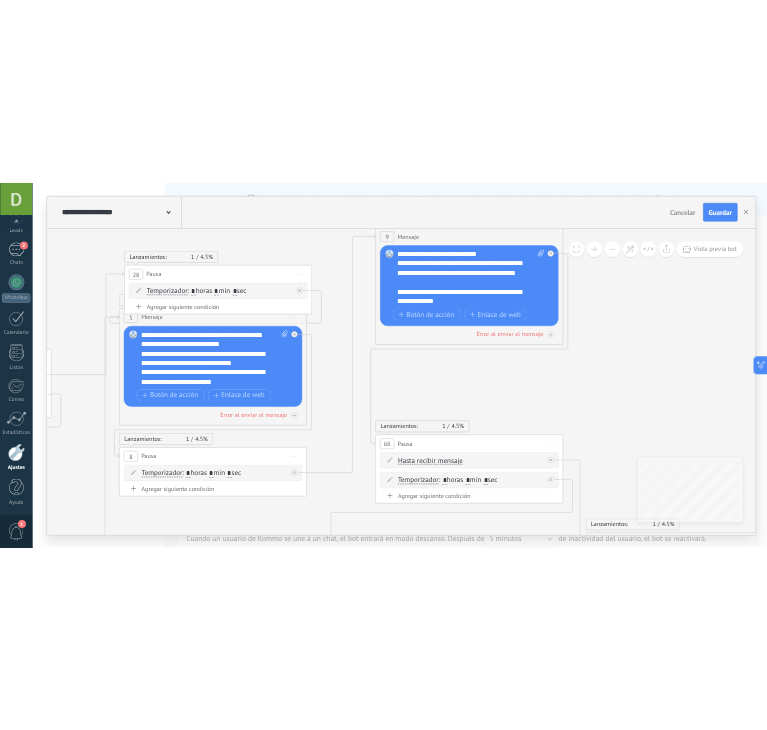 scroll, scrollTop: 320, scrollLeft: 0, axis: vertical 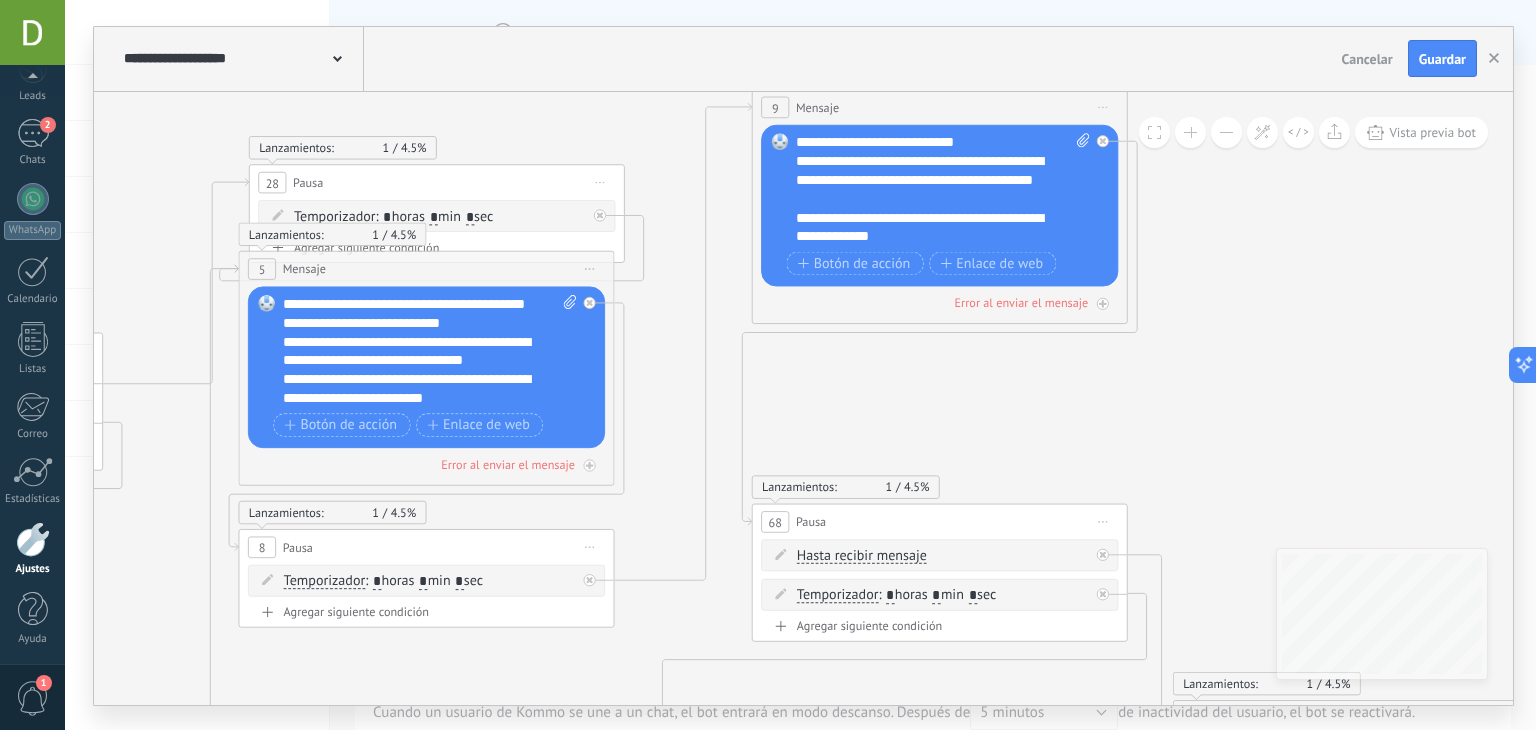 click on "**********" at bounding box center [430, 351] 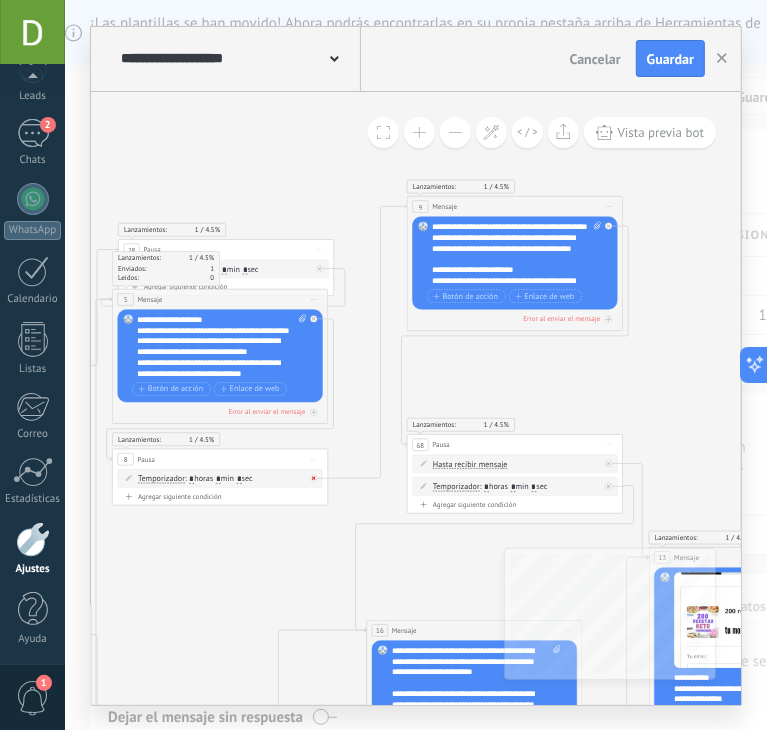 click at bounding box center [316, 474] 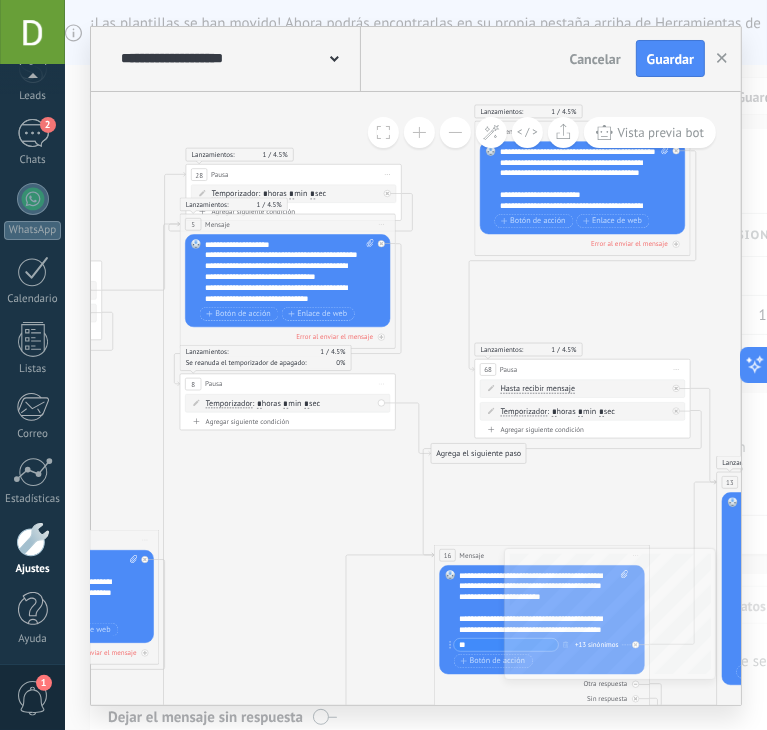 drag, startPoint x: 341, startPoint y: 411, endPoint x: 323, endPoint y: 464, distance: 55.97321 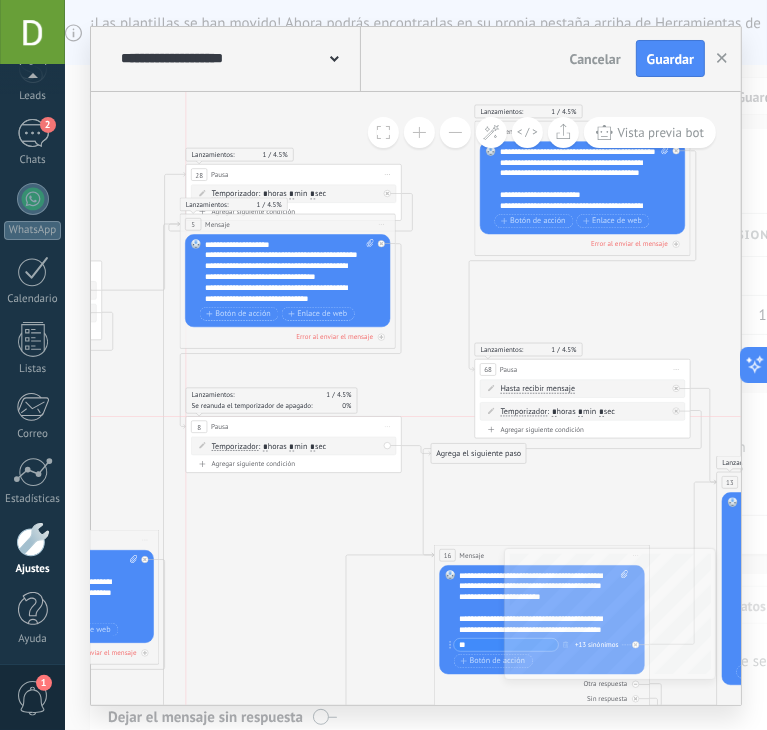 drag, startPoint x: 357, startPoint y: 382, endPoint x: 368, endPoint y: 426, distance: 45.35416 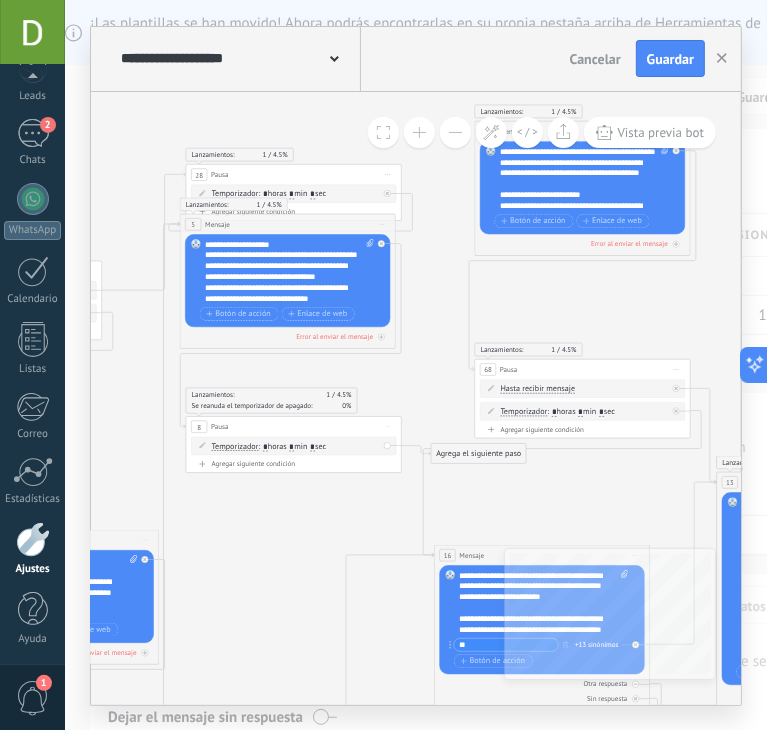 click on "Agregar siguiente condición" at bounding box center [293, 463] 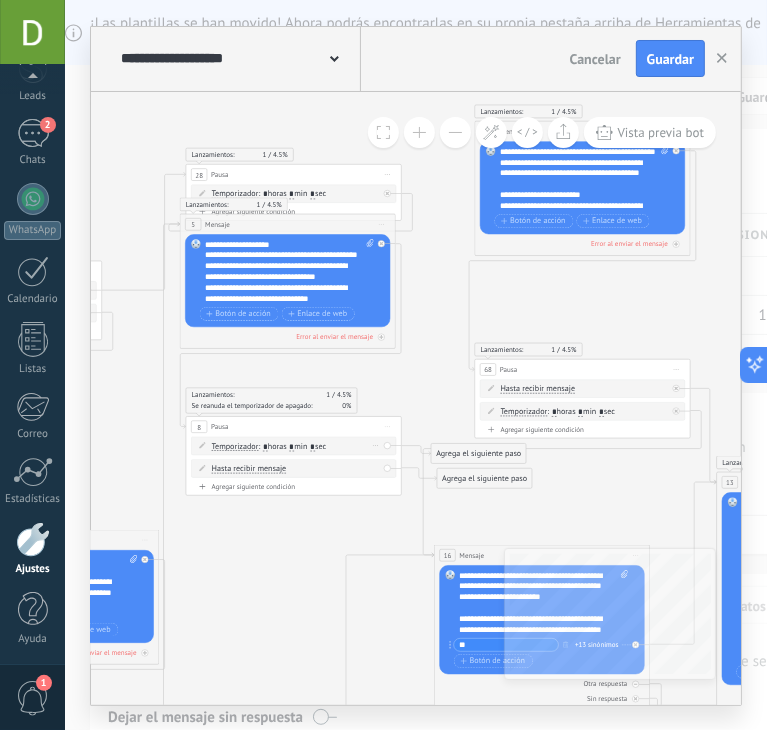 click on "*" at bounding box center (265, 446) 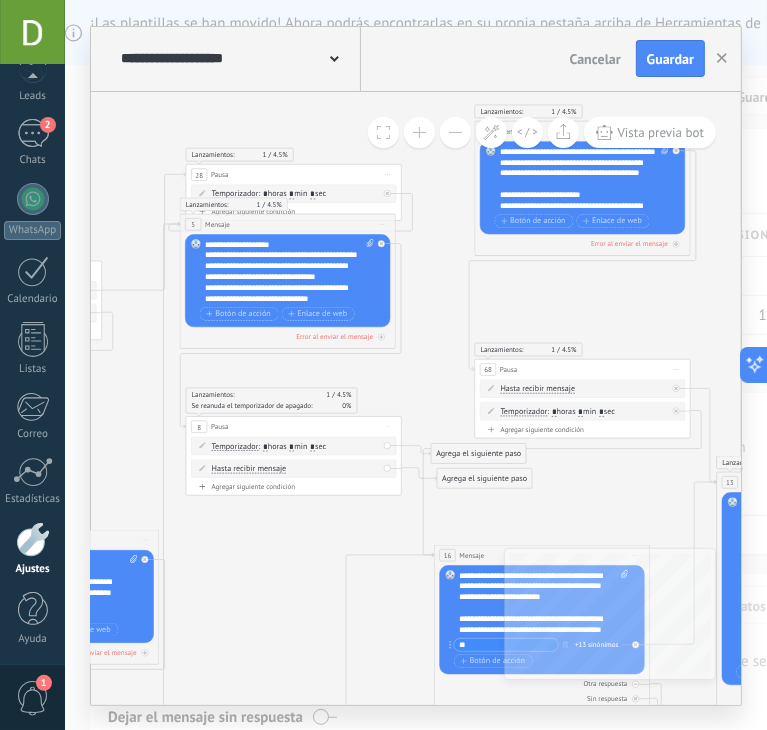 type on "*" 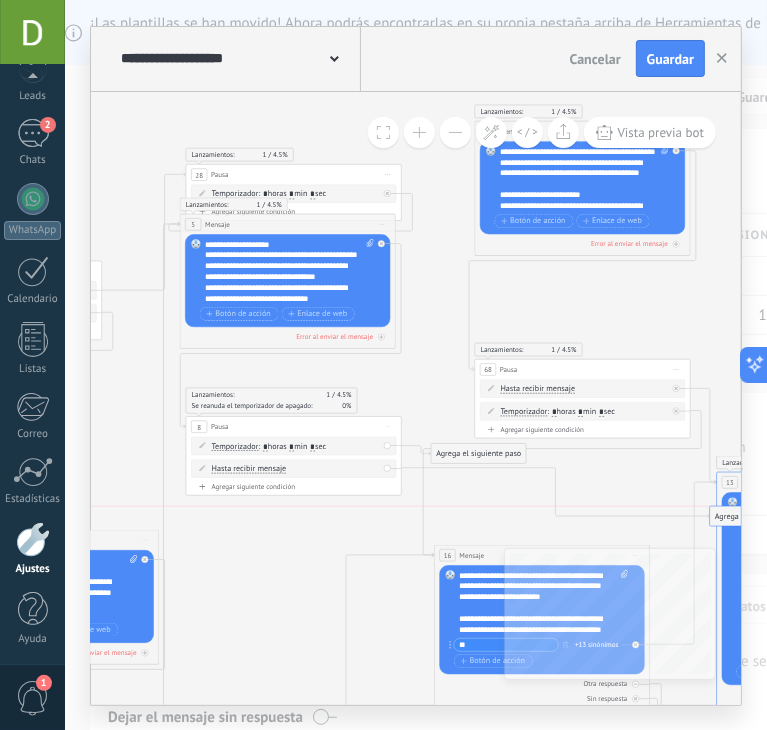 drag, startPoint x: 468, startPoint y: 477, endPoint x: 746, endPoint y: 515, distance: 280.5851 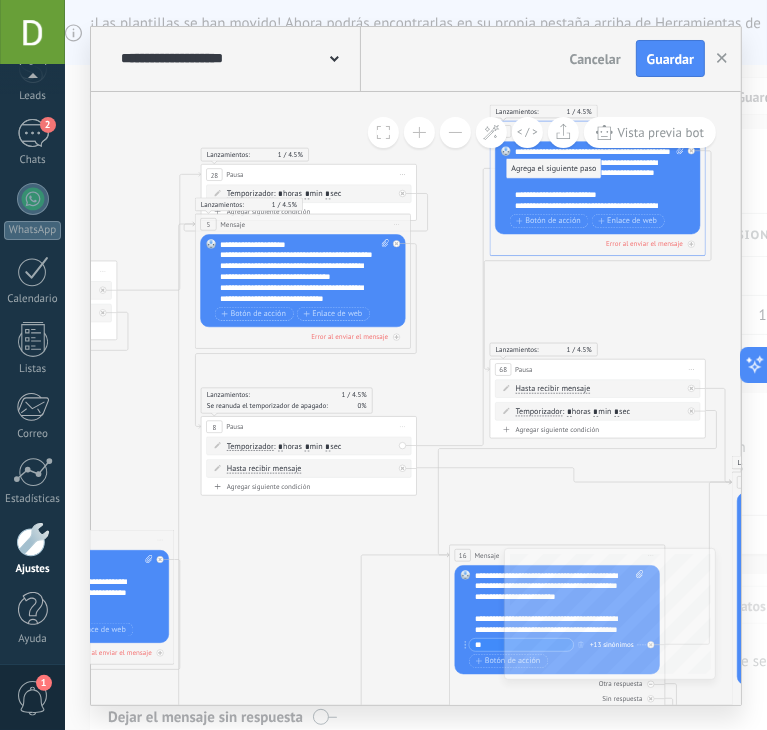 drag, startPoint x: 469, startPoint y: 457, endPoint x: 529, endPoint y: 172, distance: 291.2473 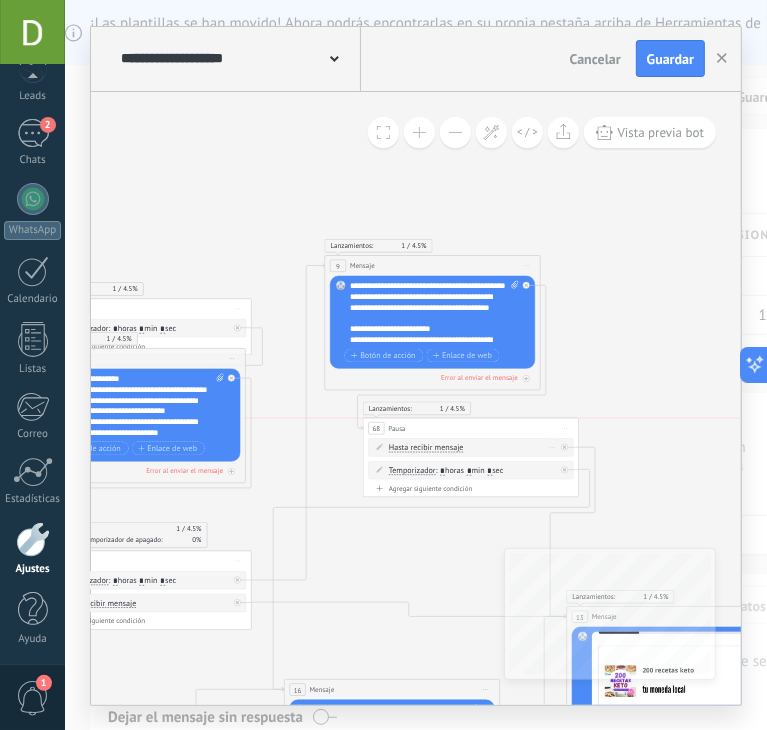 drag, startPoint x: 470, startPoint y: 509, endPoint x: 508, endPoint y: 437, distance: 81.41253 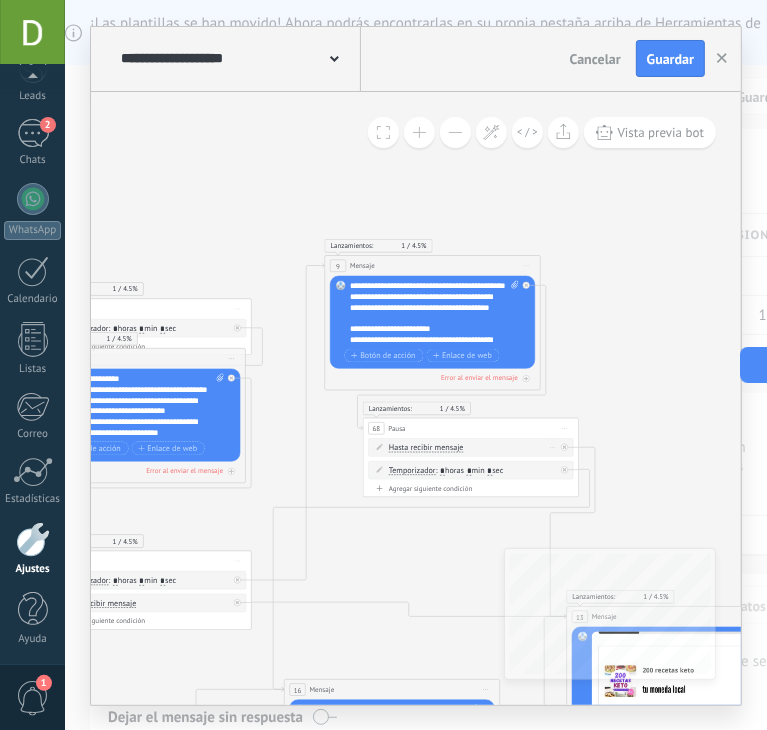 click on "Hasta recibir mensaje
Hasta recibir mensaje
Excepto horas laborales
Hasta que se abrió el video
Hasta que se cierre el video
Hasta recibir mensaje
Hasta recibir mensaje
Excepto horas laborales
Hasta que se abrió el video
* *" at bounding box center [470, 447] 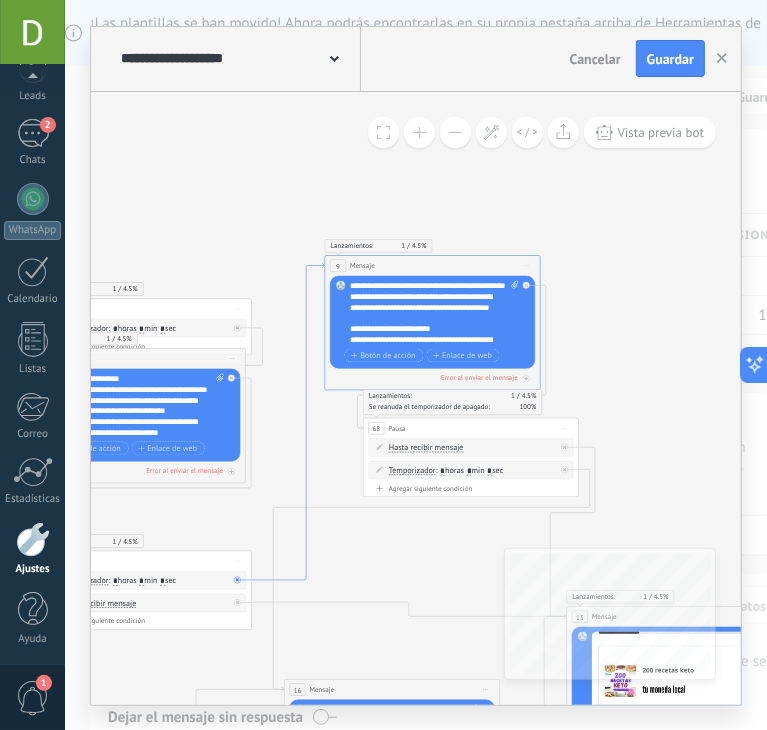 click 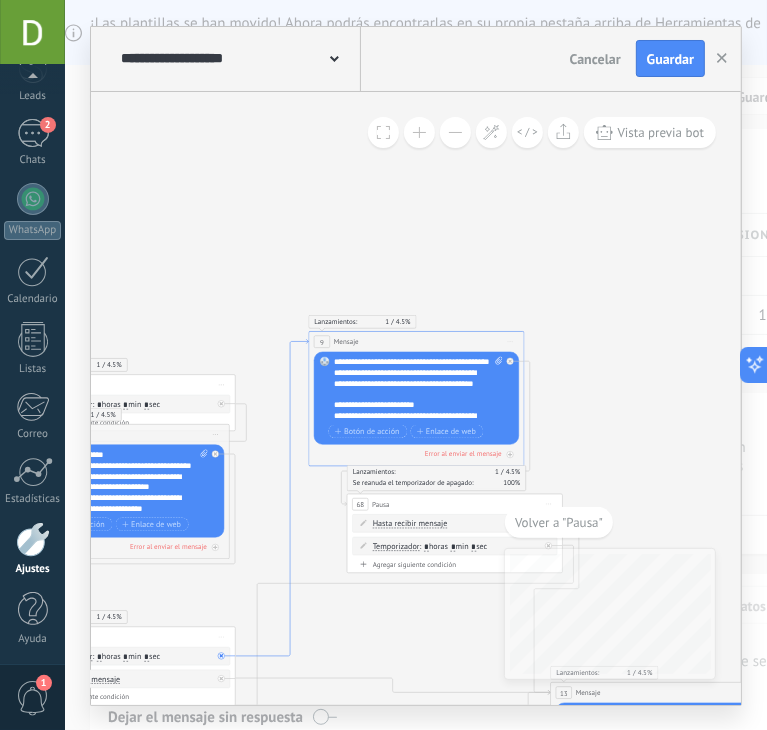 click 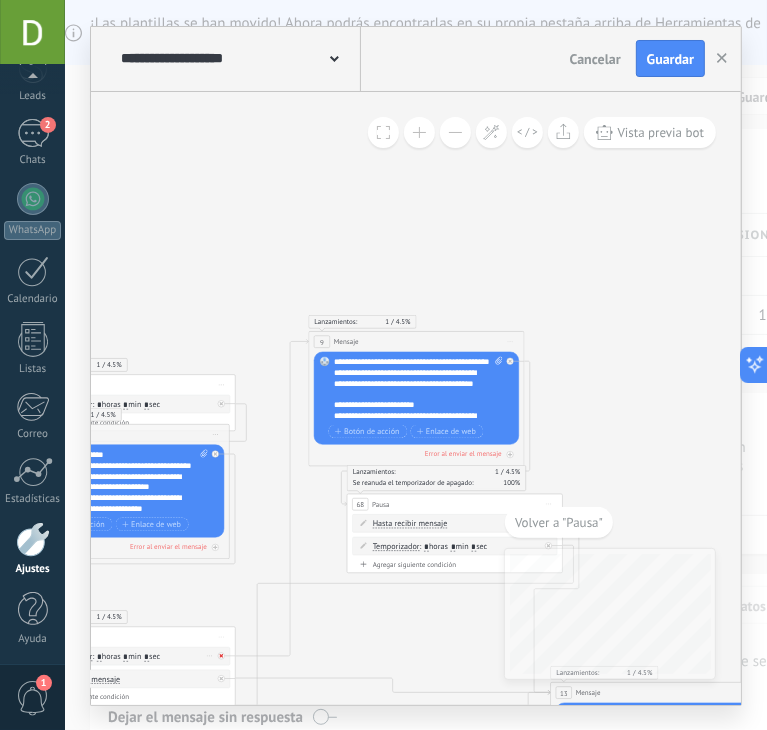 click at bounding box center (221, 655) 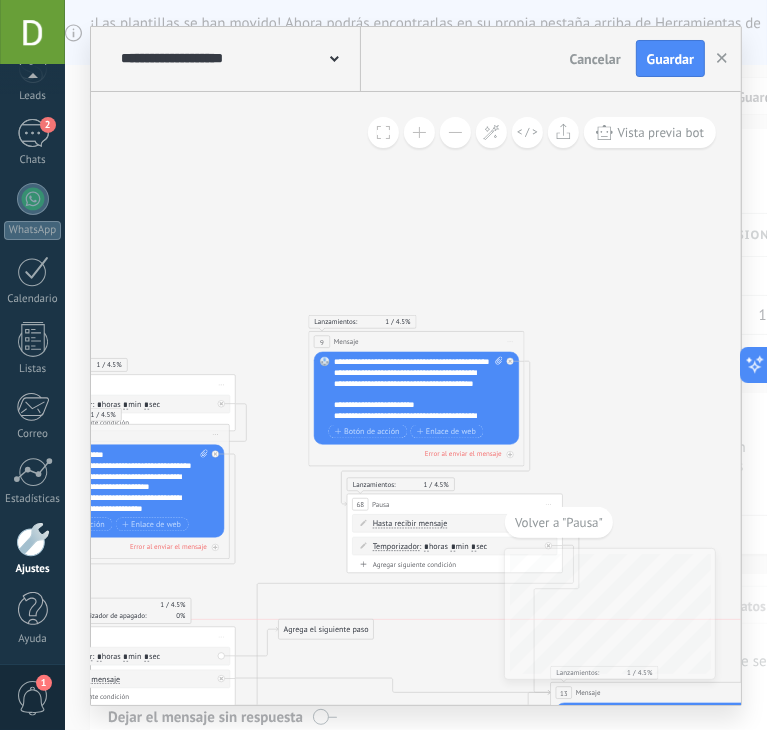 drag, startPoint x: 323, startPoint y: 664, endPoint x: 331, endPoint y: 621, distance: 43.737854 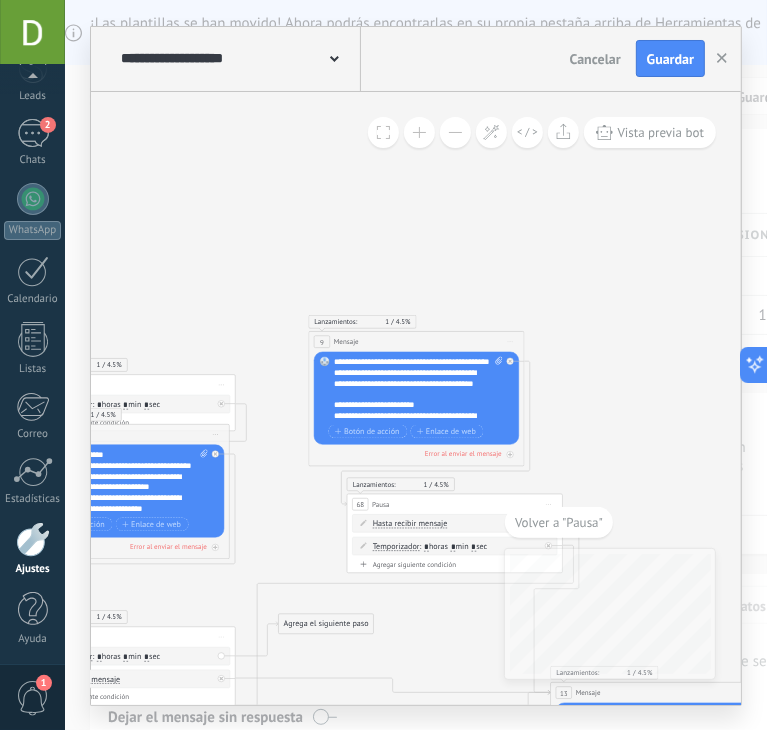 click on "Agrega el siguiente paso" at bounding box center [326, 624] 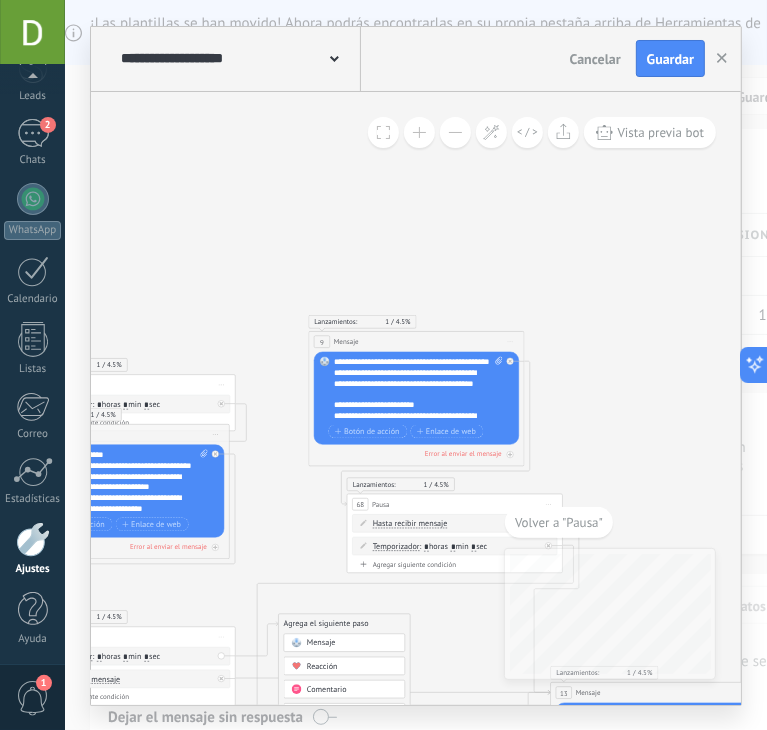 click on "Agrega el siguiente paso" at bounding box center (344, 624) 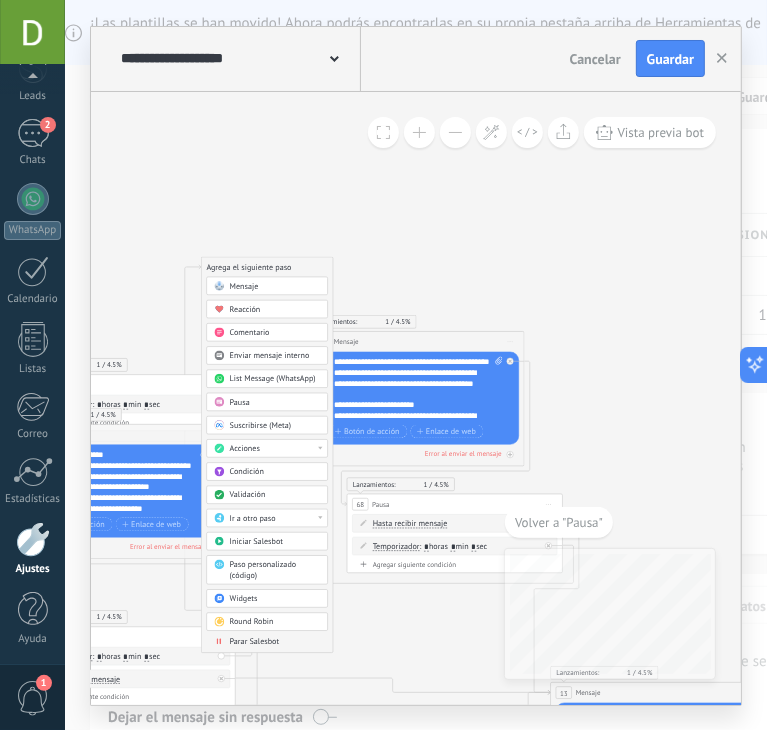 drag, startPoint x: 331, startPoint y: 621, endPoint x: 253, endPoint y: 251, distance: 378.13226 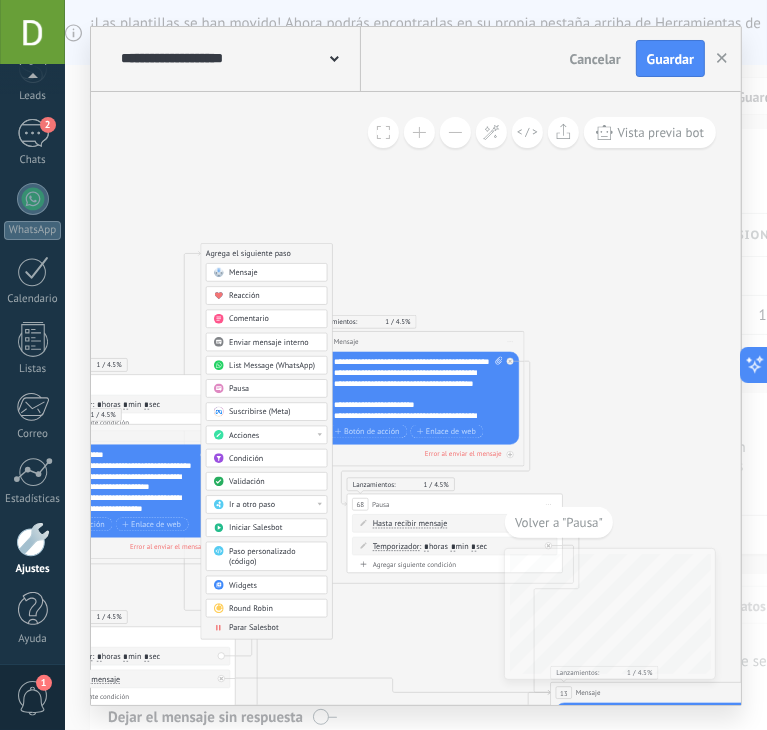 click on "Agrega el siguiente paso" at bounding box center (266, 253) 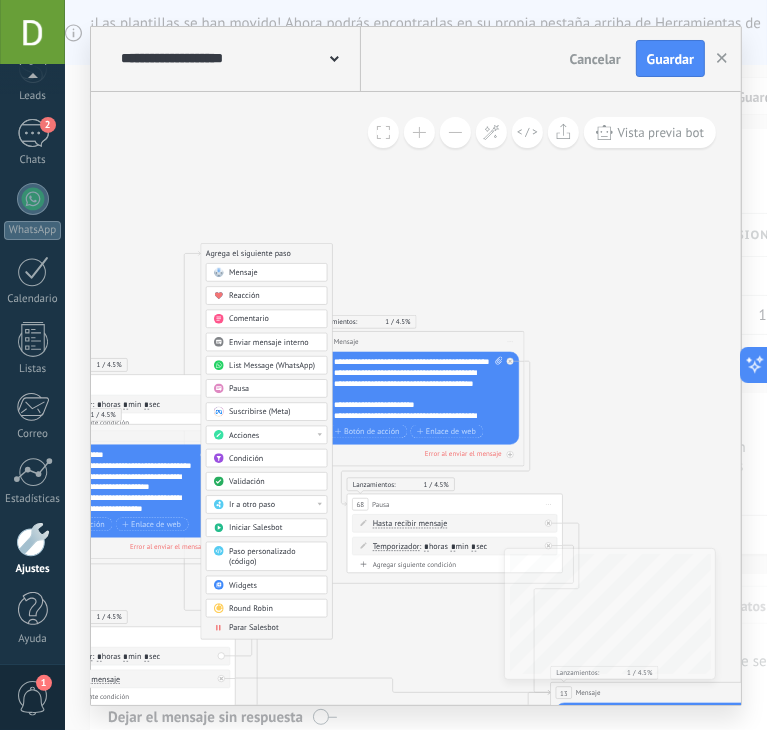 click on "Condición" at bounding box center (274, 458) 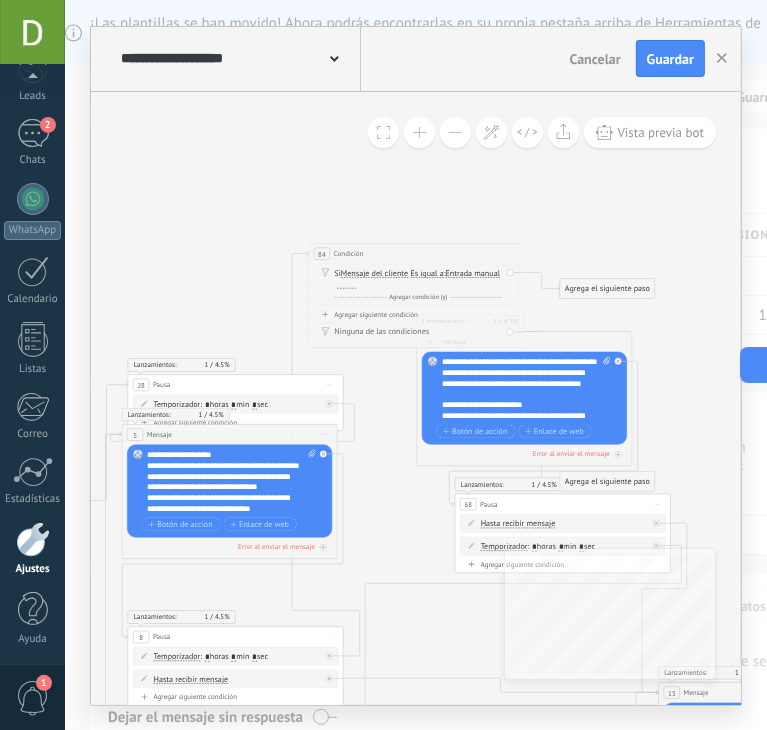 click on "Entrada manual" at bounding box center [473, 273] 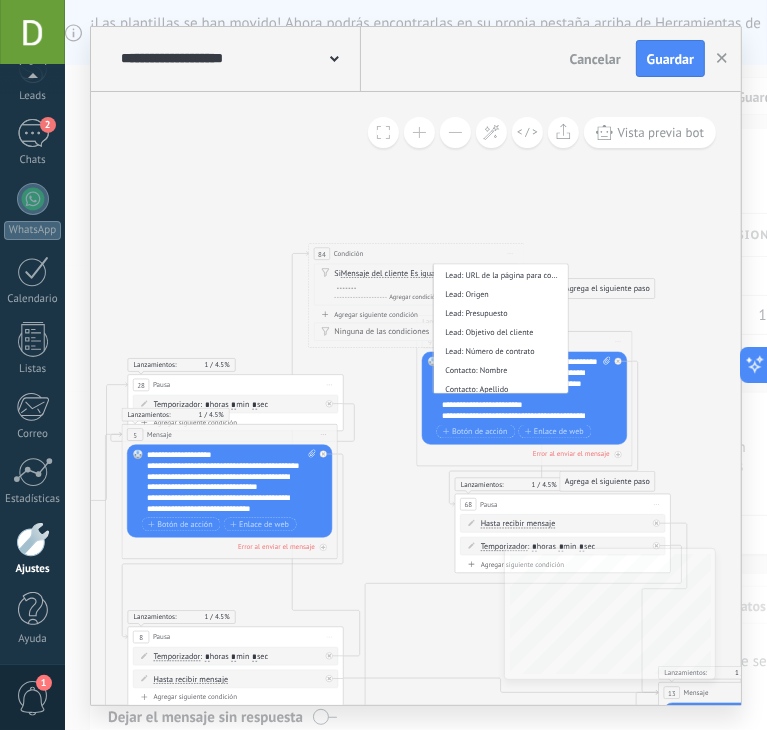 scroll, scrollTop: 377, scrollLeft: 0, axis: vertical 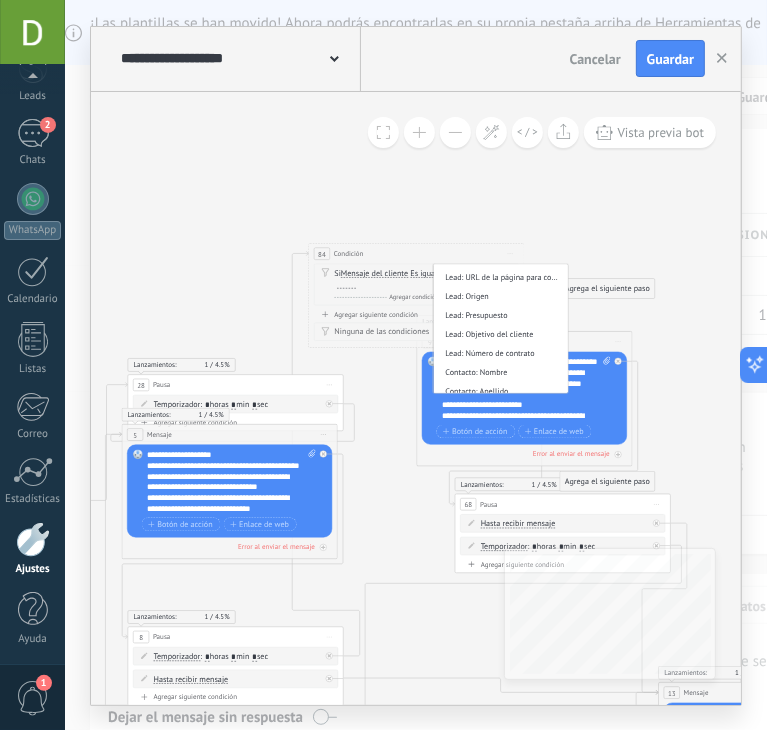 click on "Si
Mensaje del cliente
Mensaje del cliente
Emoción de la conversación
Comentario del cliente
El cliente
Código de chat activo
Mensajero de chat activo
Fuente de cliente potencial
Estado de la conversación
de" at bounding box center (416, 284) 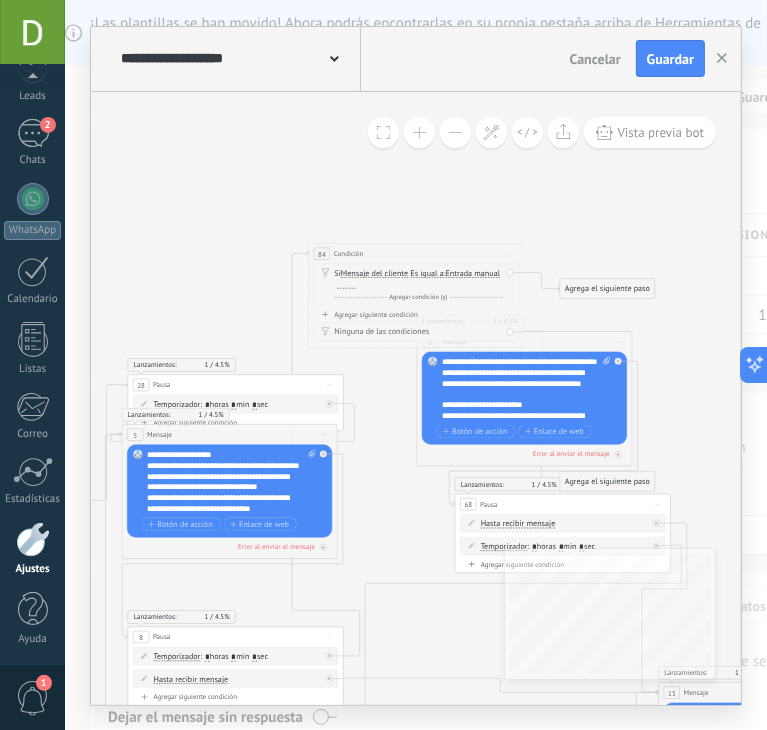 click on "Mensaje del cliente" at bounding box center [374, 273] 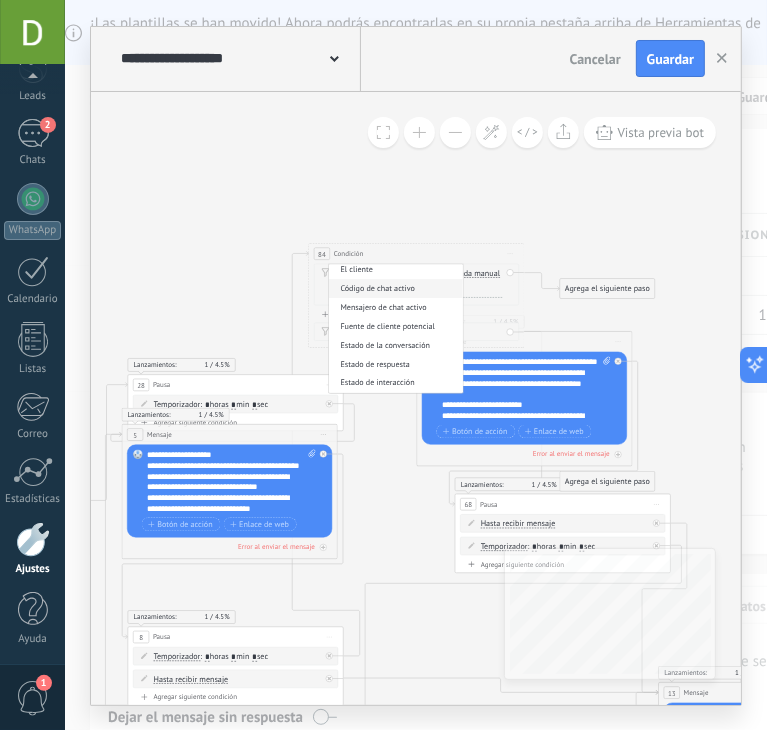 scroll, scrollTop: 114, scrollLeft: 0, axis: vertical 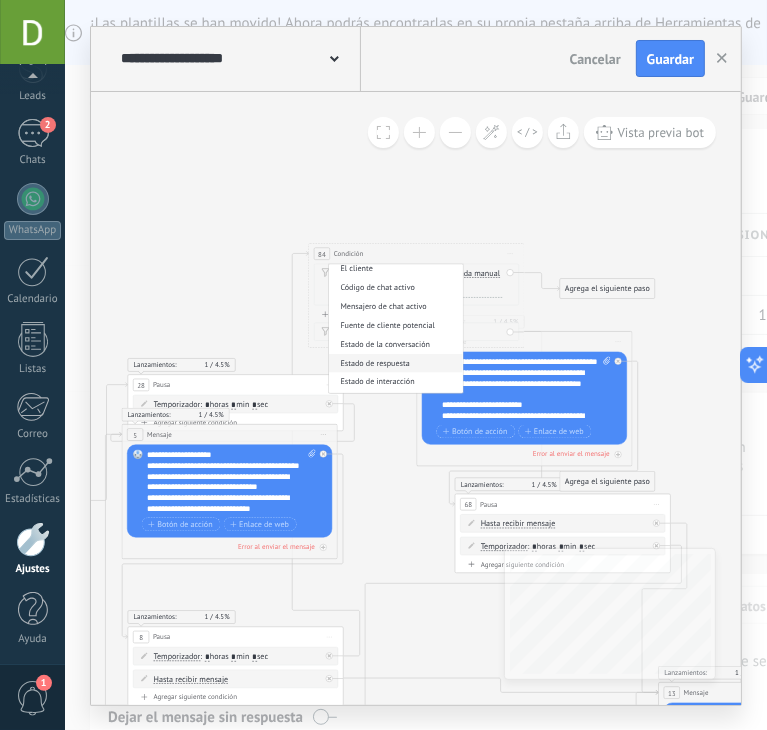 click on "Estado de respuesta" at bounding box center [394, 363] 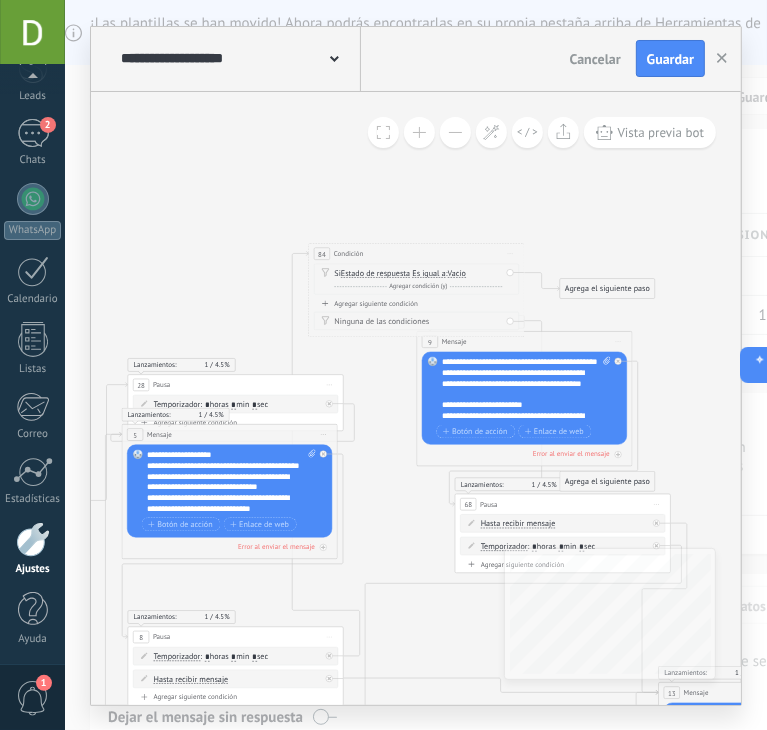click on "Vacío" at bounding box center (457, 273) 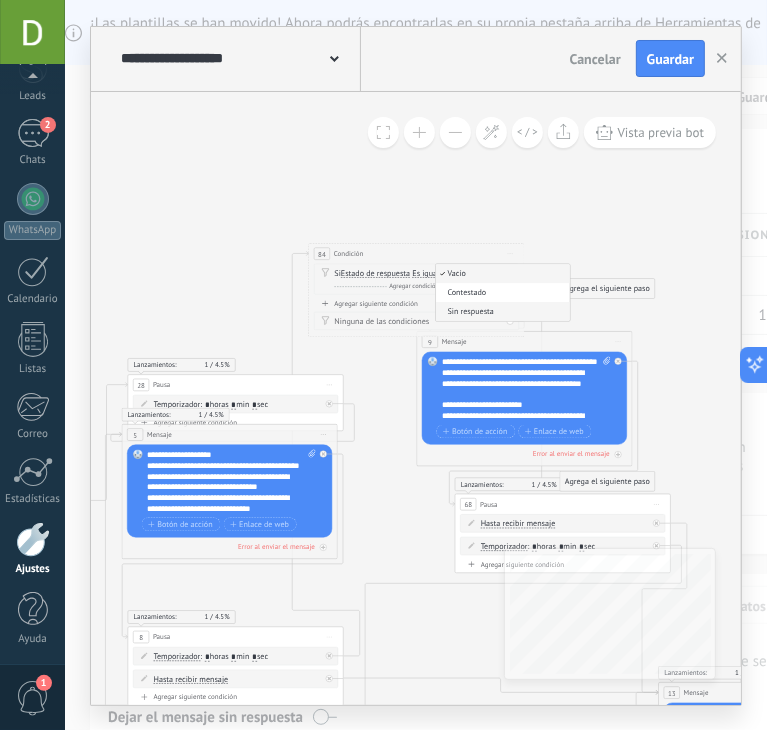 click on "Sin respuesta" at bounding box center [501, 311] 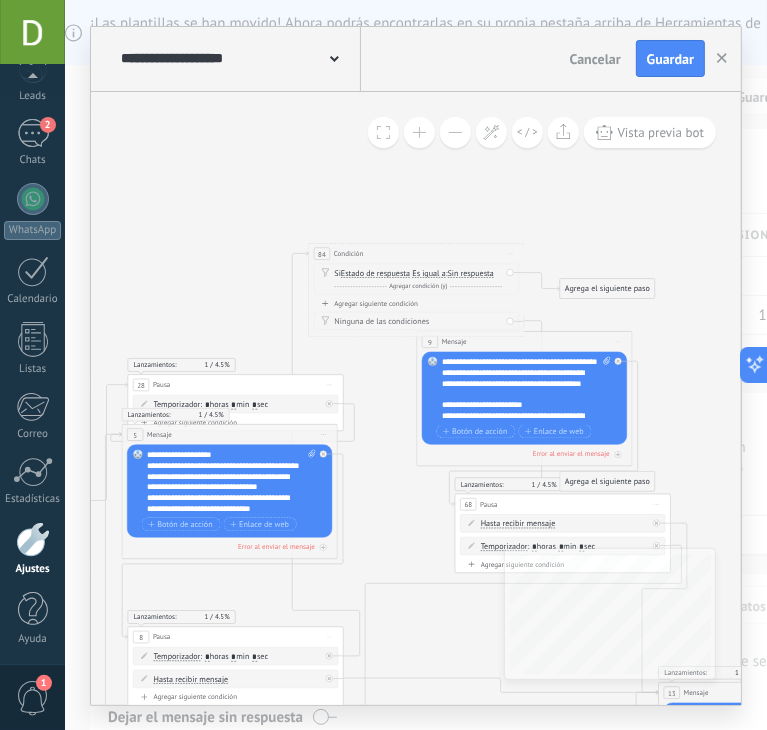drag, startPoint x: 472, startPoint y: 304, endPoint x: 415, endPoint y: 236, distance: 88.72993 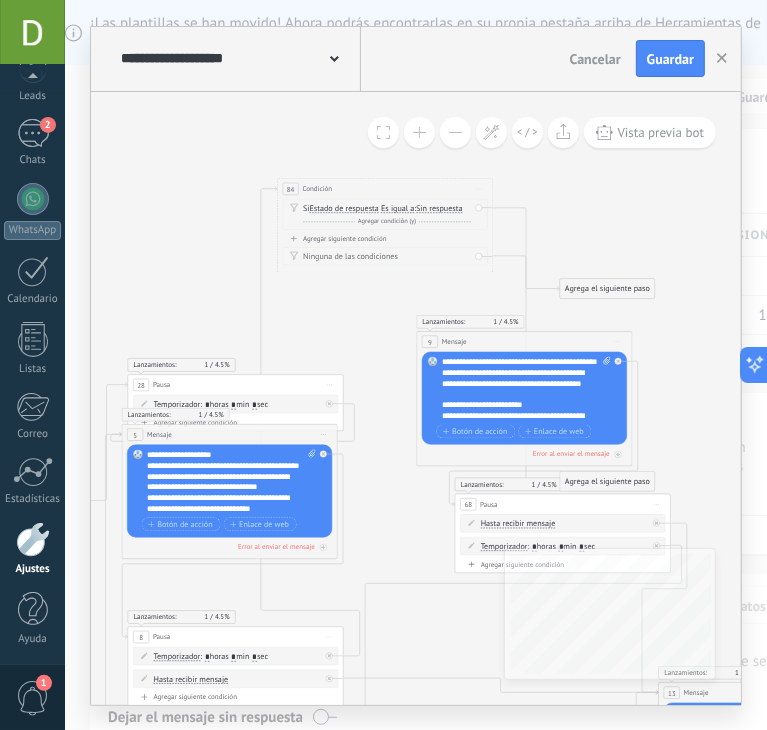 drag, startPoint x: 417, startPoint y: 258, endPoint x: 381, endPoint y: 178, distance: 87.72685 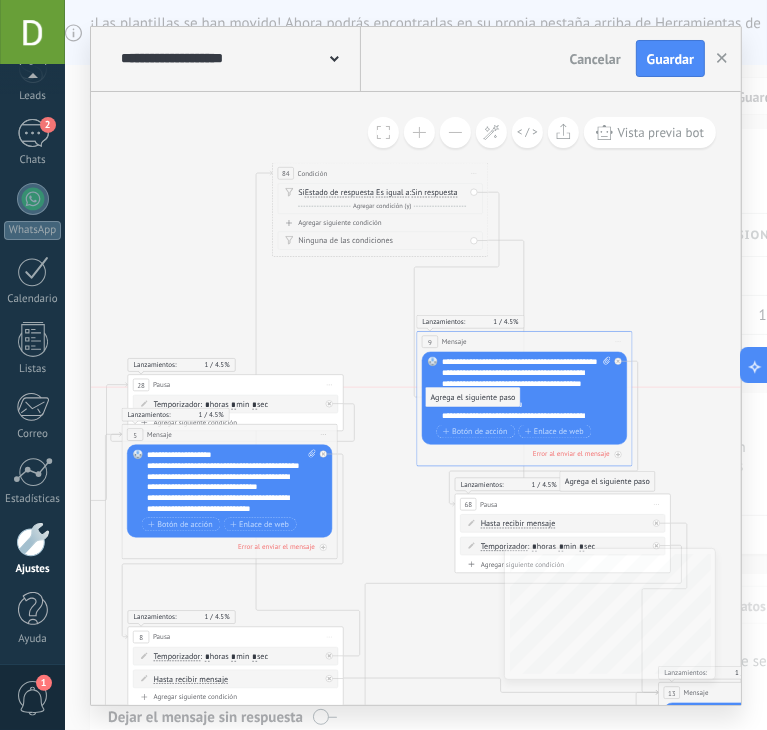 drag, startPoint x: 615, startPoint y: 293, endPoint x: 480, endPoint y: 401, distance: 172.88435 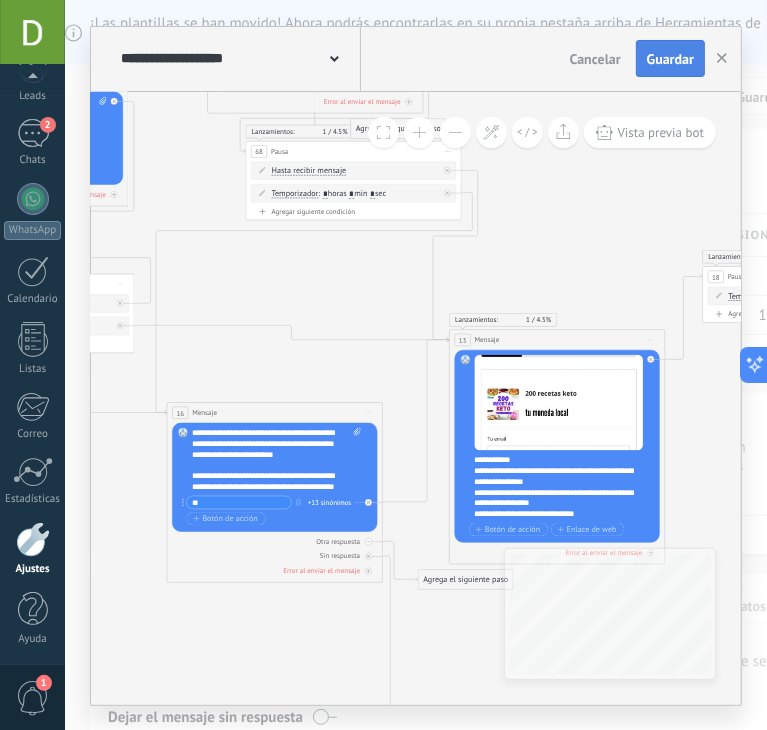 click on "Guardar" at bounding box center [670, 59] 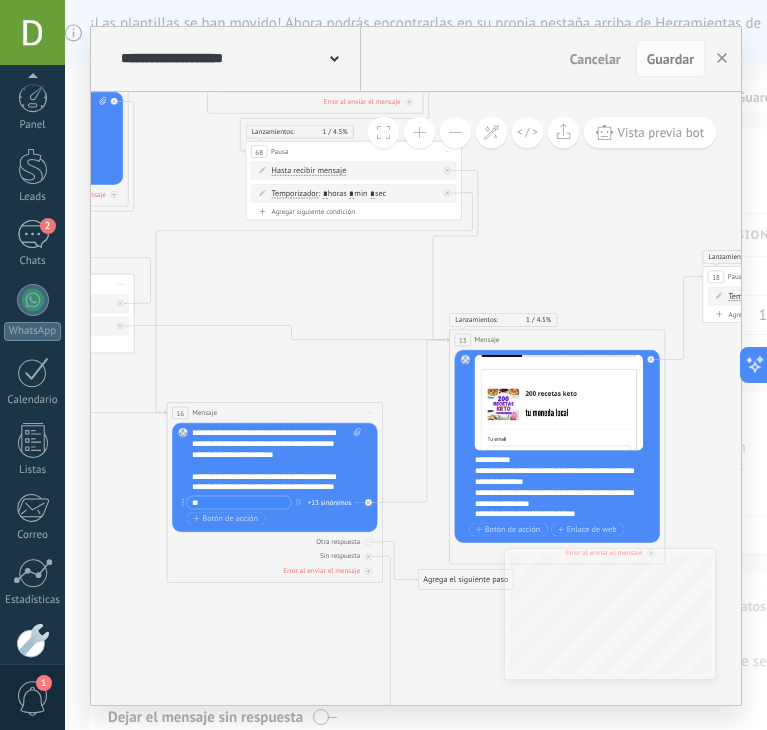 scroll, scrollTop: 0, scrollLeft: 0, axis: both 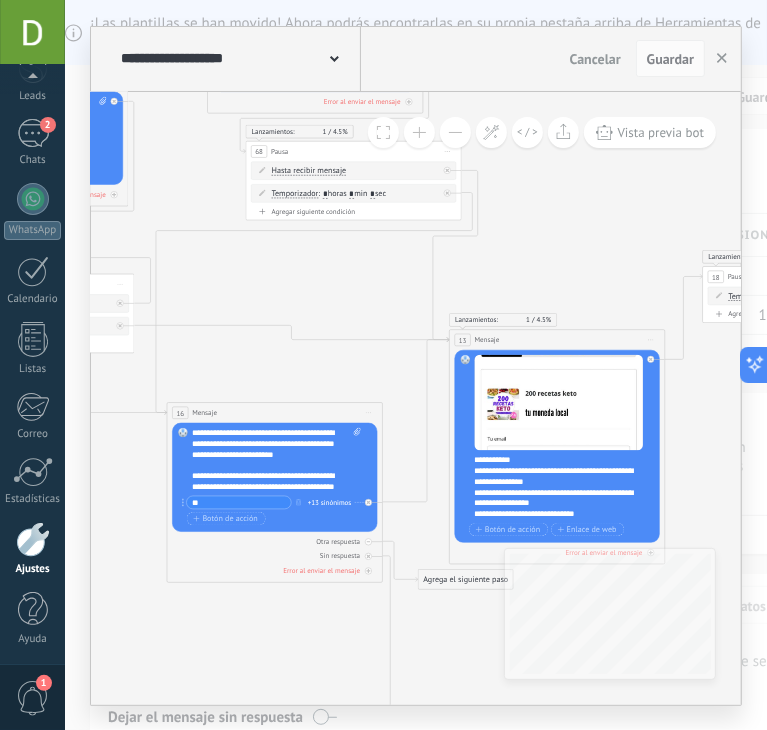 click on "**********" at bounding box center [565, 486] 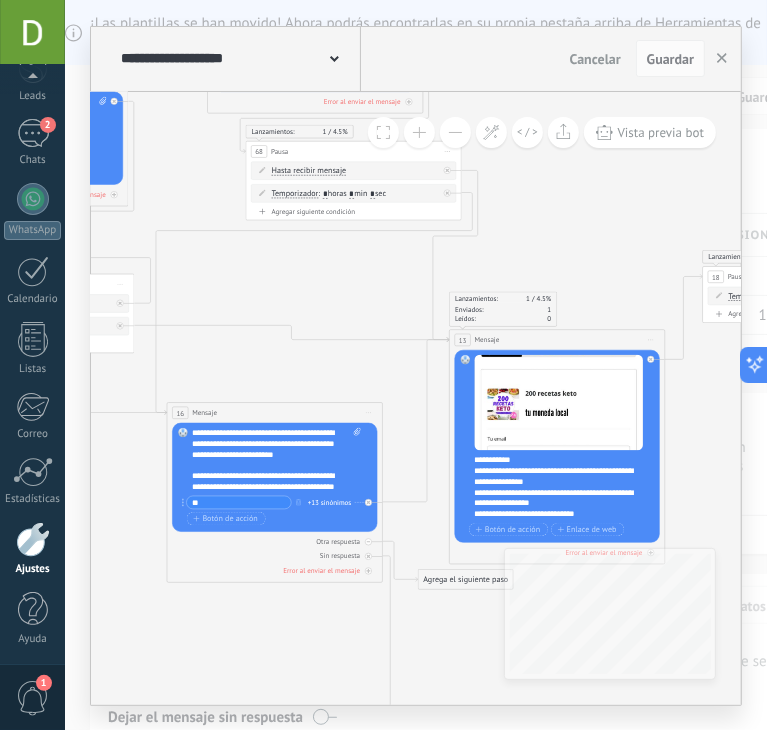 type 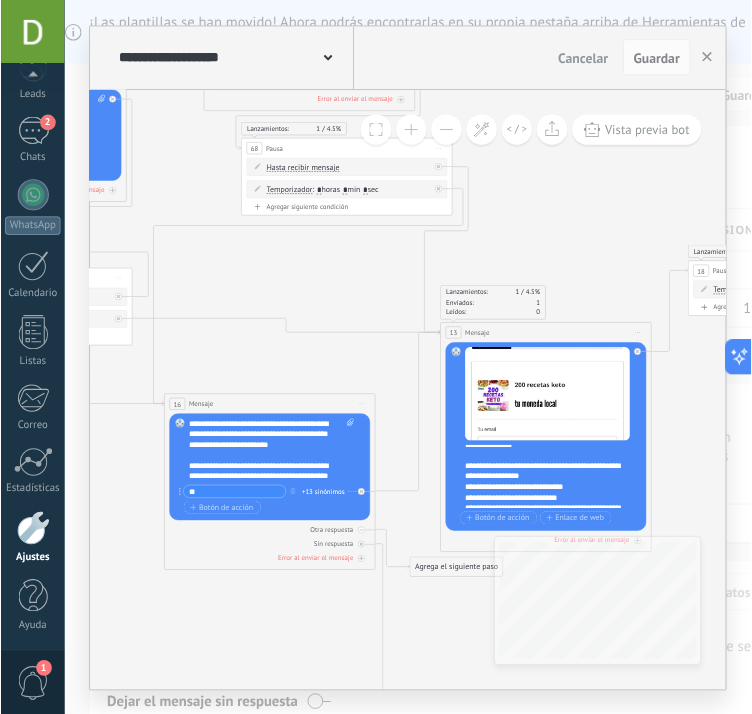 scroll, scrollTop: 51, scrollLeft: 0, axis: vertical 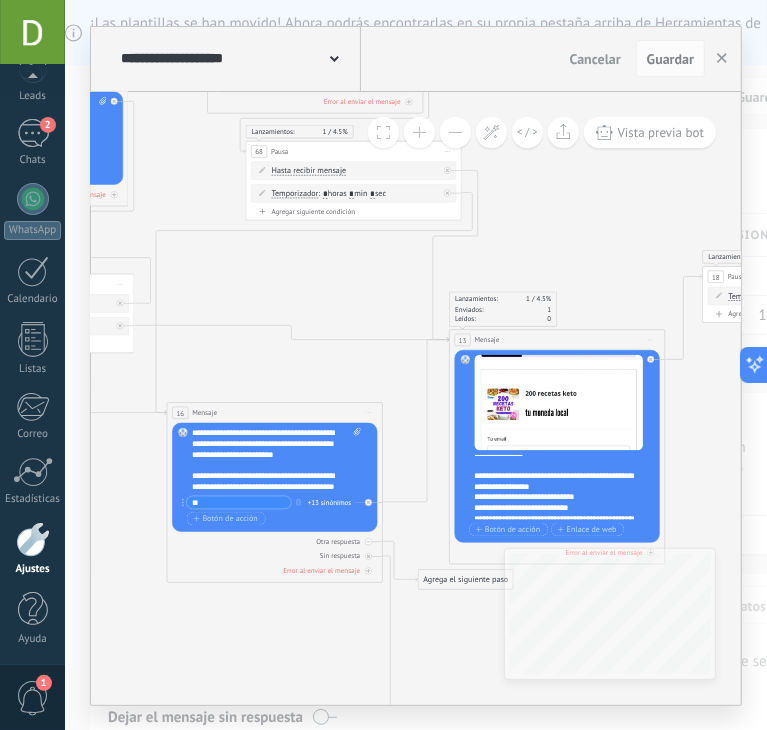 click on "**********" at bounding box center (555, 529) 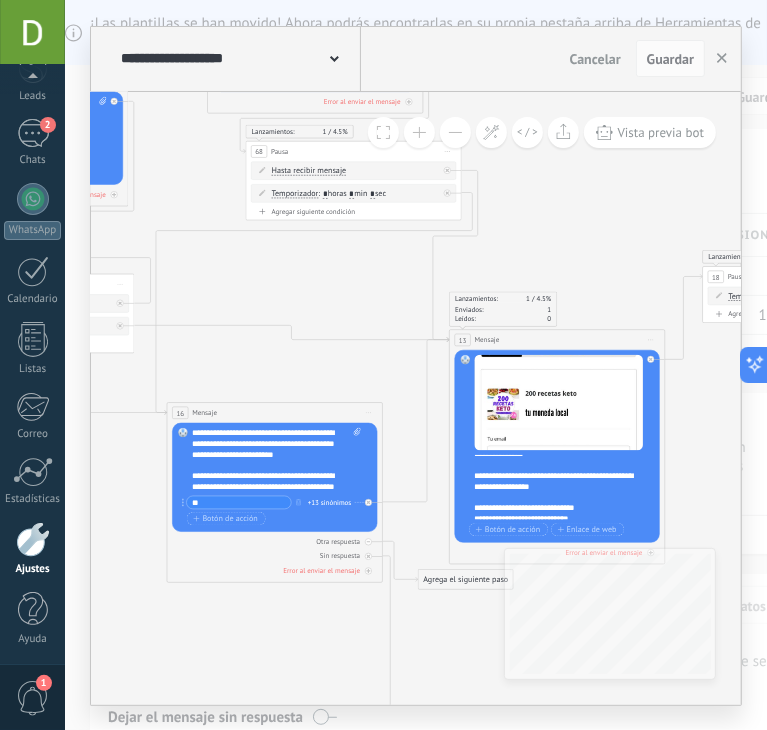 click on "**********" at bounding box center (555, 475) 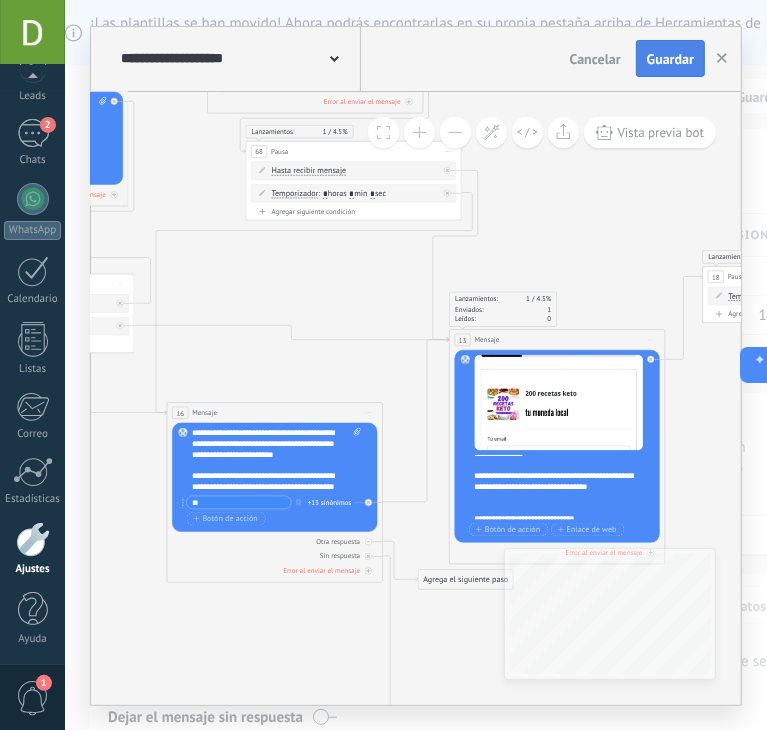 click on "Guardar" at bounding box center [670, 59] 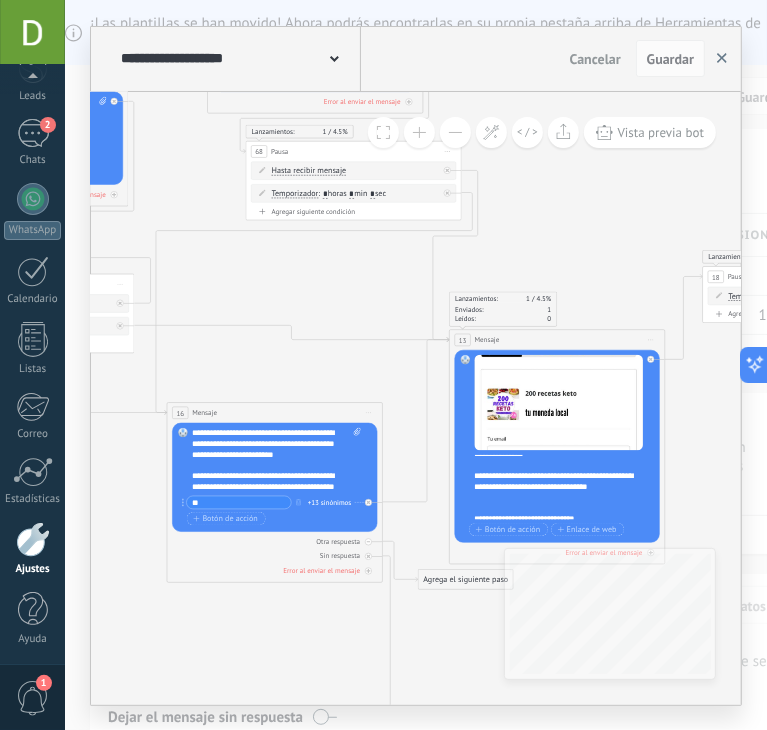 click 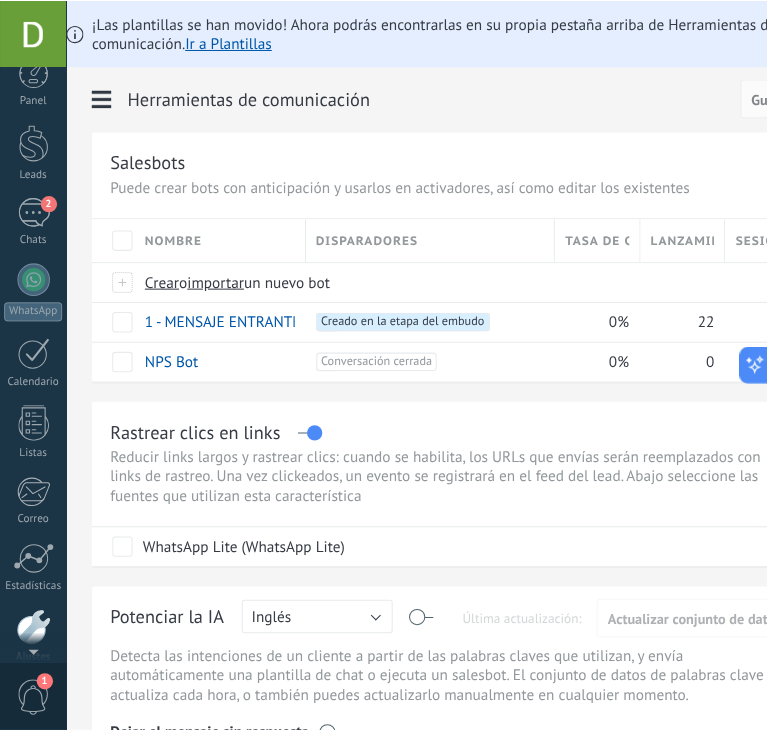 scroll, scrollTop: 0, scrollLeft: 0, axis: both 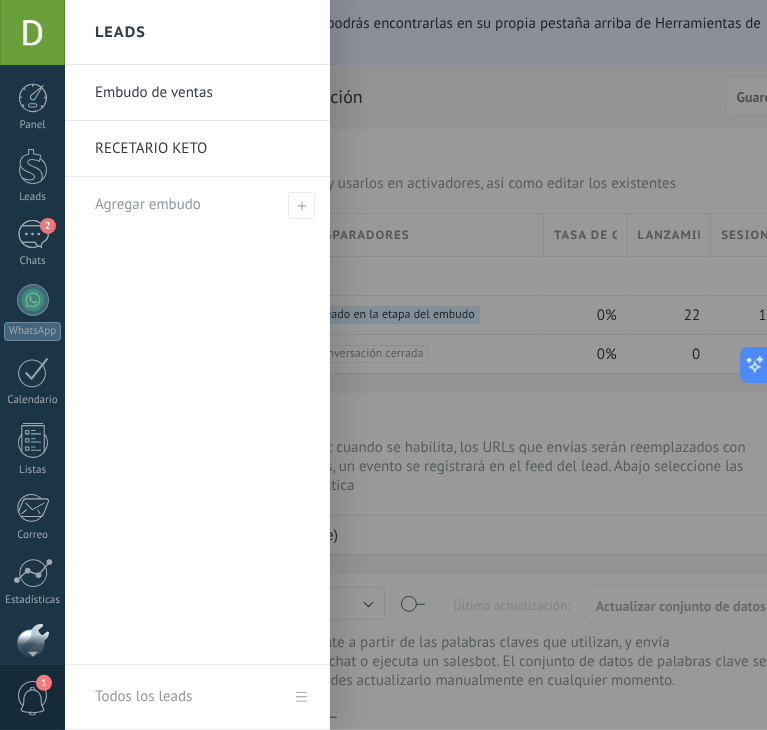 click on "RECETARIO KETO" at bounding box center (202, 149) 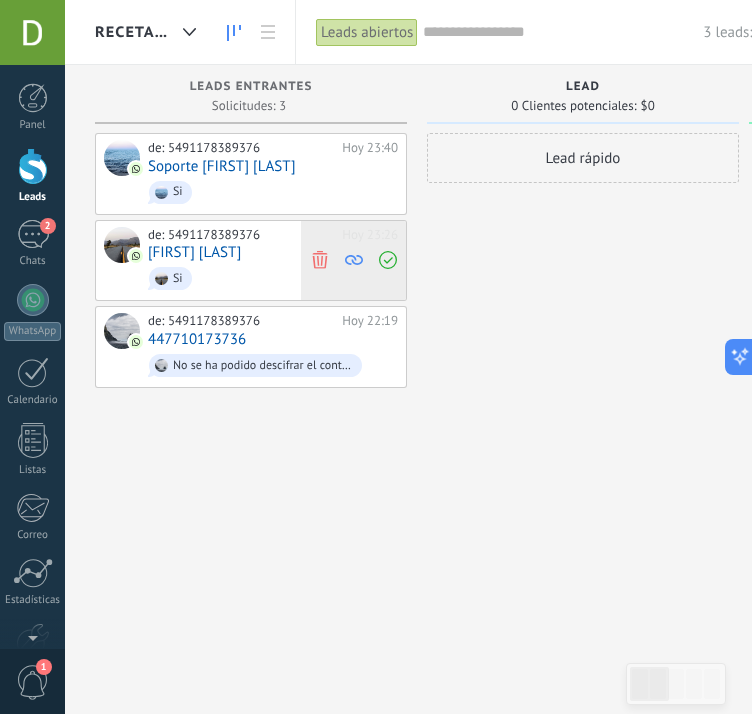 click 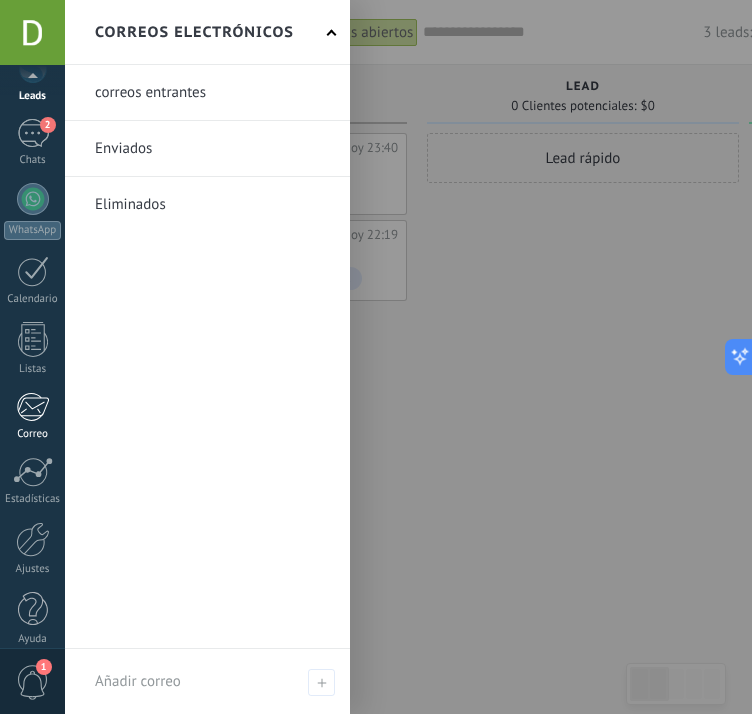 scroll, scrollTop: 116, scrollLeft: 0, axis: vertical 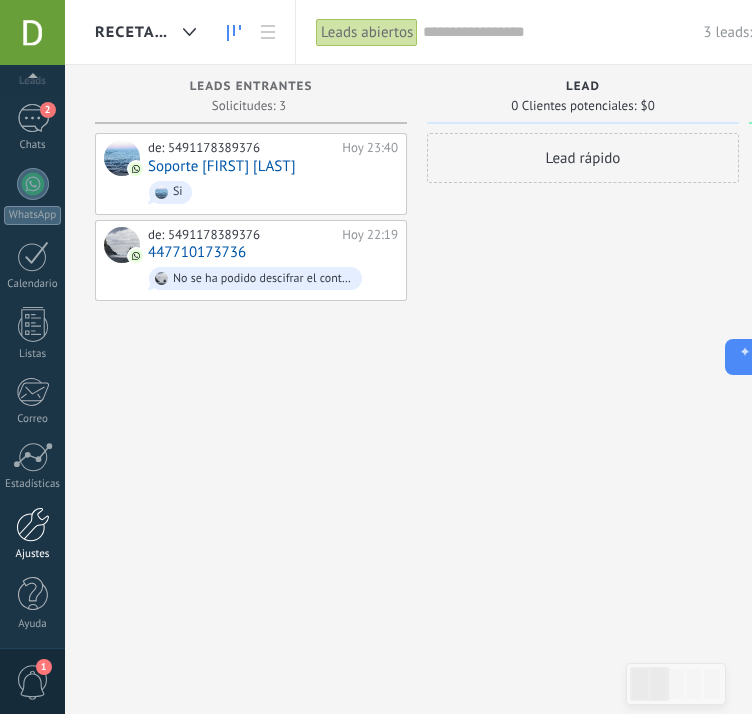 click at bounding box center [33, 524] 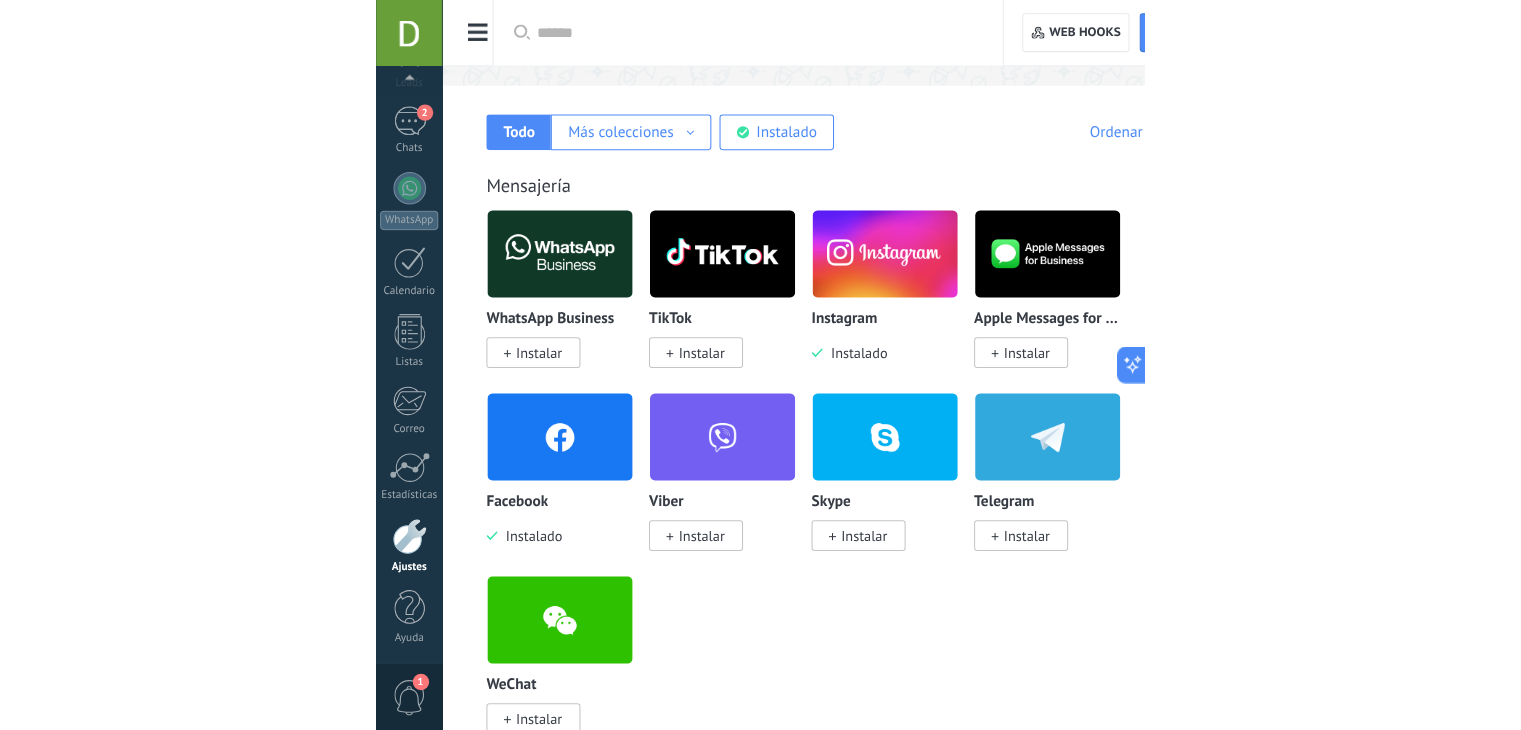 scroll, scrollTop: 312, scrollLeft: 0, axis: vertical 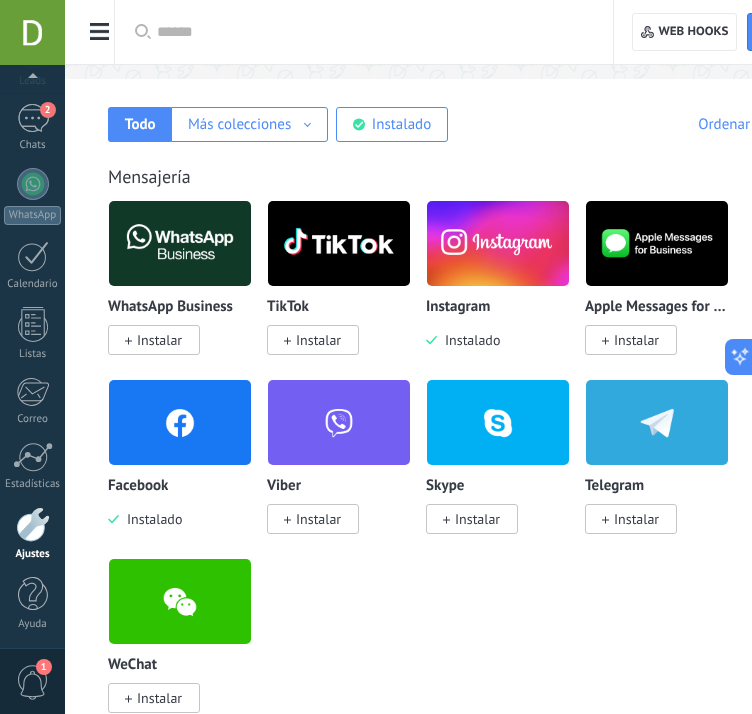 click at bounding box center (33, 524) 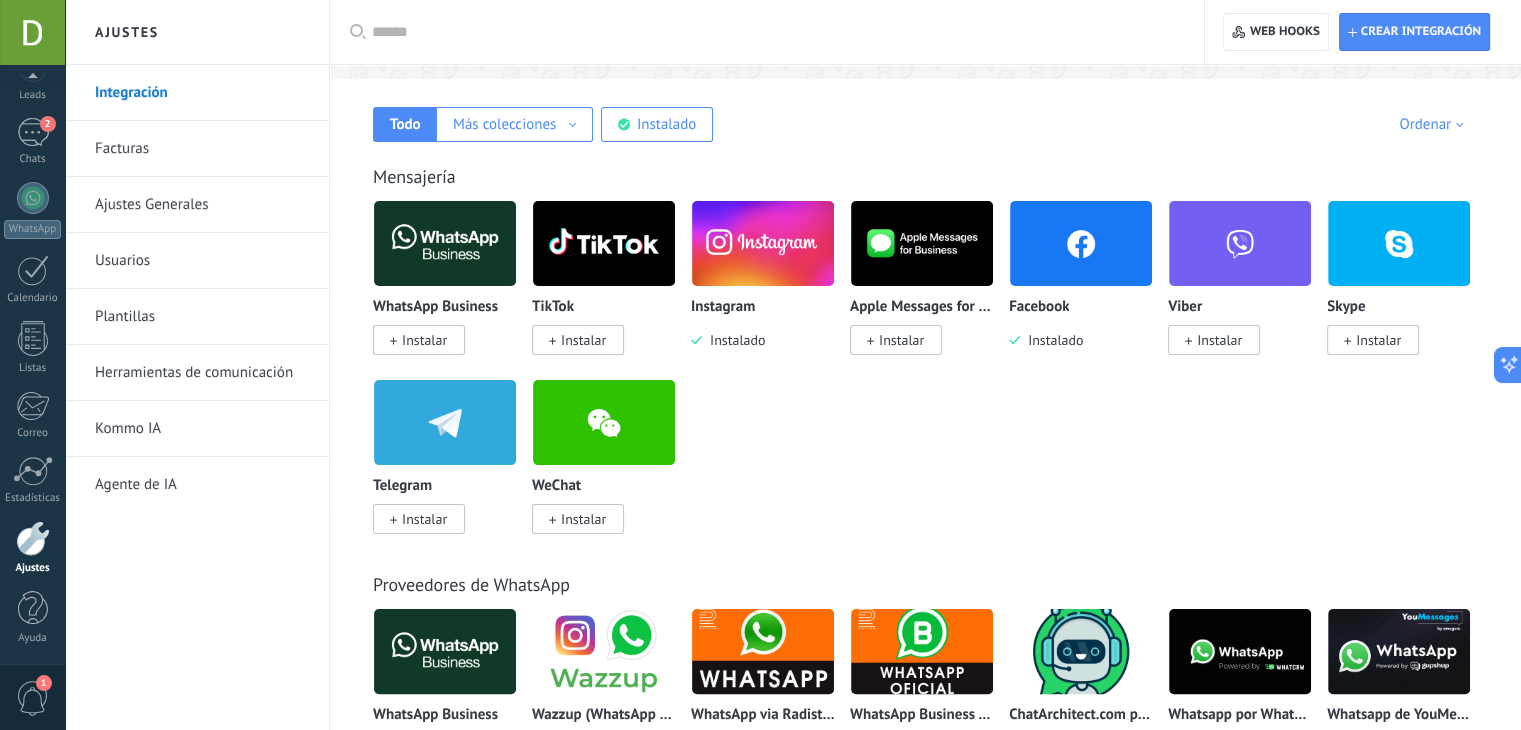 scroll, scrollTop: 101, scrollLeft: 0, axis: vertical 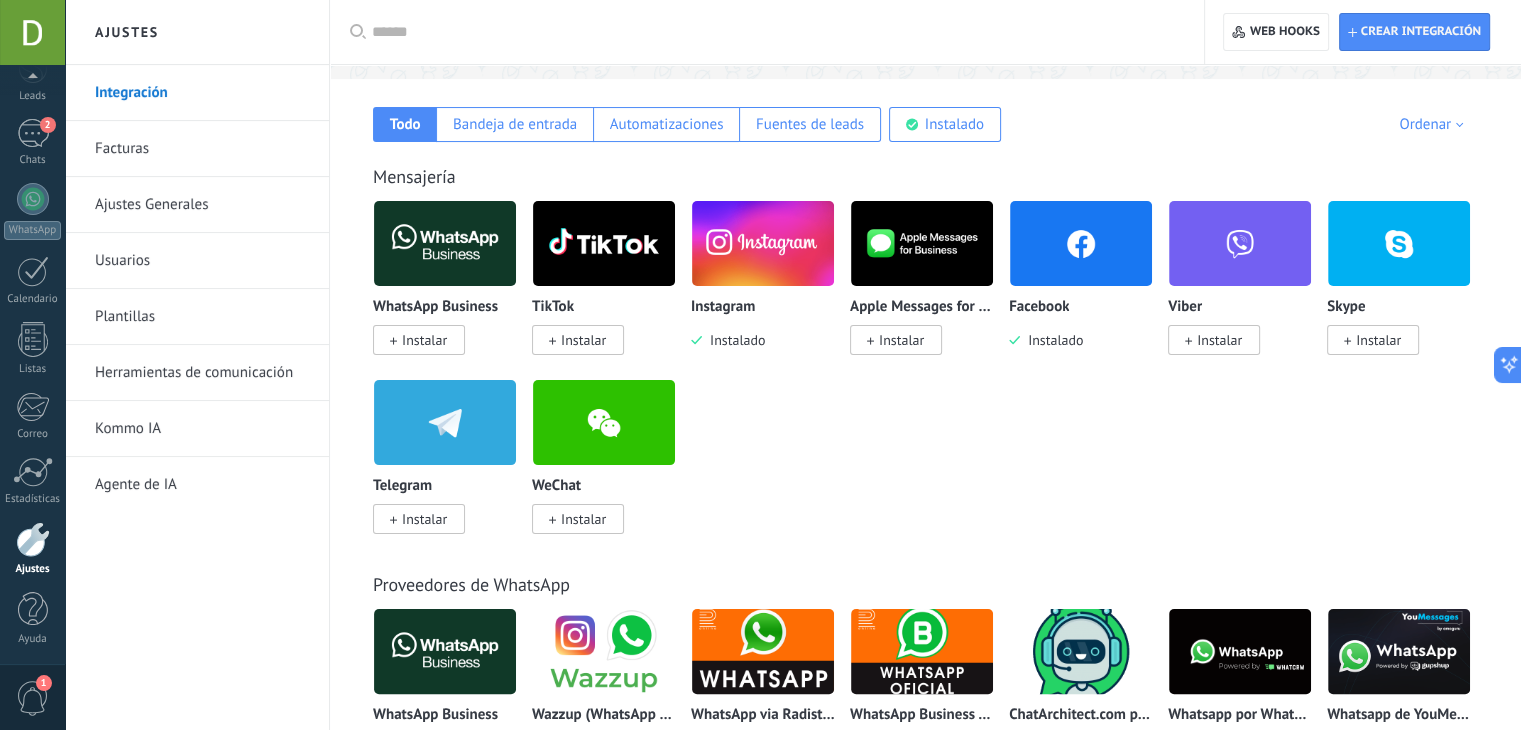 click on "Herramientas de comunicación" at bounding box center (202, 373) 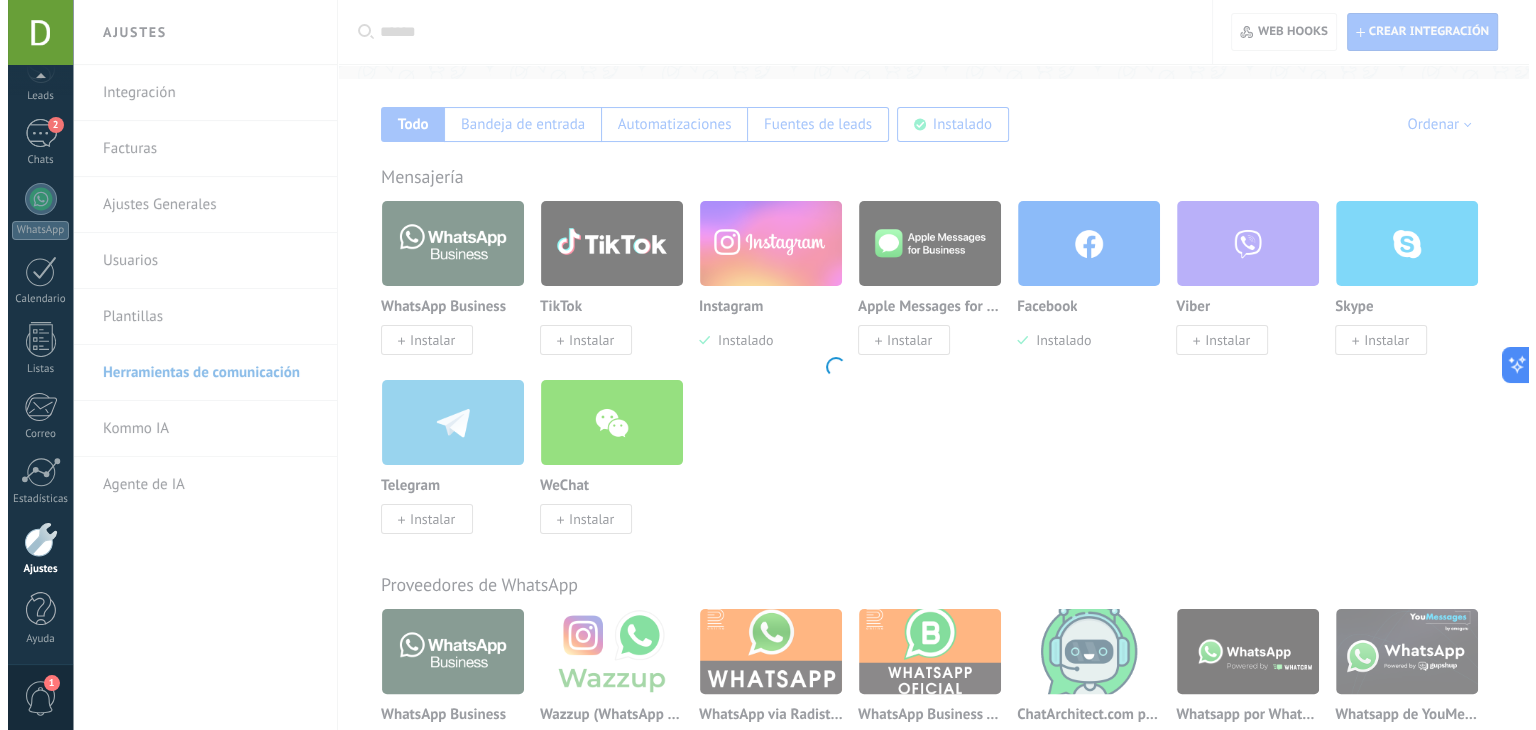 scroll, scrollTop: 0, scrollLeft: 0, axis: both 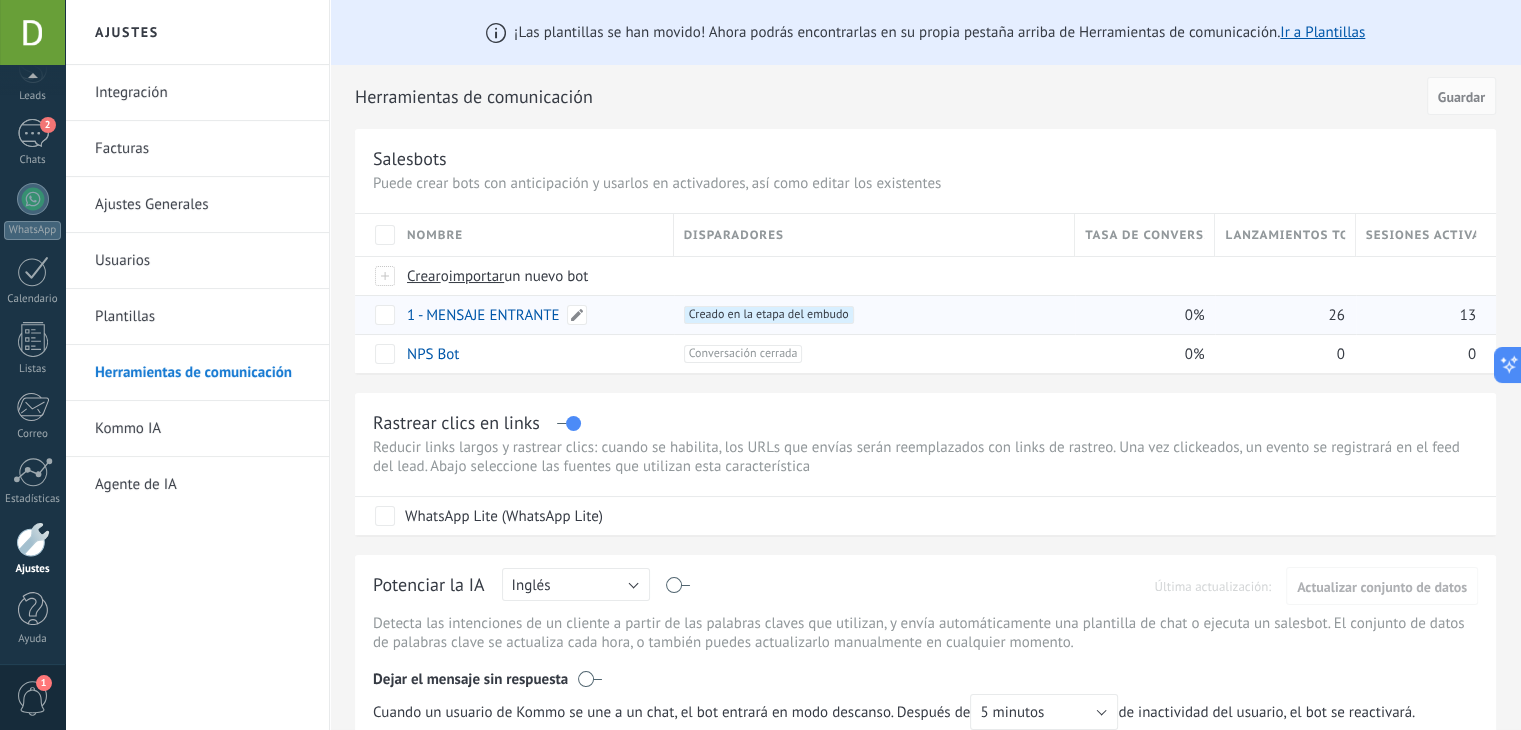 click on "1 - MENSAJE ENTRANTE" at bounding box center (483, 315) 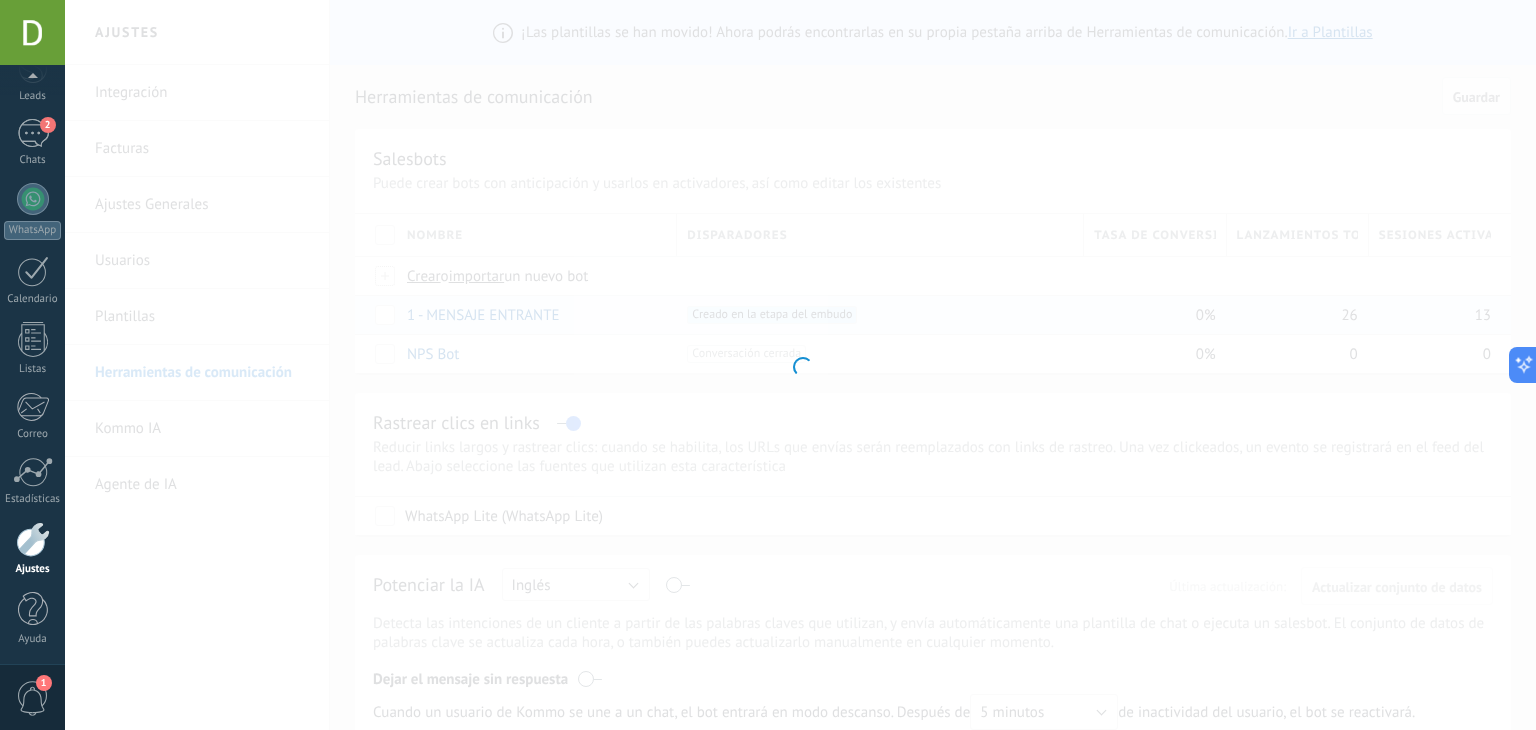 type on "**********" 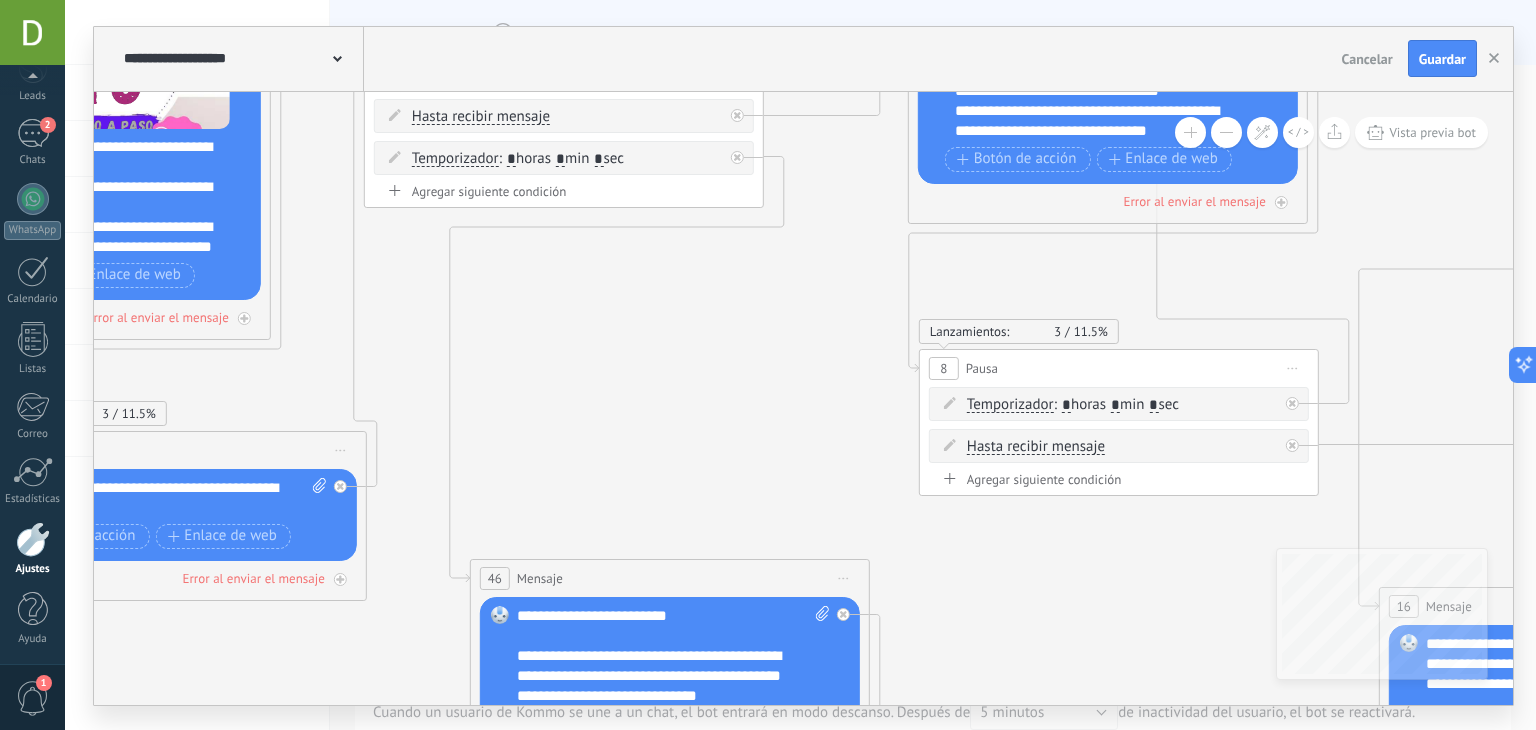 click 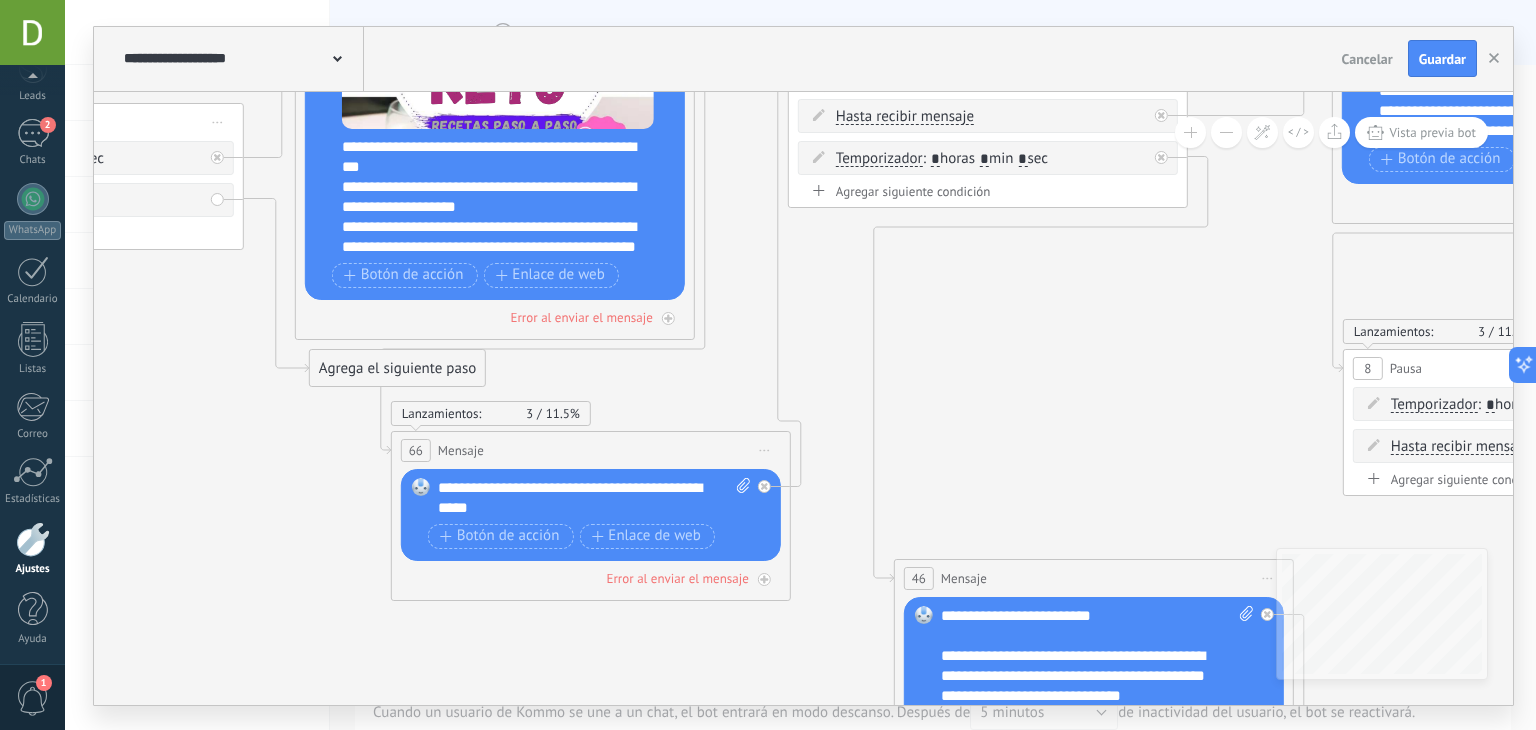 click on "**********" at bounding box center [508, 197] 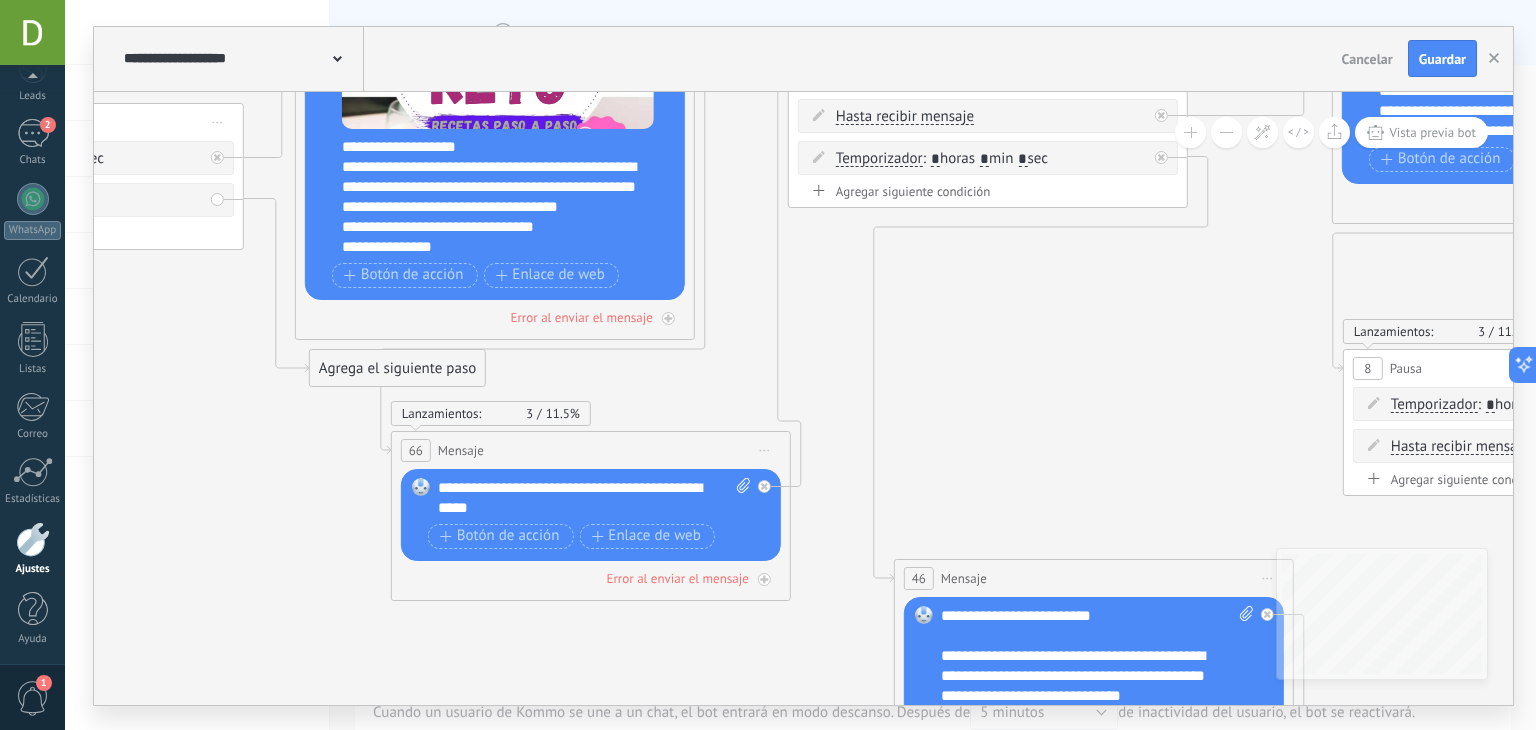 scroll, scrollTop: 80, scrollLeft: 0, axis: vertical 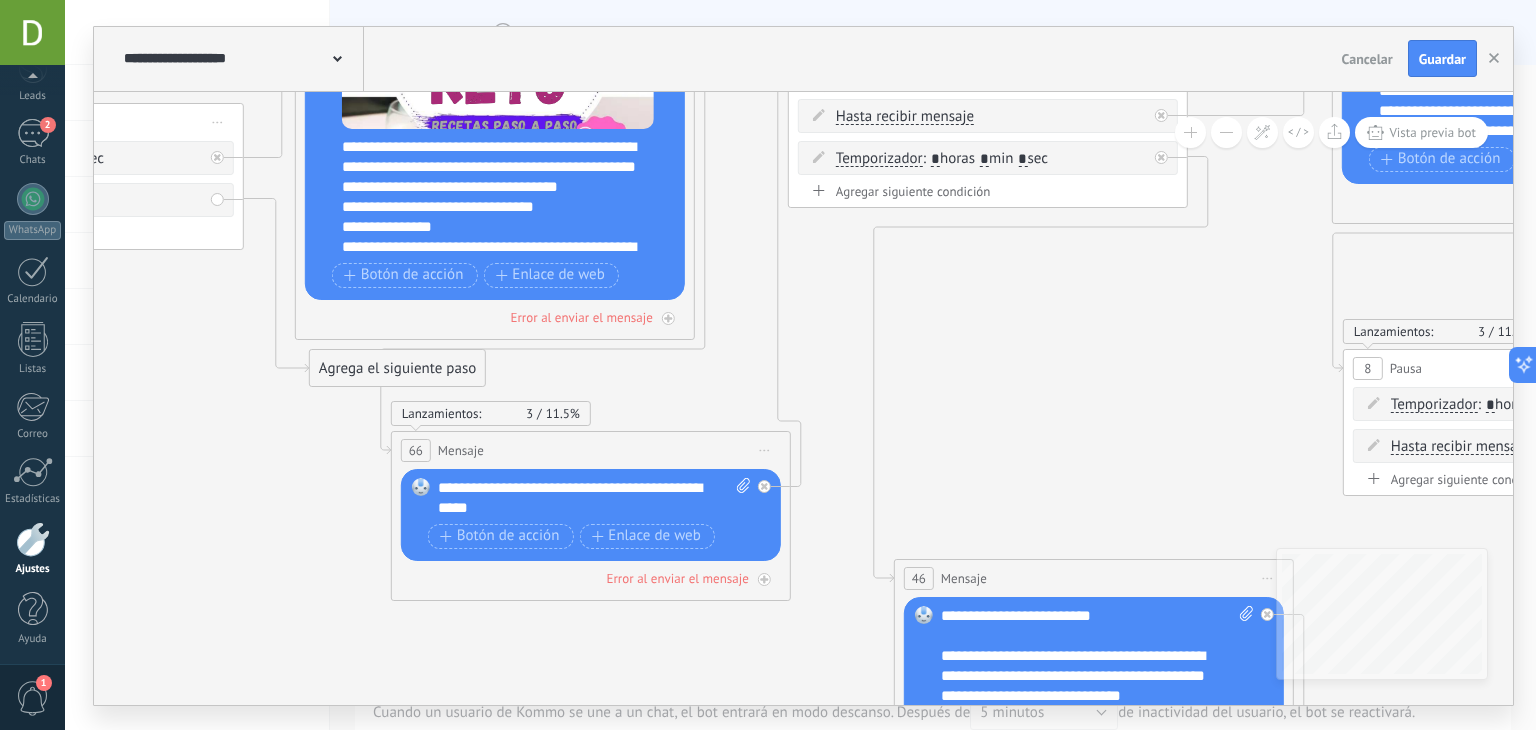 type 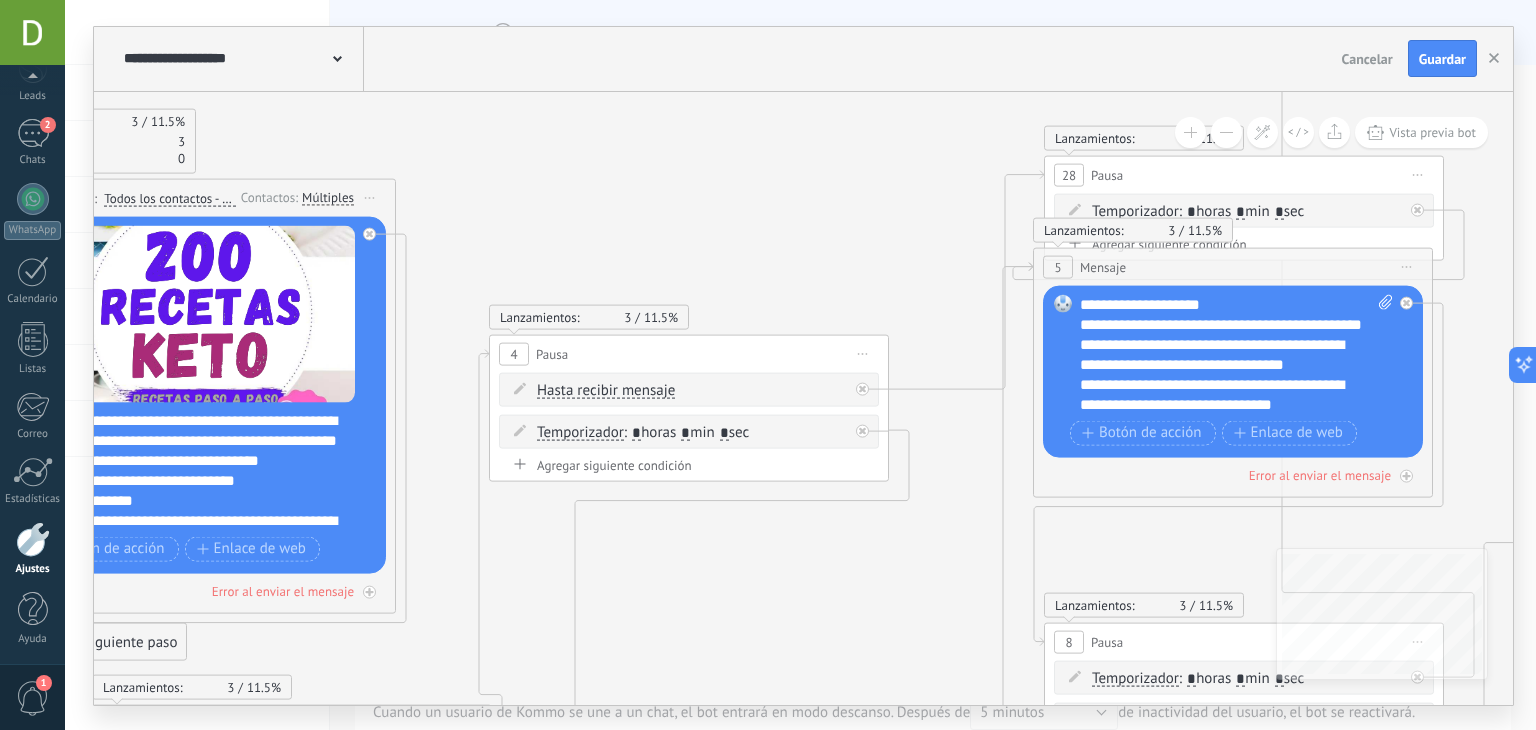 click on "**********" at bounding box center (1237, 354) 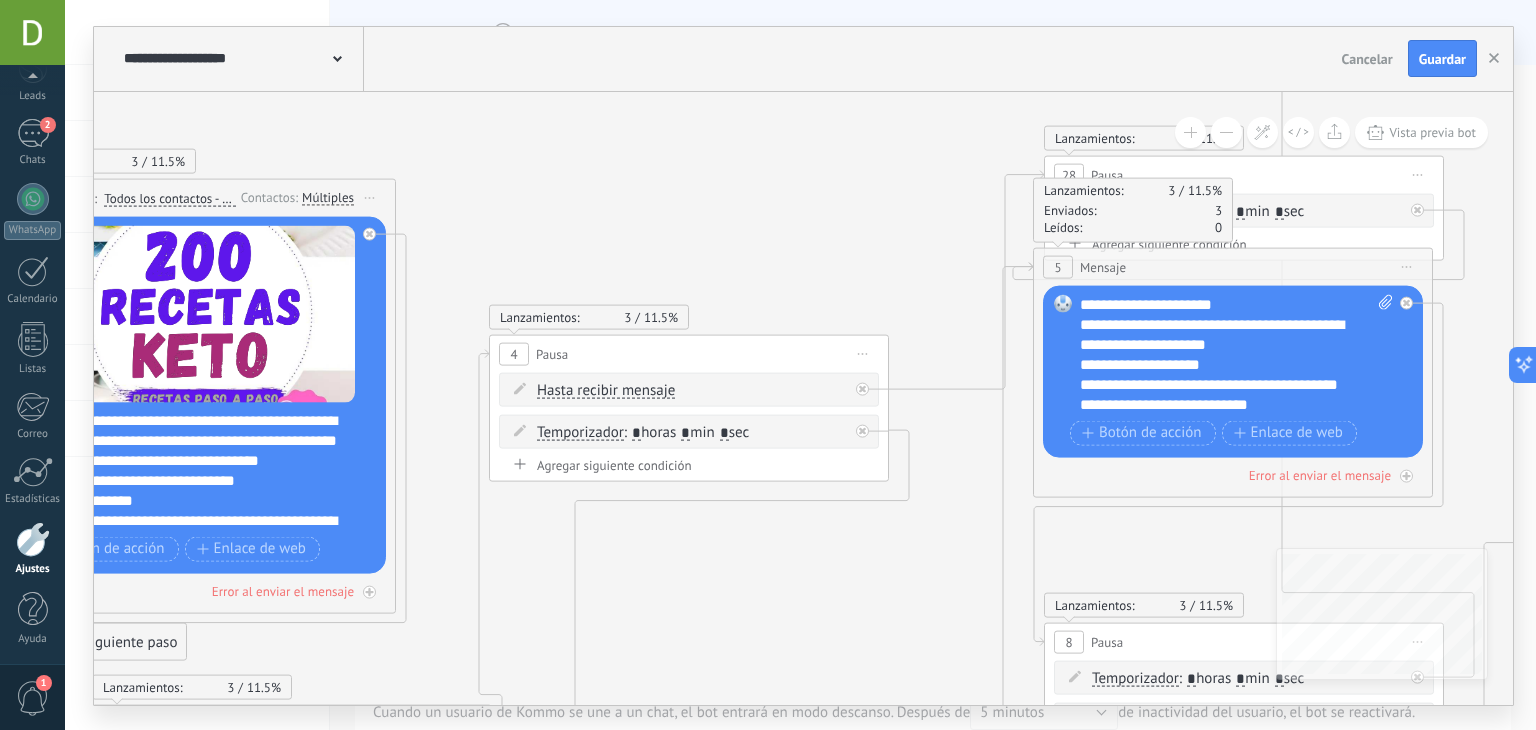 scroll, scrollTop: 360, scrollLeft: 0, axis: vertical 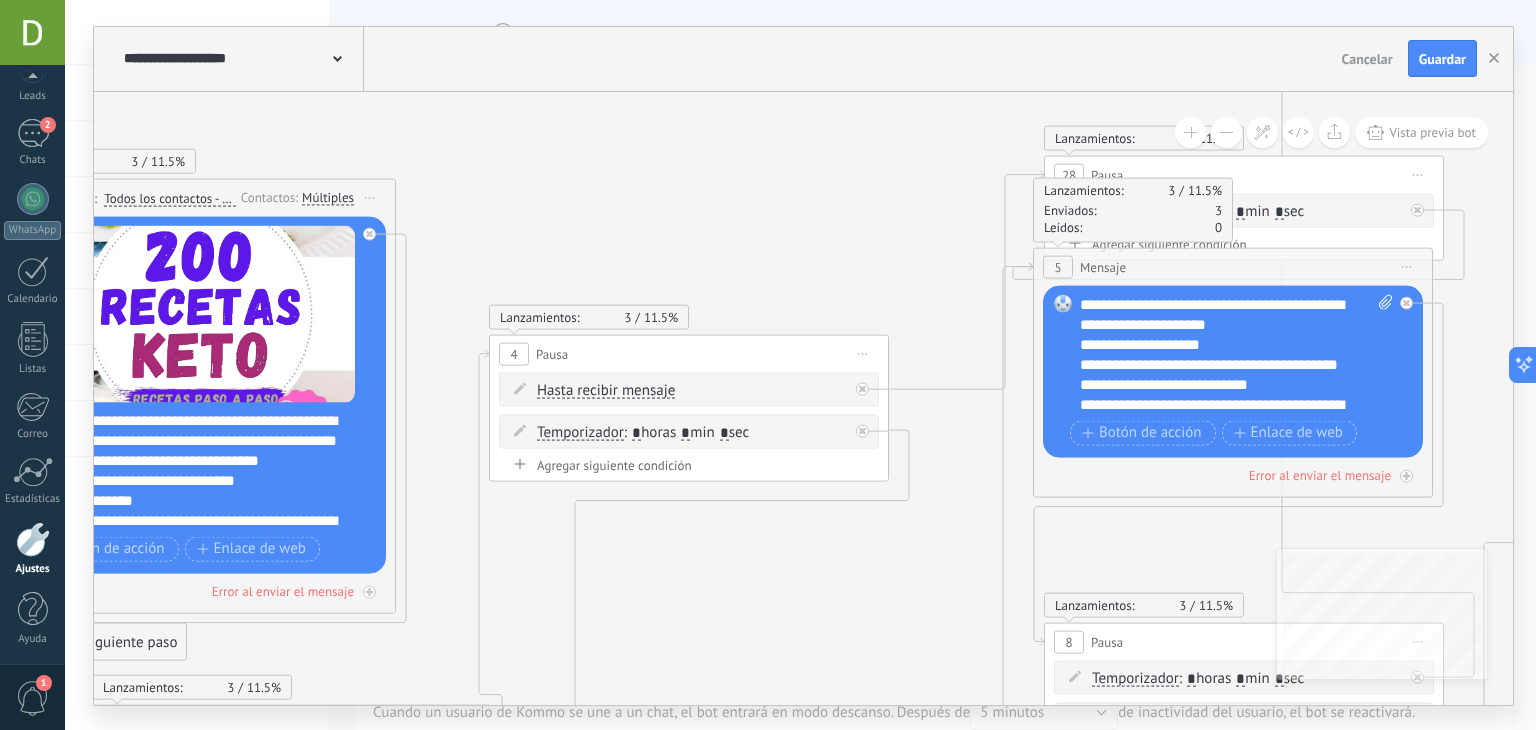 type 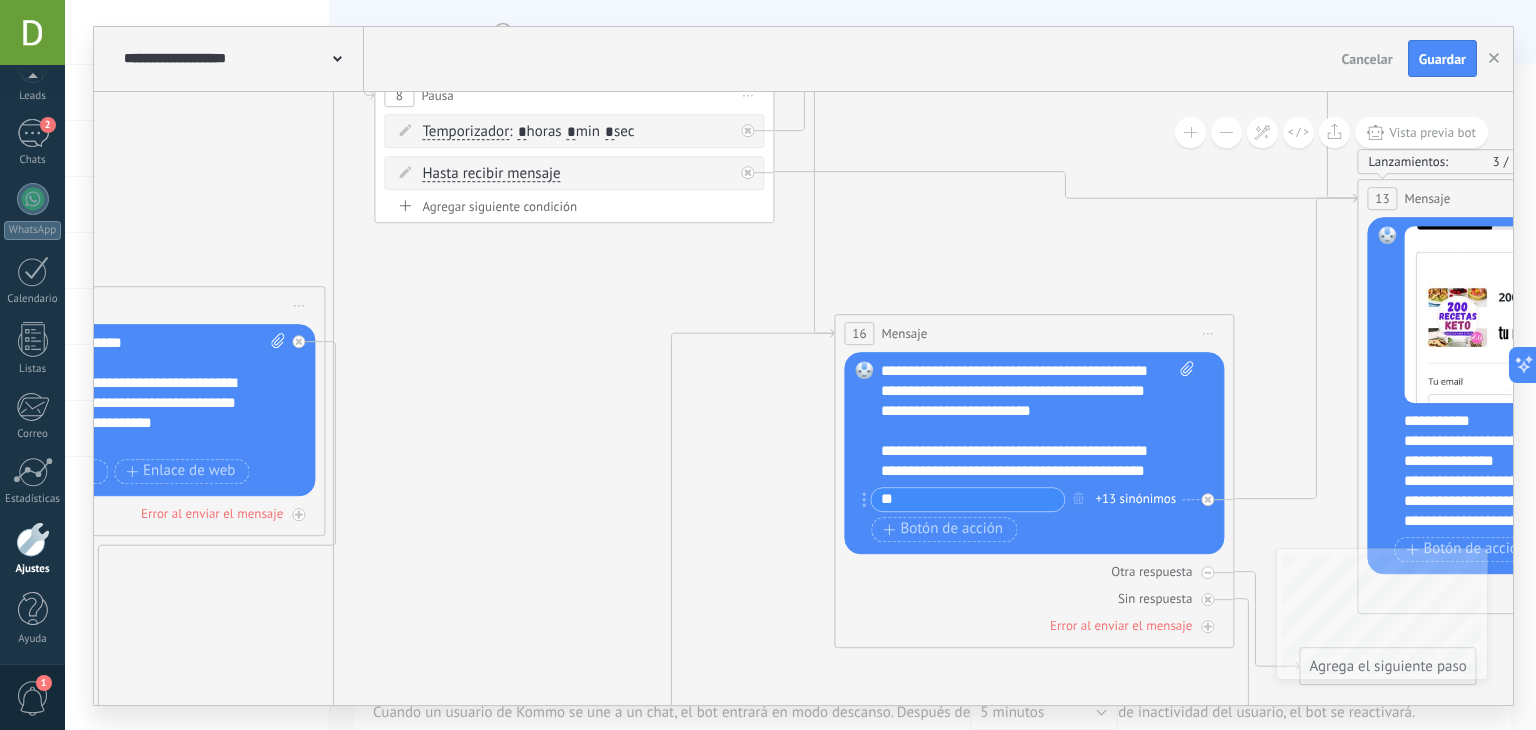 click on "**********" at bounding box center [1038, 421] 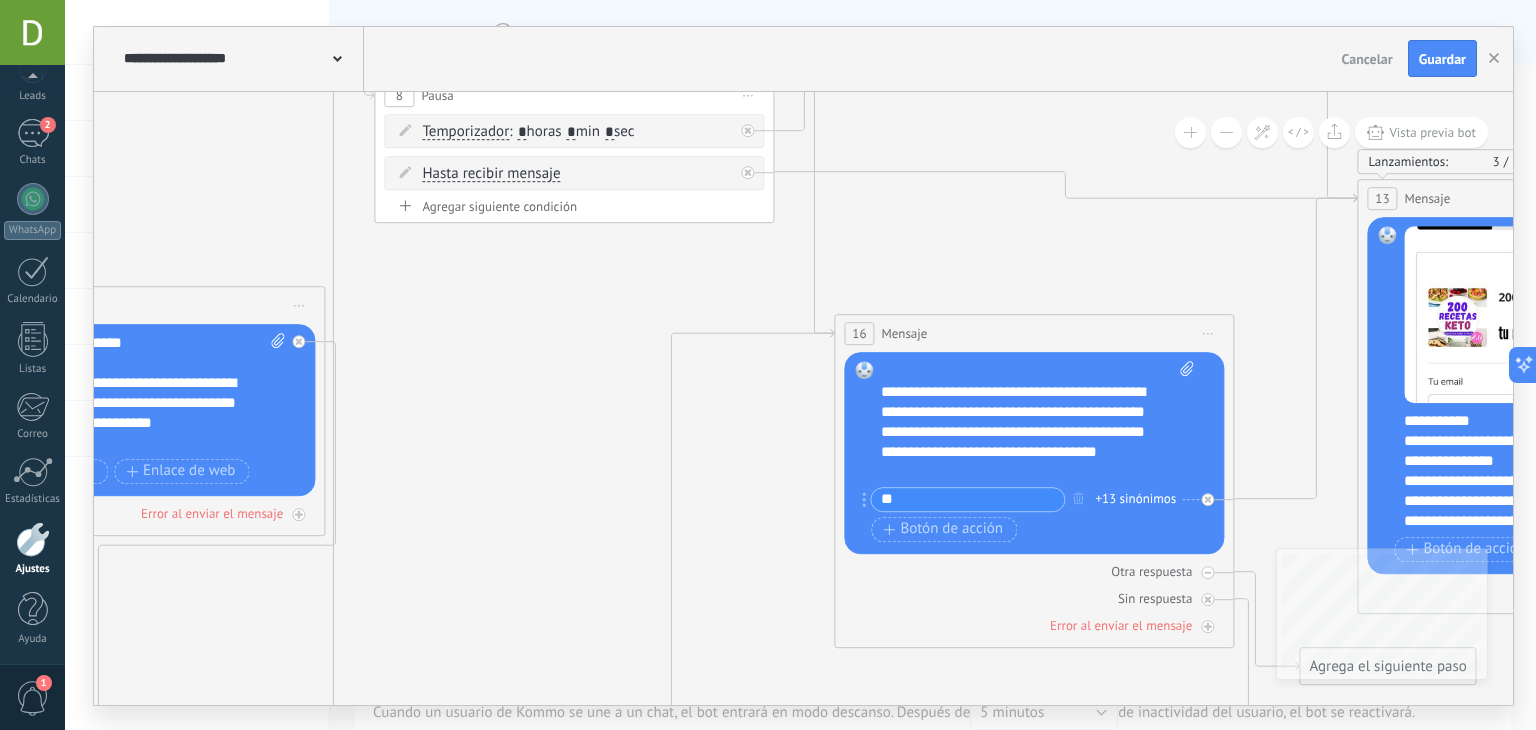 scroll, scrollTop: 0, scrollLeft: 0, axis: both 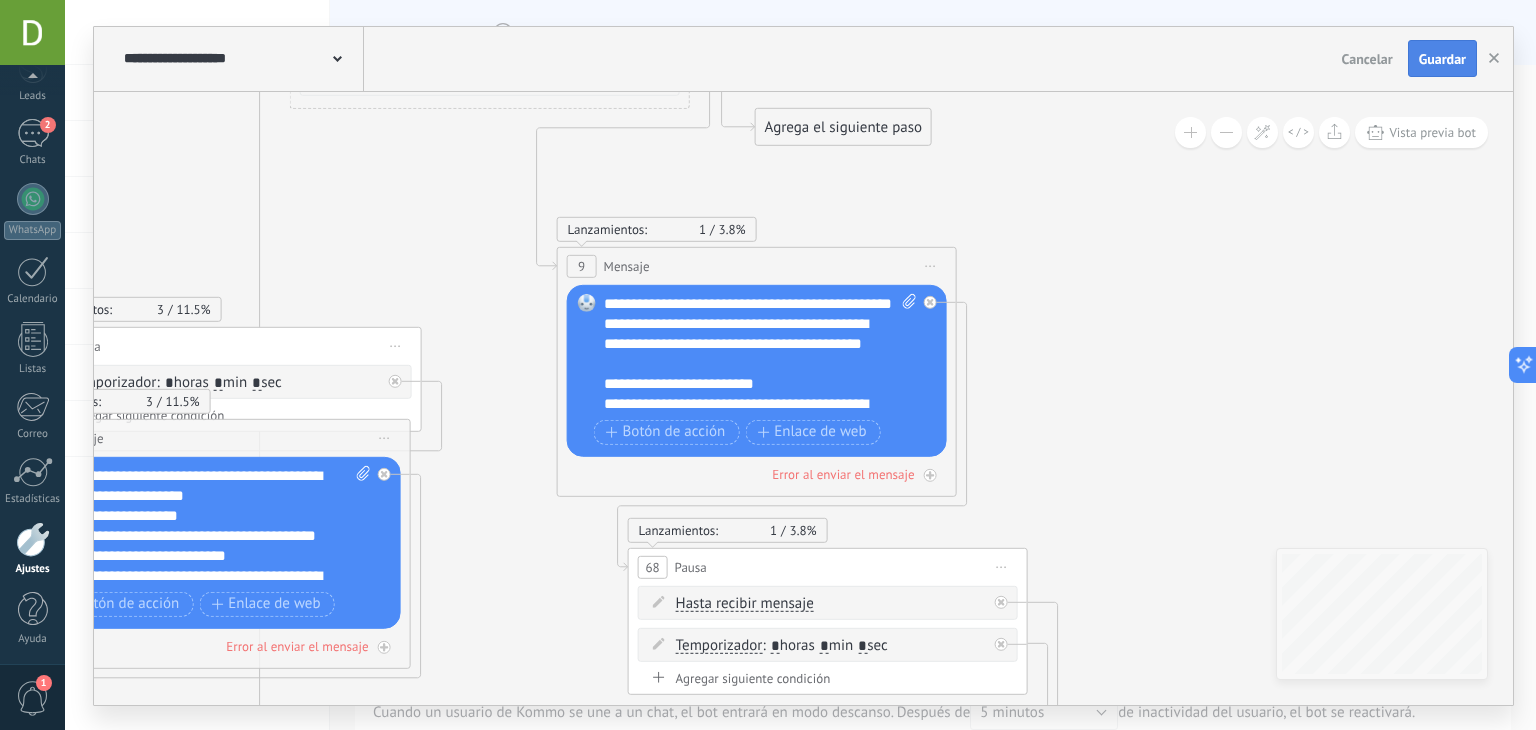 click on "Guardar" at bounding box center (1442, 59) 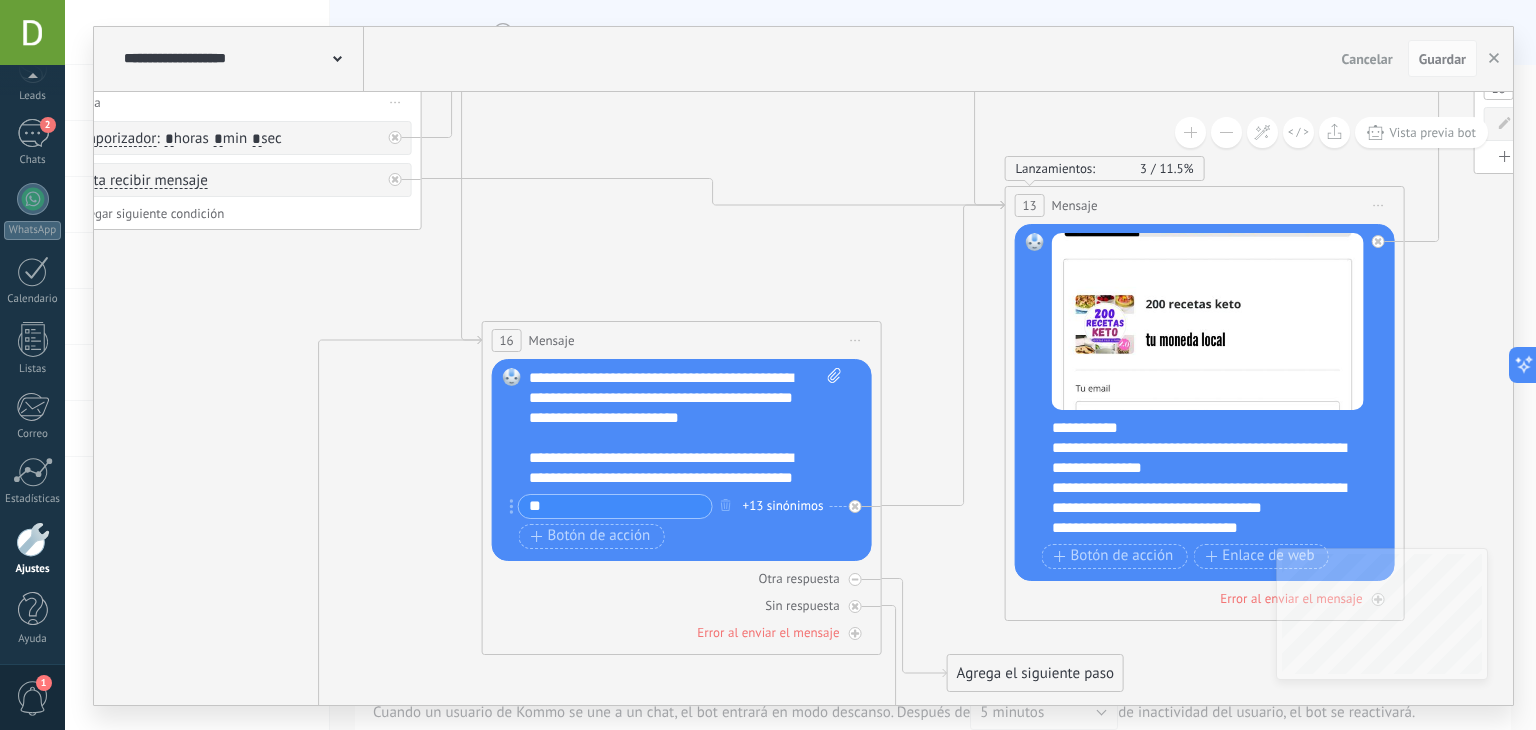 click on "**********" at bounding box center [1218, 478] 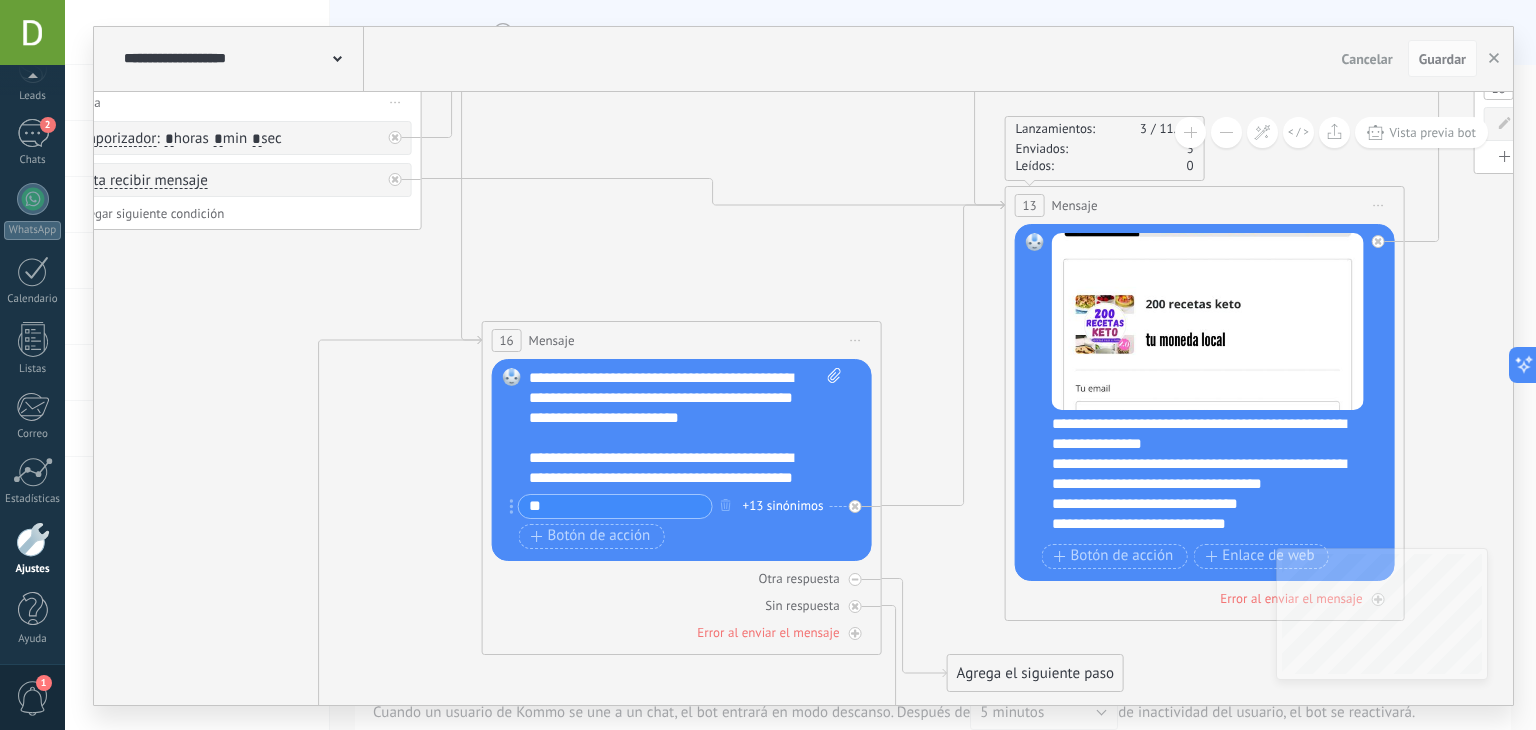 scroll, scrollTop: 32, scrollLeft: 0, axis: vertical 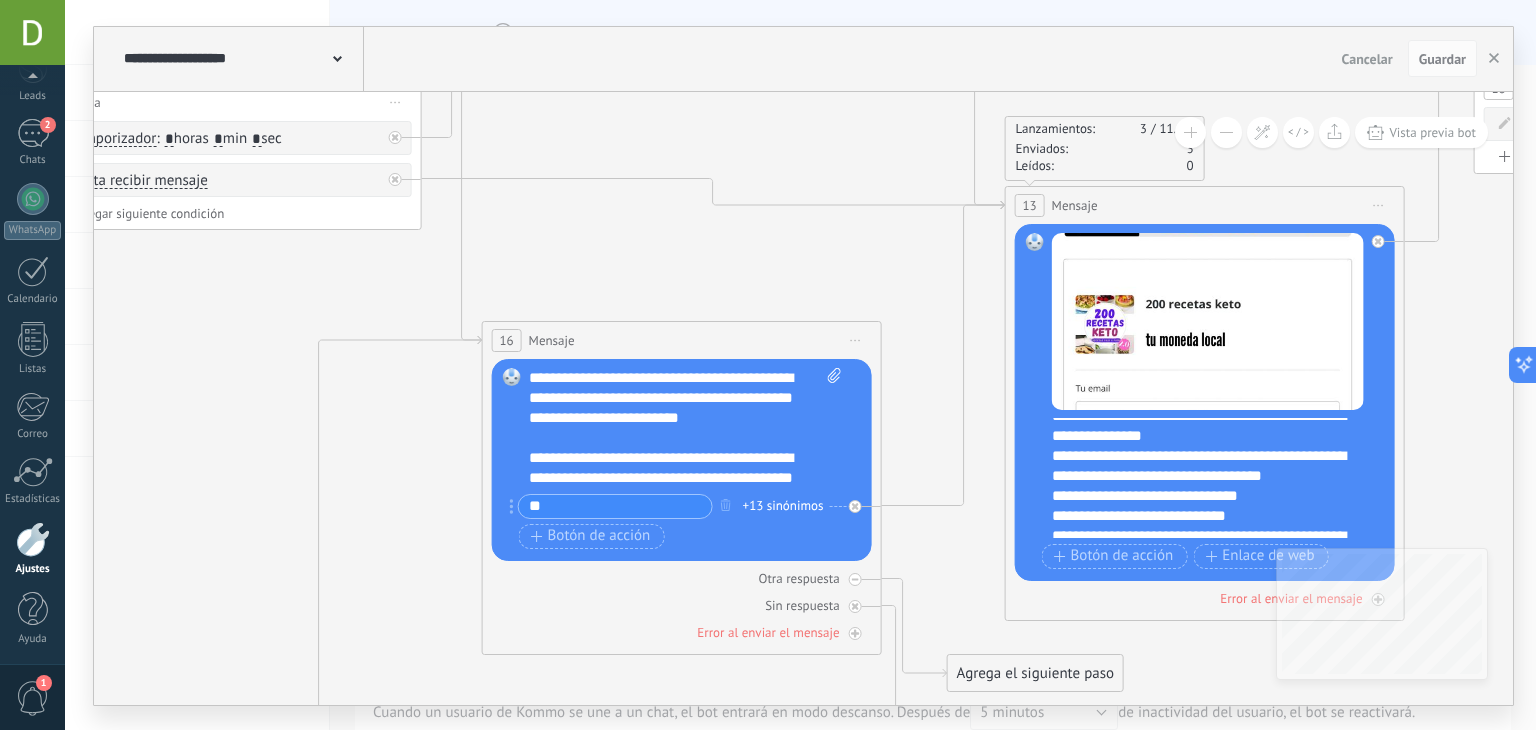 click on "**********" at bounding box center (1218, 478) 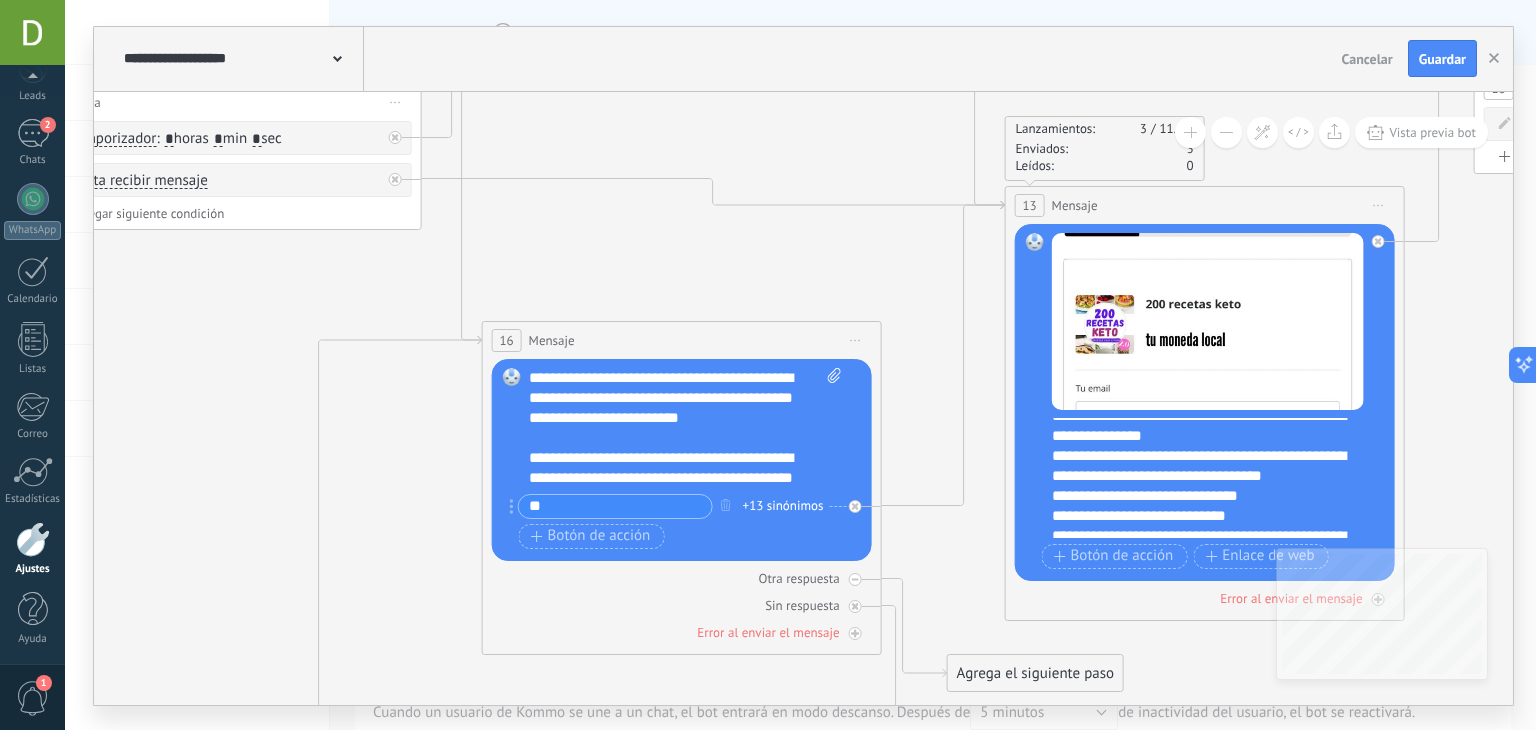 click 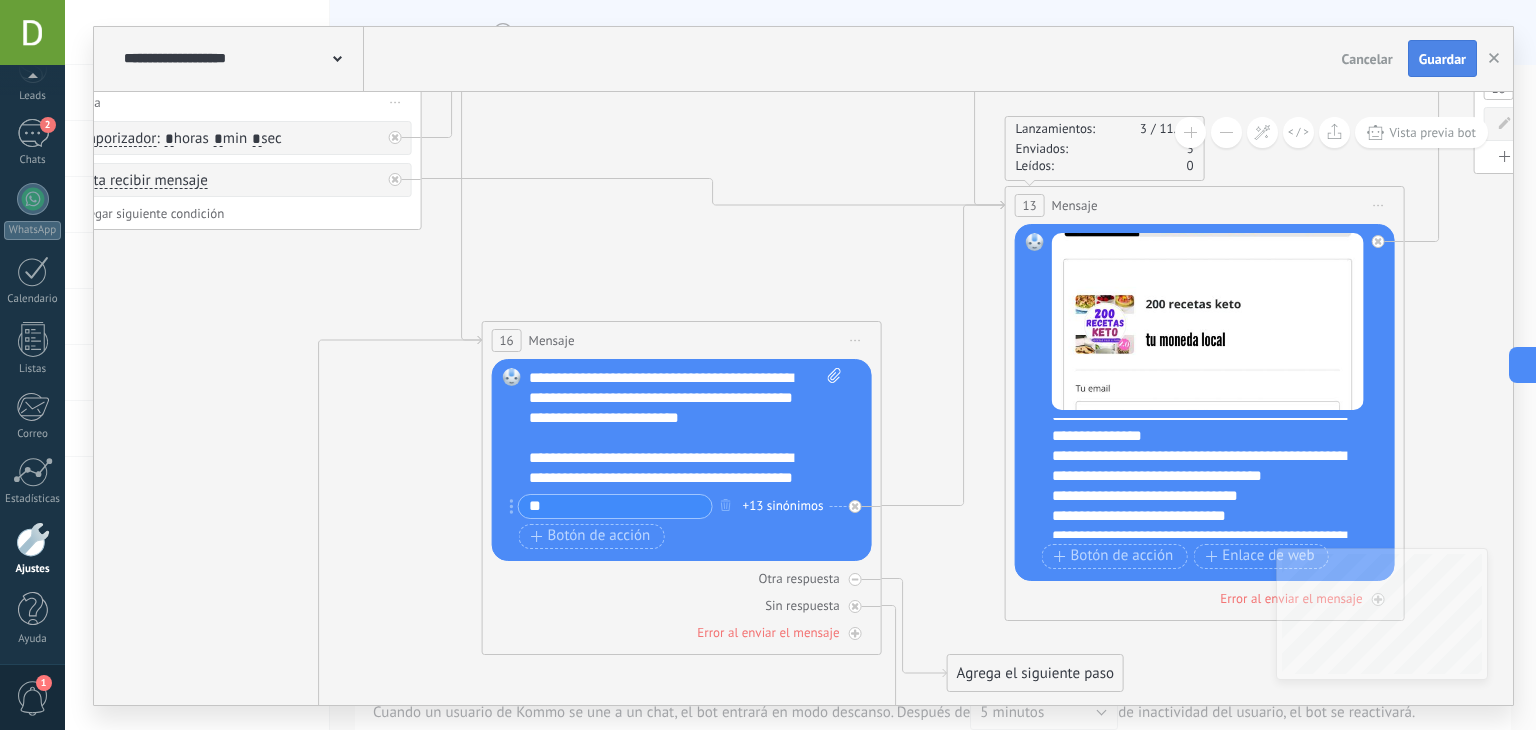 click on "Guardar" at bounding box center (1442, 59) 